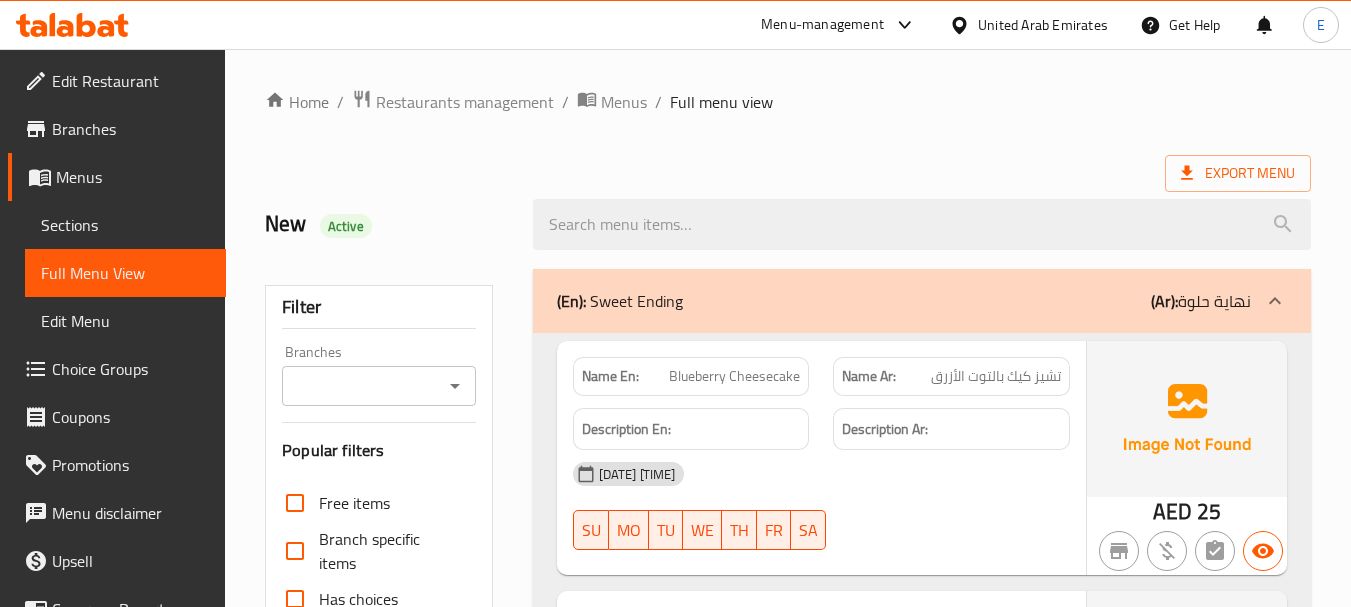 scroll, scrollTop: 0, scrollLeft: 0, axis: both 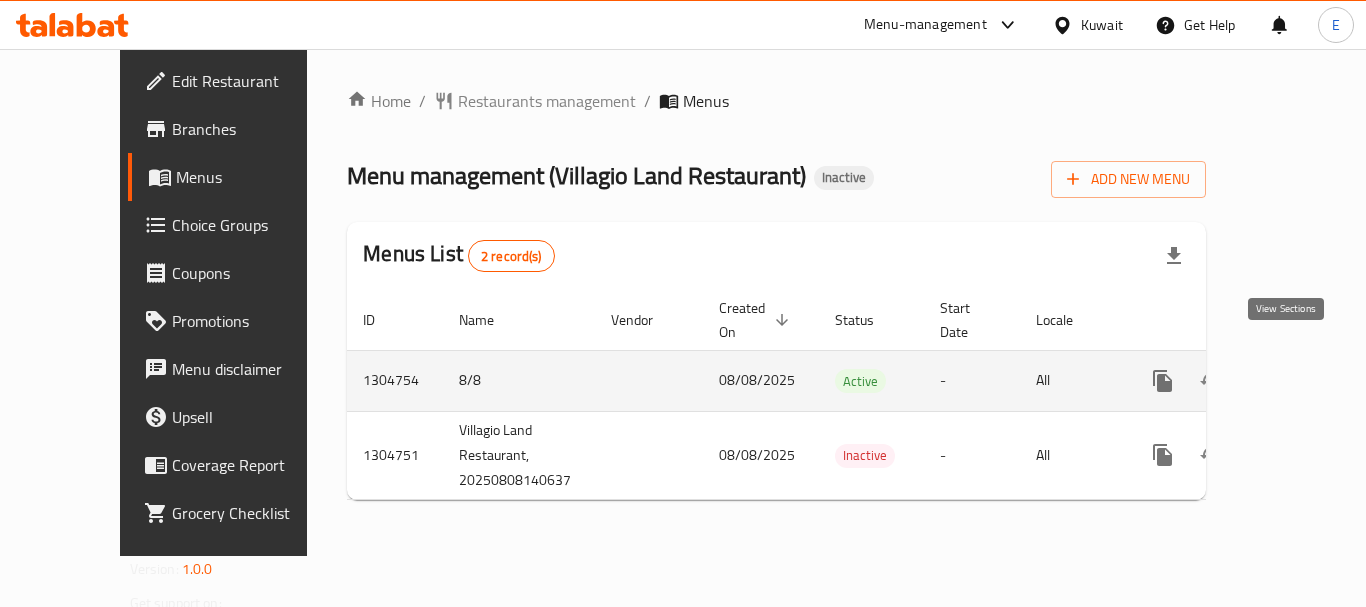 click 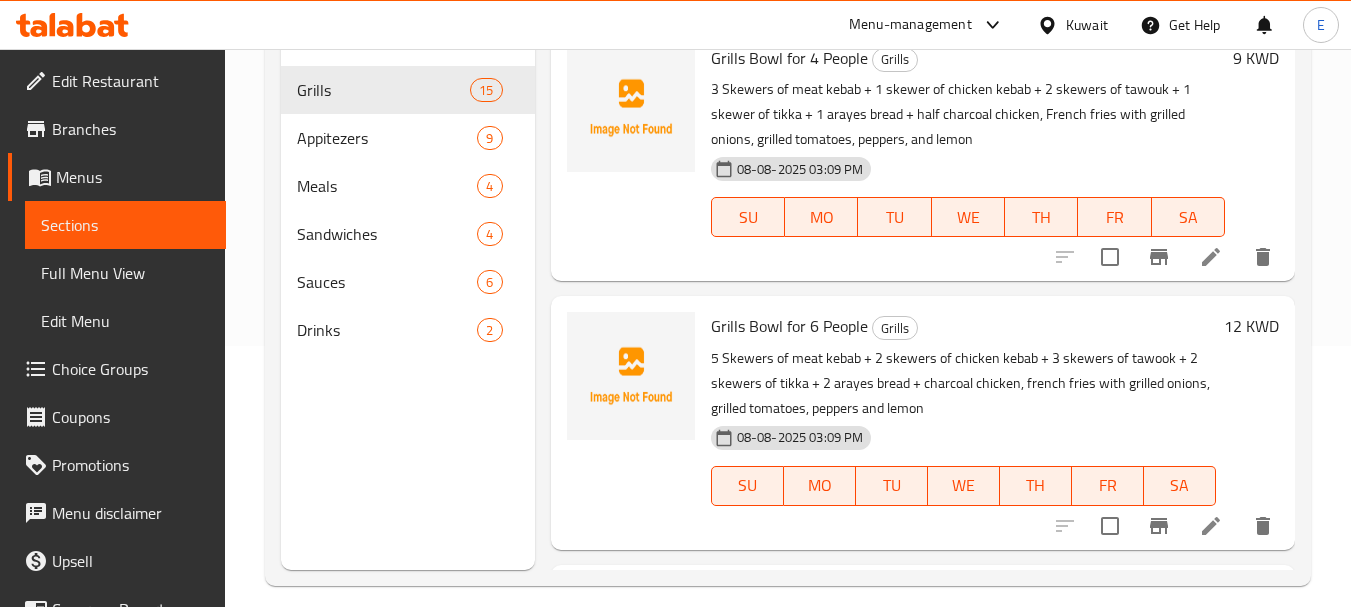 scroll, scrollTop: 280, scrollLeft: 0, axis: vertical 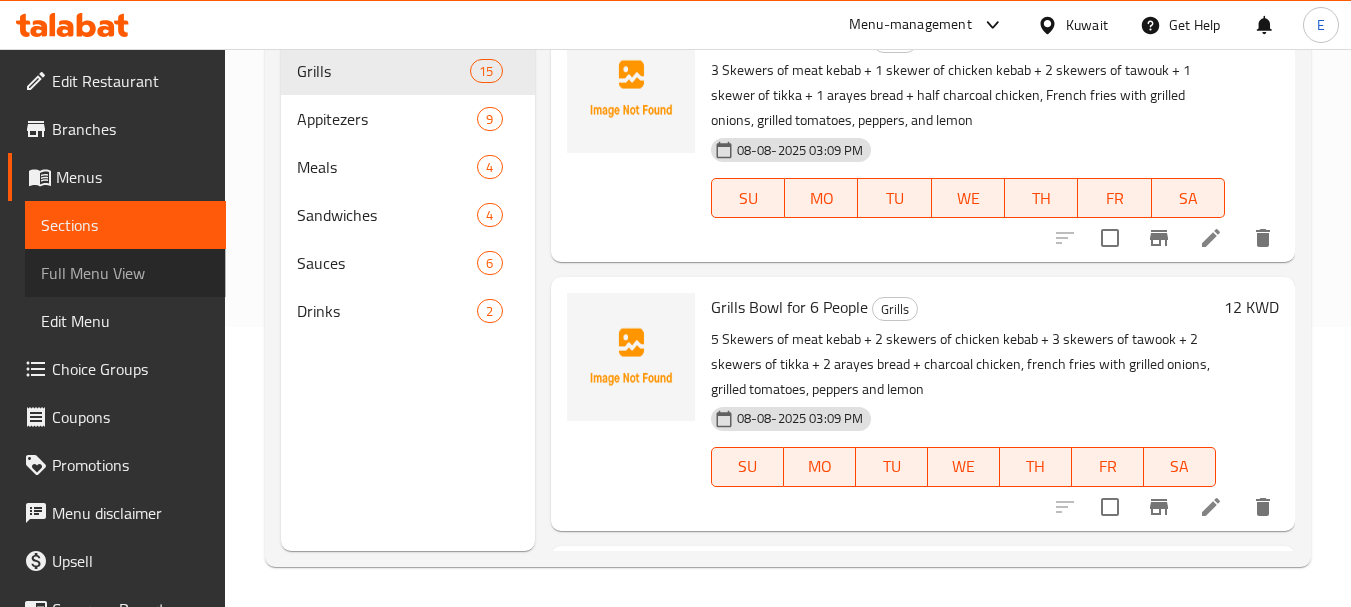 click on "Full Menu View" at bounding box center [125, 273] 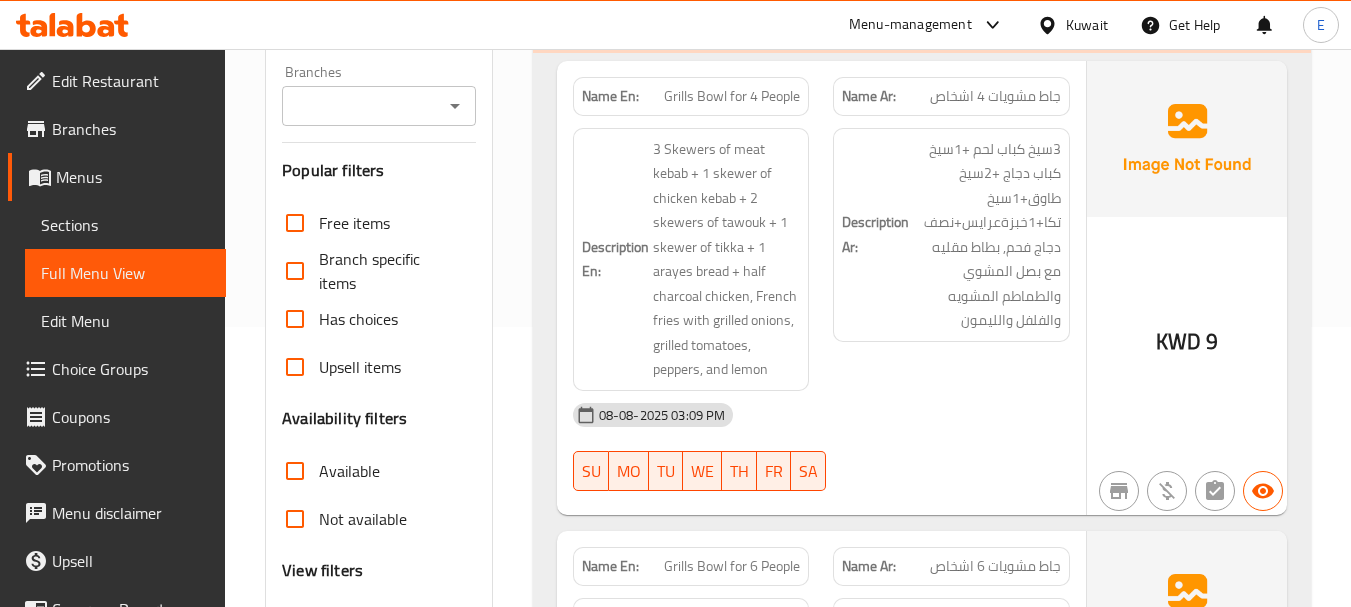 scroll, scrollTop: 480, scrollLeft: 0, axis: vertical 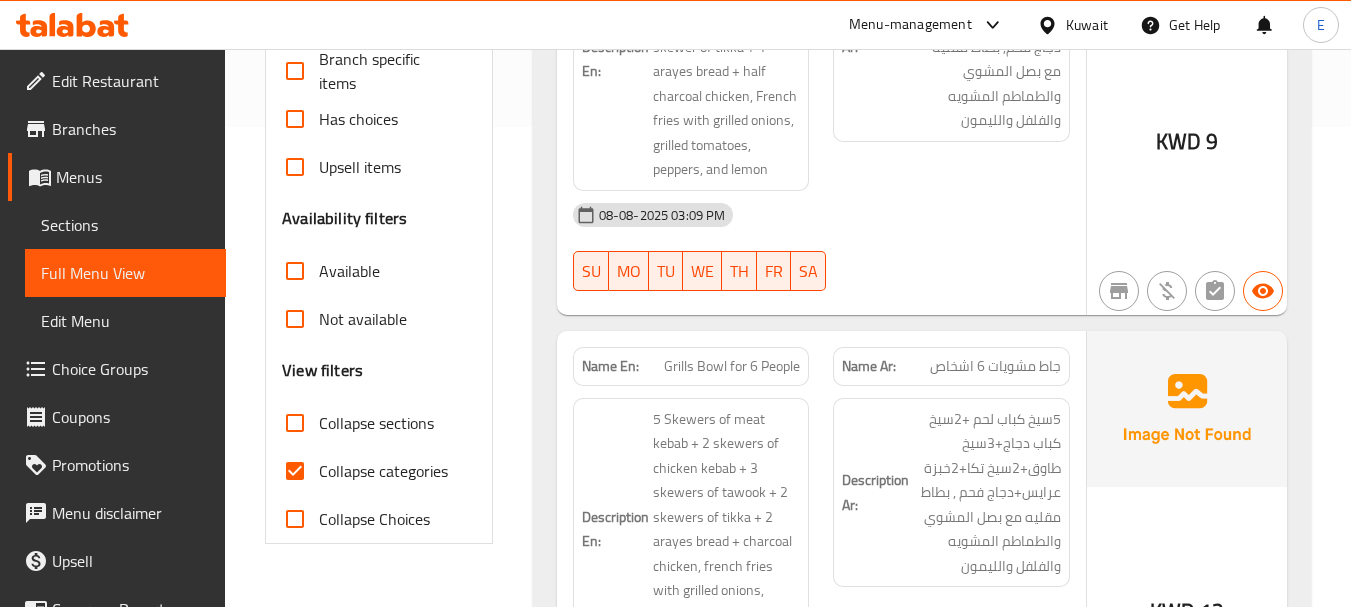 click on "Collapse categories" at bounding box center (383, 471) 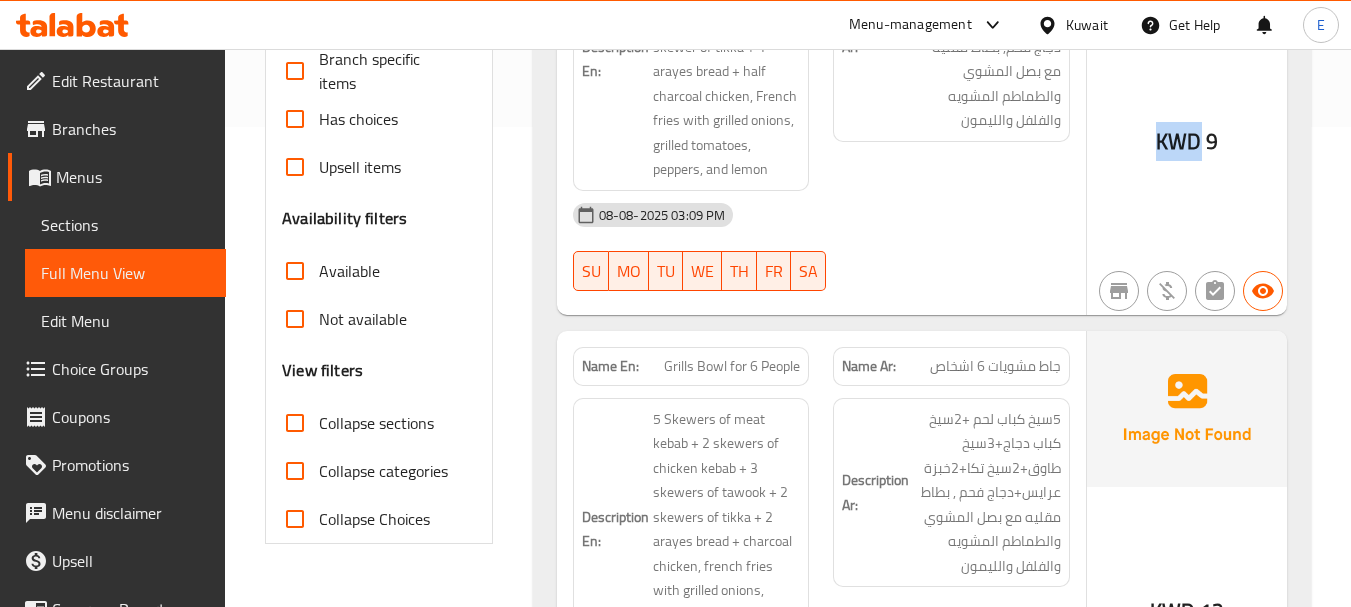 drag, startPoint x: 1156, startPoint y: 141, endPoint x: 1151, endPoint y: 157, distance: 16.763054 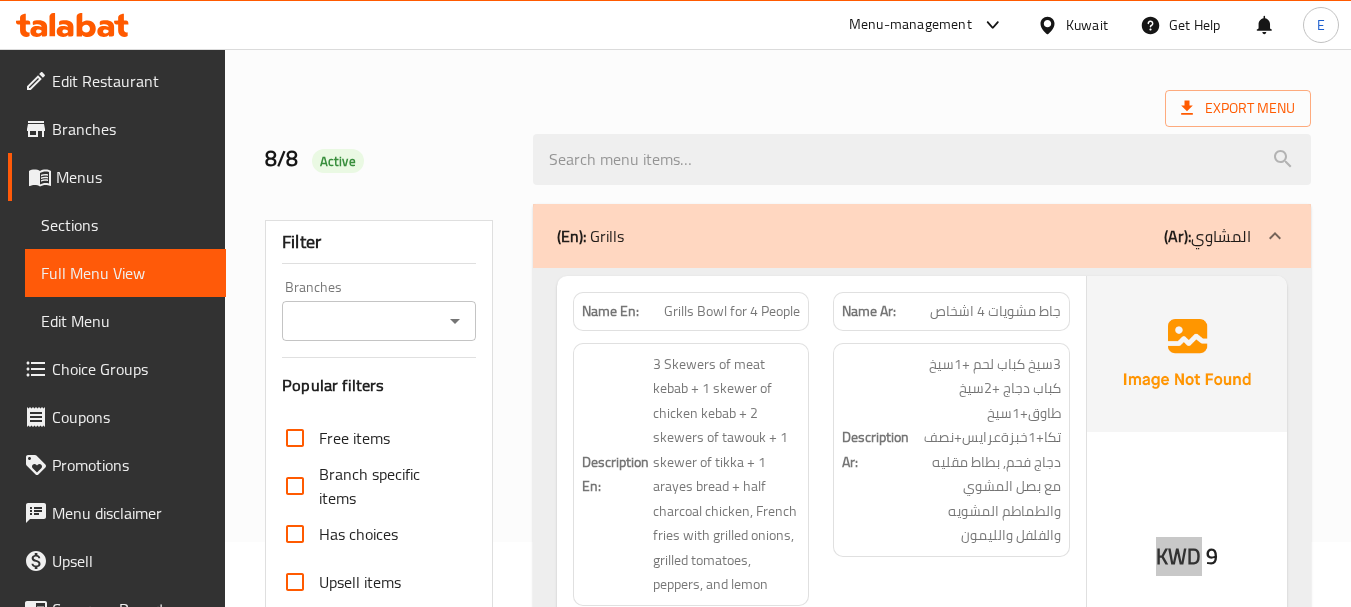 scroll, scrollTop: 100, scrollLeft: 0, axis: vertical 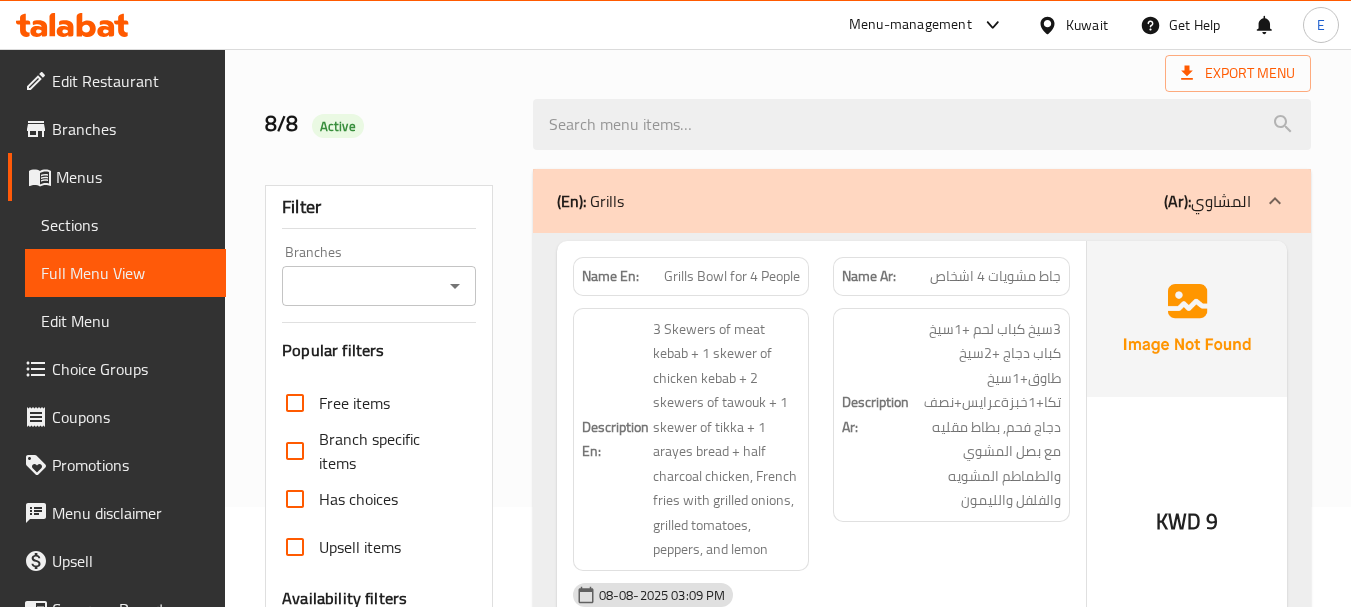 click on "Active" at bounding box center (338, 126) 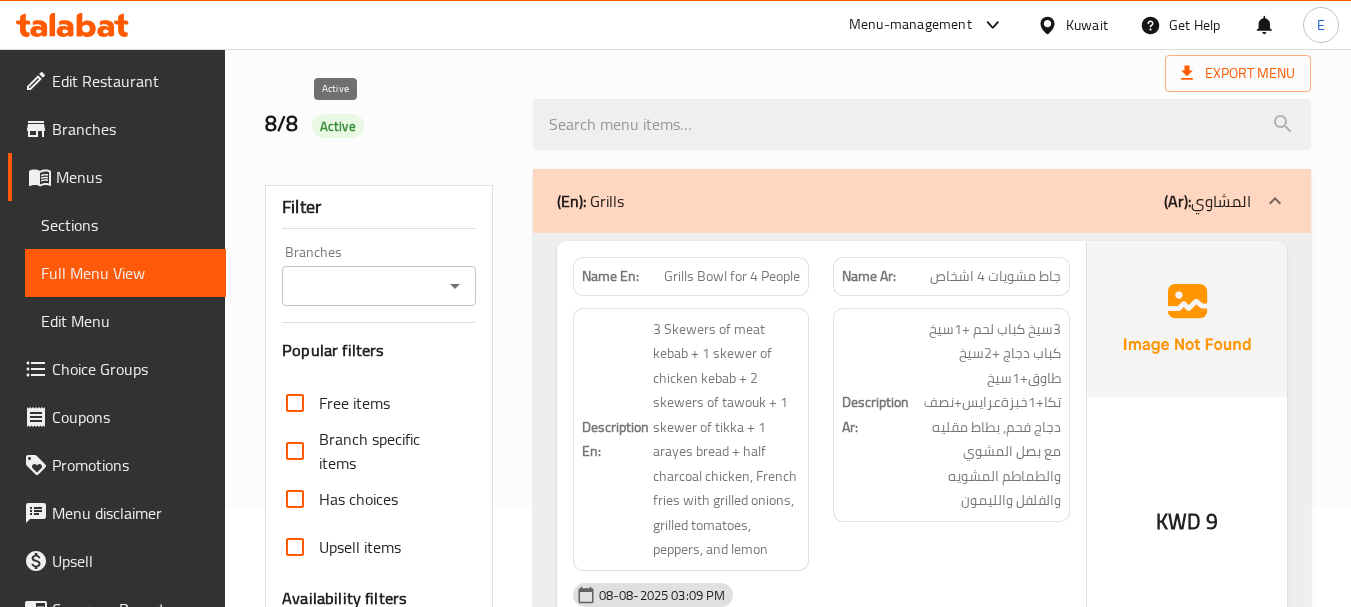 click on "Active" at bounding box center [338, 126] 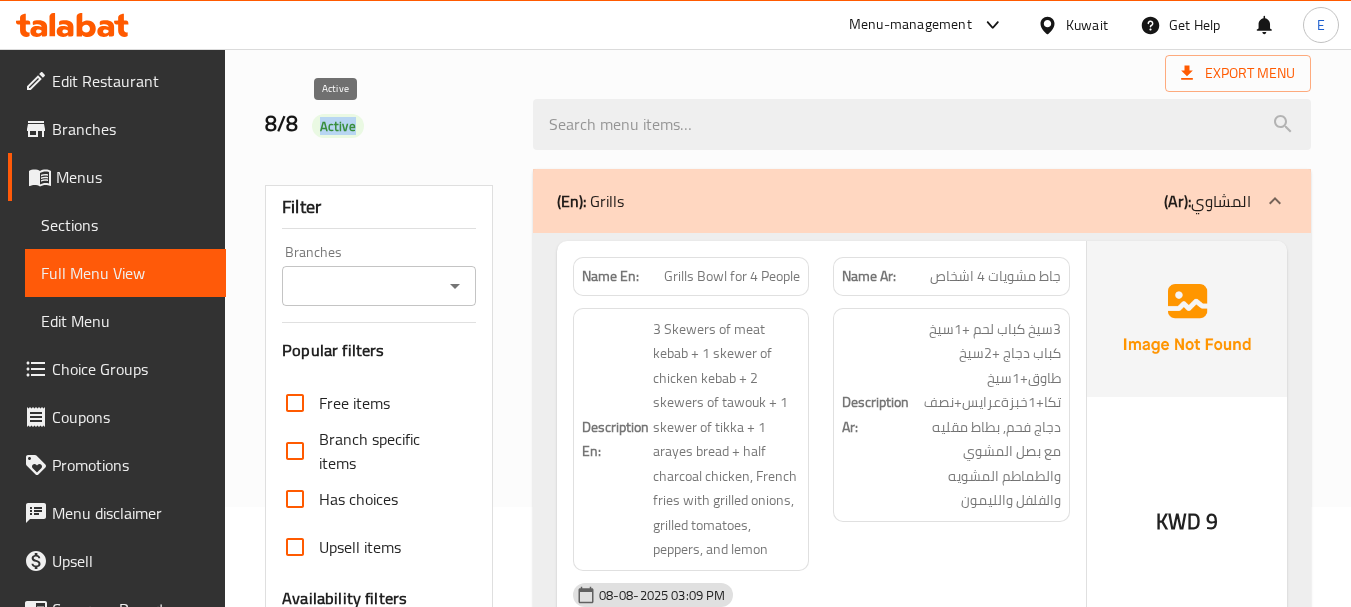 click on "Active" at bounding box center [338, 126] 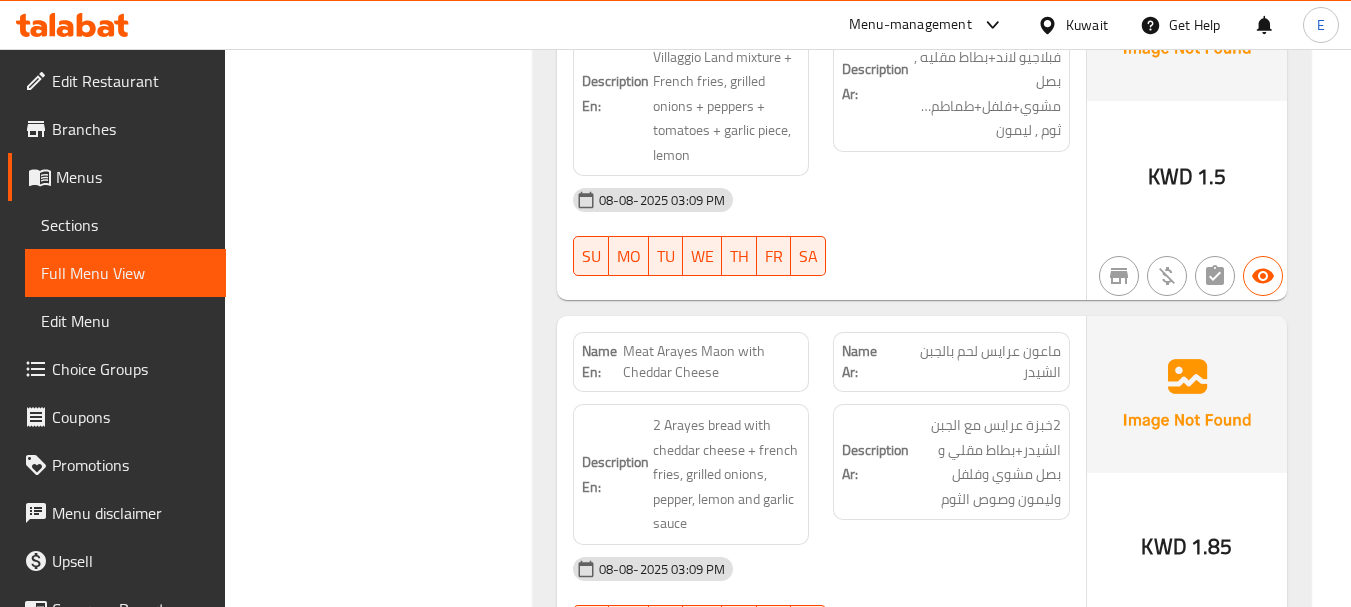 scroll, scrollTop: 4500, scrollLeft: 0, axis: vertical 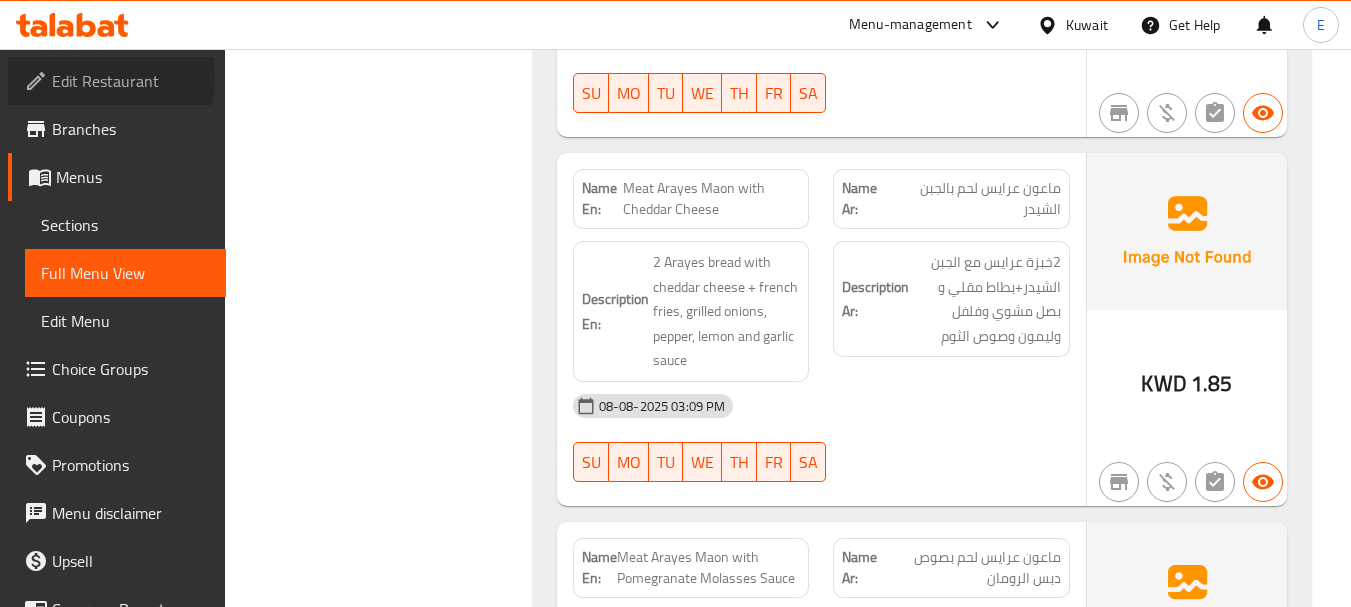 click on "Edit Restaurant" at bounding box center [131, 81] 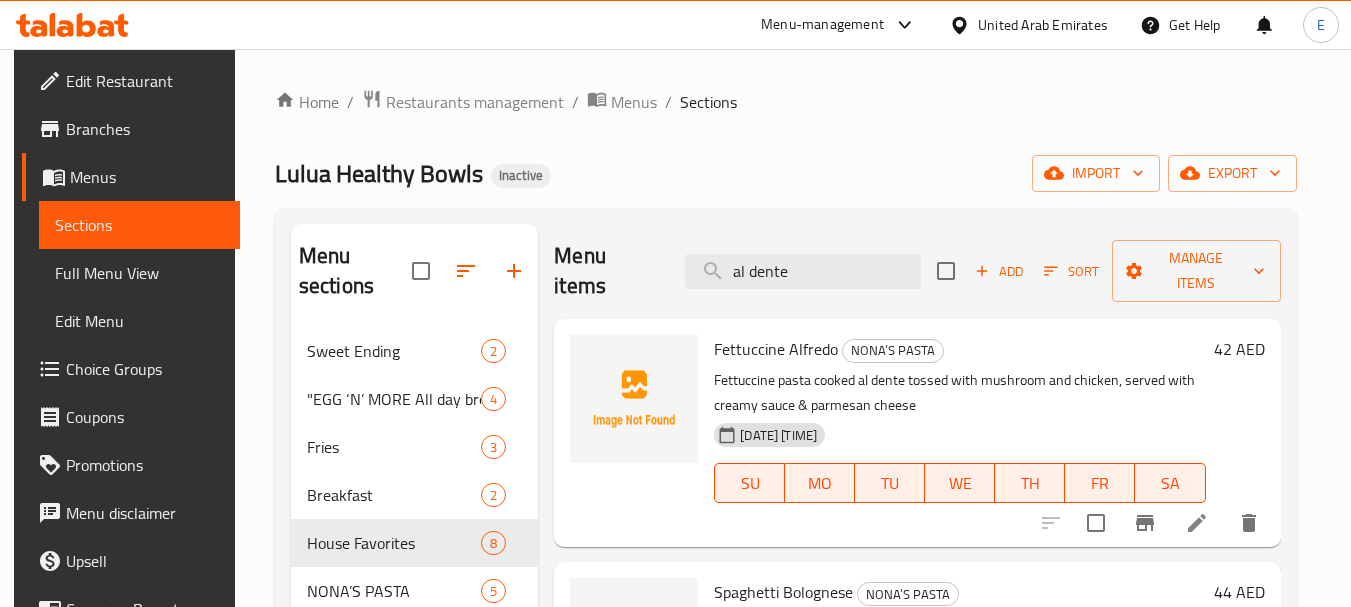 scroll, scrollTop: 0, scrollLeft: 0, axis: both 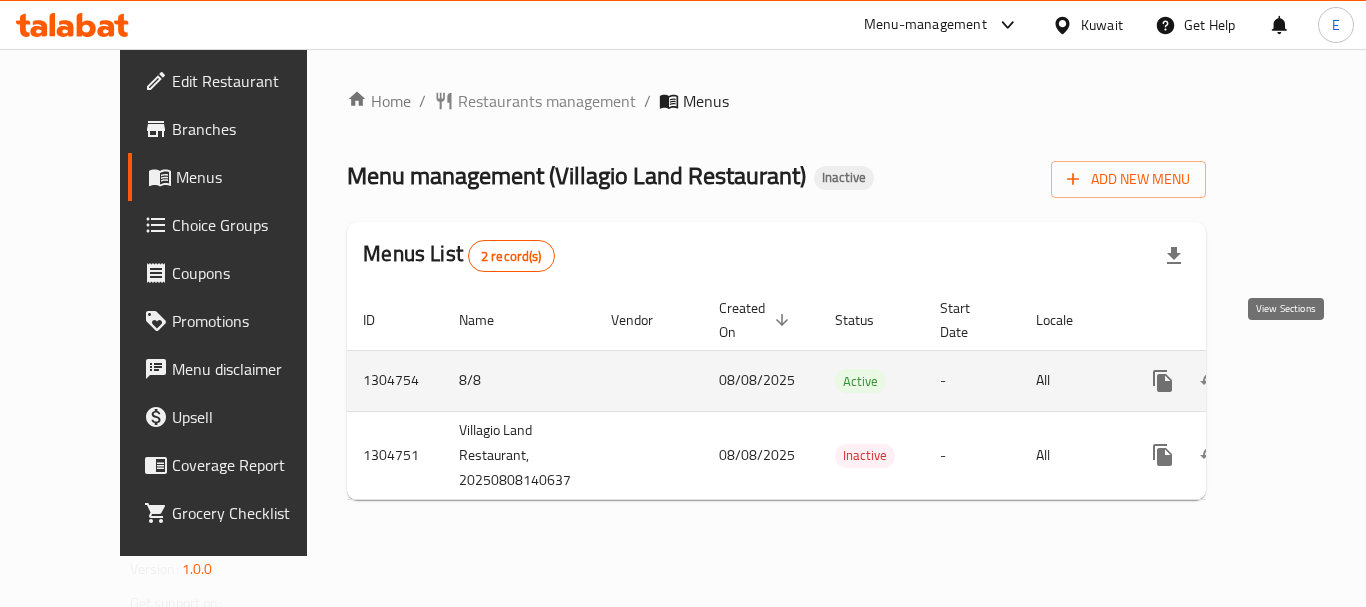 click 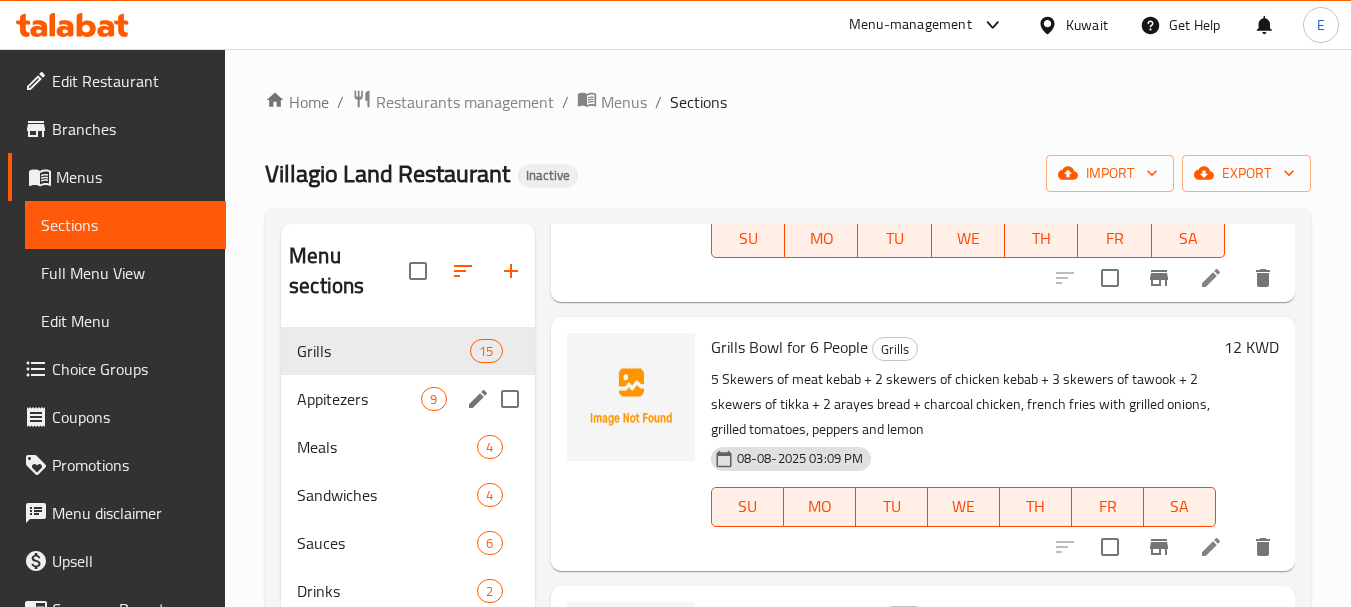 scroll, scrollTop: 400, scrollLeft: 0, axis: vertical 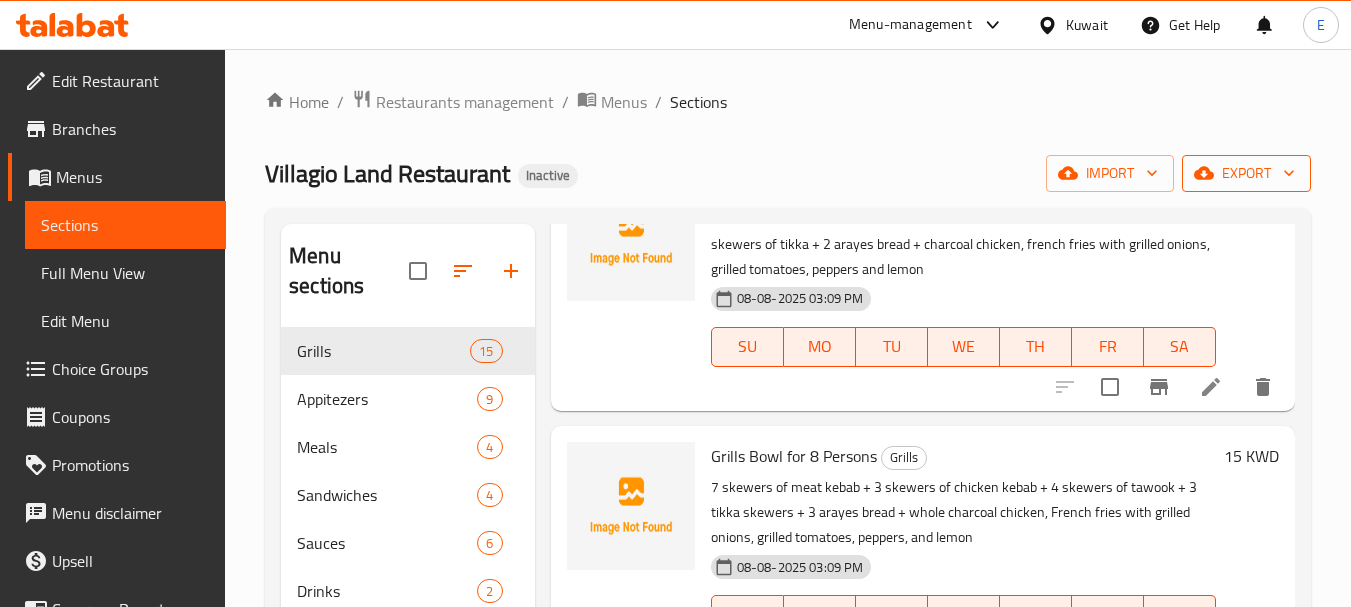 click on "export" at bounding box center [1246, 173] 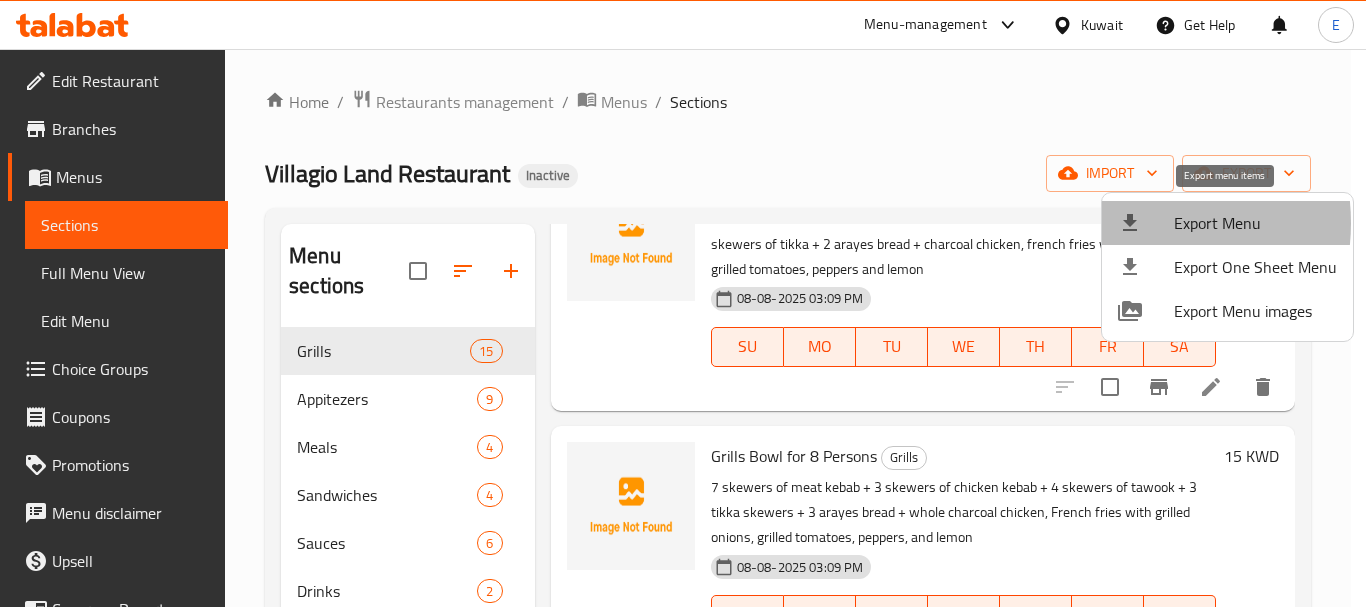 click 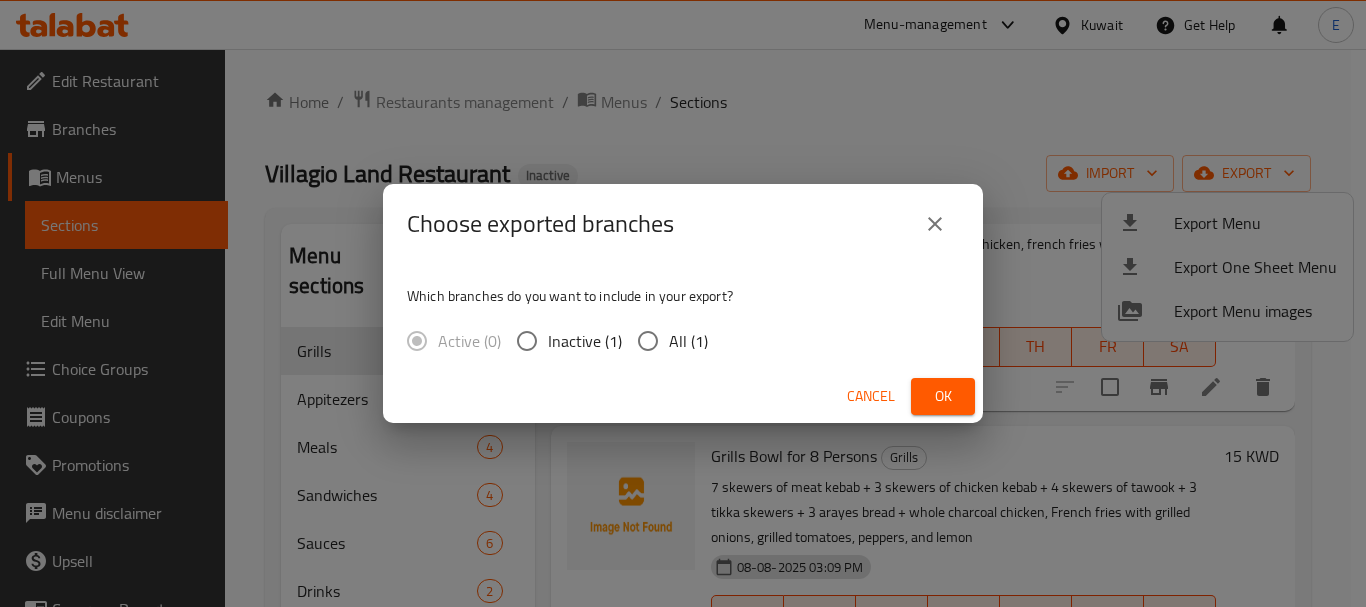 click on "All (1)" at bounding box center (648, 341) 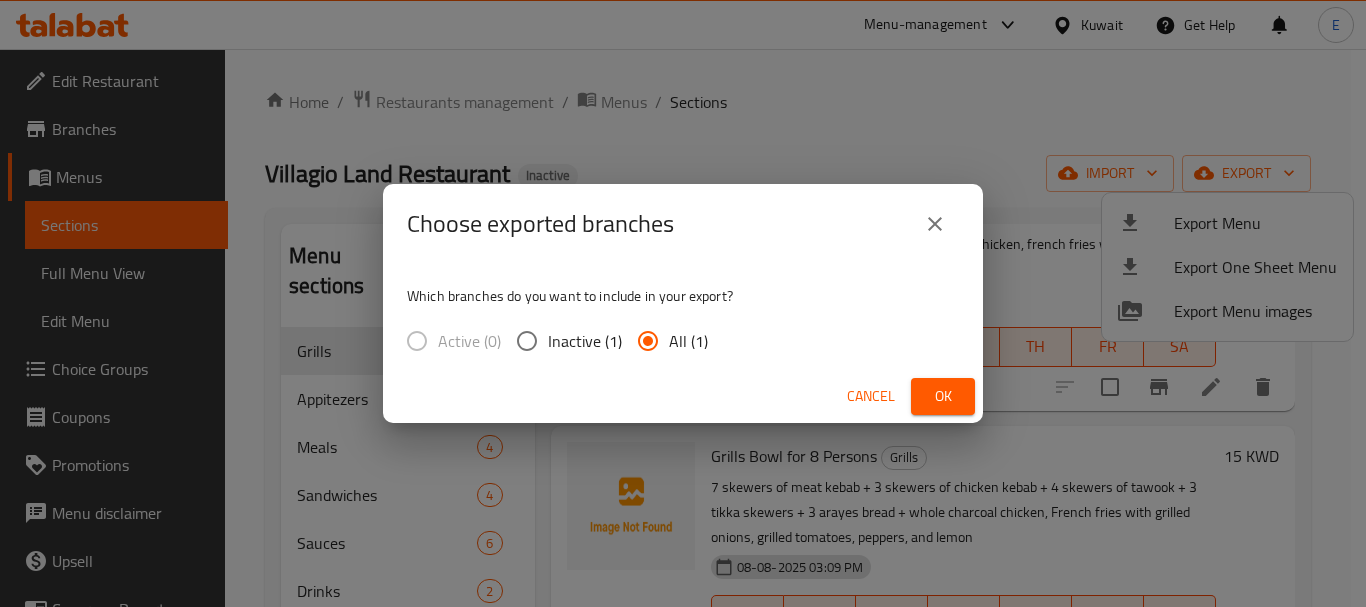 click 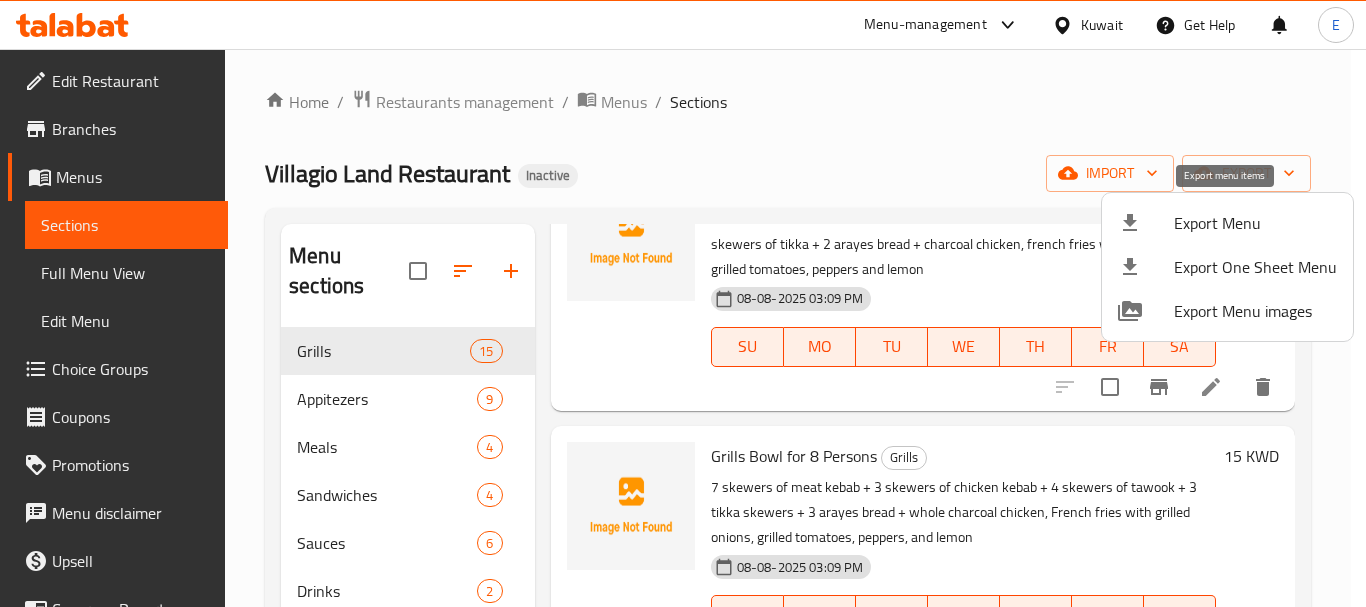 click on "Export Menu" at bounding box center [1255, 223] 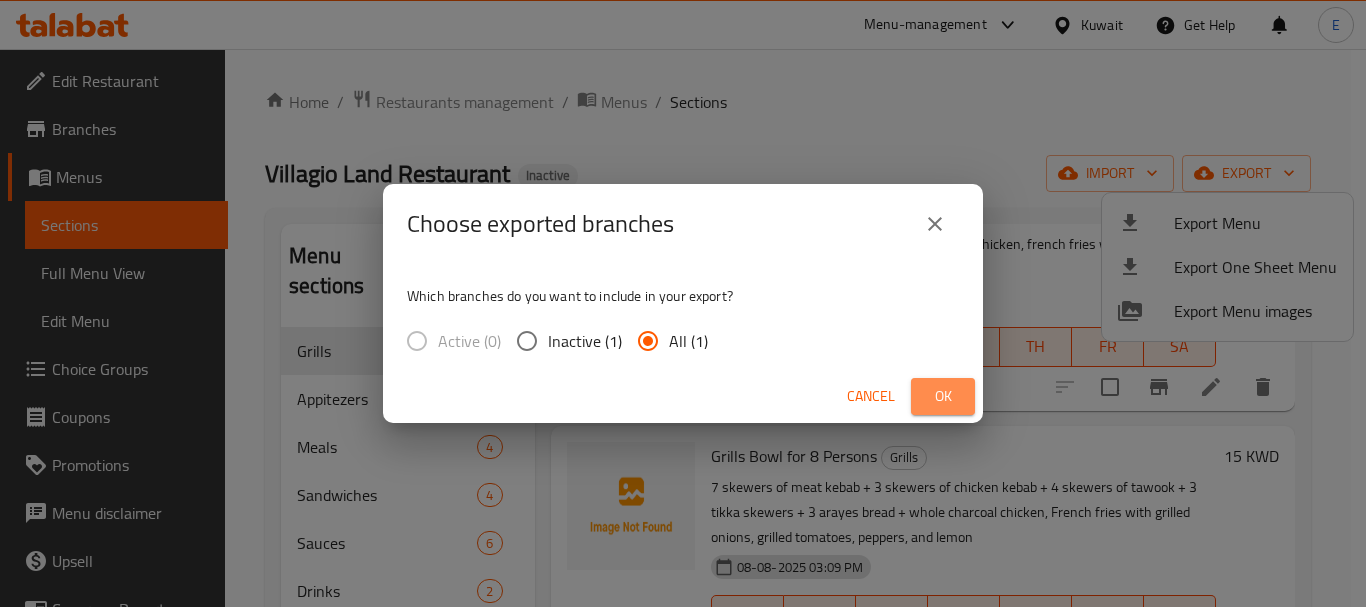 click on "Ok" at bounding box center (943, 396) 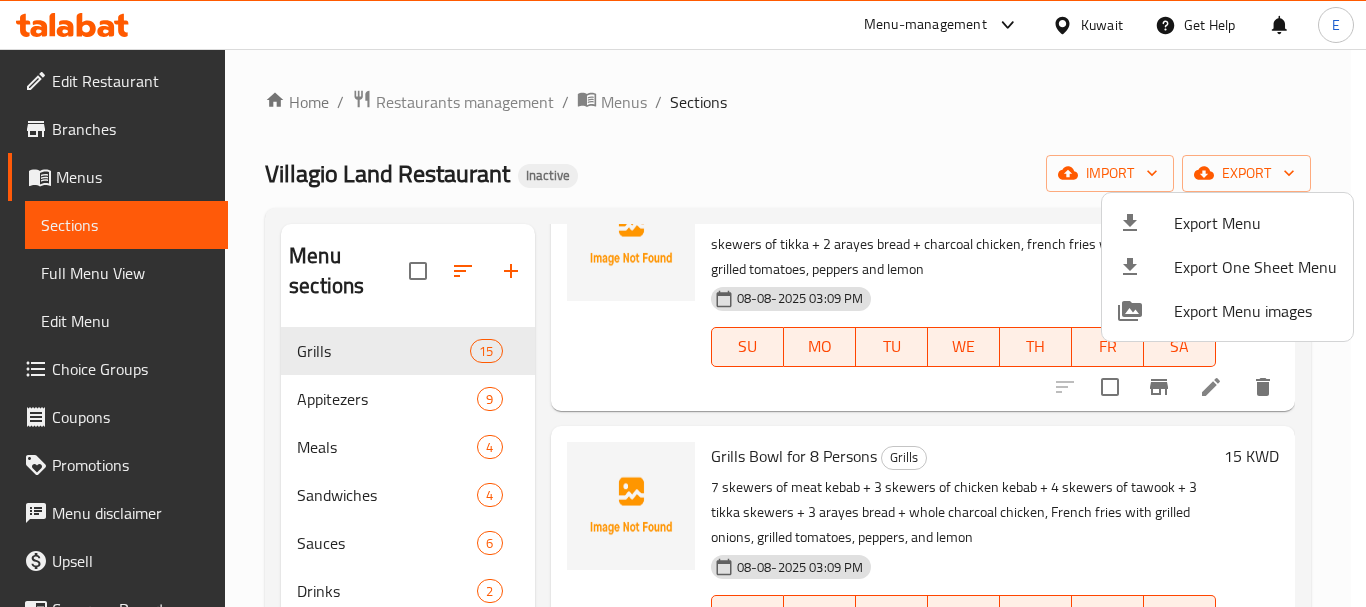 click at bounding box center (683, 303) 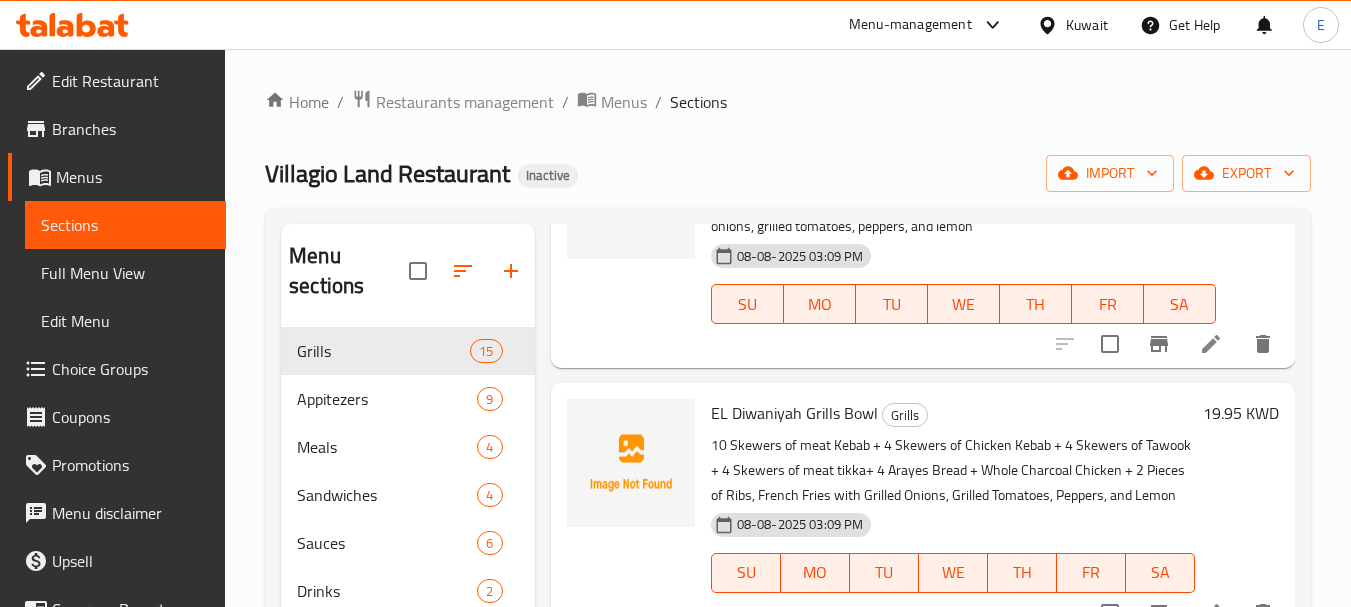 scroll, scrollTop: 751, scrollLeft: 0, axis: vertical 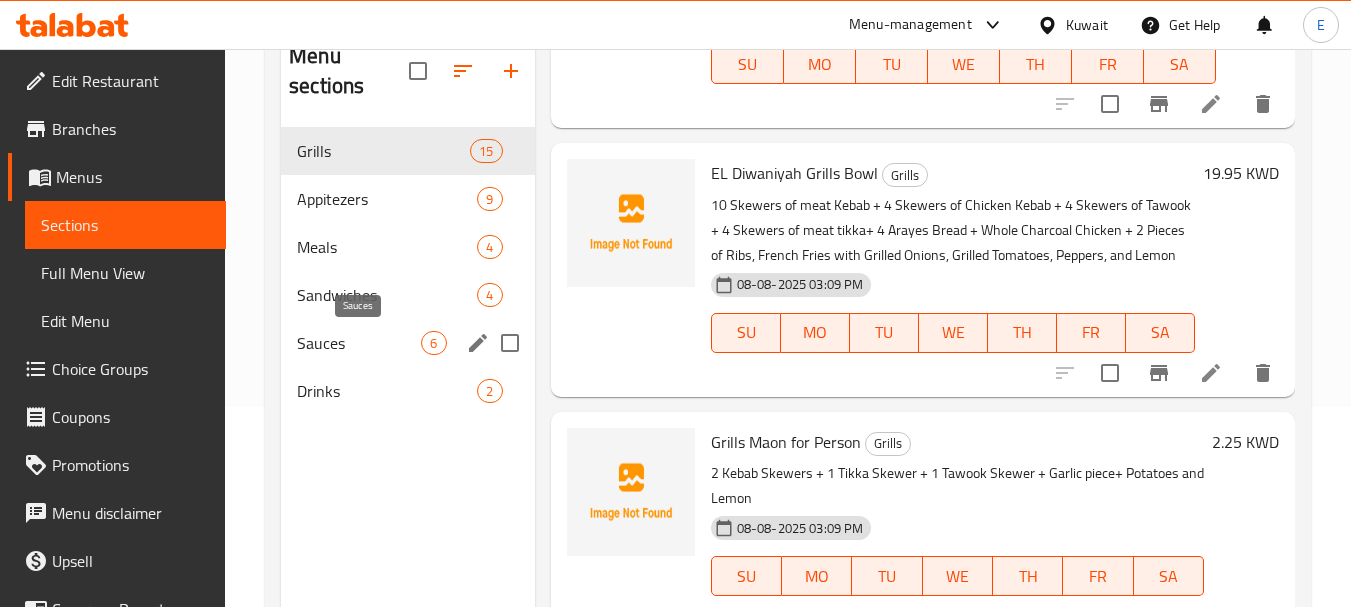 click on "Sauces" at bounding box center [359, 343] 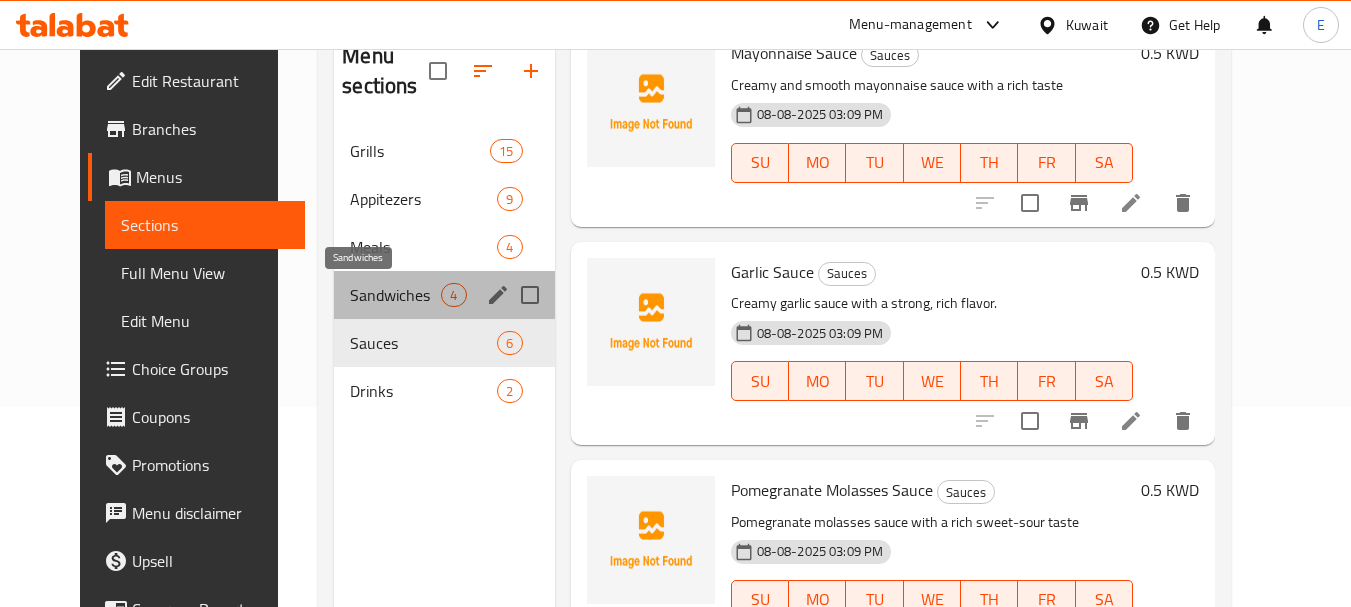 click on "Sandwiches" at bounding box center [395, 295] 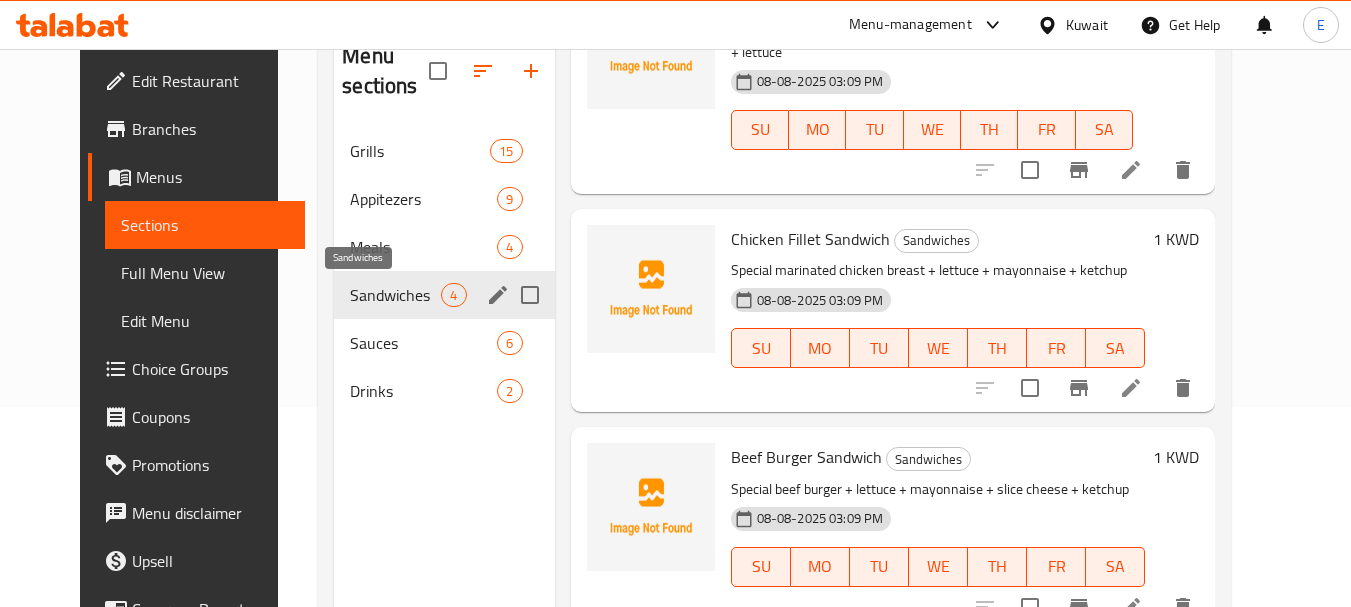 scroll, scrollTop: 347, scrollLeft: 0, axis: vertical 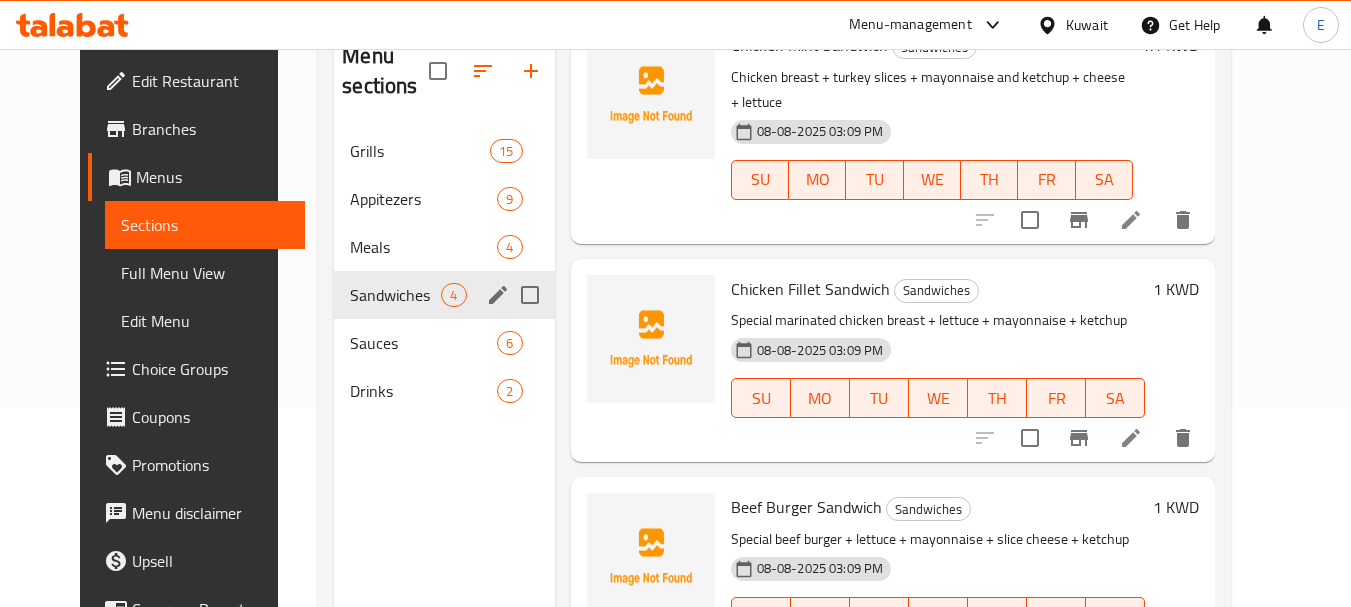 click on "Sandwiches 4" at bounding box center (444, 295) 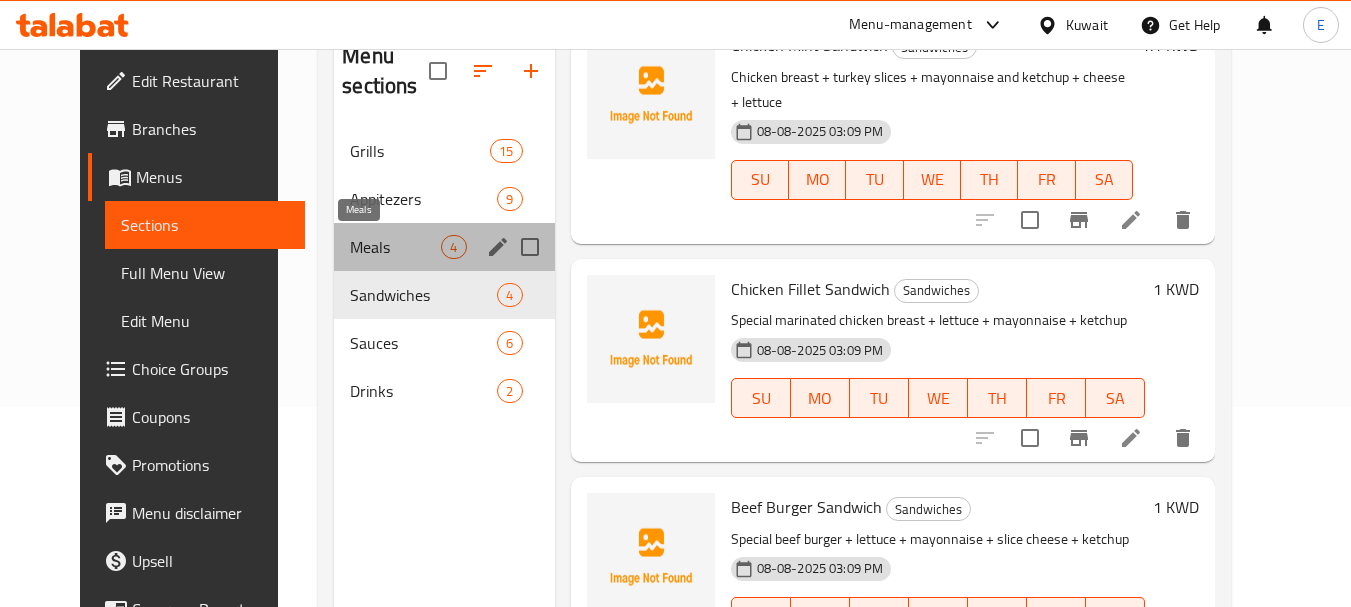click on "Meals" at bounding box center [395, 247] 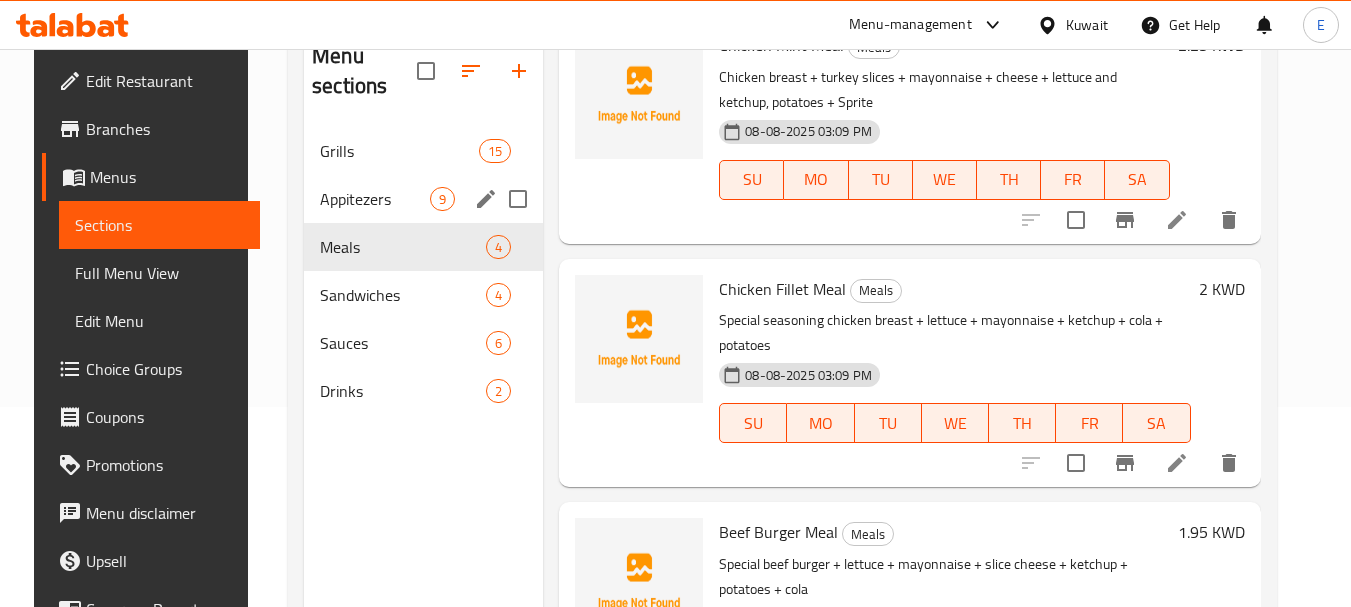 click on "Appitezers 9" at bounding box center [423, 199] 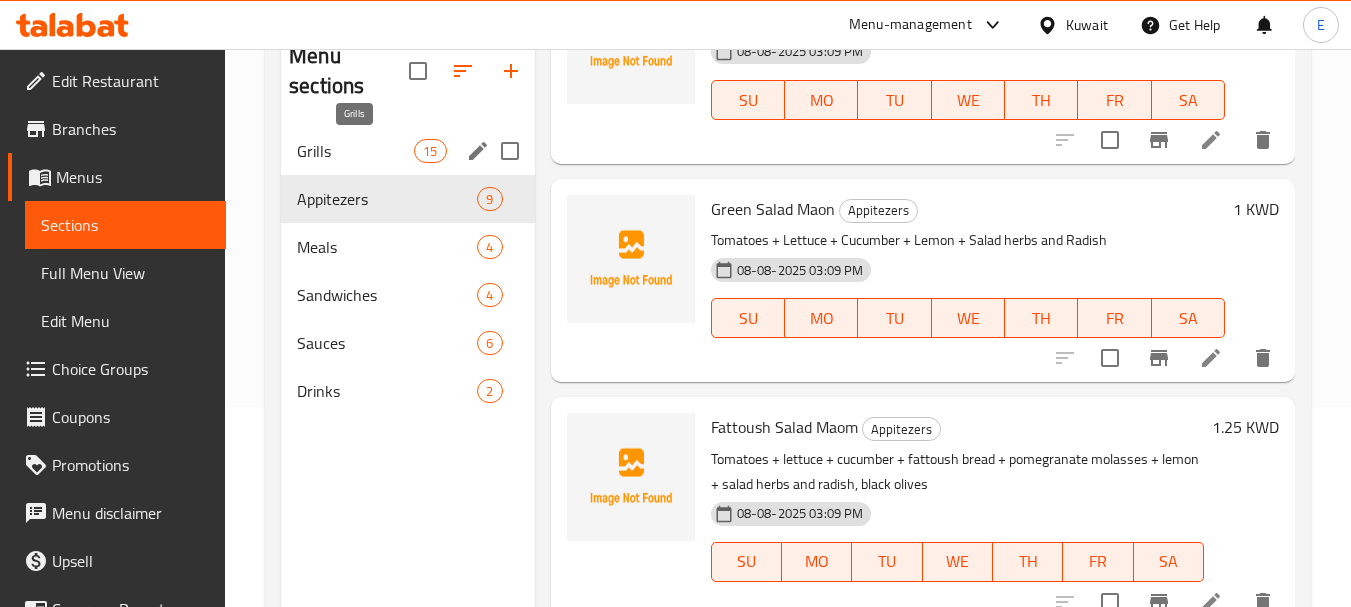 click on "Grills" at bounding box center (355, 151) 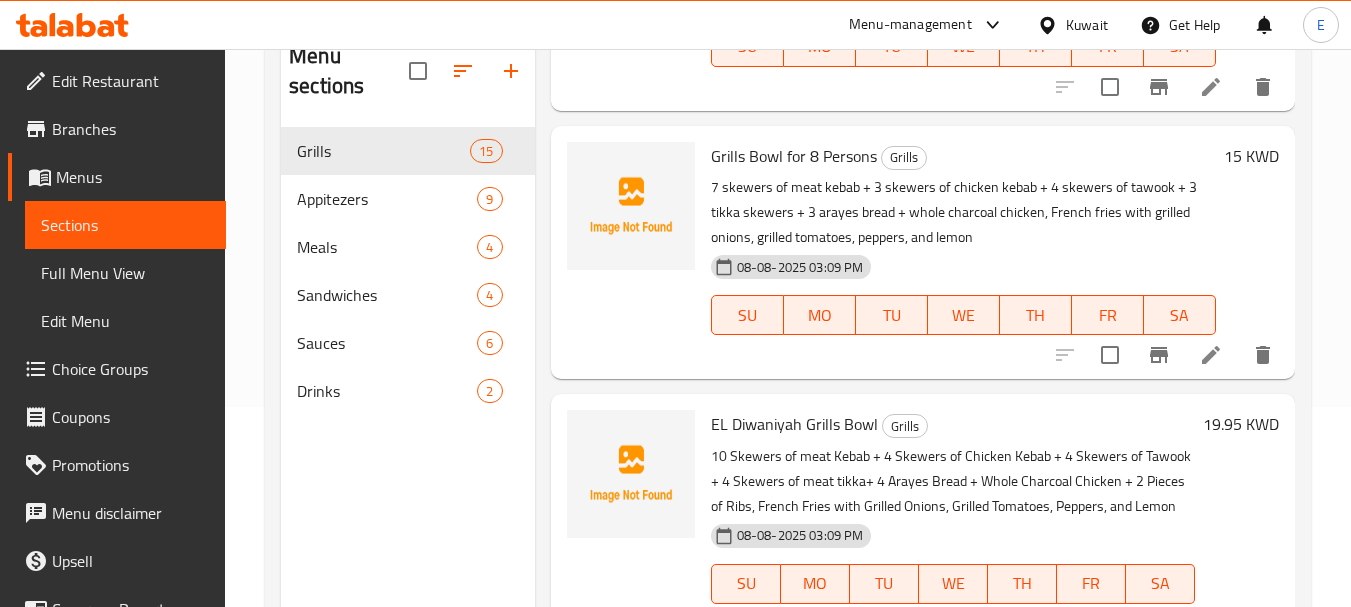 scroll, scrollTop: 1000, scrollLeft: 0, axis: vertical 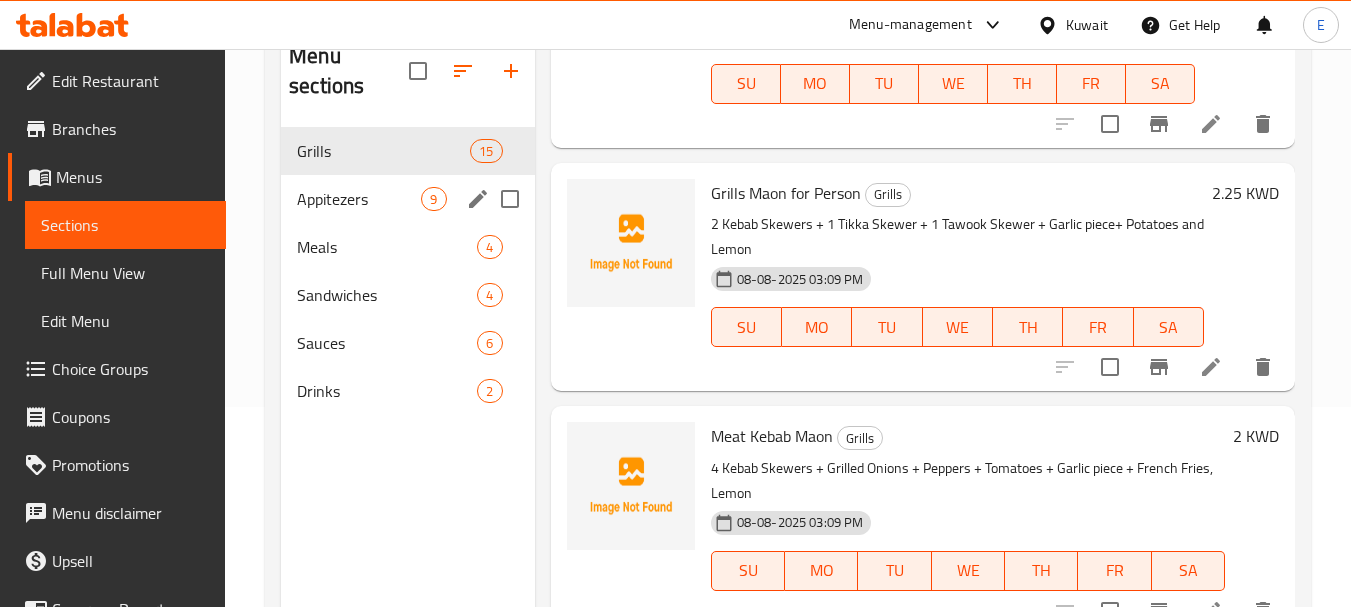 click on "Appitezers" at bounding box center [359, 199] 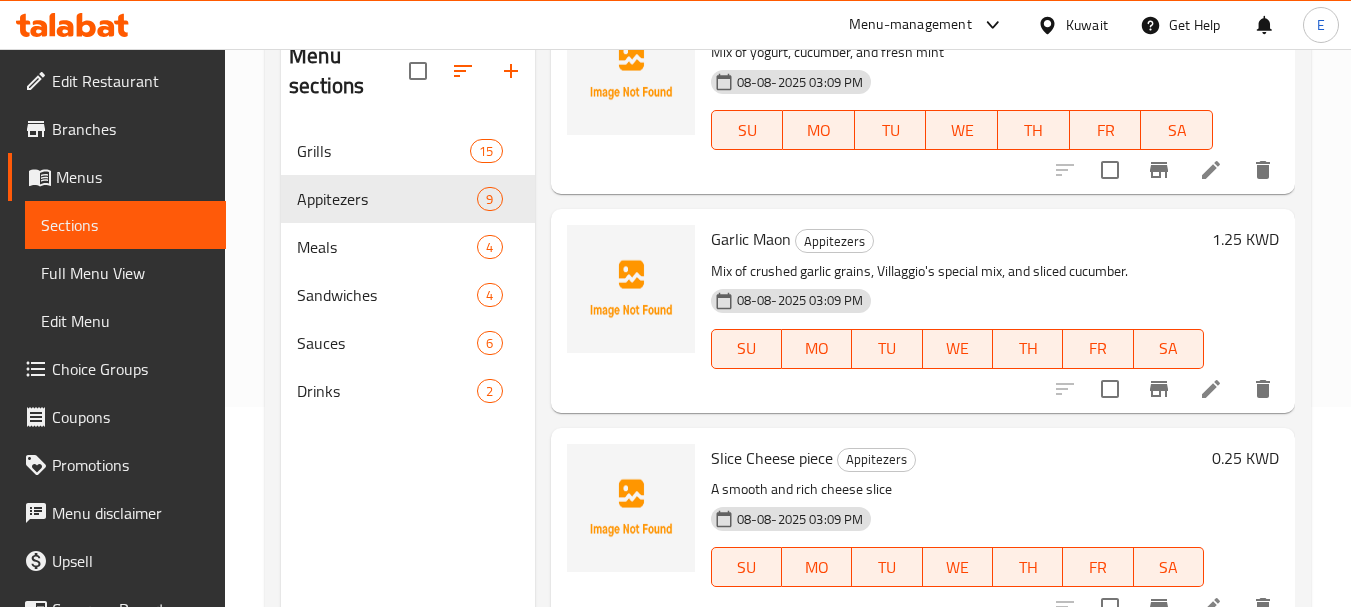 scroll, scrollTop: 1464, scrollLeft: 0, axis: vertical 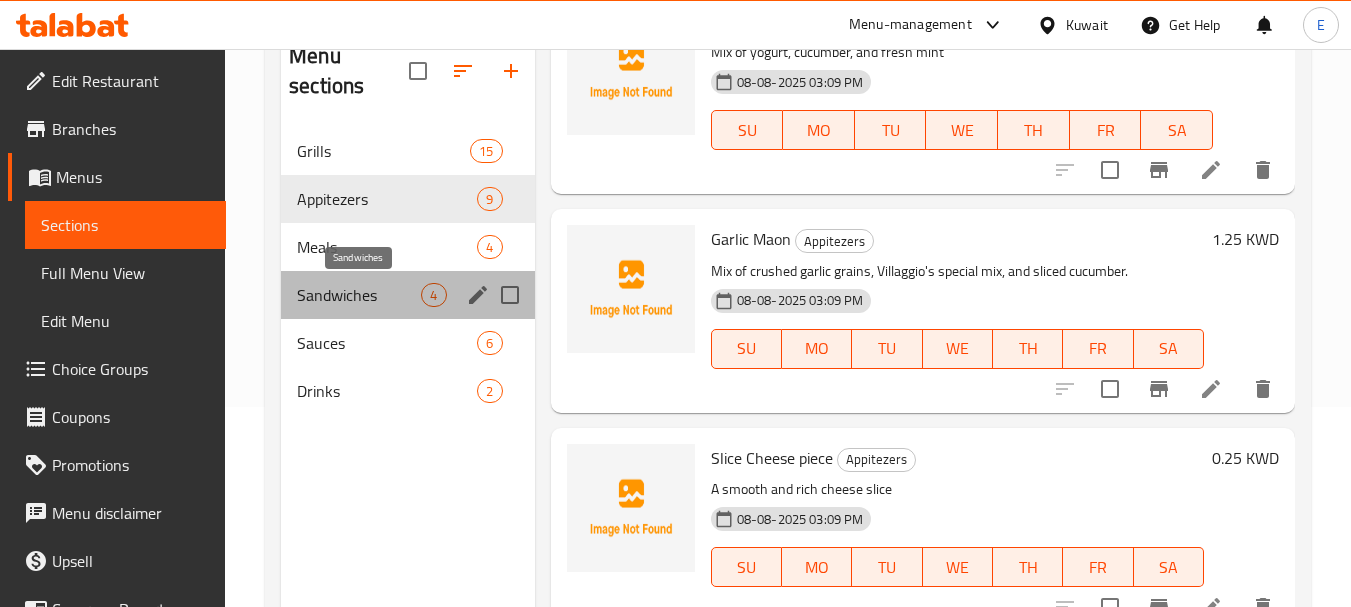 click on "Sandwiches" at bounding box center (359, 295) 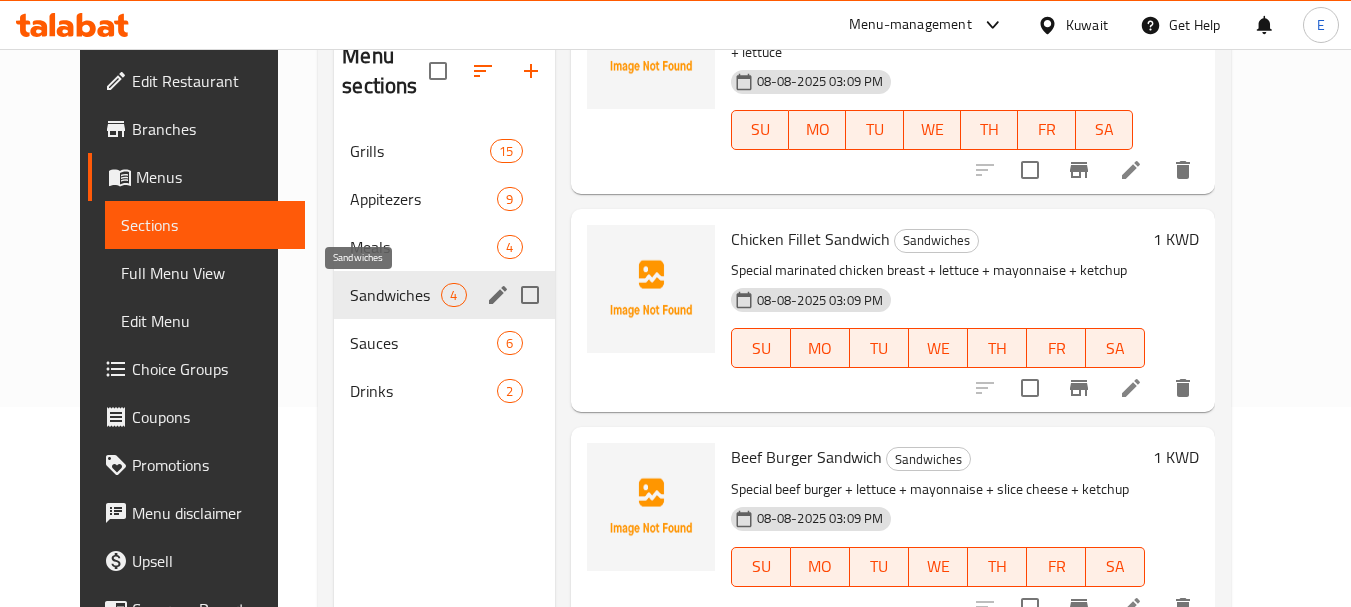 scroll, scrollTop: 347, scrollLeft: 0, axis: vertical 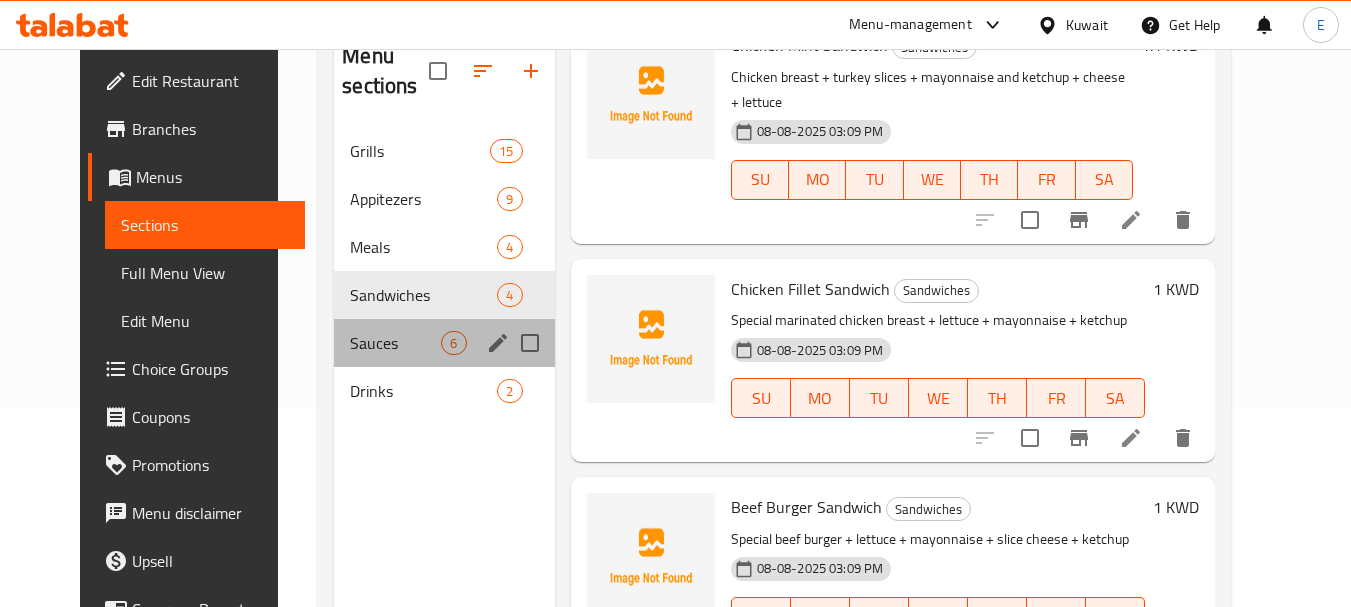 click on "Sauces 6" at bounding box center [444, 343] 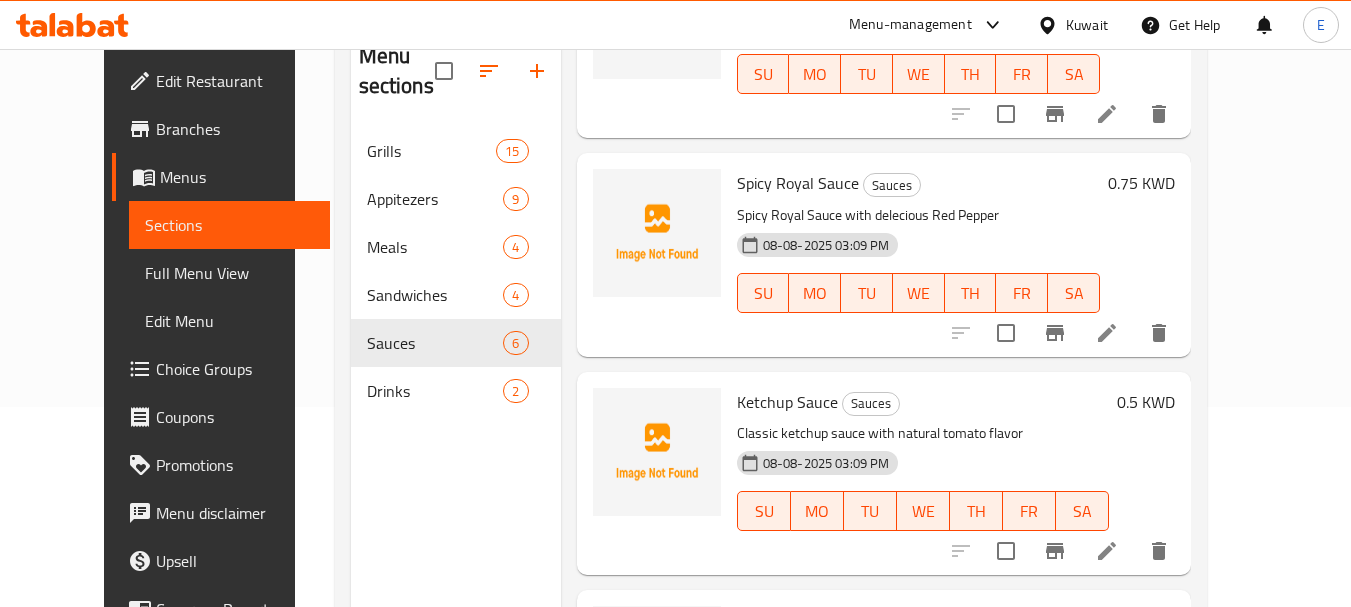 scroll, scrollTop: 0, scrollLeft: 0, axis: both 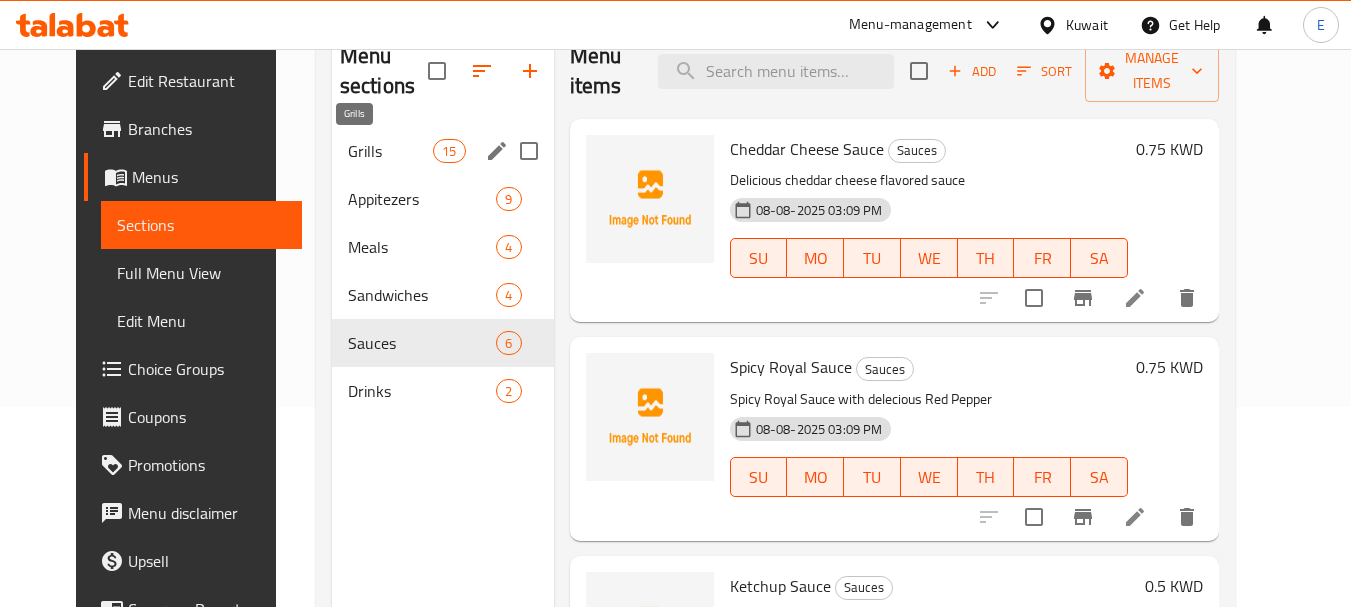 click on "Grills" at bounding box center (390, 151) 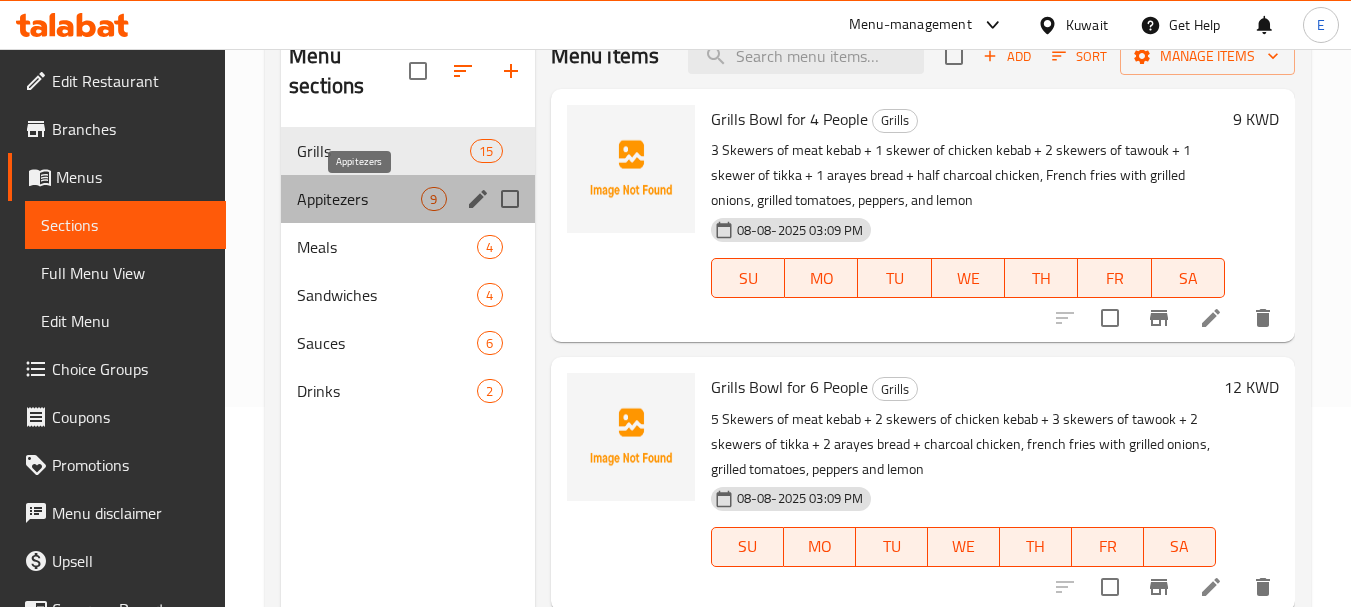 click on "Appitezers" at bounding box center [359, 199] 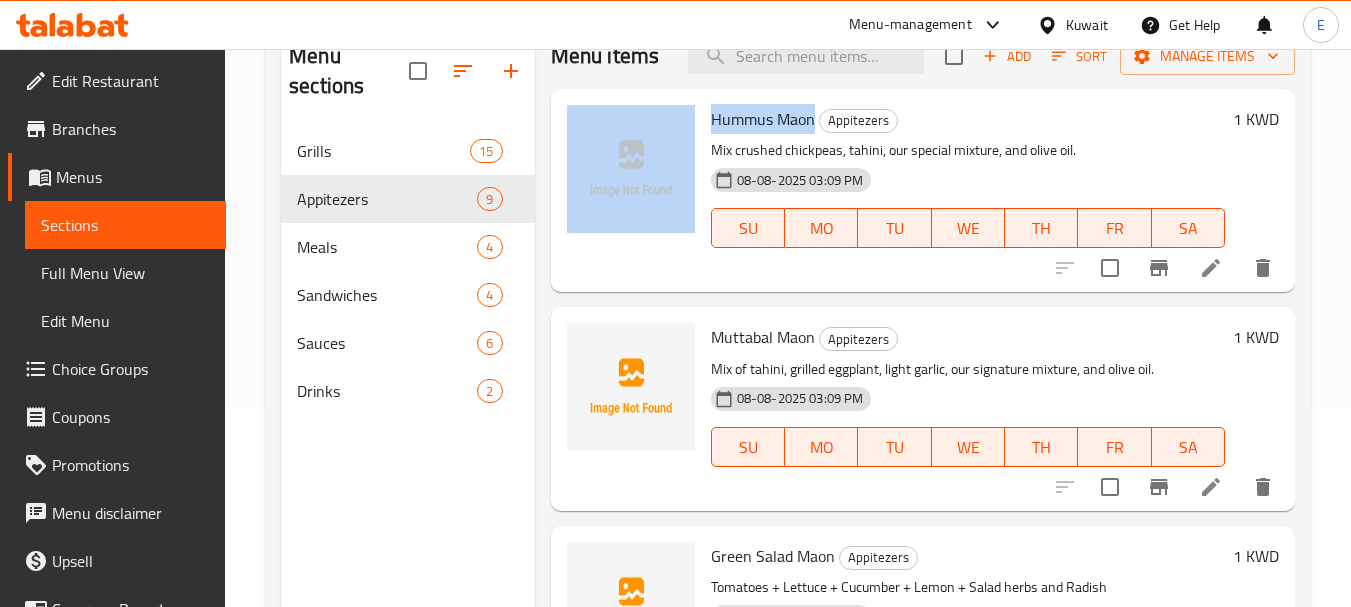 drag, startPoint x: 695, startPoint y: 143, endPoint x: 815, endPoint y: 157, distance: 120.8139 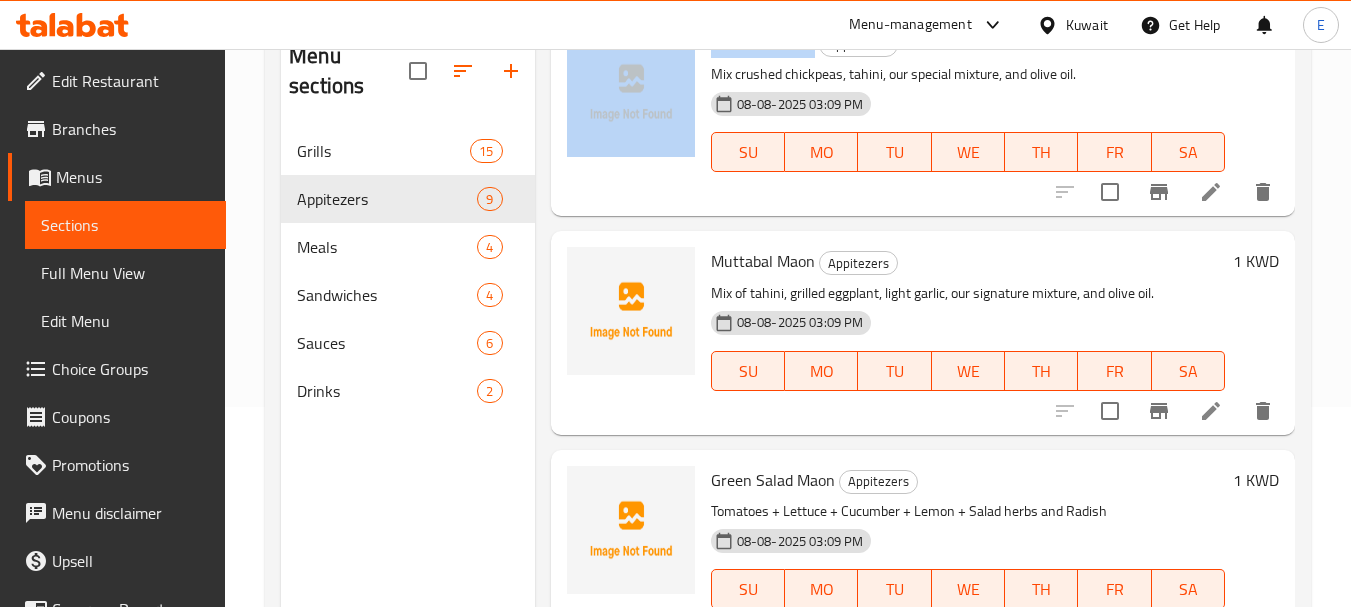 scroll, scrollTop: 200, scrollLeft: 0, axis: vertical 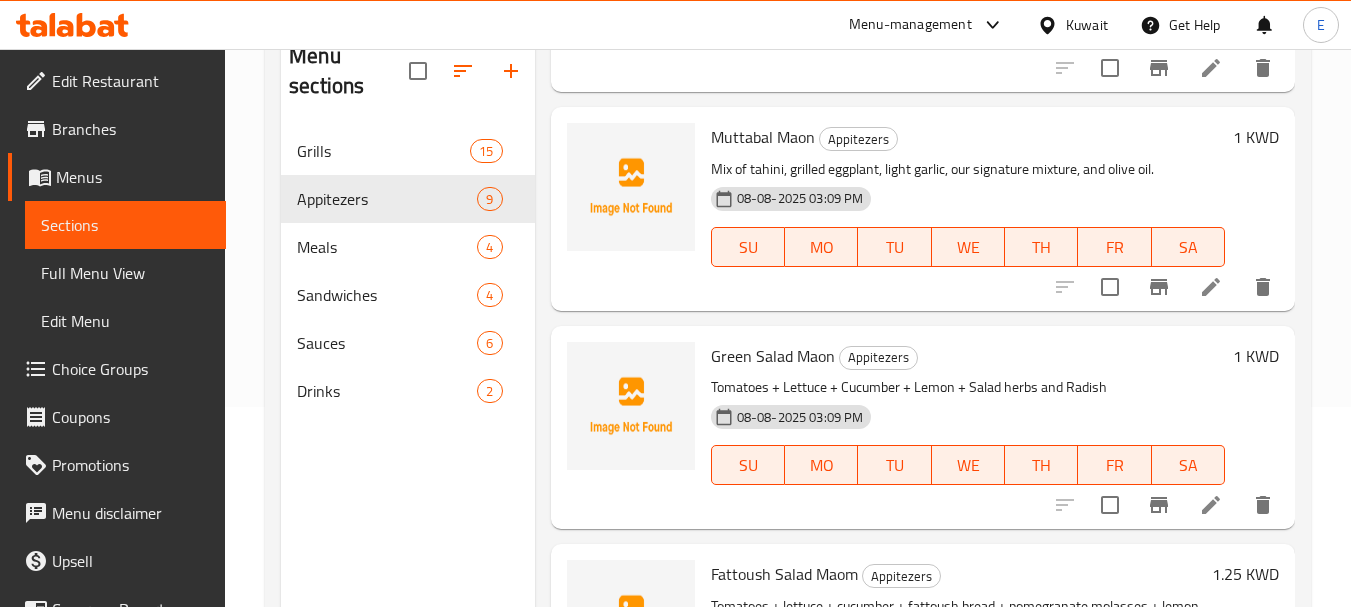 click on "Branches" at bounding box center [131, 129] 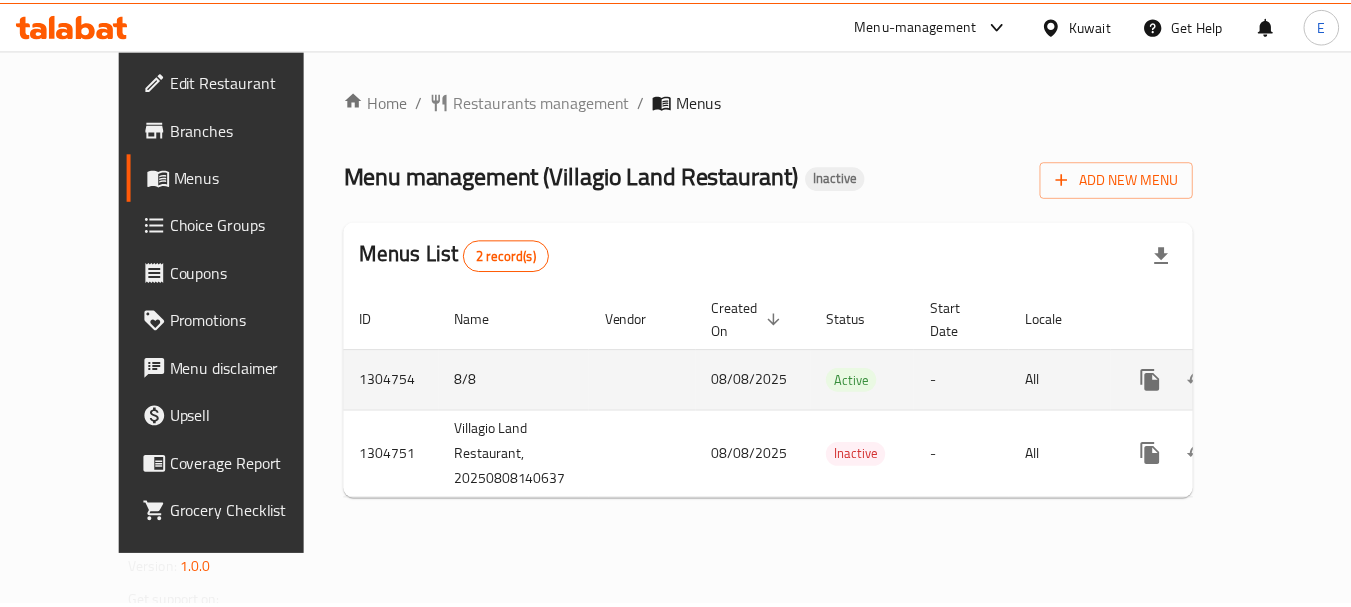scroll, scrollTop: 0, scrollLeft: 0, axis: both 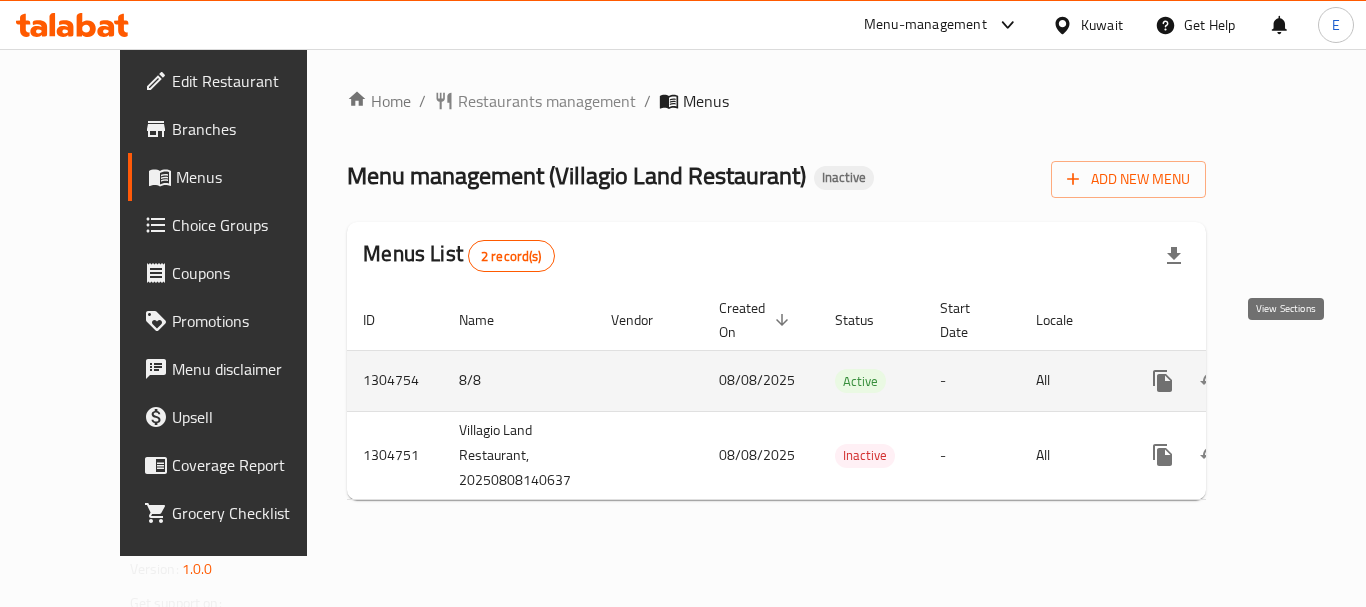 click 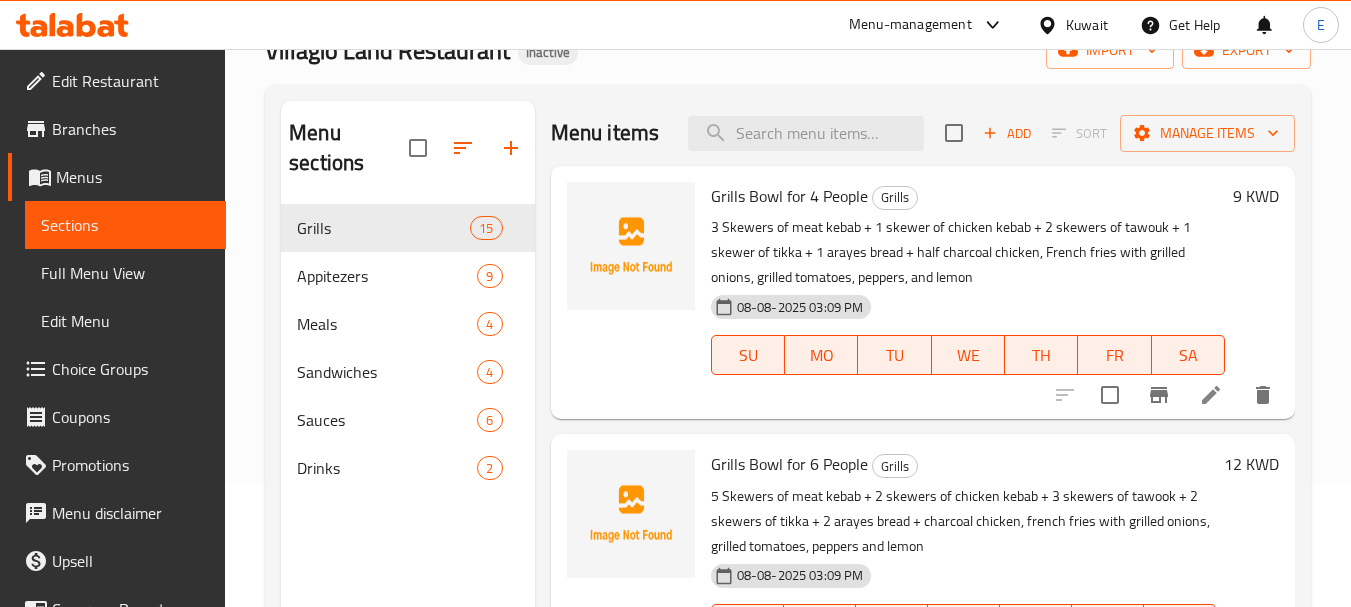 scroll, scrollTop: 200, scrollLeft: 0, axis: vertical 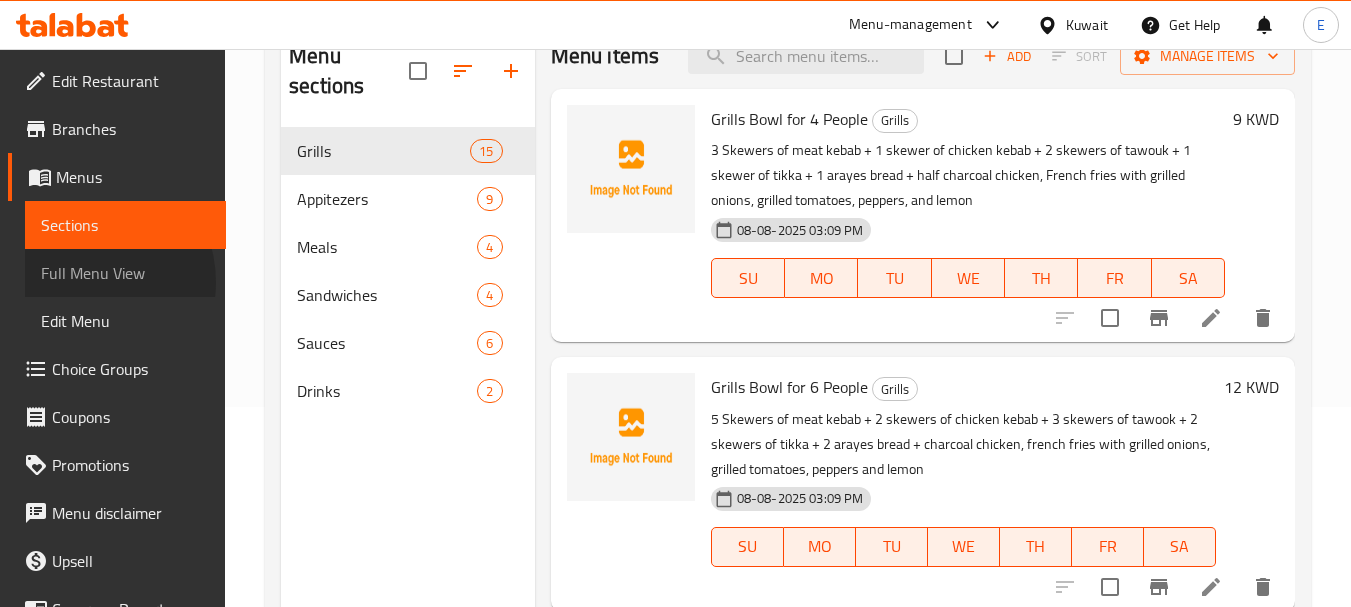 click on "Full Menu View" at bounding box center (125, 273) 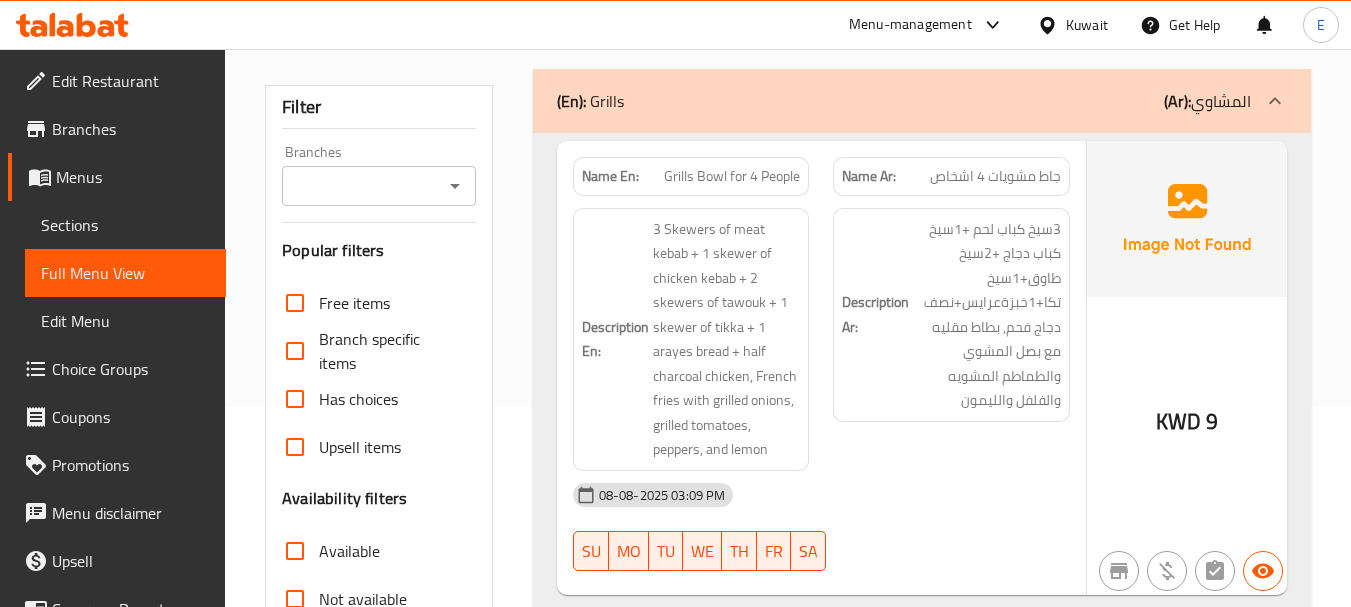 scroll, scrollTop: 600, scrollLeft: 0, axis: vertical 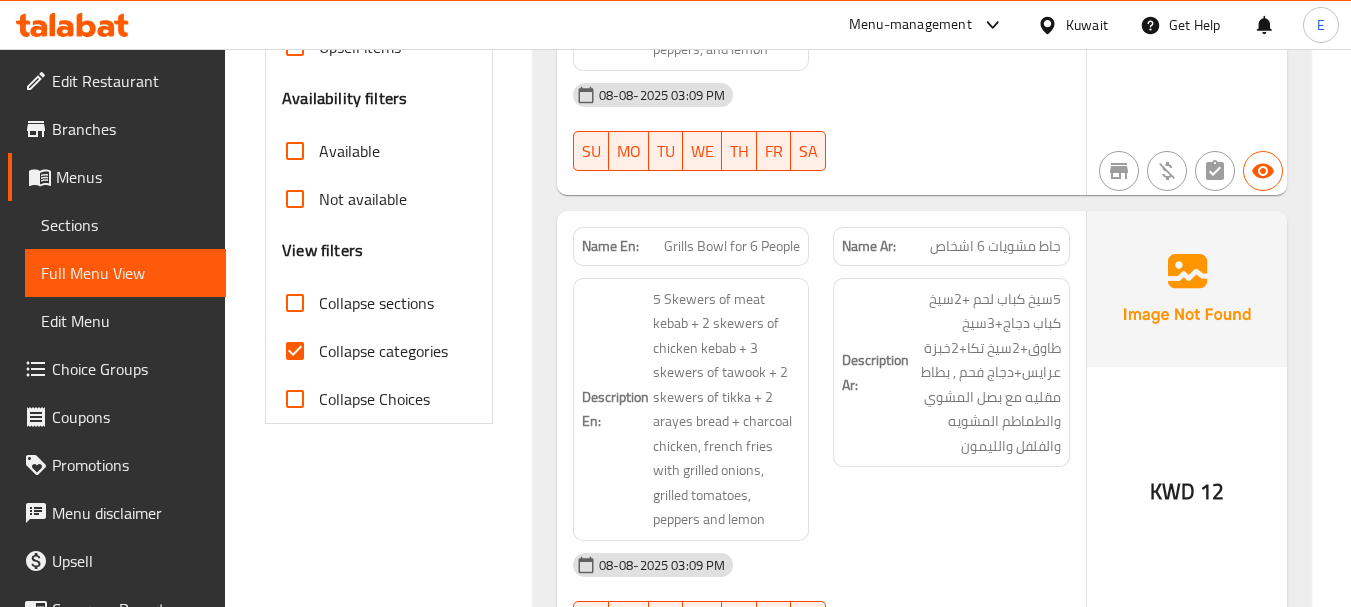click on "Collapse categories" at bounding box center (295, 351) 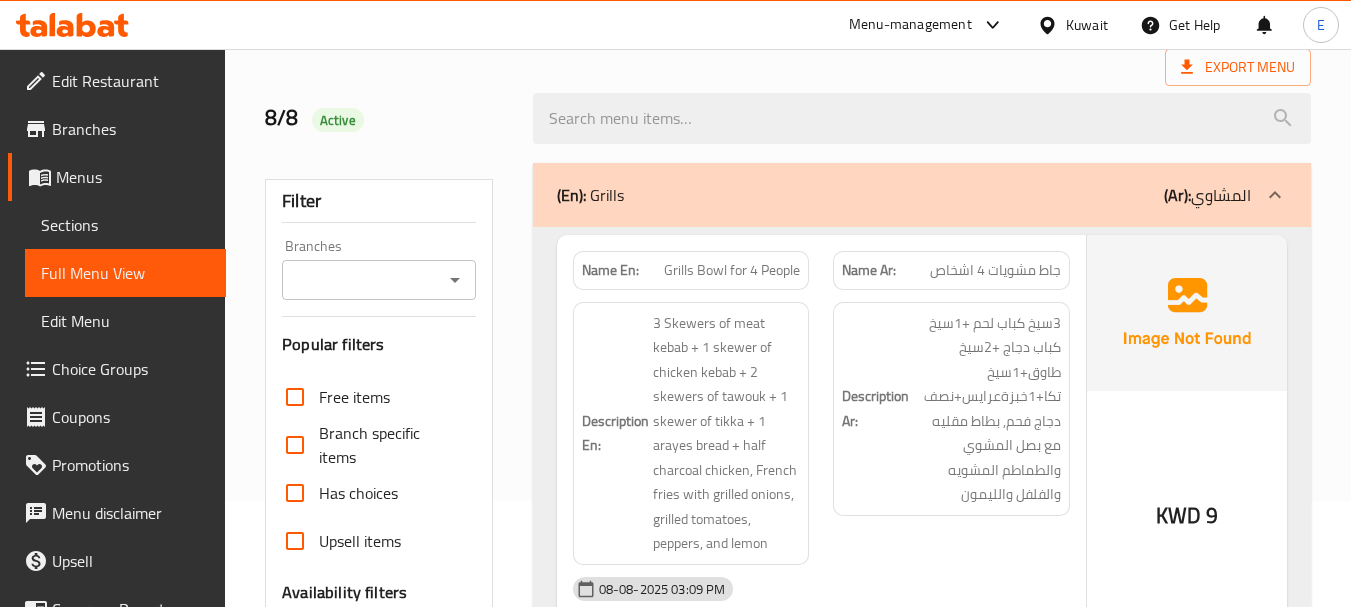 scroll, scrollTop: 200, scrollLeft: 0, axis: vertical 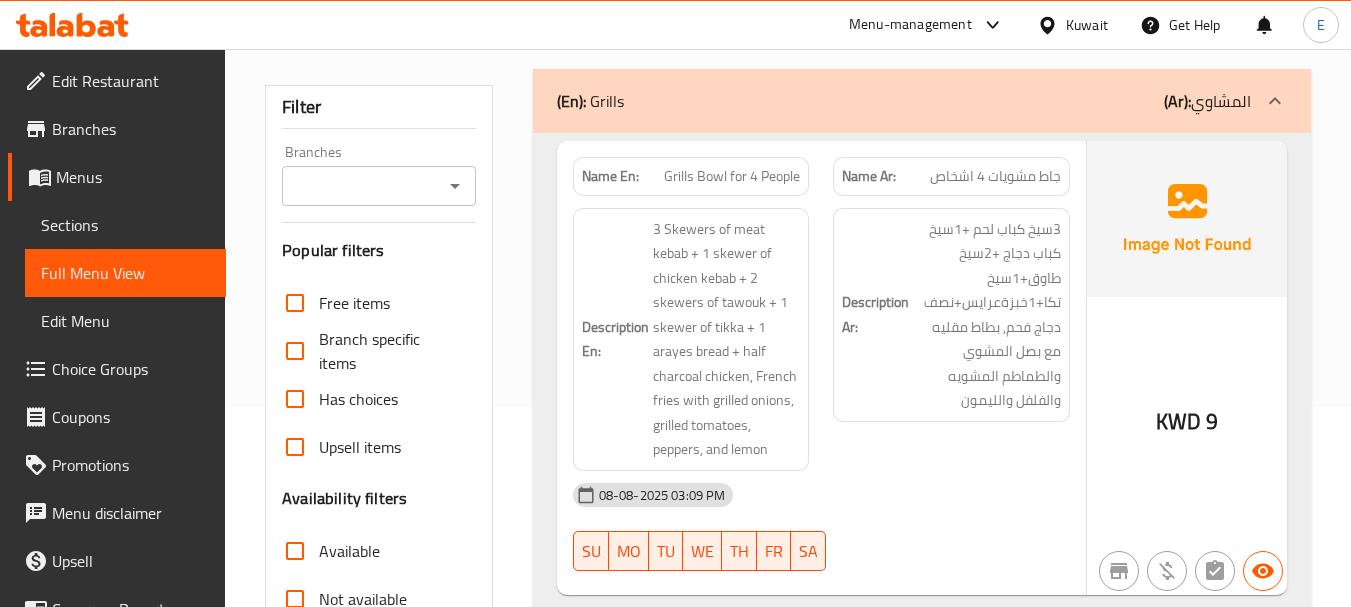 click on "جاط مشويات 4 اشخاص" at bounding box center (995, 176) 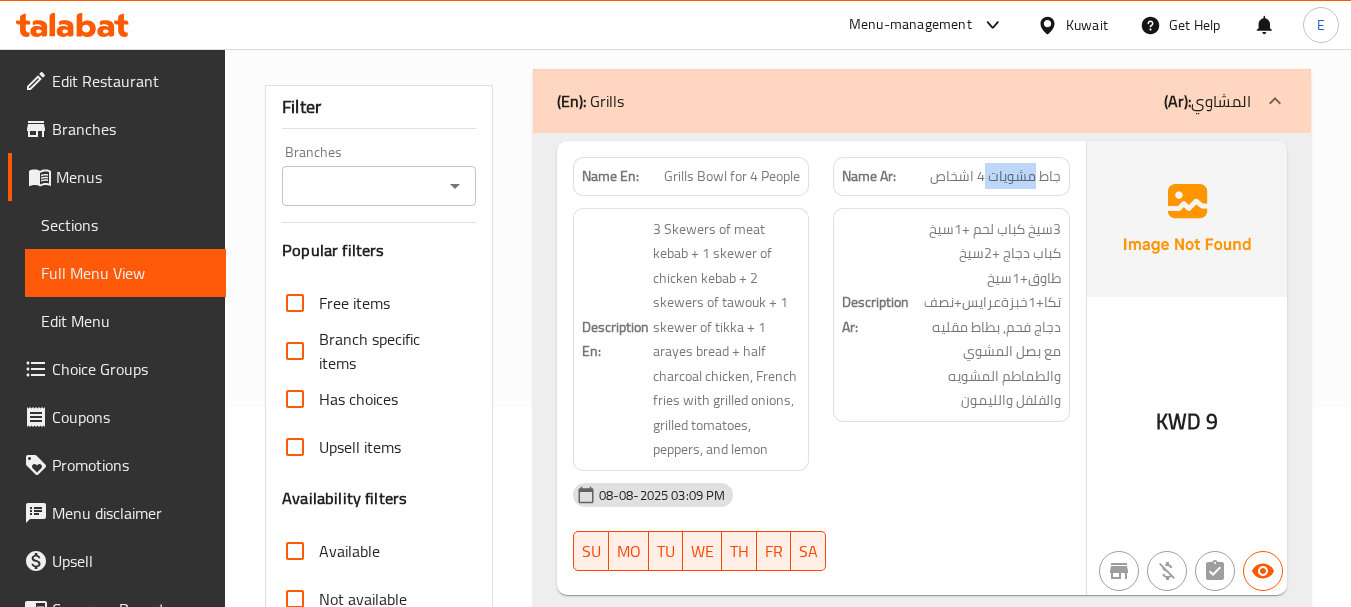 click on "جاط مشويات 4 اشخاص" at bounding box center [995, 176] 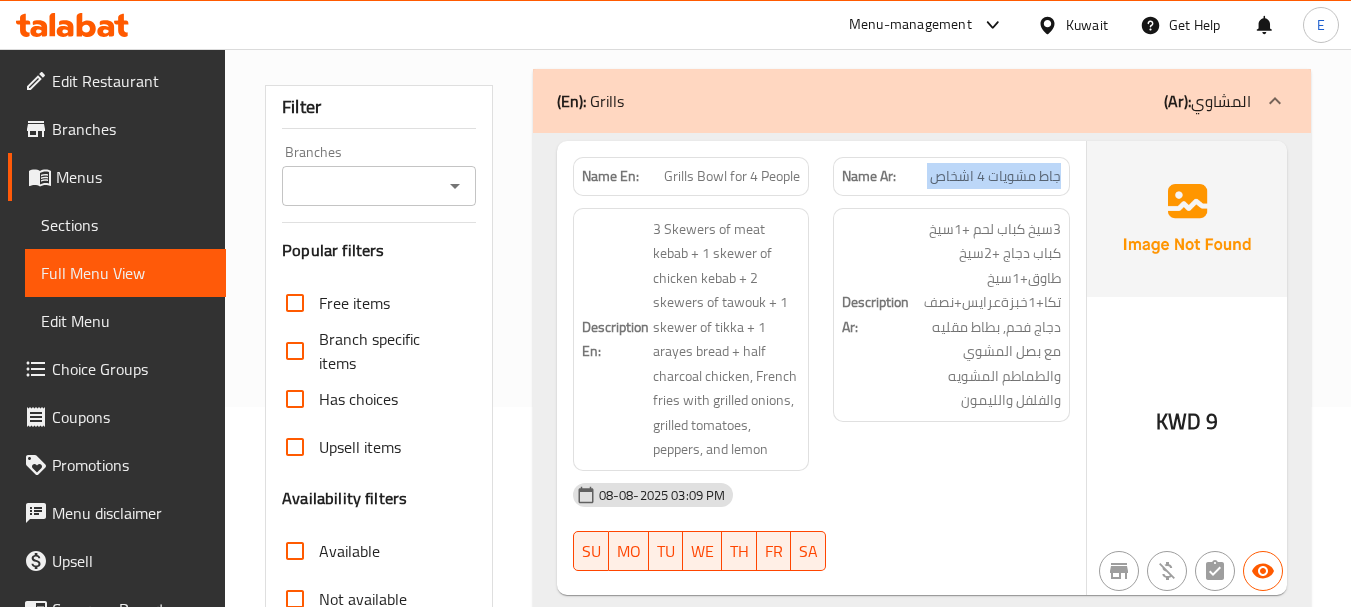 click on "جاط مشويات 4 اشخاص" at bounding box center [995, 176] 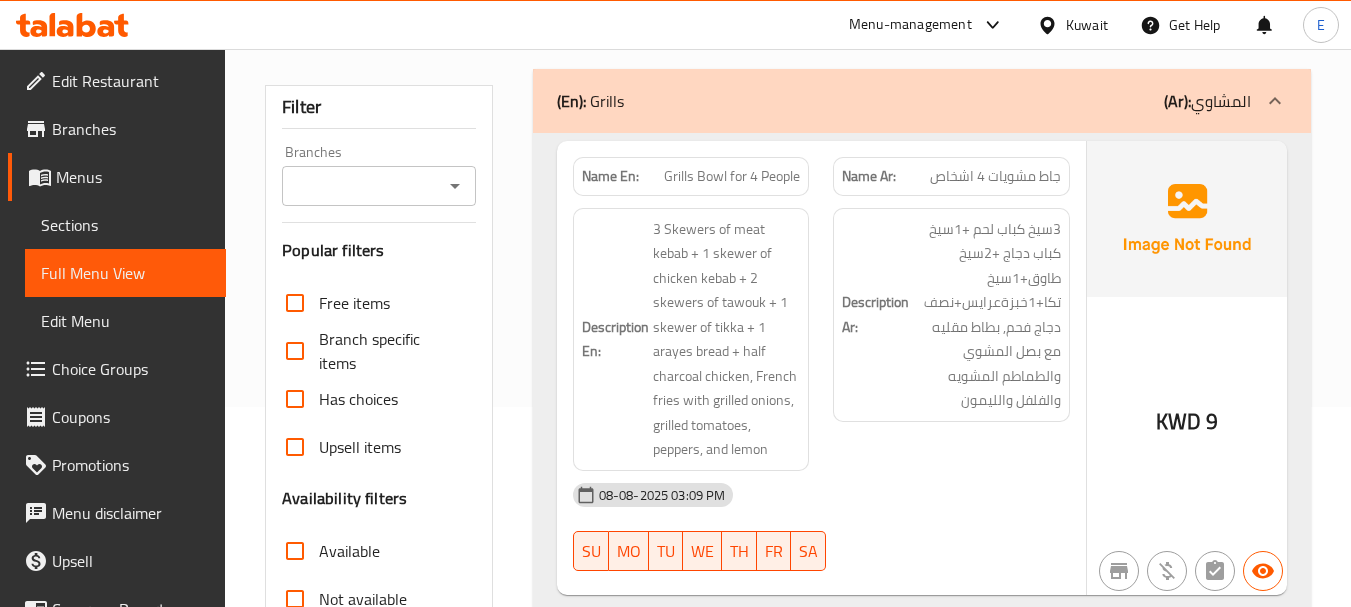 click on "Grills Bowl for 4 People" at bounding box center [732, 176] 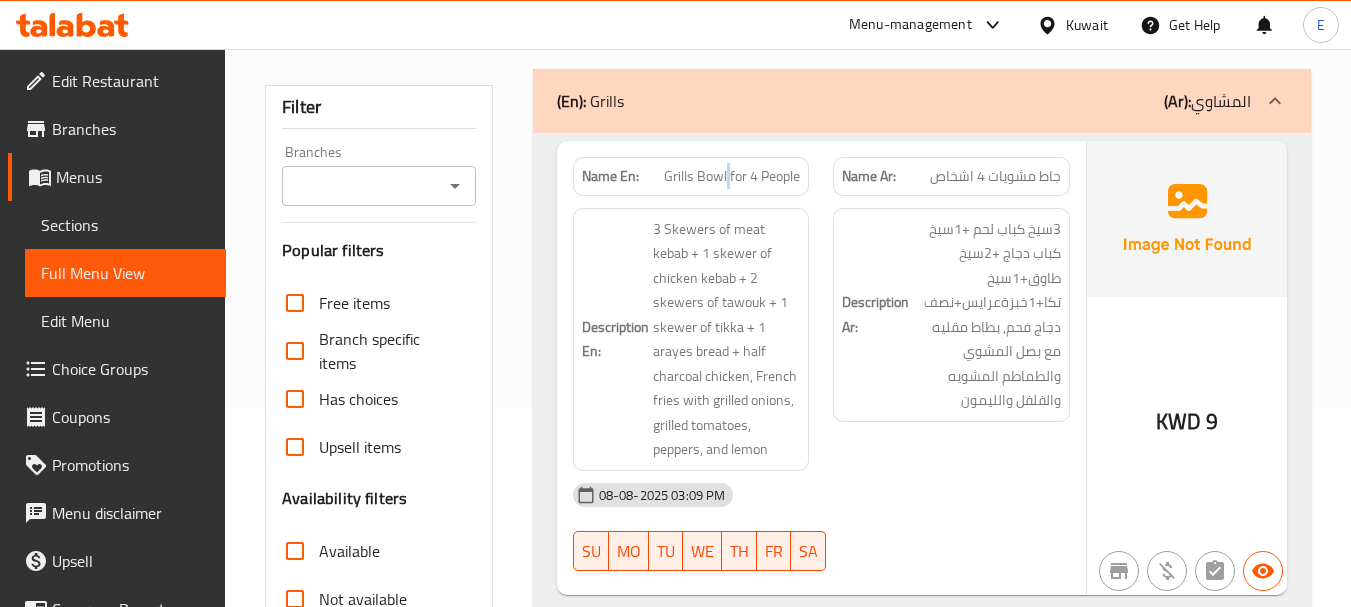 click on "Grills Bowl for 4 People" at bounding box center (732, 176) 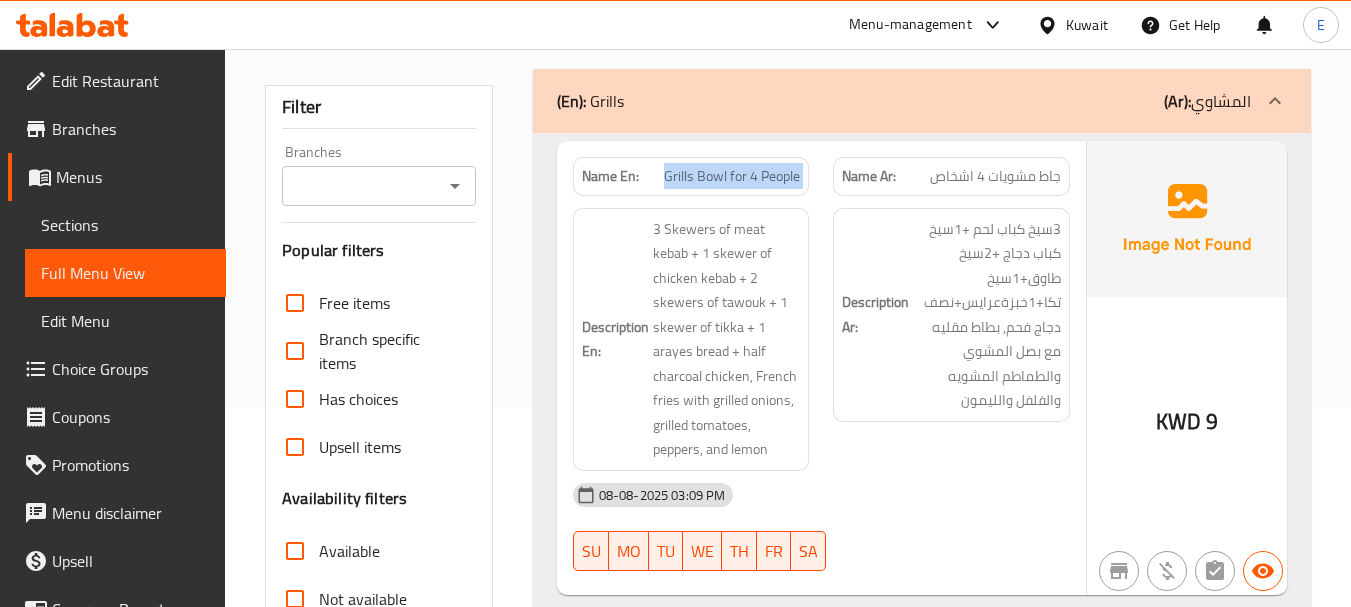 click on "Grills Bowl for 4 People" at bounding box center [732, 176] 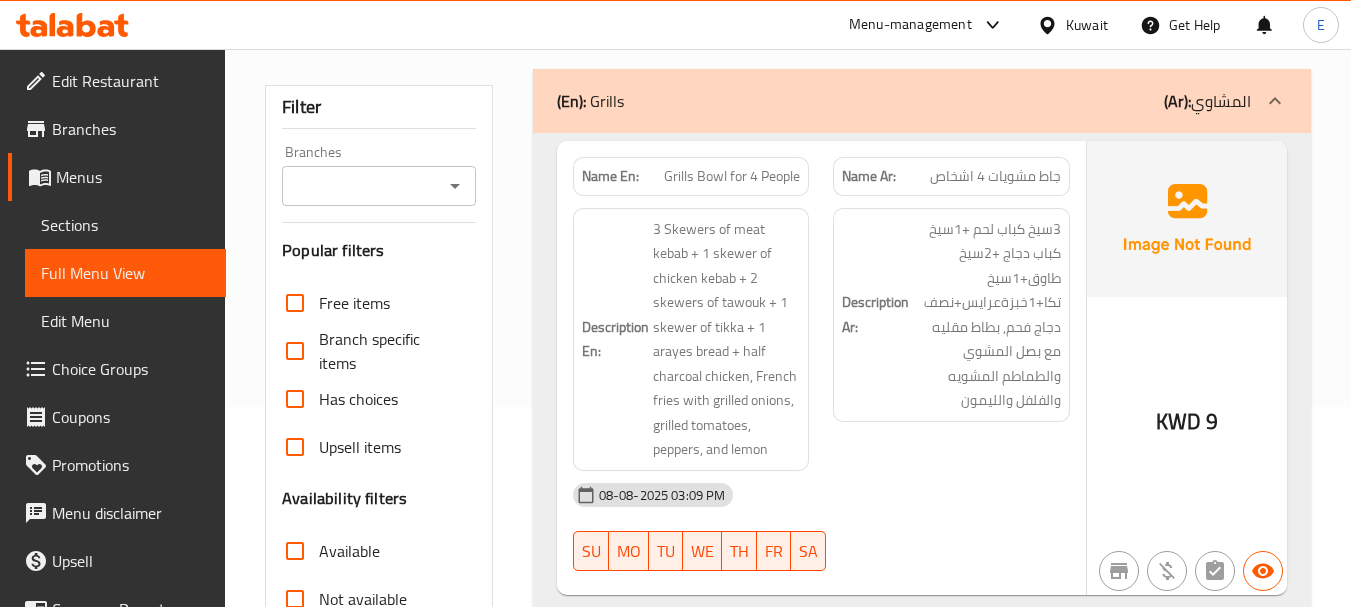 click on "Grills Bowl for 4 People" at bounding box center (732, 176) 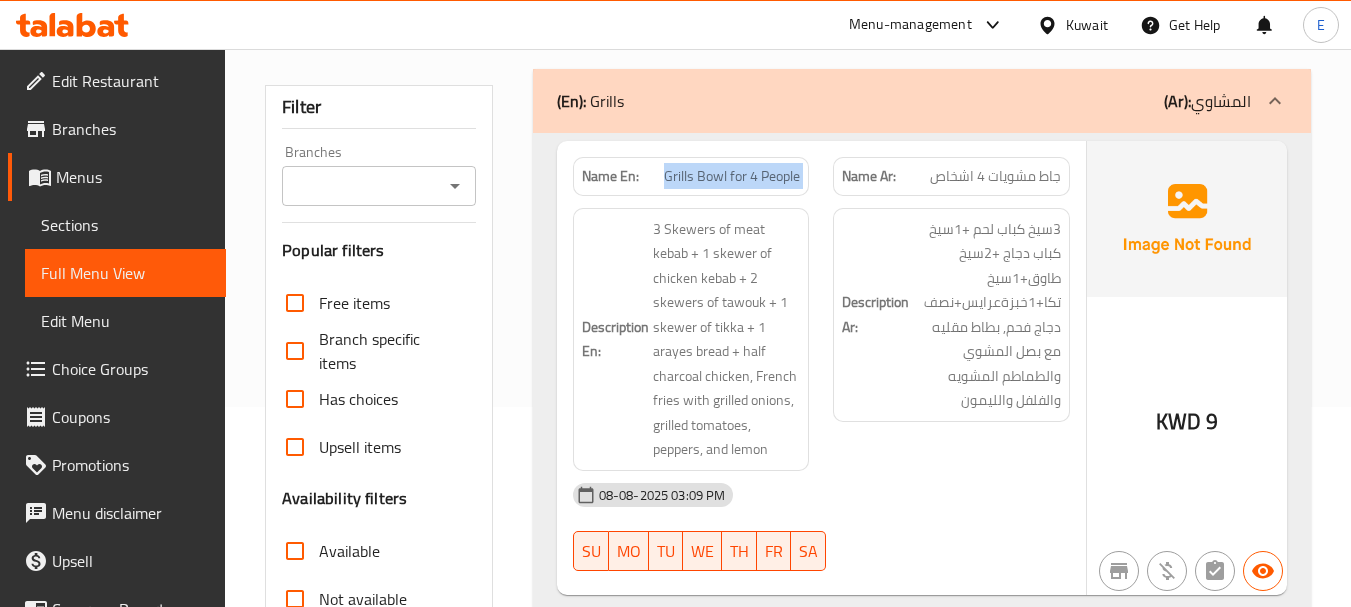 click on "Grills Bowl for 4 People" at bounding box center [732, 176] 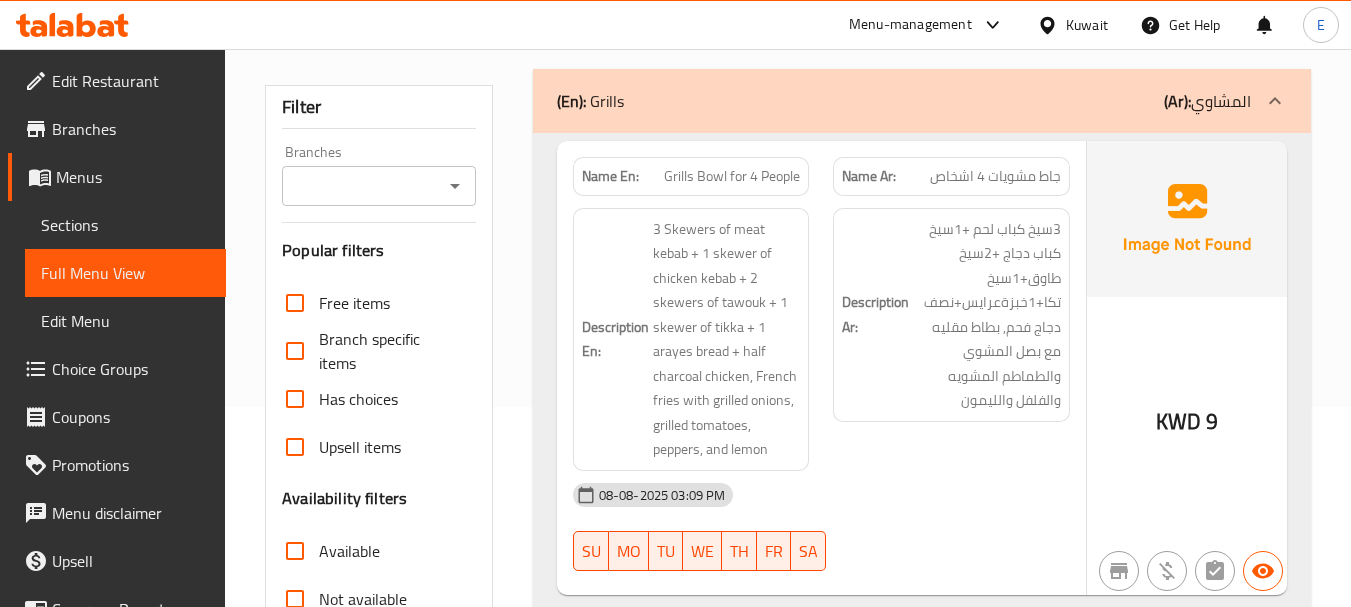 click on "Description Ar: 3سيخ كباب لحم +1سيخ كباب دجاج +2سيخ طاوق+1سيخ تكا+1خبزةعرايس+نصف دجاج فحم, بطاط مقليه مع بصل المشوي والطماطم المشويه والفلفل والليمون" at bounding box center [951, 315] 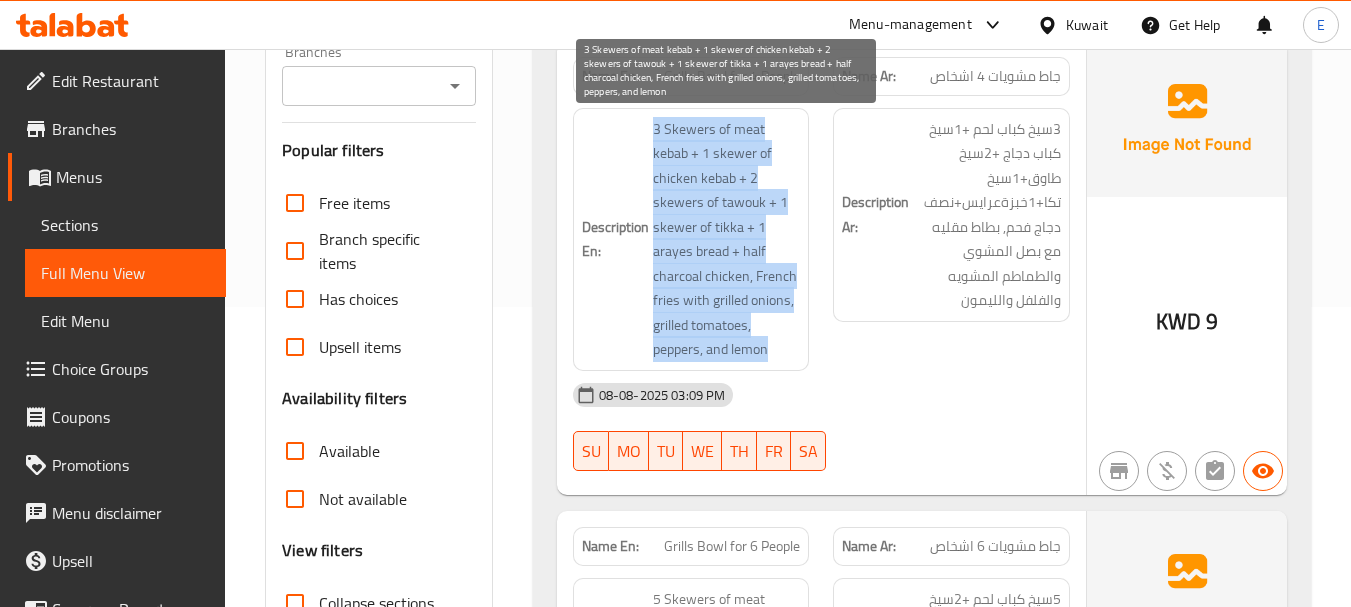 drag, startPoint x: 643, startPoint y: 122, endPoint x: 788, endPoint y: 355, distance: 274.43396 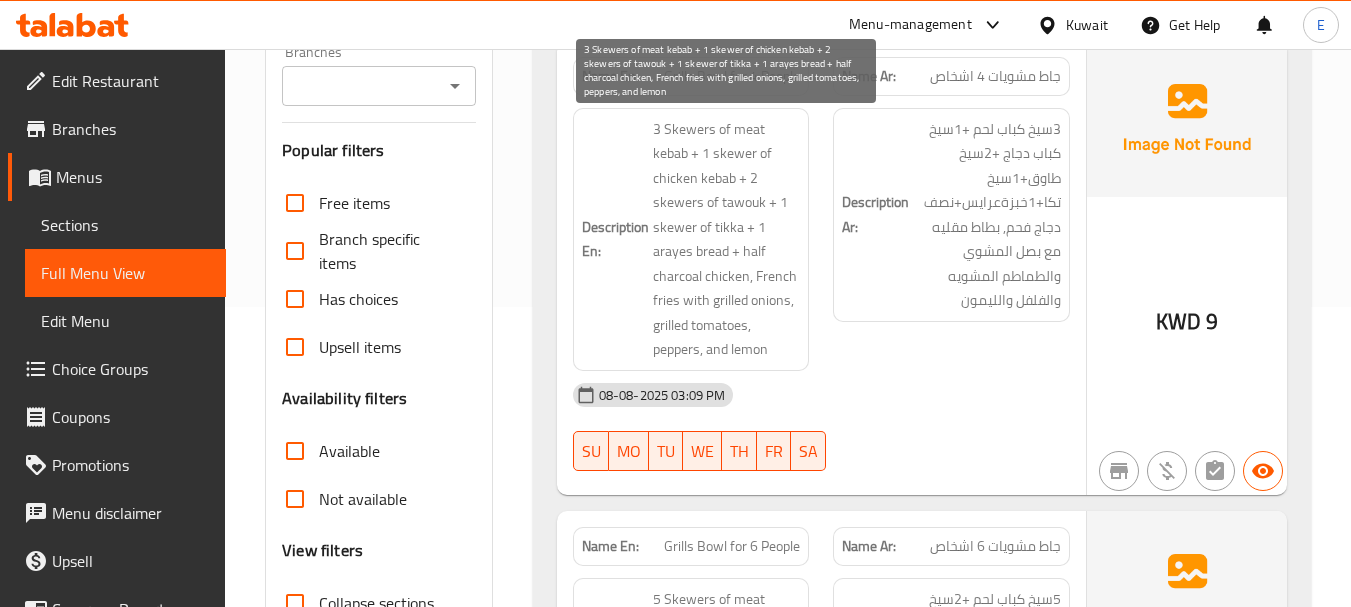 click on "3 Skewers of meat kebab + 1 skewer of chicken kebab + 2 skewers of tawouk + 1 skewer of tikka + 1 arayes bread + half charcoal chicken, French fries with grilled onions, grilled tomatoes, peppers, and lemon" at bounding box center [727, 239] 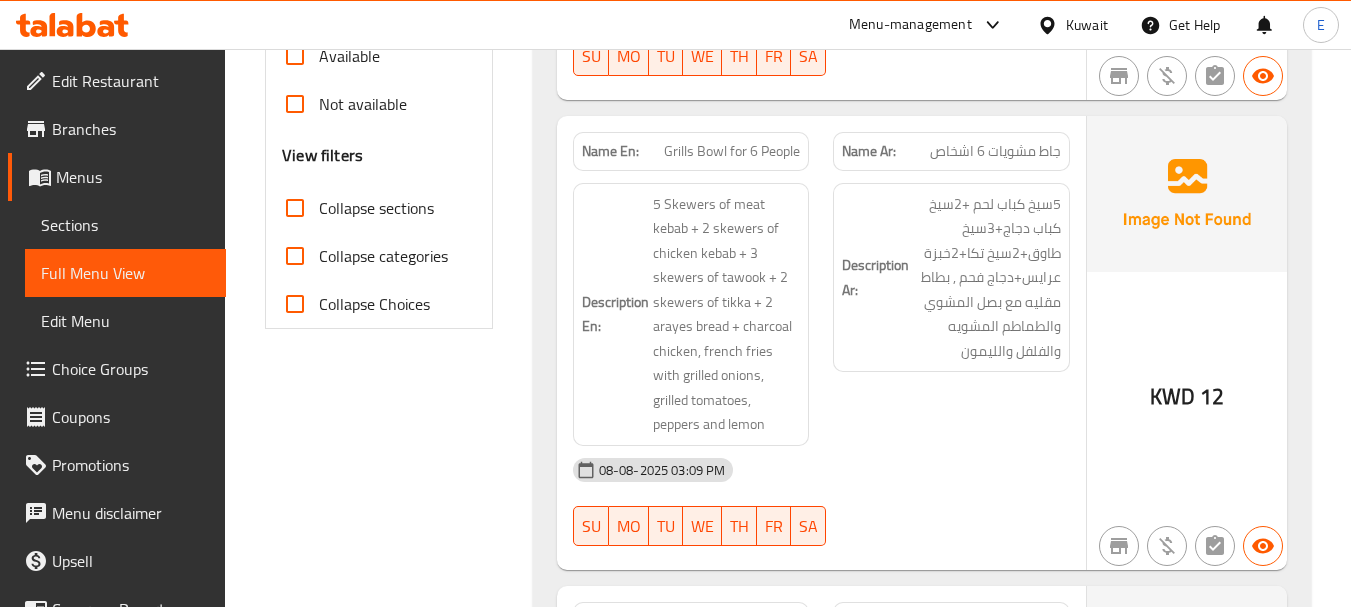 scroll, scrollTop: 700, scrollLeft: 0, axis: vertical 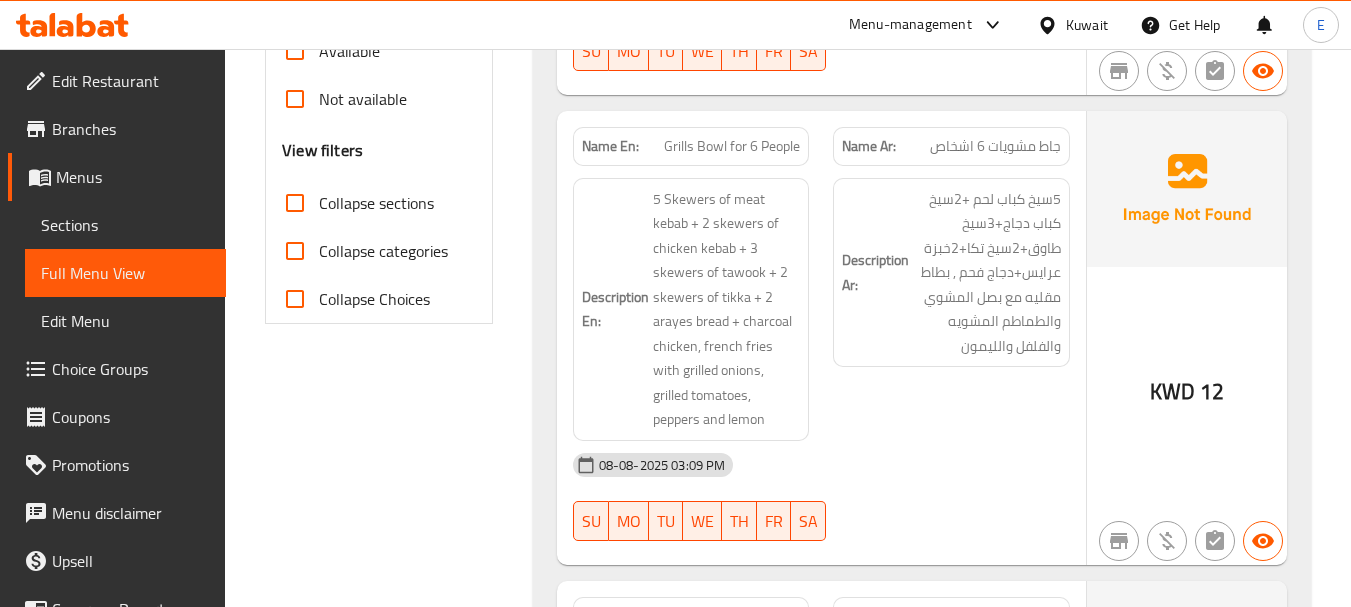 click on "جاط مشويات 6 اشخاص" at bounding box center (995, 146) 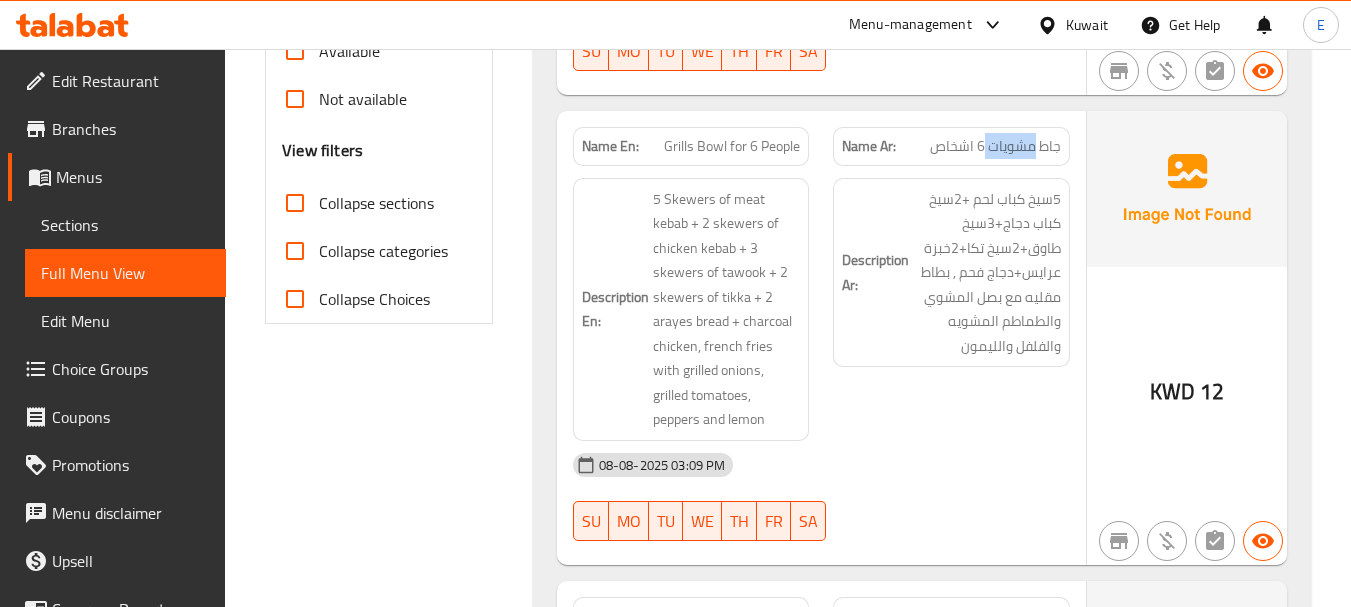click on "جاط مشويات 6 اشخاص" at bounding box center (995, 146) 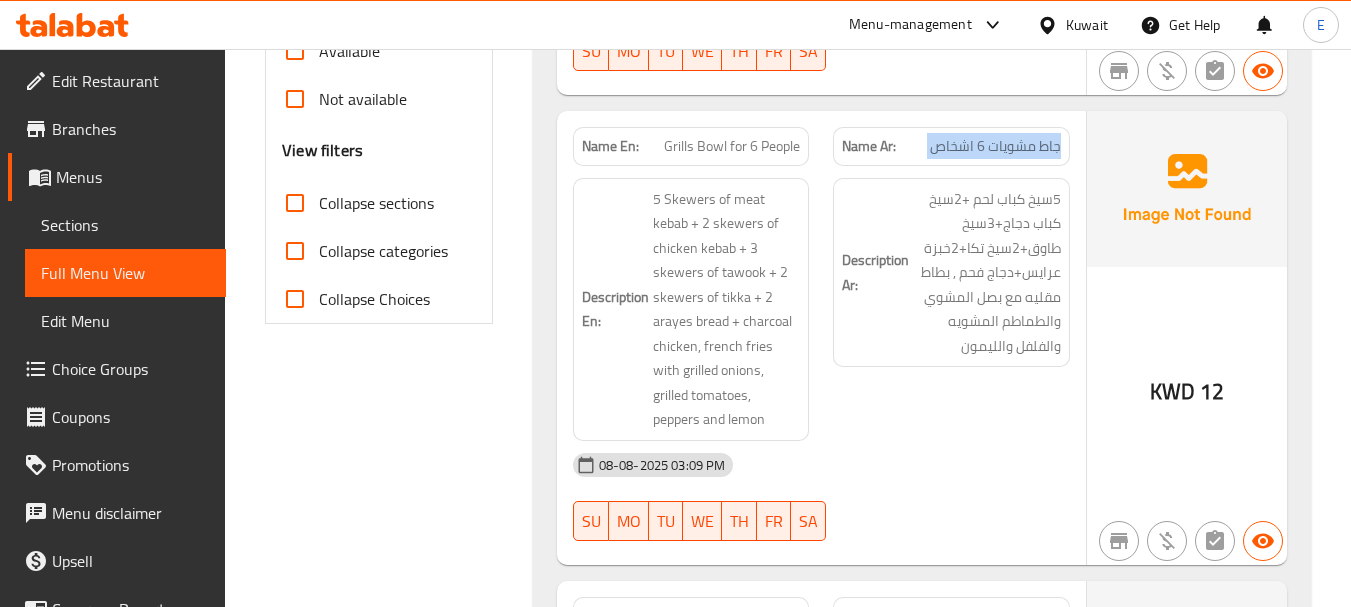 click on "جاط مشويات 6 اشخاص" at bounding box center [995, 146] 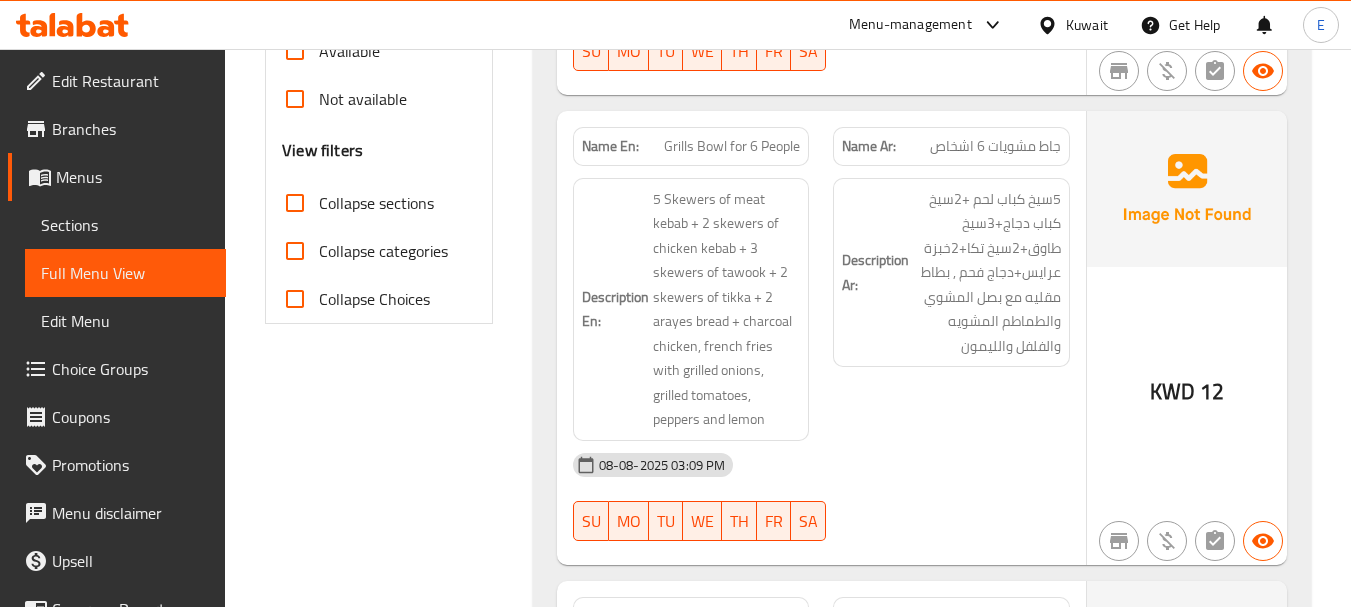 click on "Grills Bowl for 6 People" at bounding box center [732, 146] 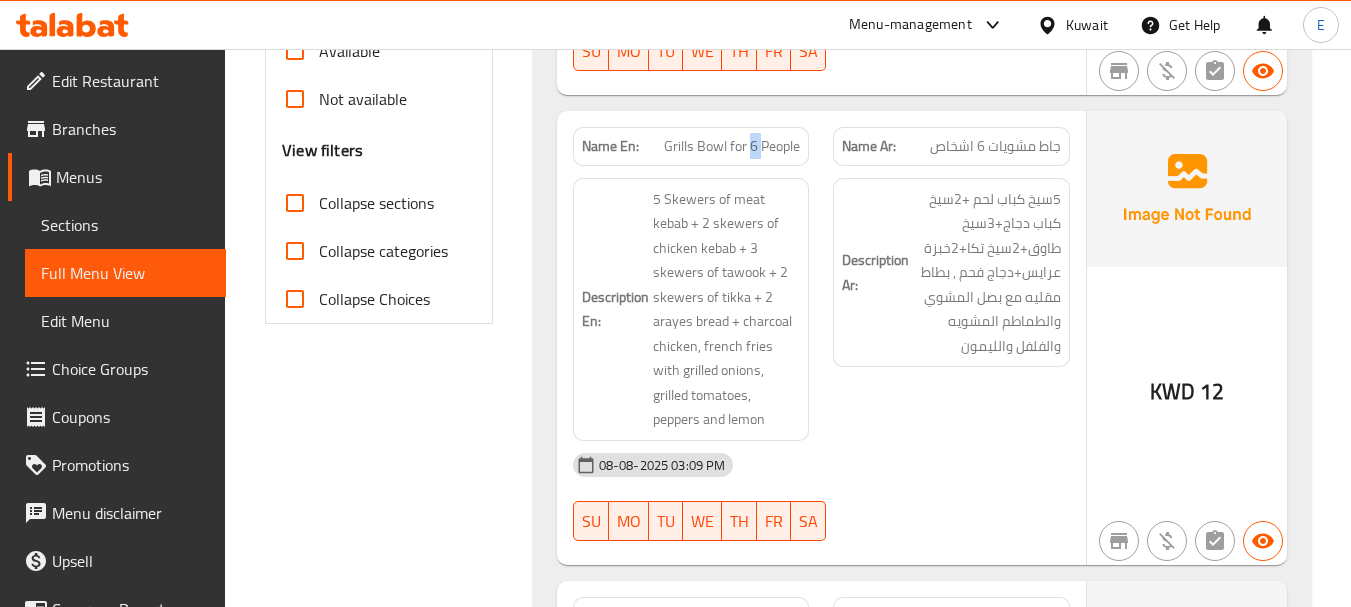 click on "Grills Bowl for 6 People" at bounding box center [732, 146] 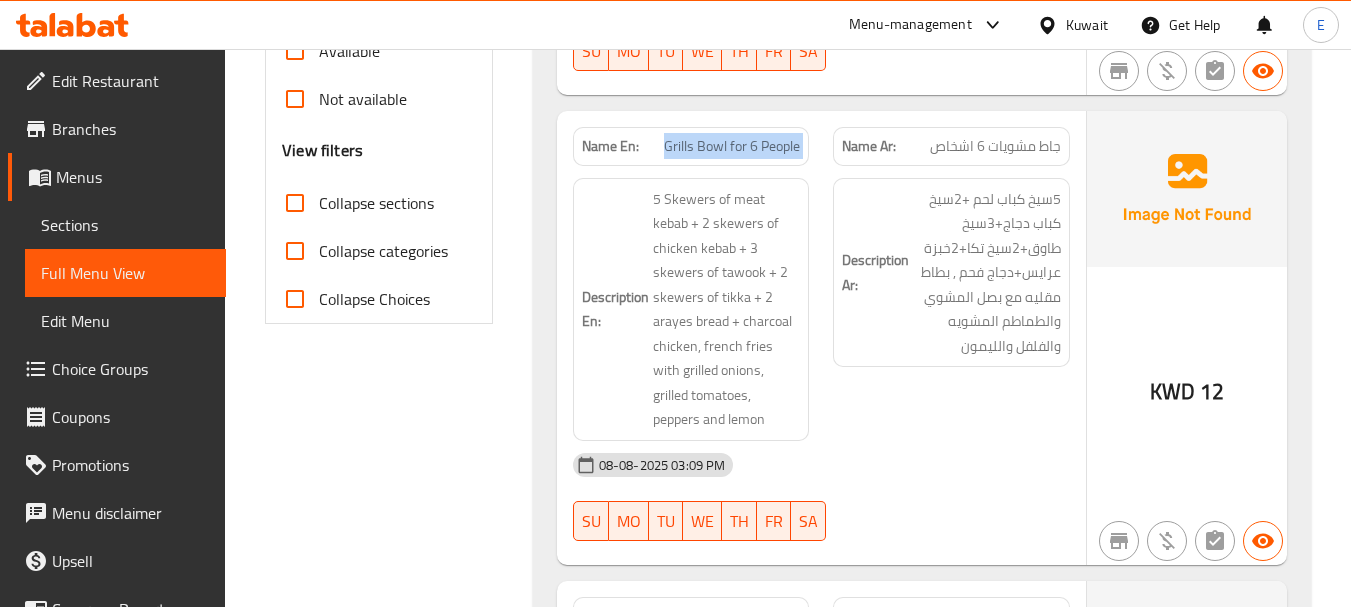 click on "Grills Bowl for 6 People" at bounding box center (732, 146) 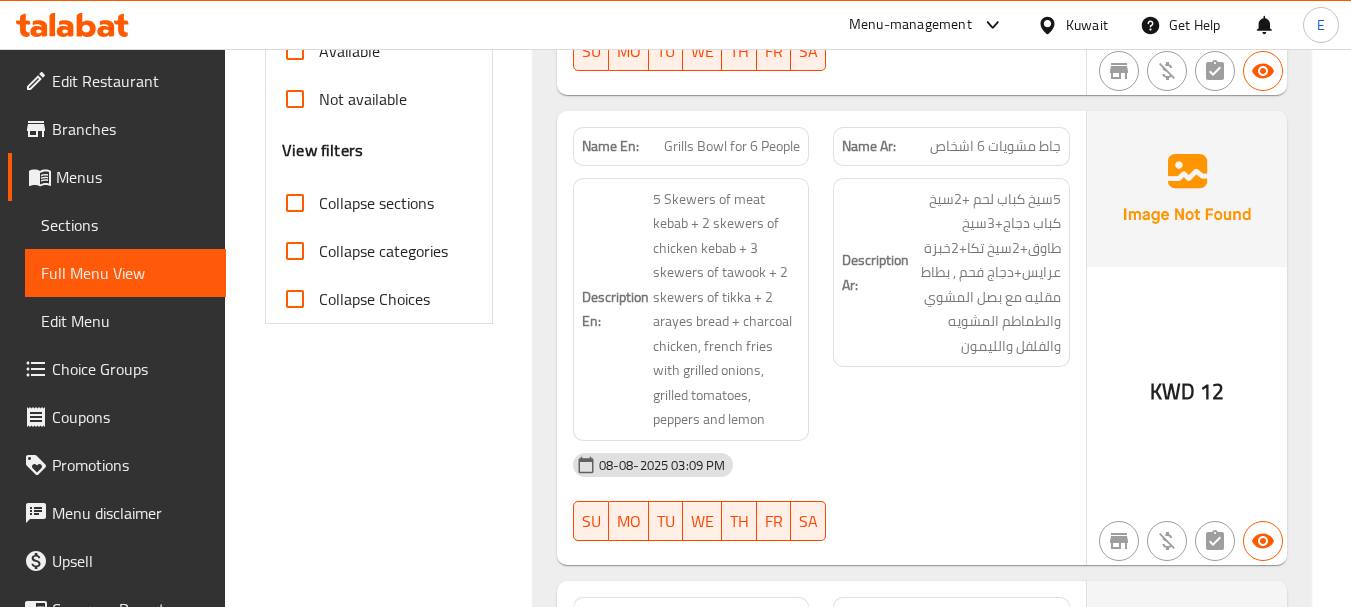 click on "KWD 12" at bounding box center (1187, 338) 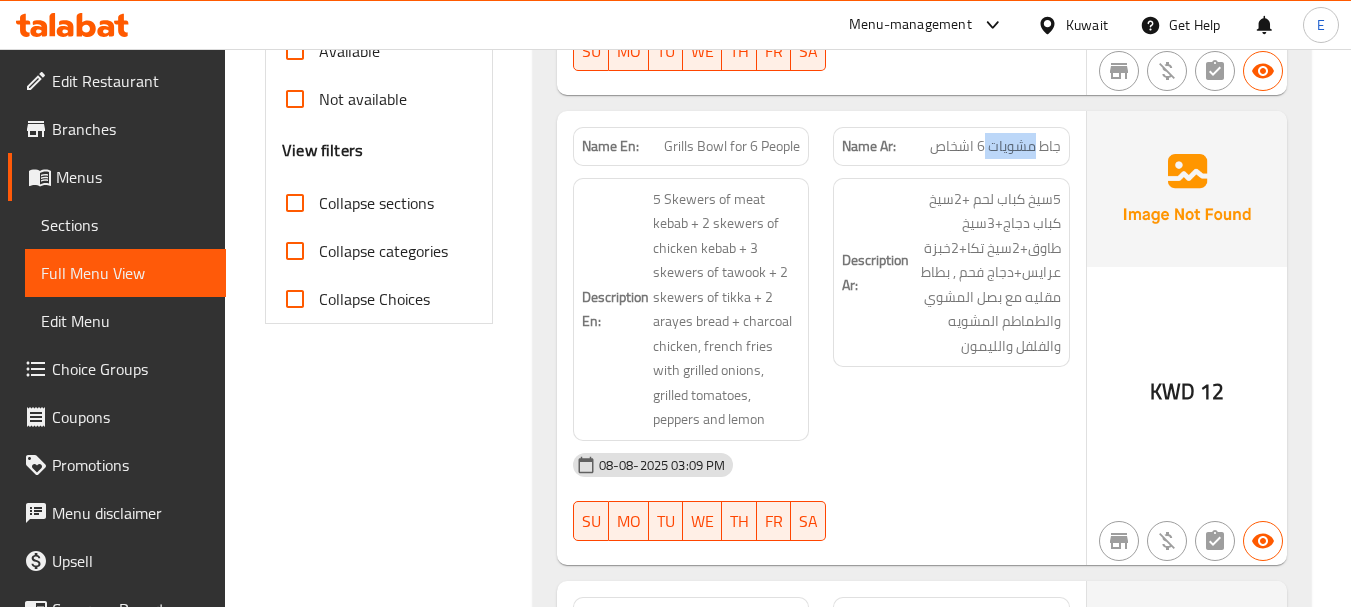 click on "جاط مشويات 6 اشخاص" at bounding box center (995, 146) 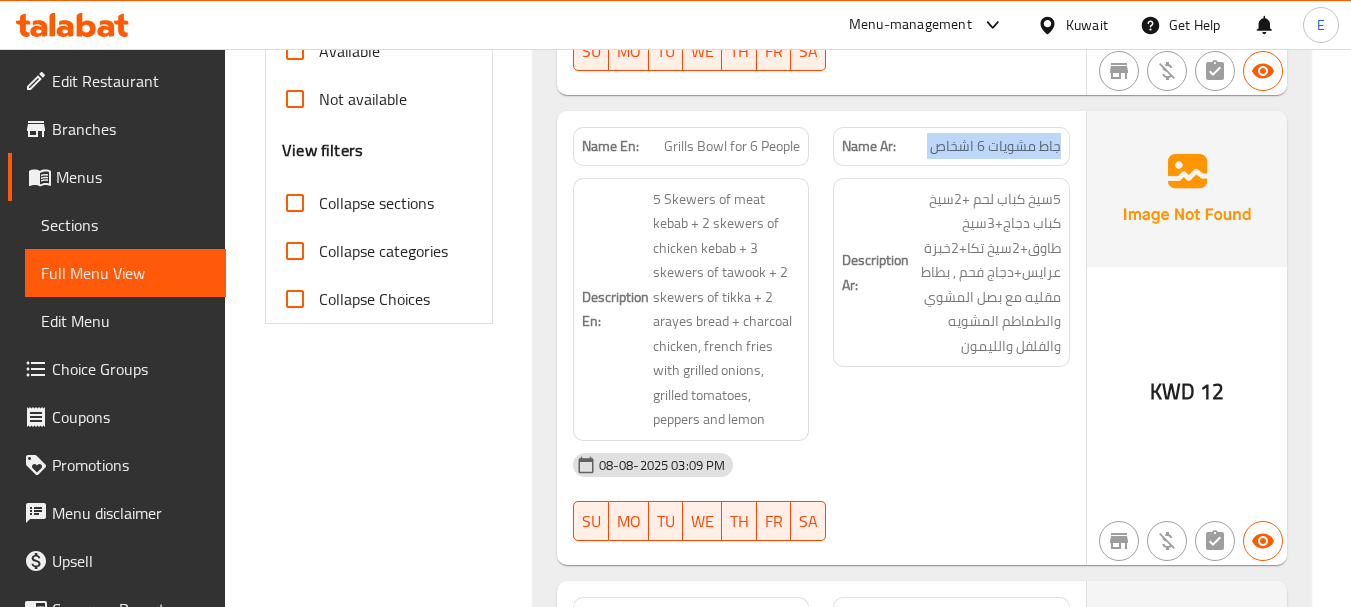 click on "جاط مشويات 6 اشخاص" at bounding box center (995, 146) 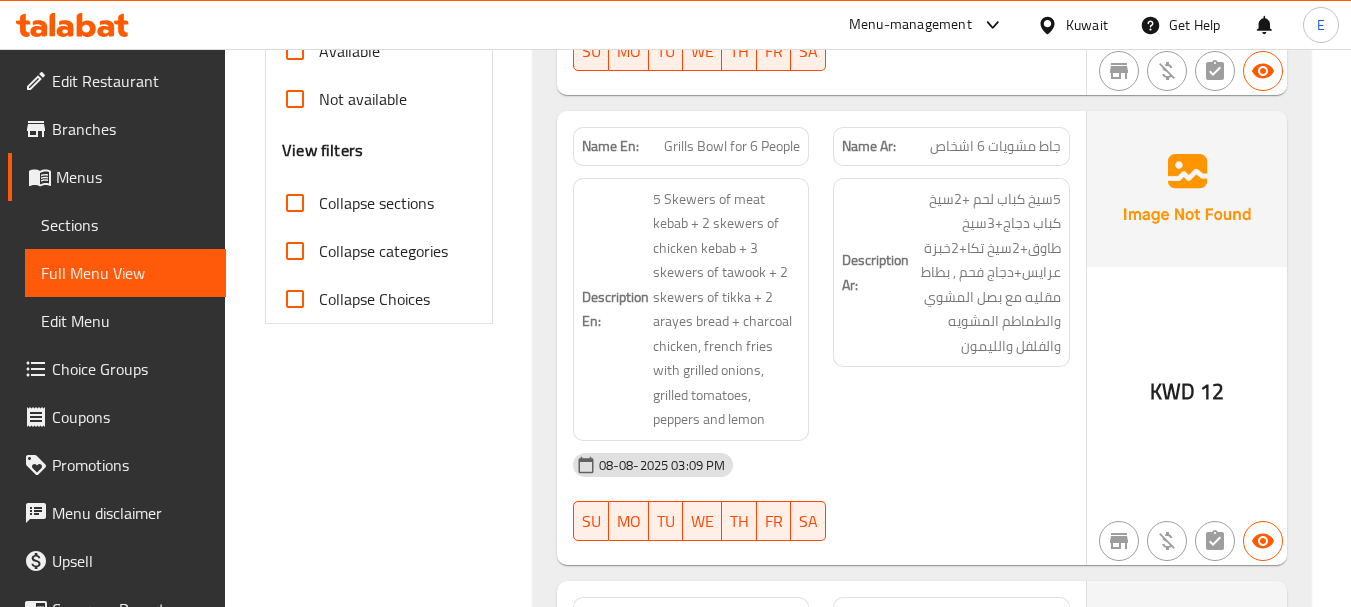 click on "Name En: Grills Bowl for 6 People" at bounding box center (691, 146) 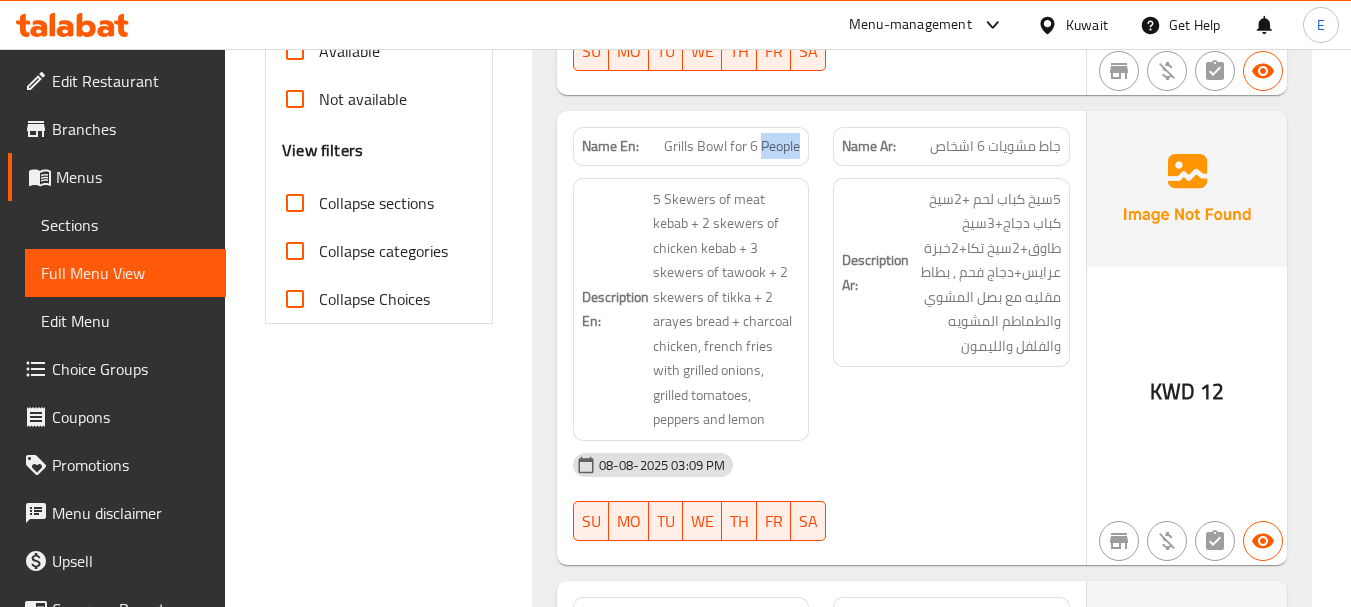 click on "Name En: Grills Bowl for 6 People" at bounding box center (691, 146) 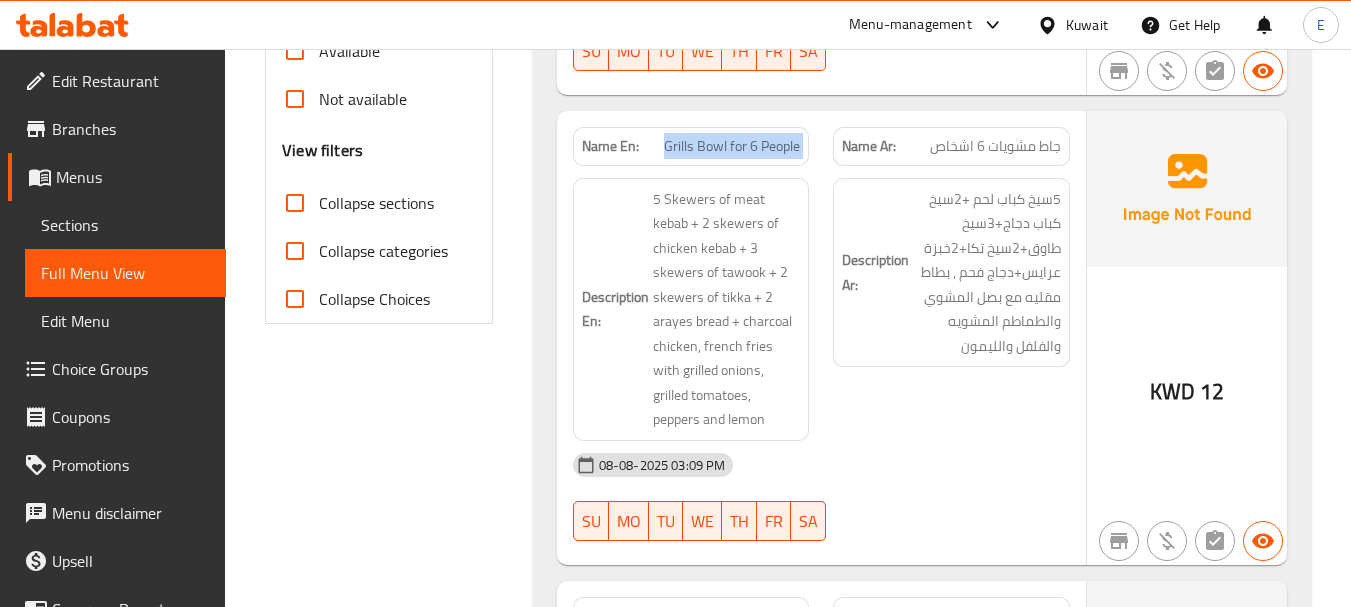 click on "Name En: Grills Bowl for 6 People" at bounding box center (691, 146) 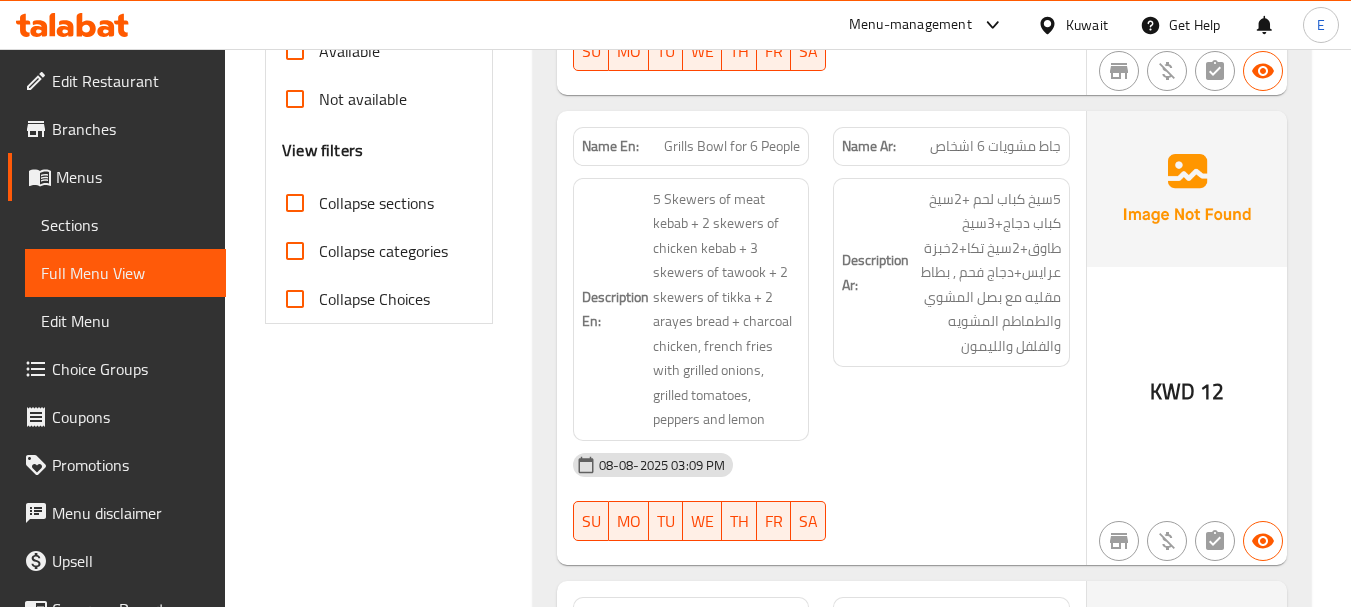 click on "08-08-2025 03:09 PM" at bounding box center (821, 465) 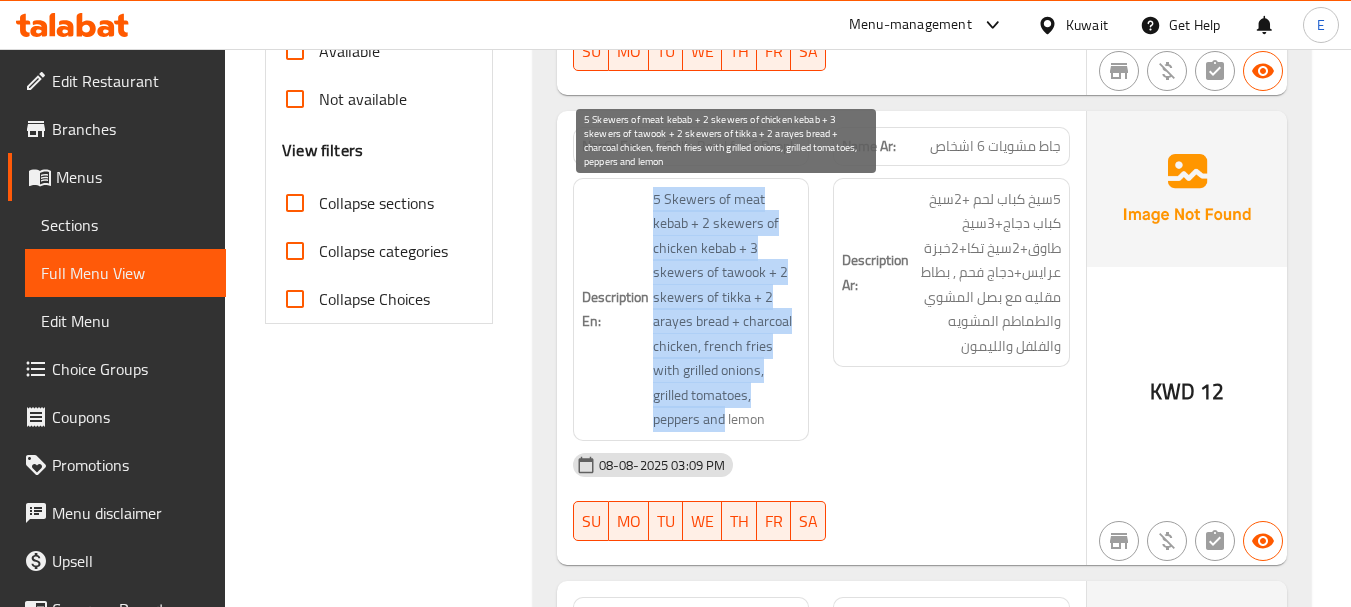 drag, startPoint x: 644, startPoint y: 195, endPoint x: 798, endPoint y: 402, distance: 258.00195 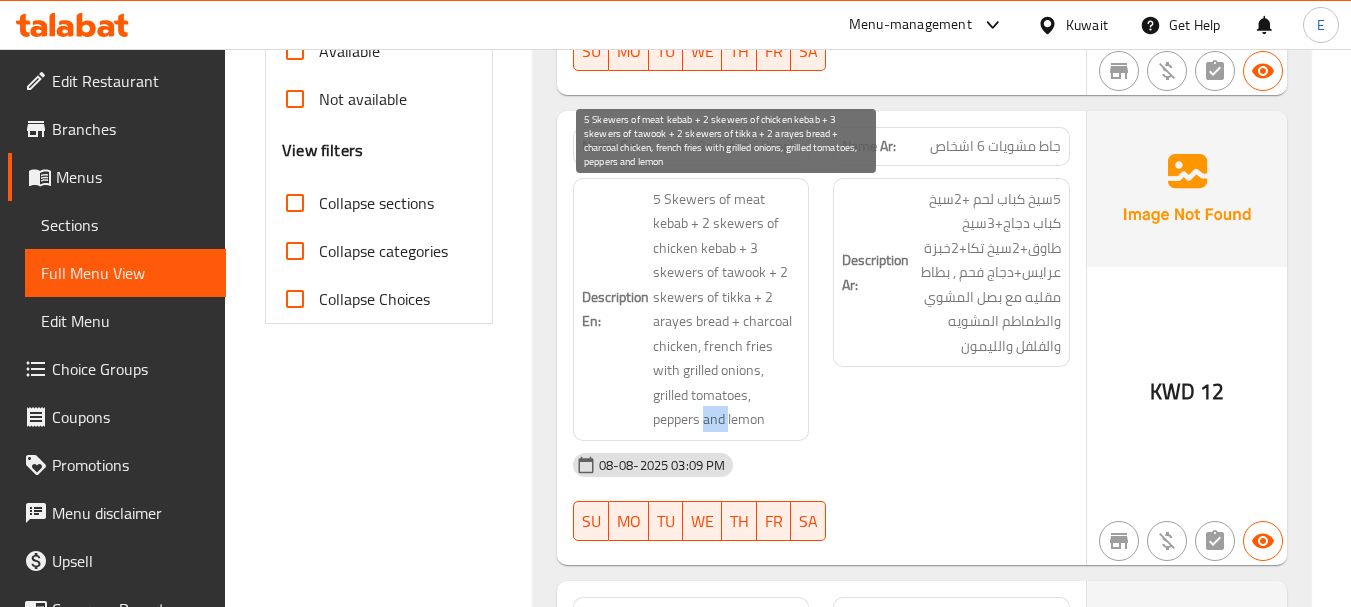 click on "5 Skewers of meat kebab + 2 skewers of chicken kebab + 3 skewers of tawook + 2 skewers of tikka + 2 arayes bread + charcoal chicken, french fries with grilled onions, grilled tomatoes, peppers and lemon" at bounding box center (727, 309) 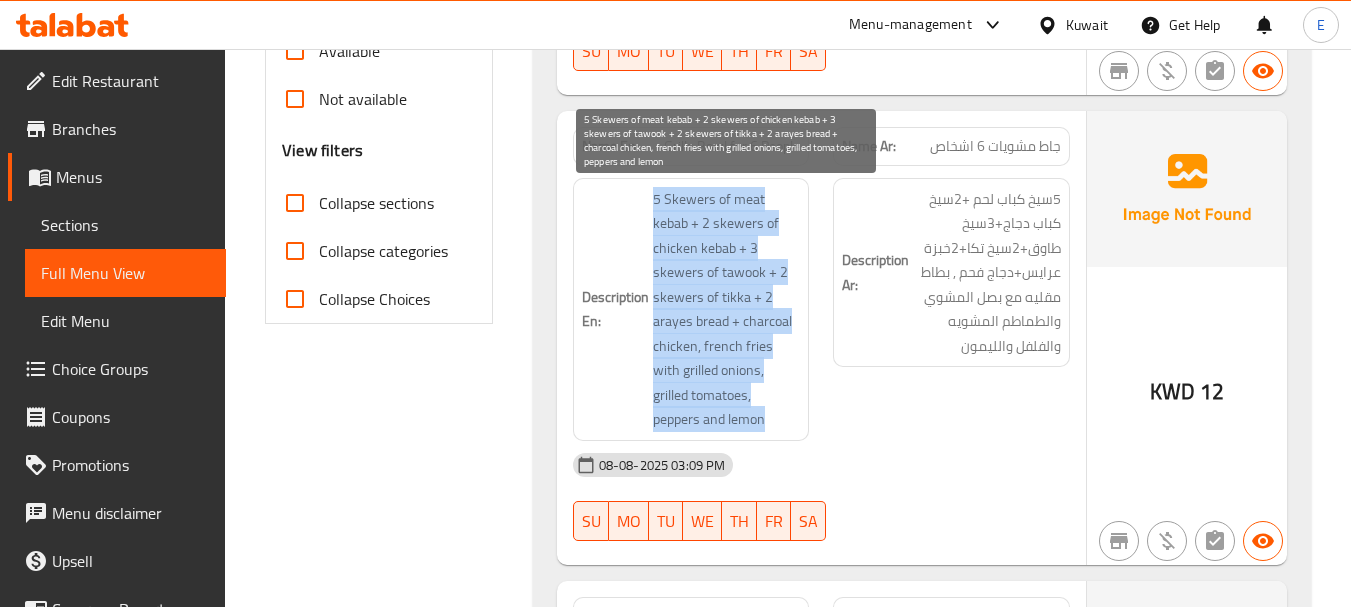 click on "5 Skewers of meat kebab + 2 skewers of chicken kebab + 3 skewers of tawook + 2 skewers of tikka + 2 arayes bread + charcoal chicken, french fries with grilled onions, grilled tomatoes, peppers and lemon" at bounding box center [727, 309] 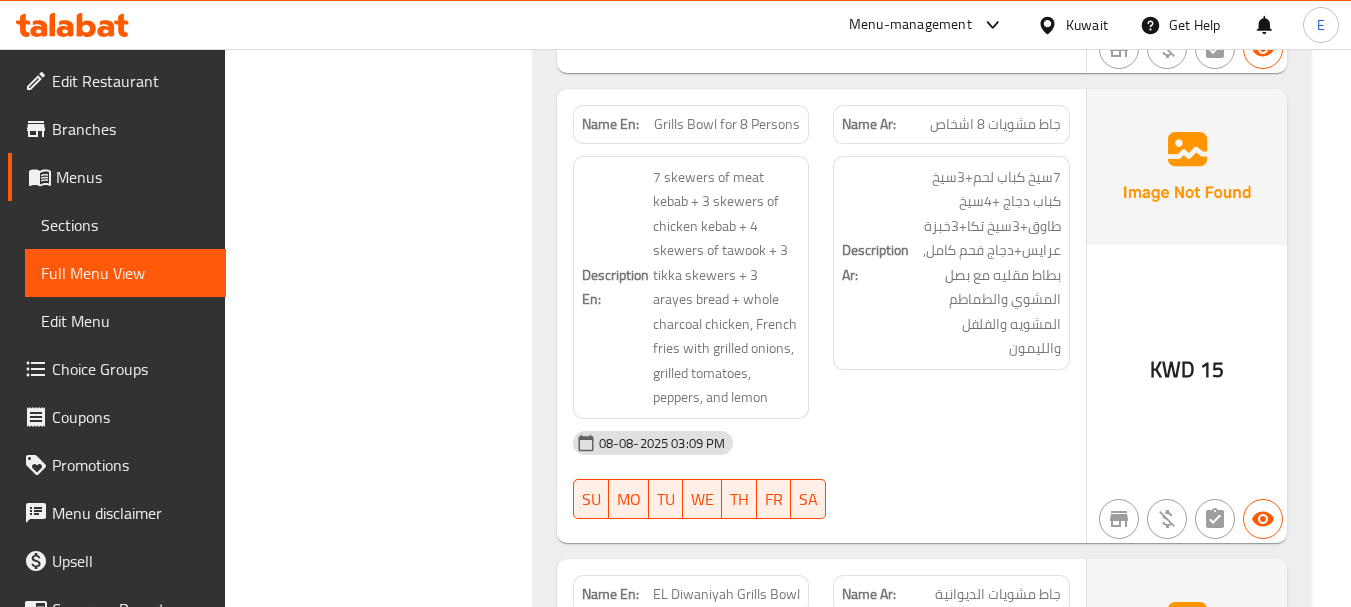 scroll, scrollTop: 1200, scrollLeft: 0, axis: vertical 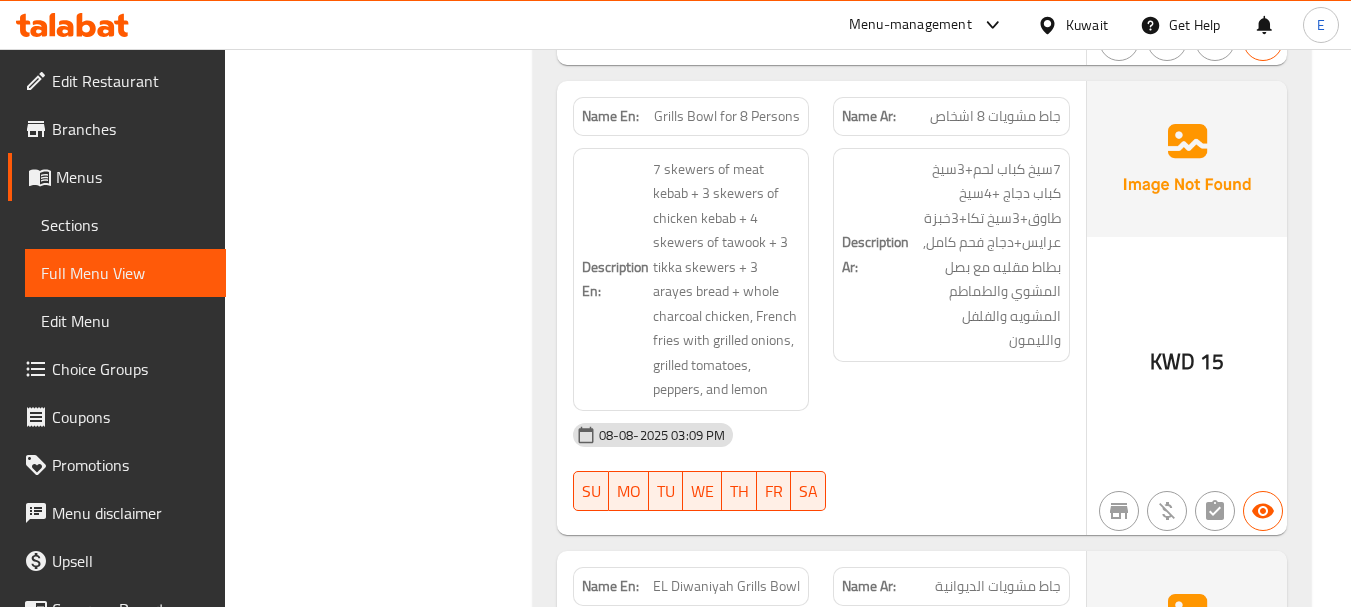 click on "جاط مشويات 8 اشخاص" at bounding box center [995, 116] 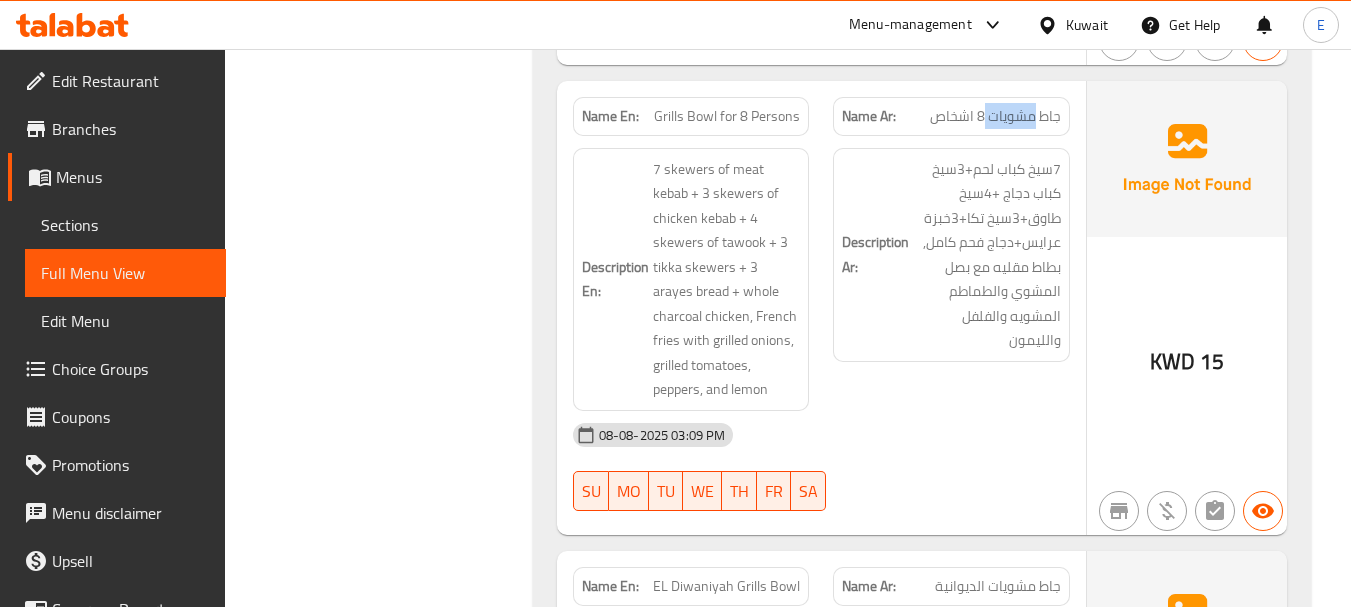click on "جاط مشويات 8 اشخاص" at bounding box center (995, 116) 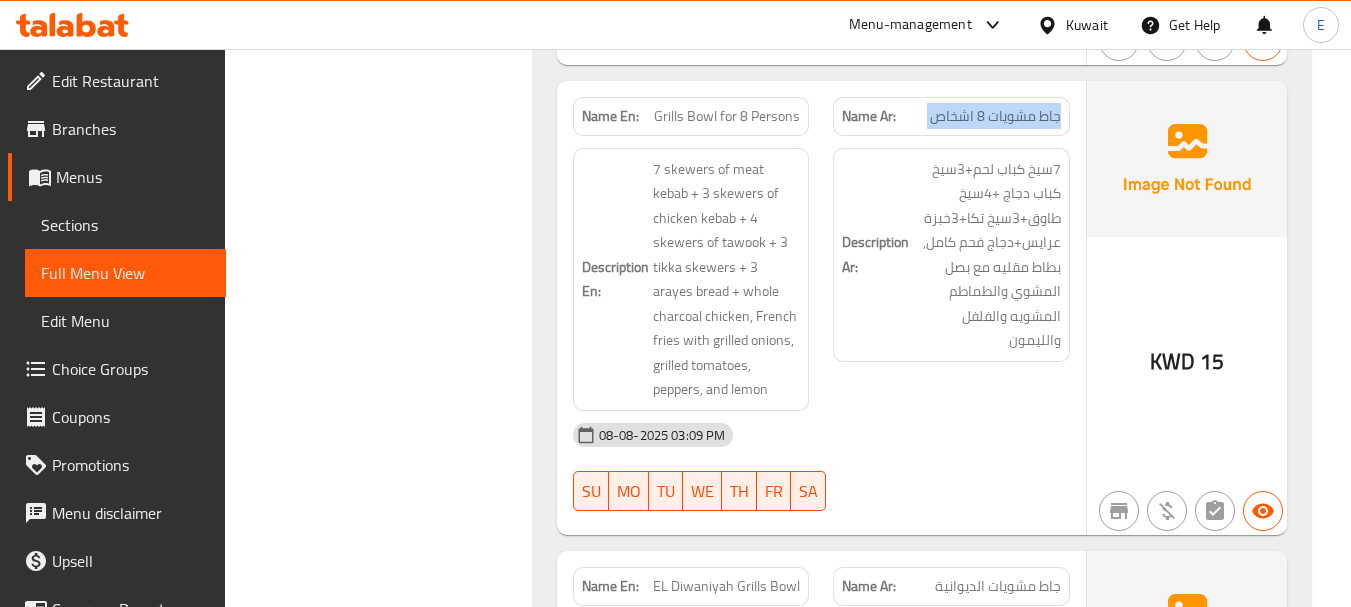 click on "جاط مشويات 8 اشخاص" at bounding box center (995, 116) 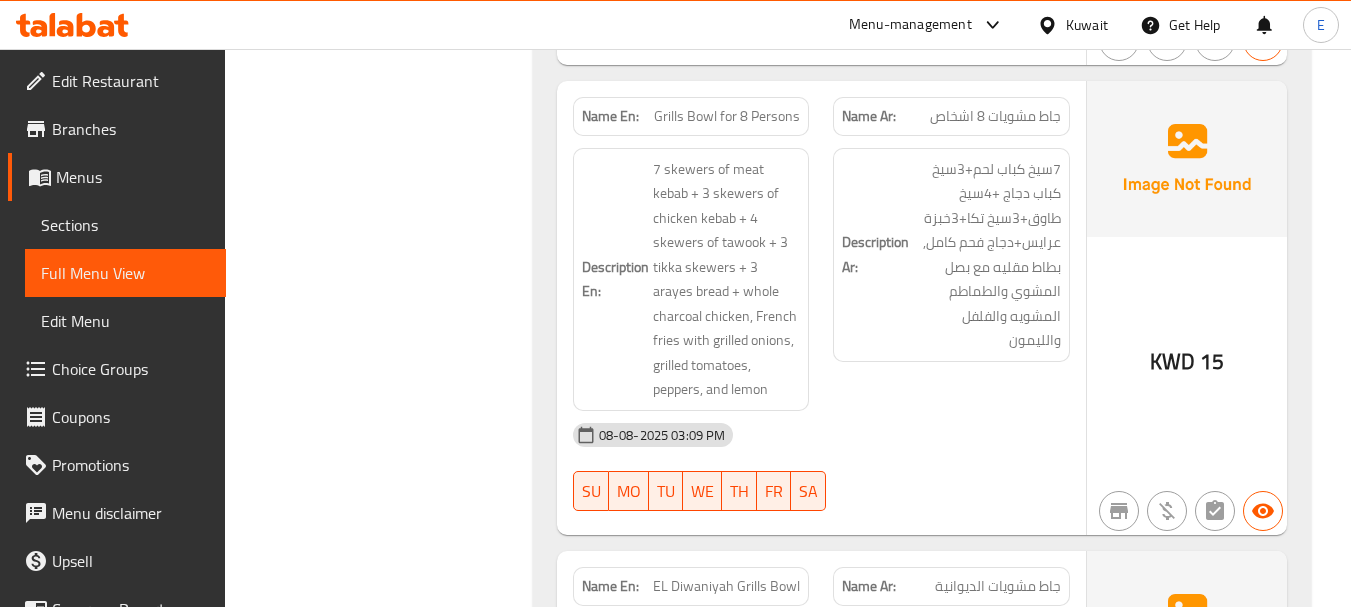 click on "Grills Bowl for 8 Persons" at bounding box center [727, 116] 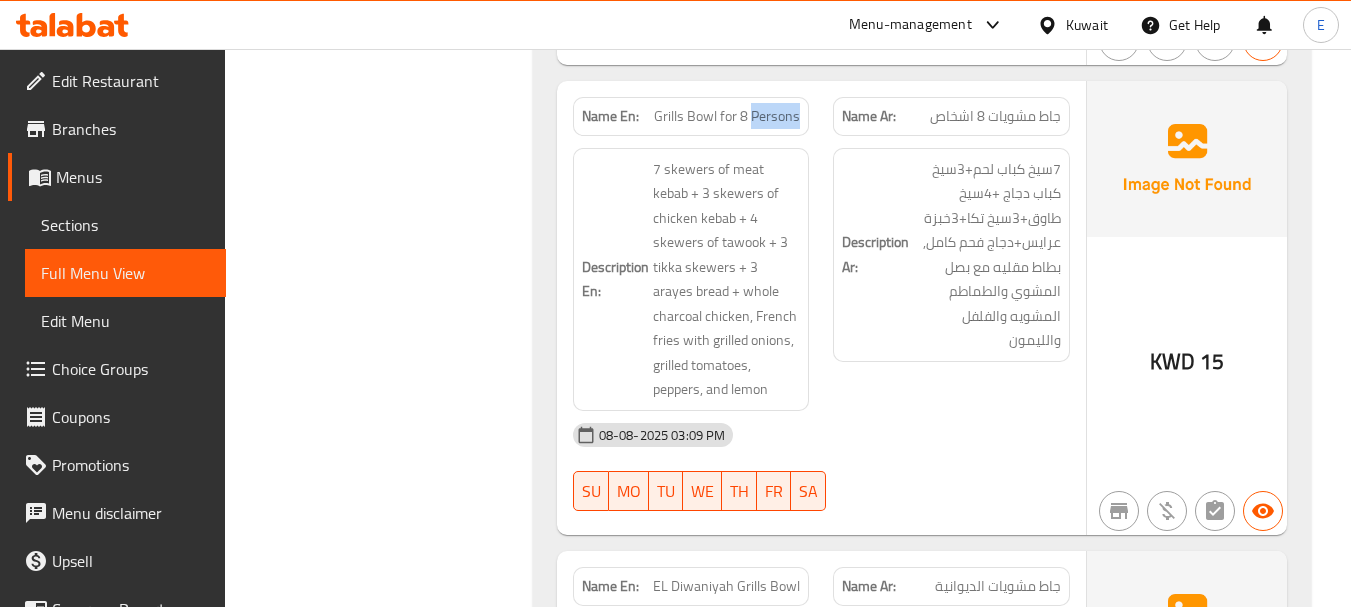 click on "Grills Bowl for 8 Persons" at bounding box center [727, 116] 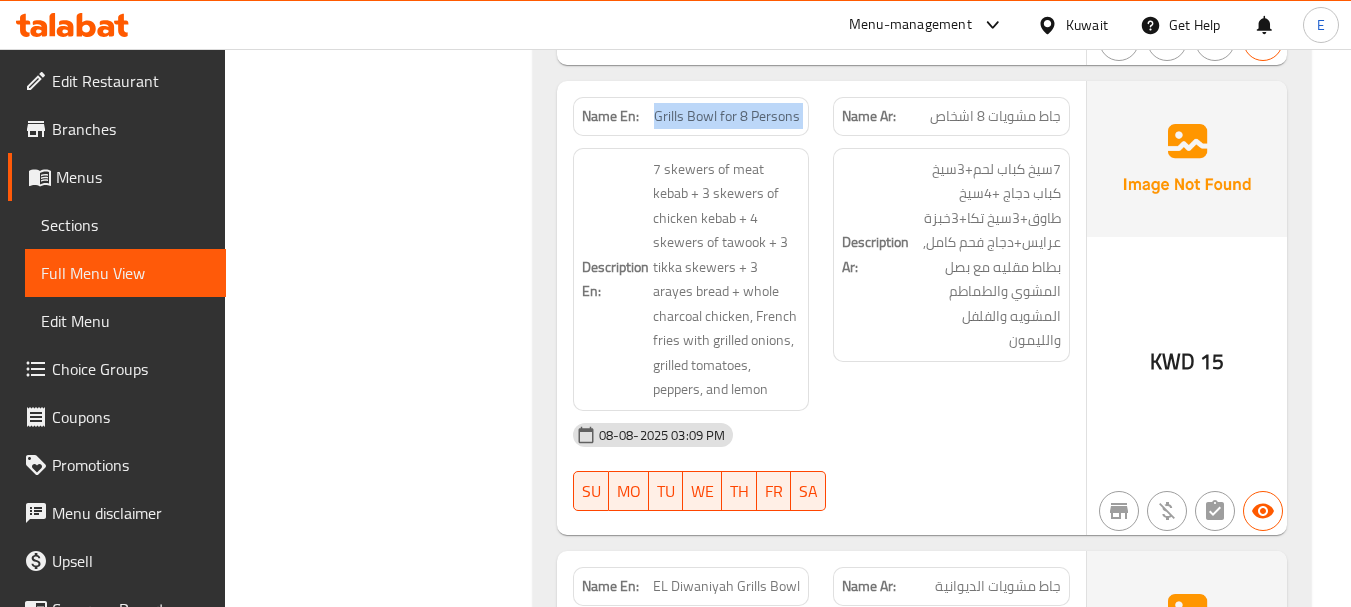click on "Grills Bowl for 8 Persons" at bounding box center [727, 116] 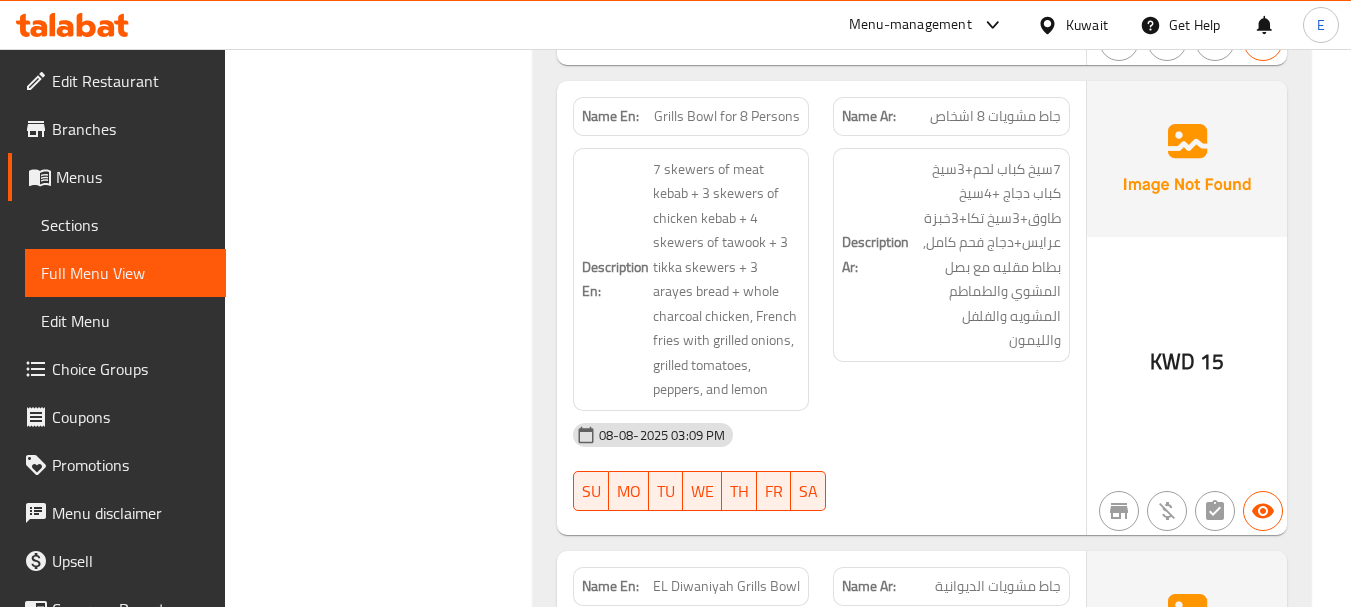 click on "08-08-2025 03:09 PM SU MO TU WE TH FR SA" at bounding box center [821, 467] 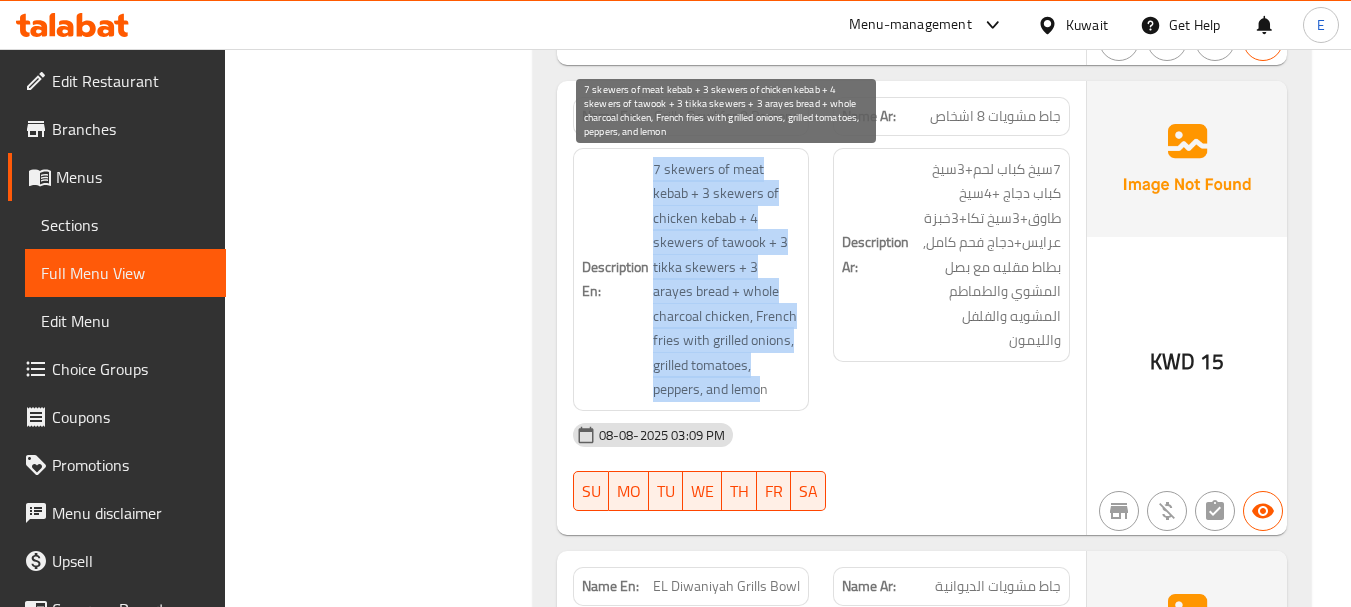 drag, startPoint x: 645, startPoint y: 167, endPoint x: 762, endPoint y: 384, distance: 246.53195 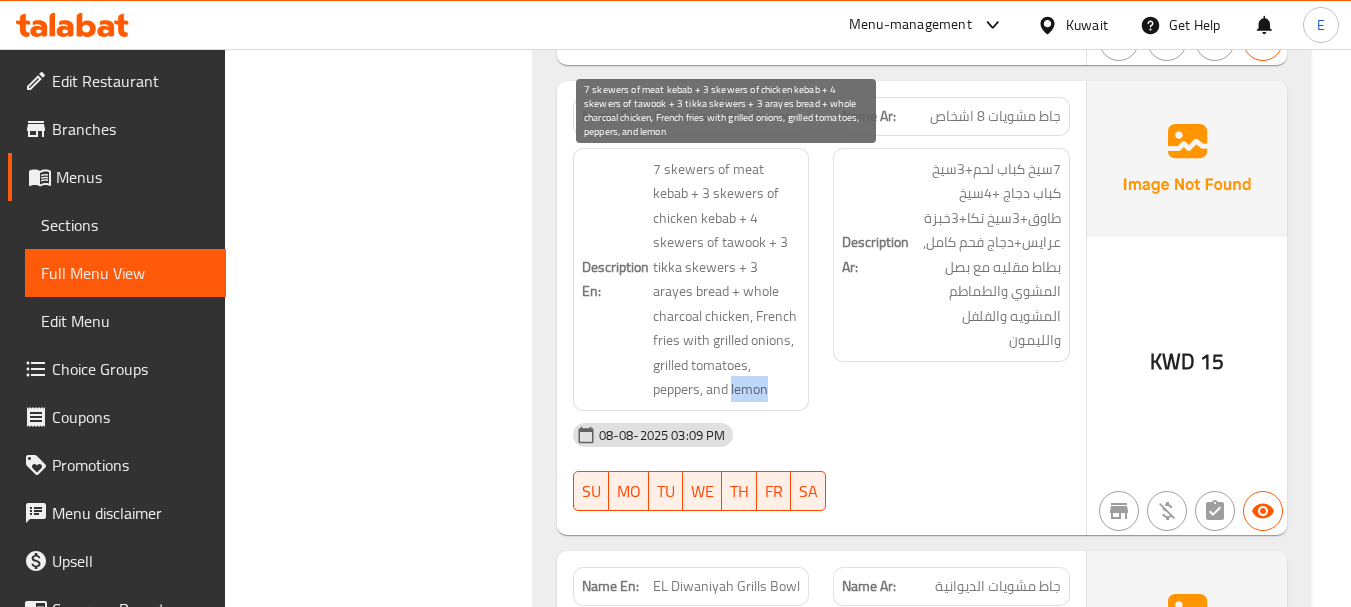 click on "7 skewers of meat kebab + 3 skewers of chicken kebab + 4 skewers of tawook + 3 tikka skewers + 3 arayes bread + whole charcoal chicken, French fries with grilled onions, grilled tomatoes, peppers, and lemon" at bounding box center [727, 279] 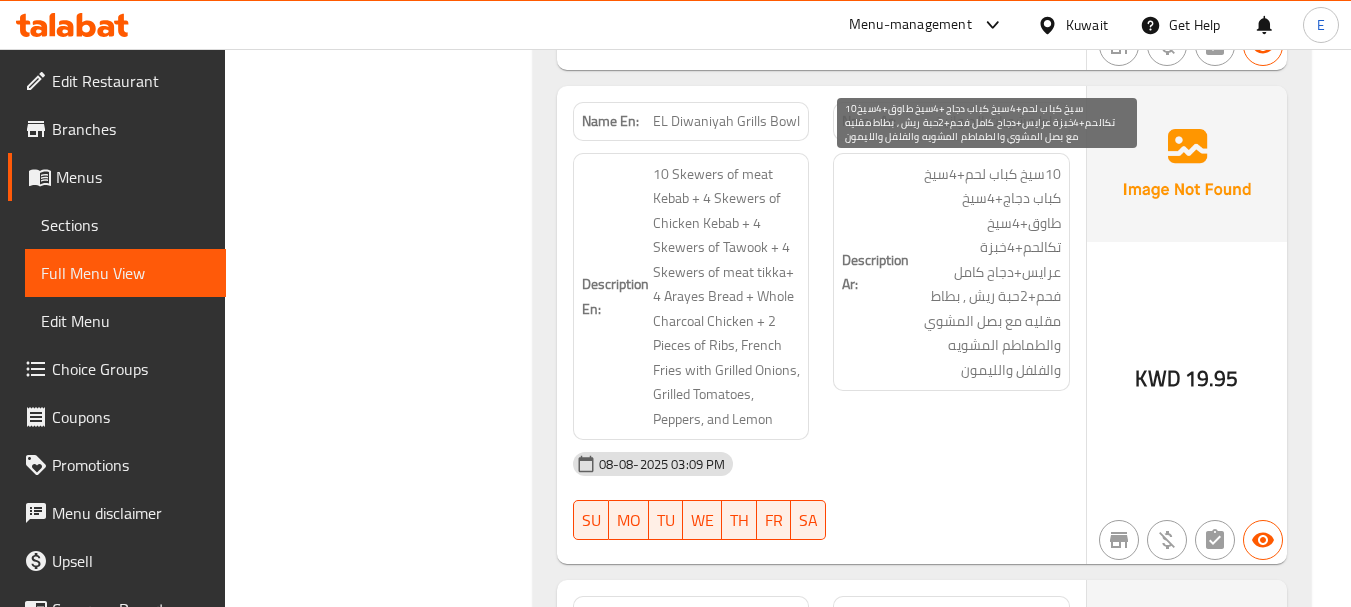 scroll, scrollTop: 1700, scrollLeft: 0, axis: vertical 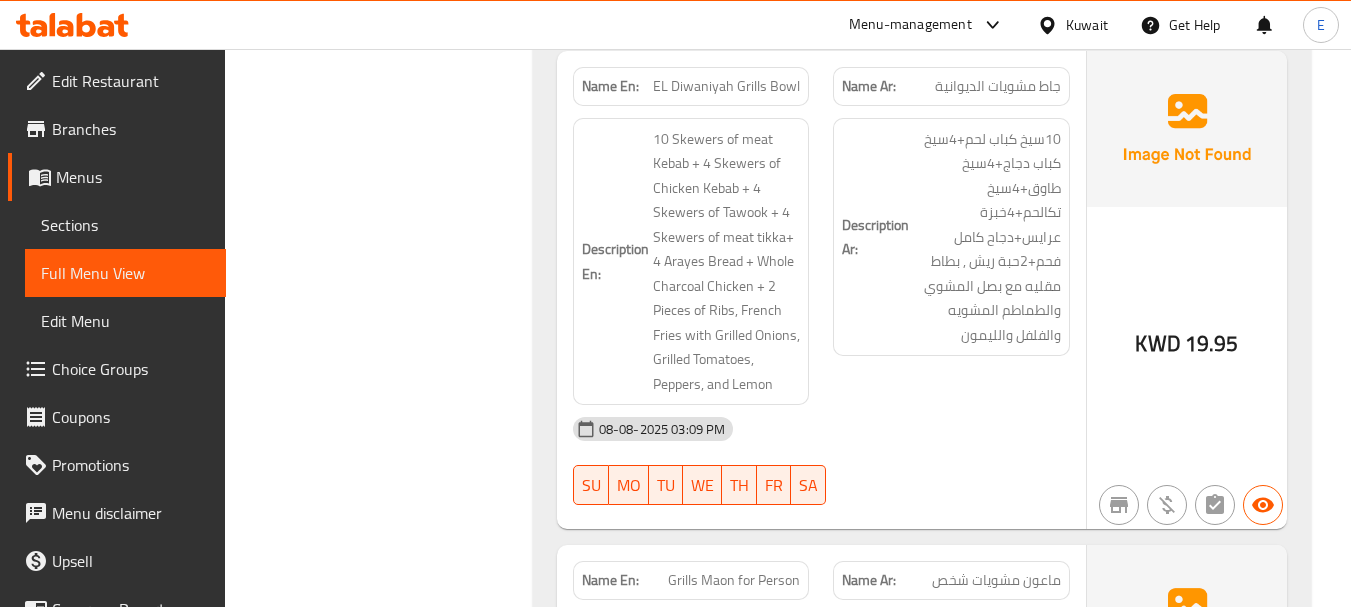 click on "19.95" at bounding box center [1212, 343] 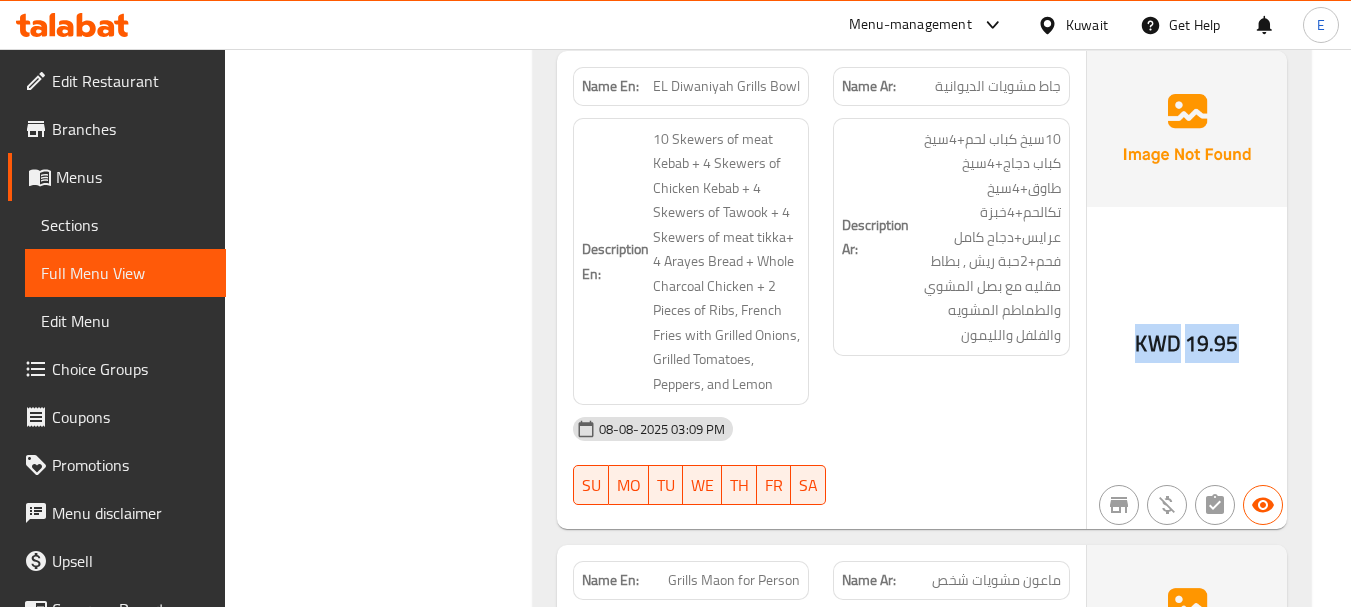 click on "19.95" at bounding box center [1212, 343] 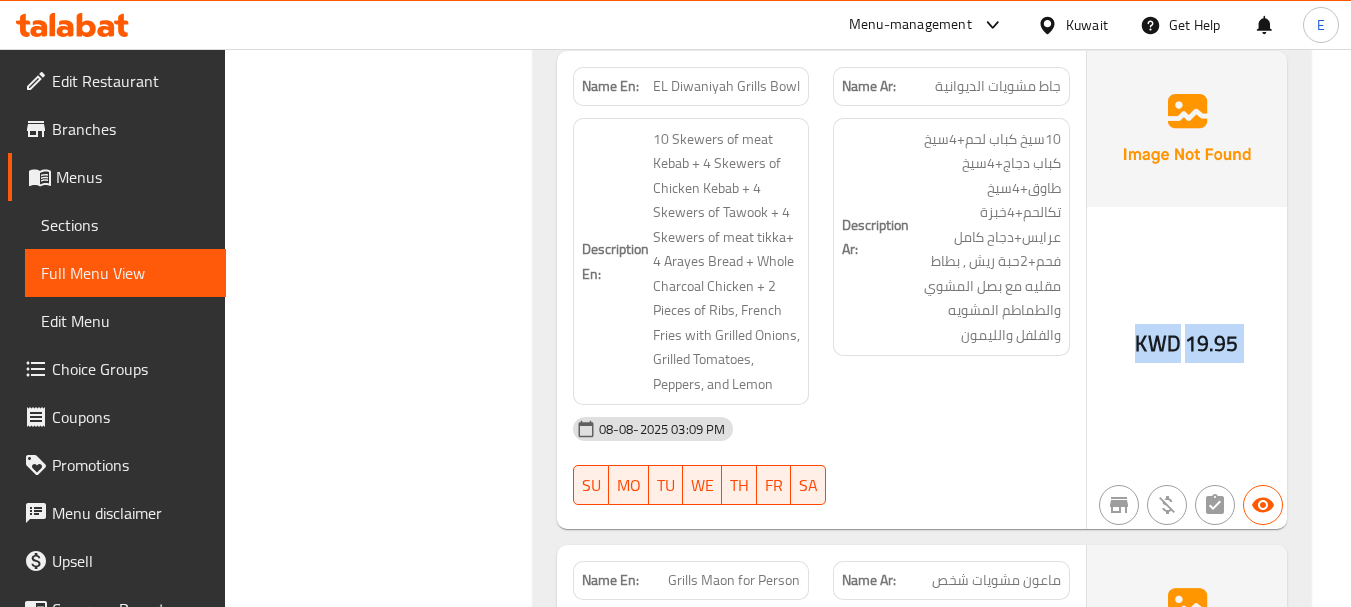 click on "19.95" at bounding box center (1212, 343) 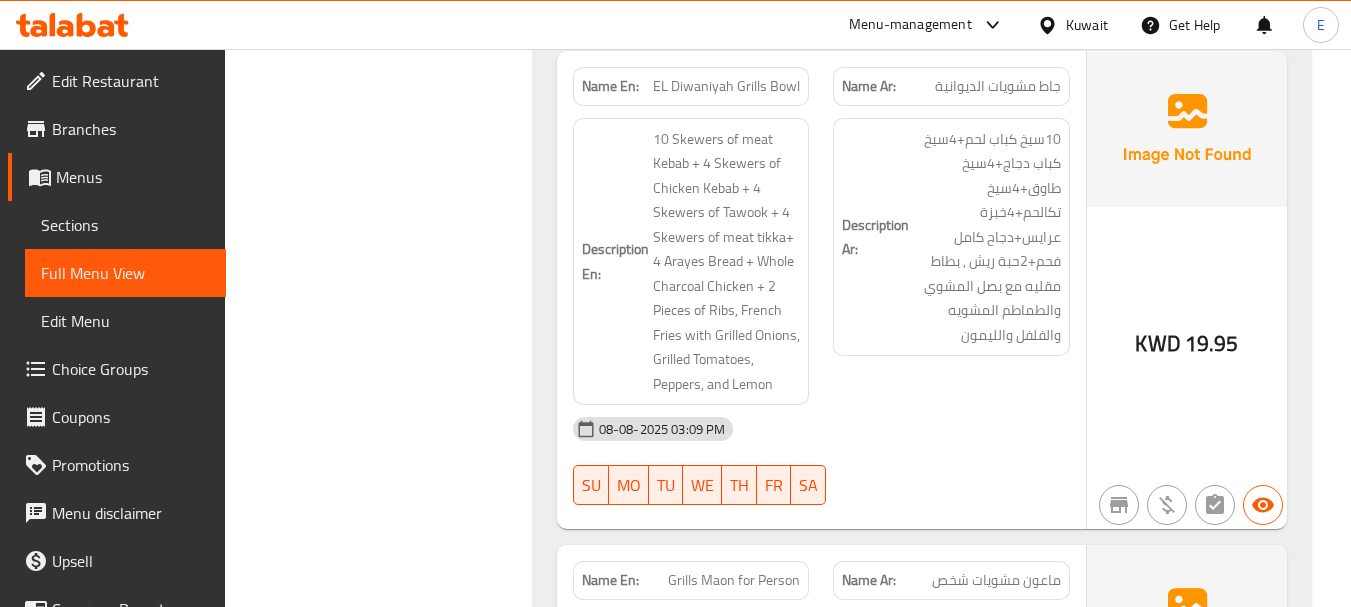 click on "جاط مشويات الديوانية" at bounding box center (998, 86) 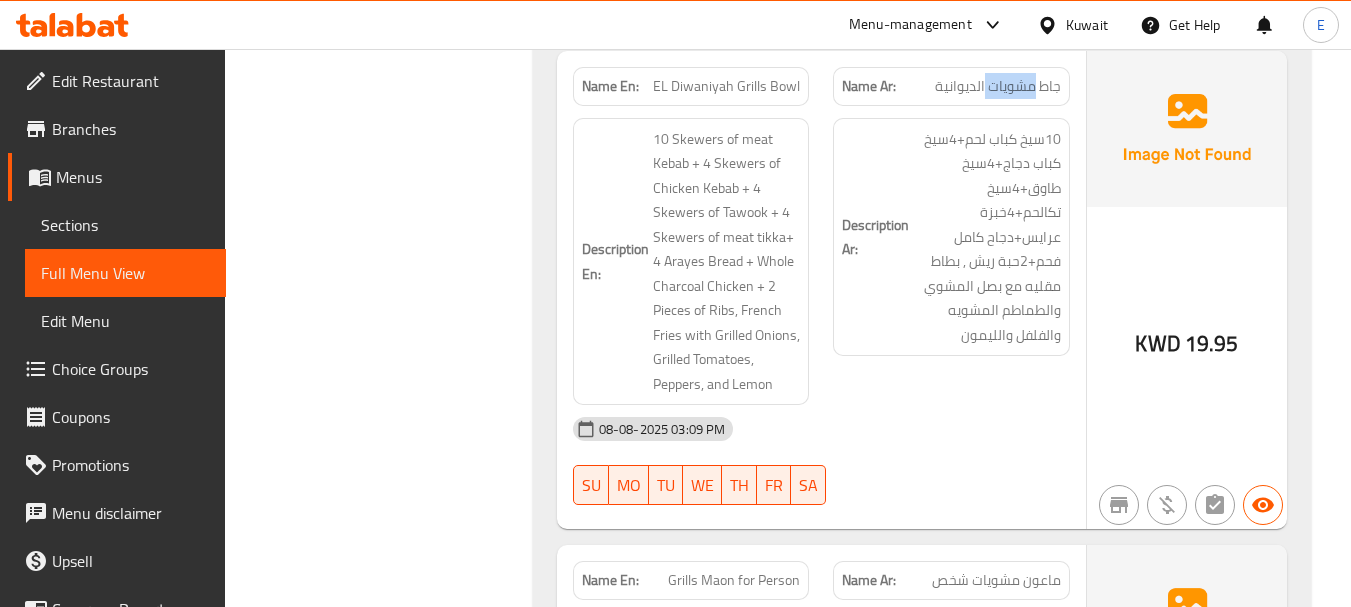 click on "جاط مشويات الديوانية" at bounding box center [998, 86] 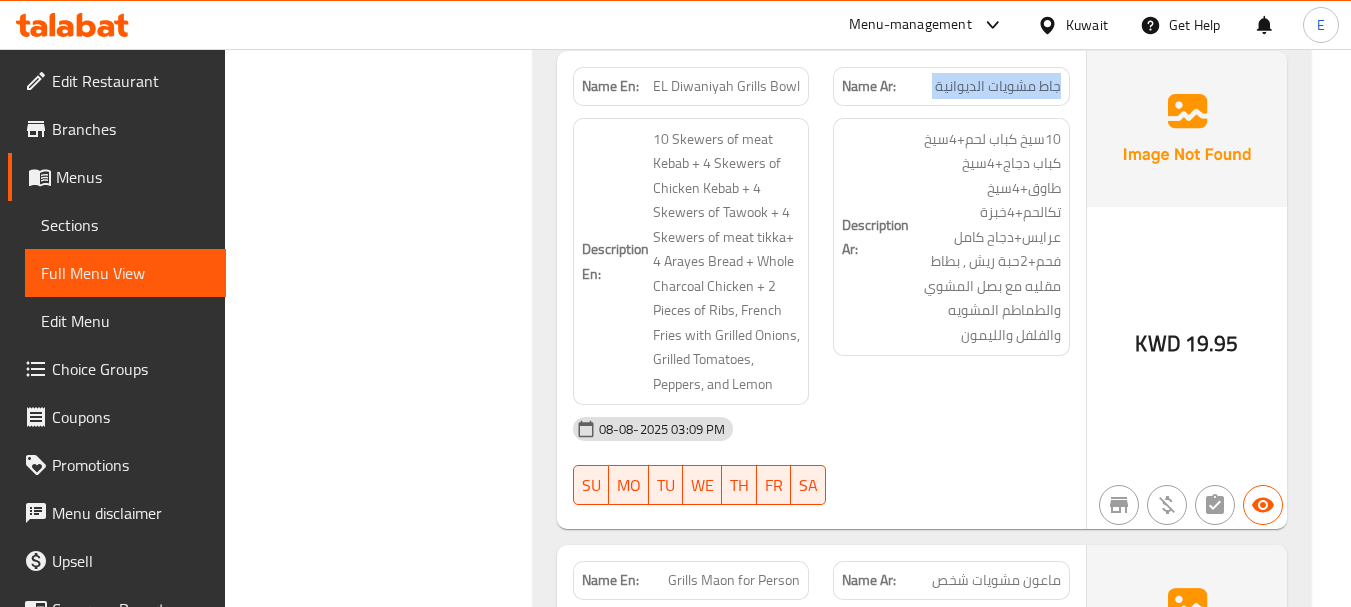 click on "جاط مشويات الديوانية" at bounding box center [998, 86] 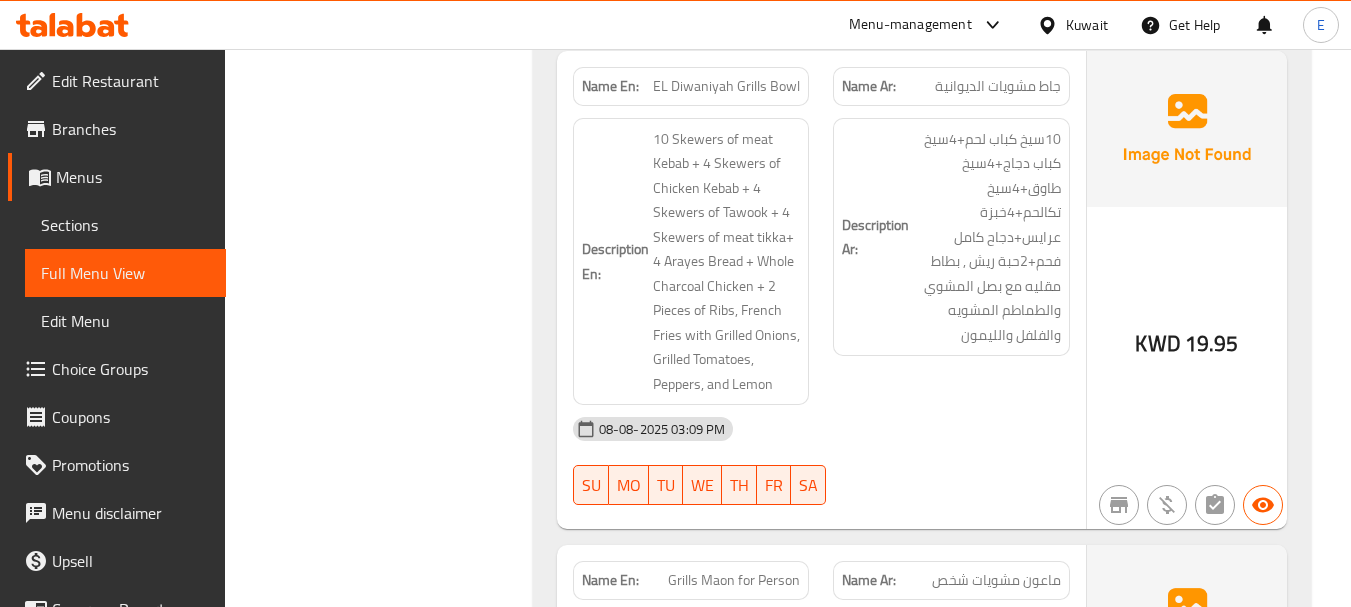 click on "EL Diwaniyah Grills Bowl" at bounding box center [726, 86] 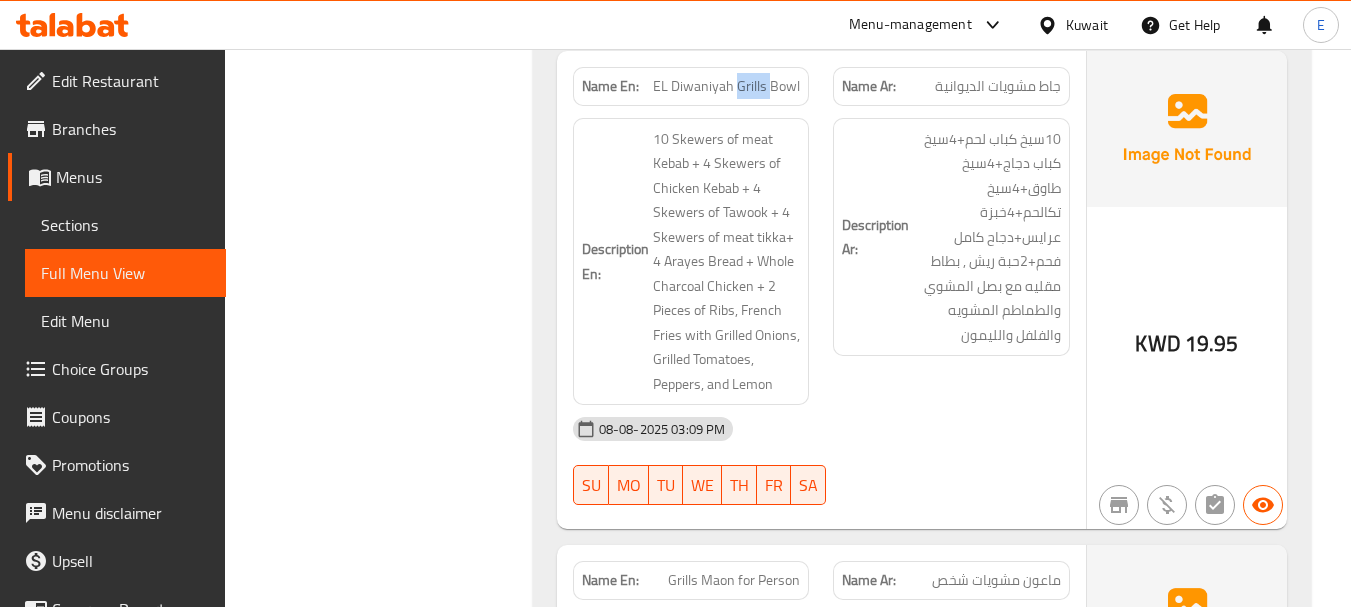 click on "EL Diwaniyah Grills Bowl" at bounding box center (726, 86) 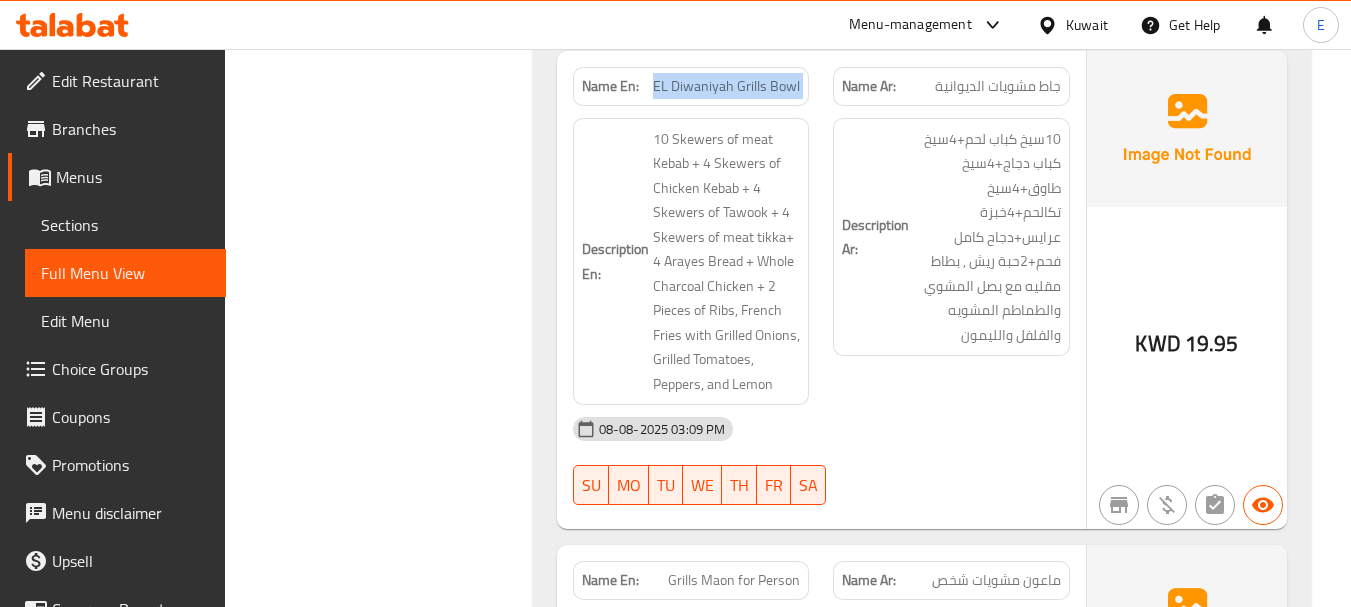 click on "EL Diwaniyah Grills Bowl" at bounding box center (726, 86) 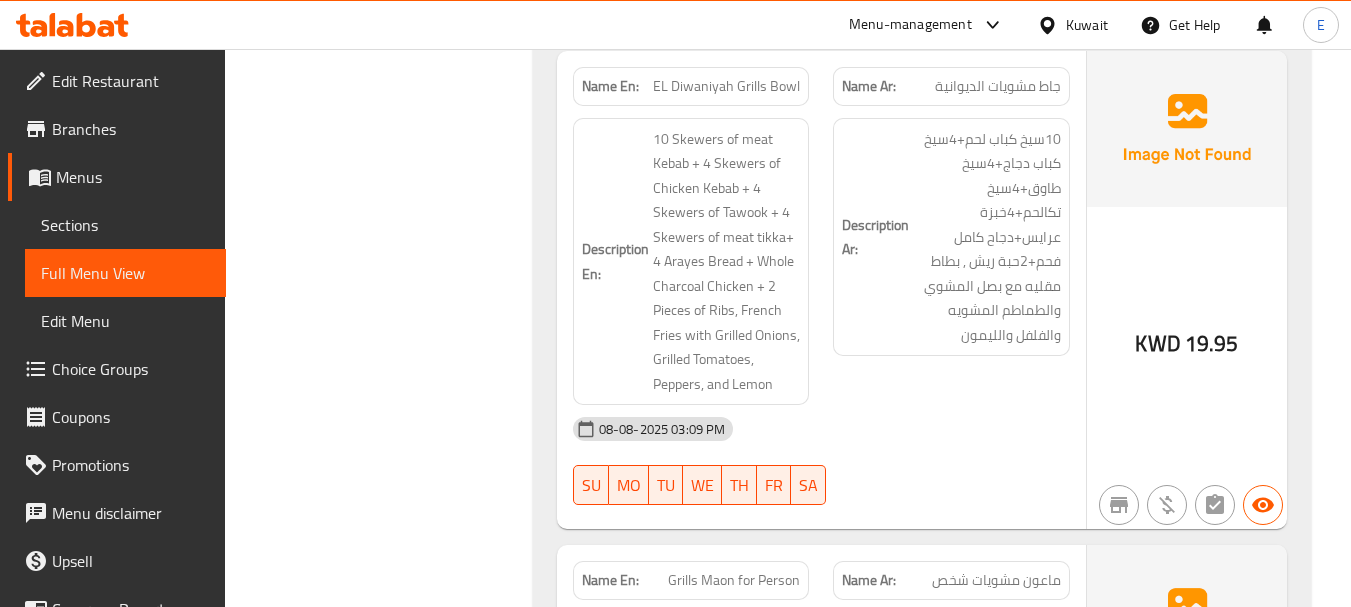 click on "Description Ar: 10سيخ كباب لحم+4سيخ كباب دجاج+4سيخ طاوق+4سيخ تكالحم+4خبزة عرايس+دجاح كامل فحم+2حبة ريش , بطاط مقليه مع بصل المشوي والطماطم المشويه والفلفل والليمون" at bounding box center (951, 262) 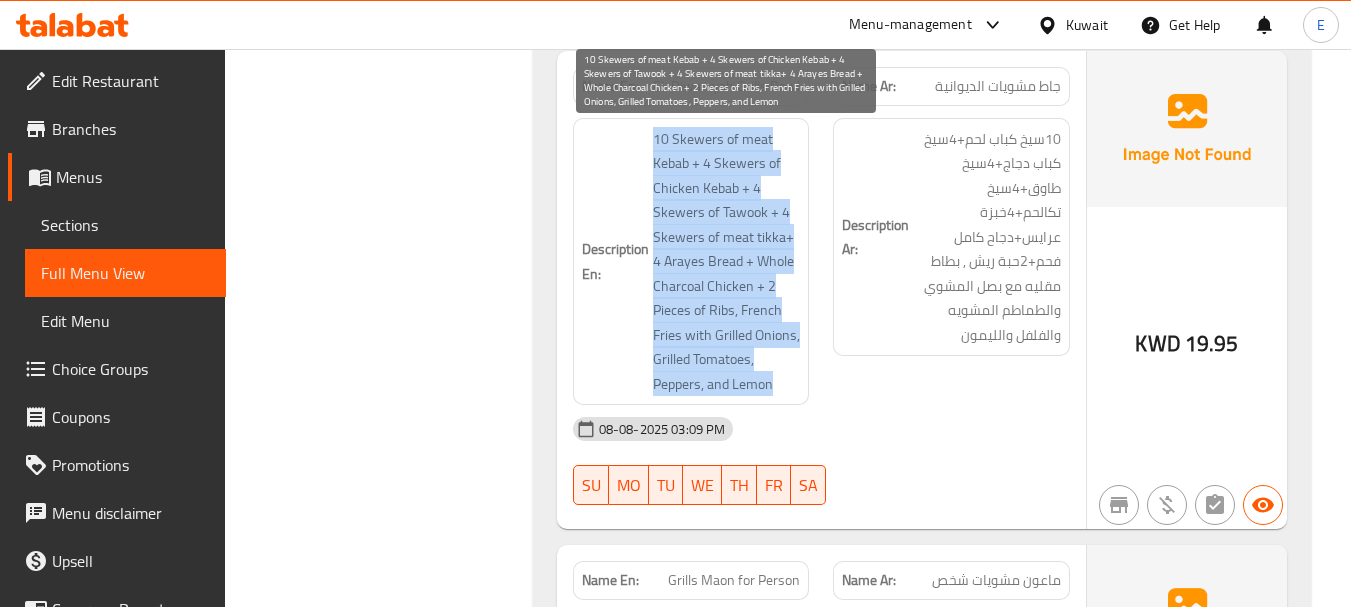 drag, startPoint x: 653, startPoint y: 132, endPoint x: 792, endPoint y: 384, distance: 287.79333 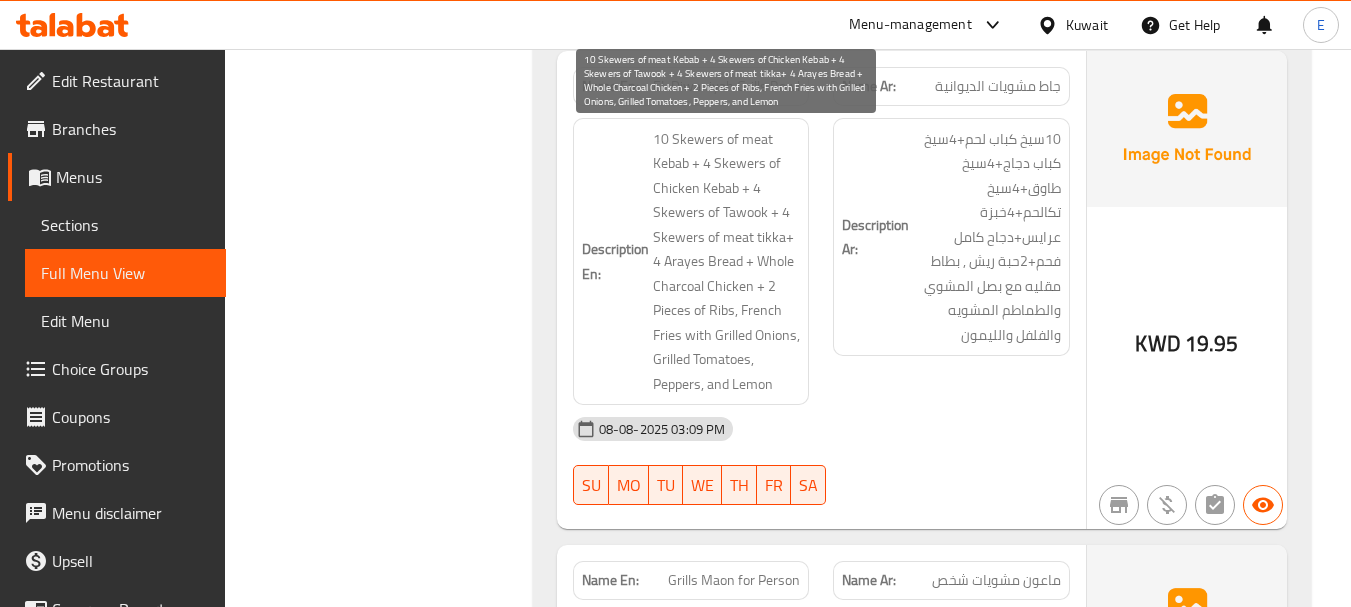 click on "10 Skewers of meat Kebab + 4 Skewers of Chicken Kebab + 4 Skewers of Tawook + 4 Skewers of meat tikka+ 4 Arayes Bread + Whole Charcoal Chicken + 2 Pieces of Ribs, French Fries with Grilled Onions, Grilled Tomatoes, Peppers, and Lemon" at bounding box center (727, 262) 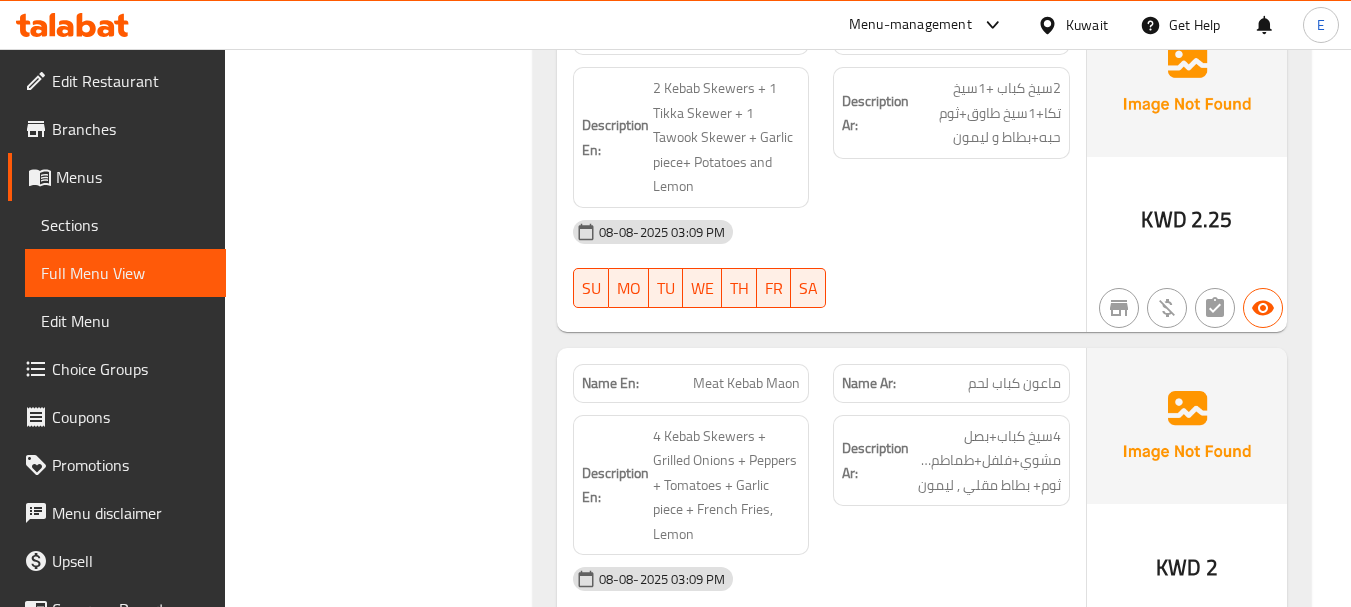 scroll, scrollTop: 2200, scrollLeft: 0, axis: vertical 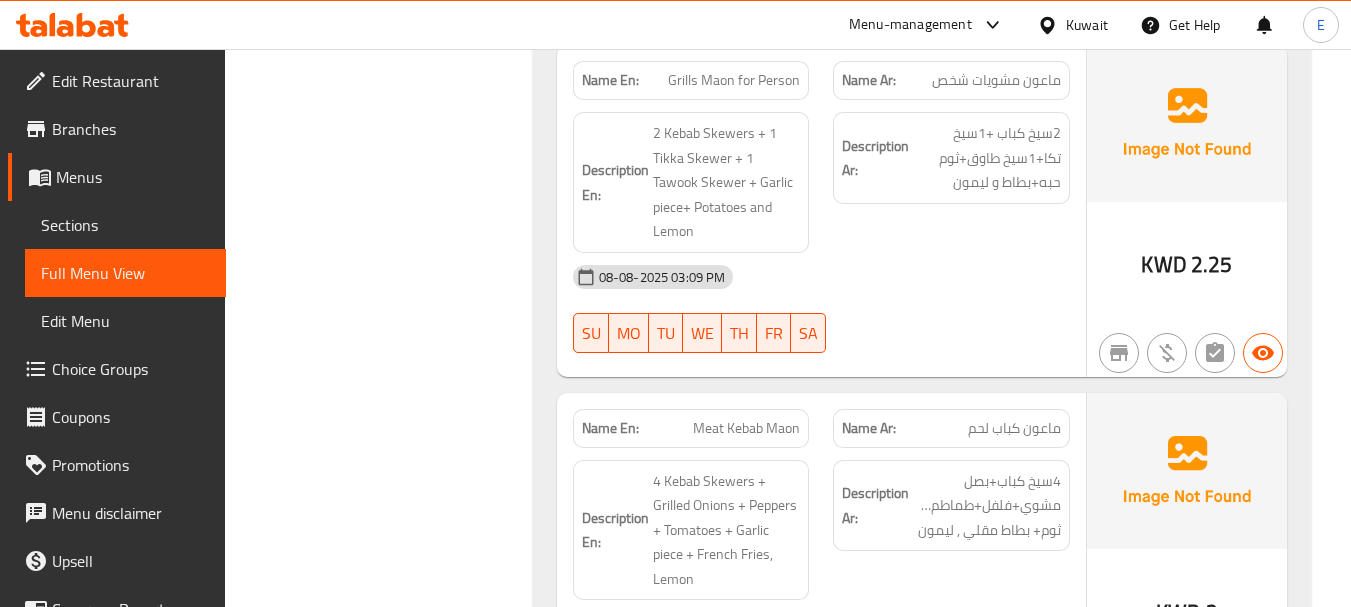 click on "2.25" at bounding box center (1212, 264) 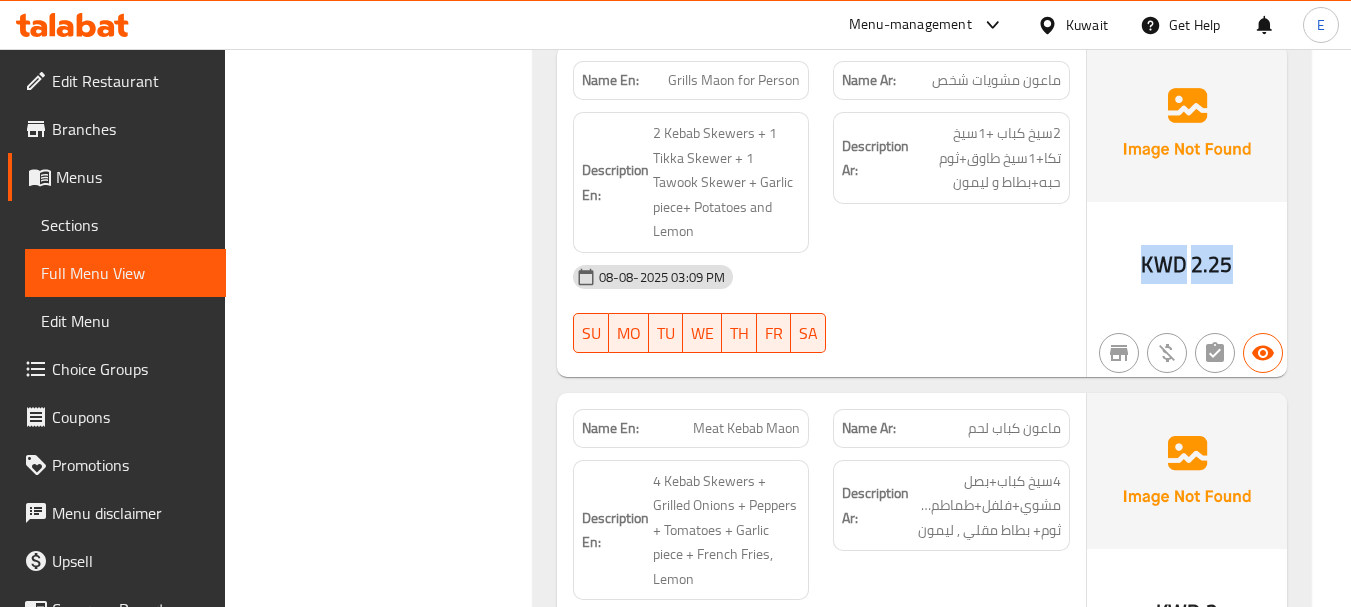 click on "2.25" at bounding box center [1212, 264] 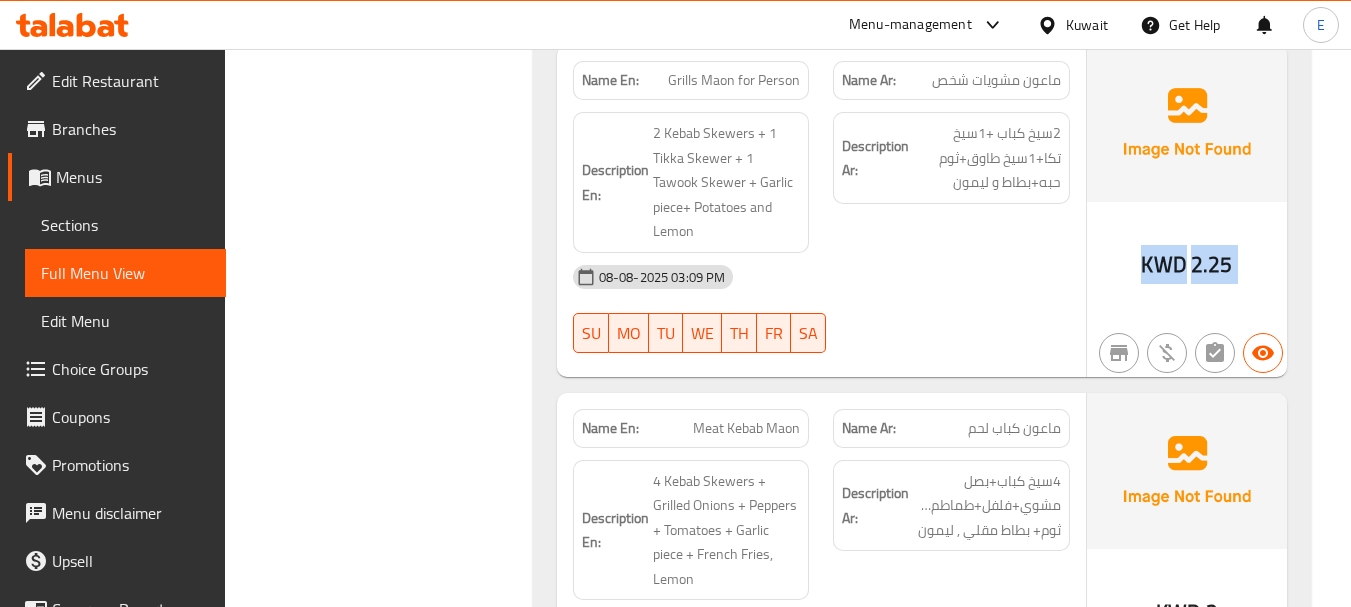 click on "2.25" at bounding box center [1212, 264] 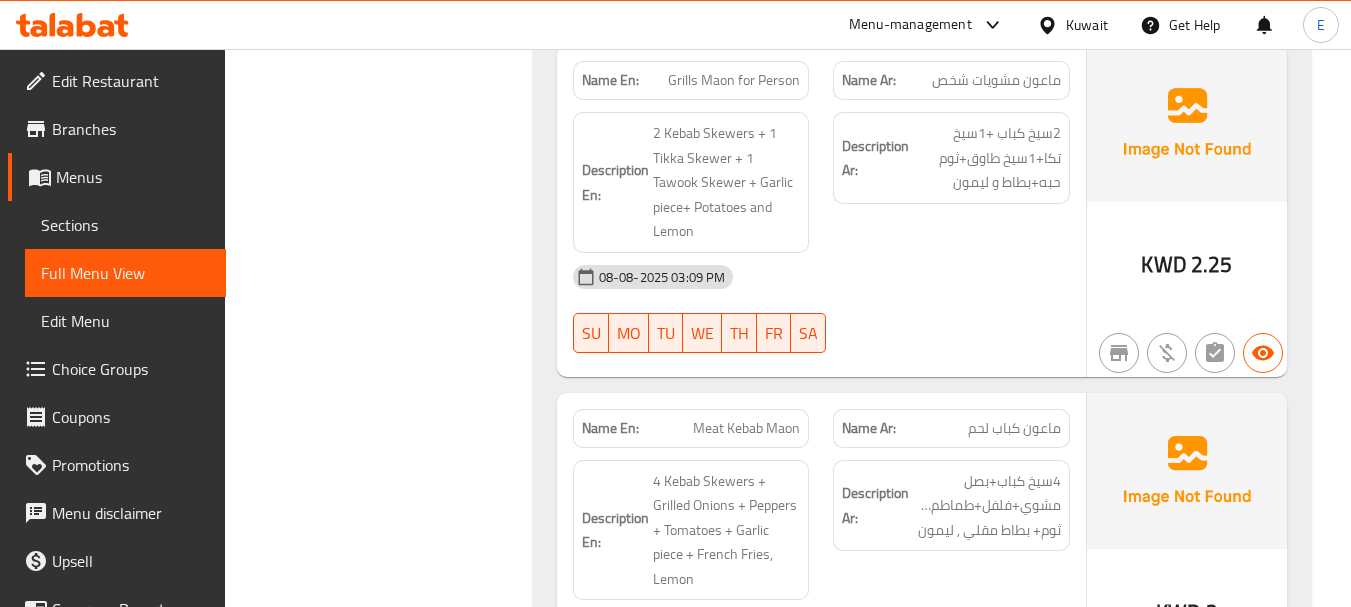 click on "Grills Maon for Person" at bounding box center [734, 80] 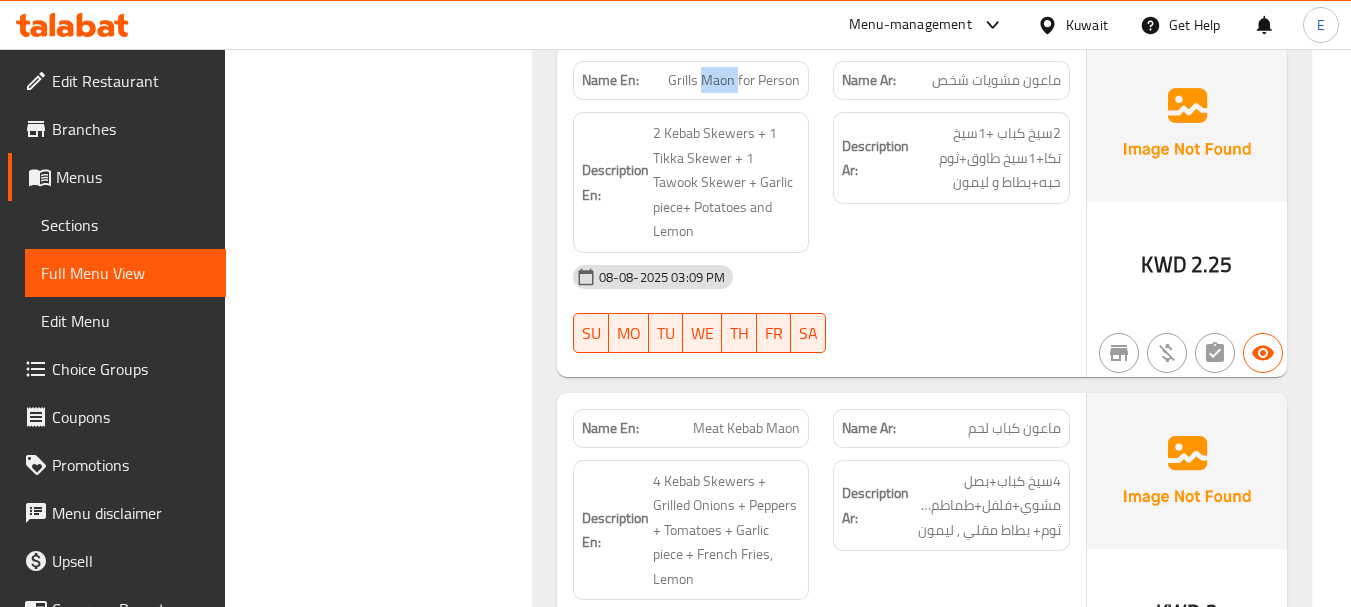 click on "Grills Maon for Person" at bounding box center (734, 80) 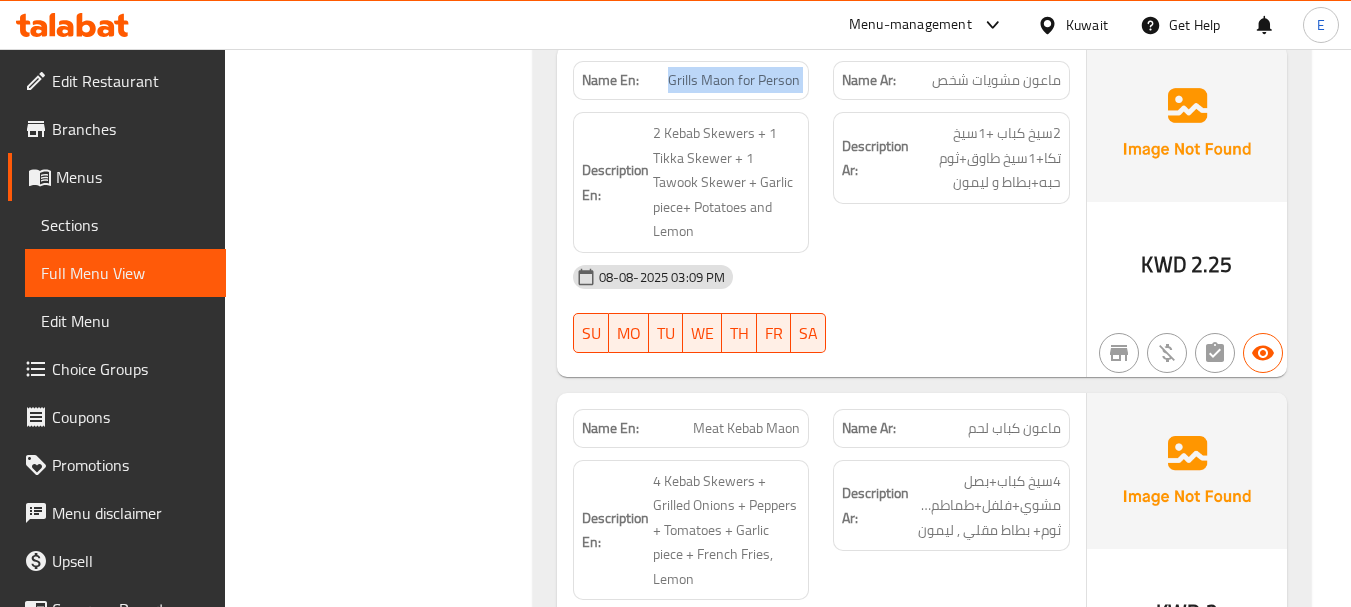 click on "Grills Maon for Person" at bounding box center [734, 80] 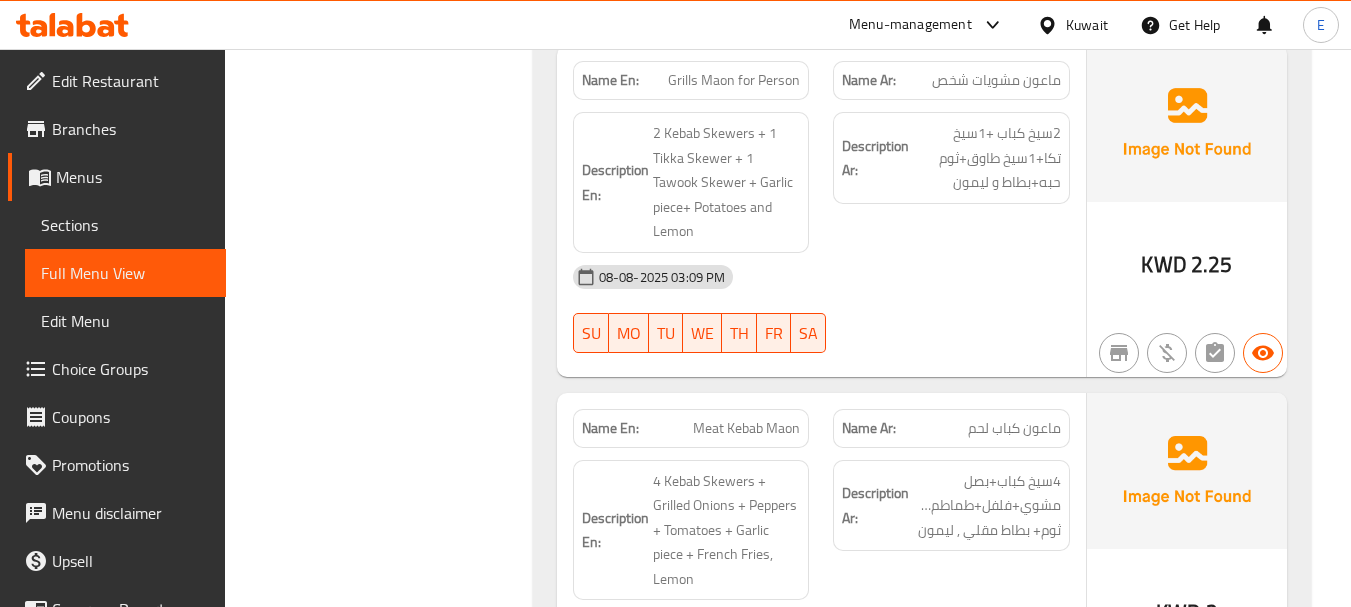 click on "Description Ar: 2سيخ كباب +1سيخ تكا+1سيخ طاوق+ثوم حبه+بطاط و ليمون" at bounding box center (951, 182) 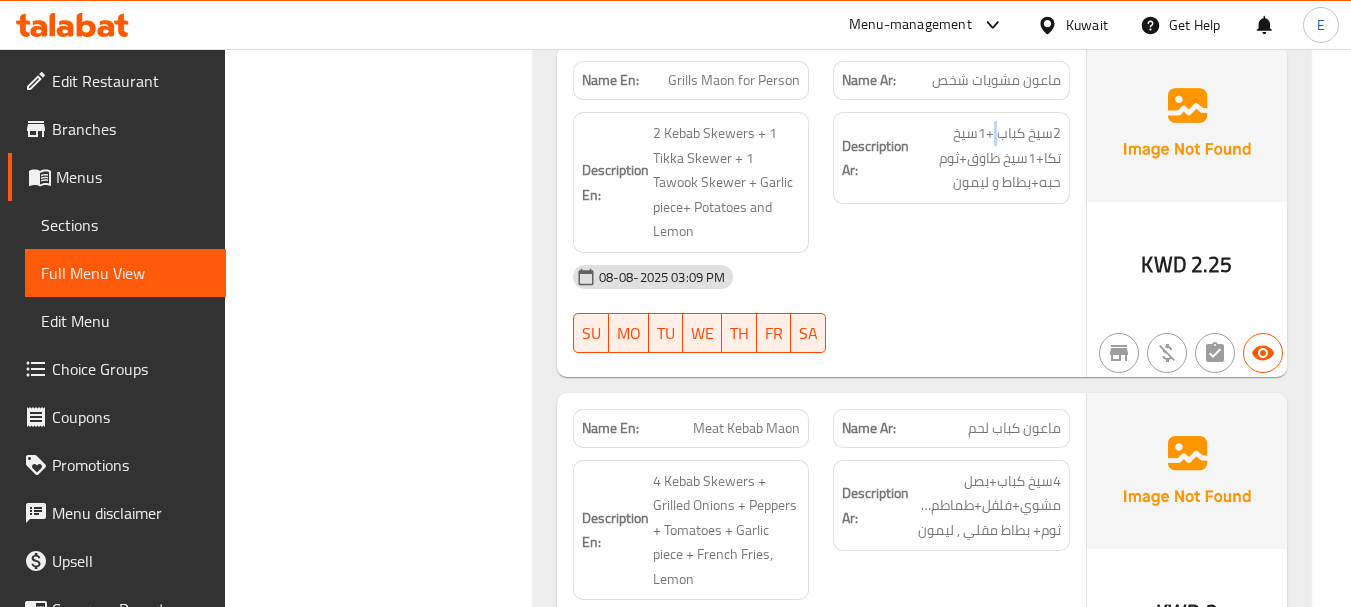 click on "Description Ar: 2سيخ كباب +1سيخ تكا+1سيخ طاوق+ثوم حبه+بطاط و ليمون" at bounding box center (951, 182) 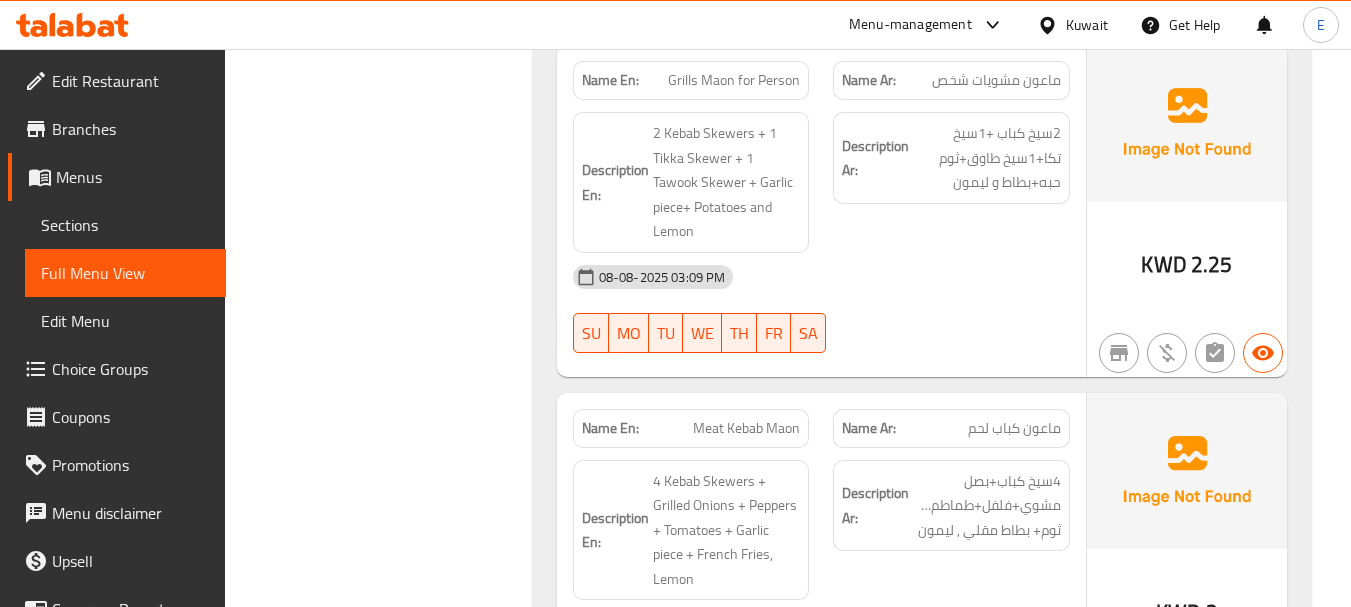 click on "08-08-2025 03:09 PM" at bounding box center [821, 277] 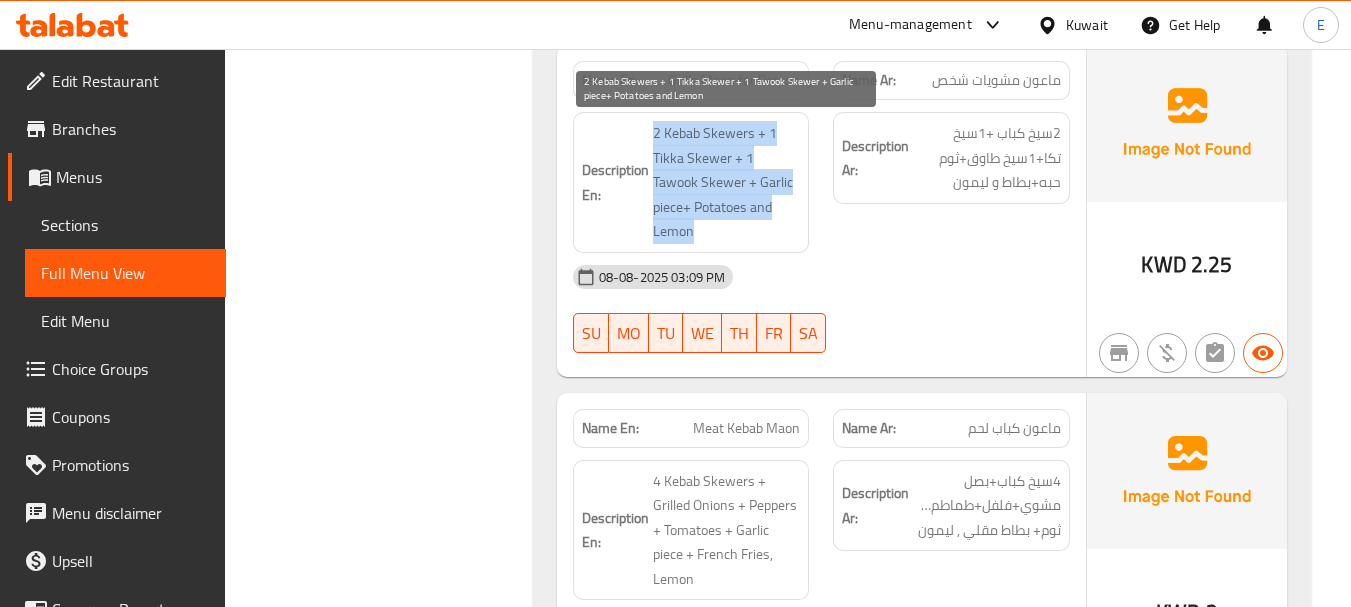 drag, startPoint x: 647, startPoint y: 125, endPoint x: 776, endPoint y: 208, distance: 153.39491 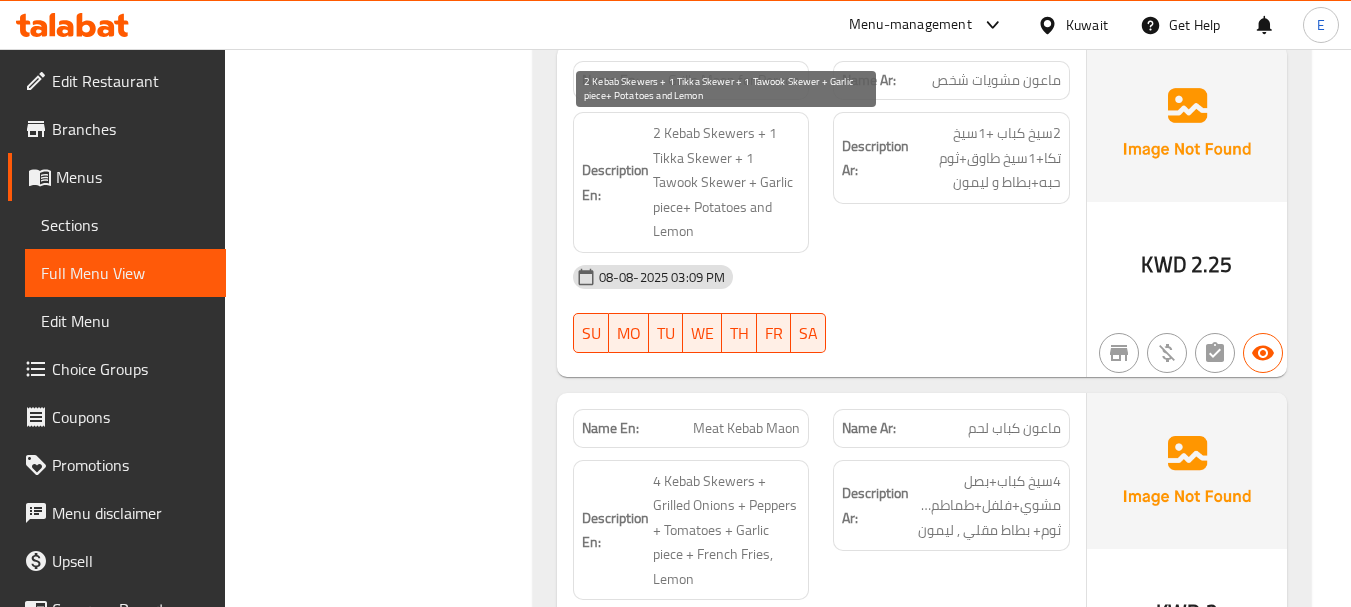click on "2 Kebab Skewers + 1 Tikka Skewer + 1 Tawook Skewer + Garlic piece+ Potatoes and Lemon" at bounding box center [727, 182] 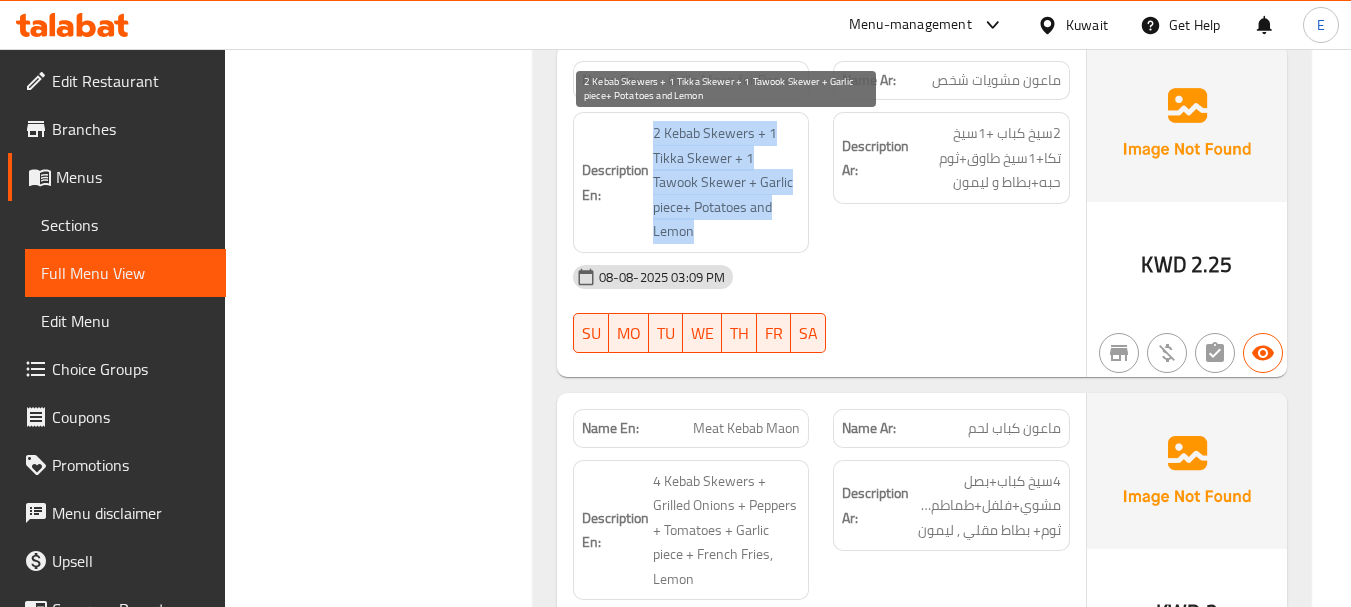 click on "2 Kebab Skewers + 1 Tikka Skewer + 1 Tawook Skewer + Garlic piece+ Potatoes and Lemon" at bounding box center (727, 182) 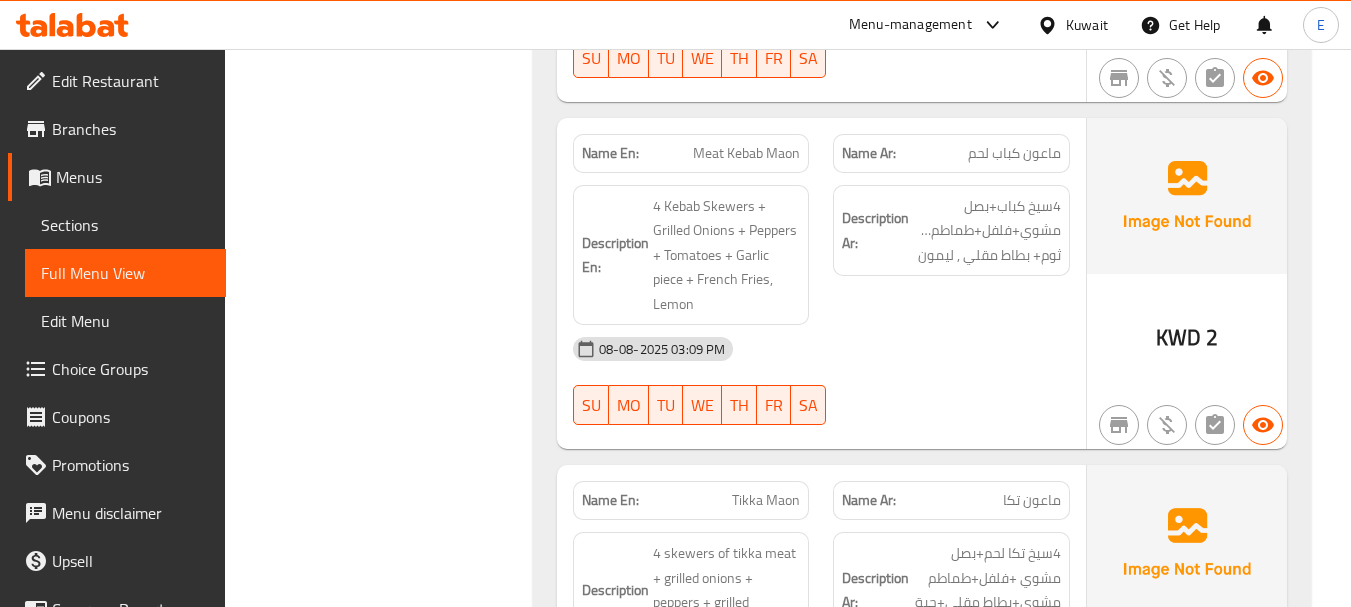 scroll, scrollTop: 2500, scrollLeft: 0, axis: vertical 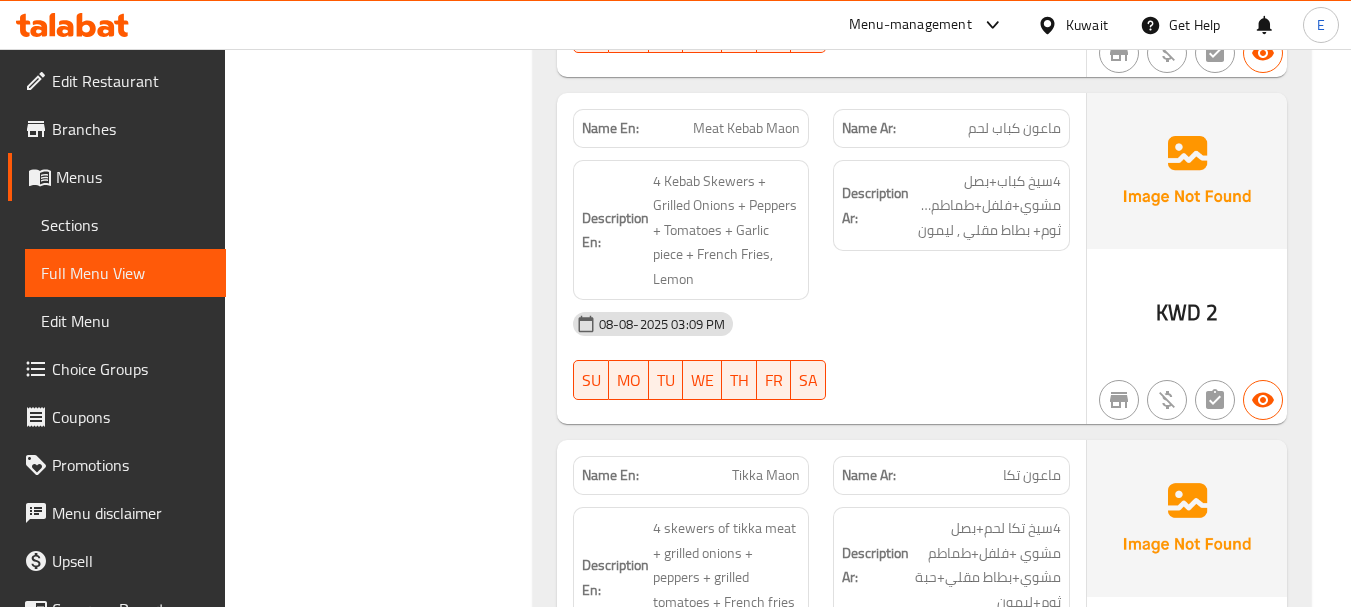 click on "KWD" at bounding box center [1178, 312] 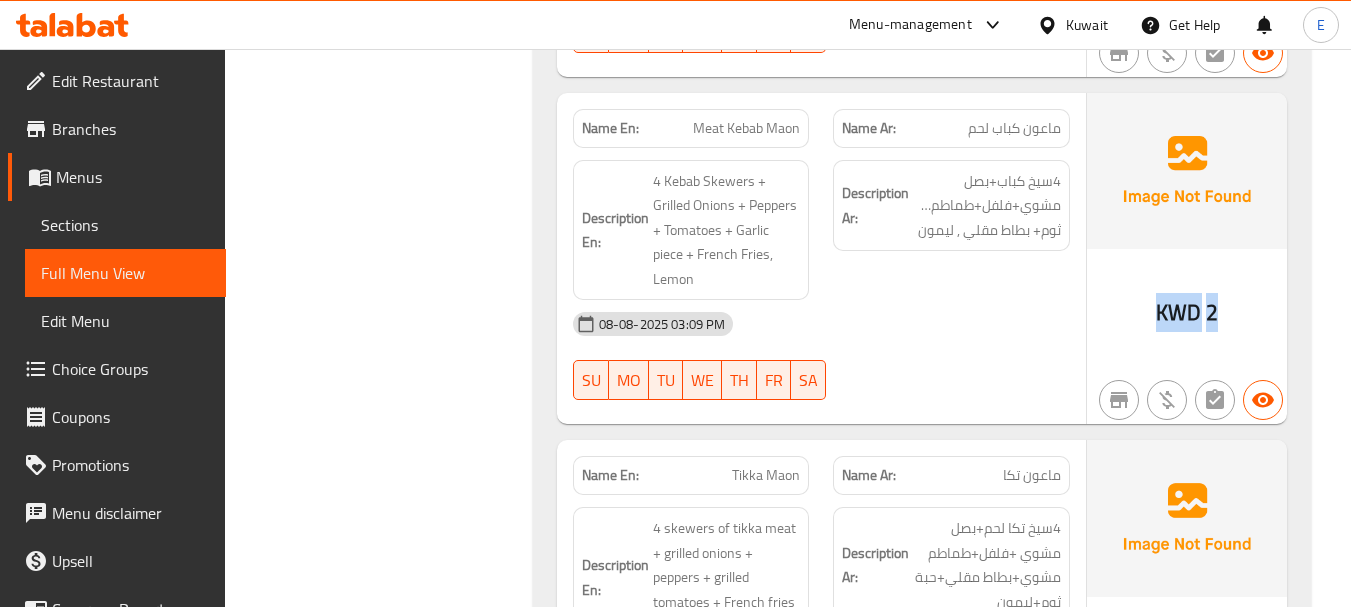 click on "KWD" at bounding box center [1178, 312] 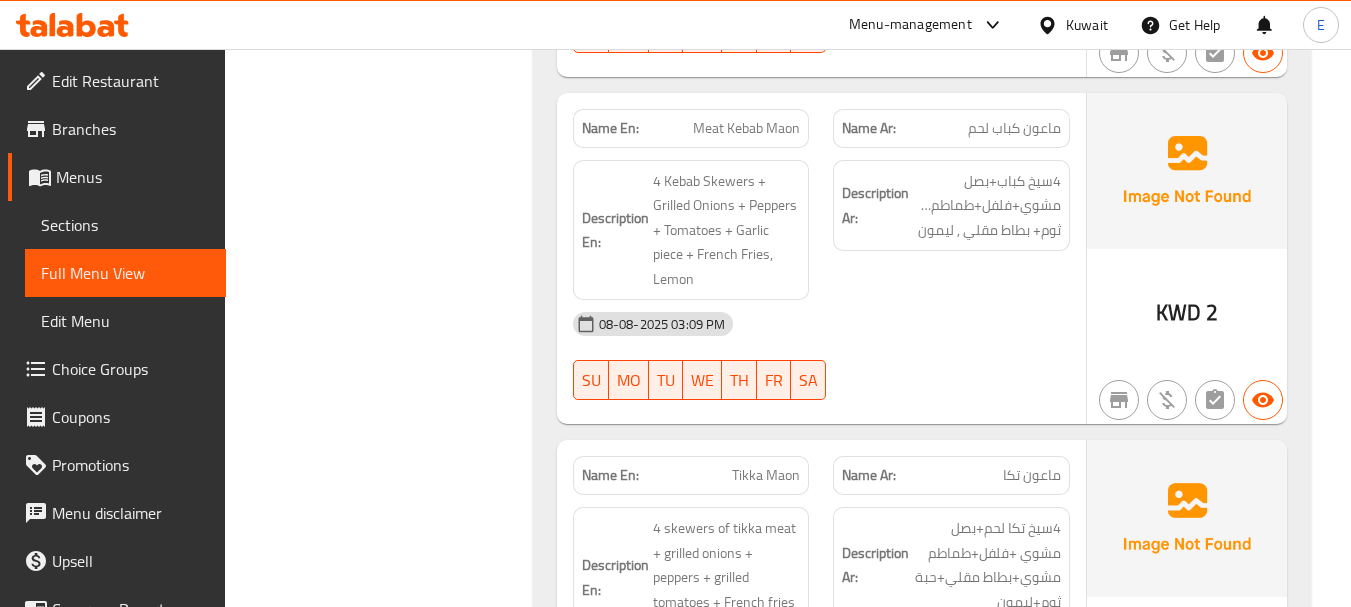 click on "ماعون كباب لحم" at bounding box center (1014, 128) 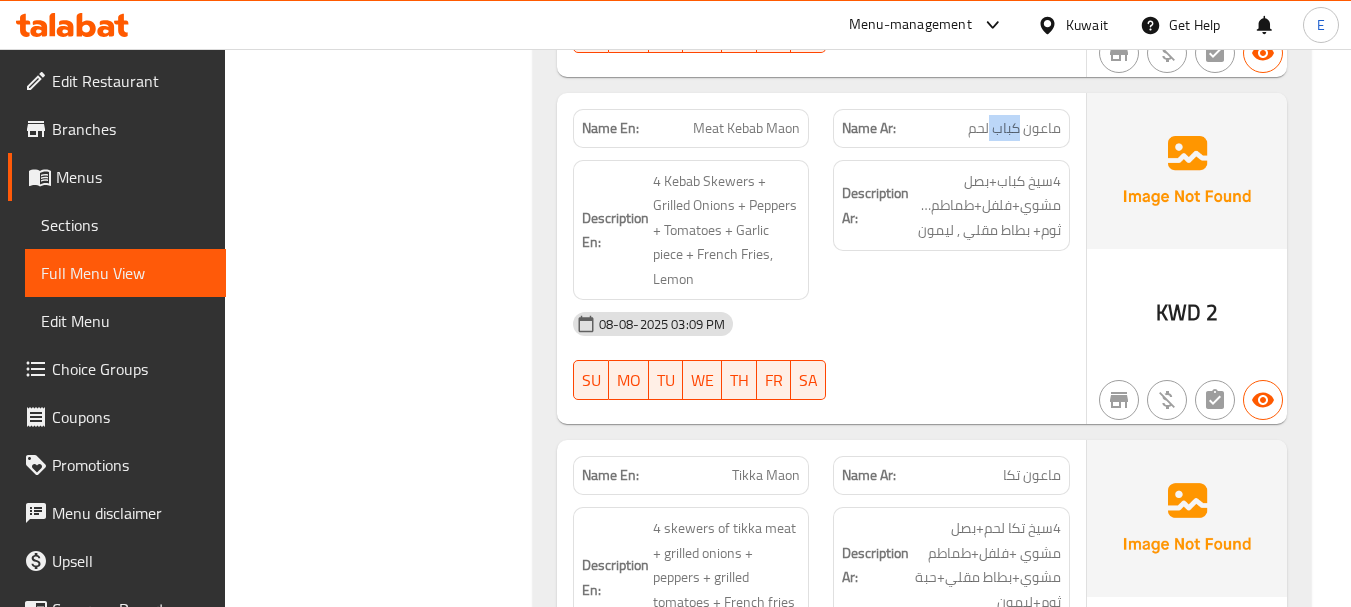 click on "ماعون كباب لحم" at bounding box center (1014, 128) 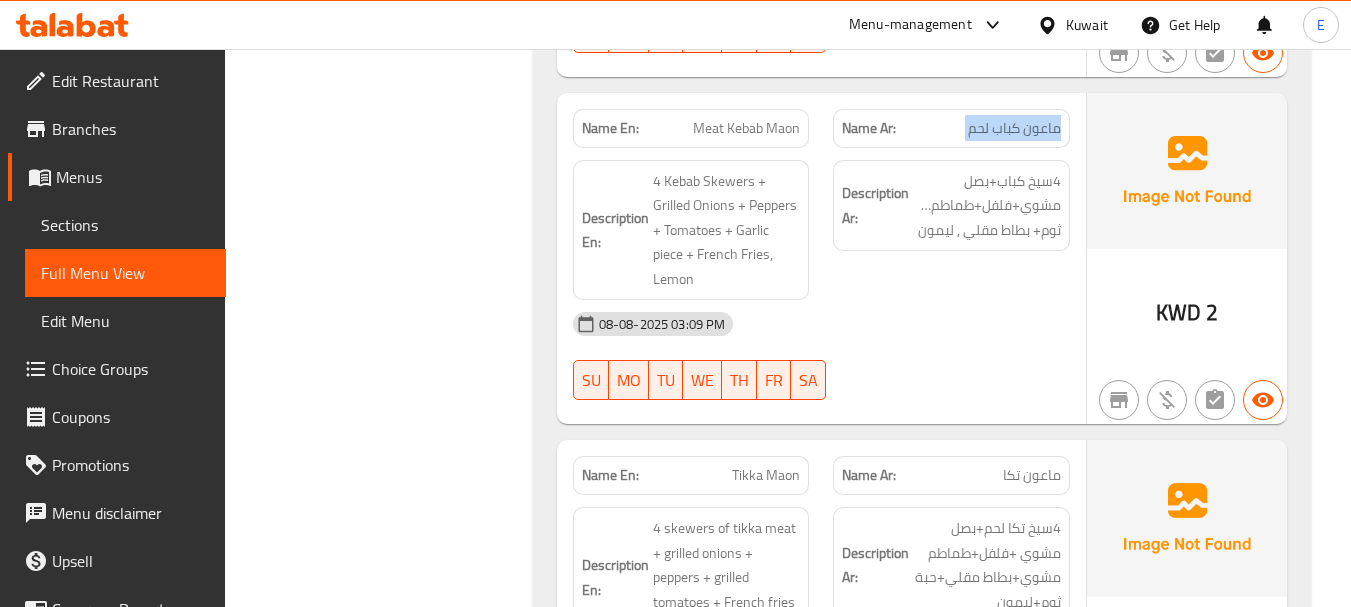 click on "ماعون كباب لحم" at bounding box center (1014, 128) 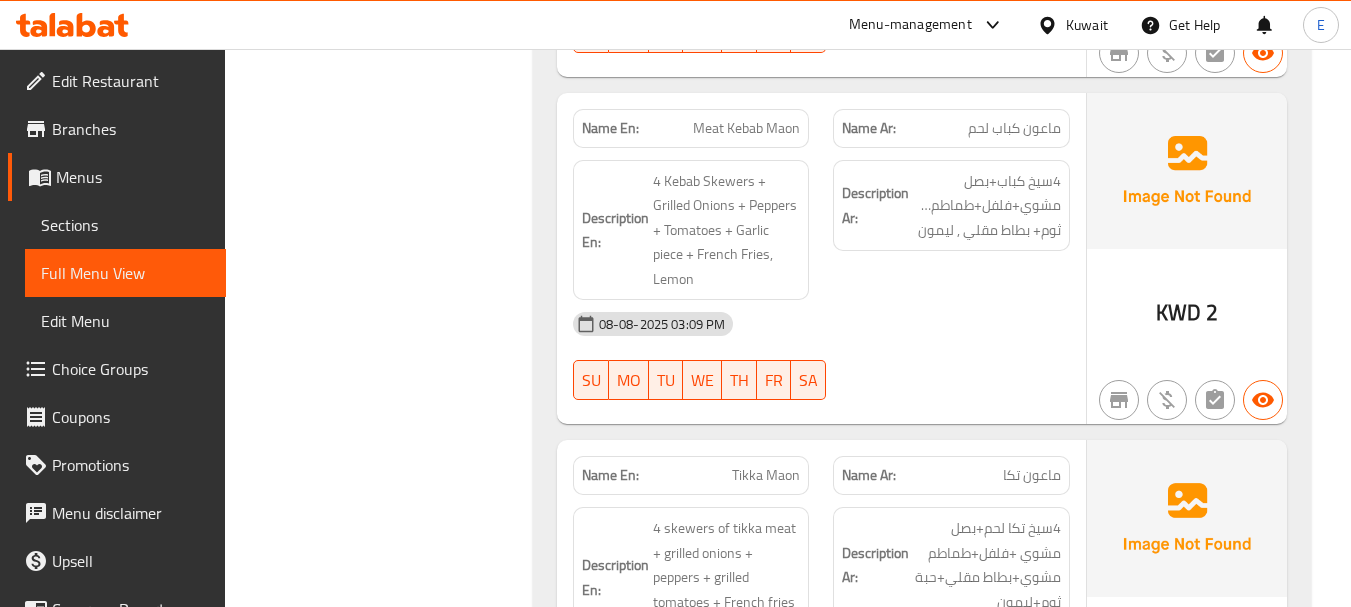 click on "Name En: Meat Kebab Maon" at bounding box center (691, 128) 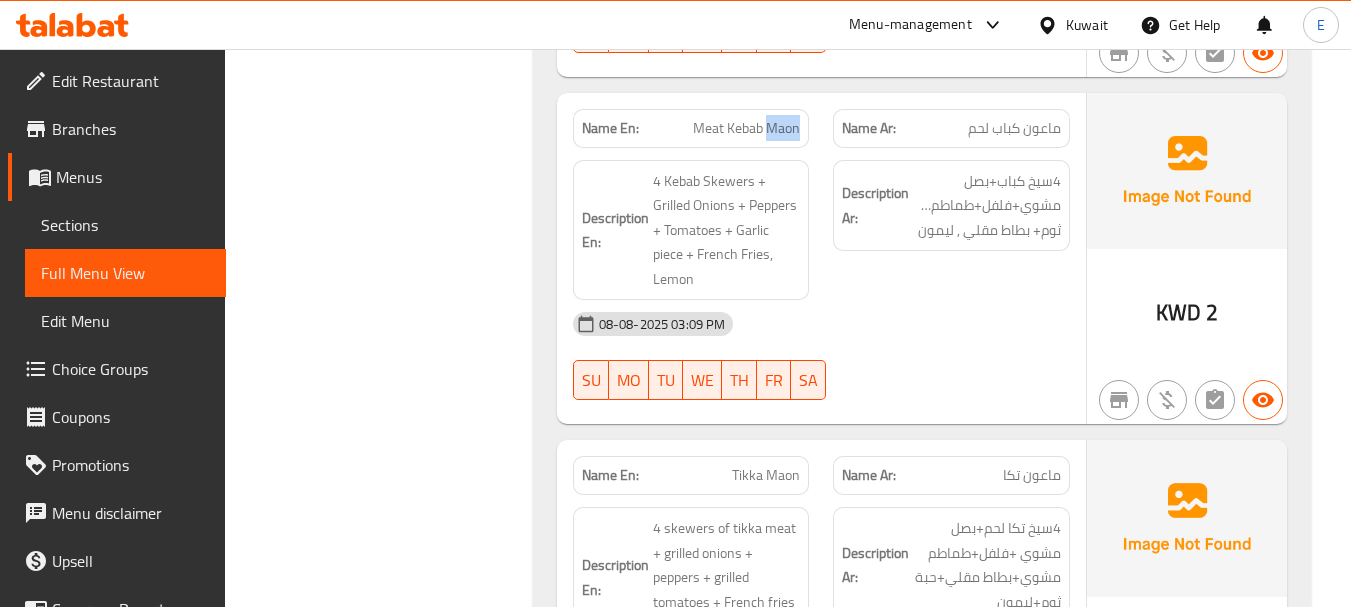 click on "Name En: Meat Kebab Maon" at bounding box center (691, 128) 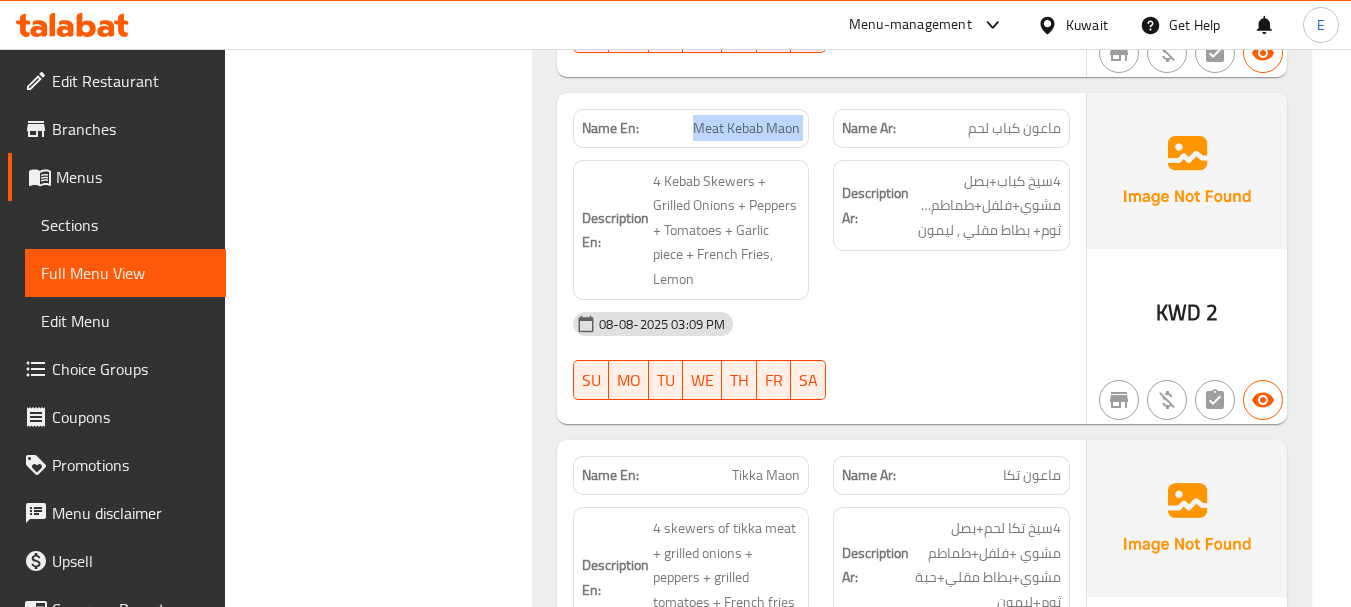 click on "Name En: Meat Kebab Maon" at bounding box center [691, 128] 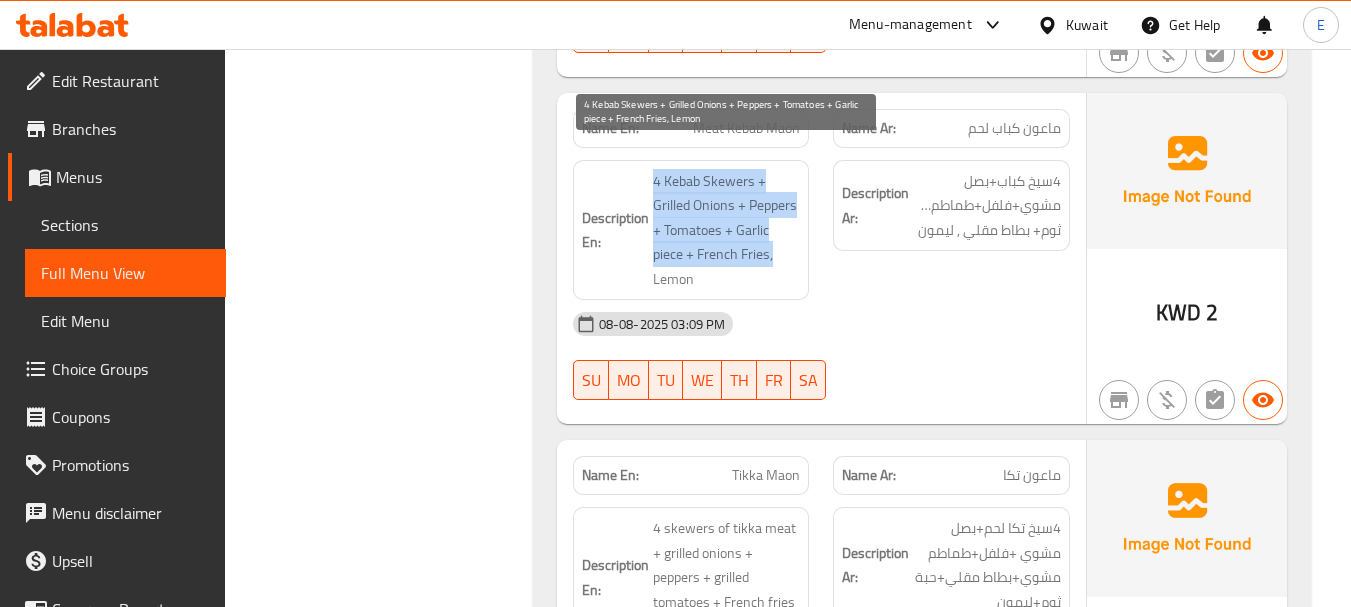 drag, startPoint x: 655, startPoint y: 151, endPoint x: 795, endPoint y: 230, distance: 160.75136 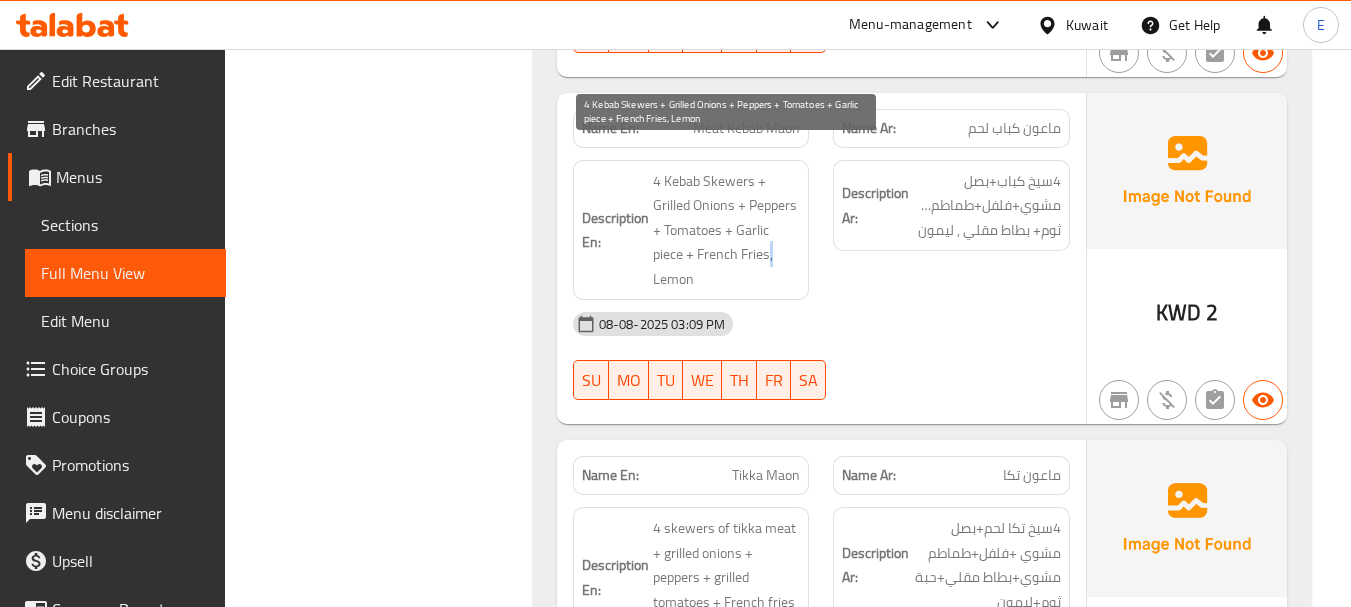 click on "4 Kebab Skewers + Grilled Onions + Peppers + Tomatoes + Garlic piece + French Fries, Lemon" at bounding box center (727, 230) 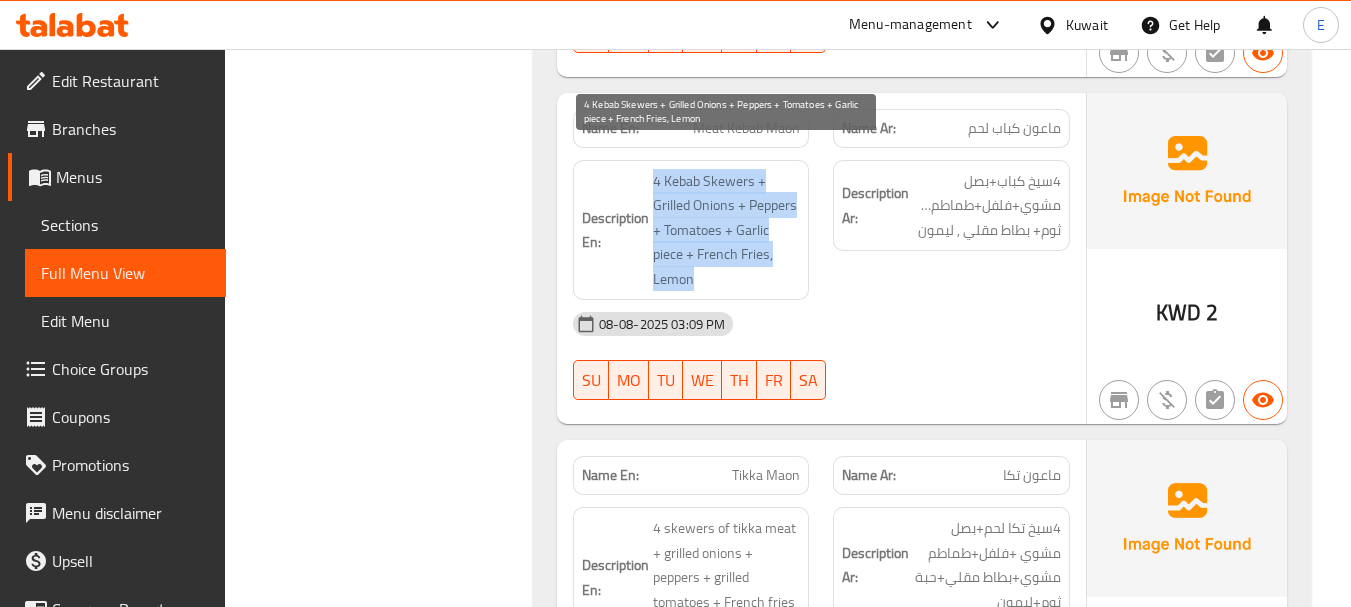 click on "4 Kebab Skewers + Grilled Onions + Peppers + Tomatoes + Garlic piece + French Fries, Lemon" at bounding box center (727, 230) 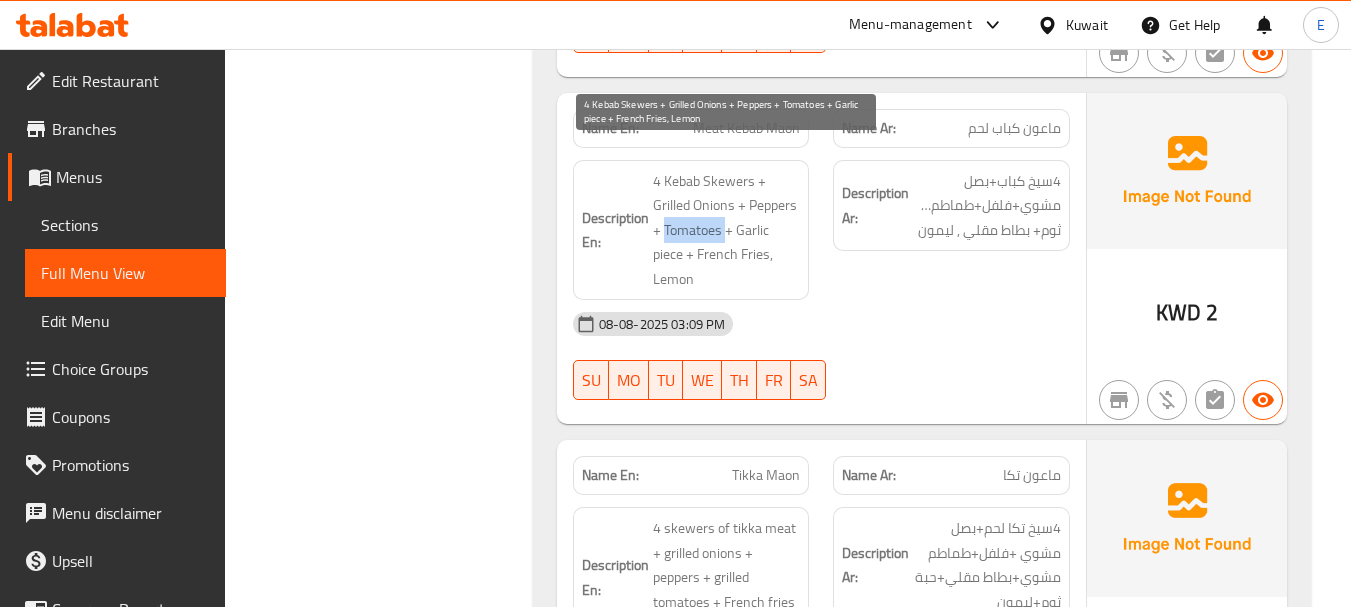 click on "4 Kebab Skewers + Grilled Onions + Peppers + Tomatoes + Garlic piece + French Fries, Lemon" at bounding box center (727, 230) 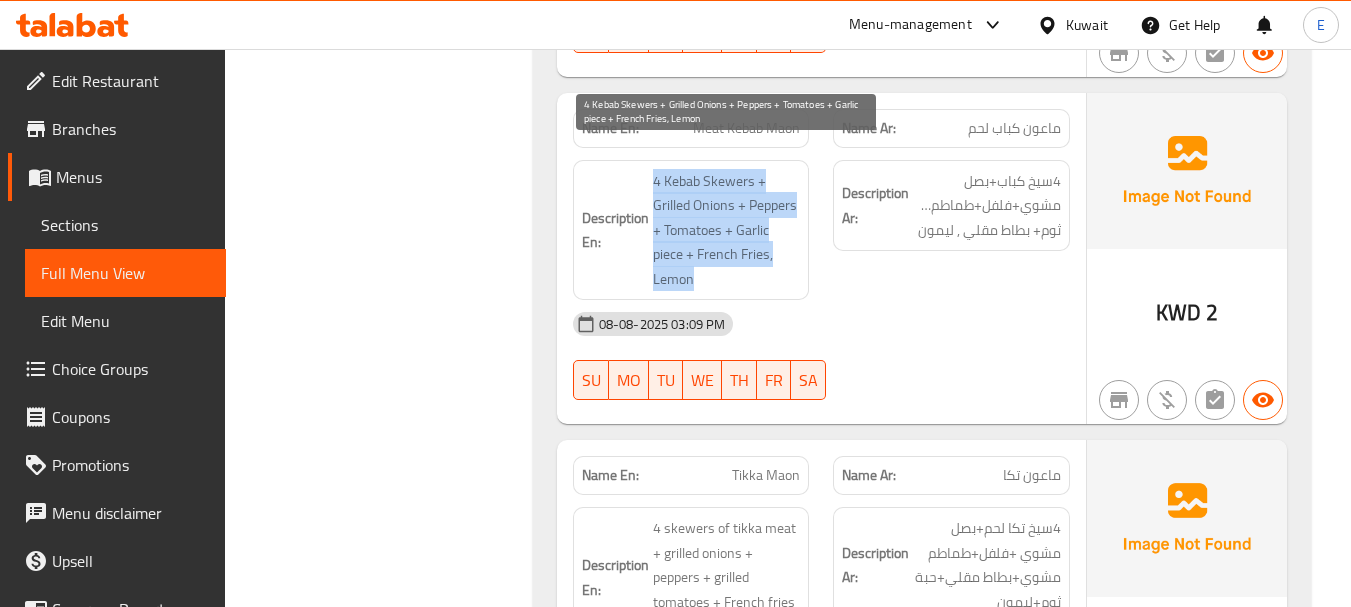 click on "4 Kebab Skewers + Grilled Onions + Peppers + Tomatoes + Garlic piece + French Fries, Lemon" at bounding box center [727, 230] 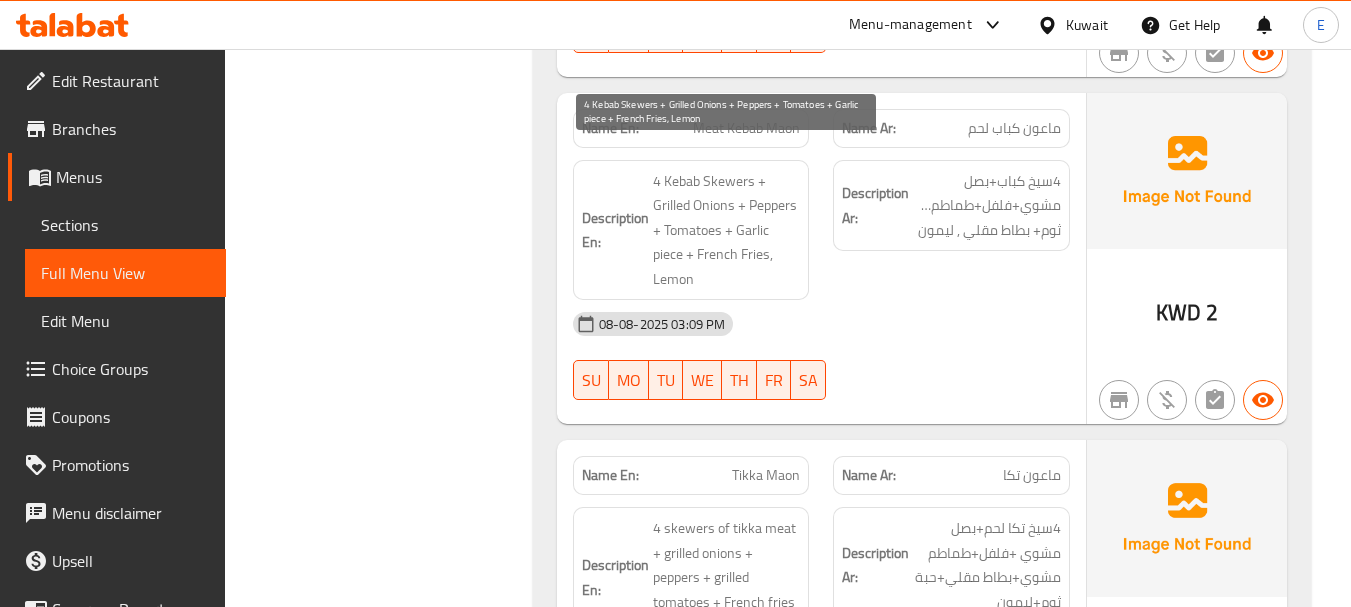 click on "Description Ar: 4سيخ كباب+بصل مشوي+فلفل+طماطم+حبة ثوم+ بطاط مقلي , ليمون" at bounding box center [951, 230] 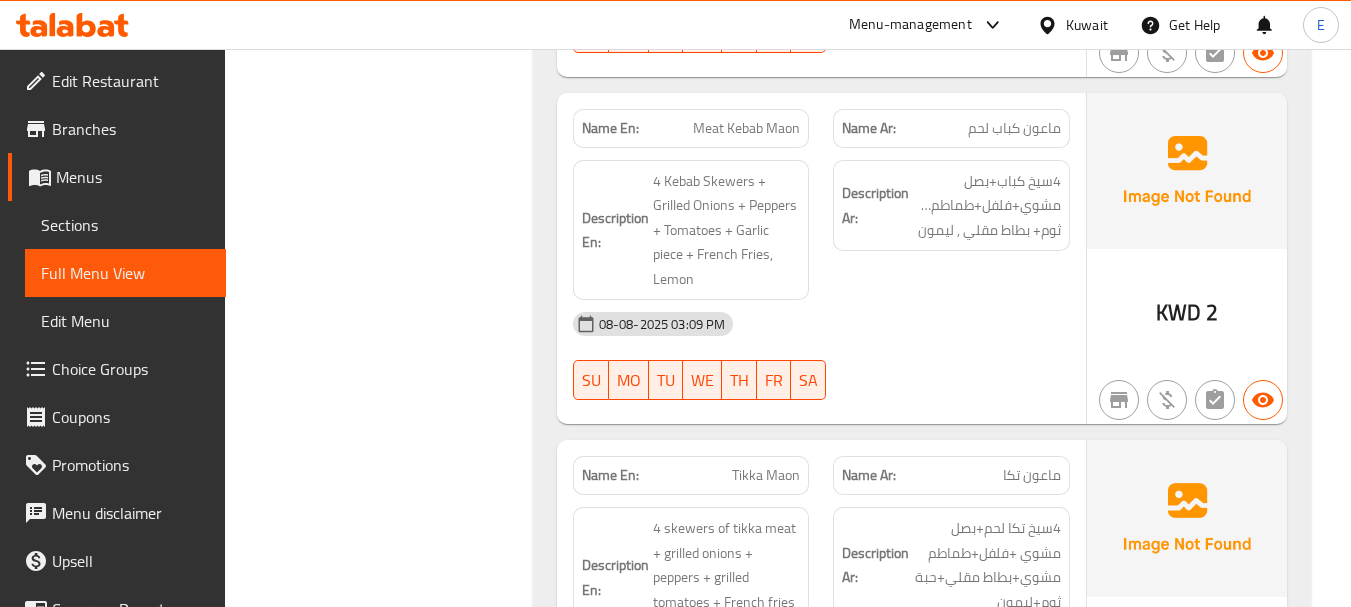 click on "08-08-2025 03:09 PM SU MO TU WE TH FR SA" at bounding box center (821, 356) 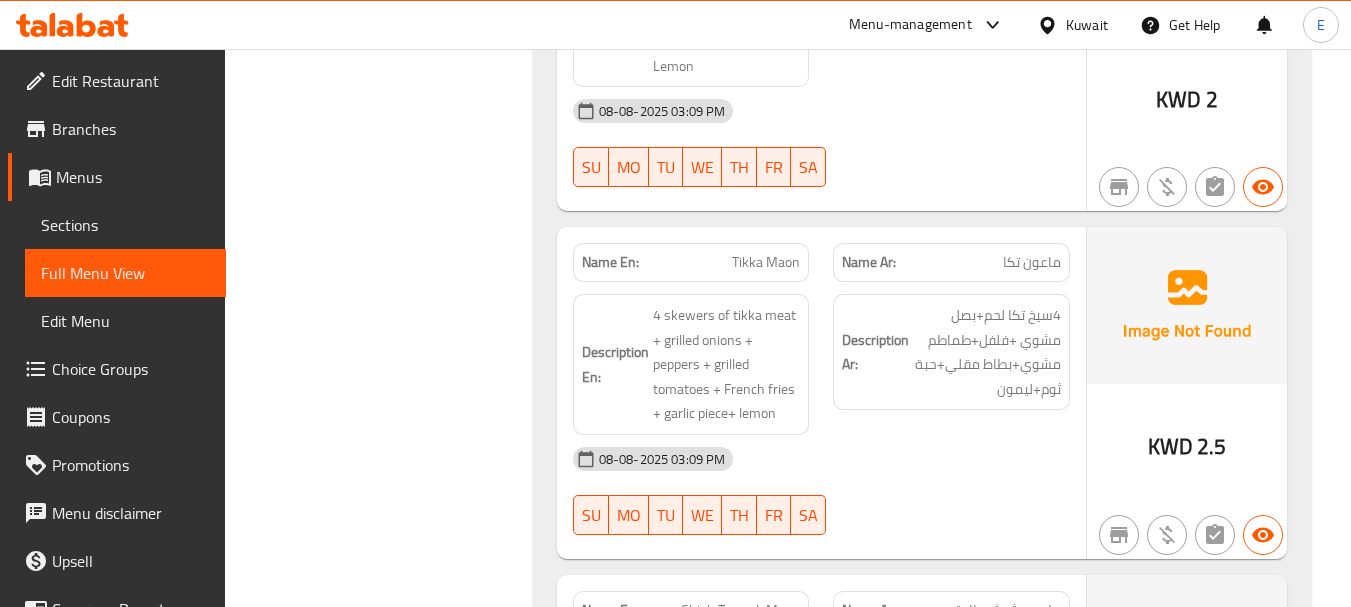 scroll, scrollTop: 2800, scrollLeft: 0, axis: vertical 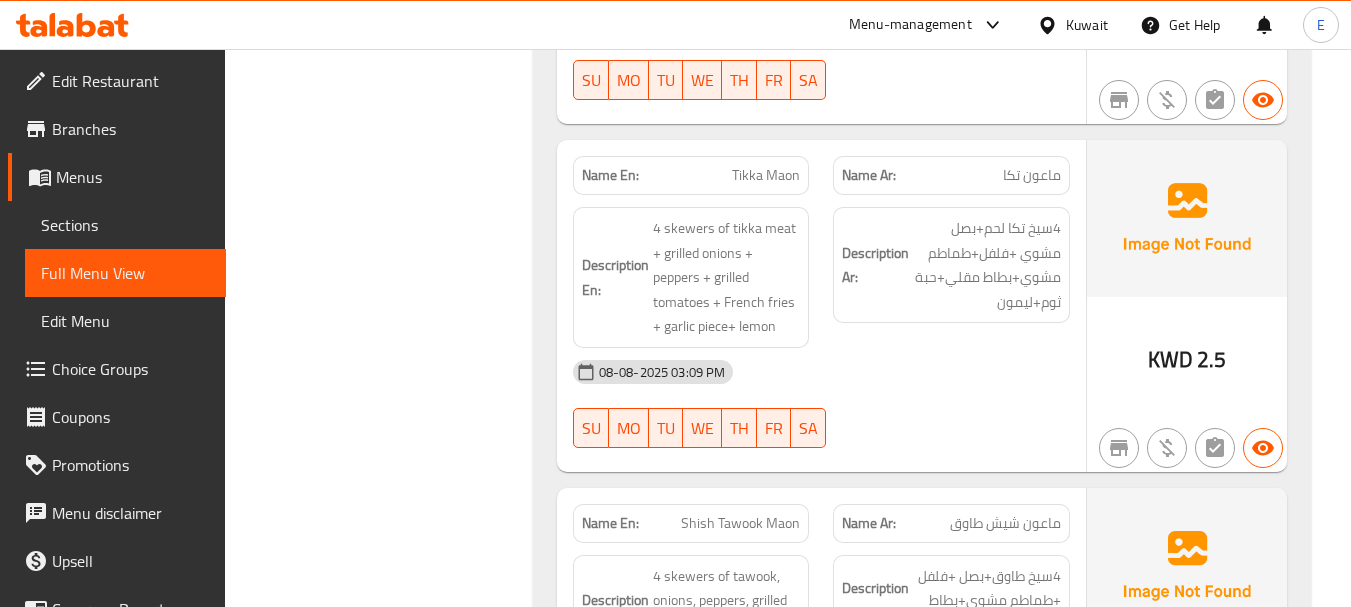 click on "ماعون تكا" at bounding box center [1032, 175] 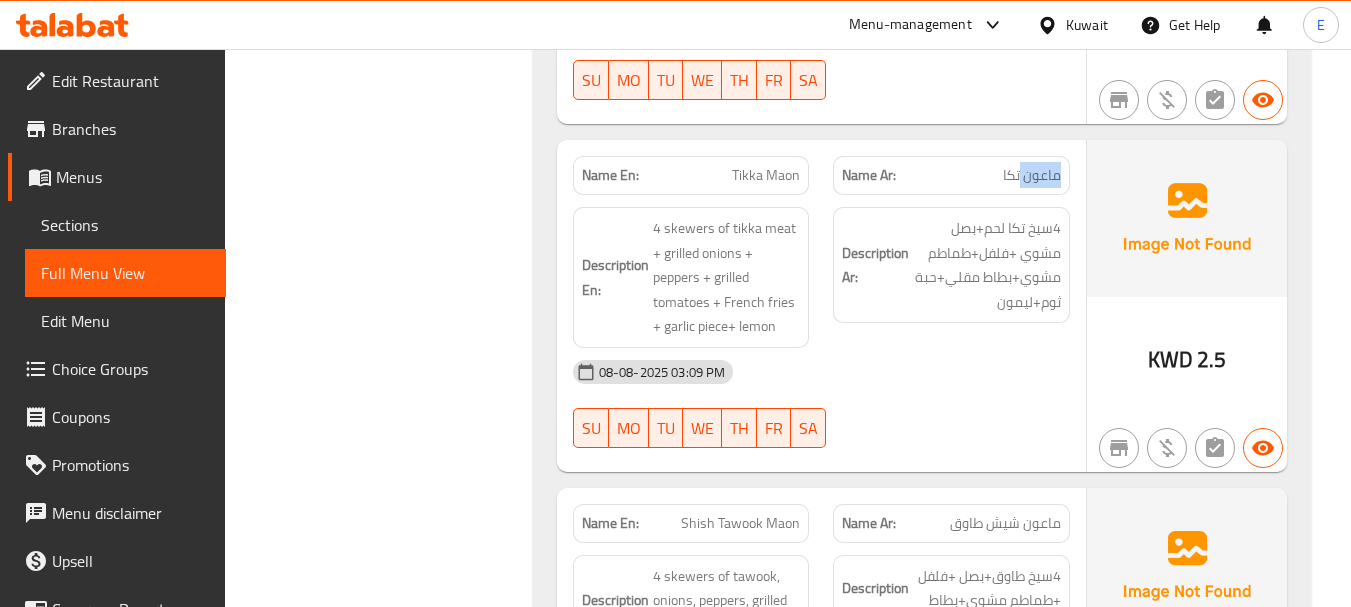 click on "ماعون تكا" at bounding box center (1032, 175) 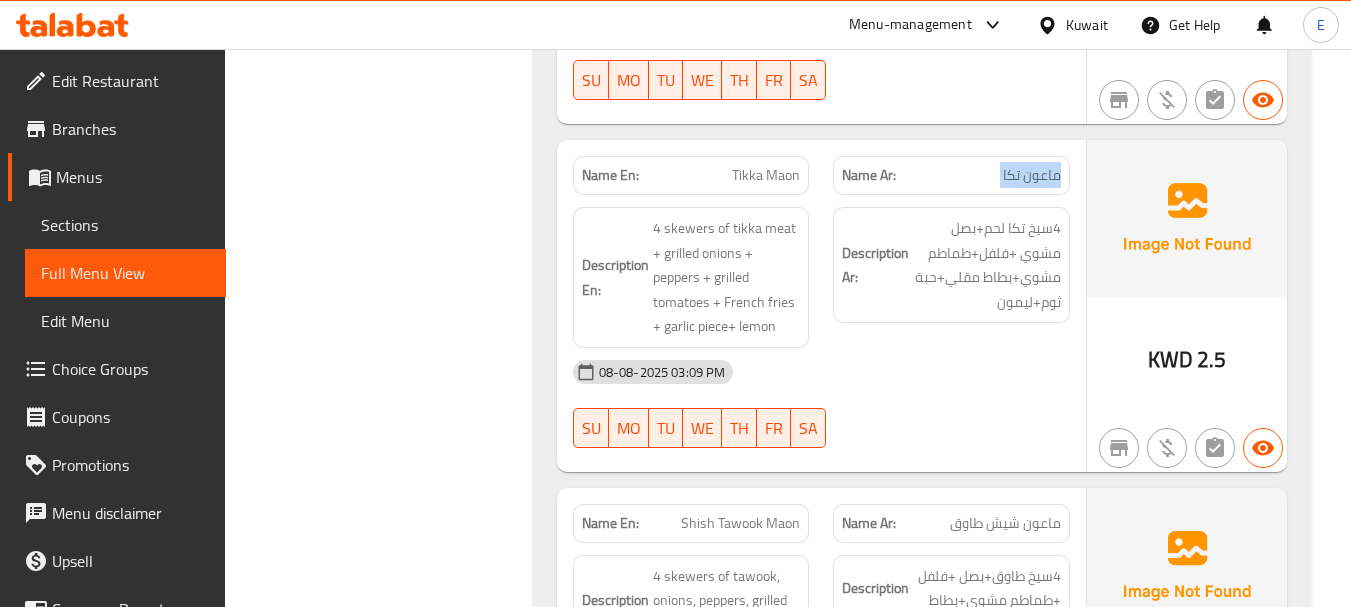 click on "ماعون تكا" at bounding box center [1032, 175] 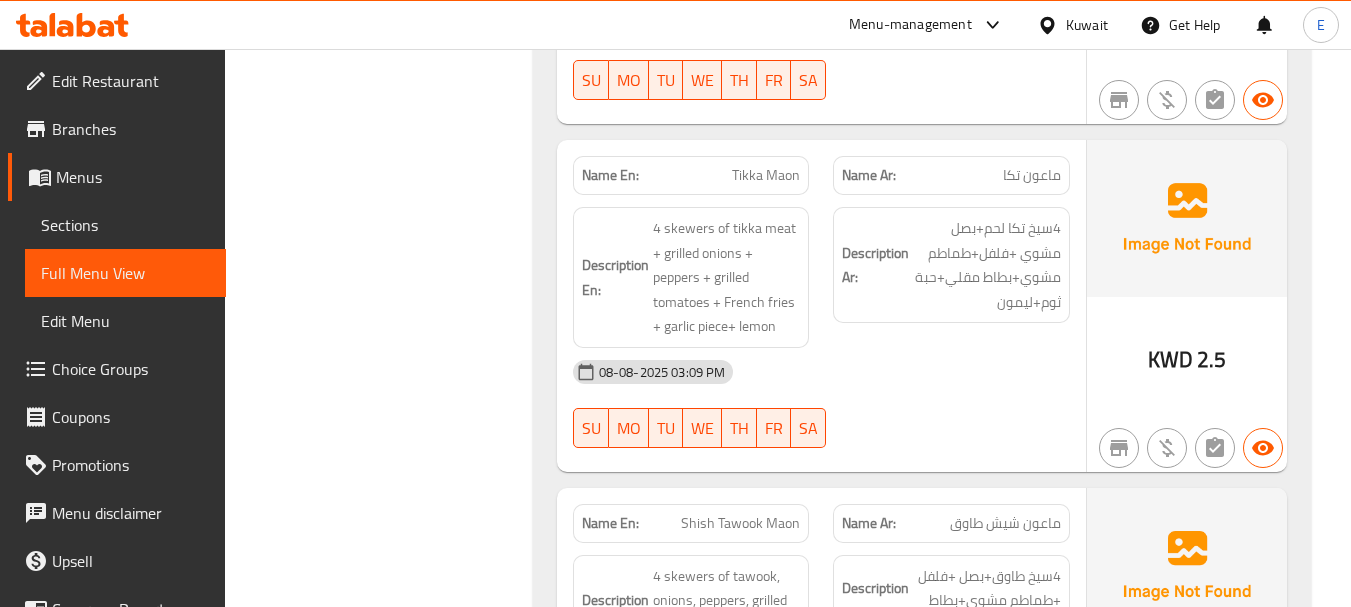 click on "Tikka Maon" at bounding box center (766, 175) 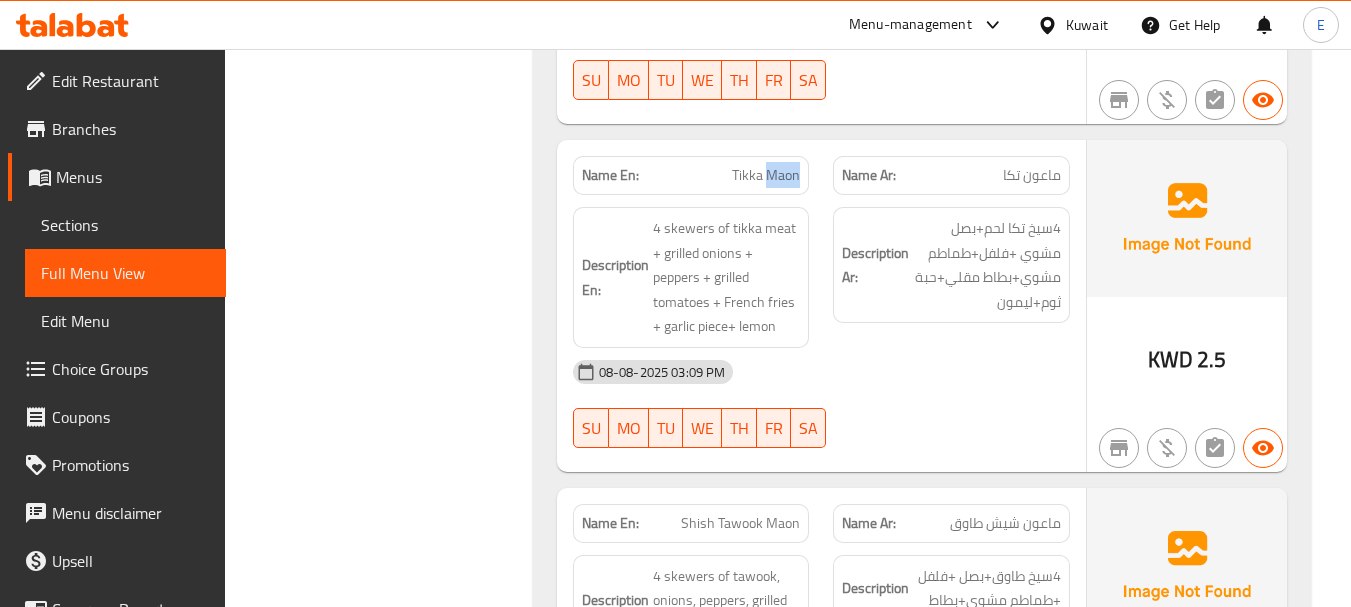 click on "Tikka Maon" at bounding box center [766, 175] 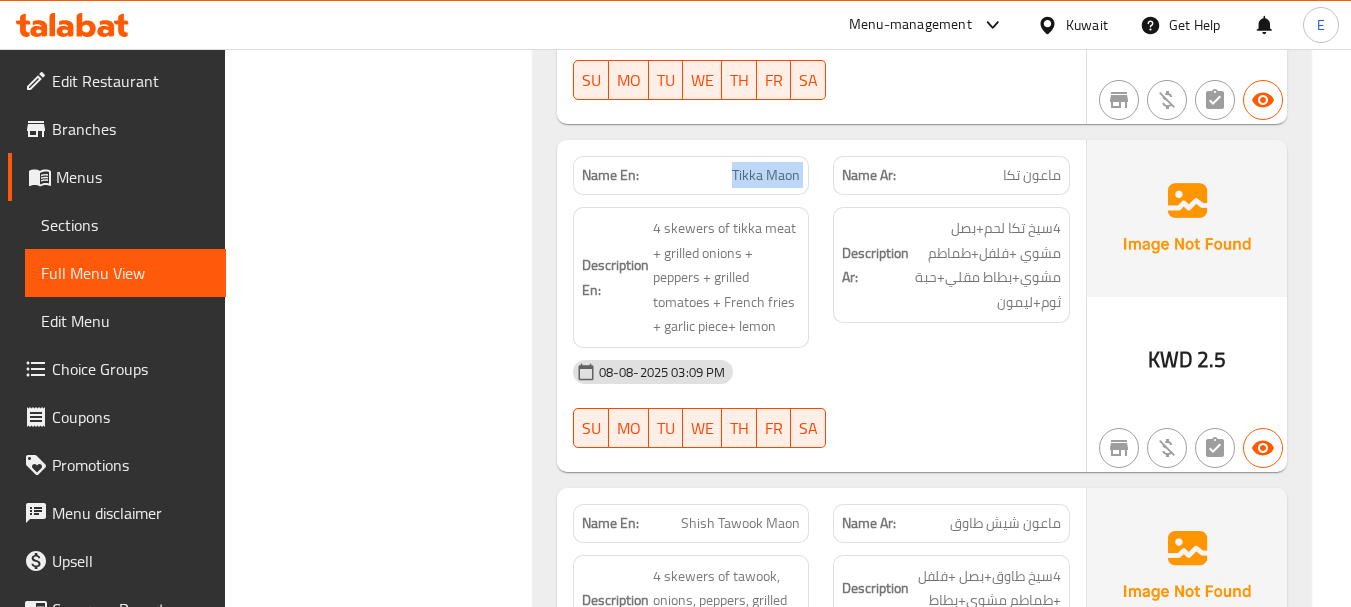 click on "Tikka Maon" at bounding box center (766, 175) 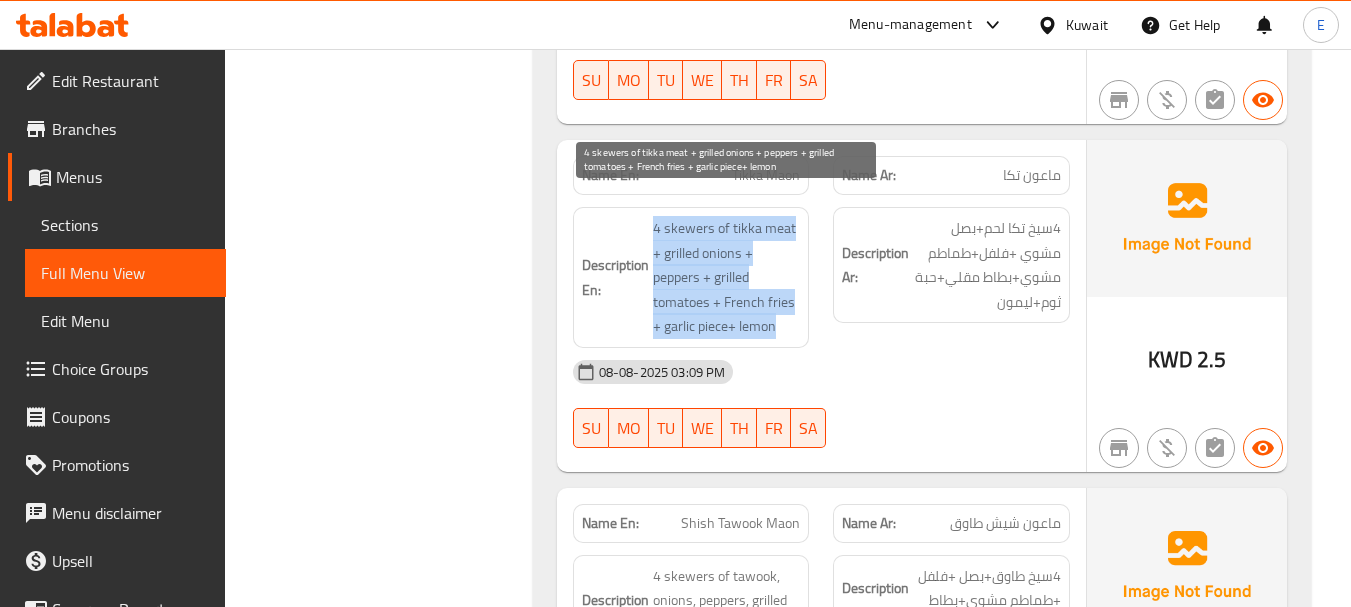 drag, startPoint x: 648, startPoint y: 200, endPoint x: 792, endPoint y: 307, distance: 179.40178 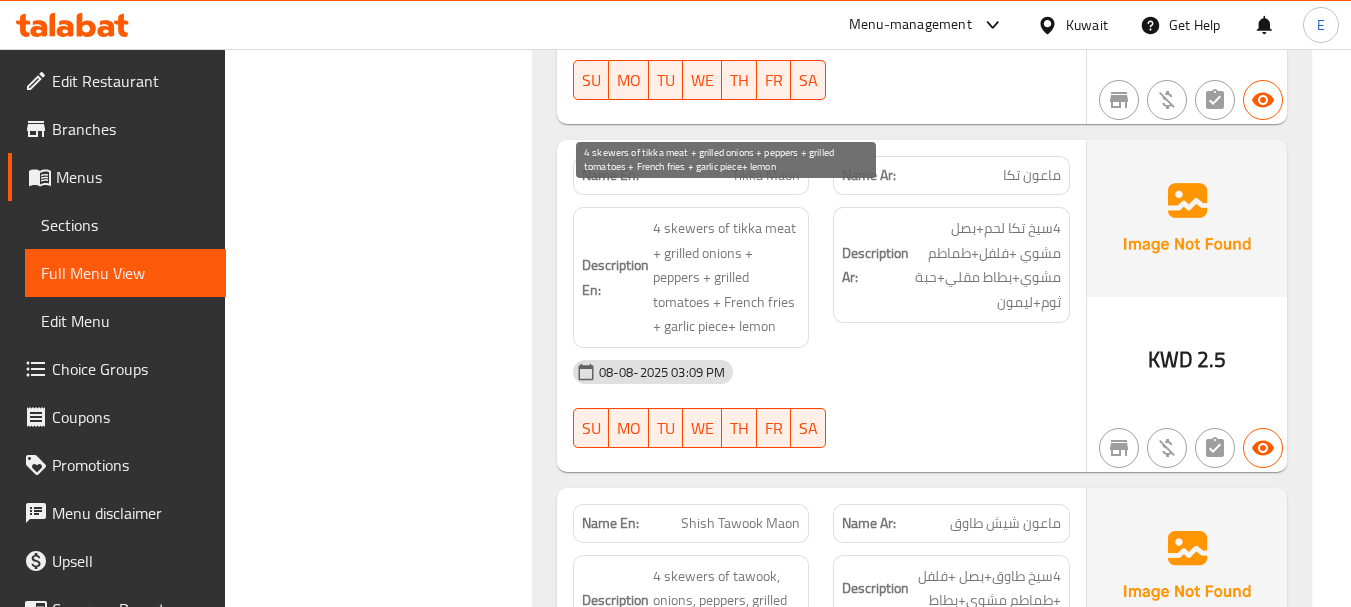 click on "4 skewers of tikka meat + grilled onions + peppers + grilled tomatoes + French fries + garlic piece+ lemon" at bounding box center (727, 277) 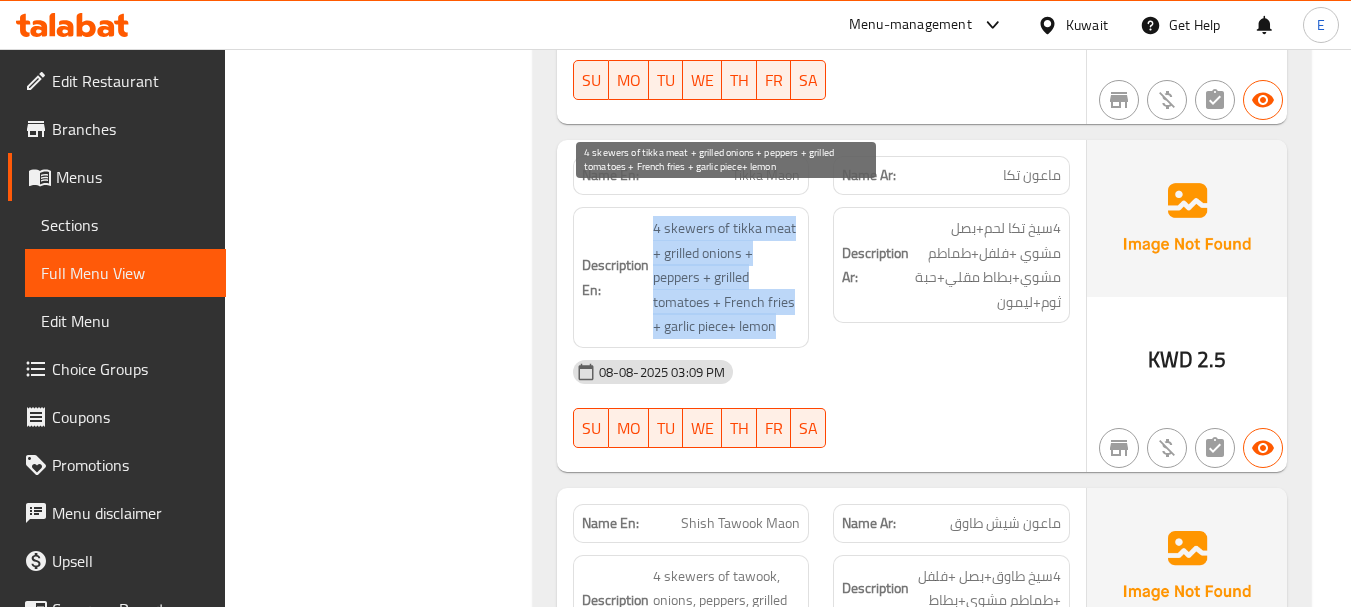 click on "4 skewers of tikka meat + grilled onions + peppers + grilled tomatoes + French fries + garlic piece+ lemon" at bounding box center (727, 277) 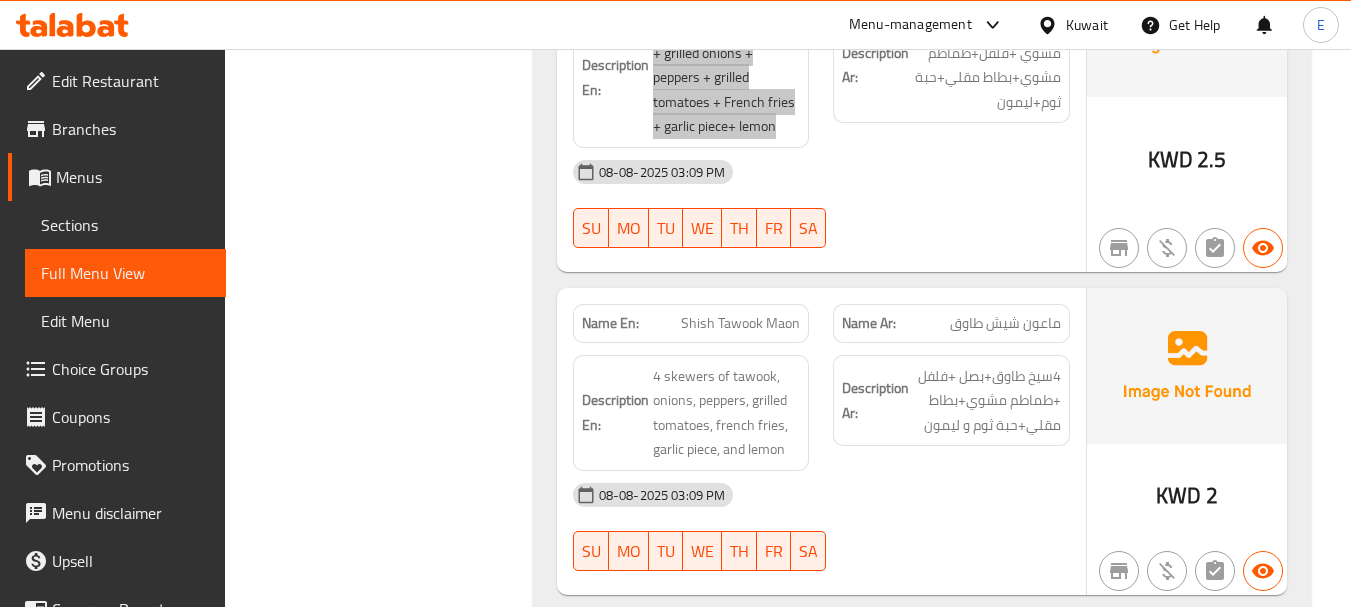scroll, scrollTop: 3100, scrollLeft: 0, axis: vertical 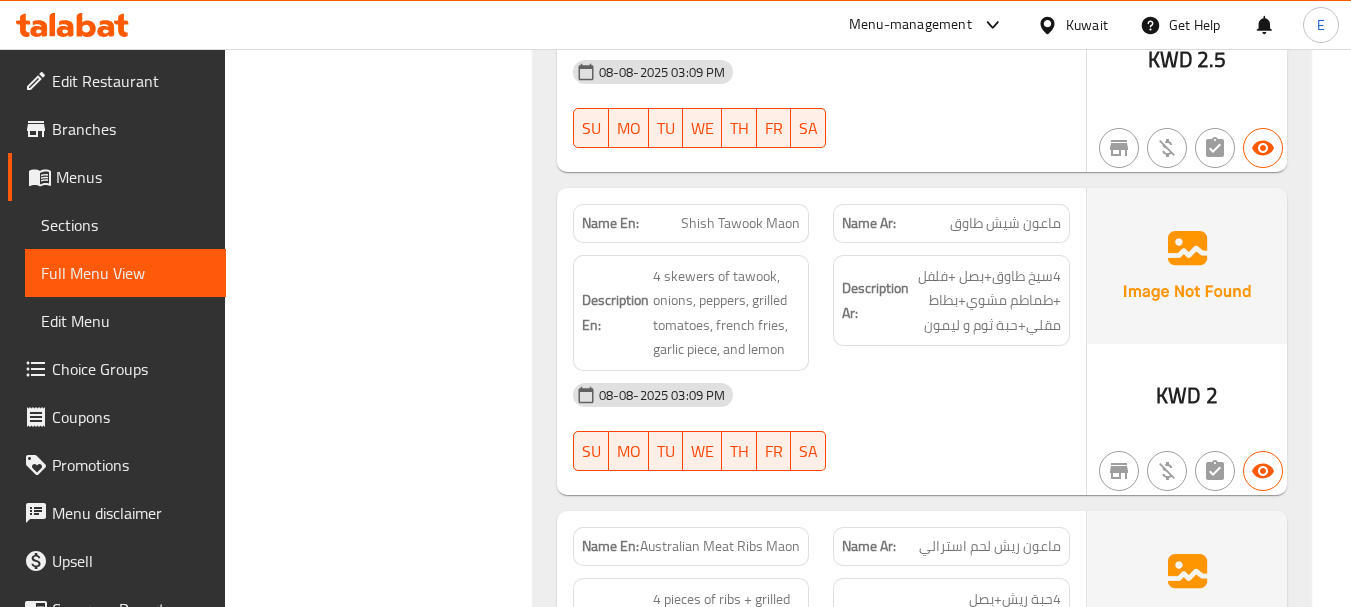 click on "Name Ar: ماعون شيش طاوق" at bounding box center [951, 223] 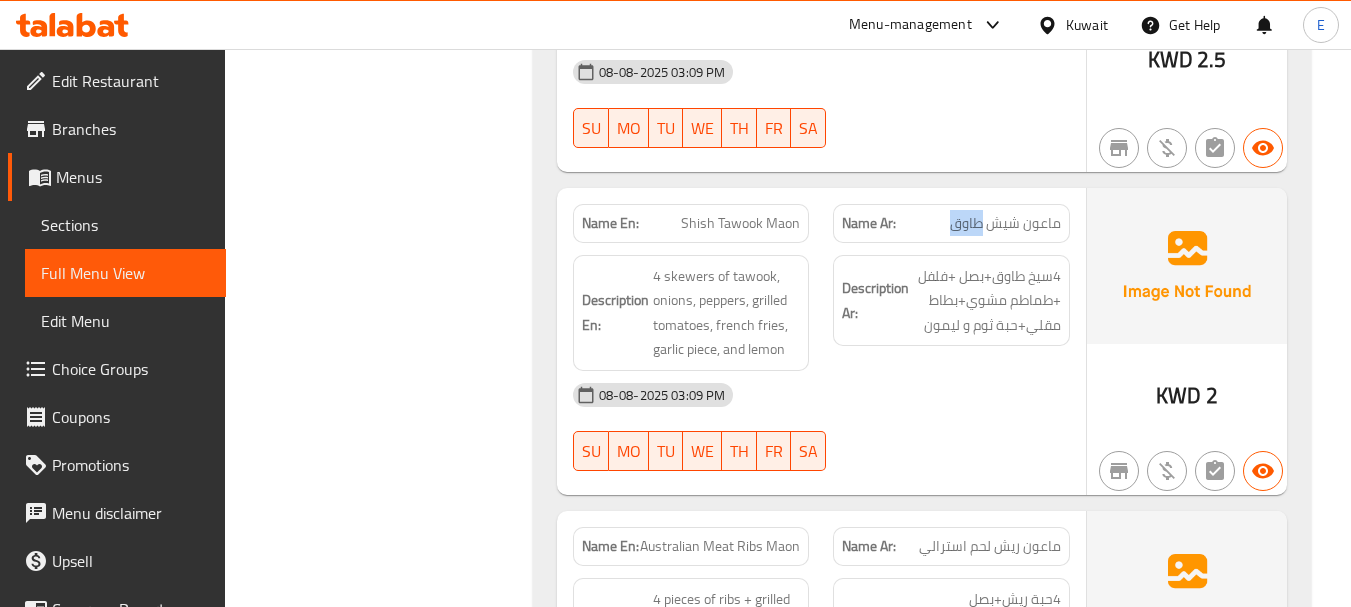click on "Name Ar: ماعون شيش طاوق" at bounding box center (951, 223) 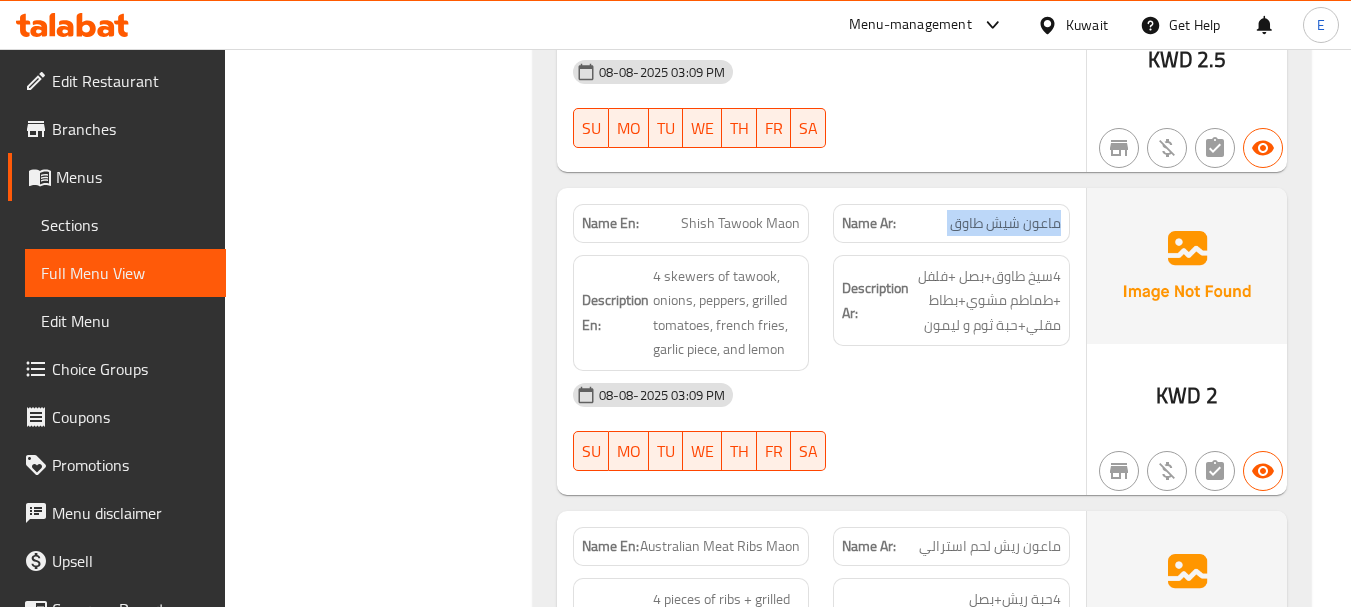 click on "Name Ar: ماعون شيش طاوق" at bounding box center [951, 223] 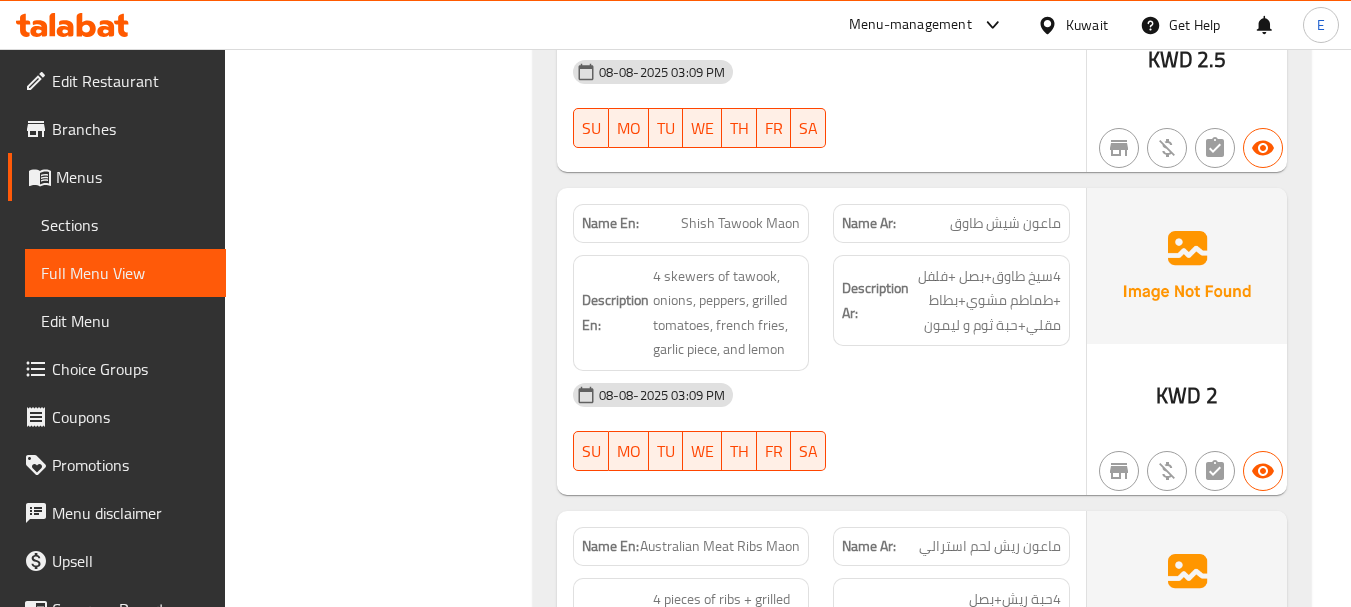 click on "Shish Tawook Maon" at bounding box center [740, 223] 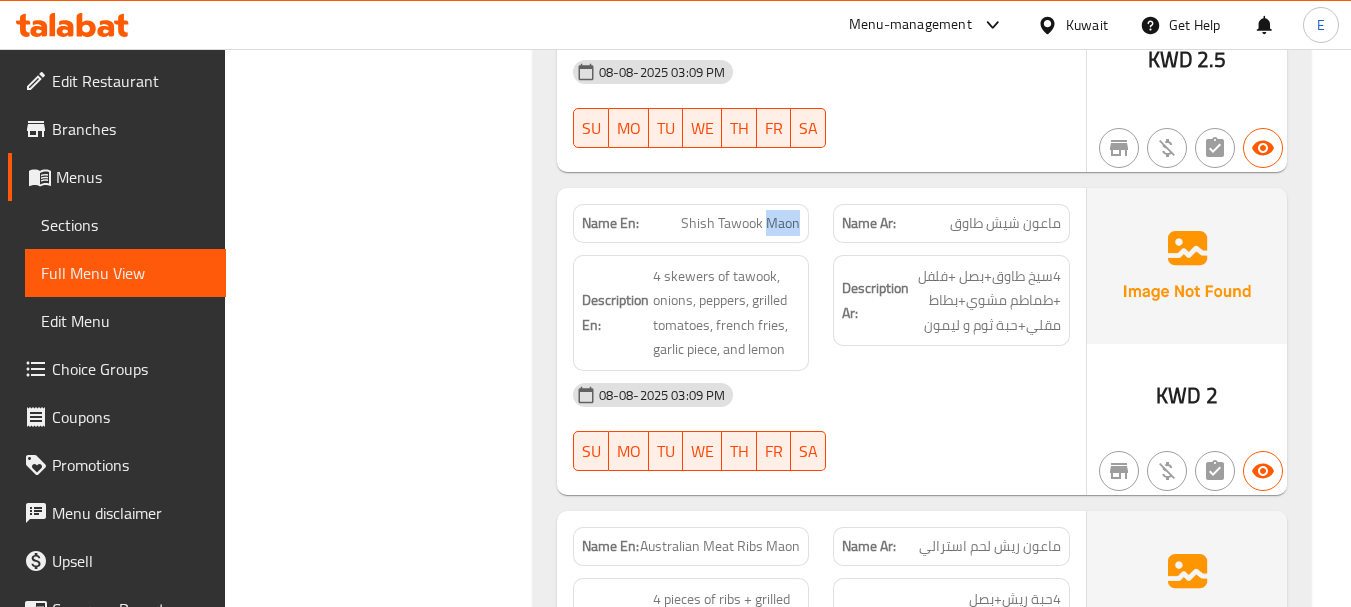 click on "Shish Tawook Maon" at bounding box center (740, 223) 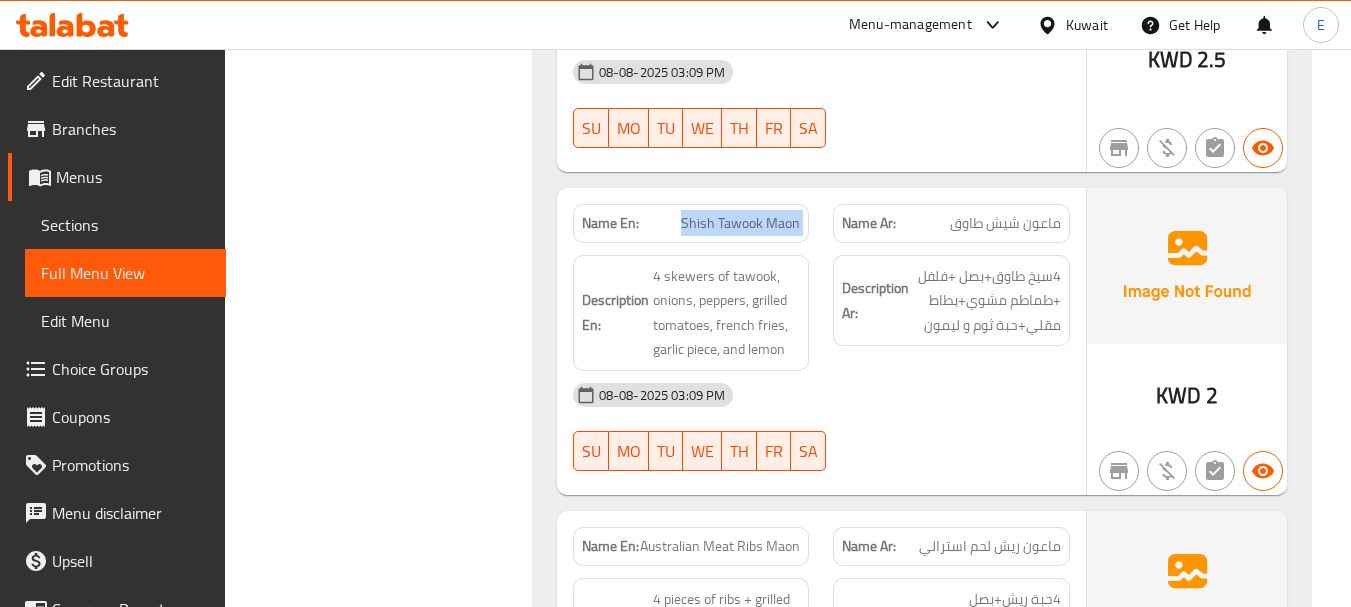 click on "Shish Tawook Maon" at bounding box center (740, 223) 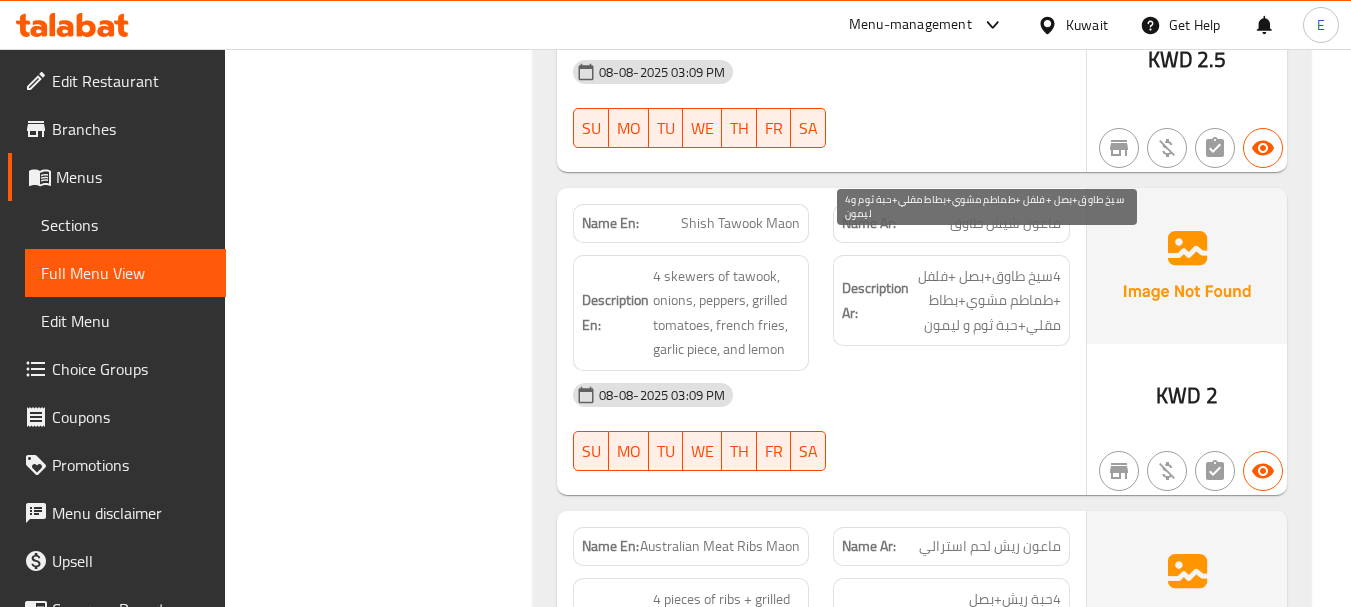 click on "4سيخ طاوق+بصل +فلفل +طماطم مشوي+بطاط مقلي+حبة ثوم و ليمون" at bounding box center [987, 301] 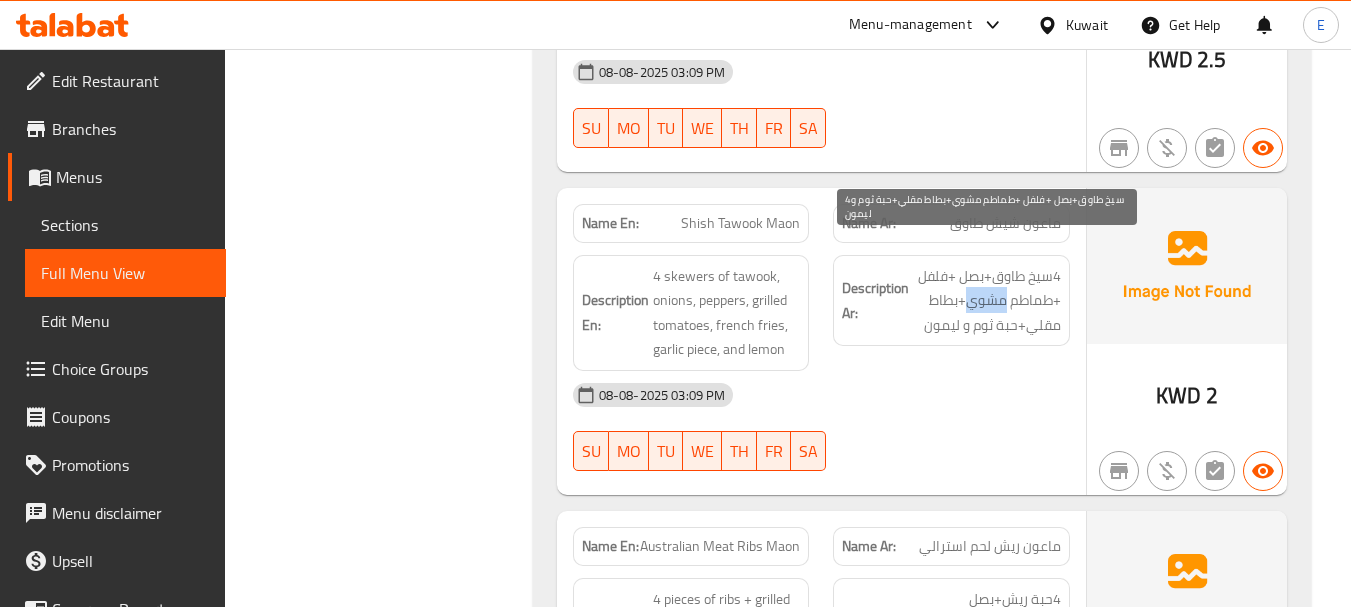 click on "4سيخ طاوق+بصل +فلفل +طماطم مشوي+بطاط مقلي+حبة ثوم و ليمون" at bounding box center (987, 301) 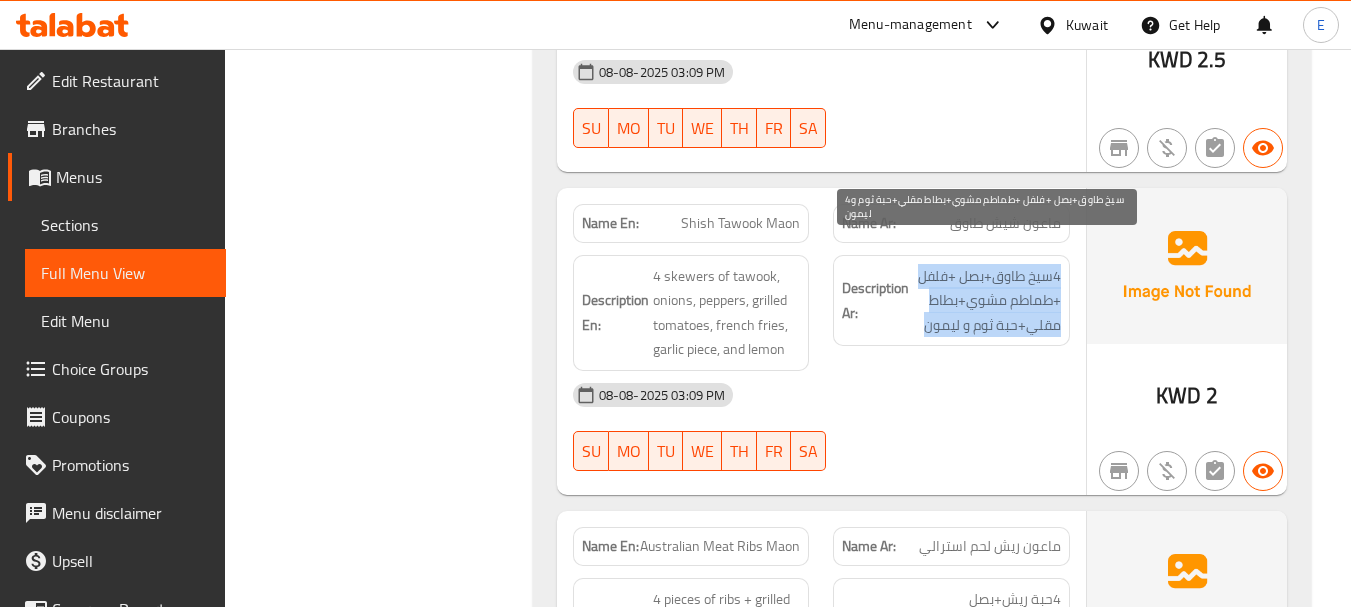 click on "4سيخ طاوق+بصل +فلفل +طماطم مشوي+بطاط مقلي+حبة ثوم و ليمون" at bounding box center [987, 301] 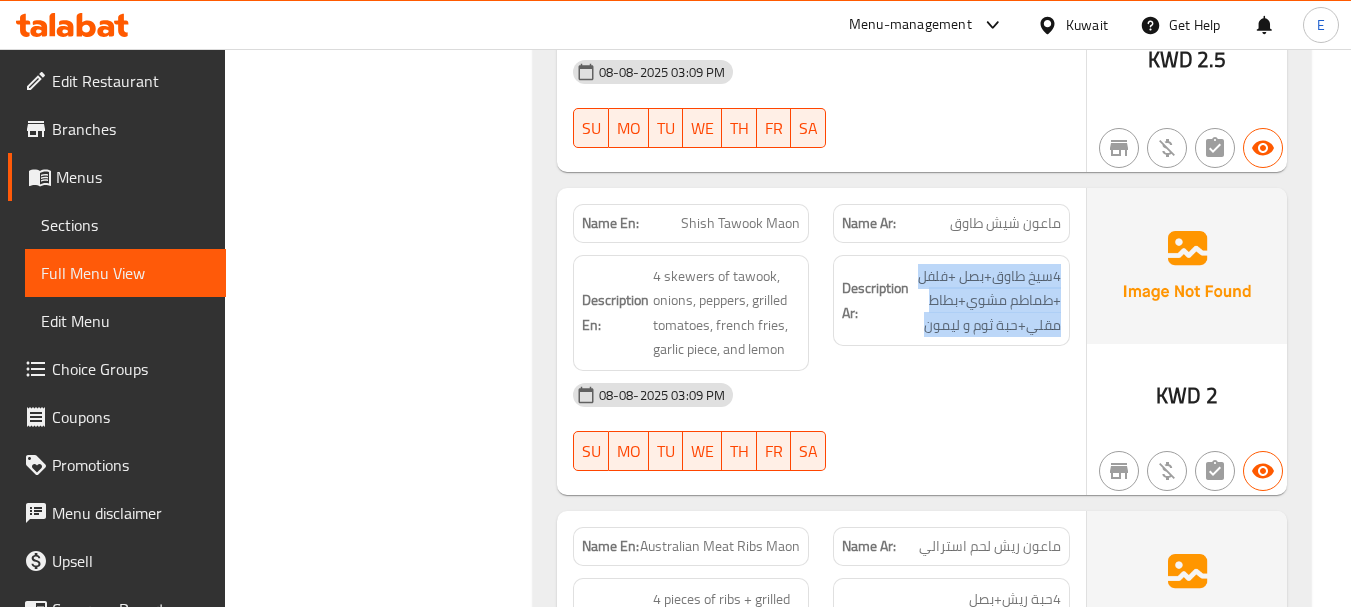 click on "Description Ar: 4سيخ طاوق+بصل +فلفل +طماطم مشوي+بطاط مقلي+حبة ثوم و ليمون" at bounding box center [951, 313] 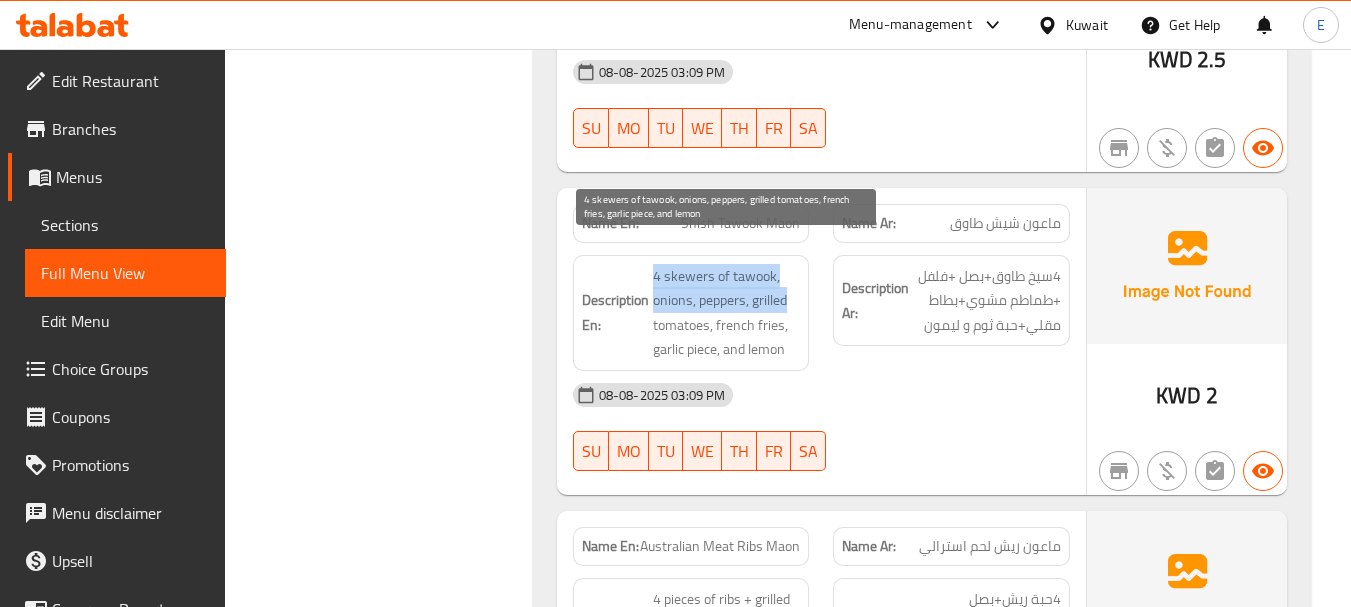 drag, startPoint x: 651, startPoint y: 248, endPoint x: 797, endPoint y: 275, distance: 148.47559 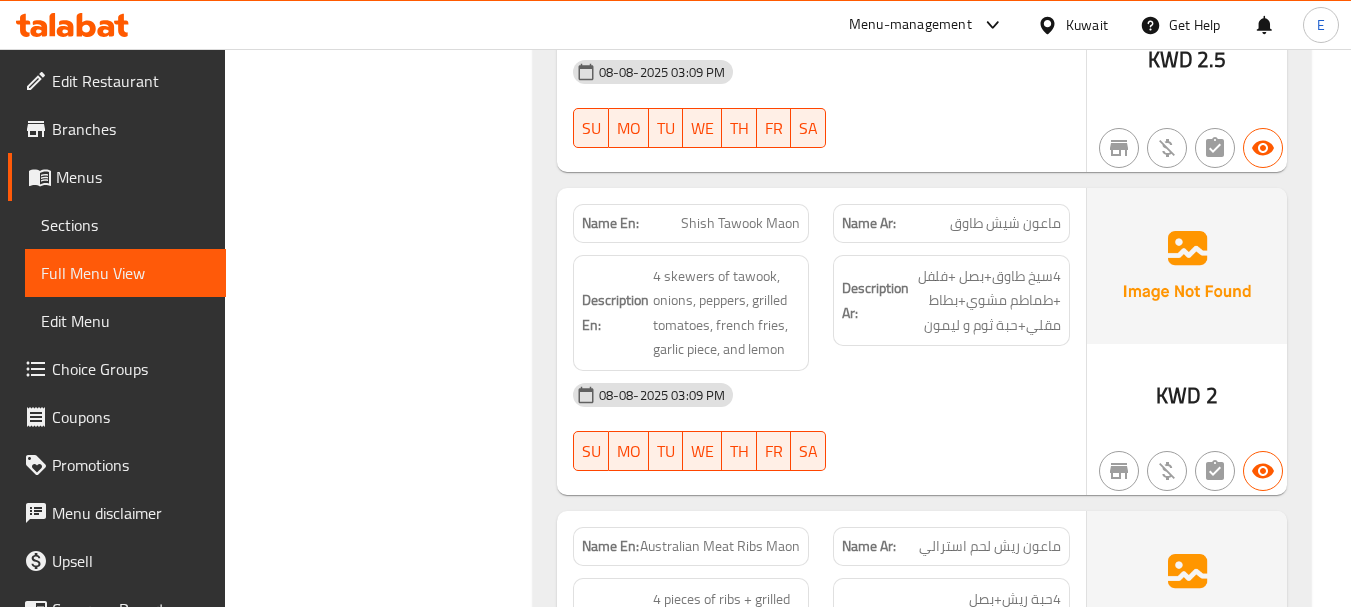 click on "ماعون شيش طاوق" at bounding box center (1005, 223) 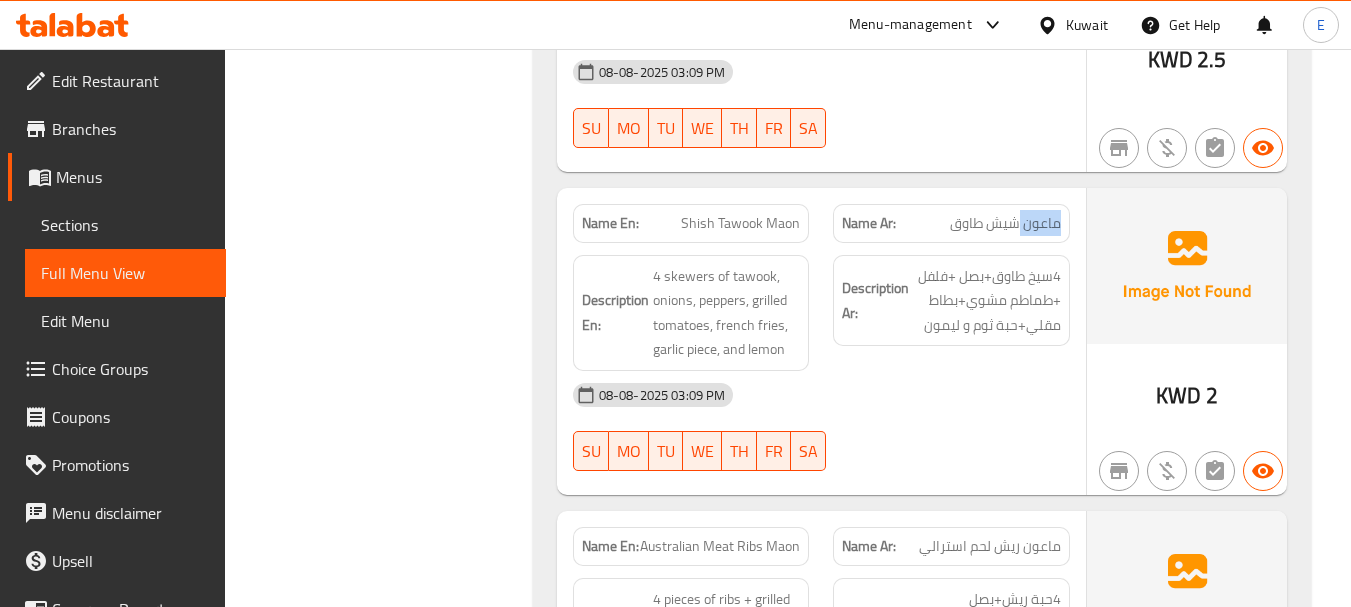 click on "ماعون شيش طاوق" at bounding box center (1005, 223) 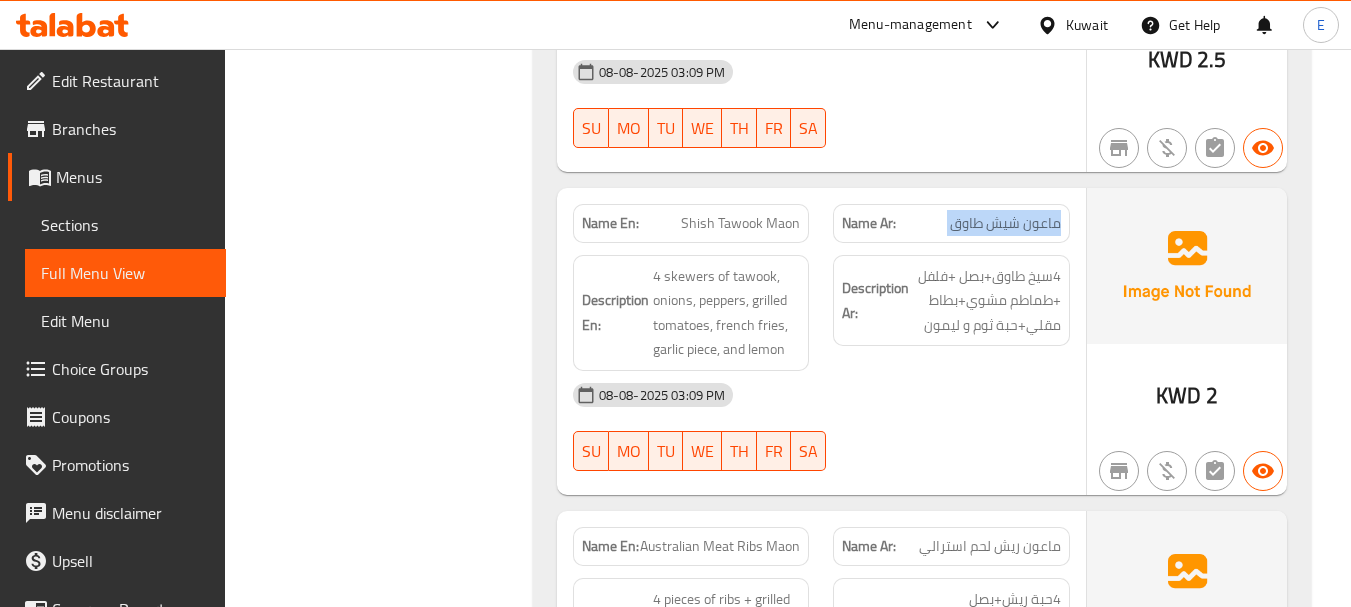 click on "ماعون شيش طاوق" at bounding box center [1005, 223] 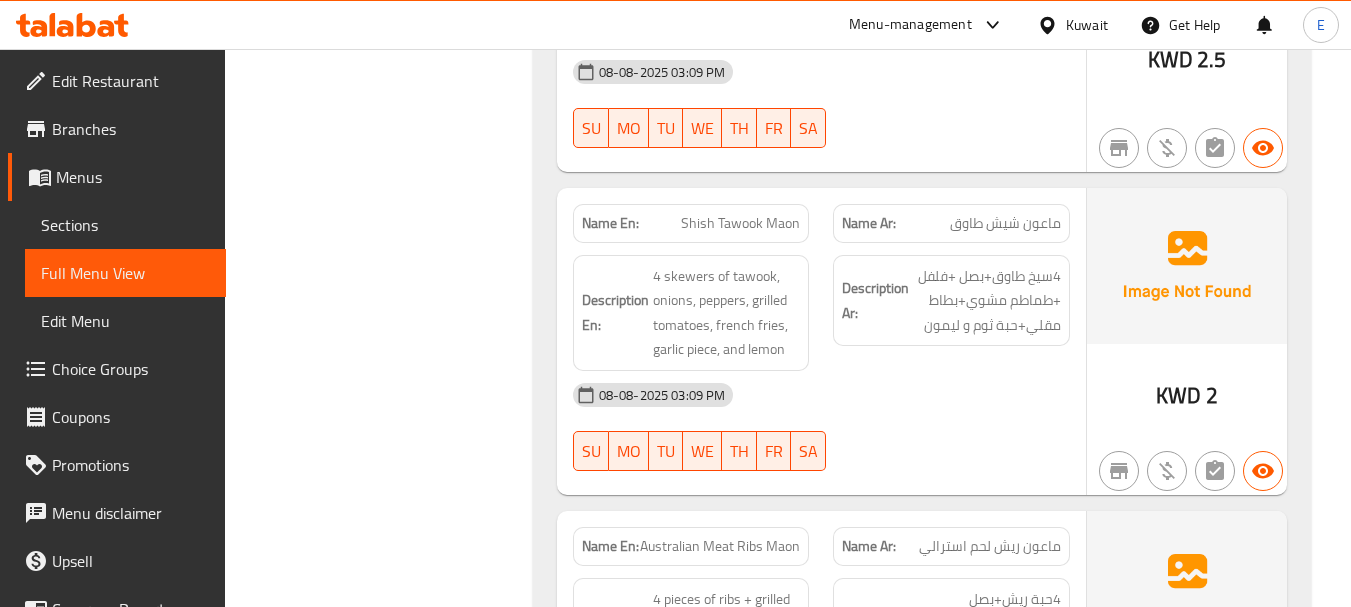 click on "Shish Tawook Maon" at bounding box center [740, 223] 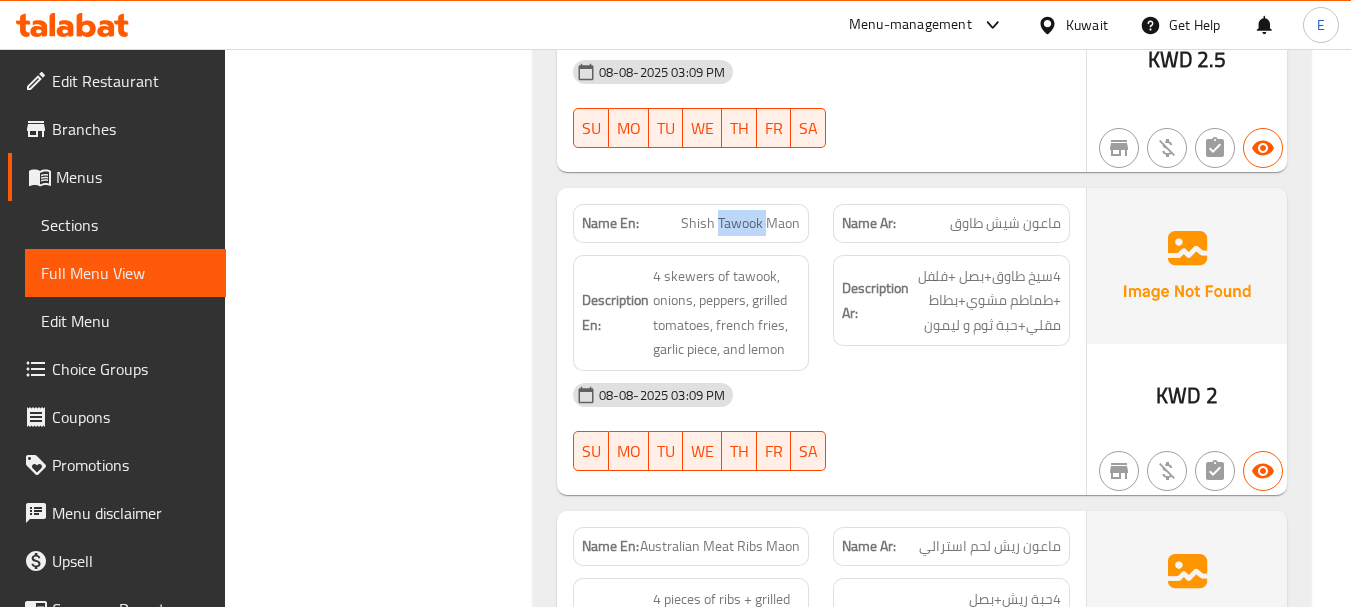 click on "Shish Tawook Maon" at bounding box center (740, 223) 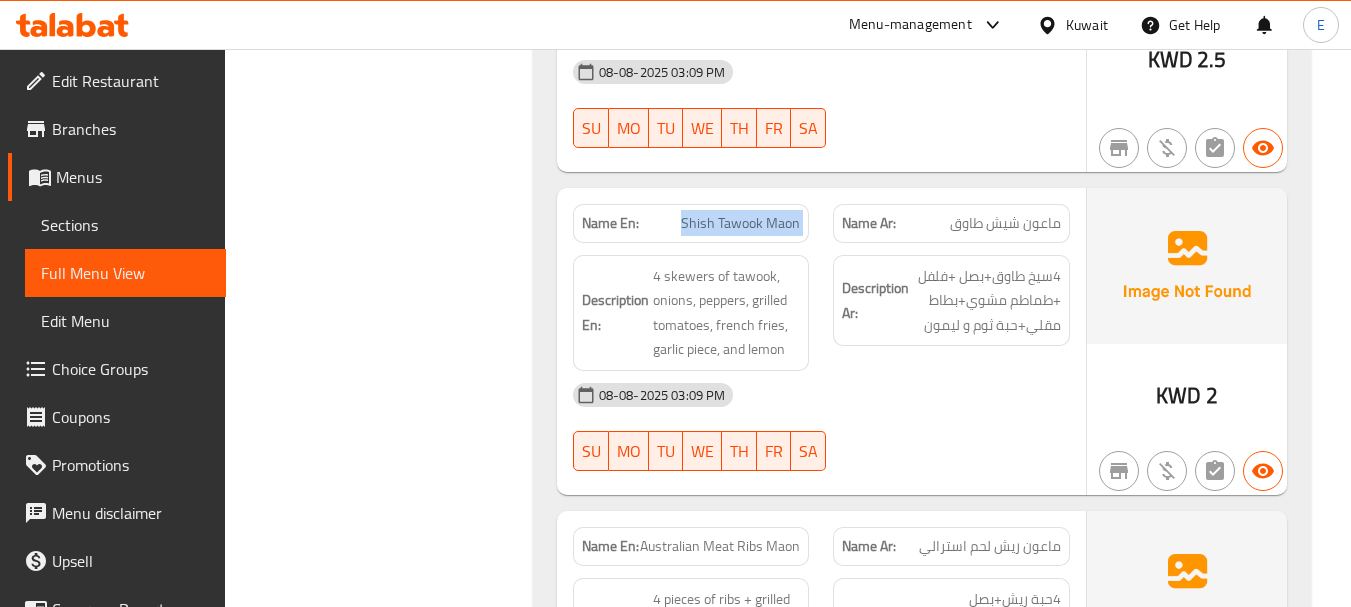 click on "Shish Tawook Maon" at bounding box center [740, 223] 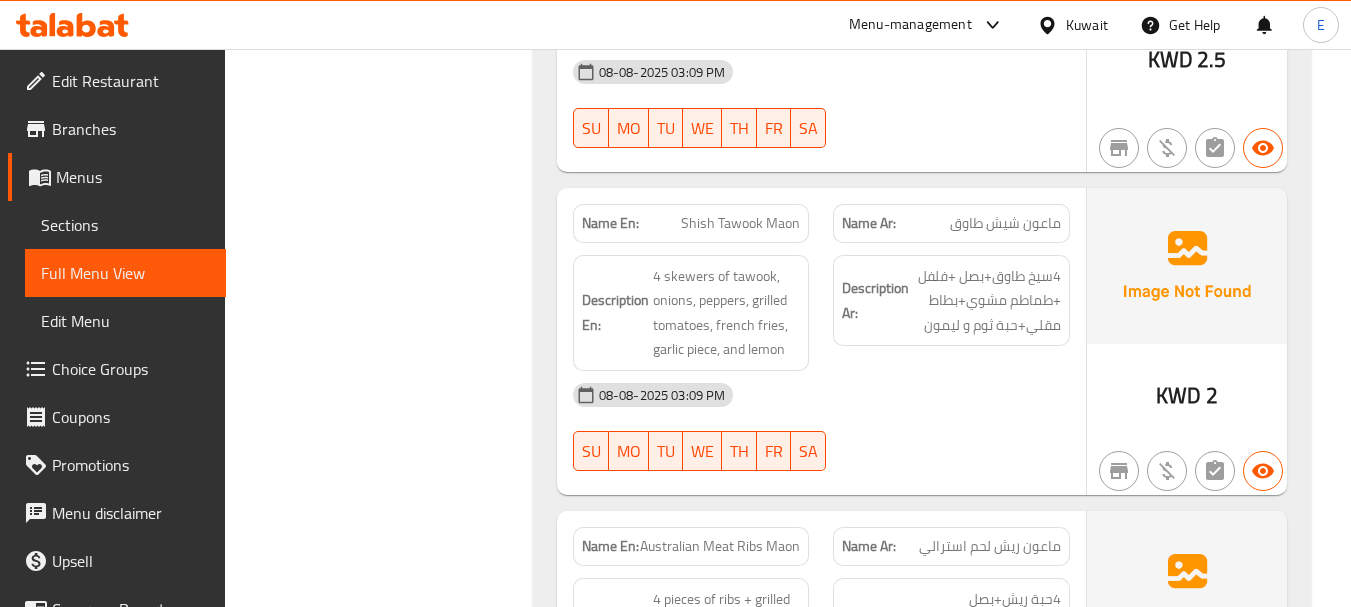 click on "ماعون شيش طاوق" at bounding box center (1005, 223) 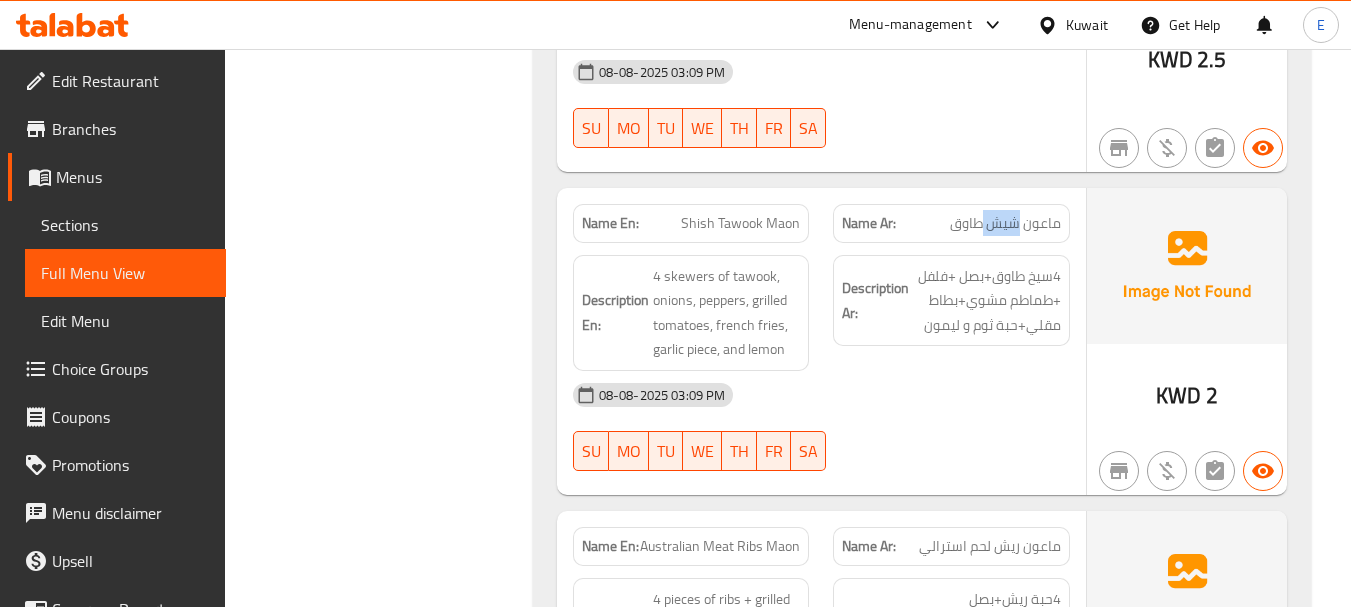 click on "ماعون شيش طاوق" at bounding box center (1005, 223) 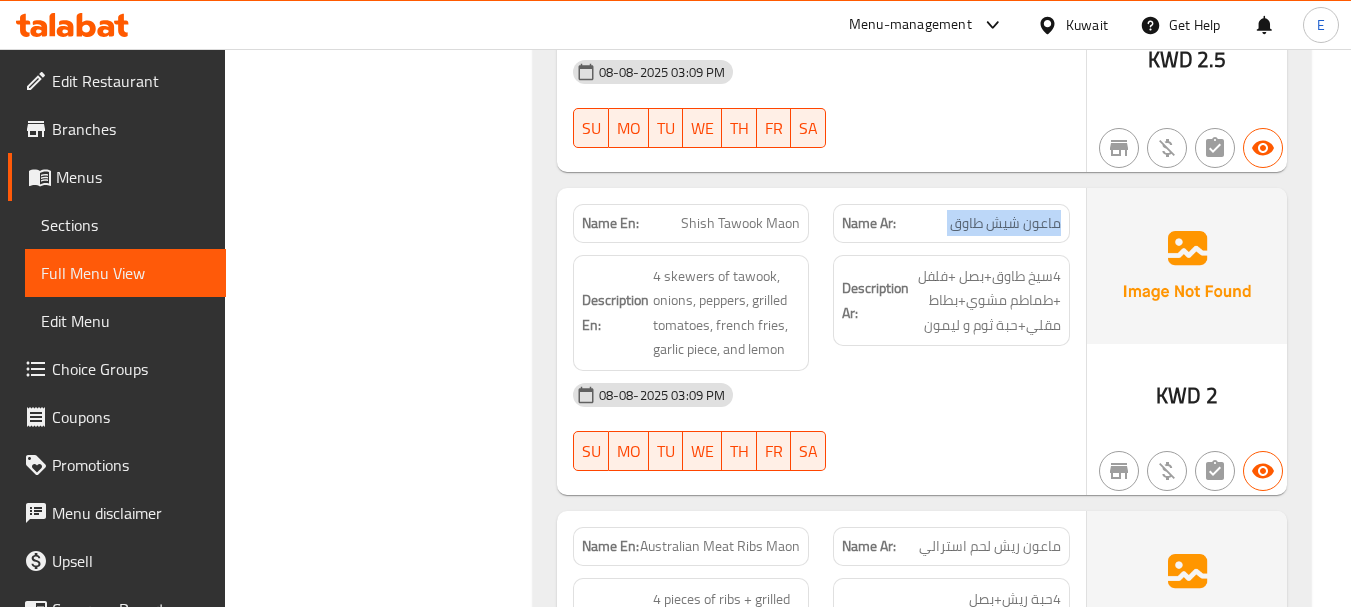 click on "ماعون شيش طاوق" at bounding box center (1005, 223) 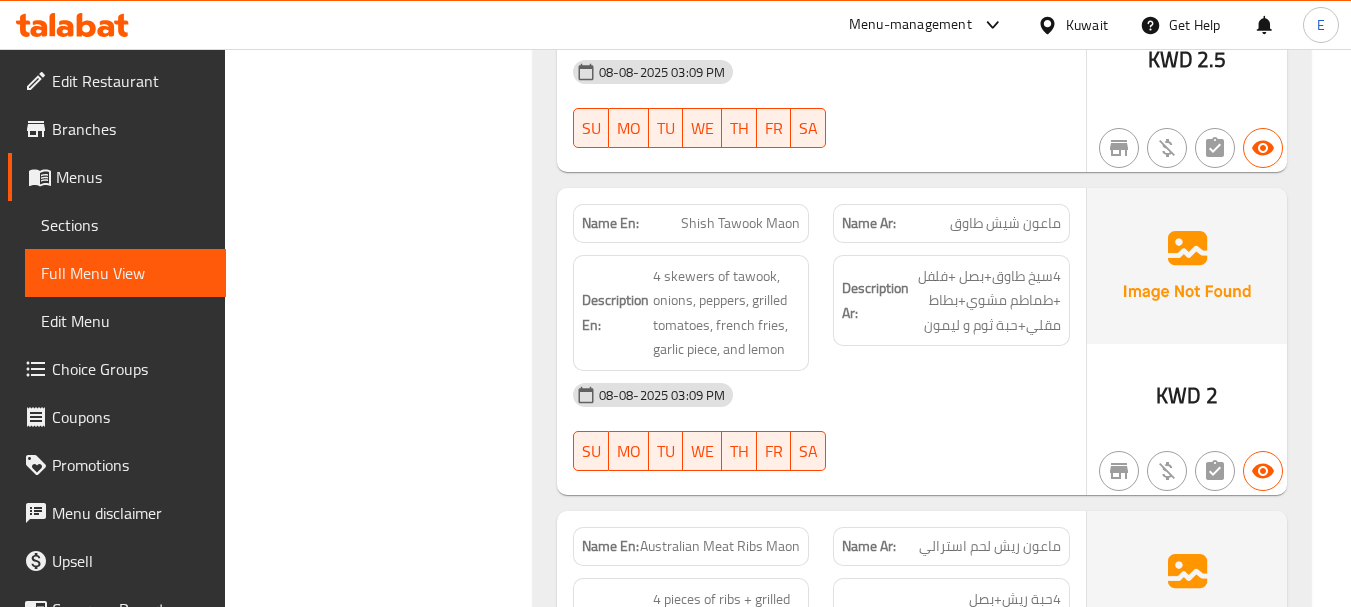 click on "08-08-2025 03:09 PM" at bounding box center (821, 395) 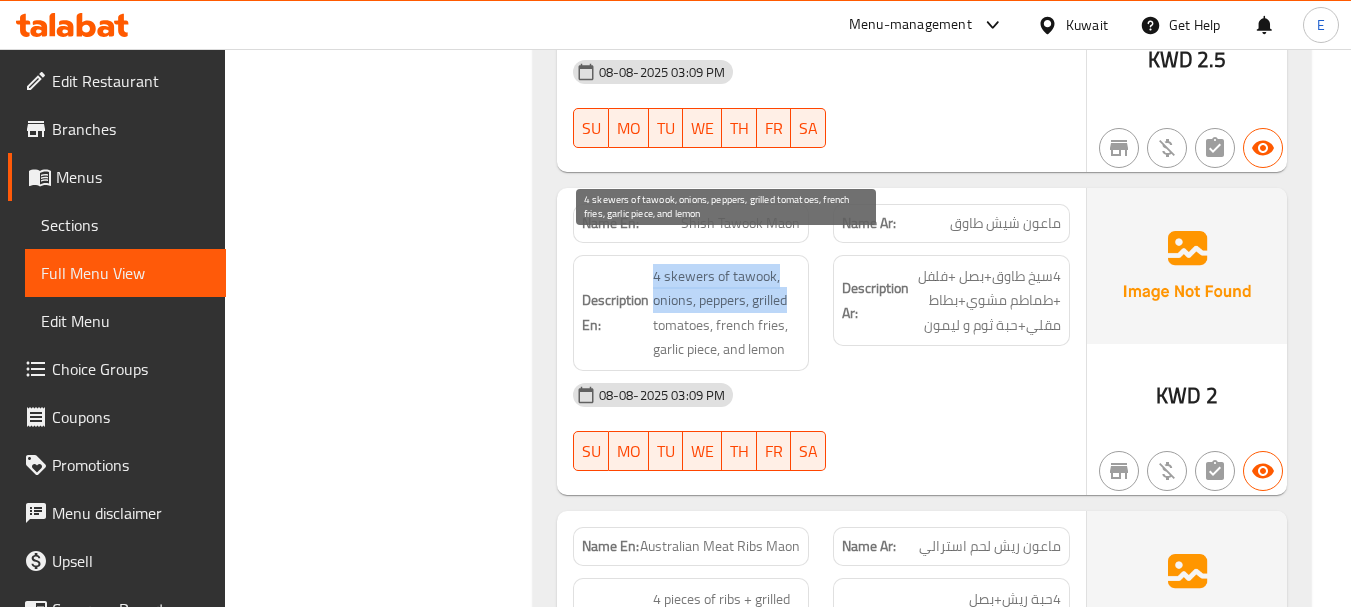 drag, startPoint x: 652, startPoint y: 248, endPoint x: 787, endPoint y: 280, distance: 138.74077 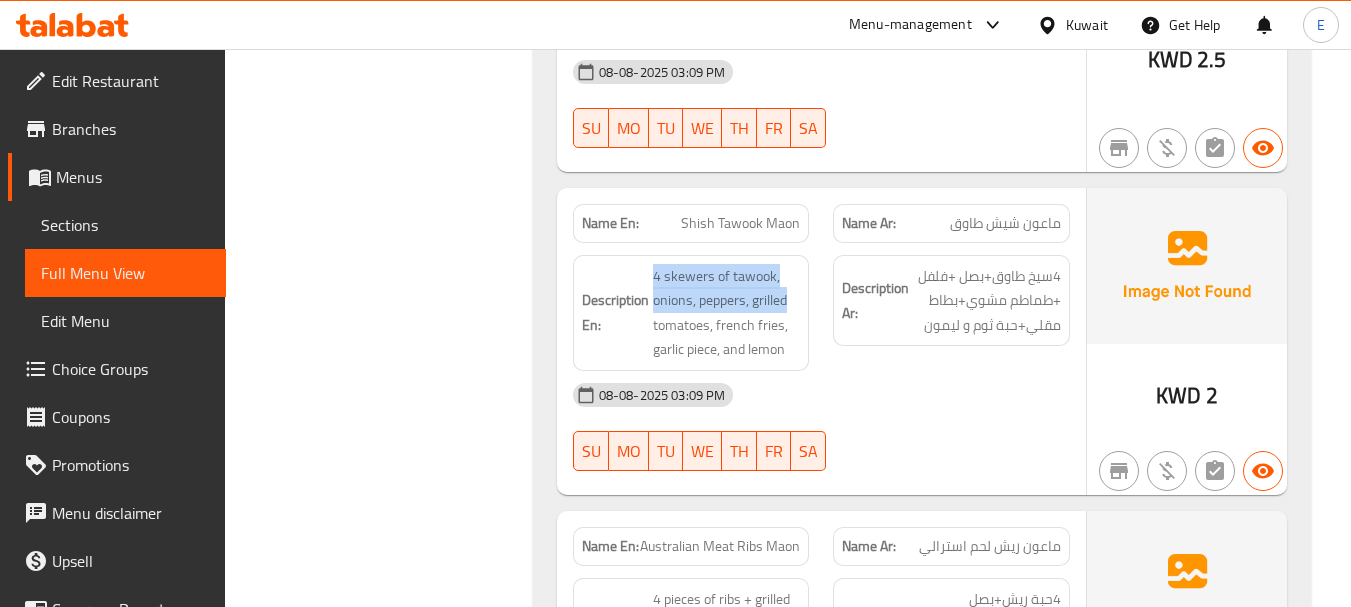 click on "08-08-2025 03:09 PM" at bounding box center (821, 395) 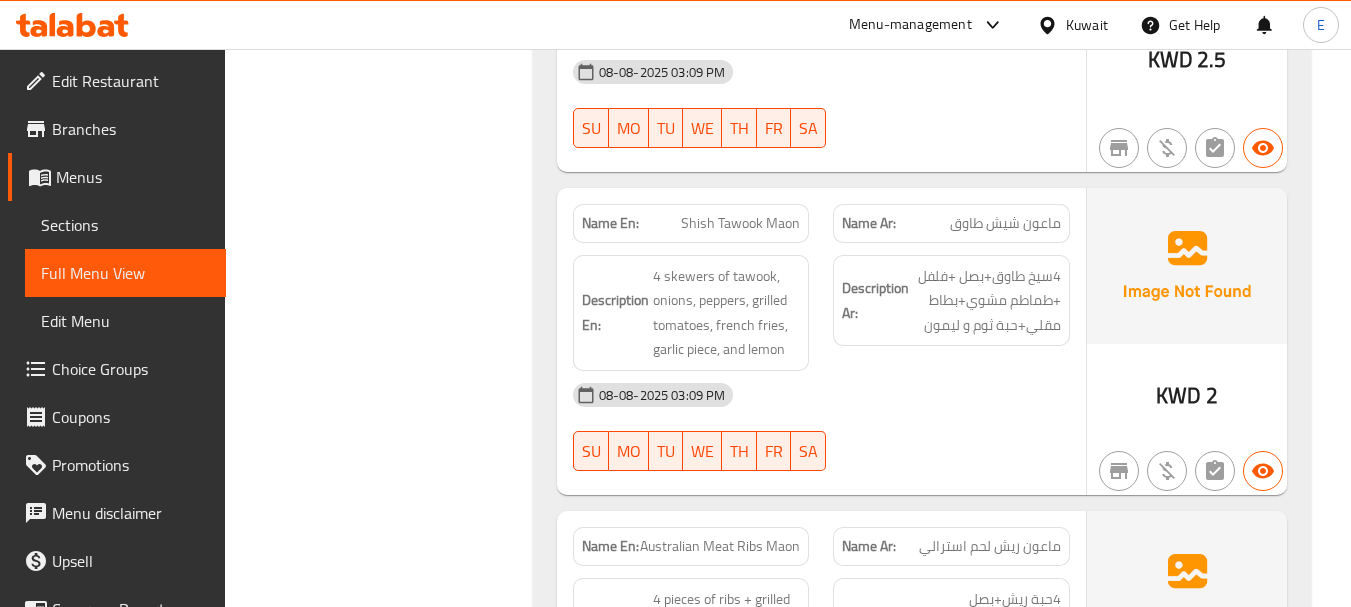click on "08-08-2025 03:09 PM" at bounding box center (821, 395) 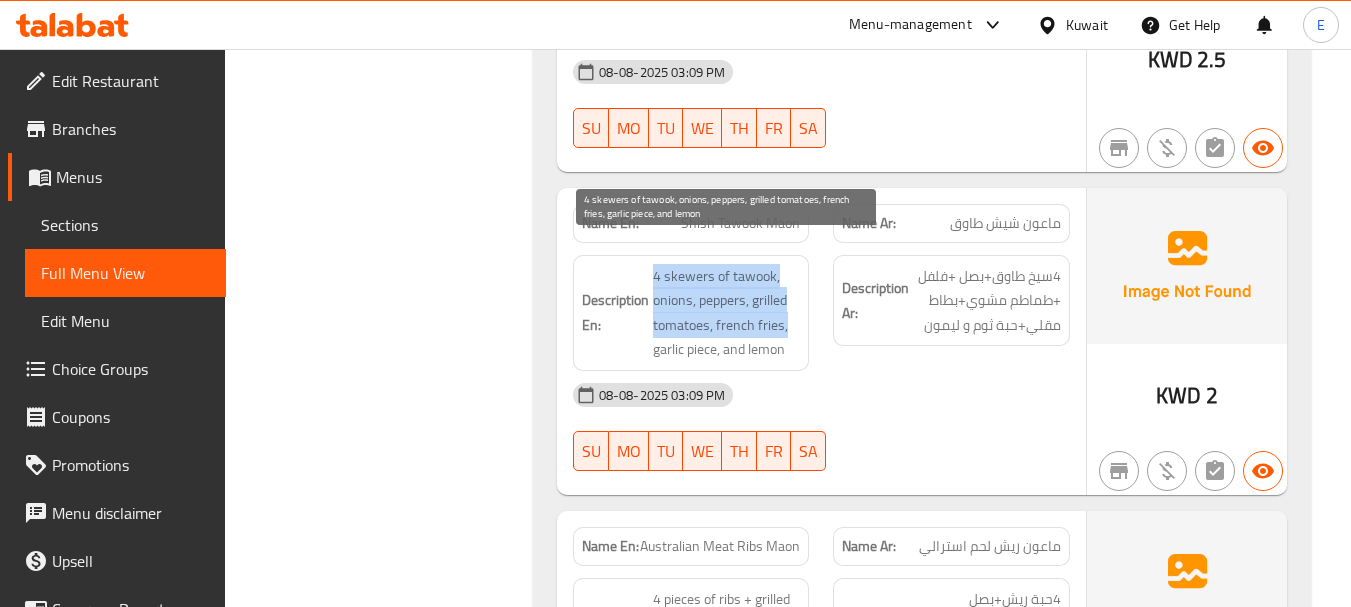 drag, startPoint x: 644, startPoint y: 236, endPoint x: 797, endPoint y: 293, distance: 163.27278 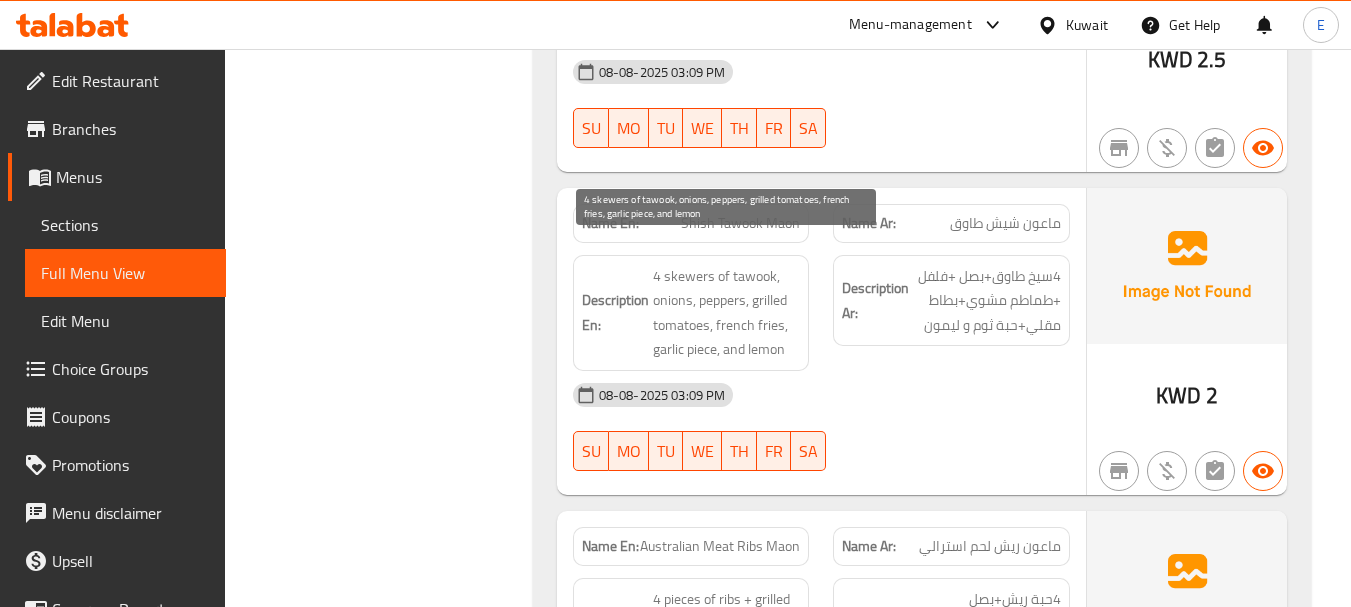 click on "4 skewers of tawook, onions, peppers, grilled tomatoes, french fries, garlic piece, and lemon" at bounding box center [727, 313] 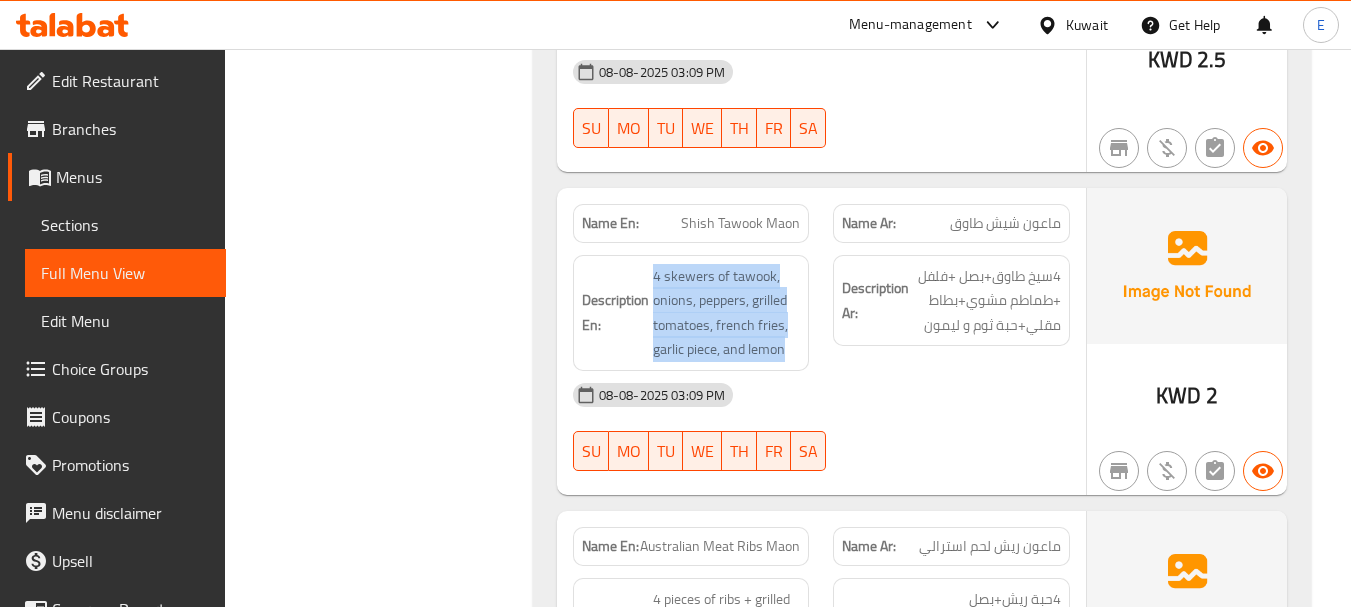 drag, startPoint x: 656, startPoint y: 247, endPoint x: 795, endPoint y: 320, distance: 157.00319 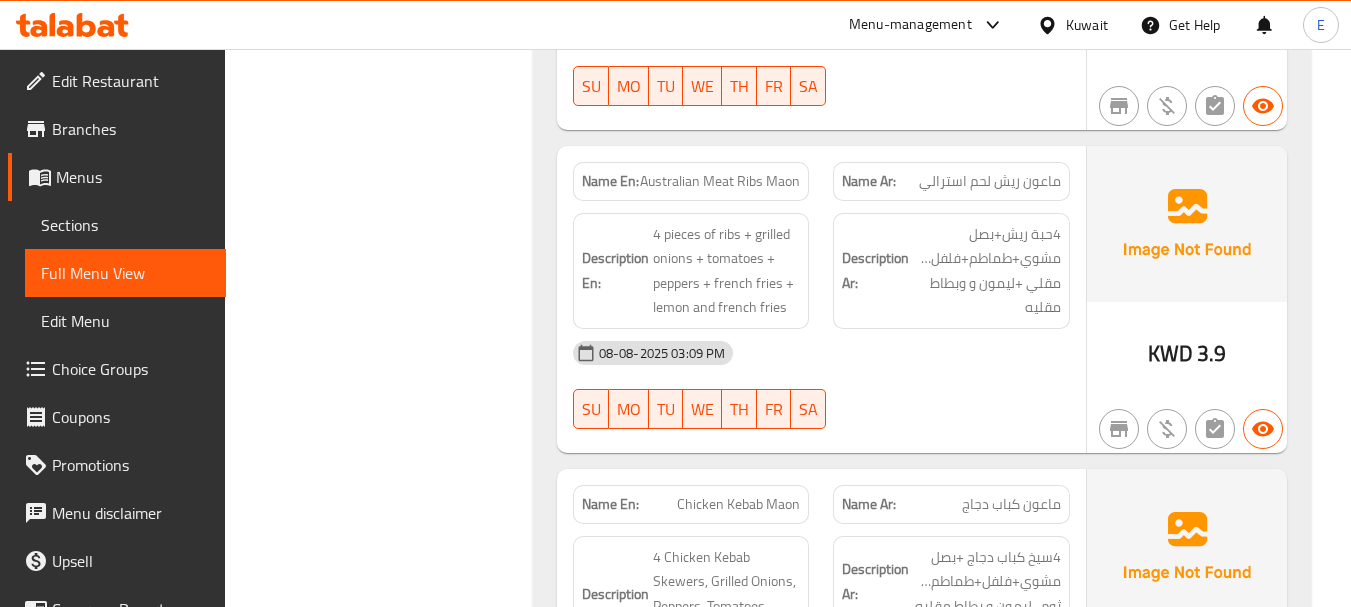 scroll, scrollTop: 3500, scrollLeft: 0, axis: vertical 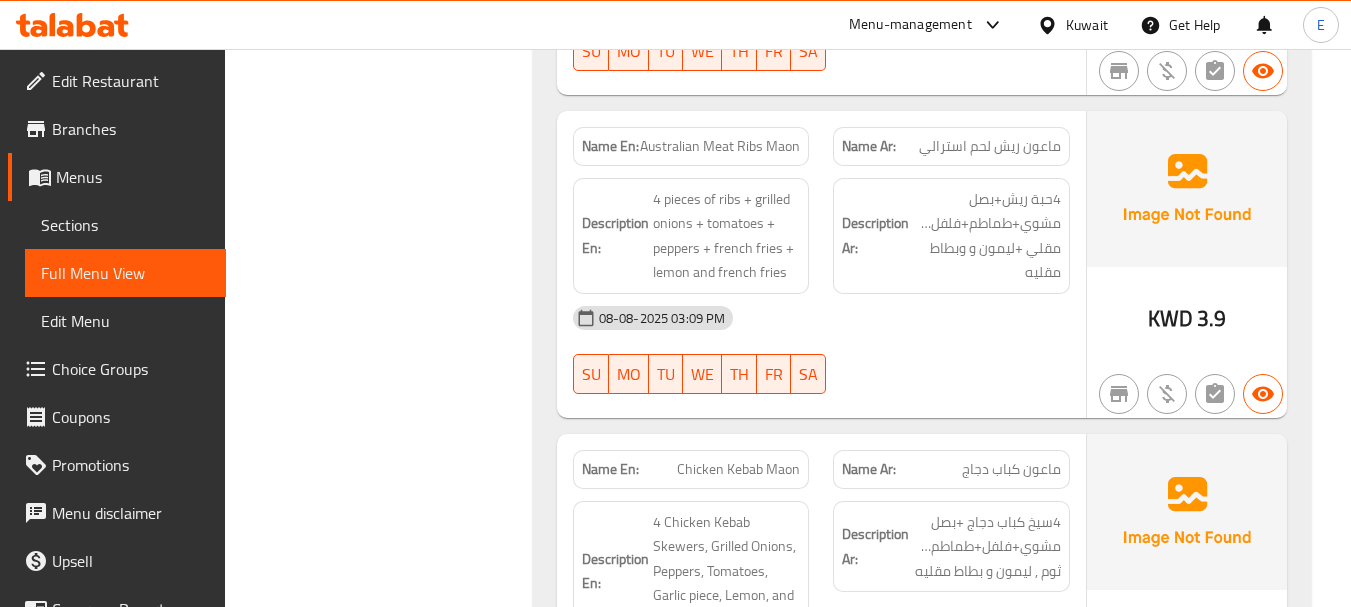 click on "KWD" at bounding box center [1170, 318] 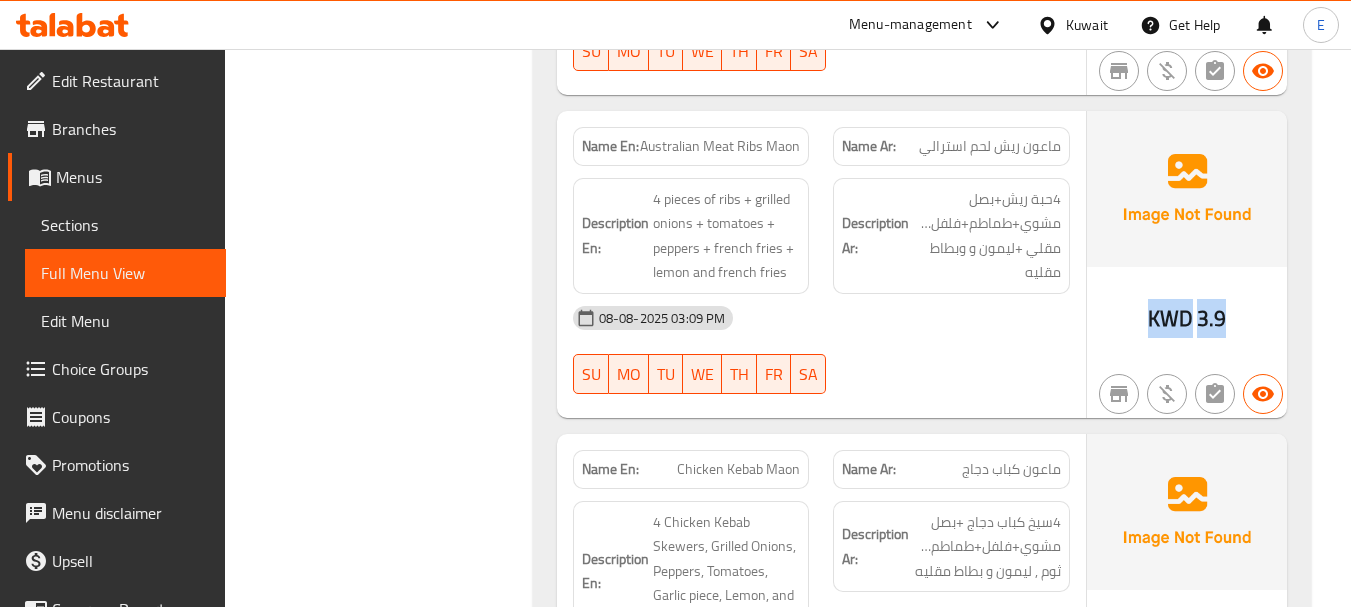 click on "KWD" at bounding box center [1170, 318] 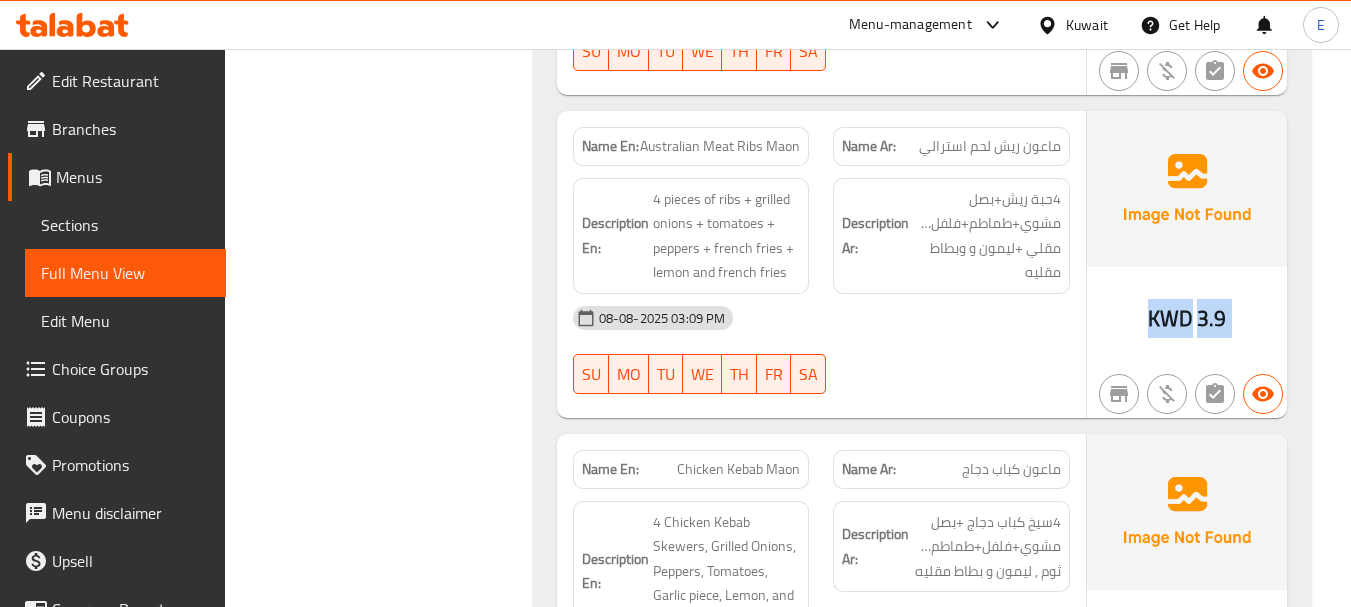 click on "KWD" at bounding box center (1170, 318) 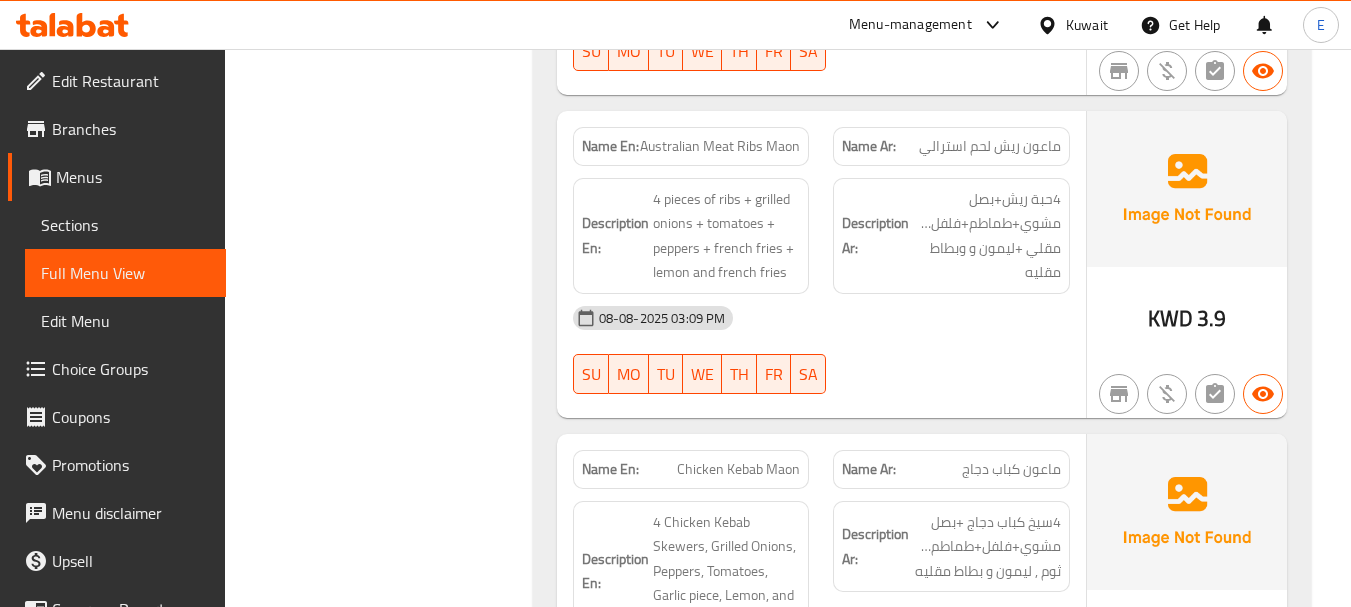 click on "ماعون ريش لحم استرالي" at bounding box center (990, 146) 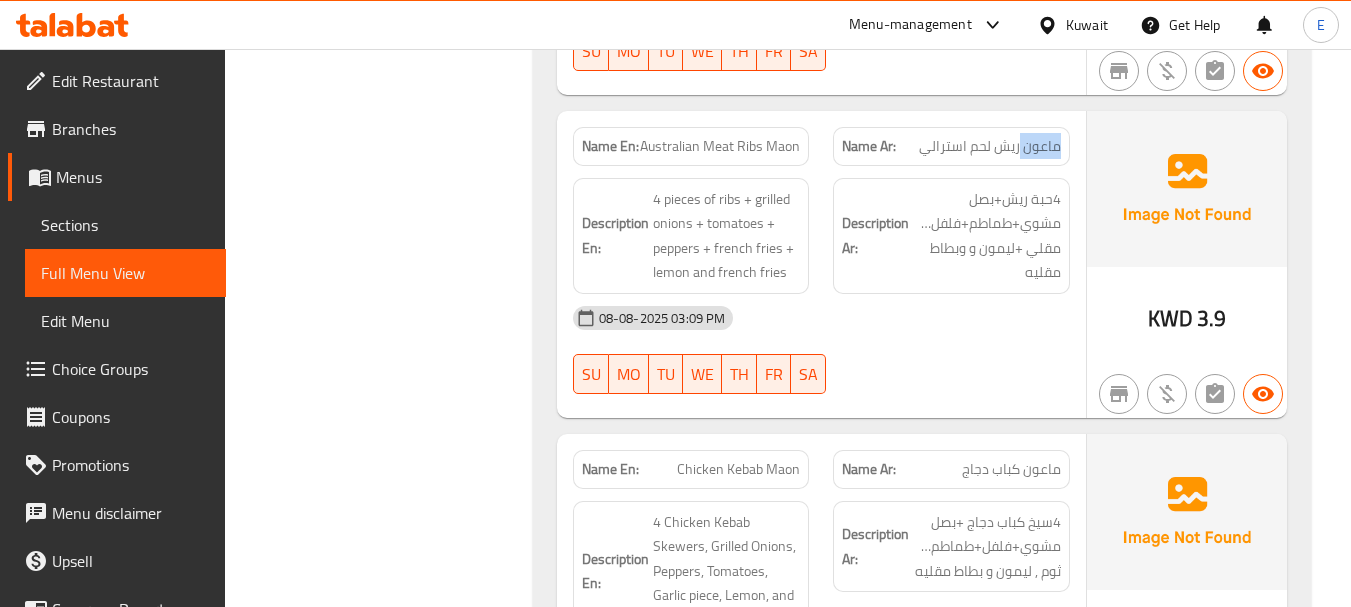 click on "ماعون ريش لحم استرالي" at bounding box center [990, 146] 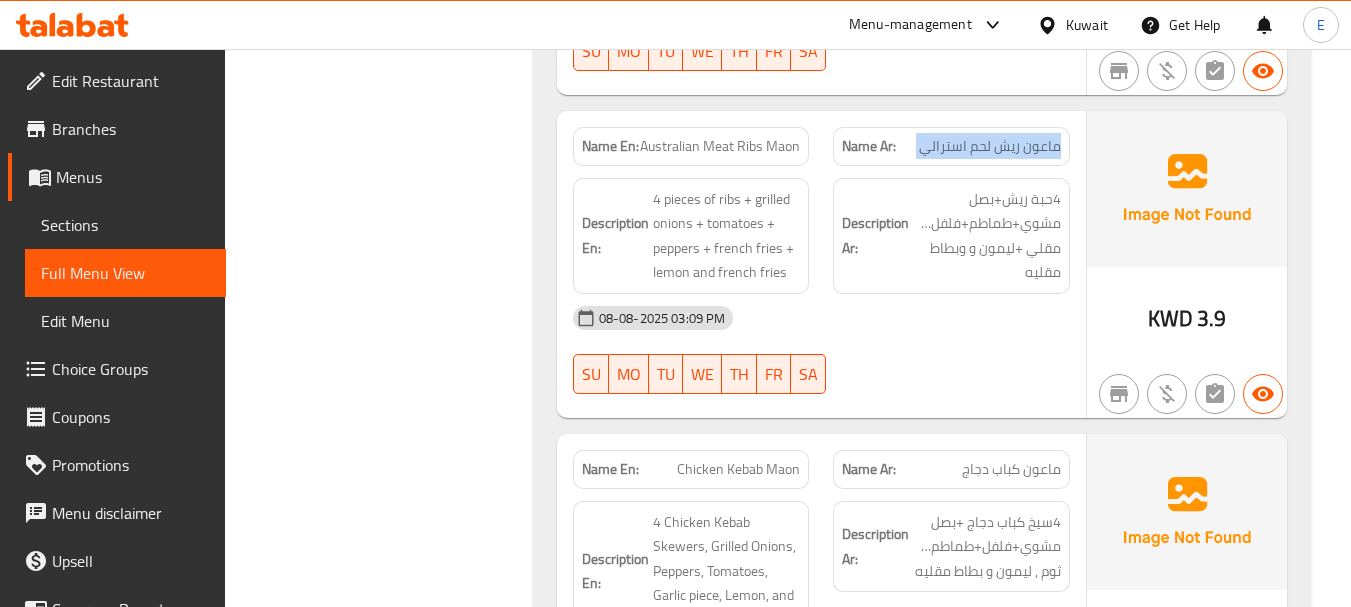 click on "ماعون ريش لحم استرالي" at bounding box center [990, 146] 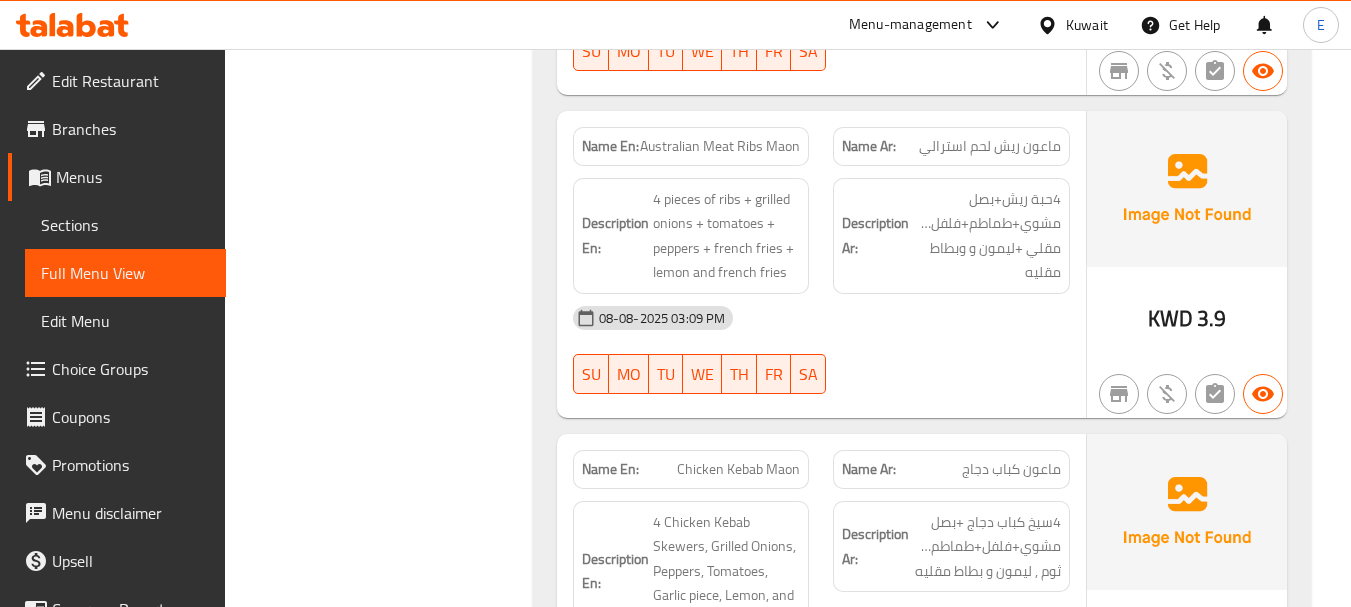 click on "Australian Meat Ribs Maon" at bounding box center [720, 146] 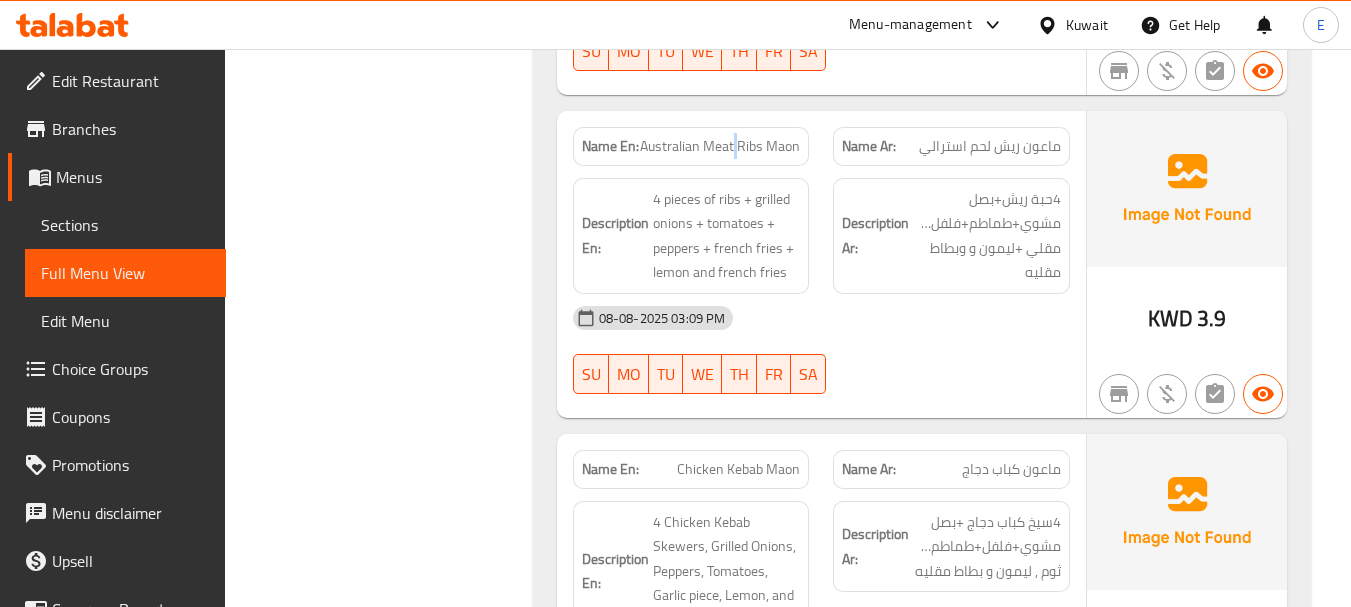 click on "Australian Meat Ribs Maon" at bounding box center [720, 146] 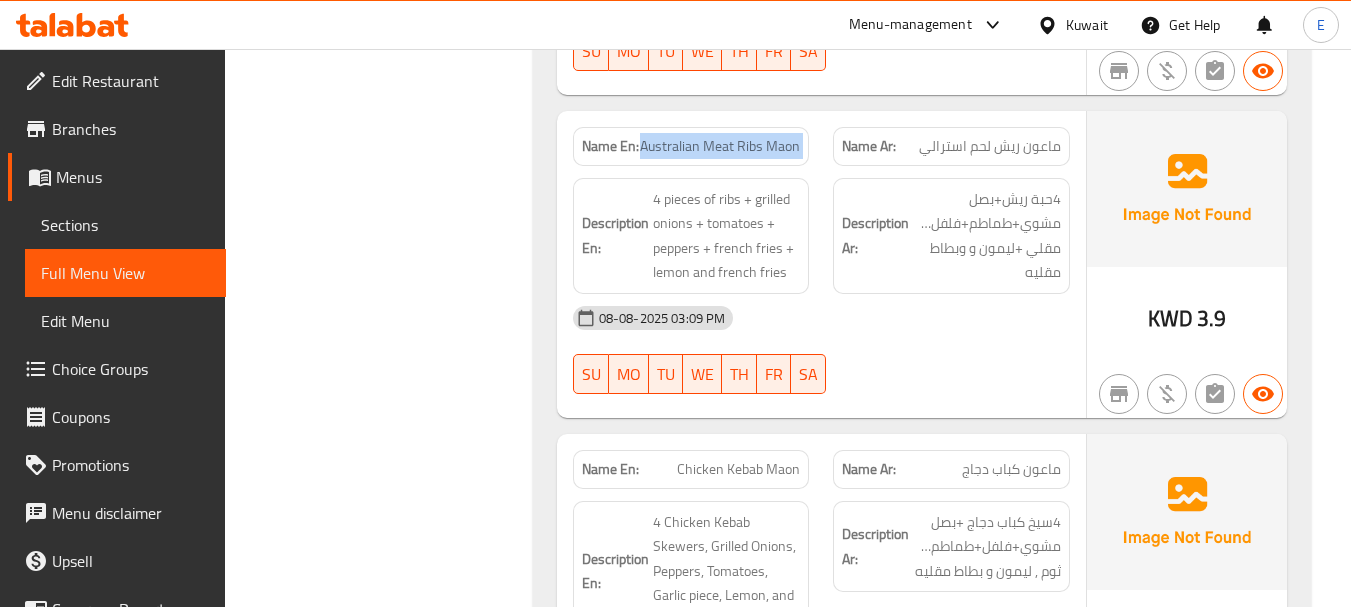 click on "Australian Meat Ribs Maon" at bounding box center (720, 146) 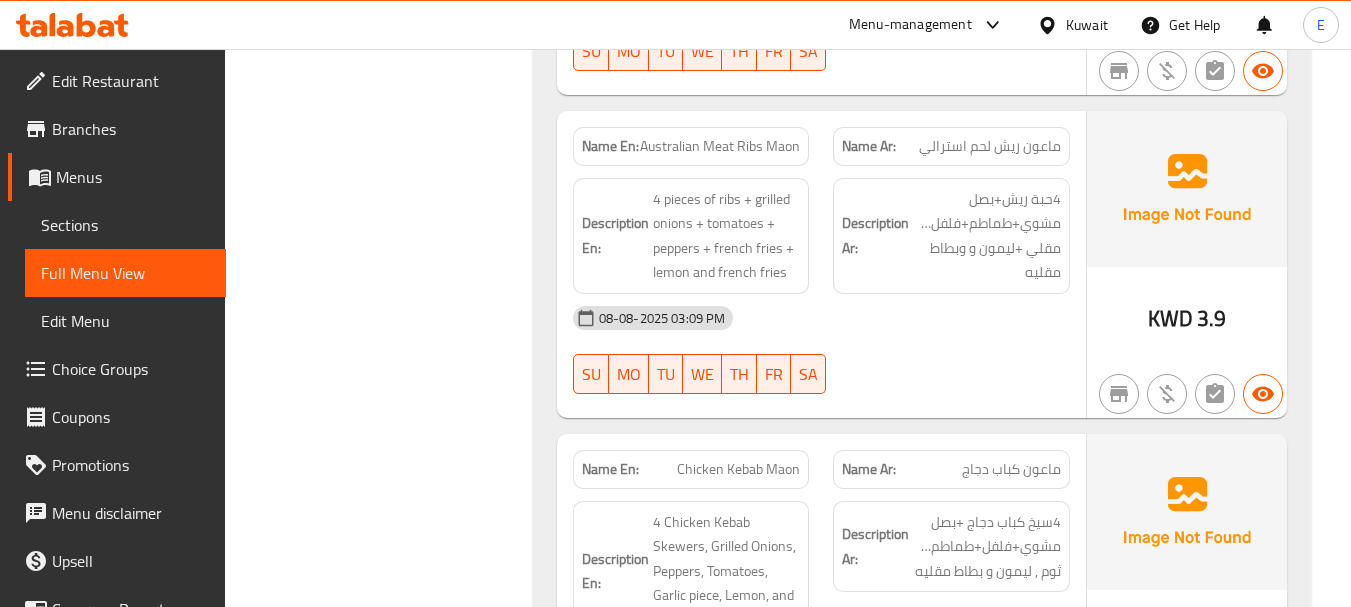 click on "08-08-2025 03:09 PM" at bounding box center [821, 318] 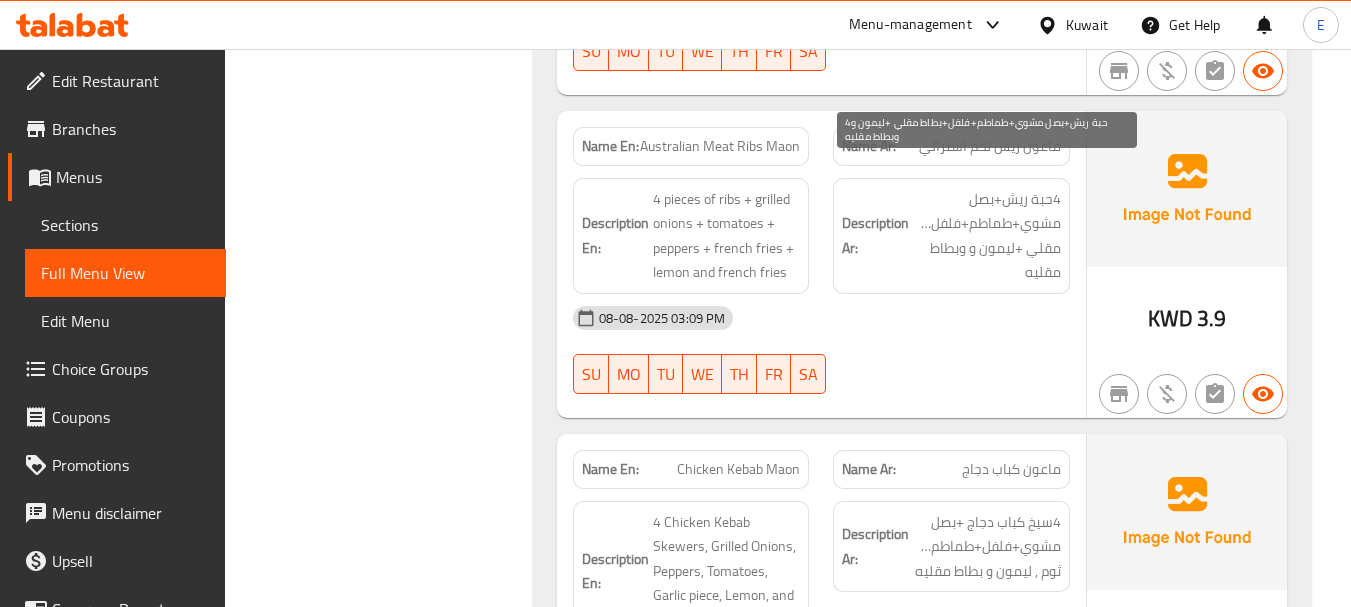 click on "4حبة ريش+بصل مشوي+طماطم+فلفل+بطاط مقلي +ليمون و وبطاط مقليه" at bounding box center (987, 236) 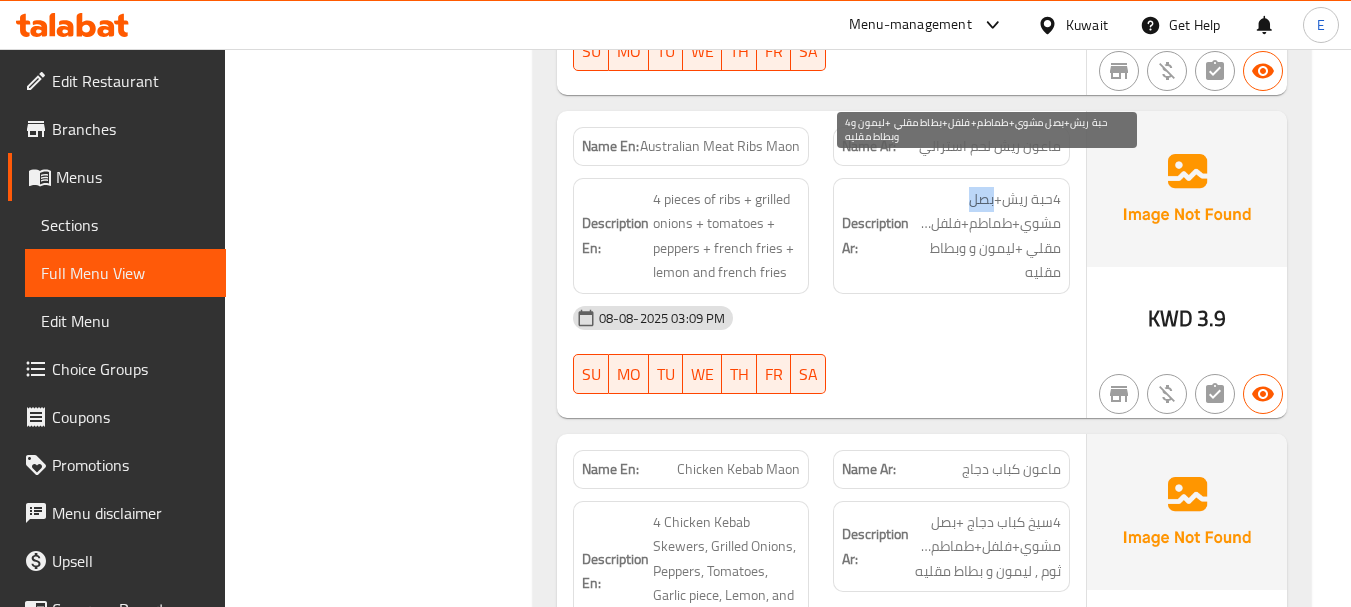 click on "4حبة ريش+بصل مشوي+طماطم+فلفل+بطاط مقلي +ليمون و وبطاط مقليه" at bounding box center [987, 236] 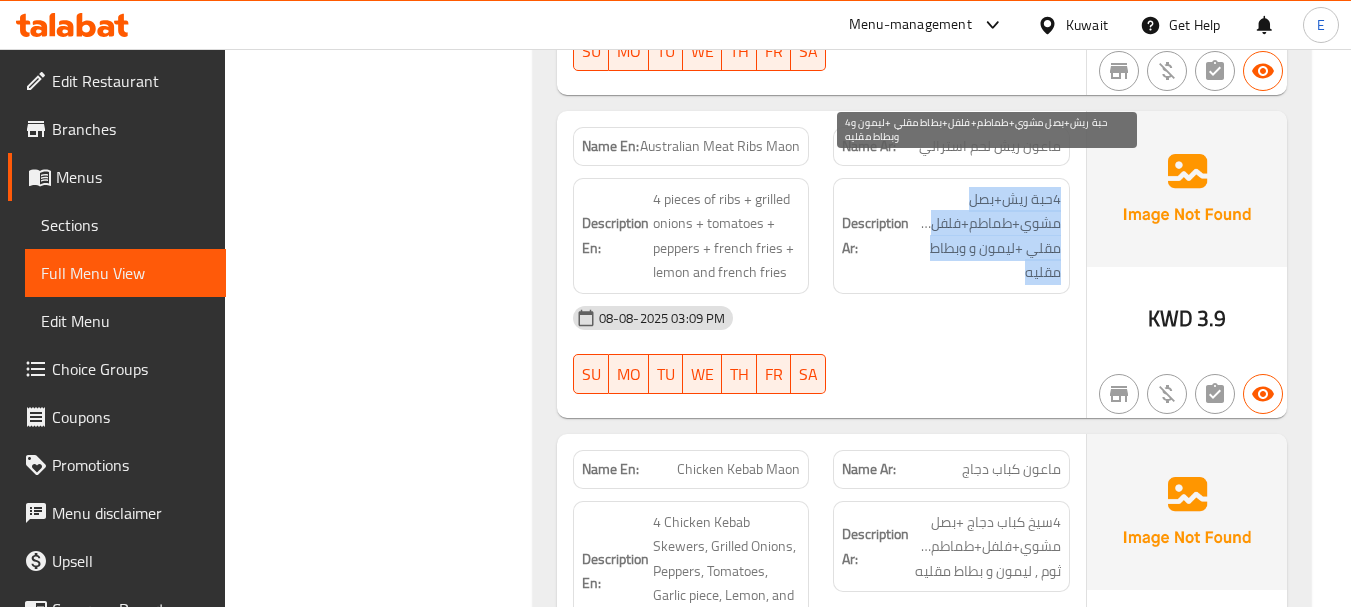 click on "4حبة ريش+بصل مشوي+طماطم+فلفل+بطاط مقلي +ليمون و وبطاط مقليه" at bounding box center (987, 236) 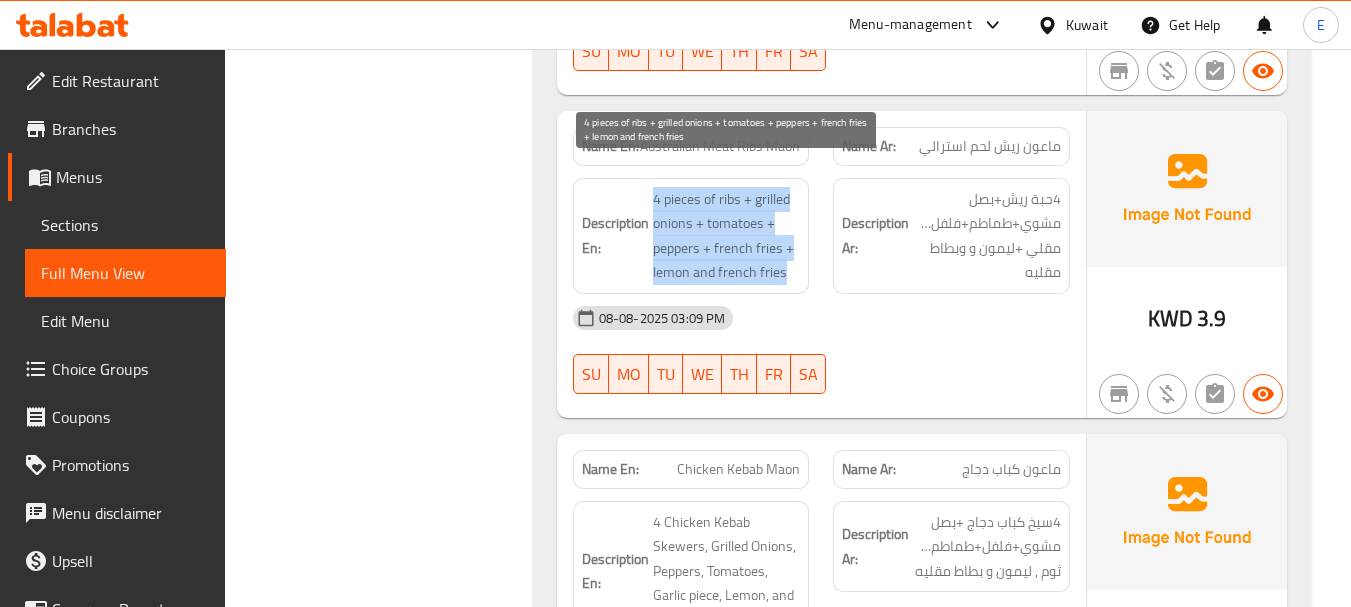 drag, startPoint x: 639, startPoint y: 167, endPoint x: 789, endPoint y: 241, distance: 167.26027 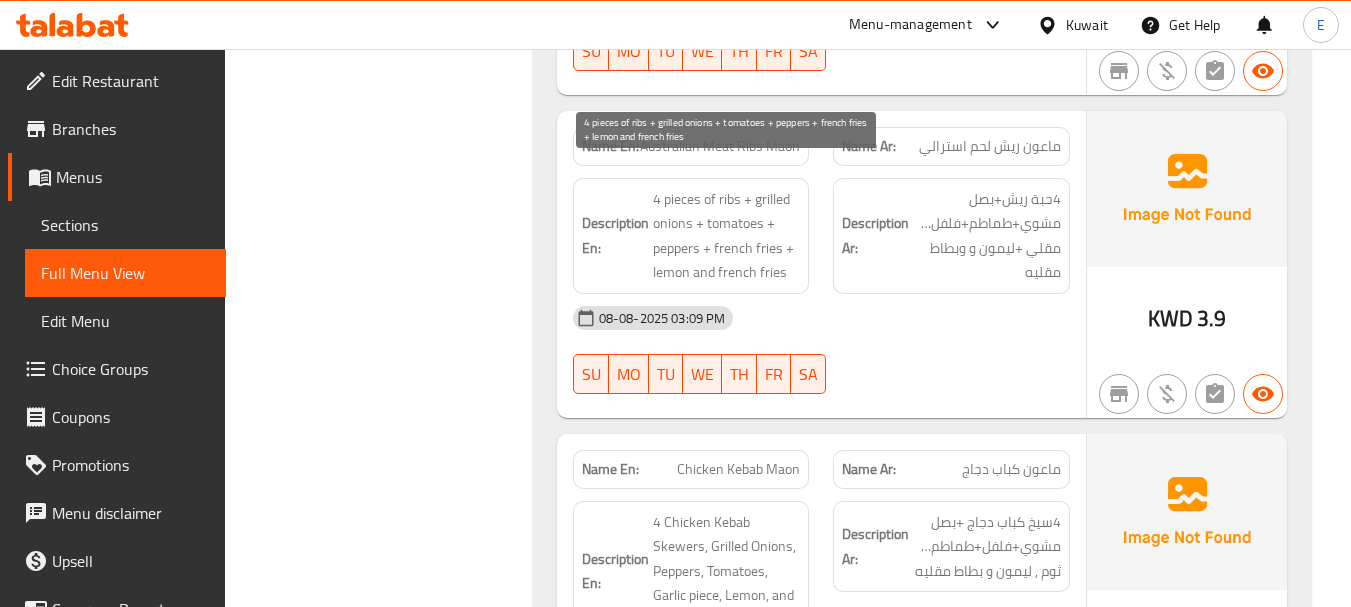 click on "4 pieces of ribs + grilled onions + tomatoes + peppers + french fries + lemon and french fries" at bounding box center [727, 236] 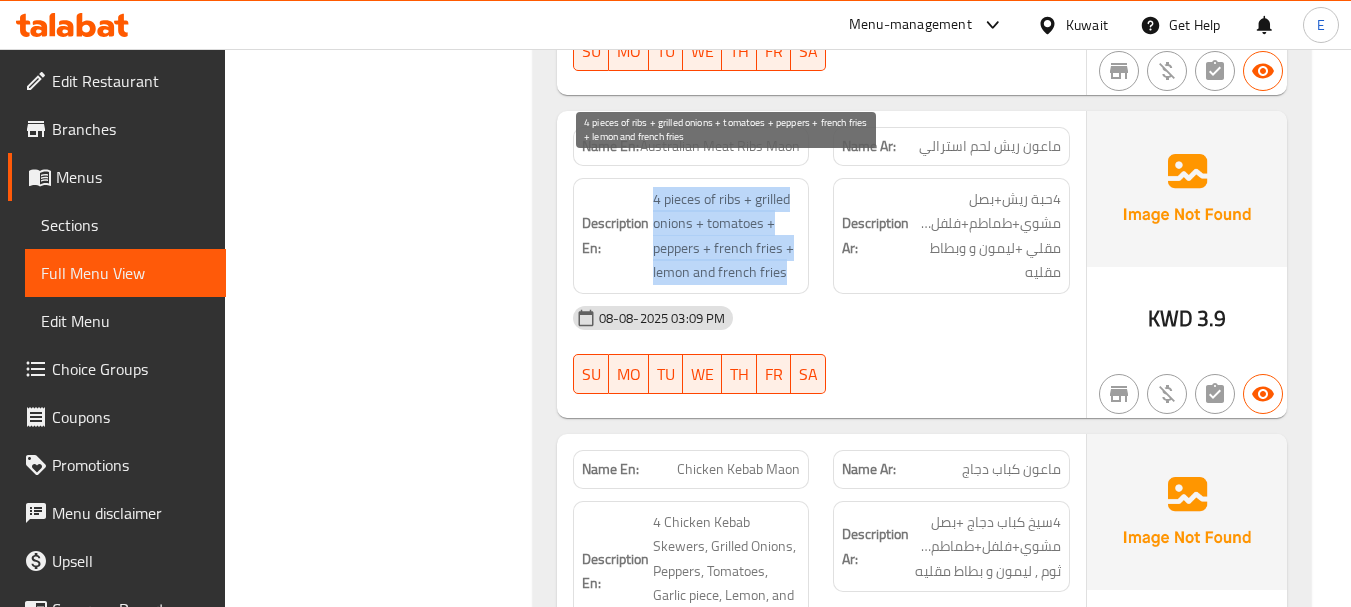 click on "4 pieces of ribs + grilled onions + tomatoes + peppers + french fries + lemon and french fries" at bounding box center (727, 236) 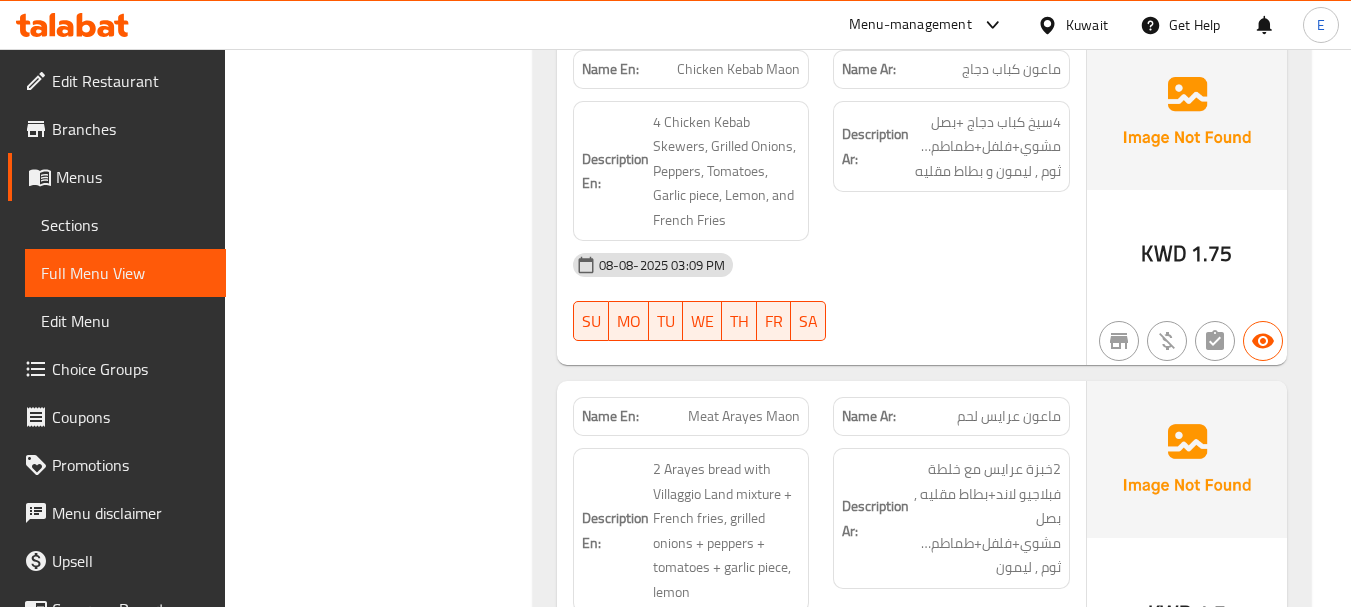 scroll, scrollTop: 3800, scrollLeft: 0, axis: vertical 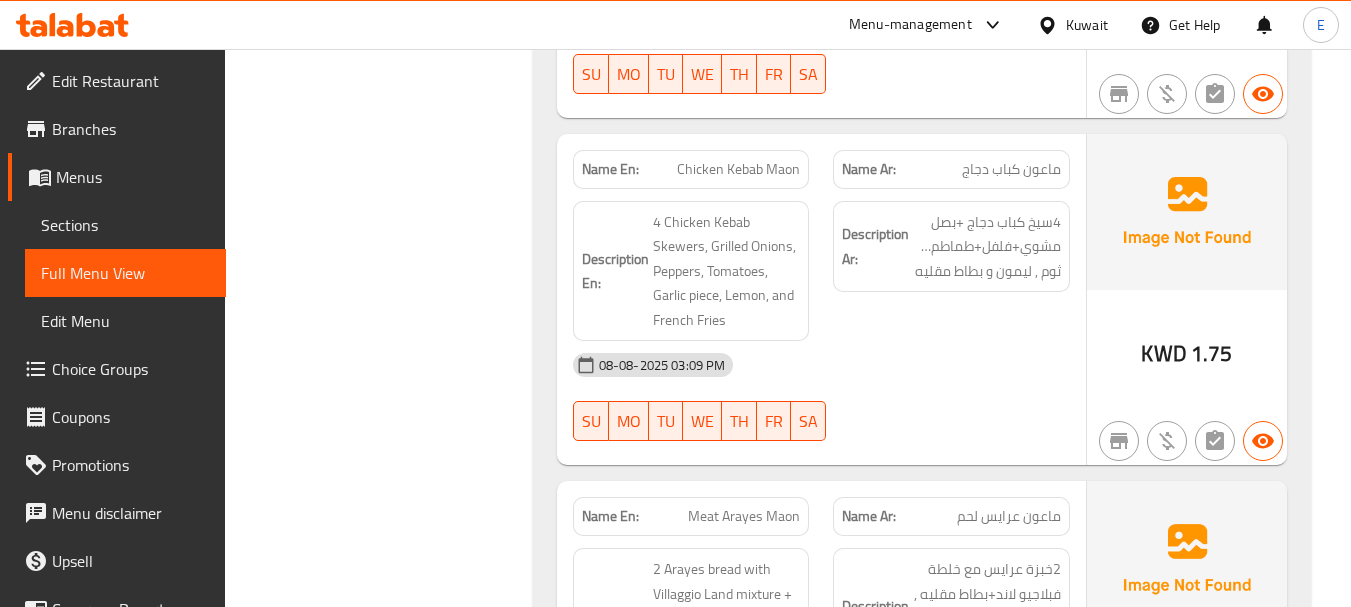 click on "ماعون كباب دجاج" at bounding box center (1011, 169) 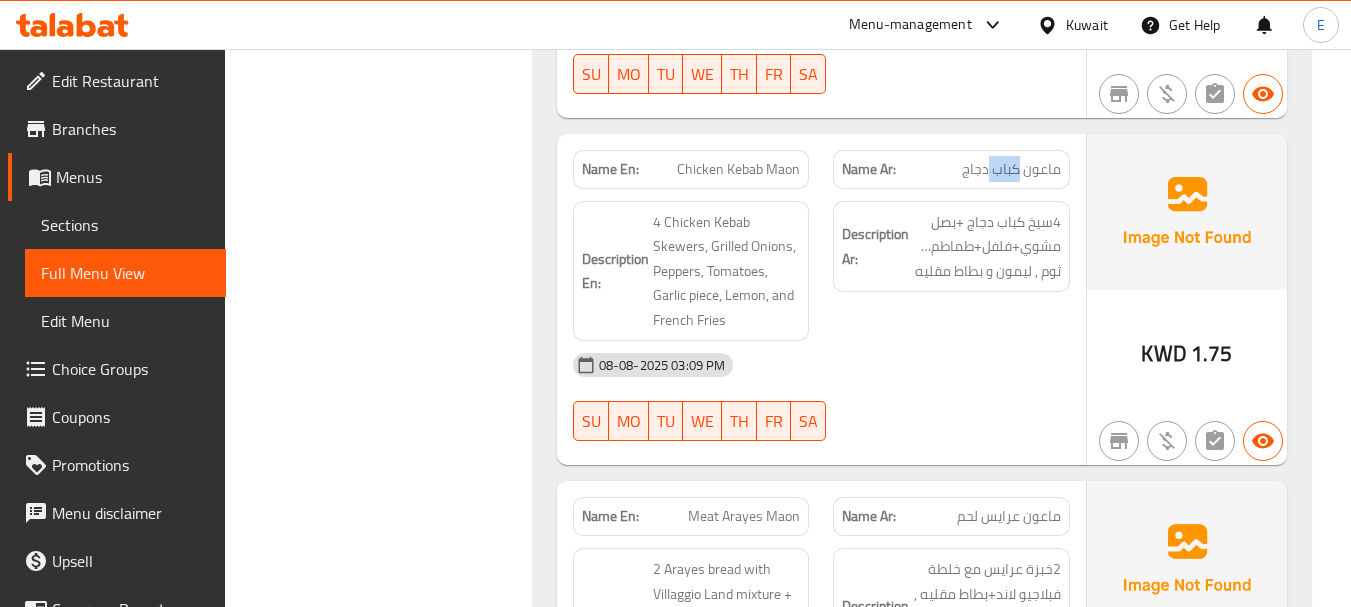 click on "ماعون كباب دجاج" at bounding box center (1011, 169) 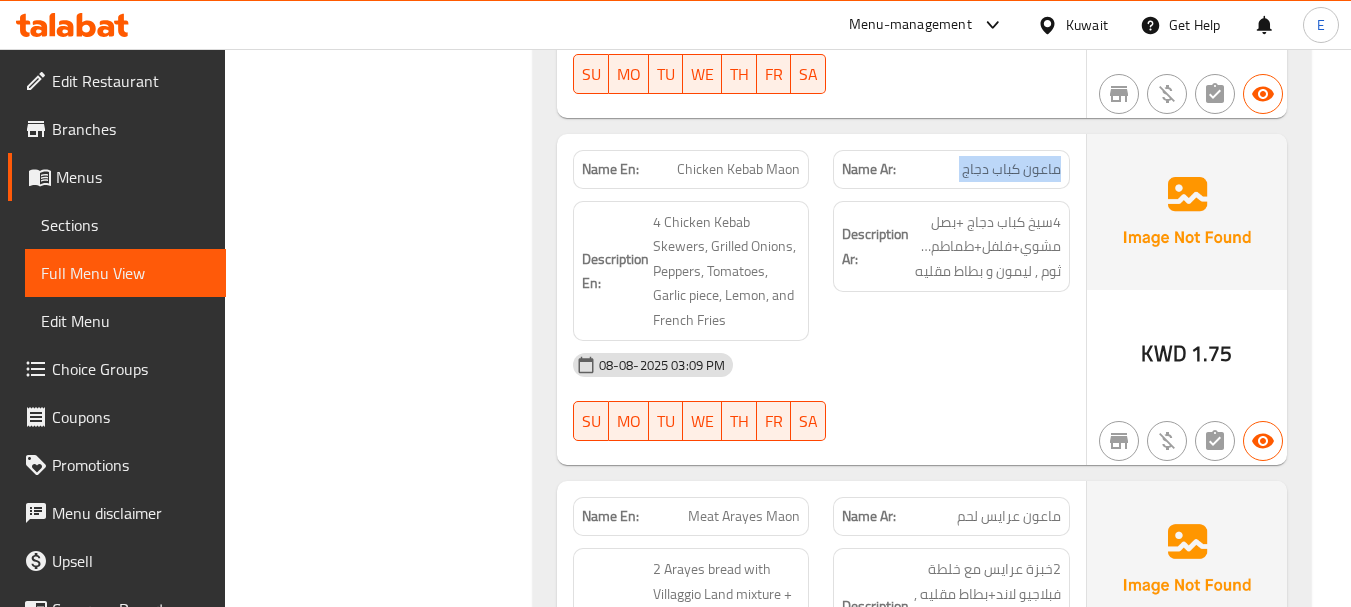 click on "ماعون كباب دجاج" at bounding box center (1011, 169) 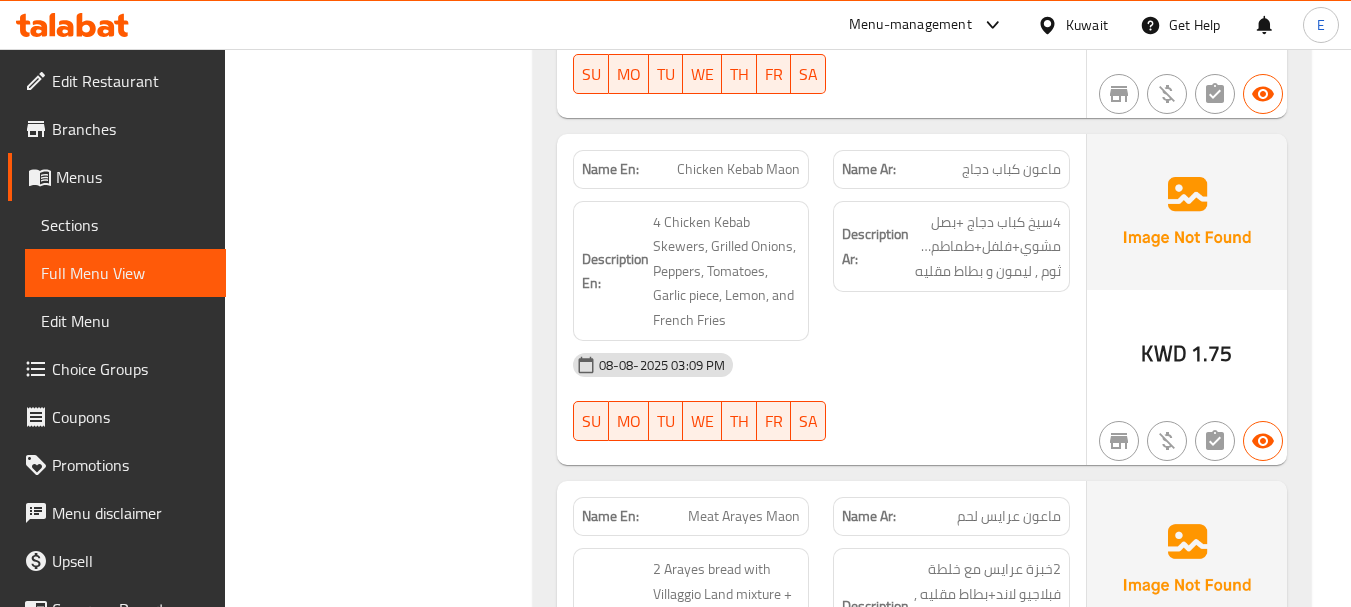 click on "Chicken Kebab Maon" at bounding box center [738, 169] 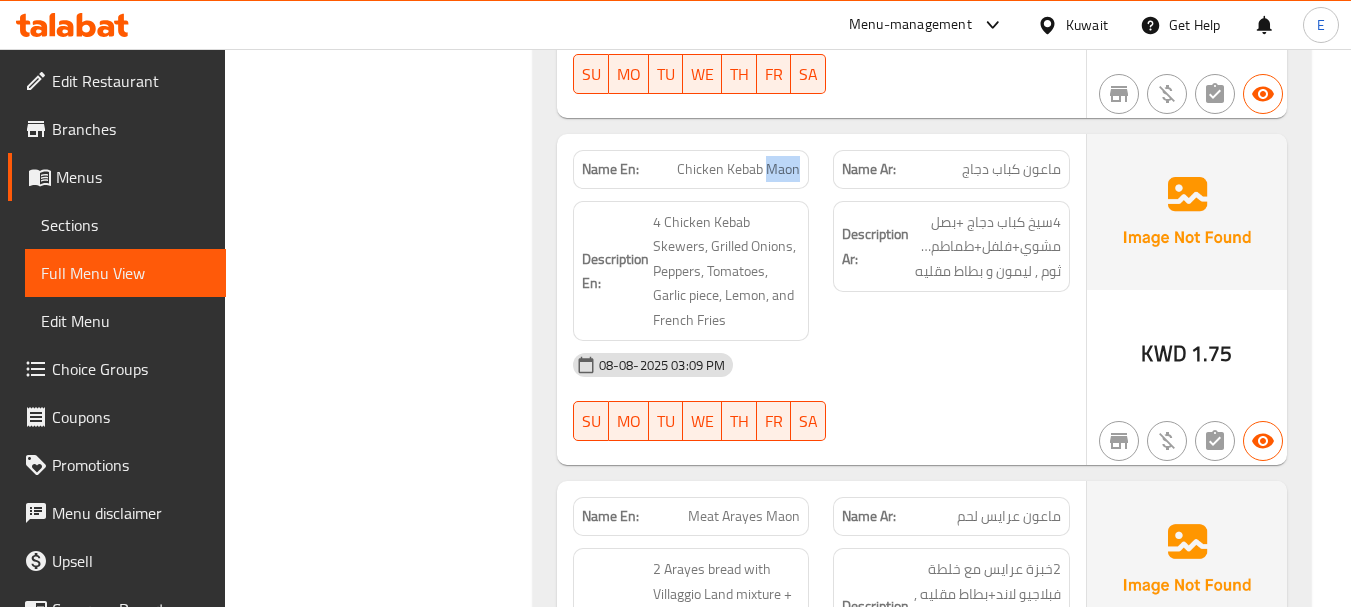 click on "Chicken Kebab Maon" at bounding box center (738, 169) 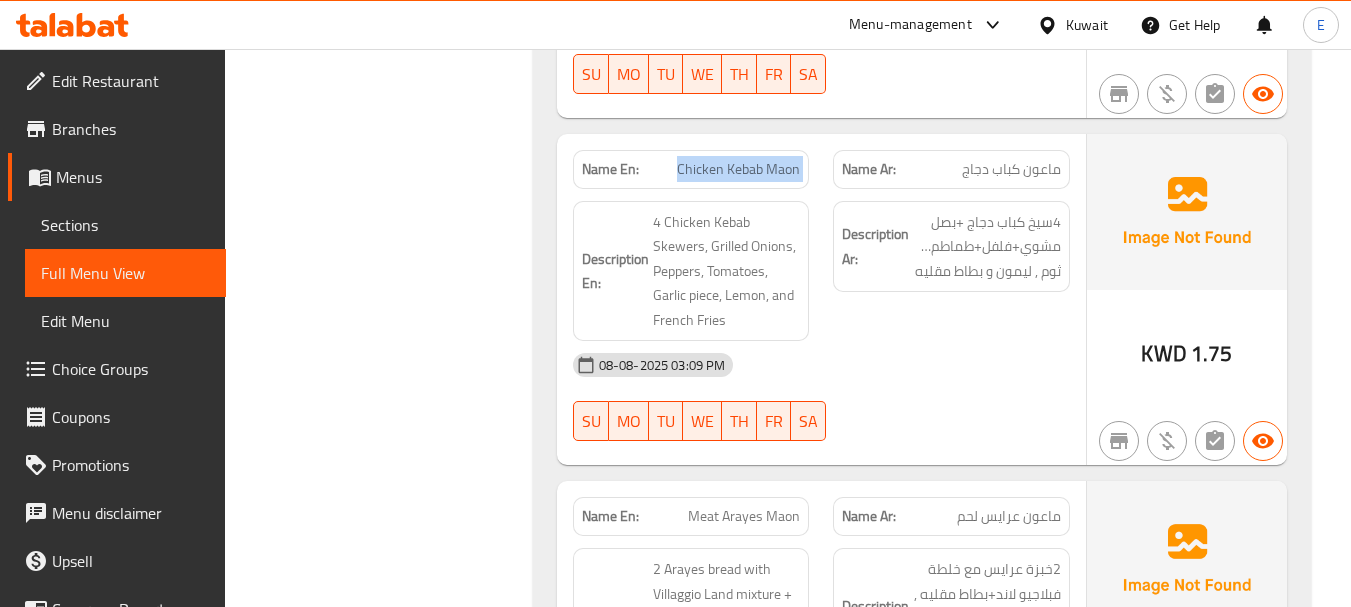 click on "Chicken Kebab Maon" at bounding box center (738, 169) 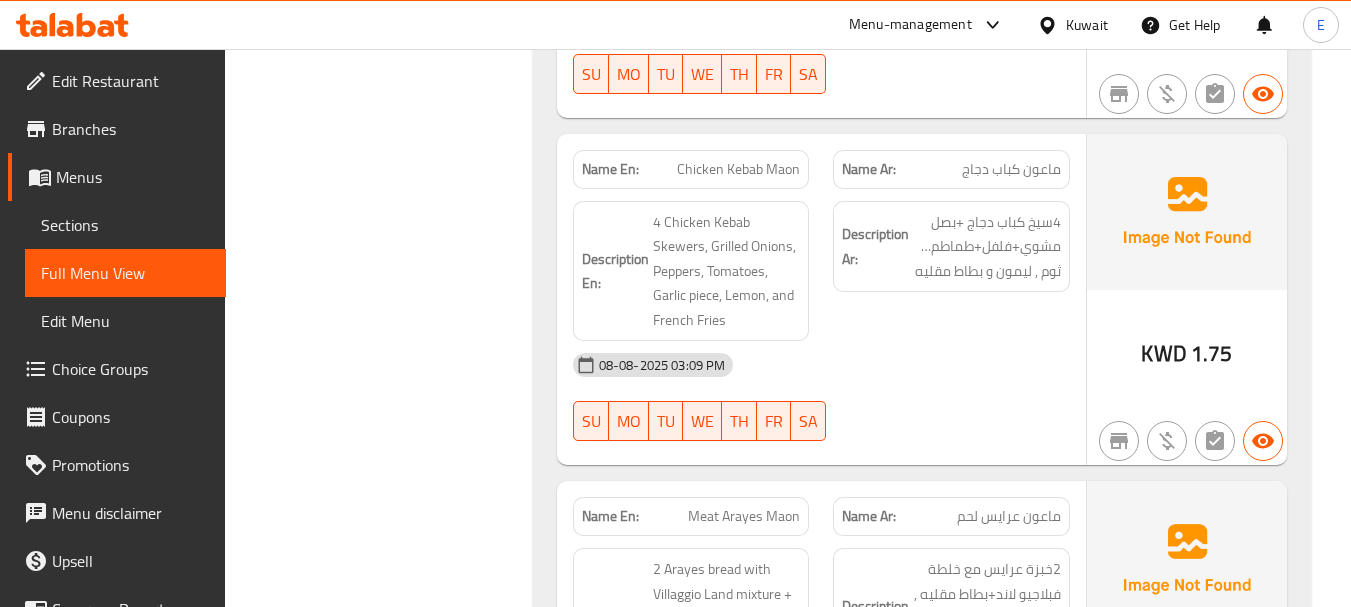 click on "ماعون كباب دجاج" at bounding box center (1011, 169) 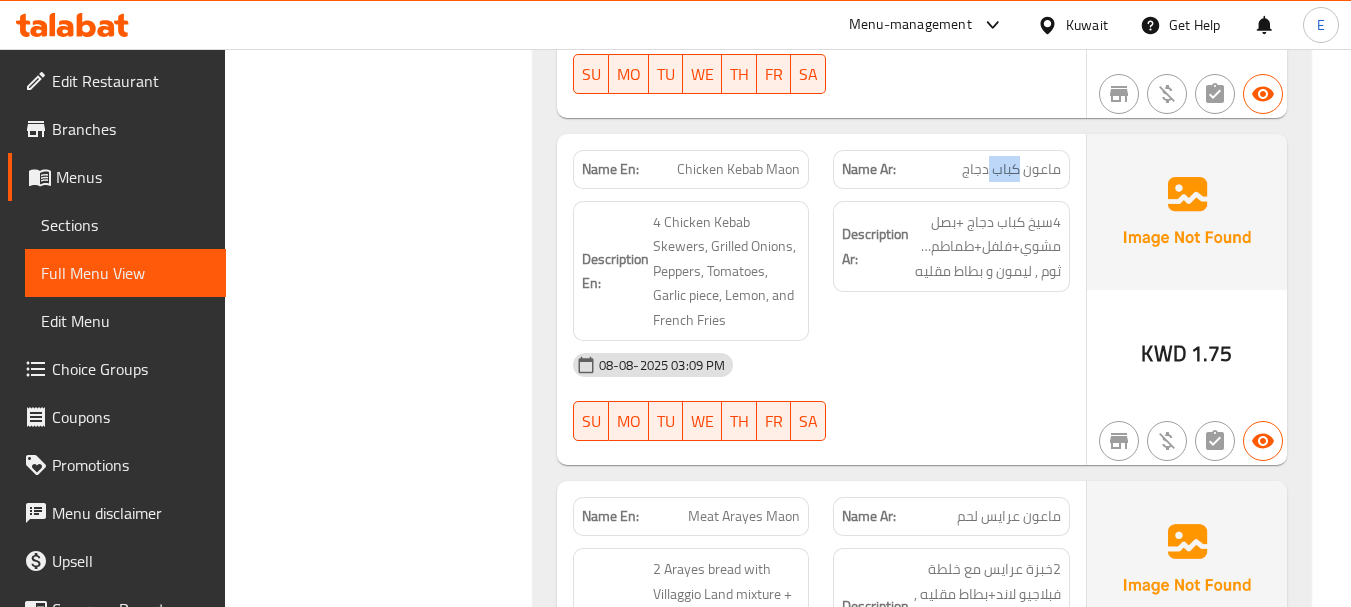 click on "ماعون كباب دجاج" at bounding box center [1011, 169] 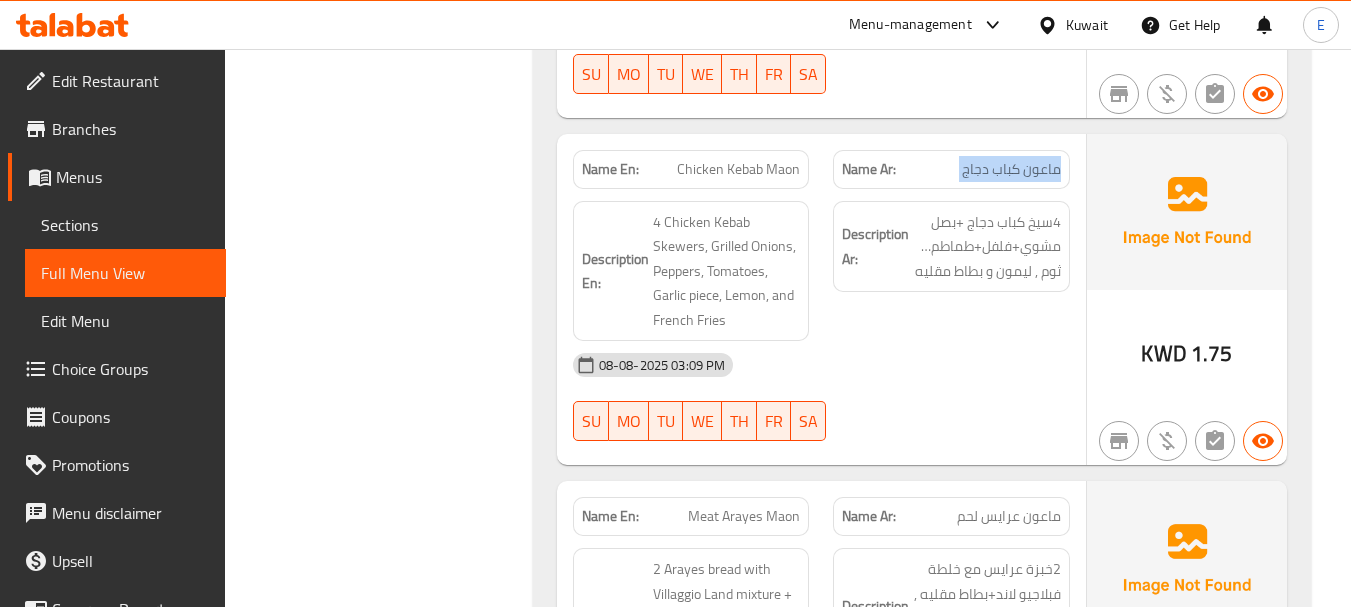 click on "ماعون كباب دجاج" at bounding box center [1011, 169] 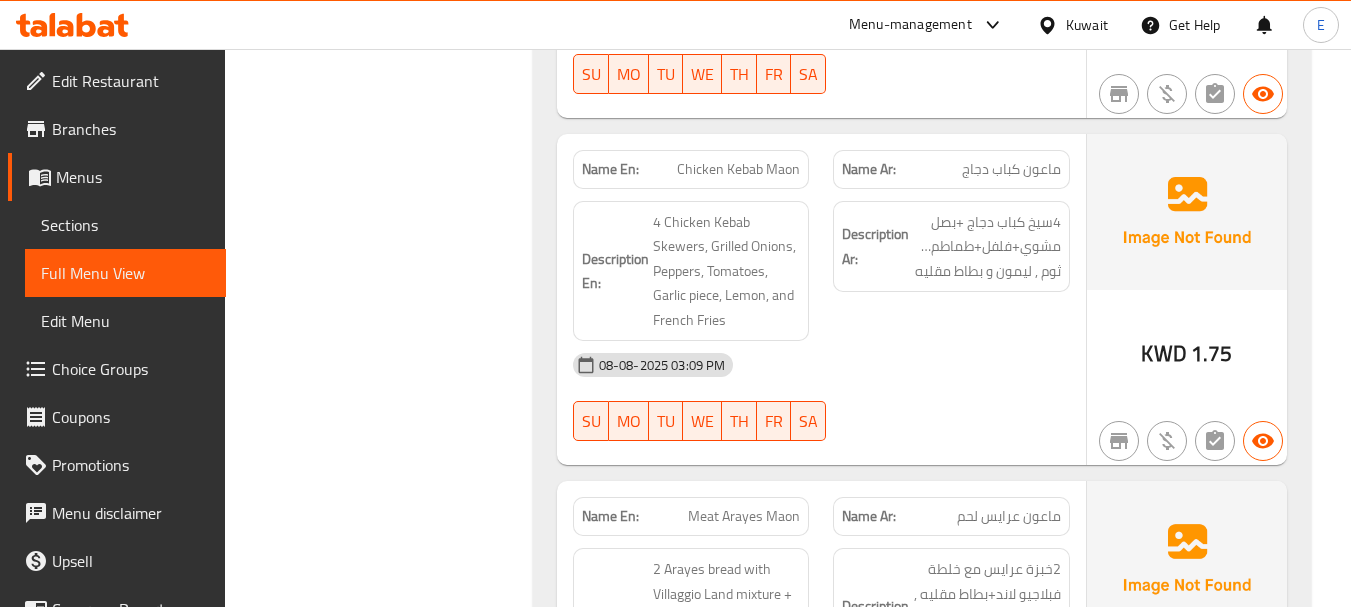 click on "Chicken Kebab Maon" at bounding box center (738, 169) 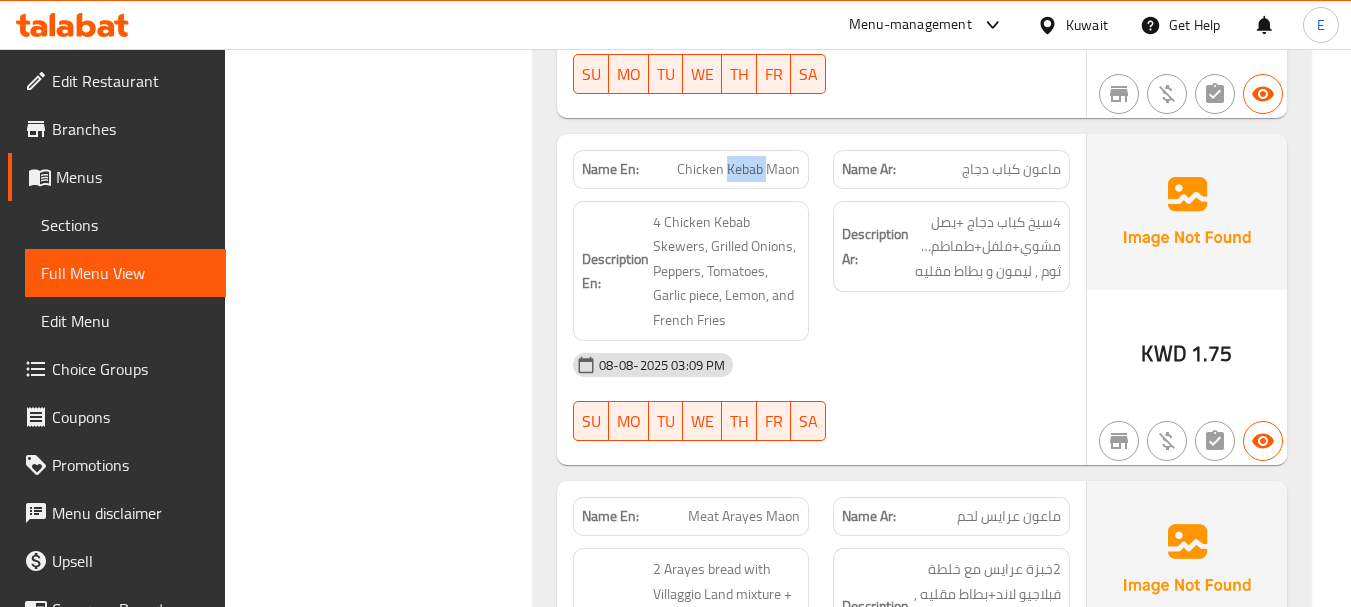click on "Chicken Kebab Maon" at bounding box center [738, 169] 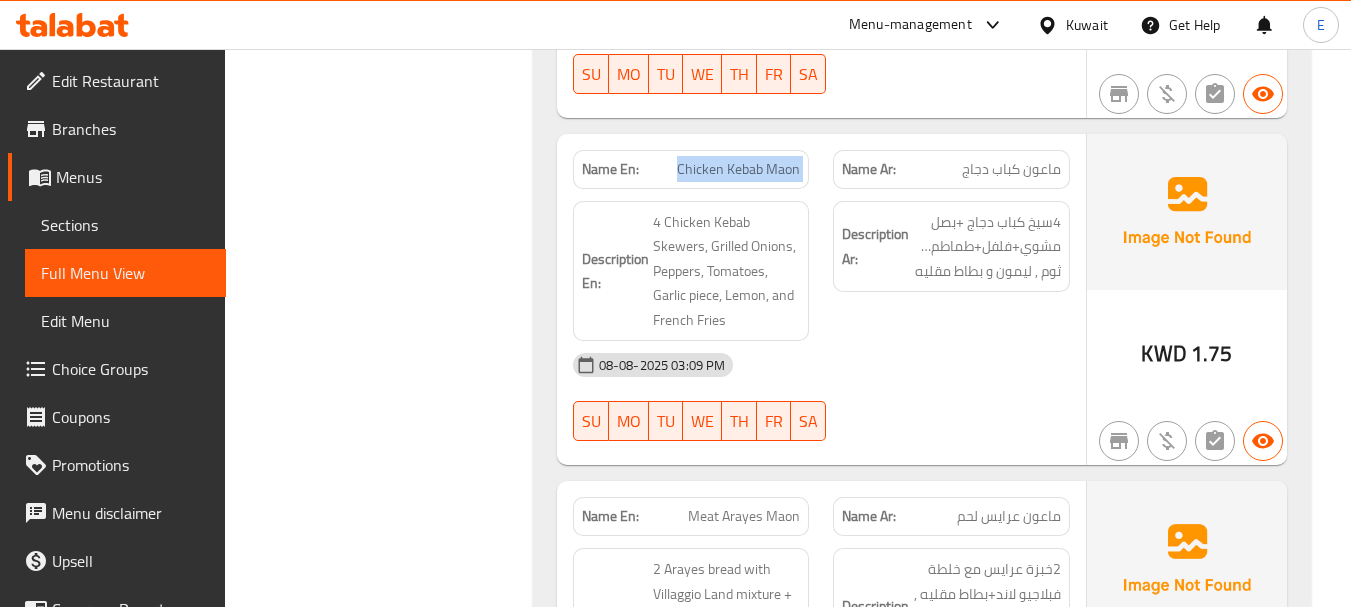 click on "Chicken Kebab Maon" at bounding box center (738, 169) 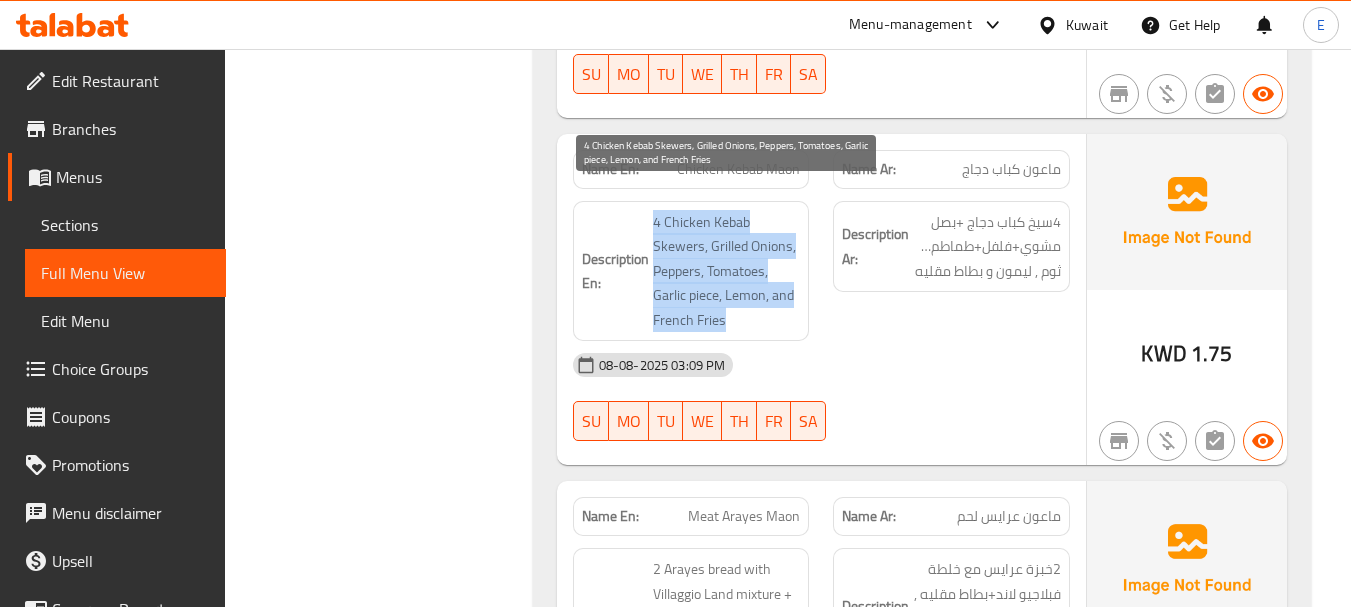 drag, startPoint x: 655, startPoint y: 190, endPoint x: 754, endPoint y: 291, distance: 141.42842 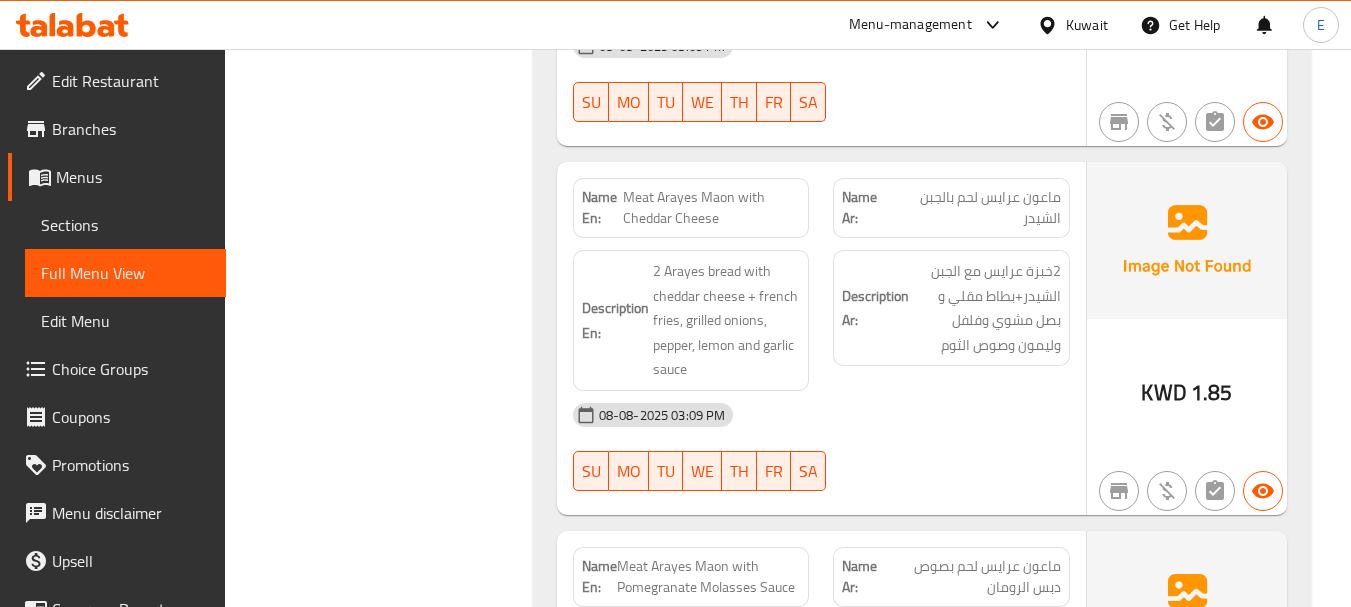 scroll, scrollTop: 4500, scrollLeft: 0, axis: vertical 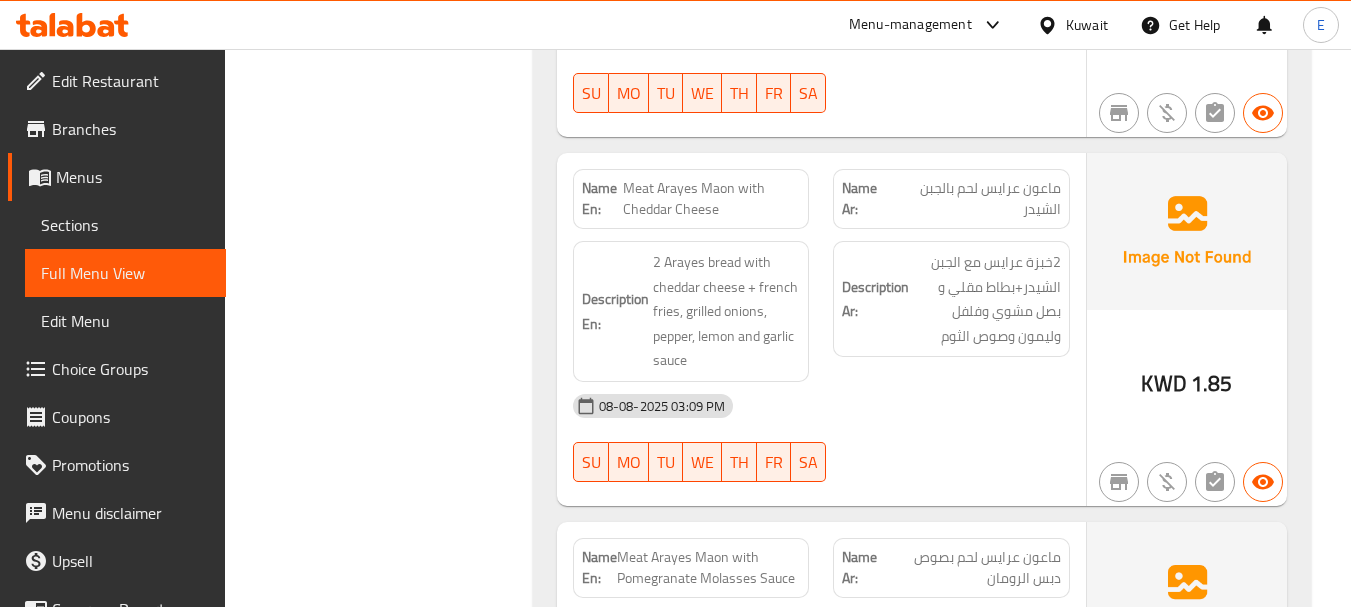 click on "ماعون عرايس لحم بالجبن الشيدر" at bounding box center [976, 199] 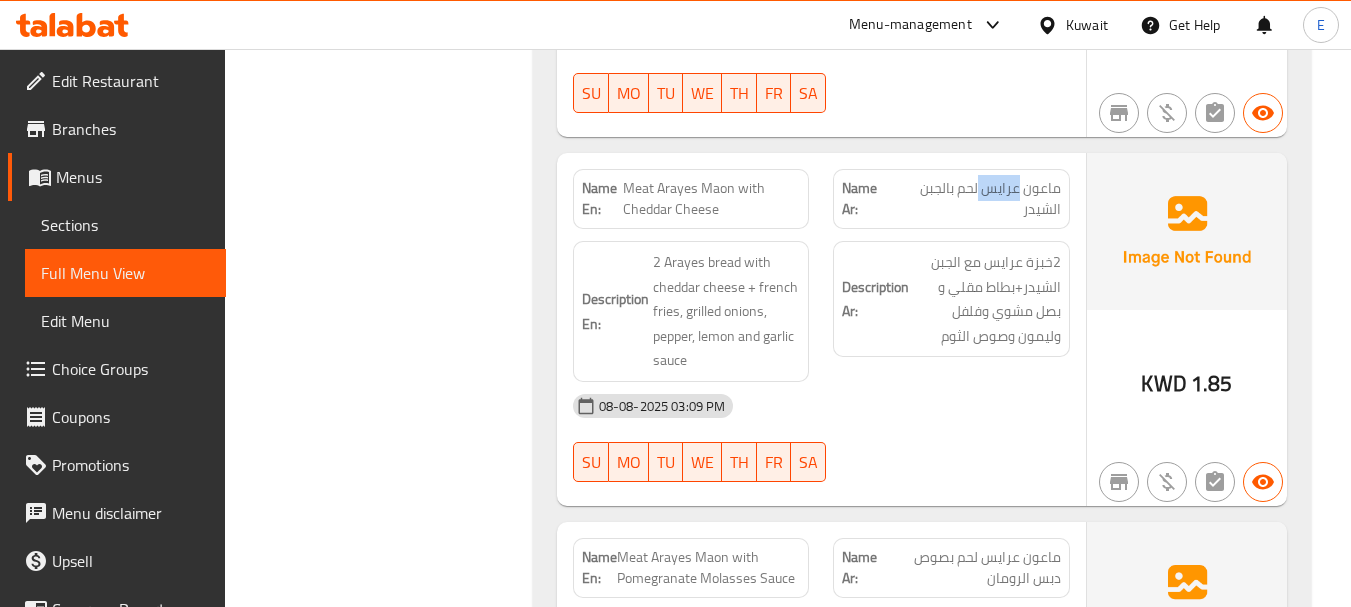 click on "ماعون عرايس لحم بالجبن الشيدر" at bounding box center (976, 199) 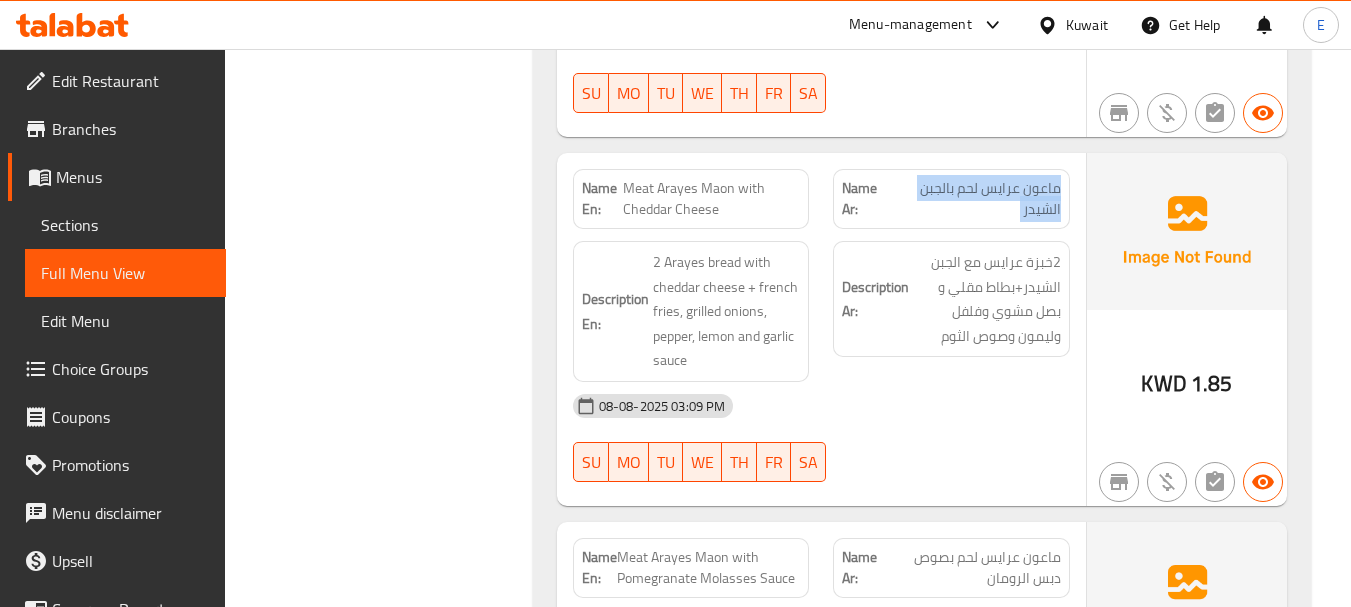 click on "ماعون عرايس لحم بالجبن الشيدر" at bounding box center (976, 199) 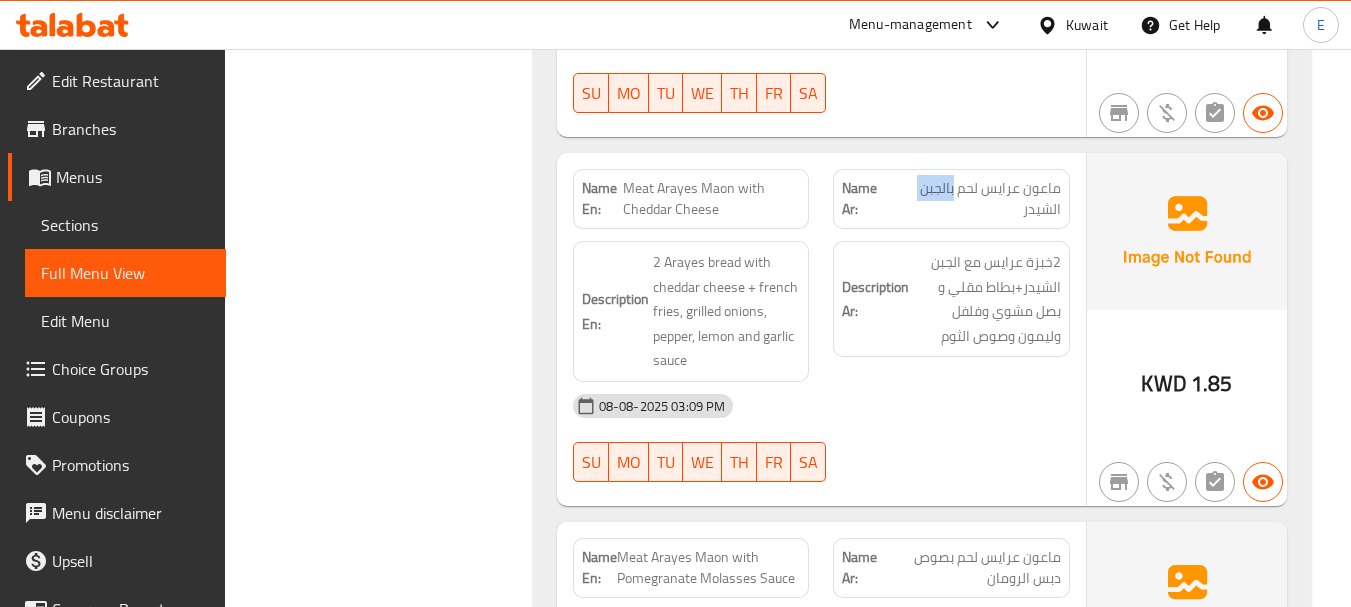 click on "ماعون عرايس لحم بالجبن الشيدر" at bounding box center [976, 199] 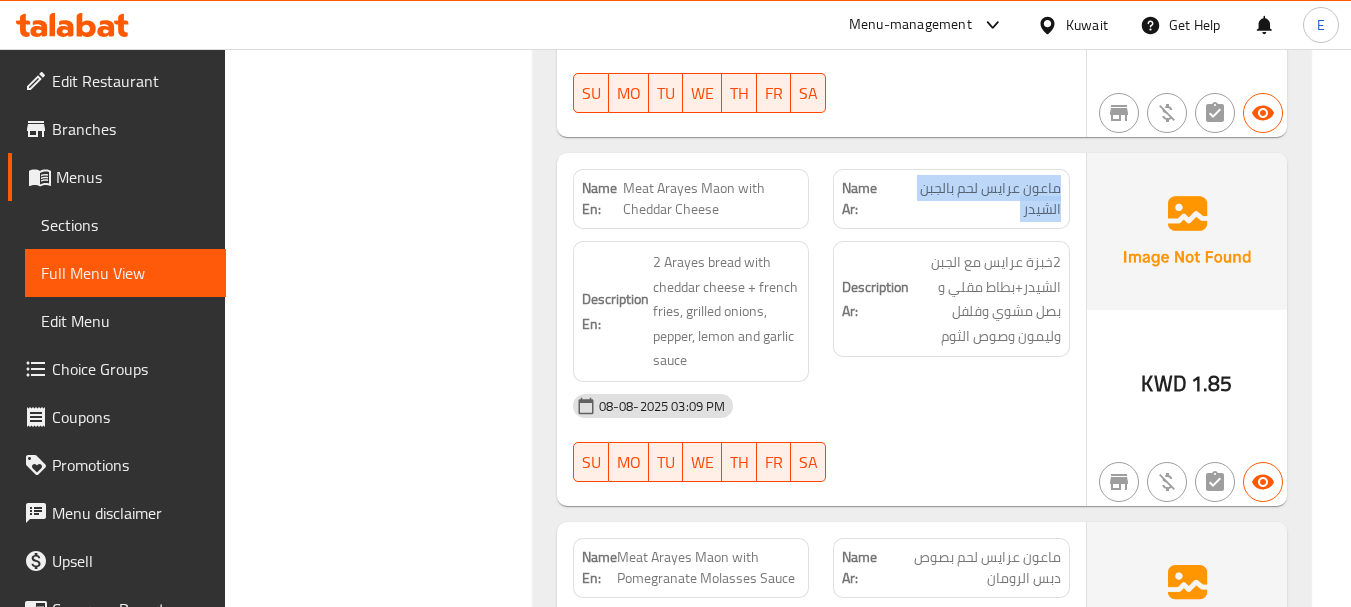 click on "ماعون عرايس لحم بالجبن الشيدر" at bounding box center [976, 199] 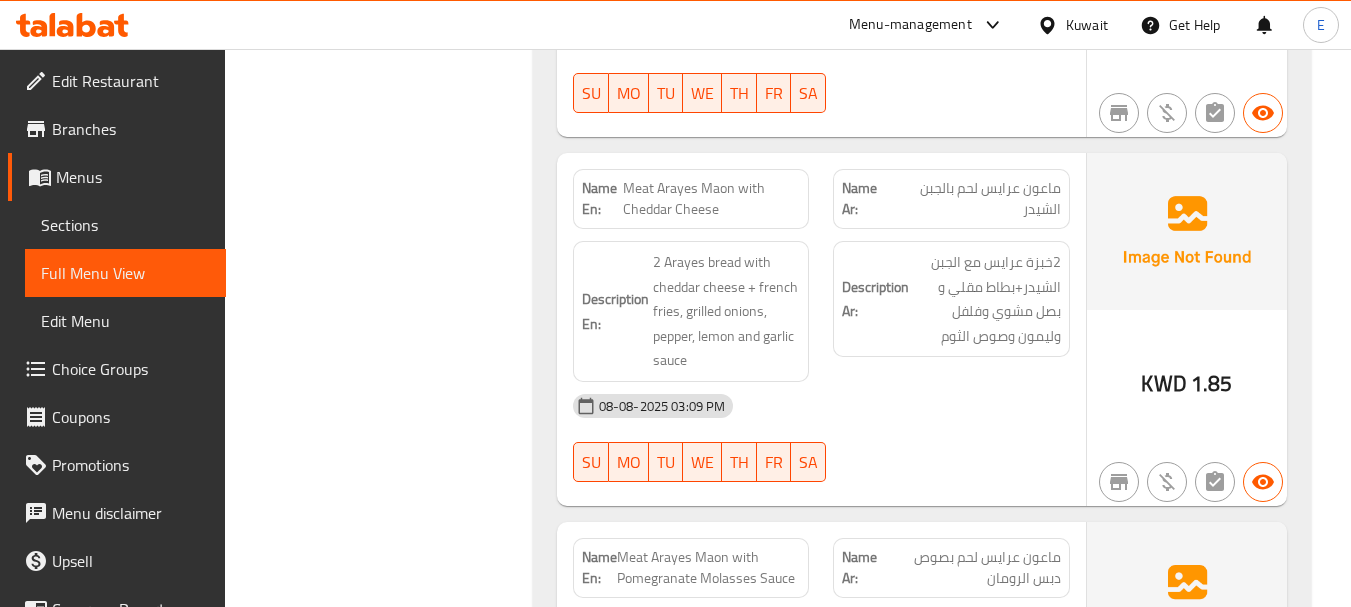 click on "Meat Arayes Maon with Cheddar Cheese" at bounding box center [711, 199] 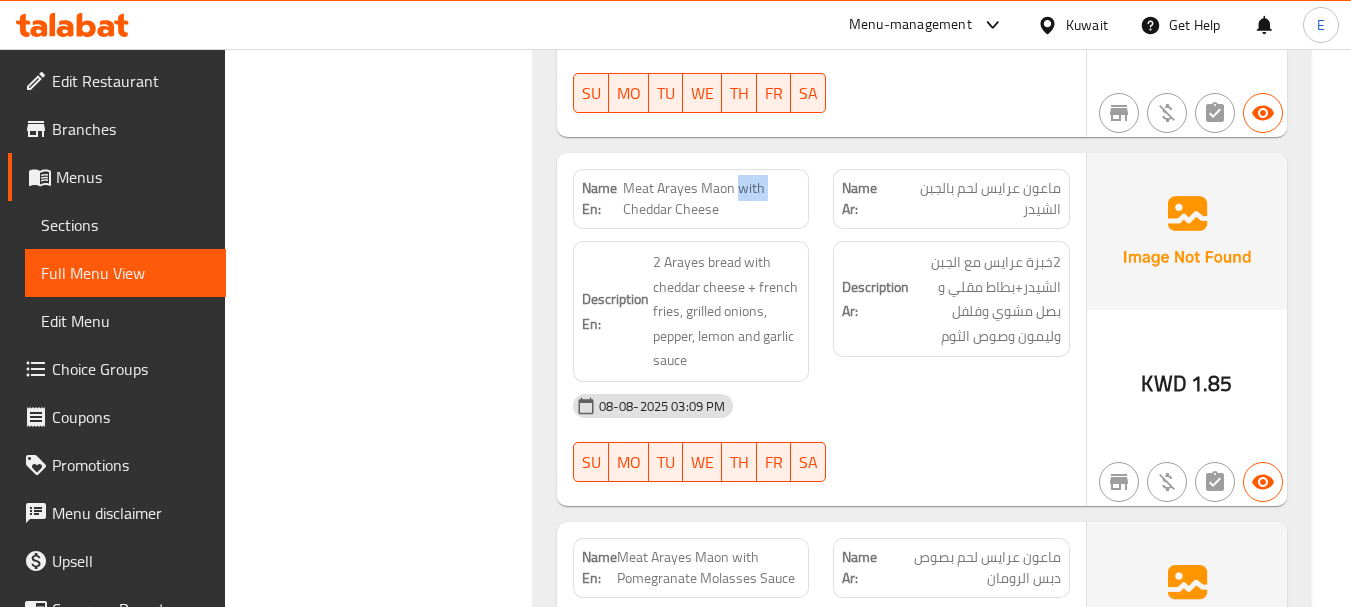 click on "Meat Arayes Maon with Cheddar Cheese" at bounding box center [711, 199] 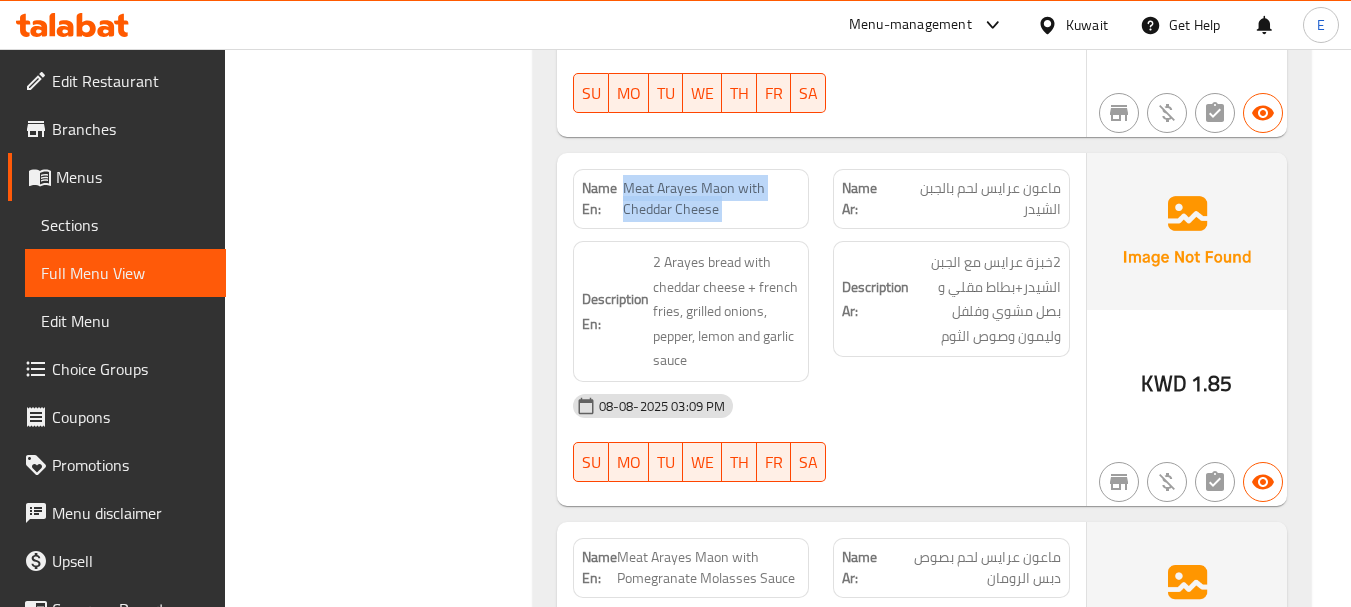 click on "Meat Arayes Maon with Cheddar Cheese" at bounding box center [711, 199] 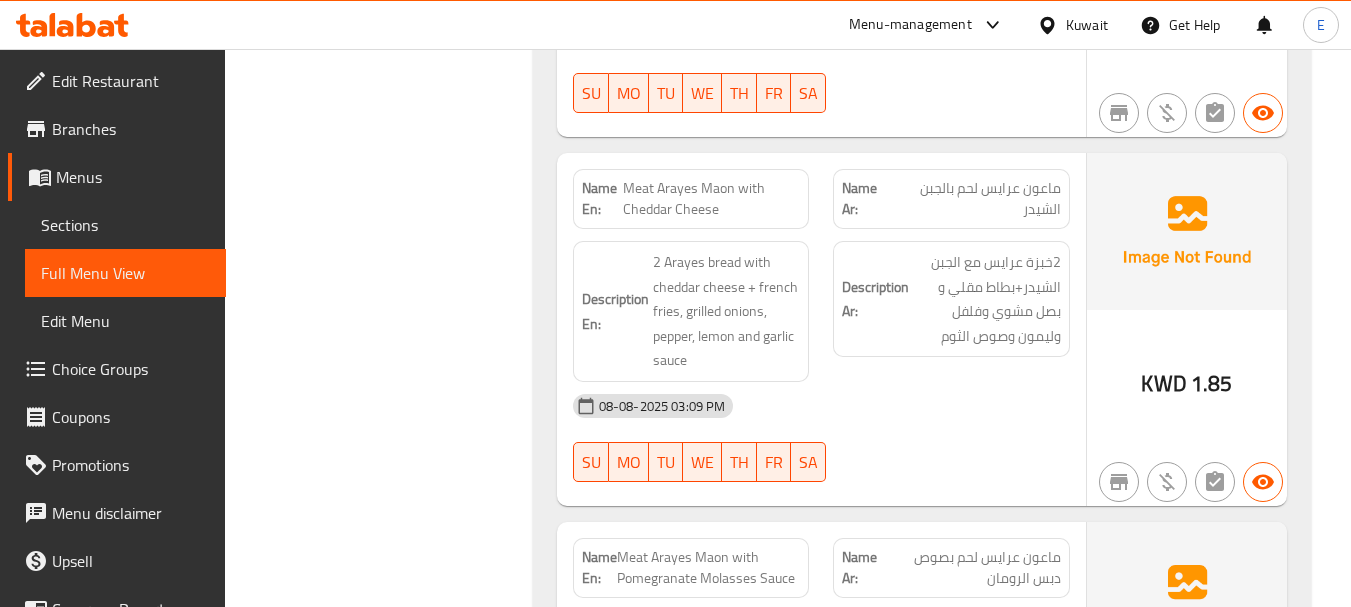 click on "08-08-2025 03:09 PM SU MO TU WE TH FR SA" at bounding box center (821, 438) 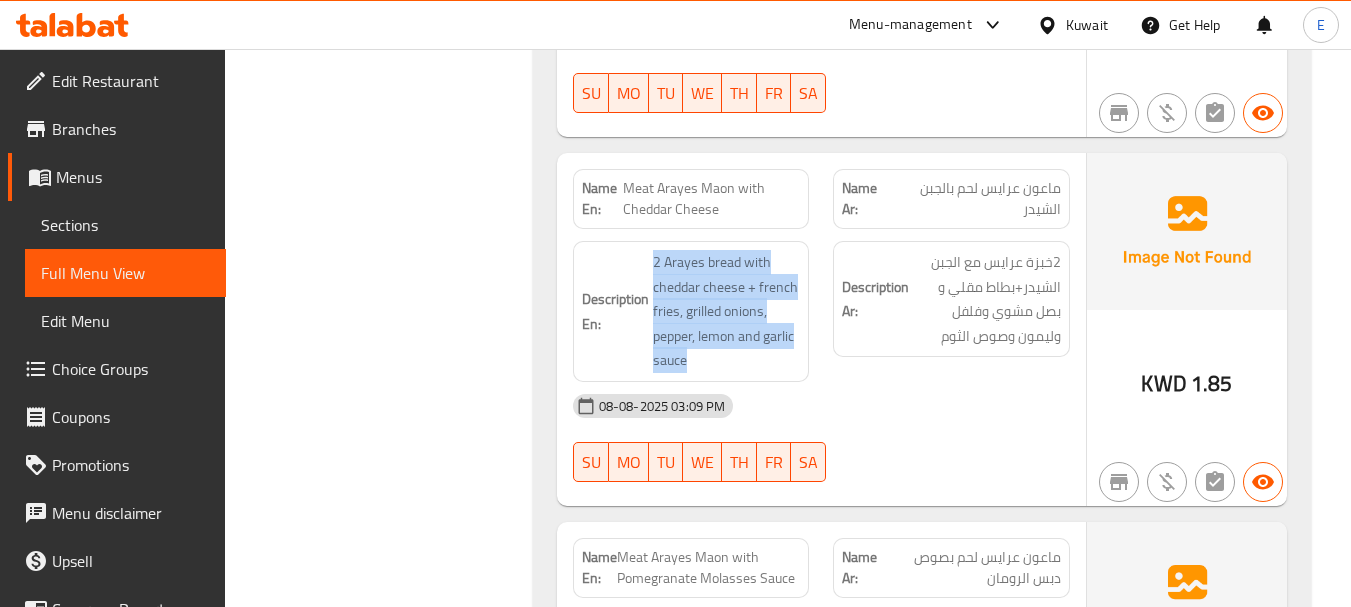 drag, startPoint x: 651, startPoint y: 231, endPoint x: 794, endPoint y: 335, distance: 176.81912 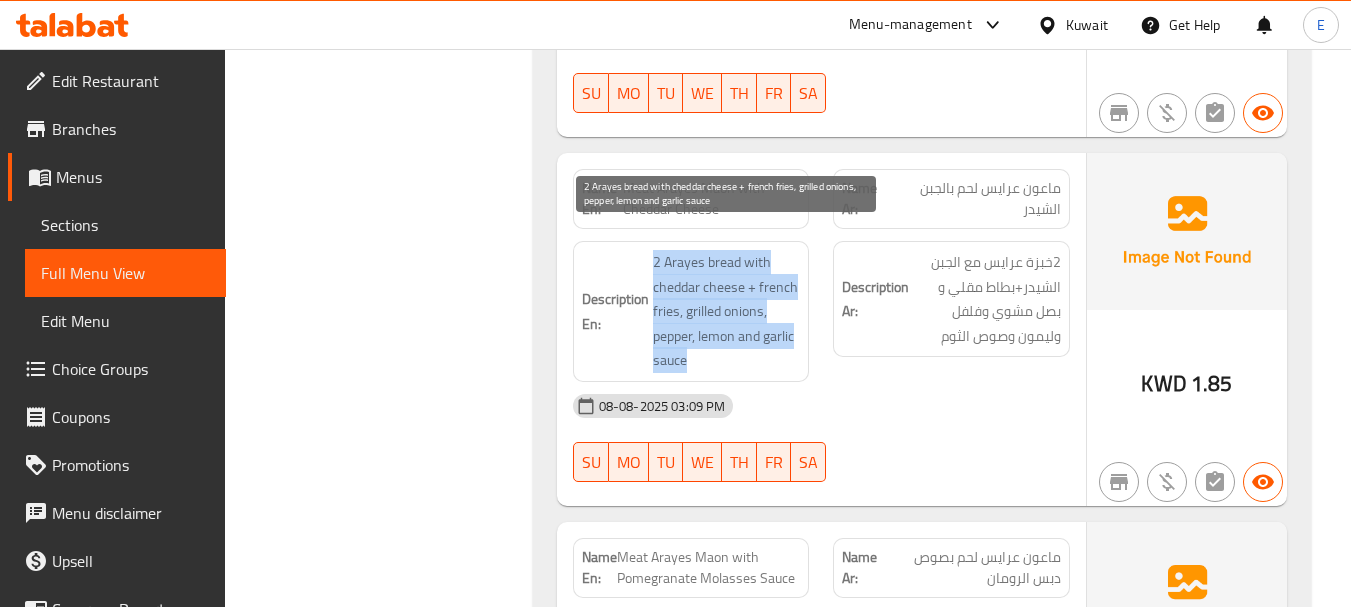 click on "2 Arayes bread with cheddar cheese + french fries, grilled onions, pepper, lemon and garlic sauce" at bounding box center [727, 311] 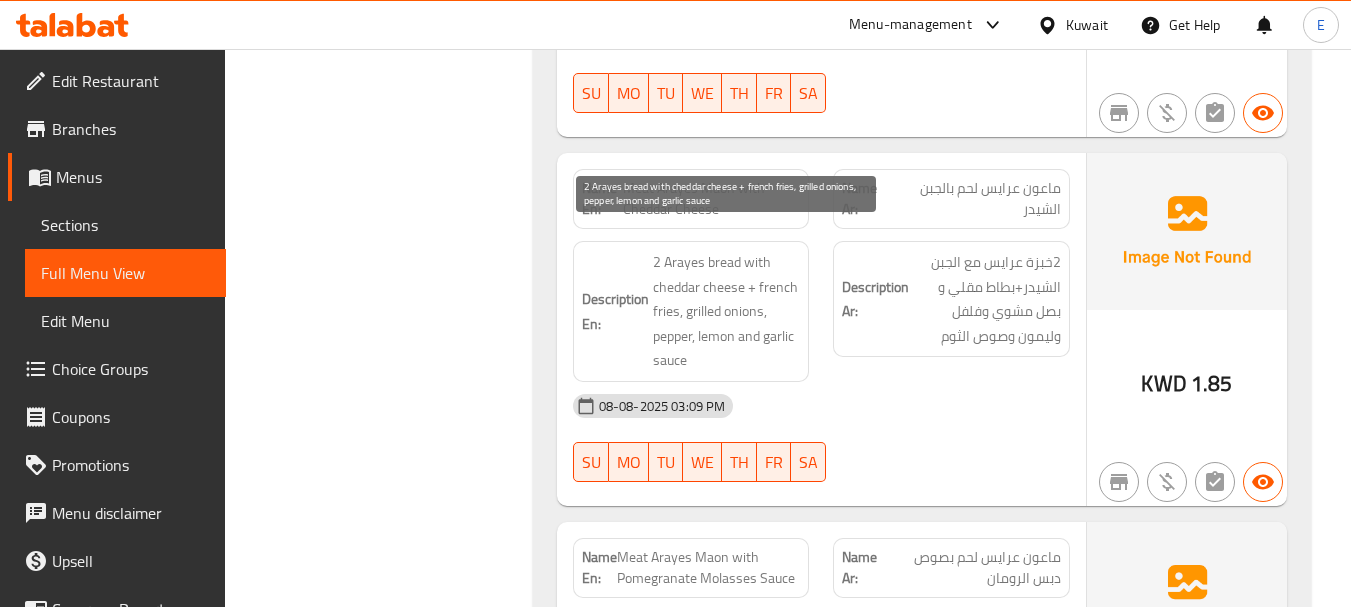 click on "2 Arayes bread with cheddar cheese + french fries, grilled onions, pepper, lemon and garlic sauce" at bounding box center (727, 311) 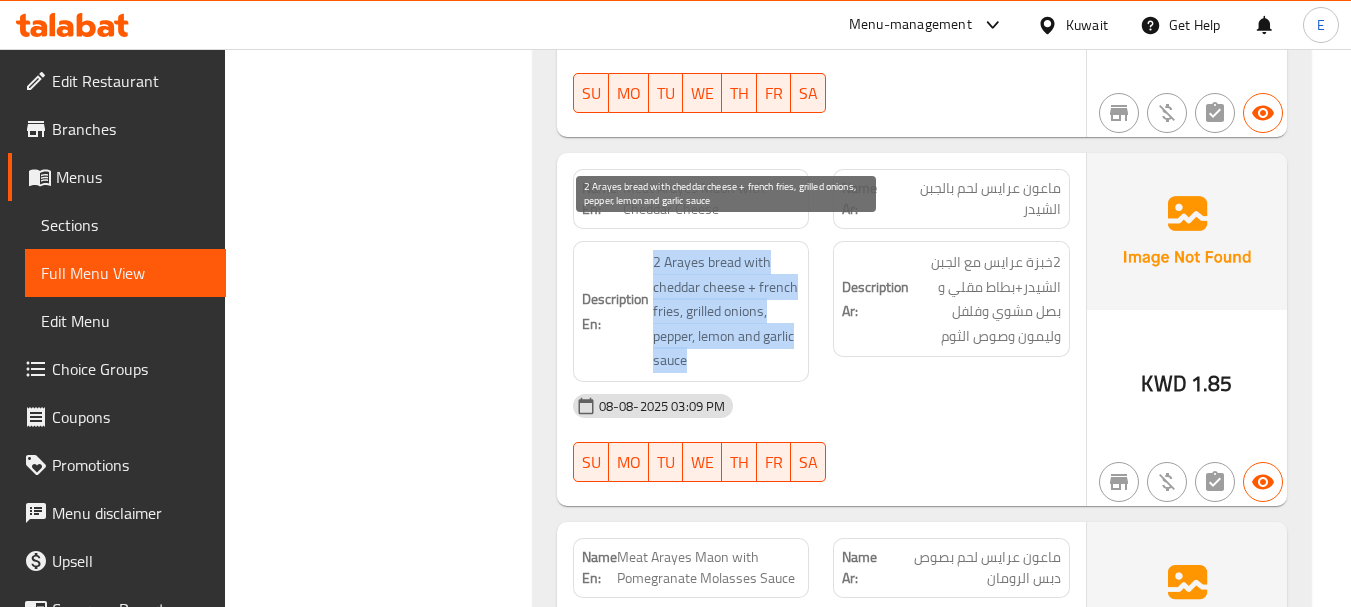 click on "2 Arayes bread with cheddar cheese + french fries, grilled onions, pepper, lemon and garlic sauce" at bounding box center [727, 311] 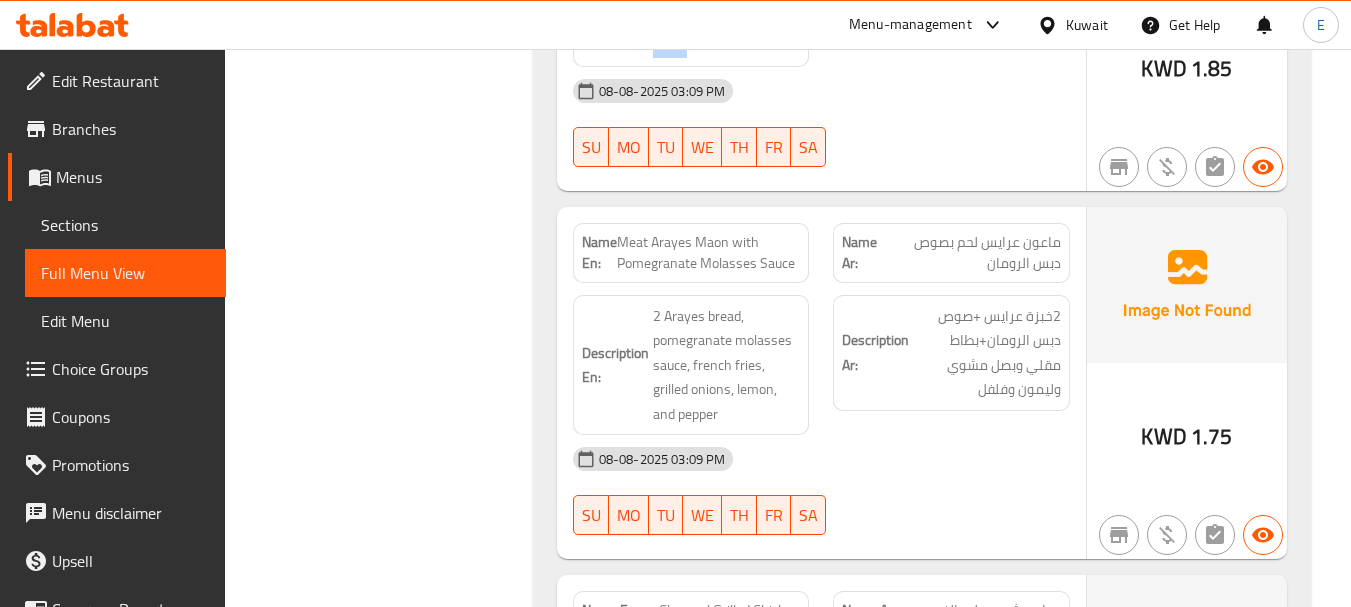 scroll, scrollTop: 4900, scrollLeft: 0, axis: vertical 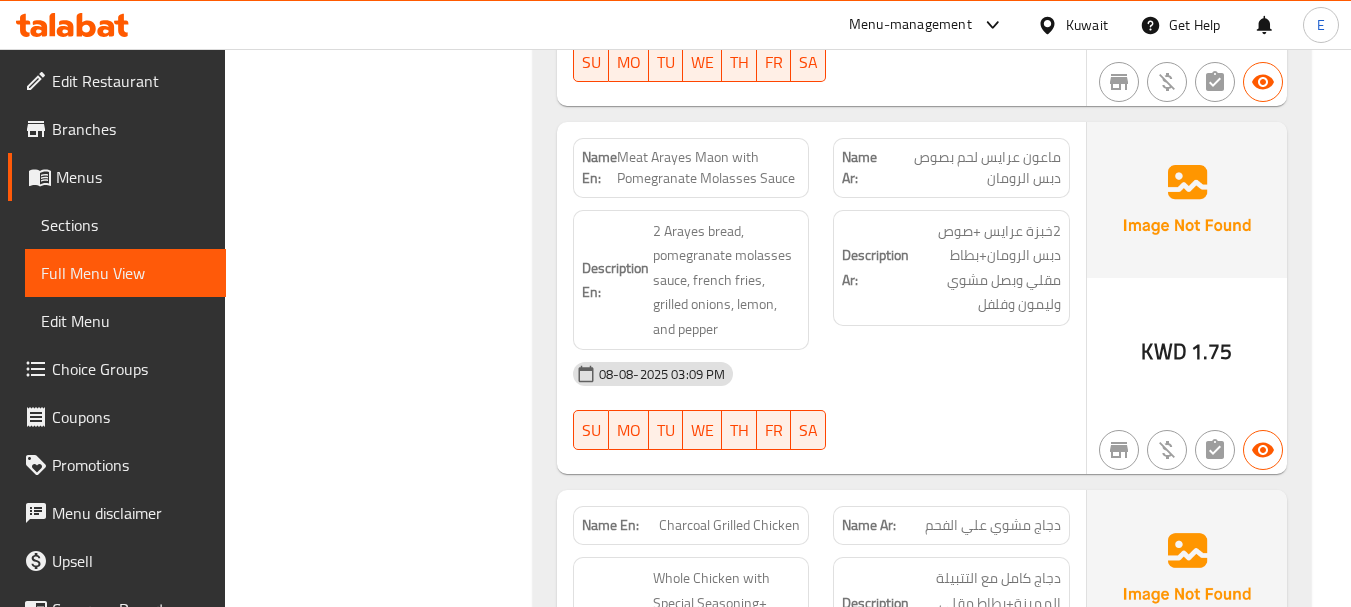 click on "ماعون عرايس لحم بصوص دبس الرومان" at bounding box center [973, 168] 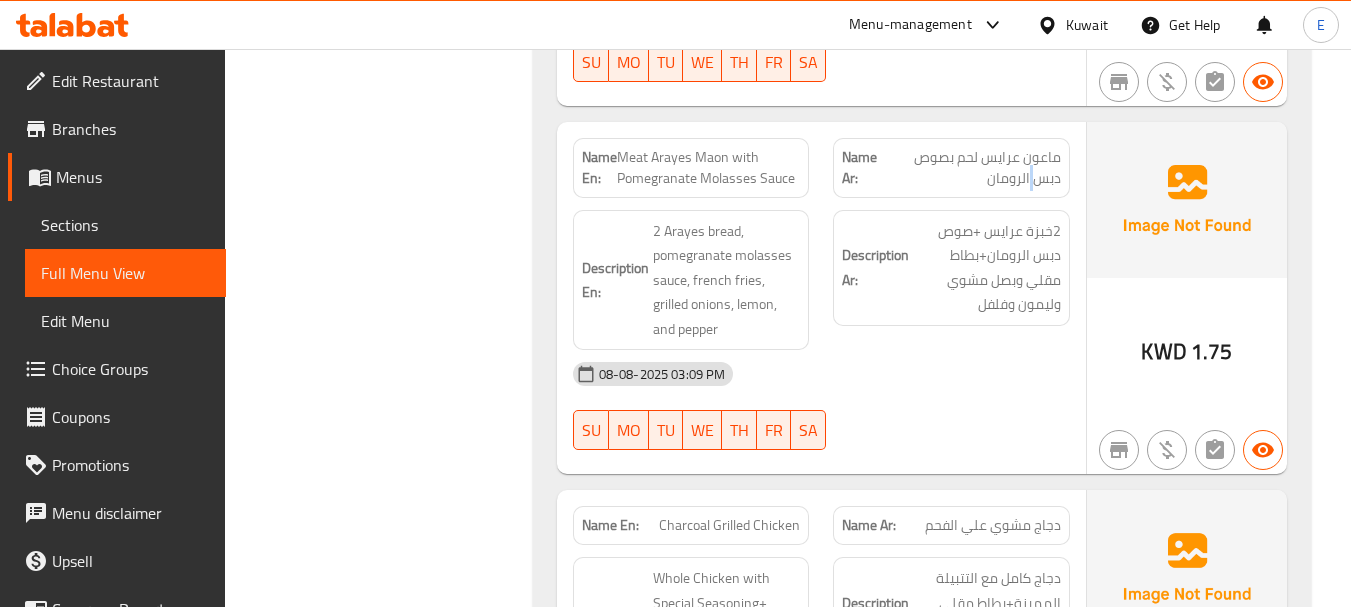 click on "ماعون عرايس لحم بصوص دبس الرومان" at bounding box center (973, 168) 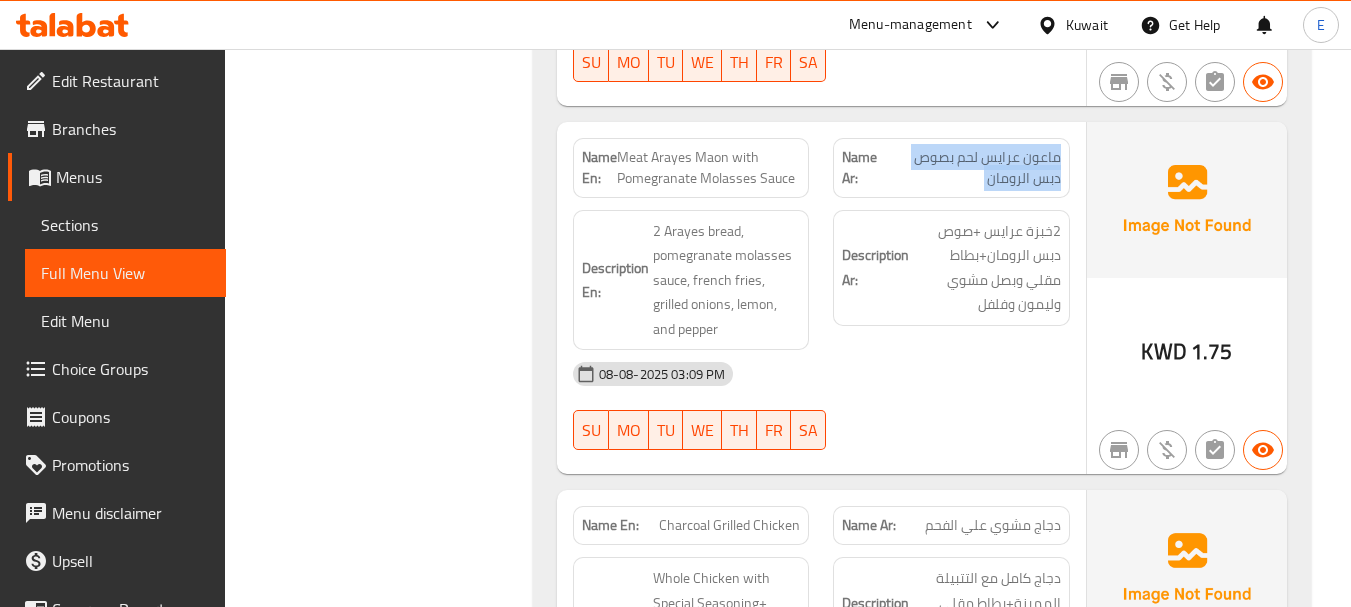 click on "ماعون عرايس لحم بصوص دبس الرومان" at bounding box center [973, 168] 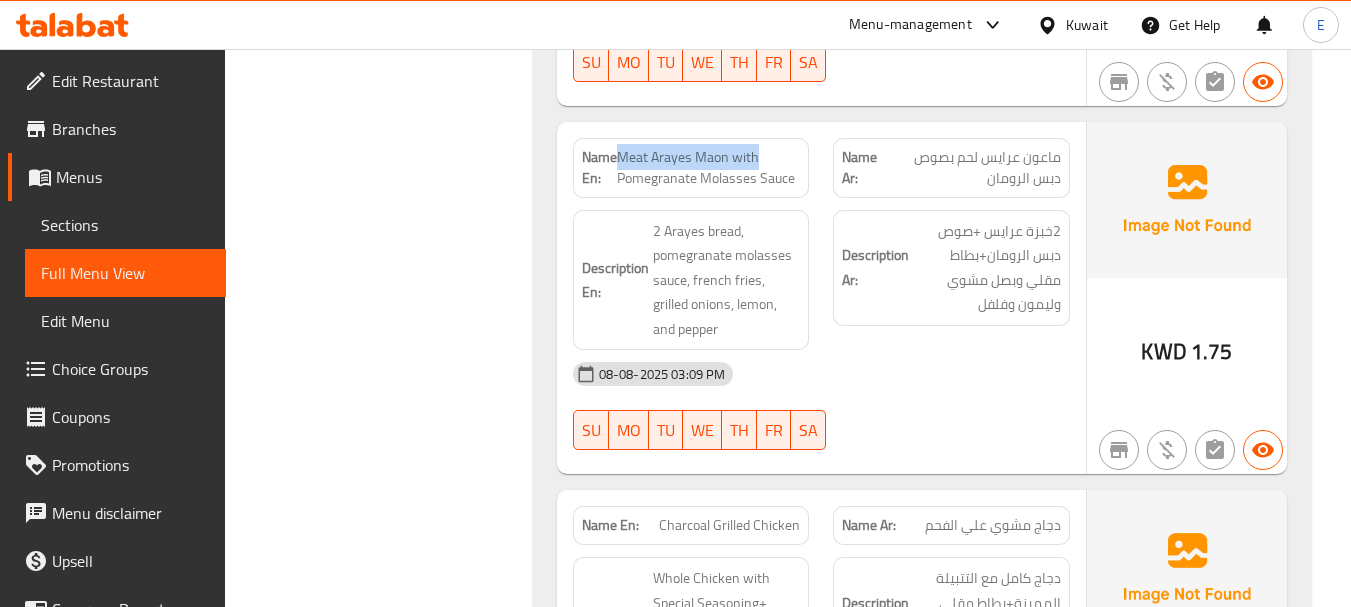 drag, startPoint x: 619, startPoint y: 130, endPoint x: 759, endPoint y: 136, distance: 140.12851 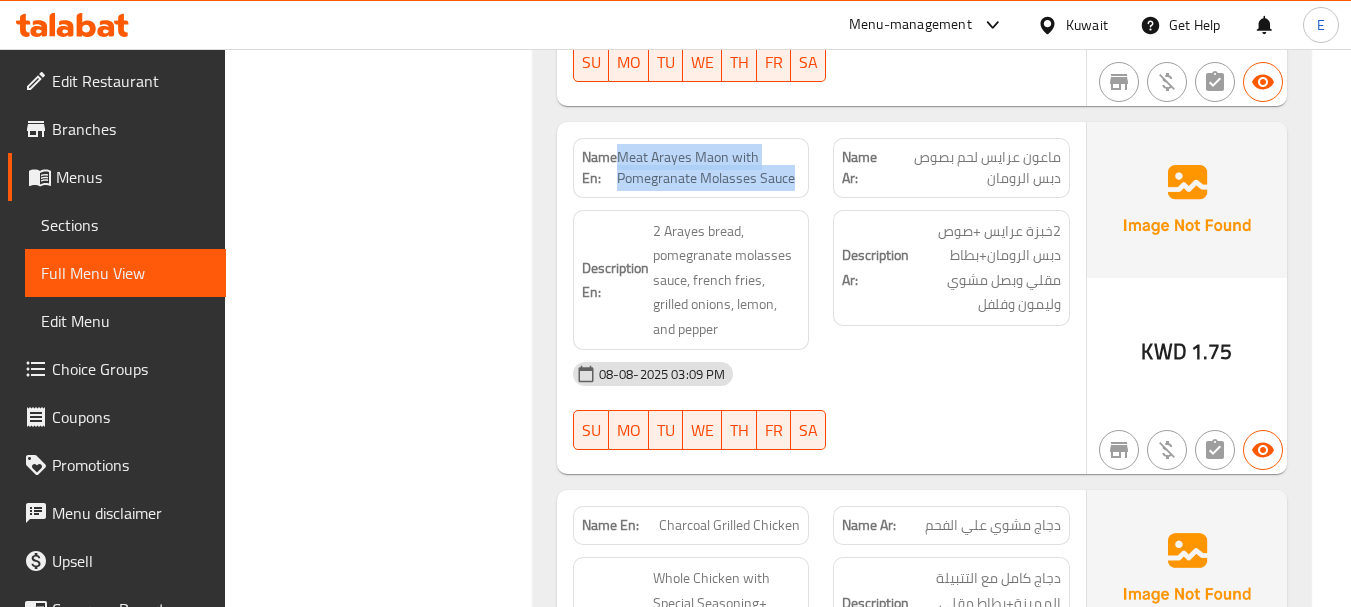 drag, startPoint x: 620, startPoint y: 129, endPoint x: 800, endPoint y: 153, distance: 181.59296 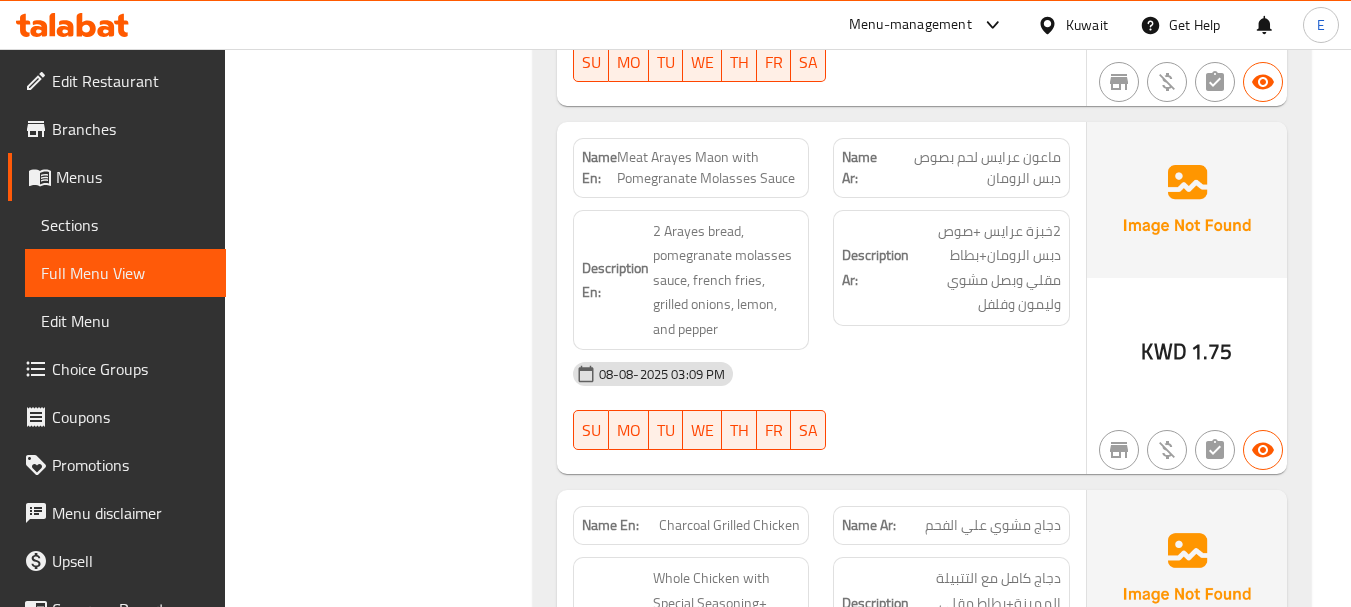 click on "Meat Arayes Maon with Pomegranate Molasses Sauce" at bounding box center [709, 168] 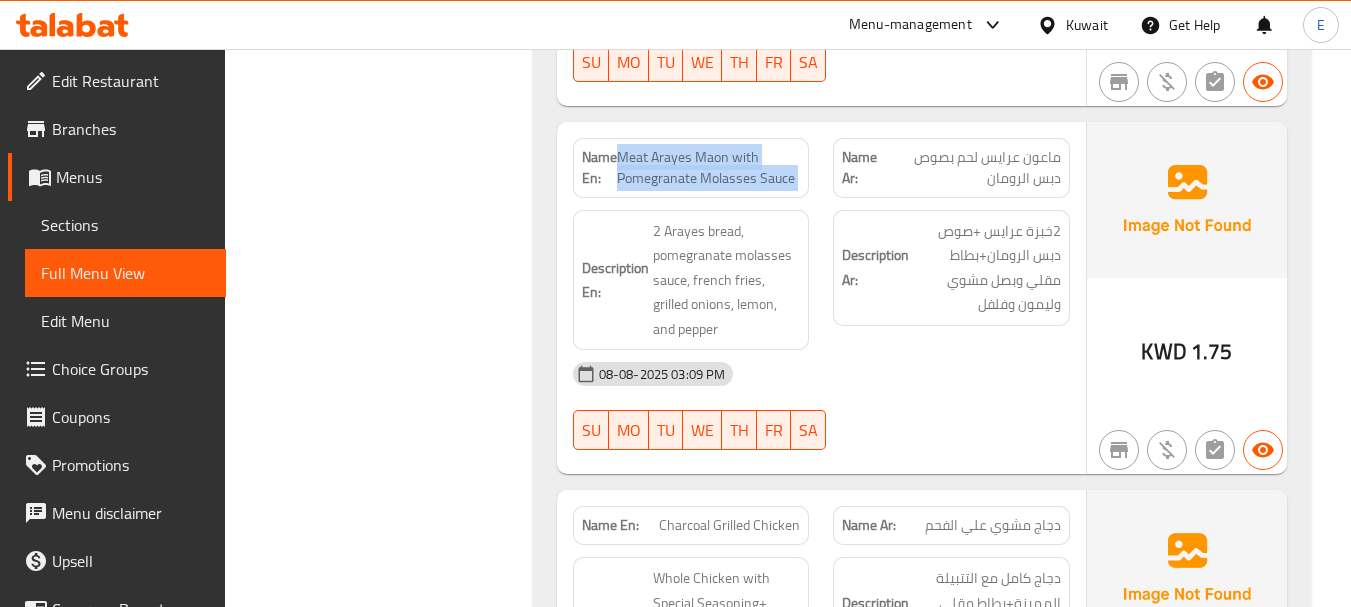 click on "Meat Arayes Maon with Pomegranate Molasses Sauce" at bounding box center [709, 168] 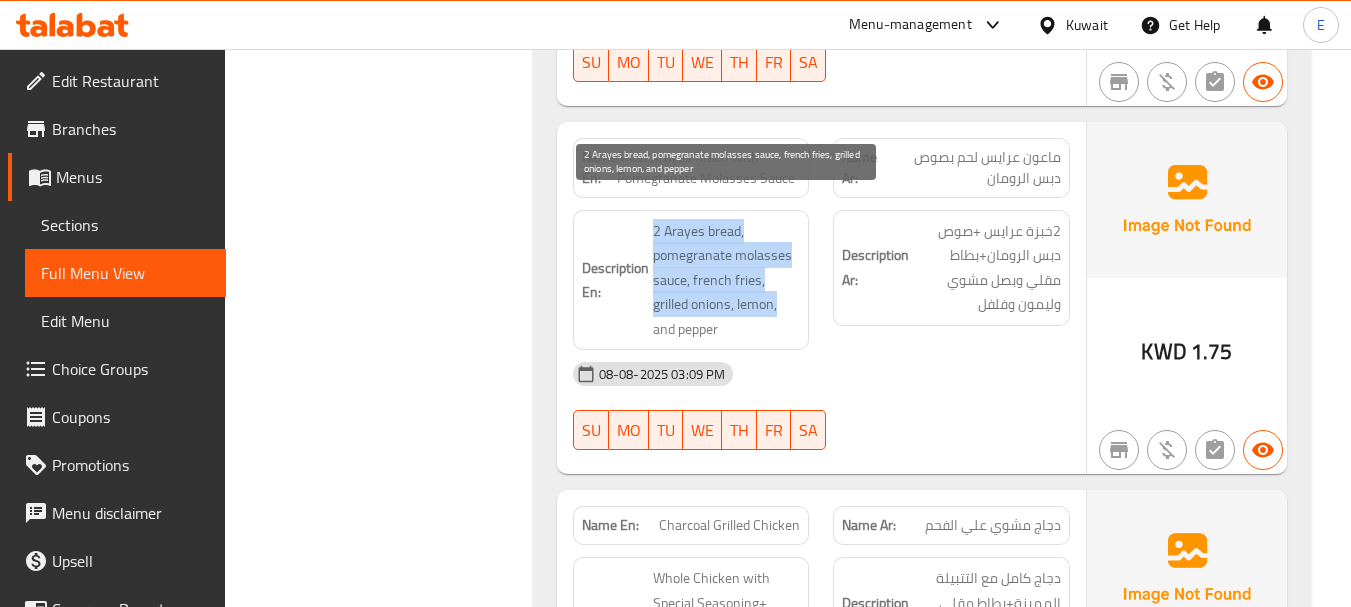 drag, startPoint x: 666, startPoint y: 203, endPoint x: 779, endPoint y: 275, distance: 133.9888 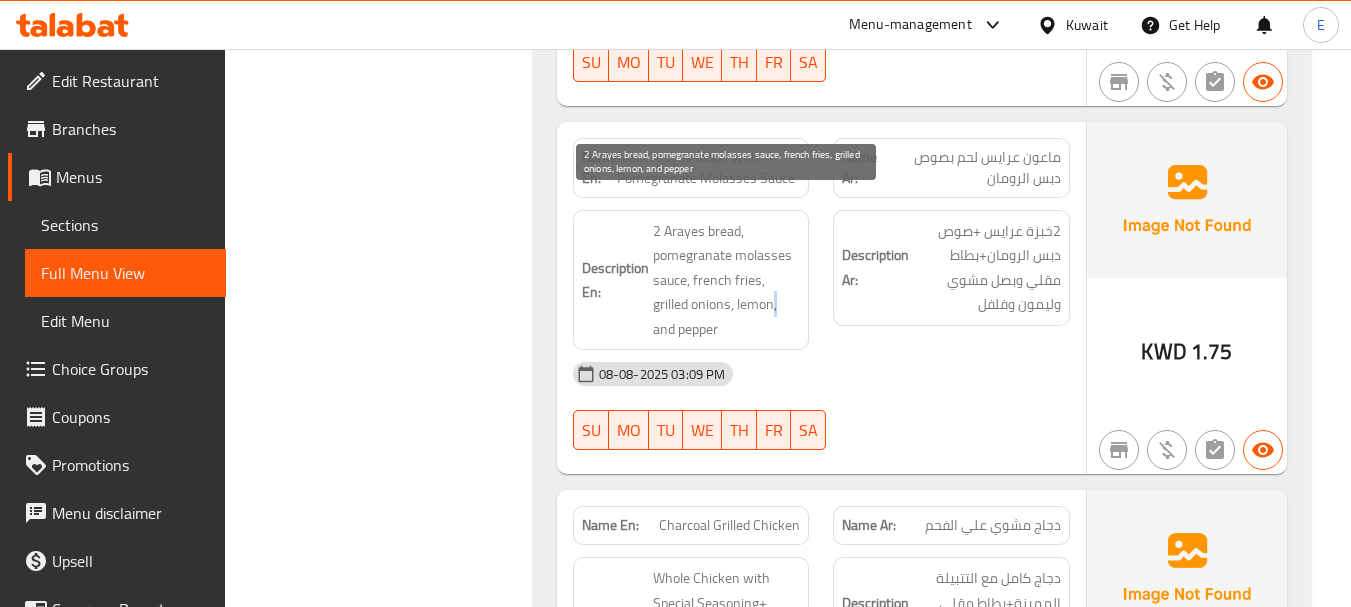 click on "2 Arayes bread, pomegranate molasses sauce, french fries, grilled onions, lemon, and pepper" at bounding box center [727, 280] 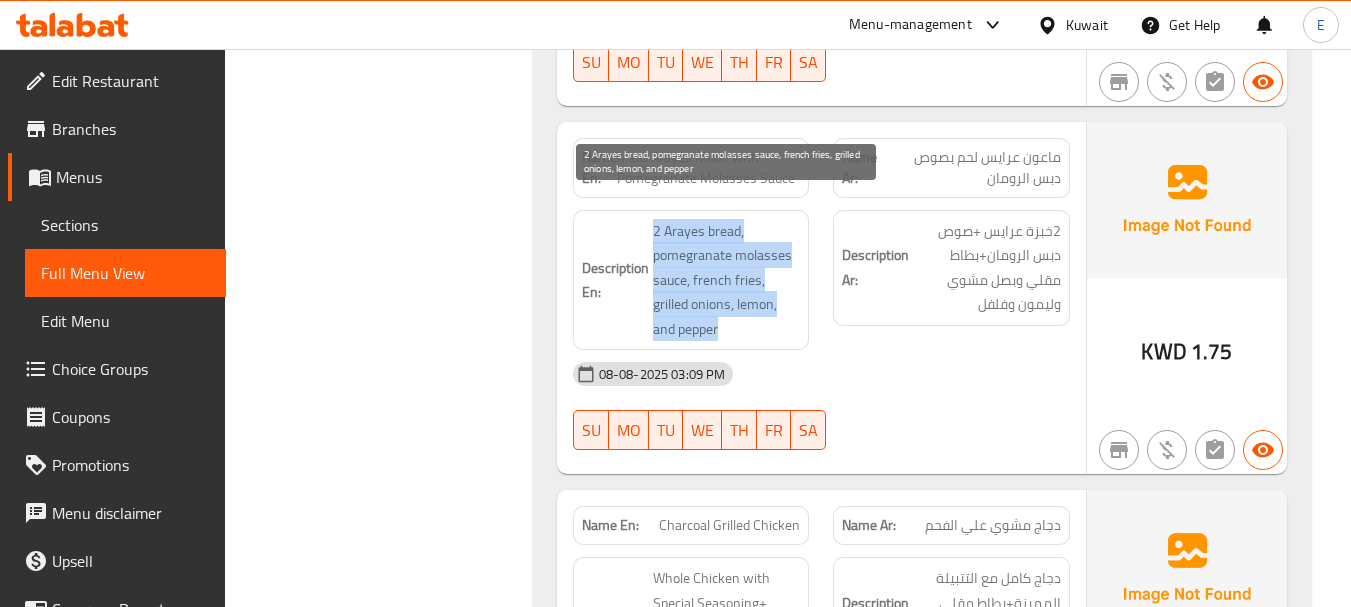 click on "2 Arayes bread, pomegranate molasses sauce, french fries, grilled onions, lemon, and pepper" at bounding box center (727, 280) 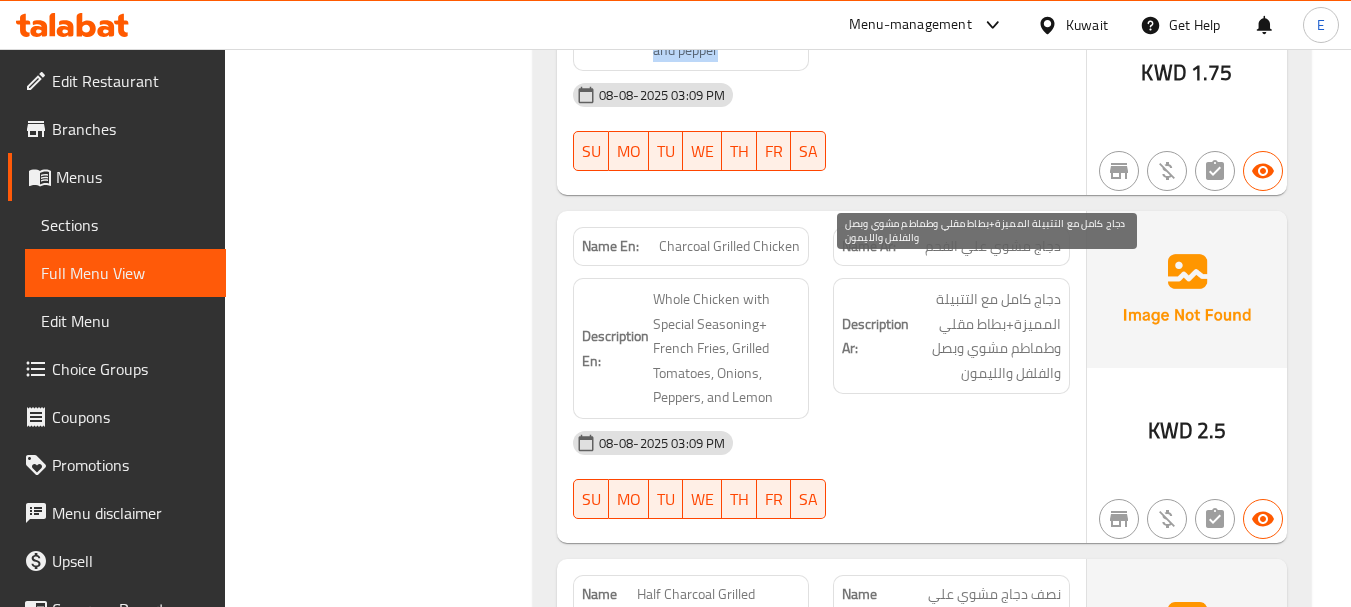 scroll, scrollTop: 5300, scrollLeft: 0, axis: vertical 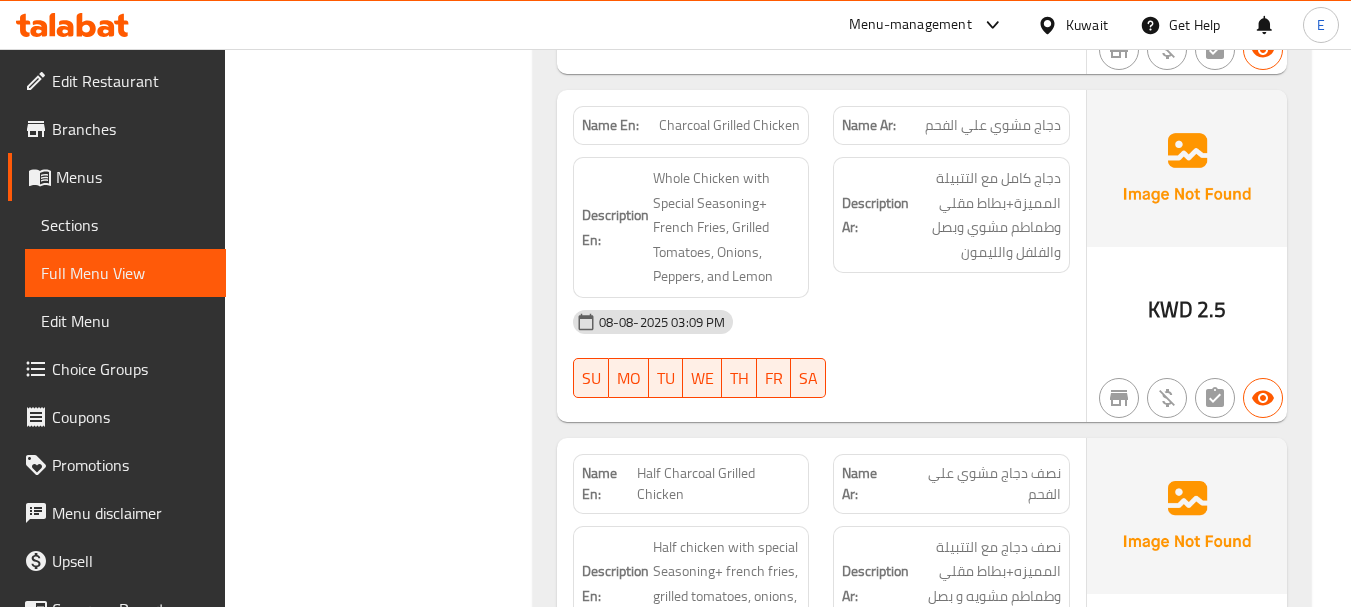 click on "دجاج مشوي علي الفحم" at bounding box center (993, 125) 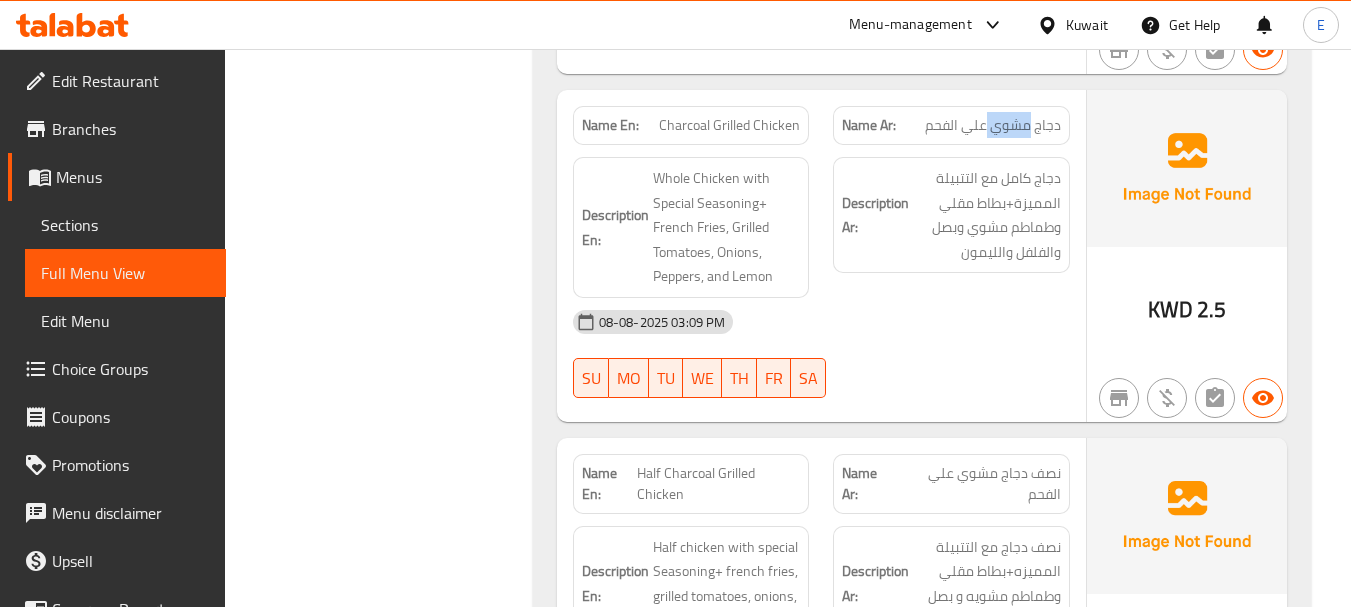 click on "دجاج مشوي علي الفحم" at bounding box center (993, 125) 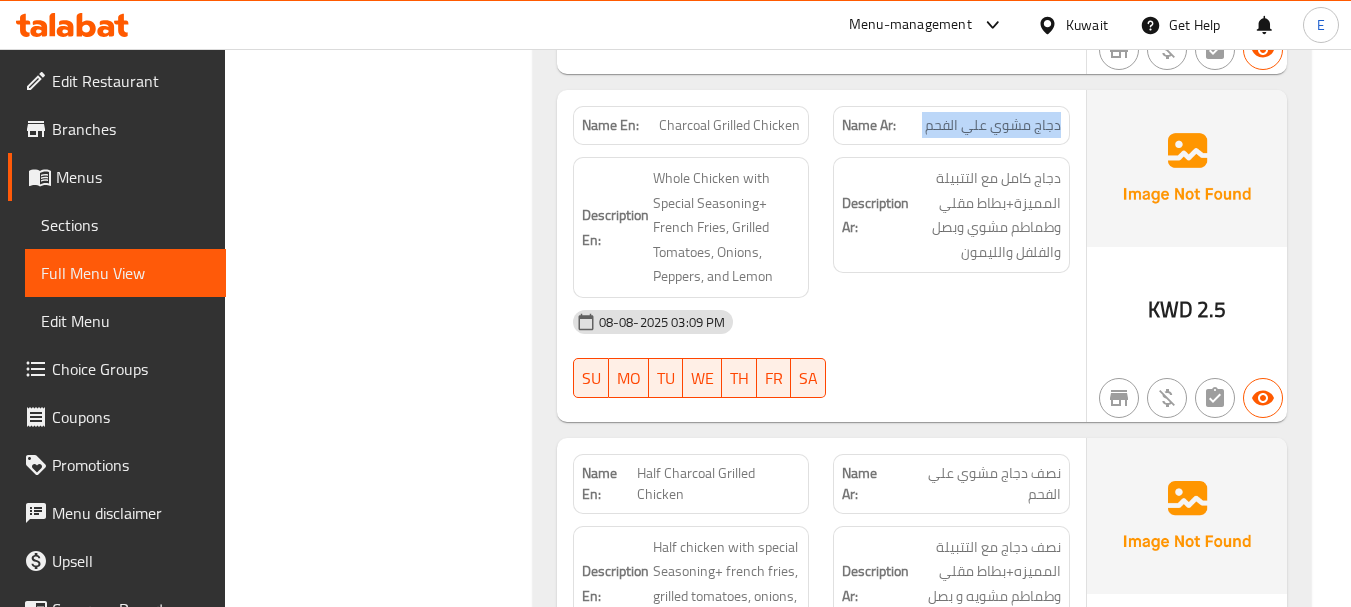 click on "دجاج مشوي علي الفحم" at bounding box center (993, 125) 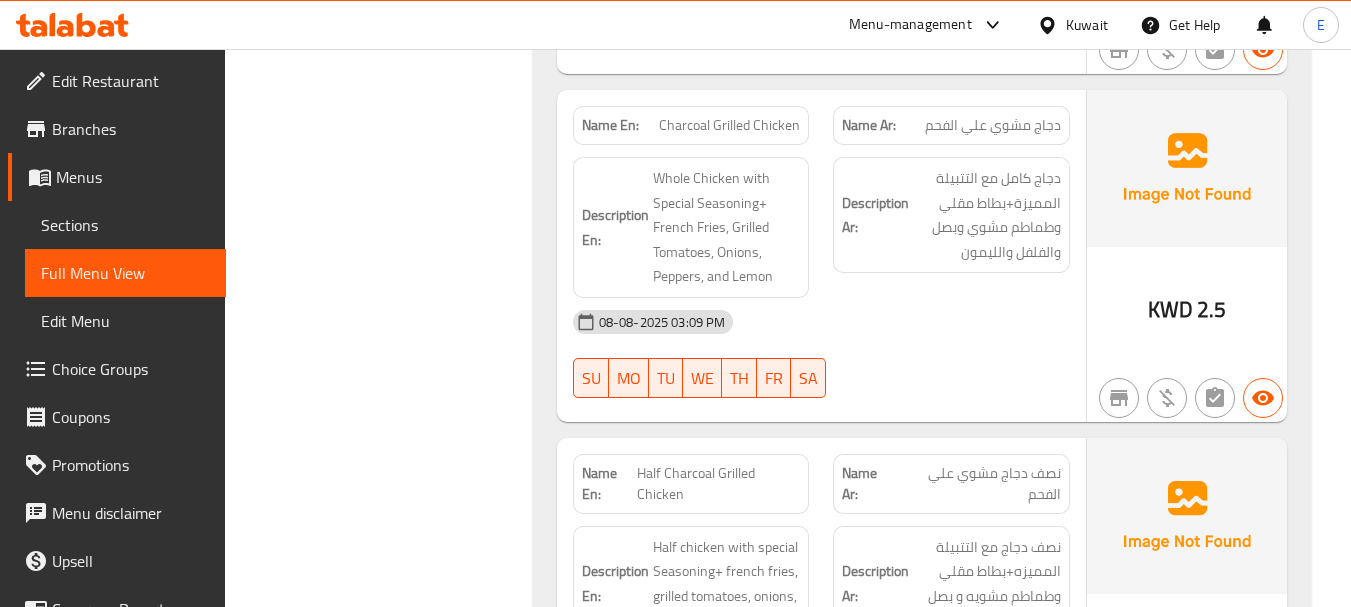 click on "Charcoal Grilled Chicken" at bounding box center [729, 125] 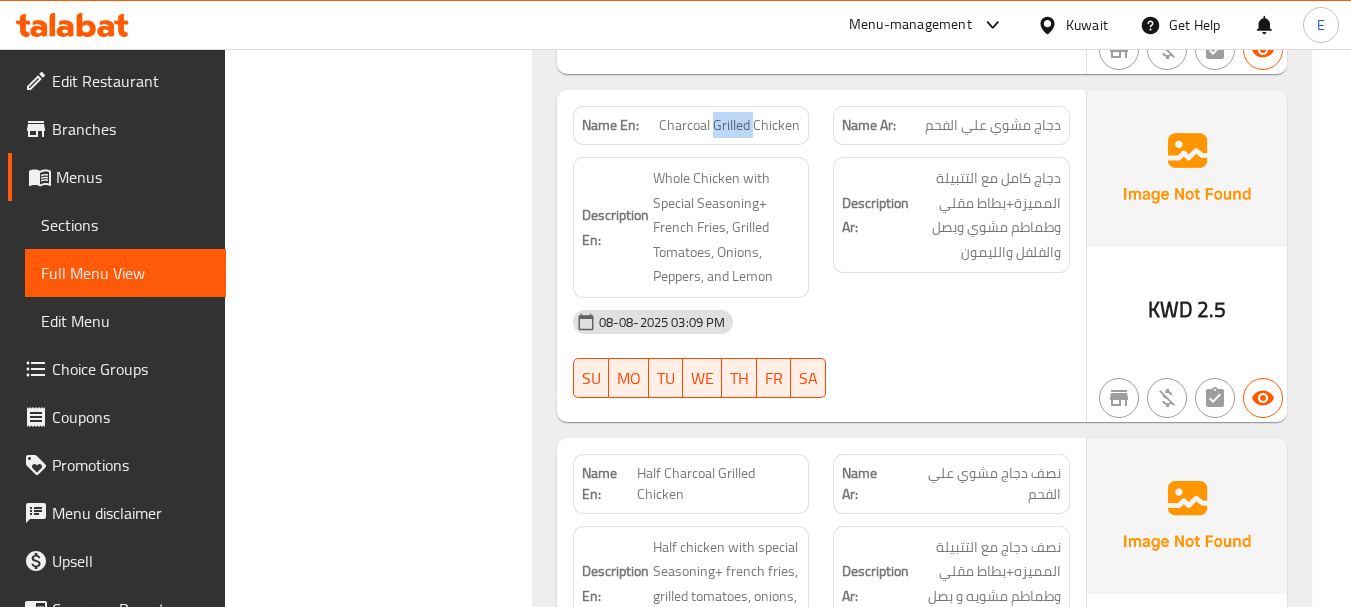 click on "Charcoal Grilled Chicken" at bounding box center (729, 125) 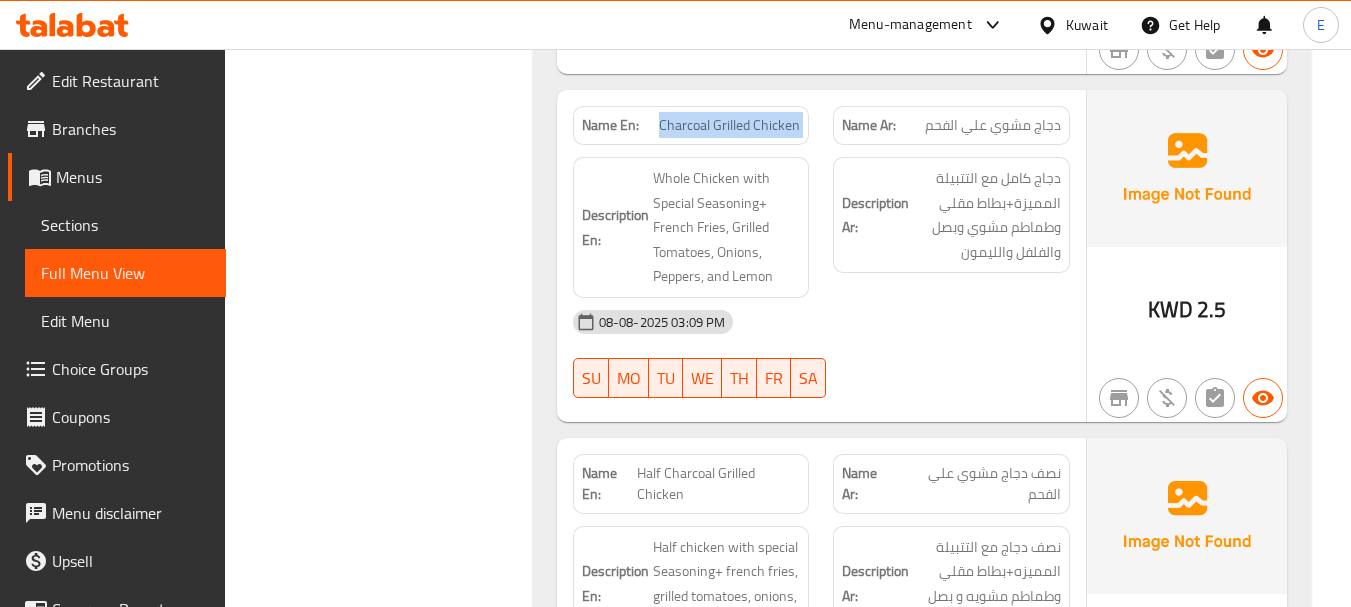 click on "Charcoal Grilled Chicken" at bounding box center (729, 125) 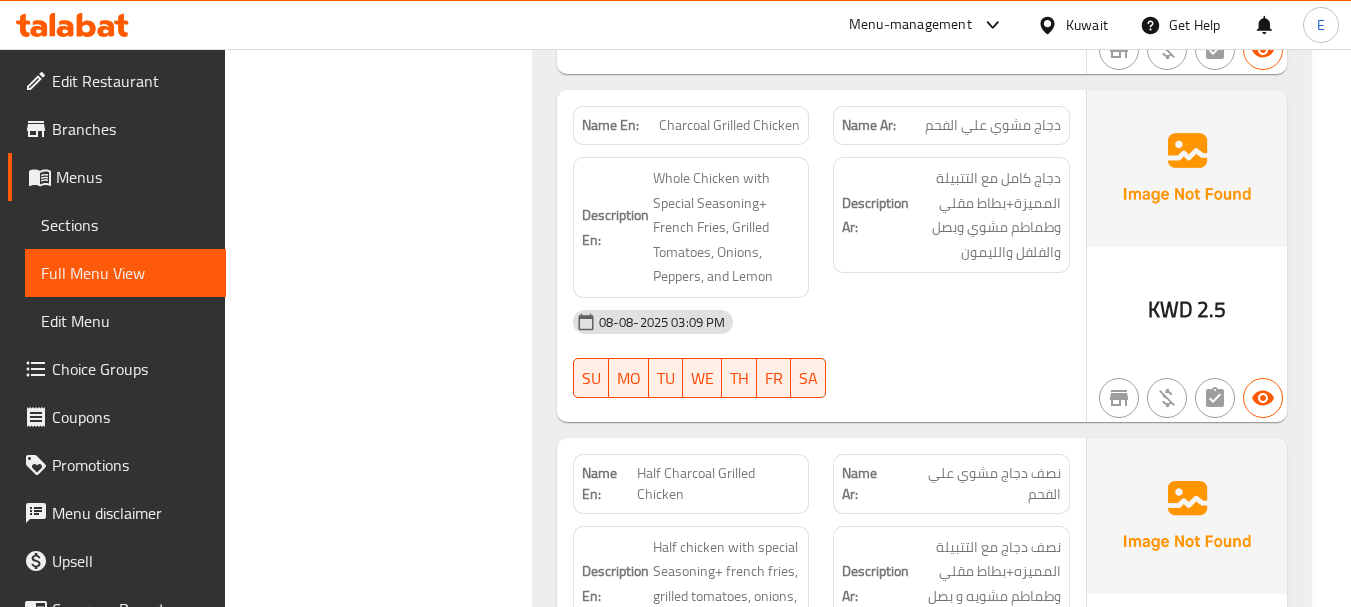 click on "08-08-2025 03:09 PM" at bounding box center [821, 322] 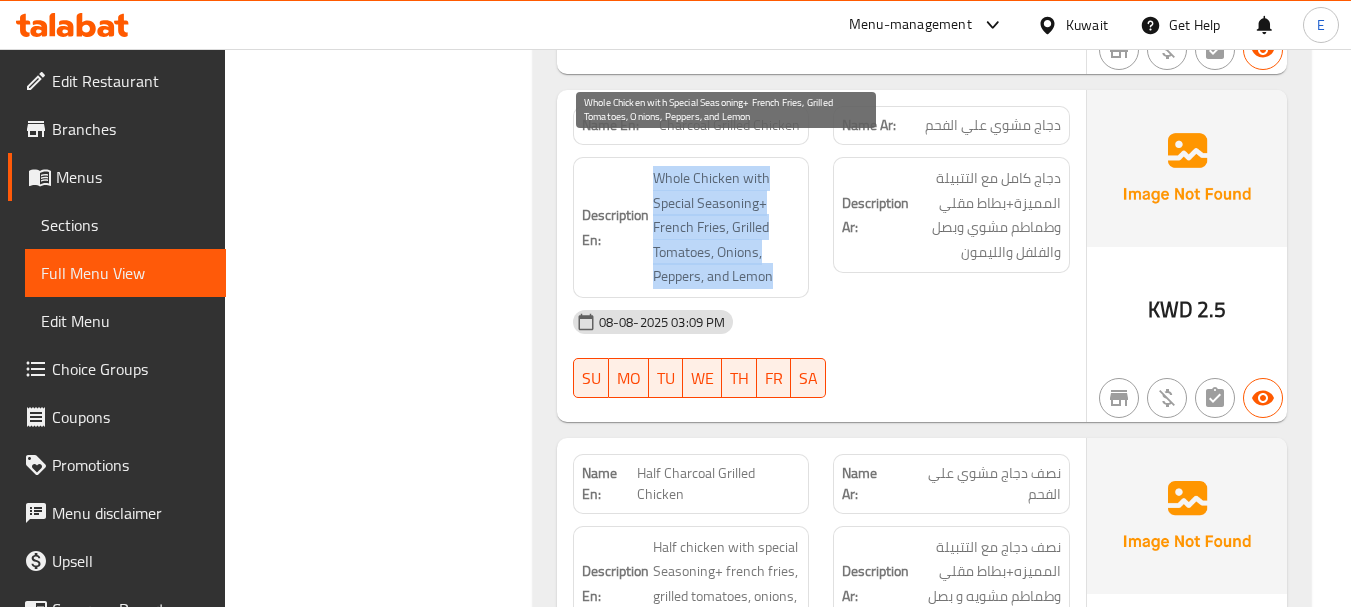 drag, startPoint x: 656, startPoint y: 156, endPoint x: 790, endPoint y: 250, distance: 163.68262 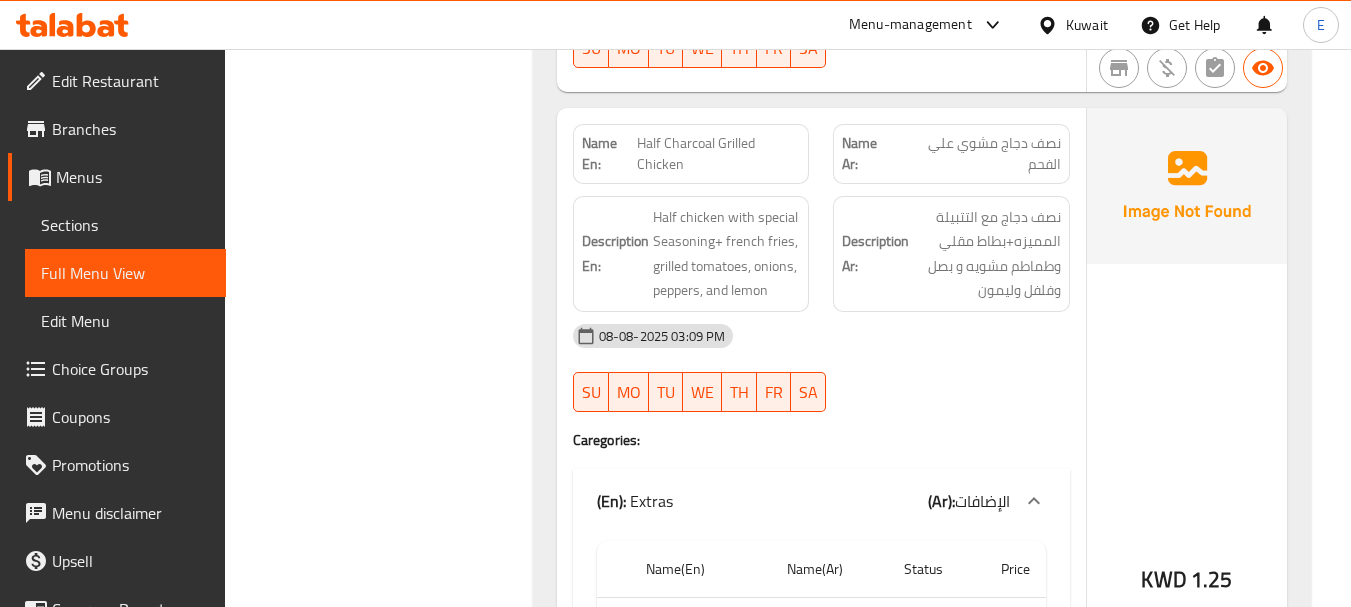 scroll, scrollTop: 5600, scrollLeft: 0, axis: vertical 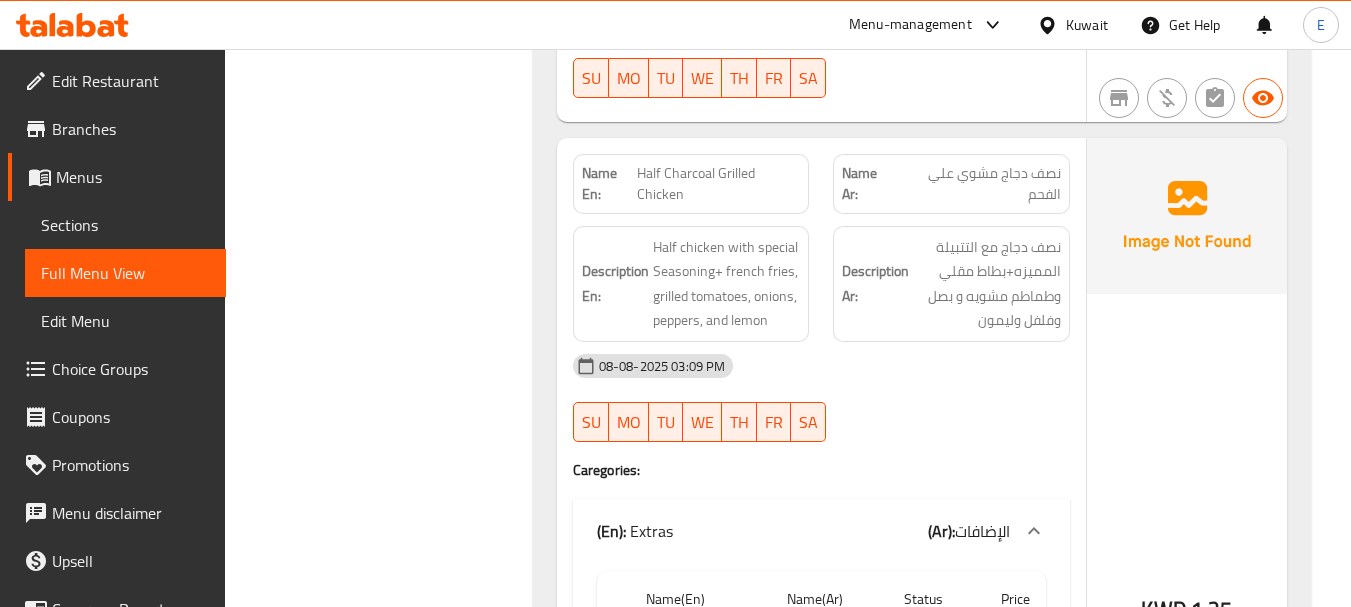 click on "نصف دجاج مشوي علي الفحم" at bounding box center [978, 184] 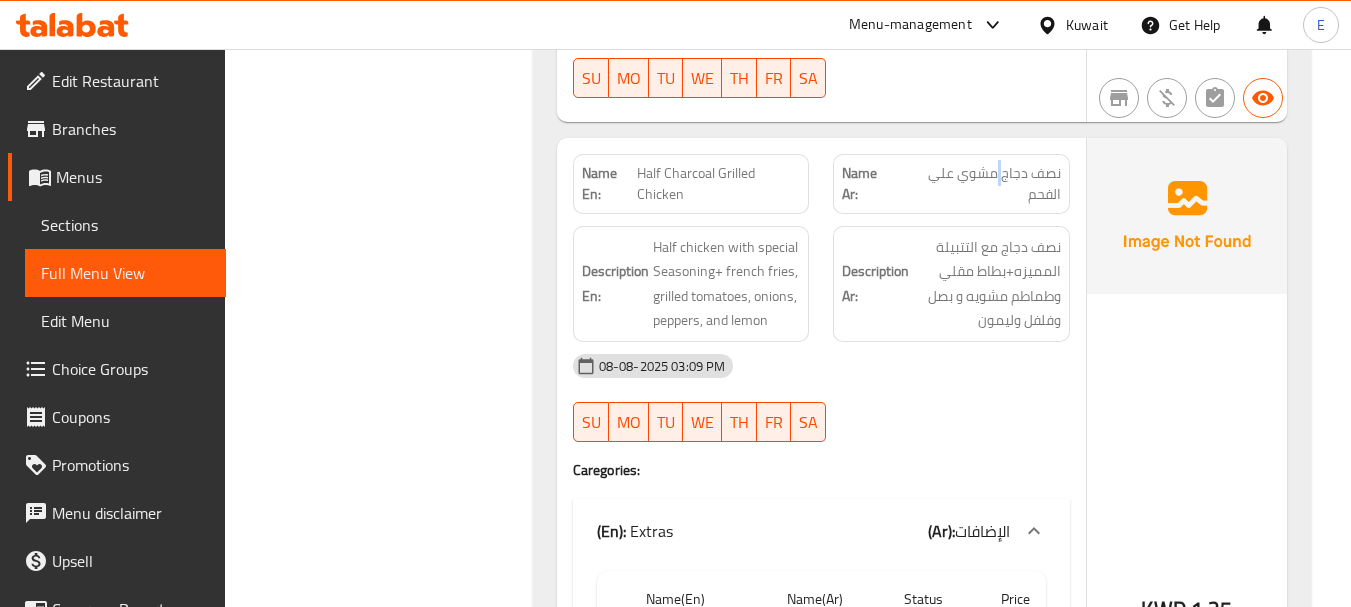 click on "نصف دجاج مشوي علي الفحم" at bounding box center (978, 184) 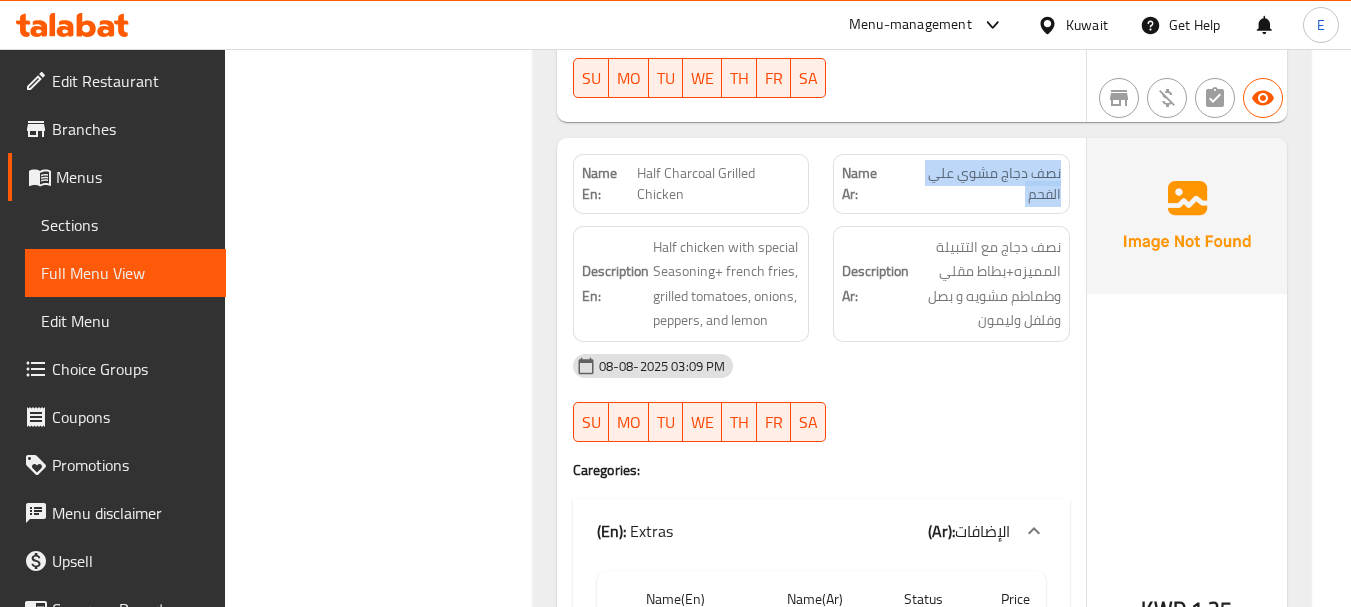 click on "نصف دجاج مشوي علي الفحم" at bounding box center (978, 184) 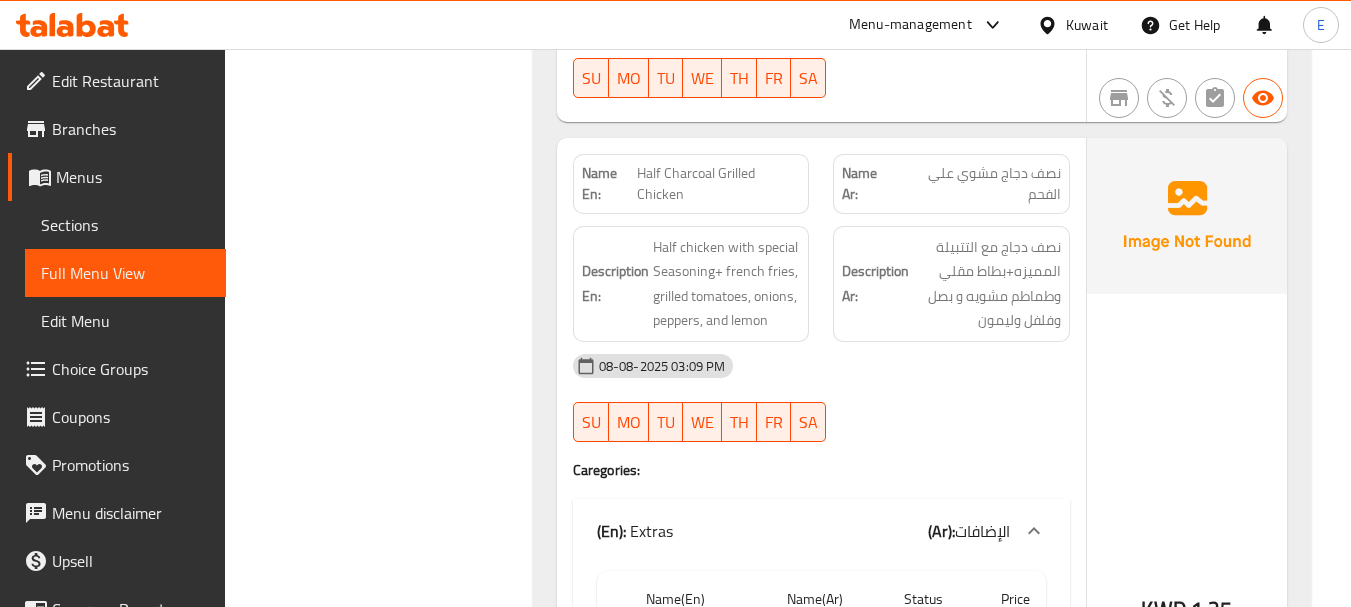 click on "Half Charcoal Grilled Chicken" at bounding box center (718, 184) 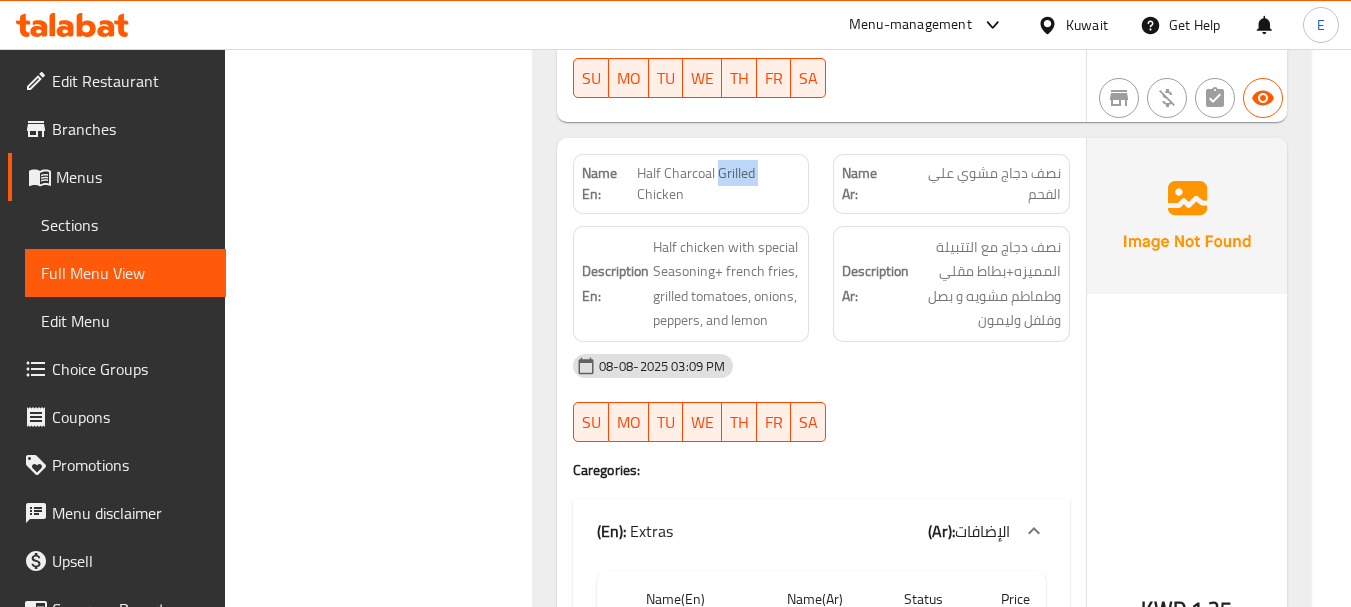 click on "Half Charcoal Grilled Chicken" at bounding box center (718, 184) 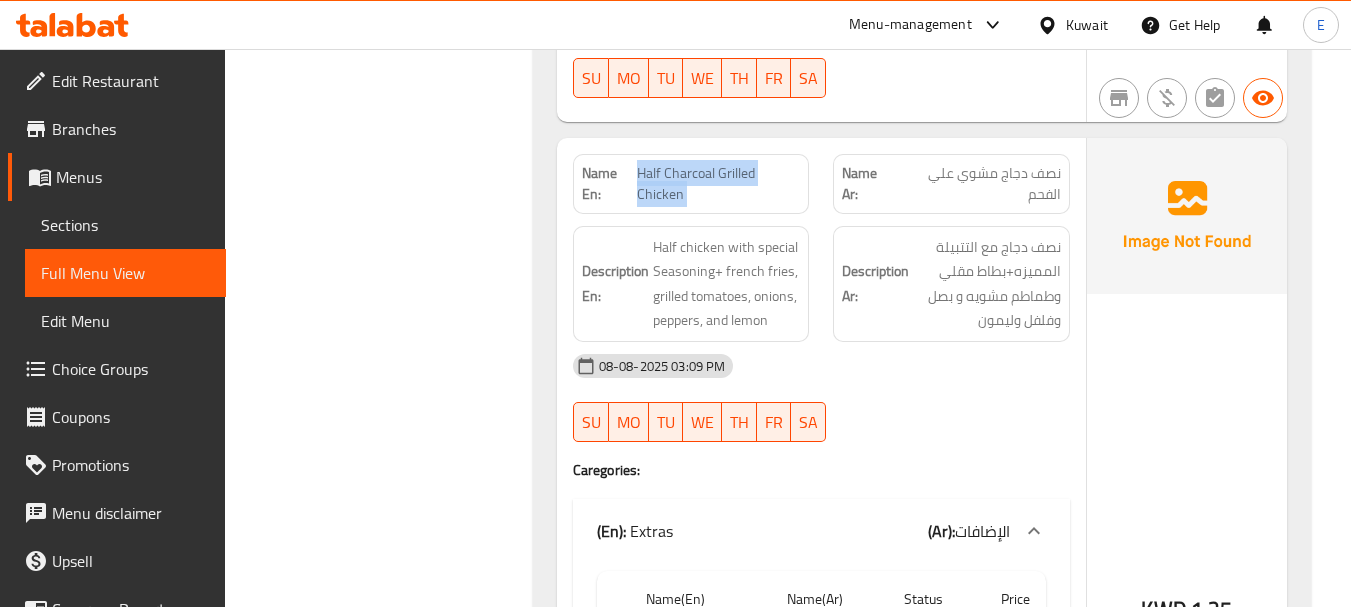 click on "Half Charcoal Grilled Chicken" at bounding box center [718, 184] 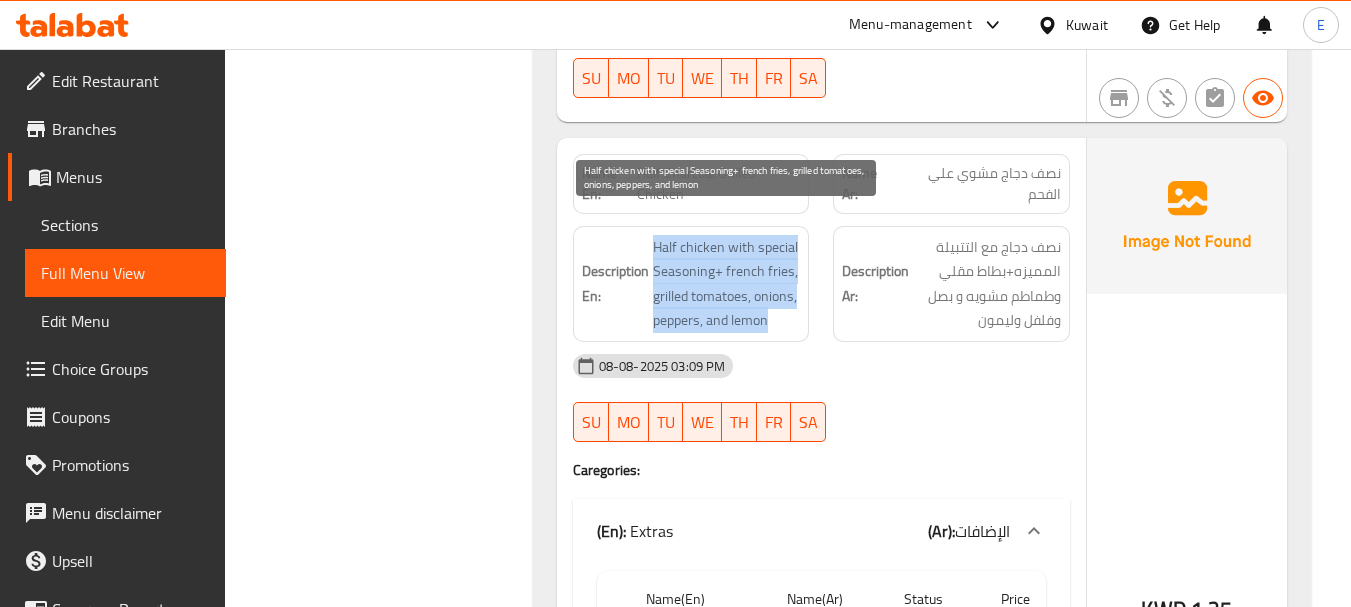 drag, startPoint x: 654, startPoint y: 213, endPoint x: 797, endPoint y: 292, distance: 163.37074 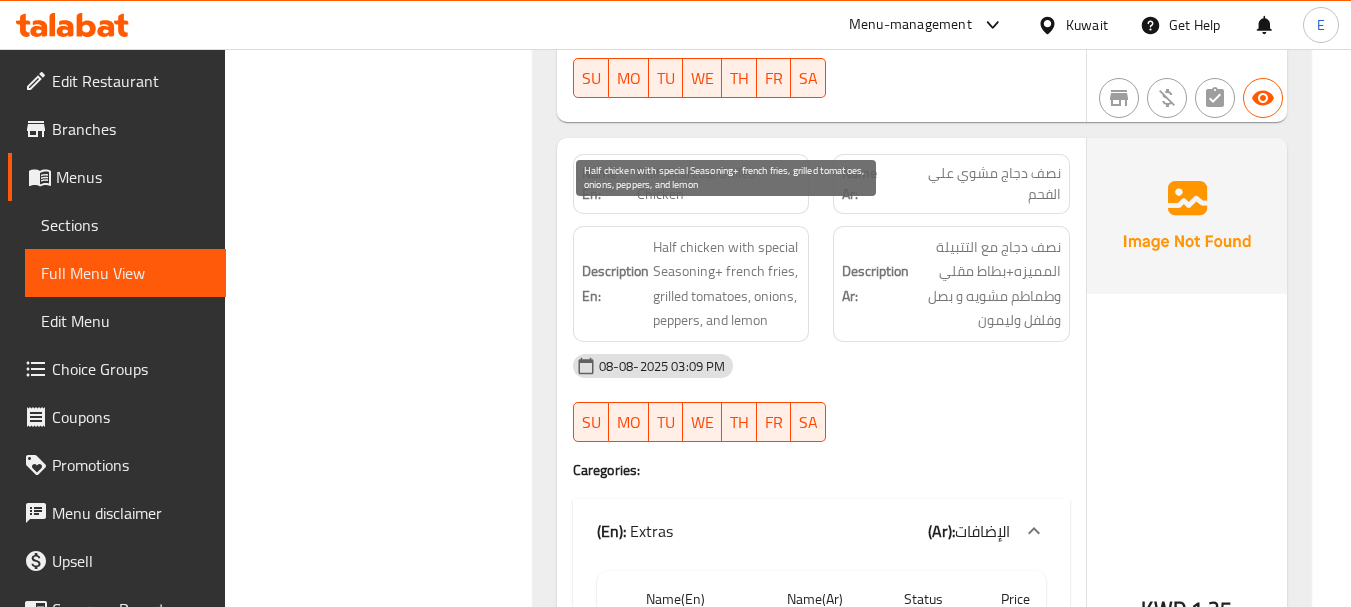 click on "Half chicken with special Seasoning+ french fries, grilled tomatoes, onions, peppers, and lemon" at bounding box center [727, 284] 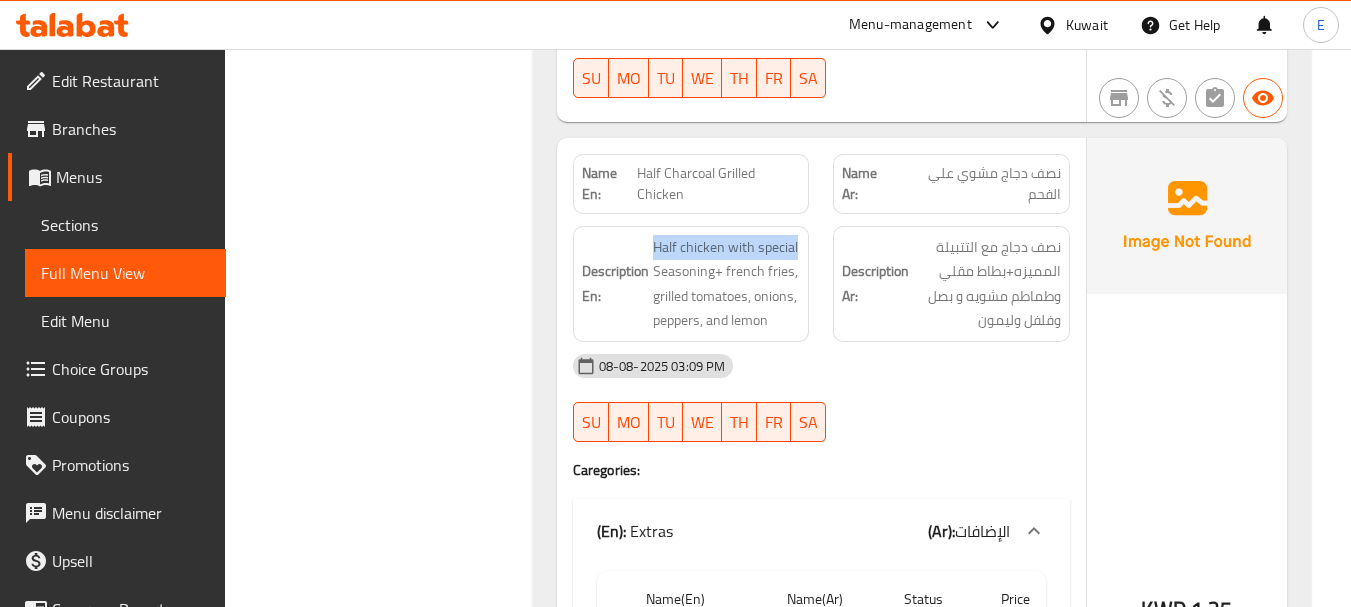 drag, startPoint x: 652, startPoint y: 220, endPoint x: 808, endPoint y: 216, distance: 156.05127 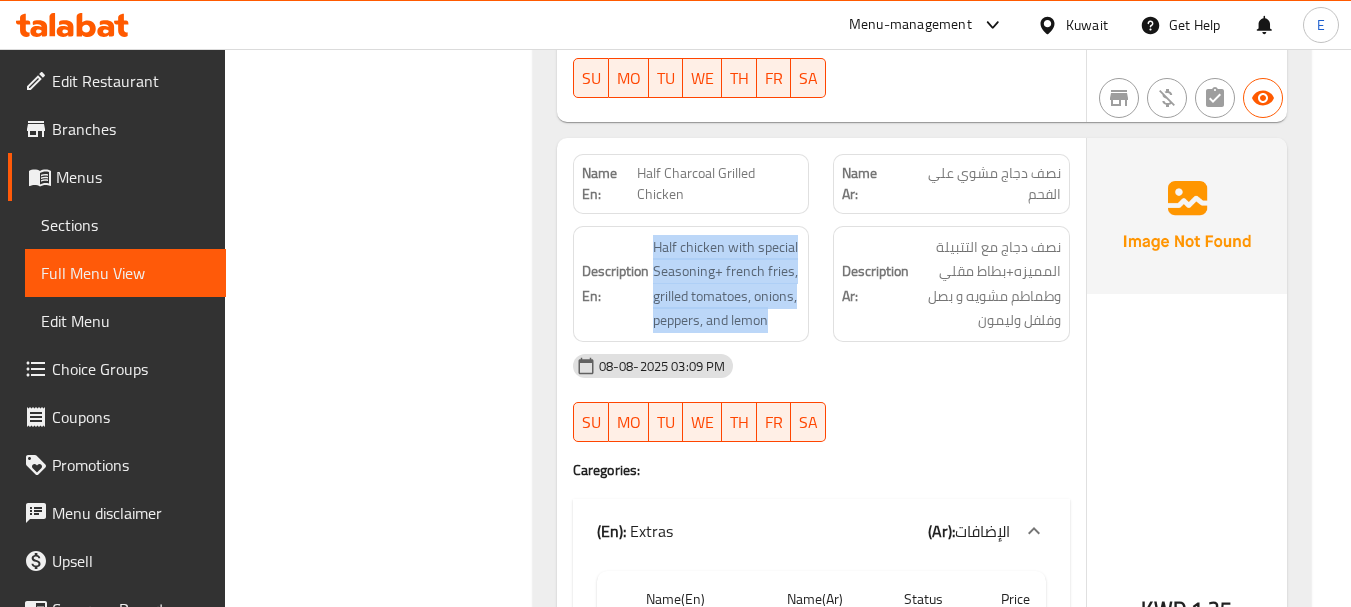 drag, startPoint x: 649, startPoint y: 217, endPoint x: 803, endPoint y: 297, distance: 173.53963 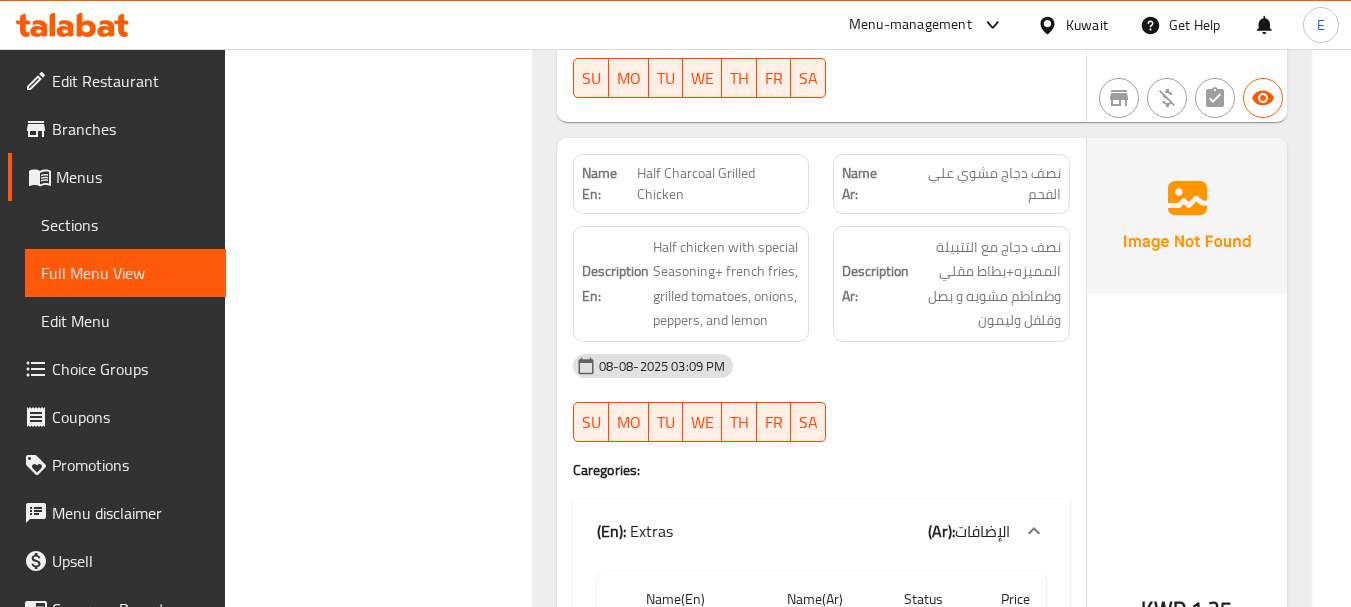 click on "Description En: Half chicken with special Seasoning+ french fries, grilled tomatoes, onions, peppers, and lemon" at bounding box center [691, 284] 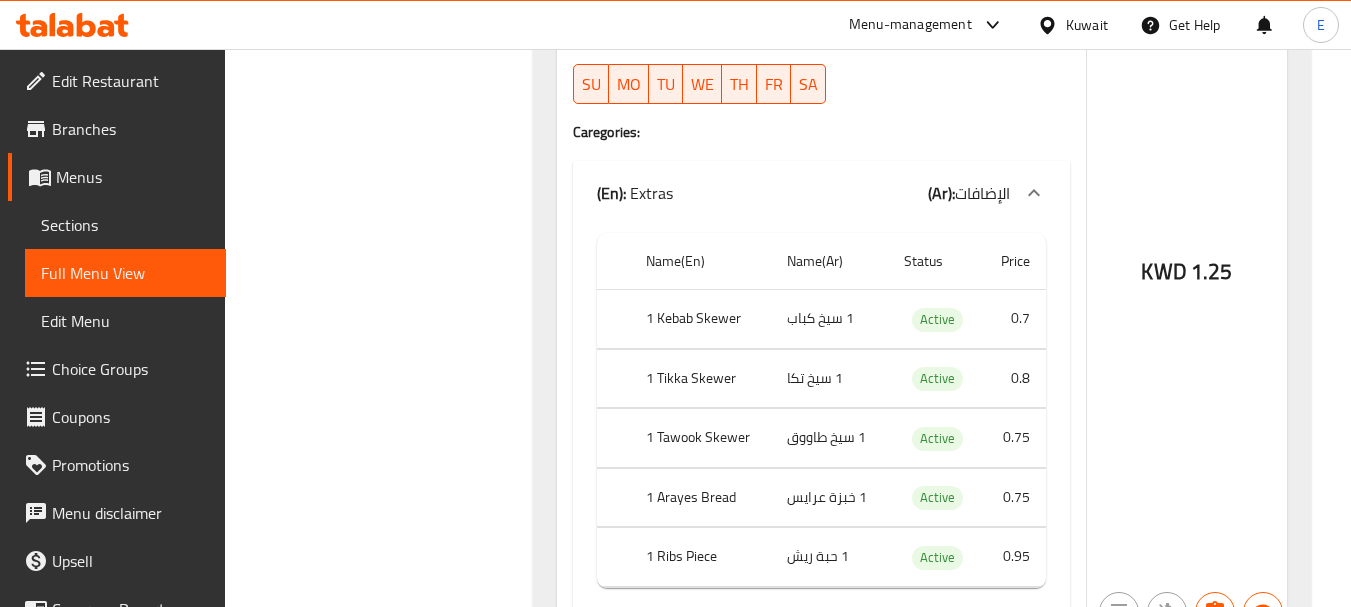scroll, scrollTop: 6000, scrollLeft: 0, axis: vertical 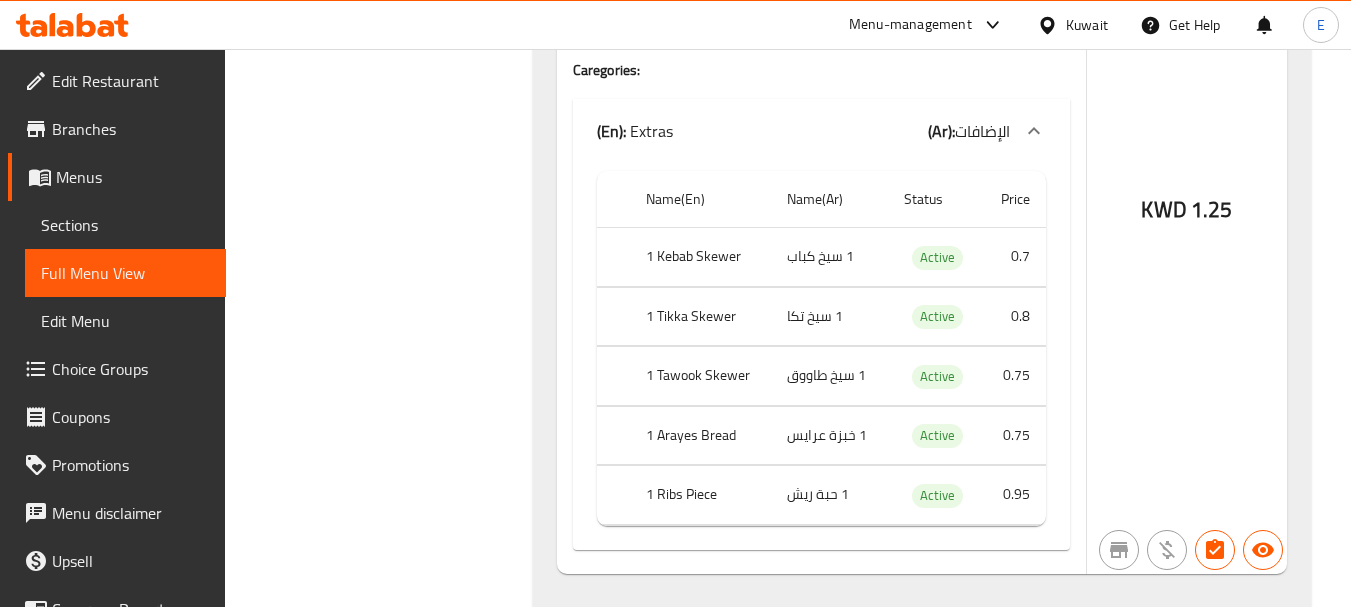 click on "1 سيخ كباب" at bounding box center (829, 257) 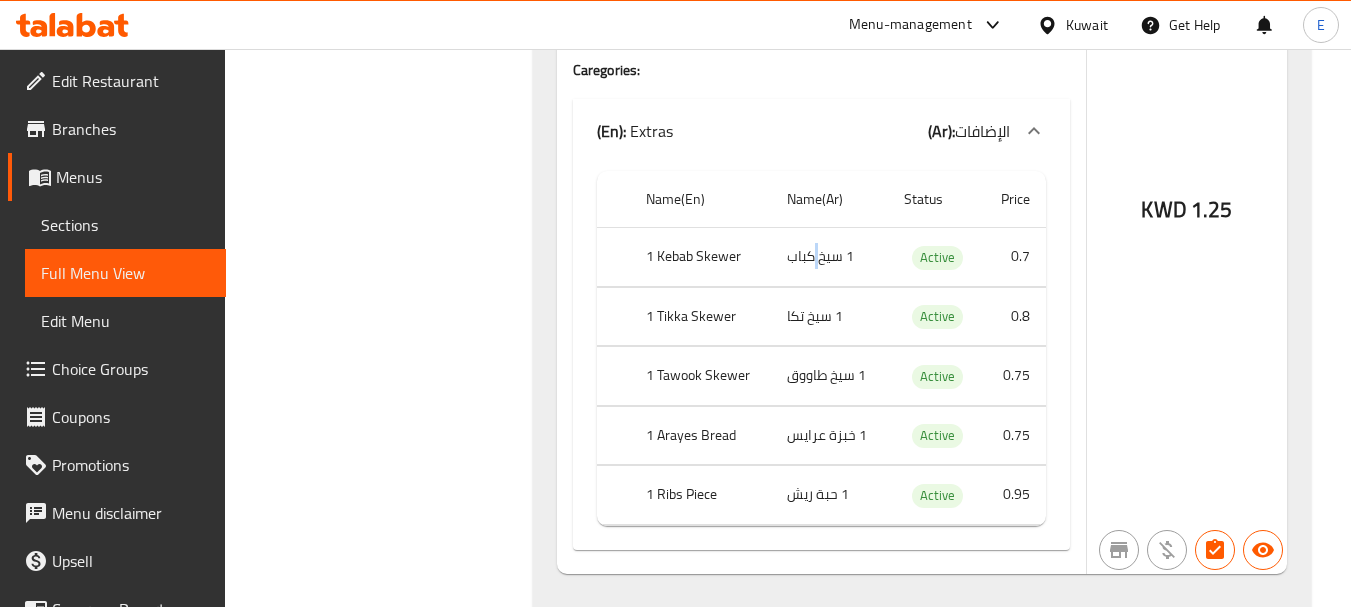 click on "1 سيخ كباب" at bounding box center [829, 257] 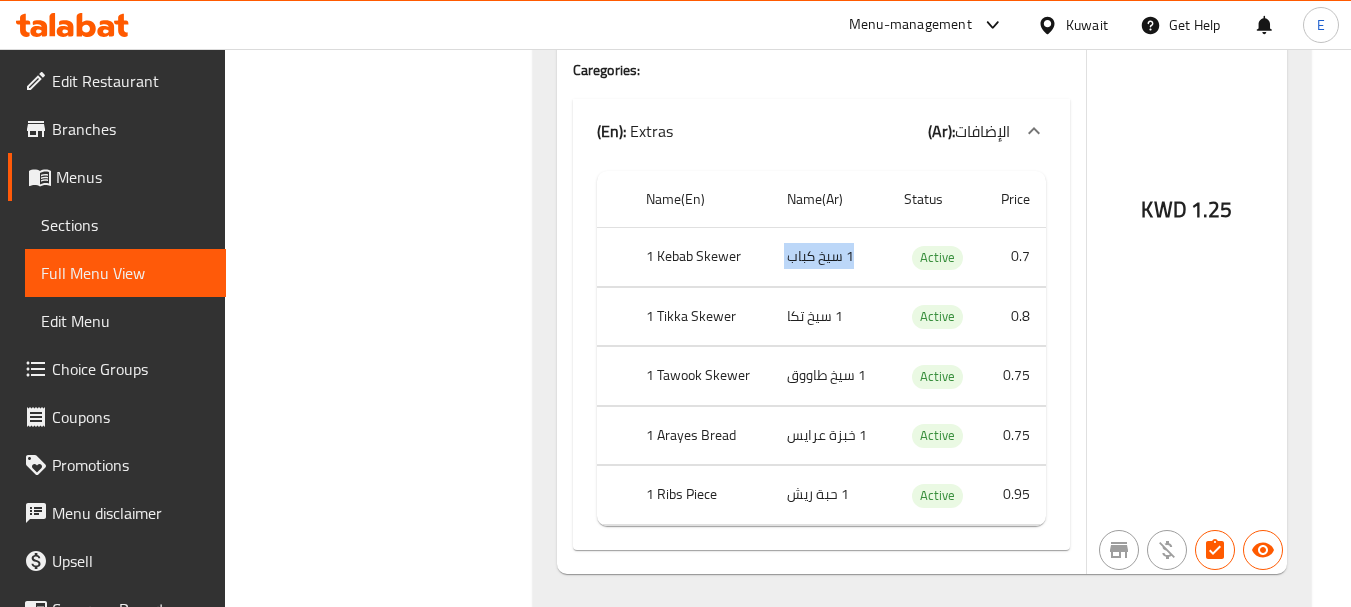 click on "1 سيخ كباب" at bounding box center (829, 257) 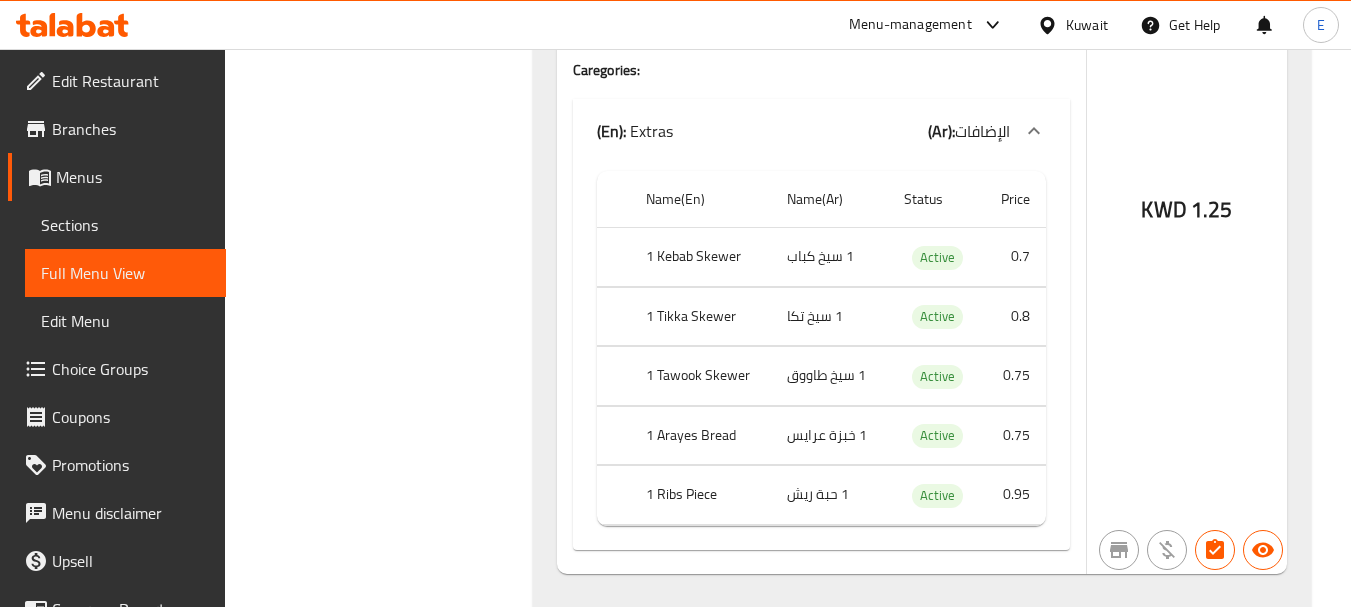 click on "1 سيخ تكا" at bounding box center [829, 316] 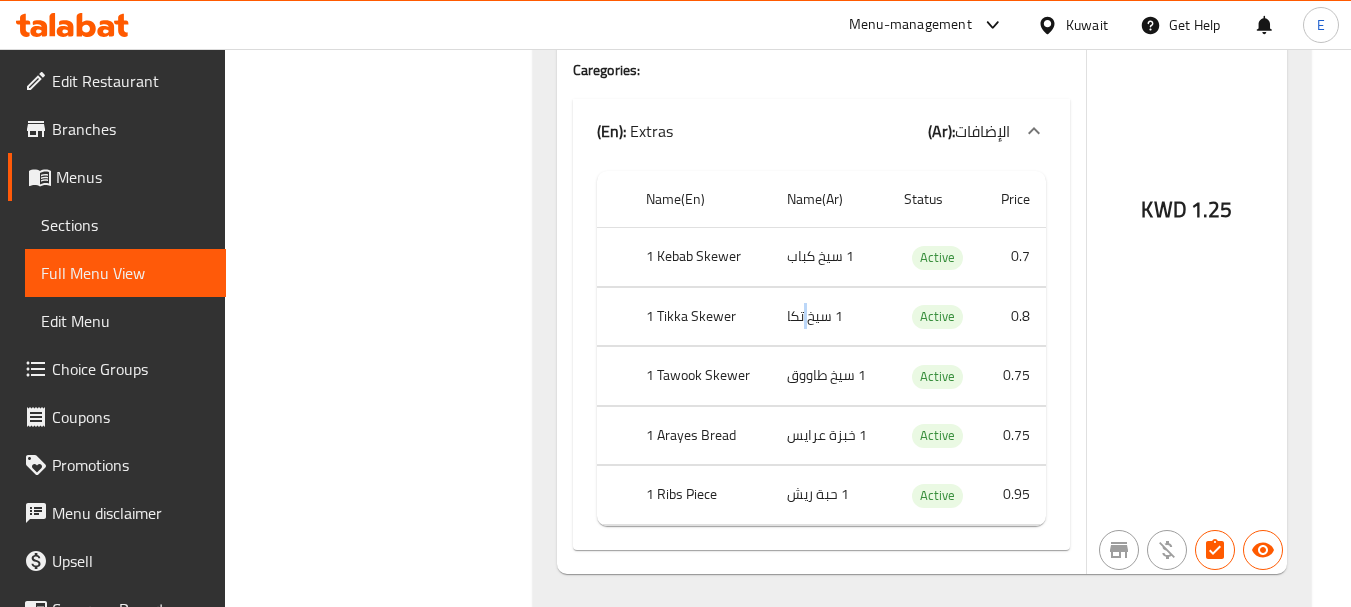 click on "1 سيخ تكا" at bounding box center (829, 316) 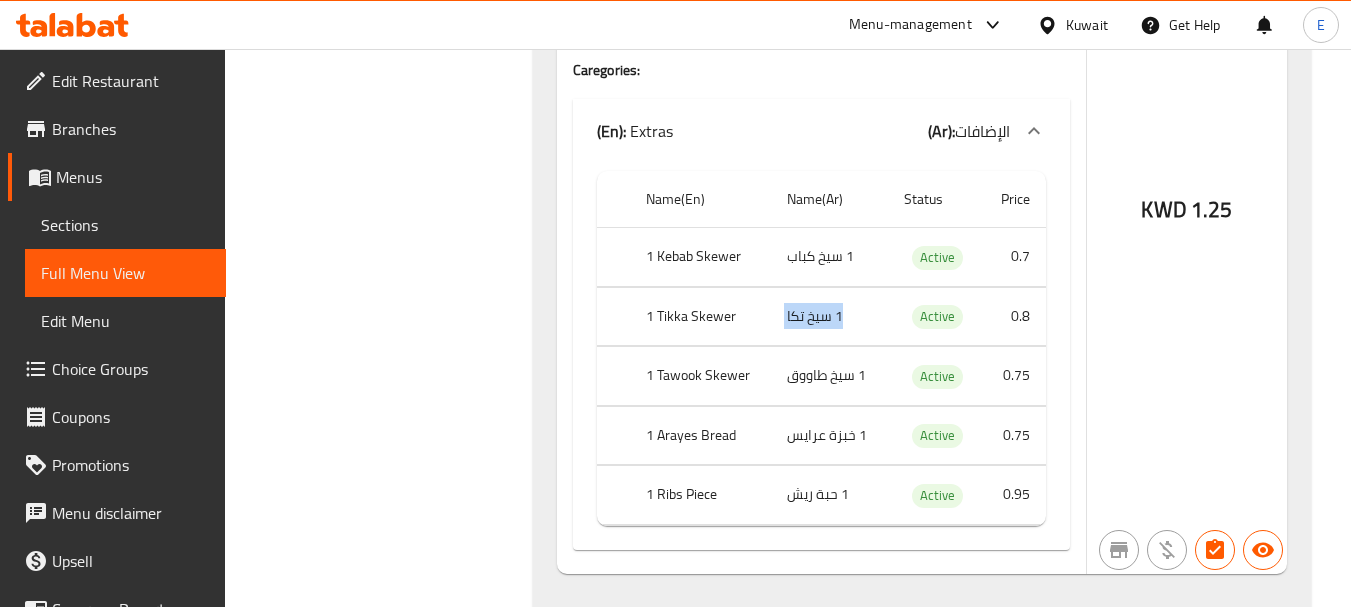 click on "1 سيخ تكا" at bounding box center [829, 316] 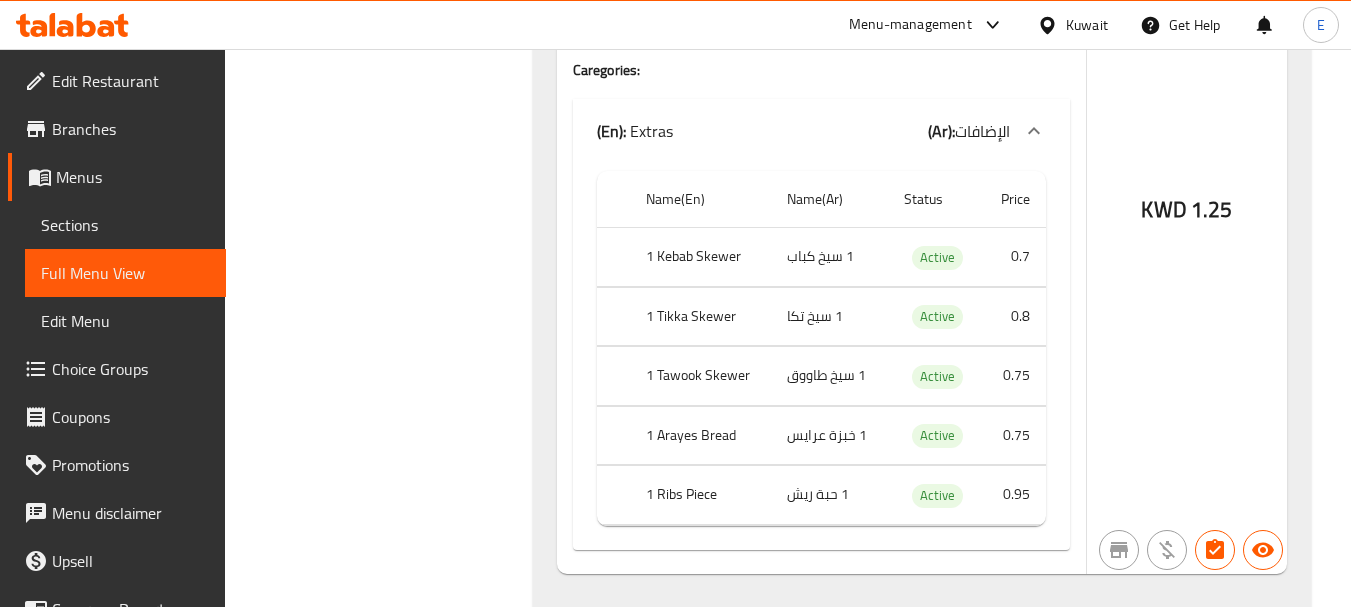 click on "1 سيخ طاووق" at bounding box center (829, 376) 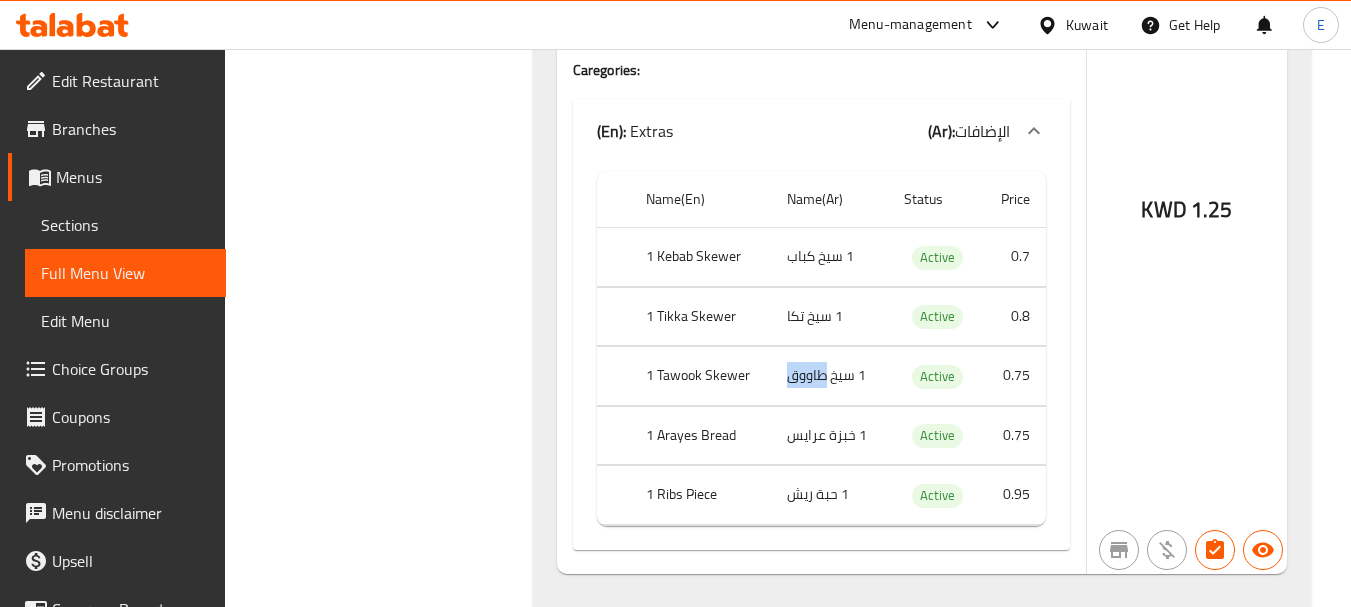 click on "1 سيخ طاووق" at bounding box center [829, 376] 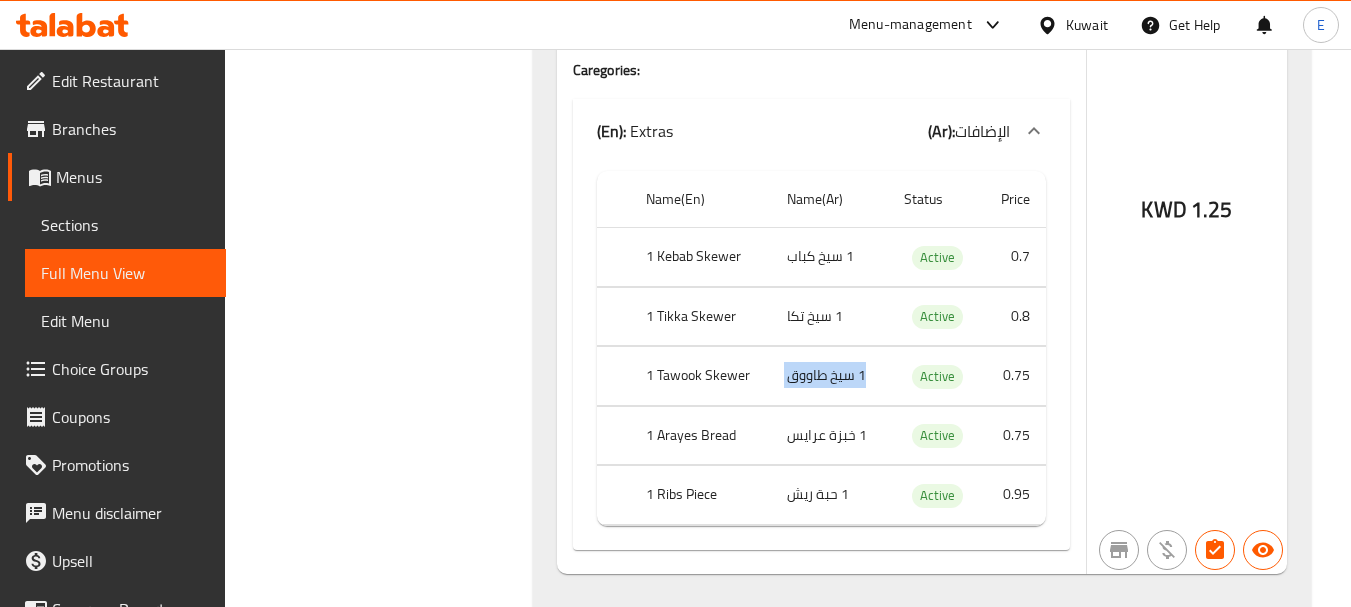 click on "1 سيخ طاووق" at bounding box center [829, 376] 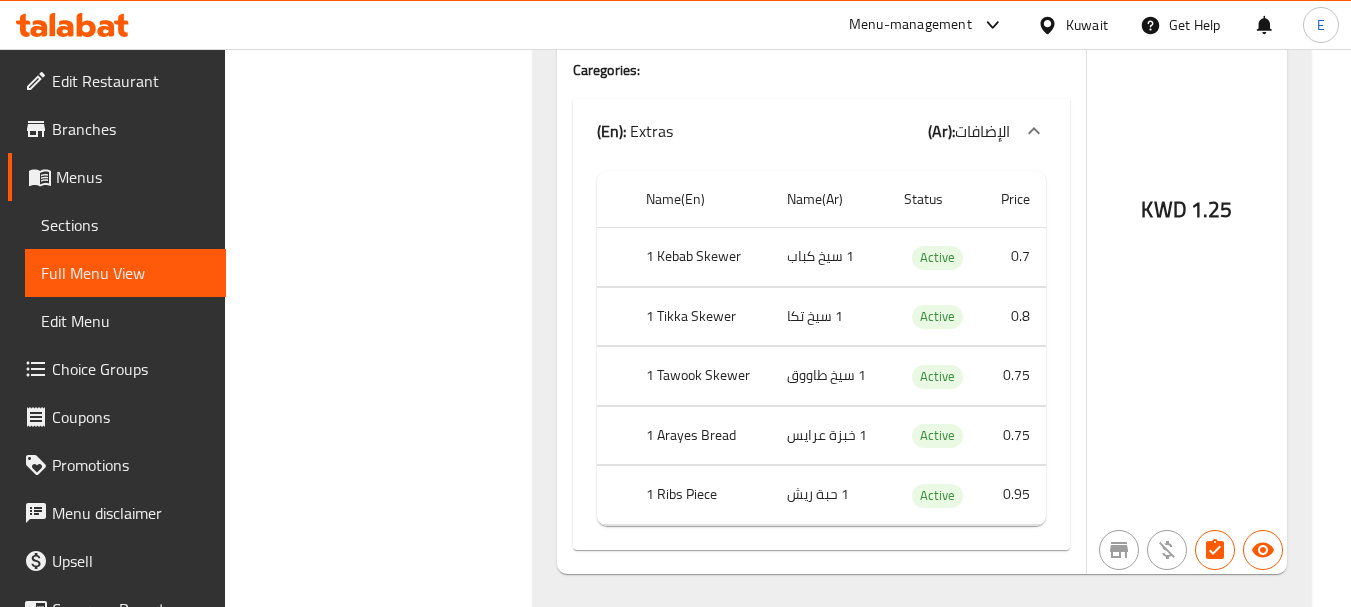 click on "1 Tawook Skewer" at bounding box center [700, 376] 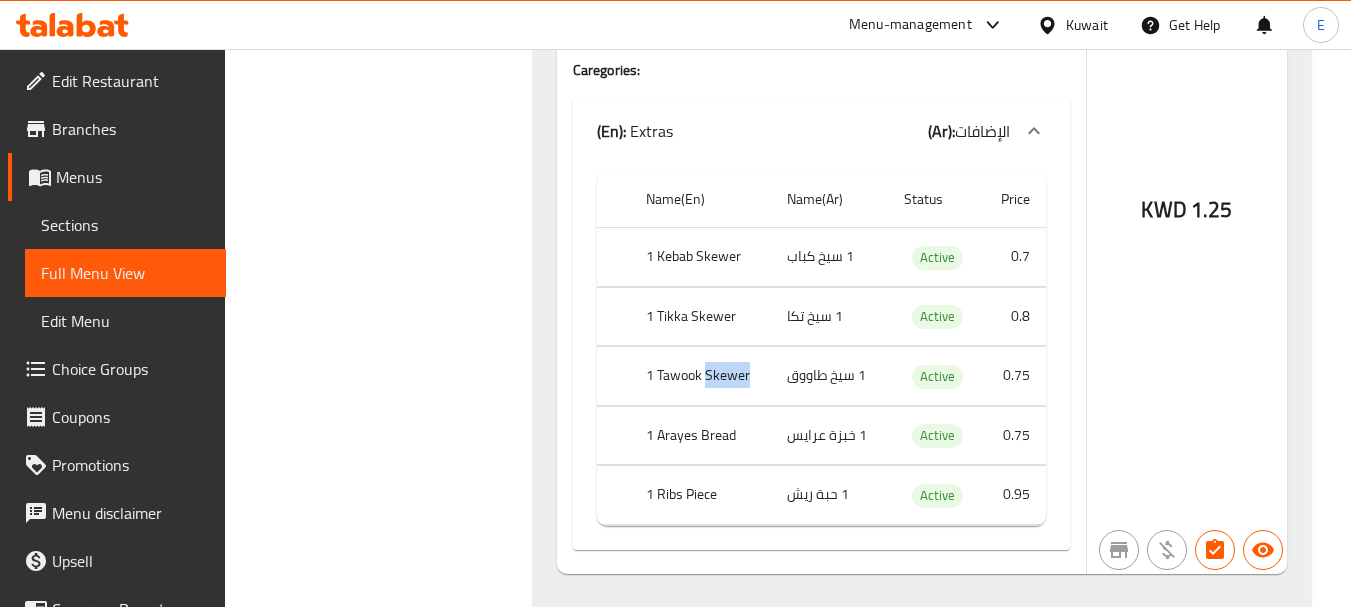 click on "1 Tawook Skewer" at bounding box center [700, 376] 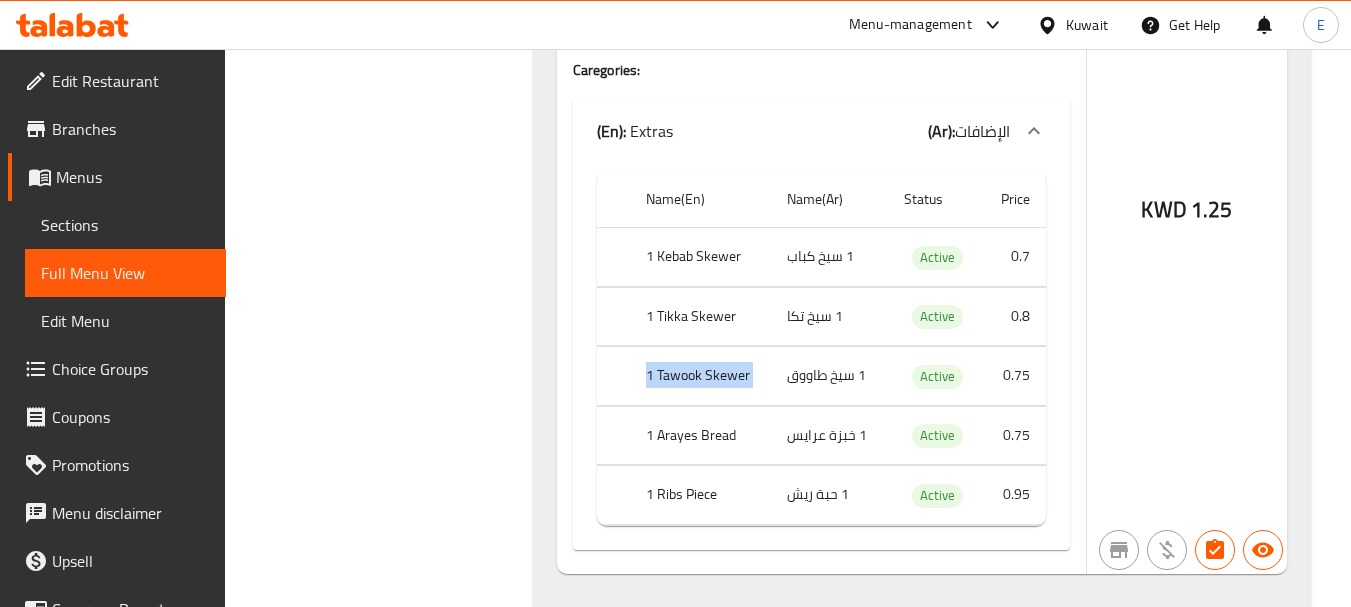 click on "1 Tawook Skewer" at bounding box center [700, 376] 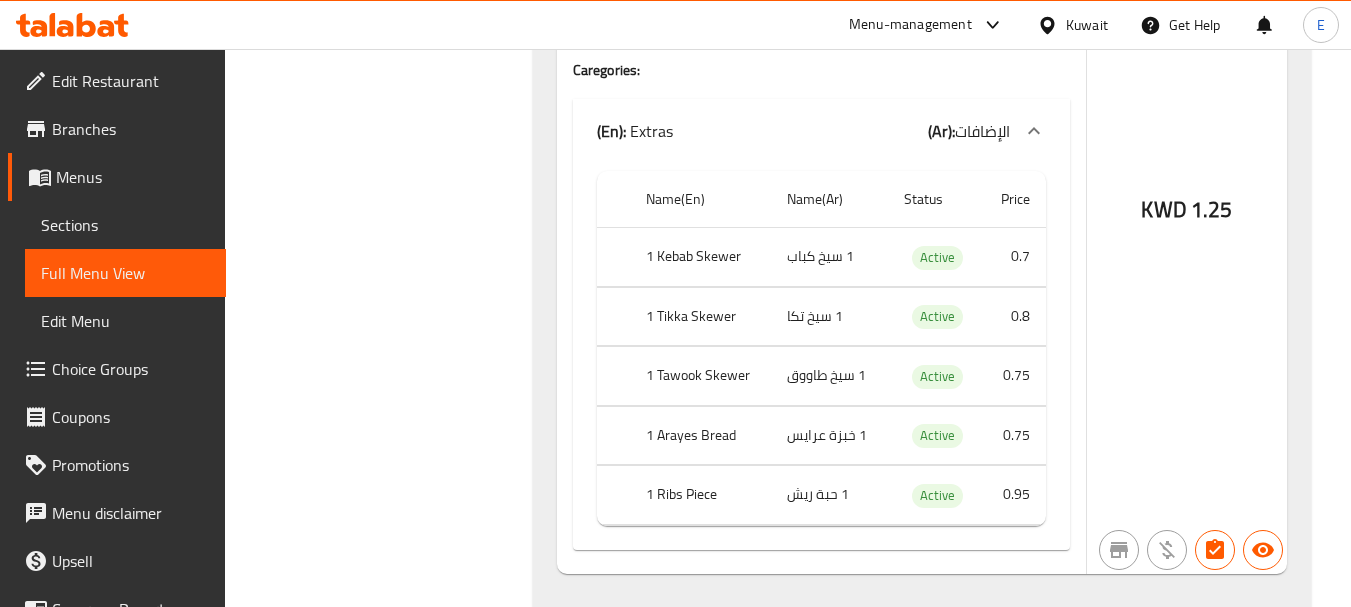 click on "1 خبزة عرايس" at bounding box center (829, 435) 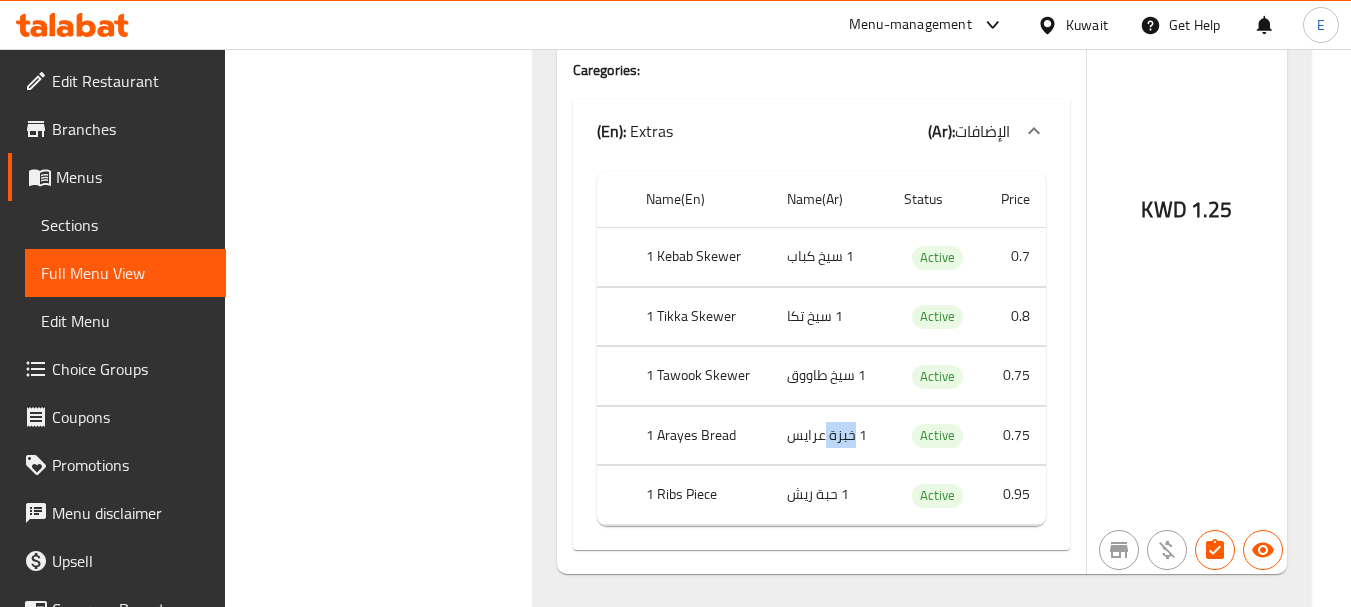 click on "1 خبزة عرايس" at bounding box center (829, 435) 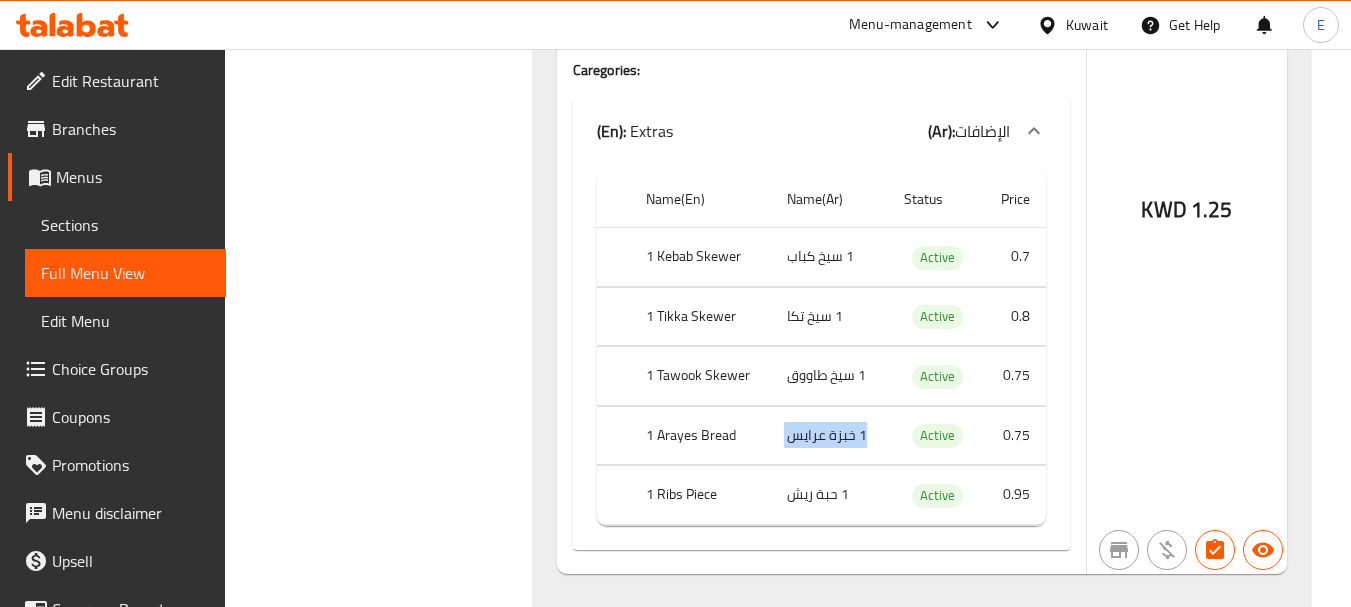 click on "1 خبزة عرايس" at bounding box center (829, 435) 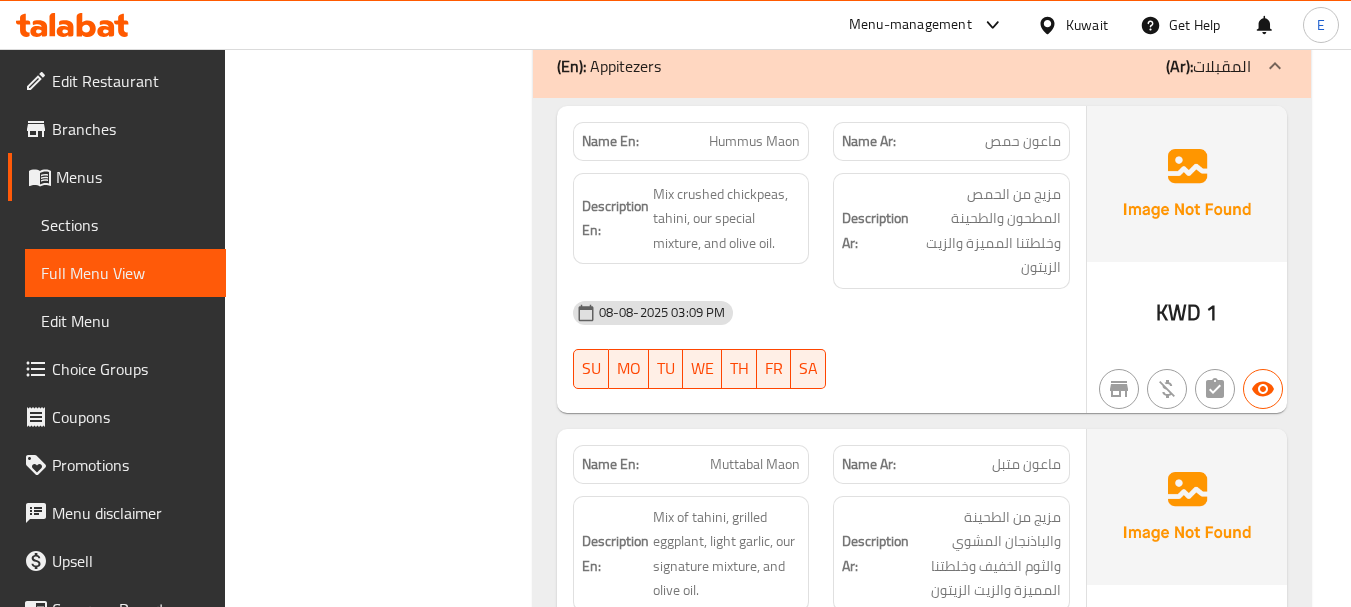 scroll, scrollTop: 6600, scrollLeft: 0, axis: vertical 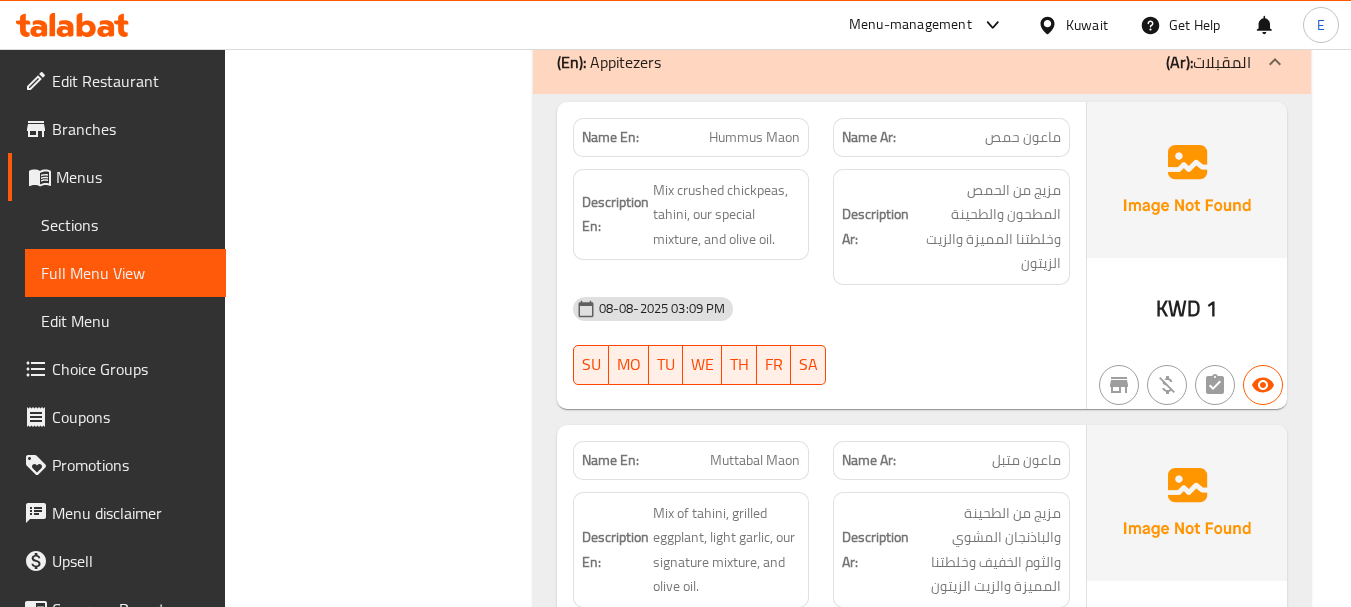 click on "Hummus Maon" at bounding box center (732, -6224) 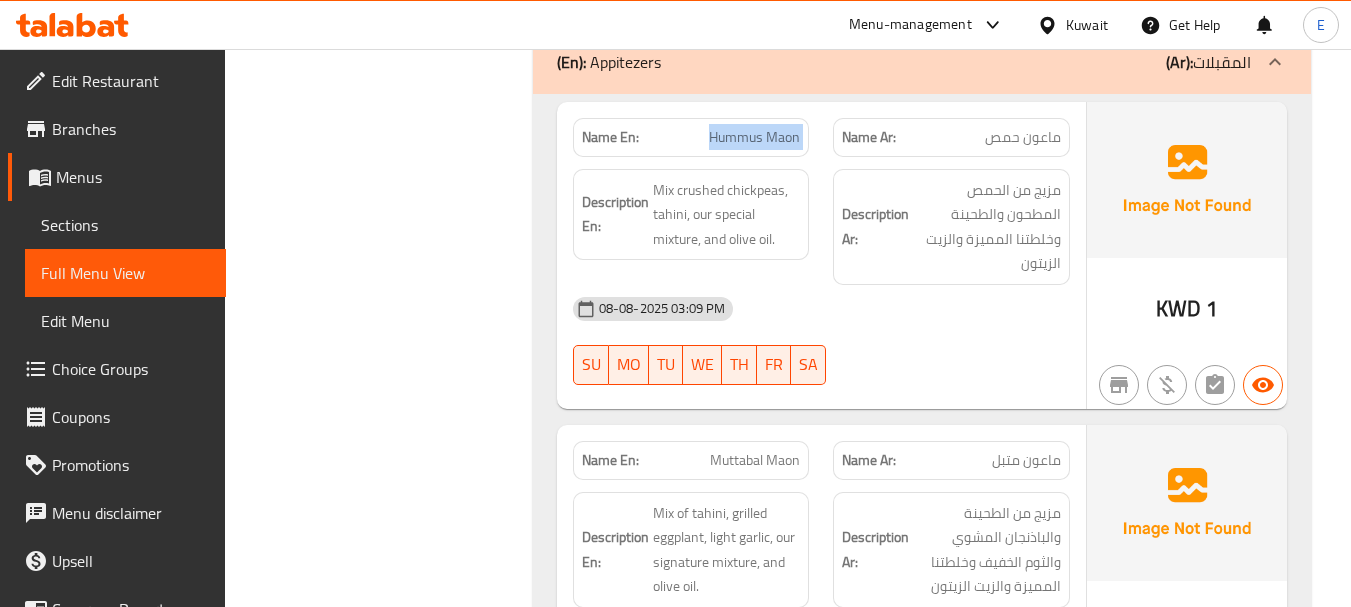 click on "Hummus Maon" at bounding box center (732, -6224) 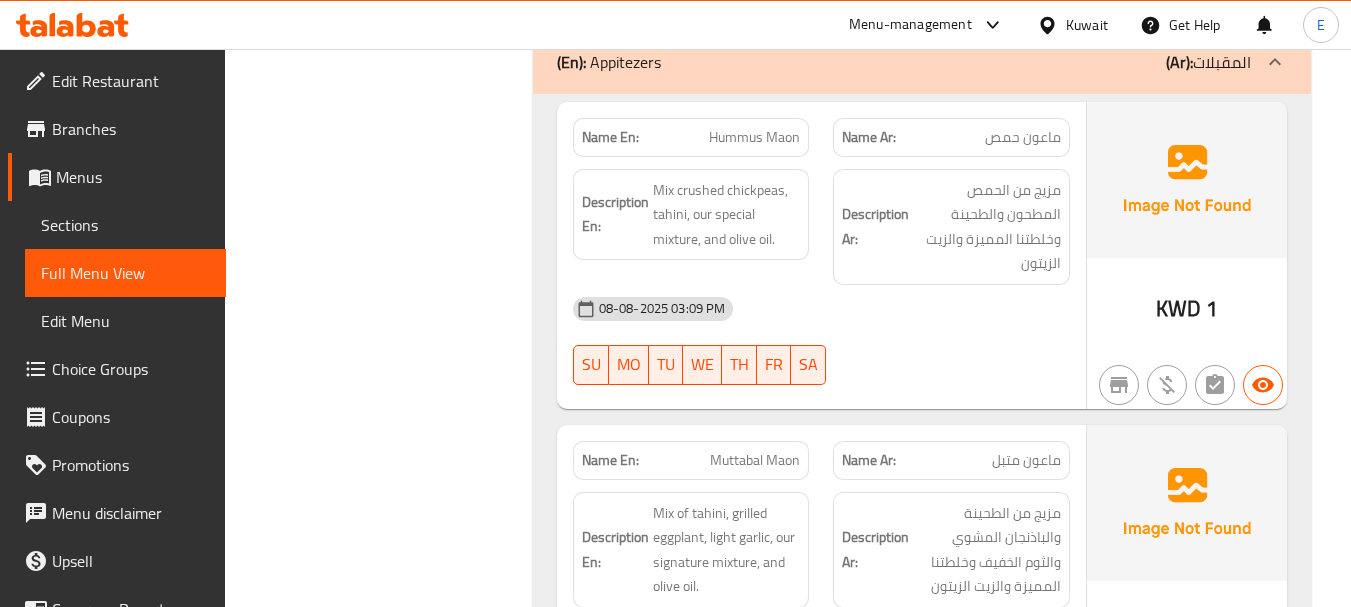 click on "Name Ar: ماعون حمص" at bounding box center (951, -6224) 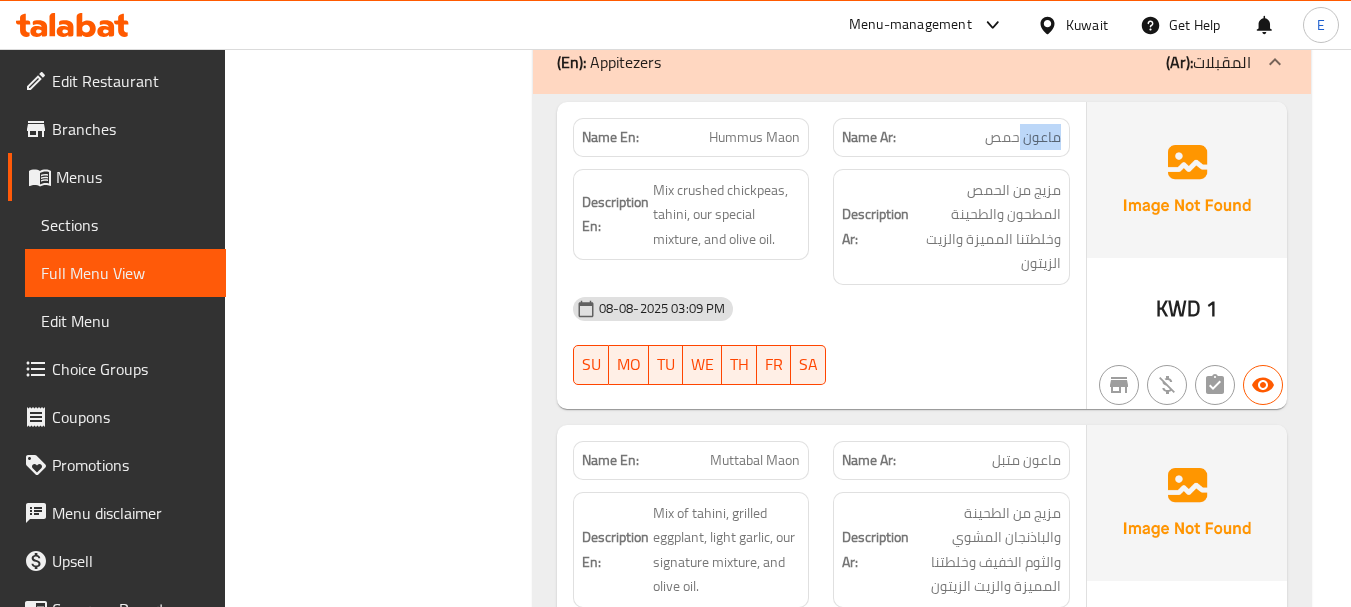 click on "Name Ar: ماعون حمص" at bounding box center [951, -6224] 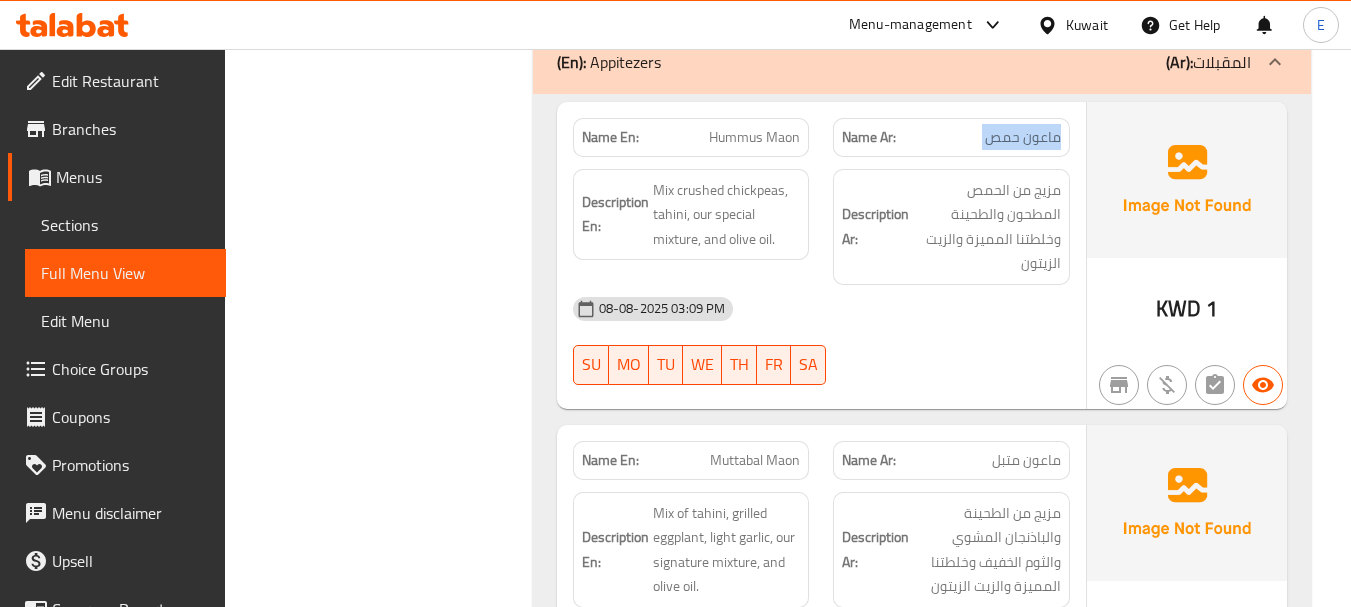 click on "Name Ar: ماعون حمص" at bounding box center [951, -6224] 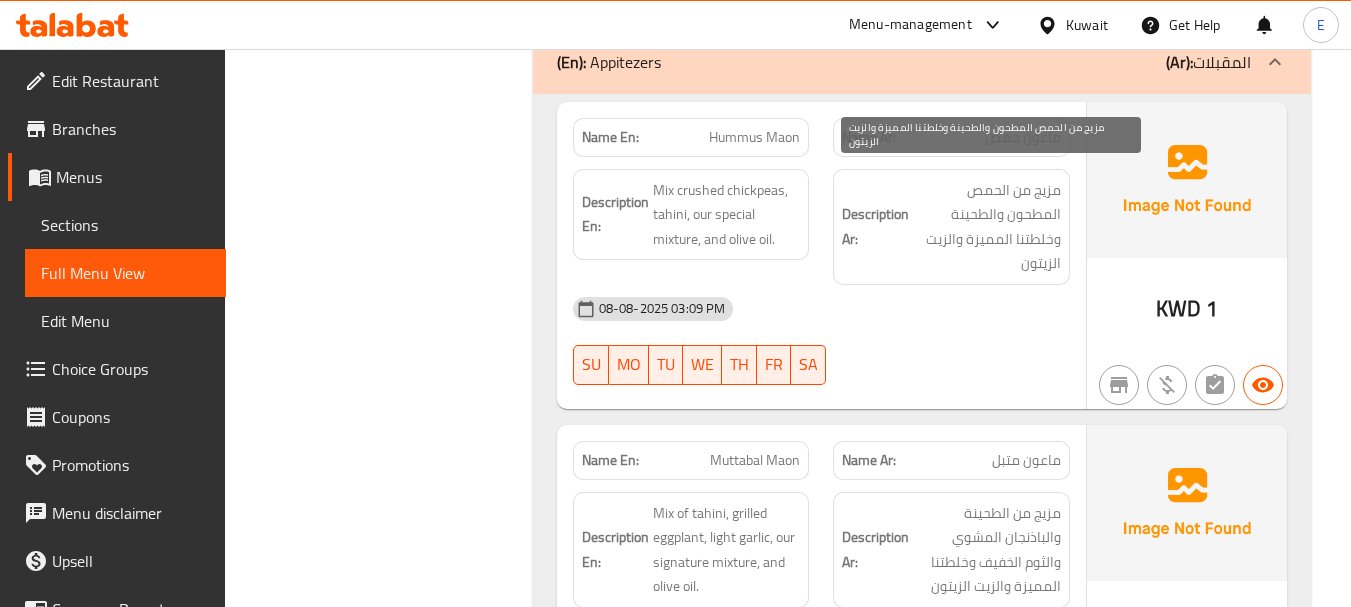 click on "مزيج من الحمص المطحون والطحينة وخلطتنا المميزة والزيت الزيتون" at bounding box center (987, 227) 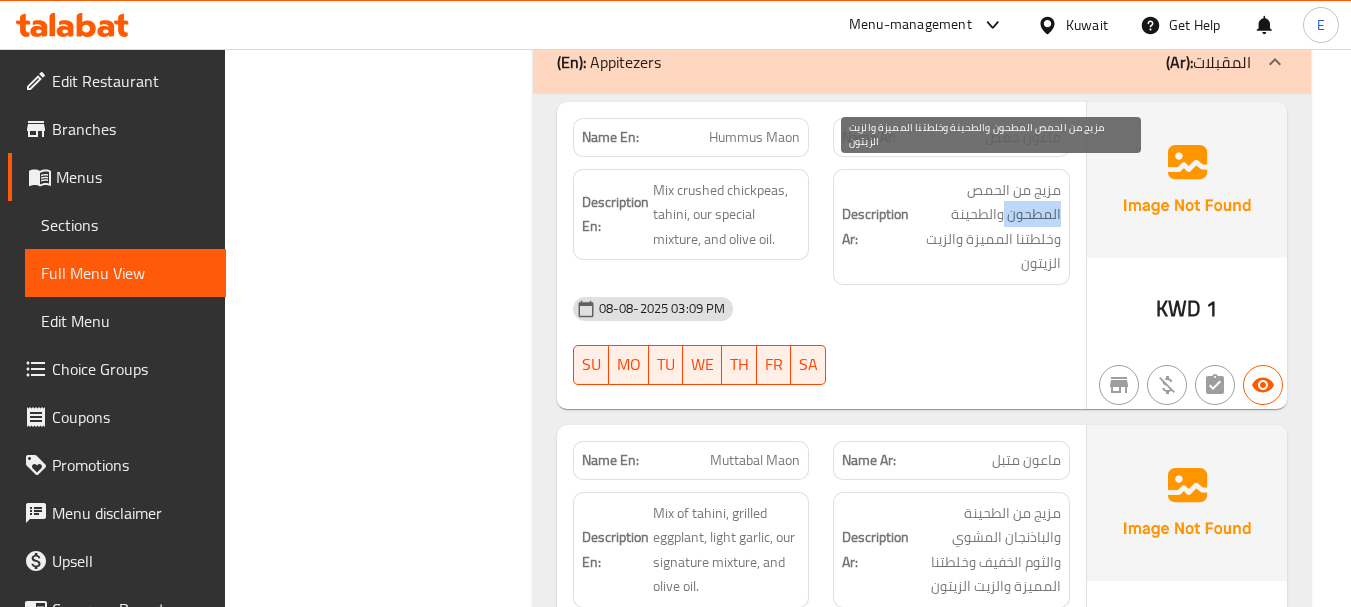 click on "مزيج من الحمص المطحون والطحينة وخلطتنا المميزة والزيت الزيتون" at bounding box center (987, 227) 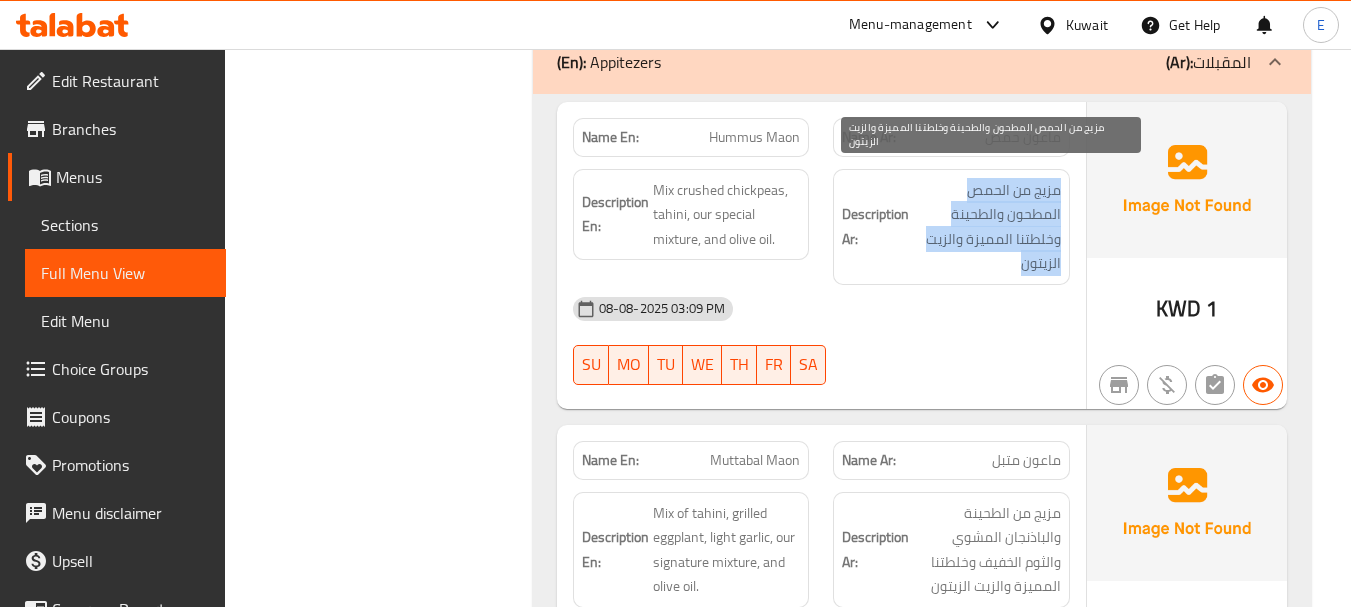 click on "مزيج من الحمص المطحون والطحينة وخلطتنا المميزة والزيت الزيتون" at bounding box center (987, 227) 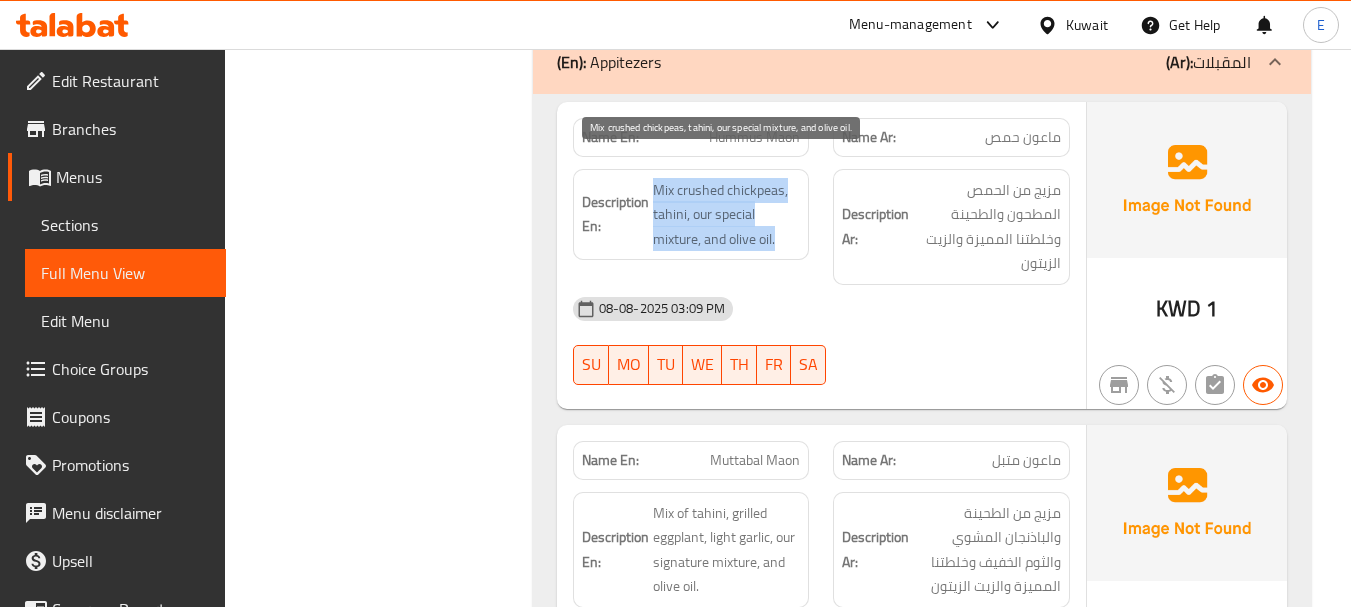 drag, startPoint x: 651, startPoint y: 154, endPoint x: 794, endPoint y: 212, distance: 154.31462 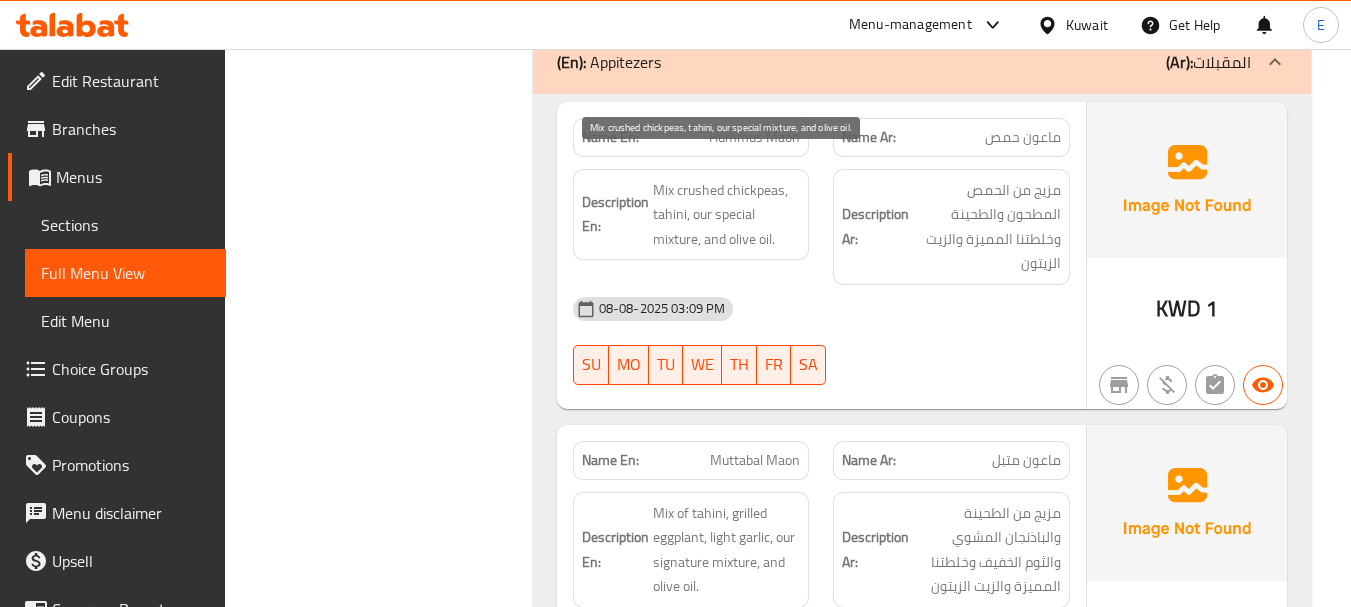 click on "Mix crushed chickpeas, tahini, our special mixture, and olive oil." at bounding box center (727, 215) 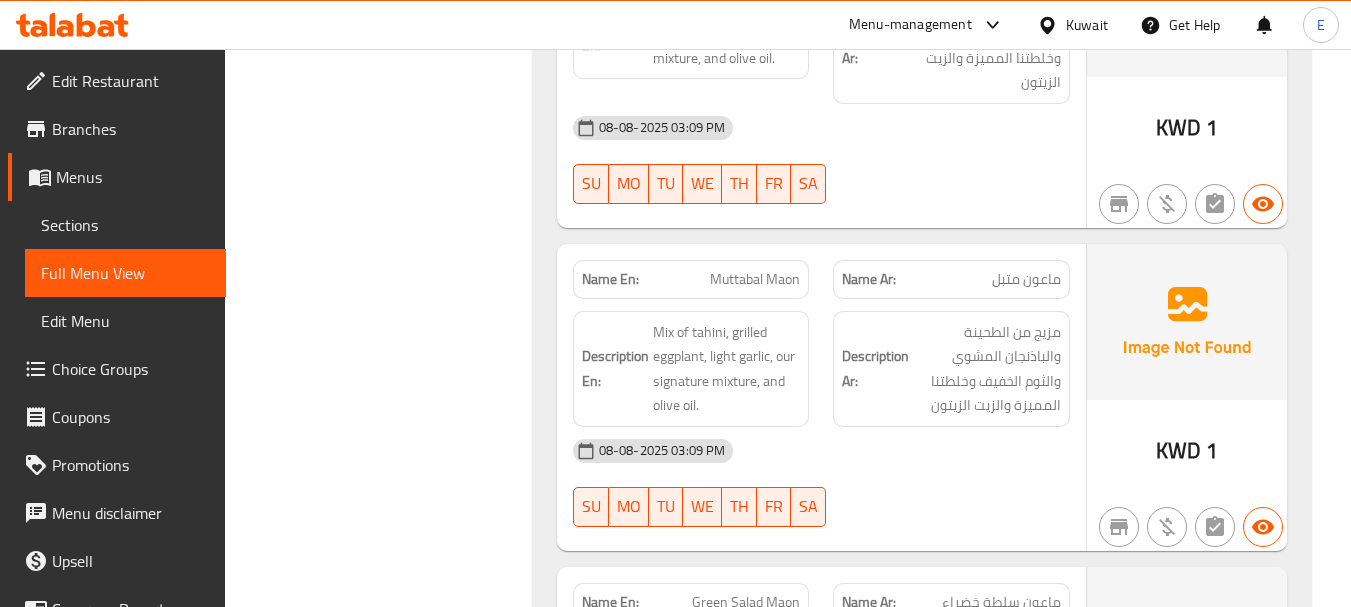 scroll, scrollTop: 6900, scrollLeft: 0, axis: vertical 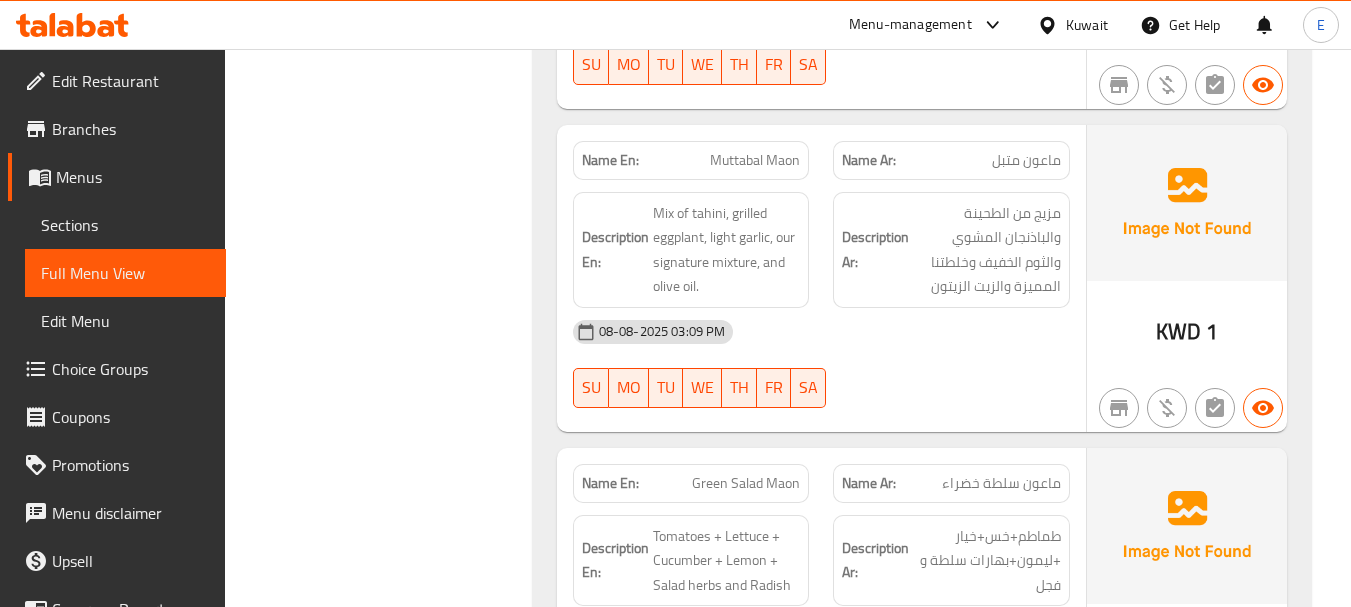 click on "ماعون متبل" at bounding box center (995, -6054) 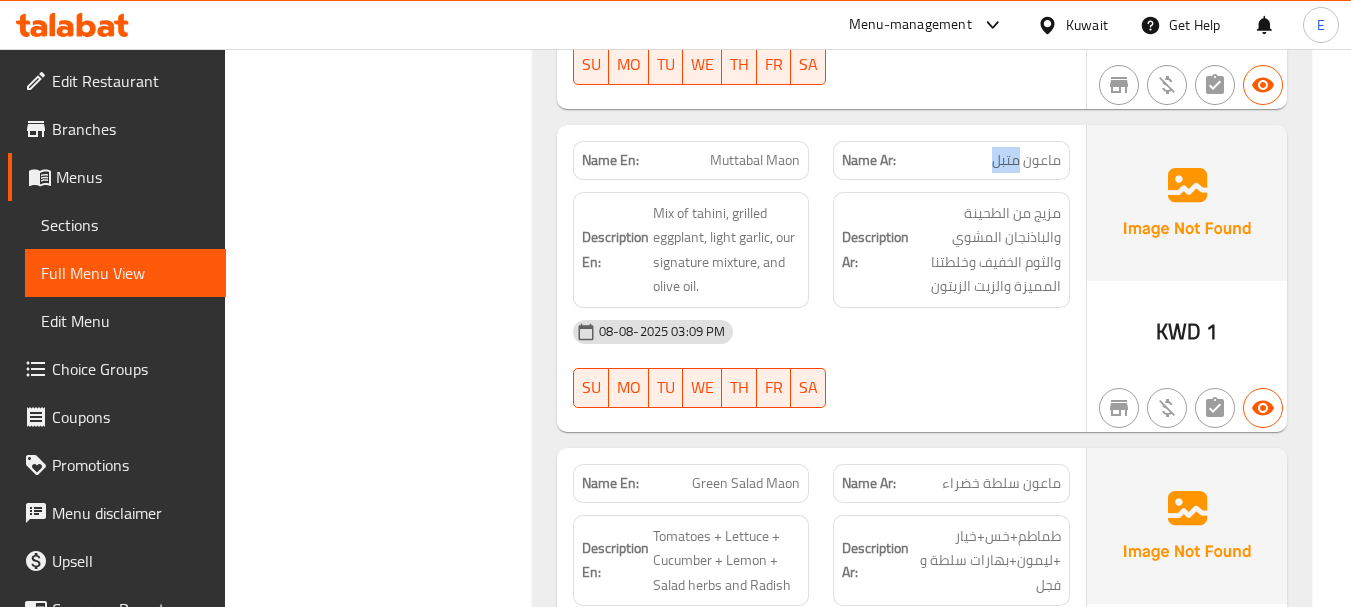 click on "ماعون متبل" at bounding box center [995, -6054] 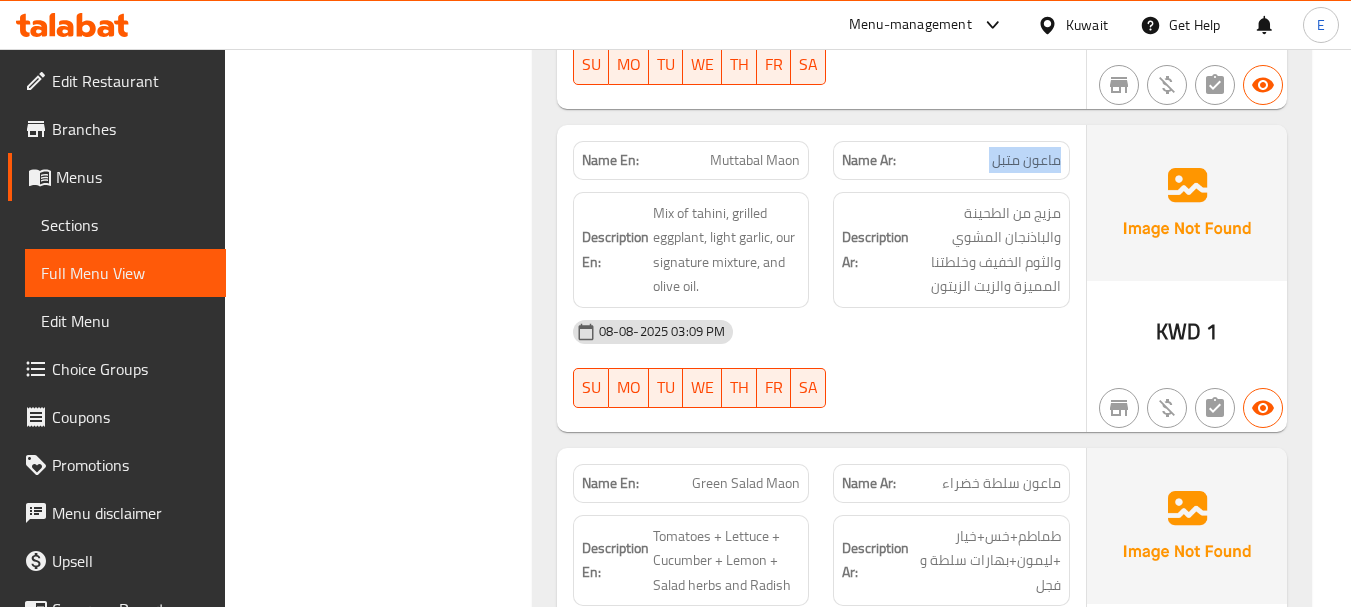 click on "ماعون متبل" at bounding box center [995, -6054] 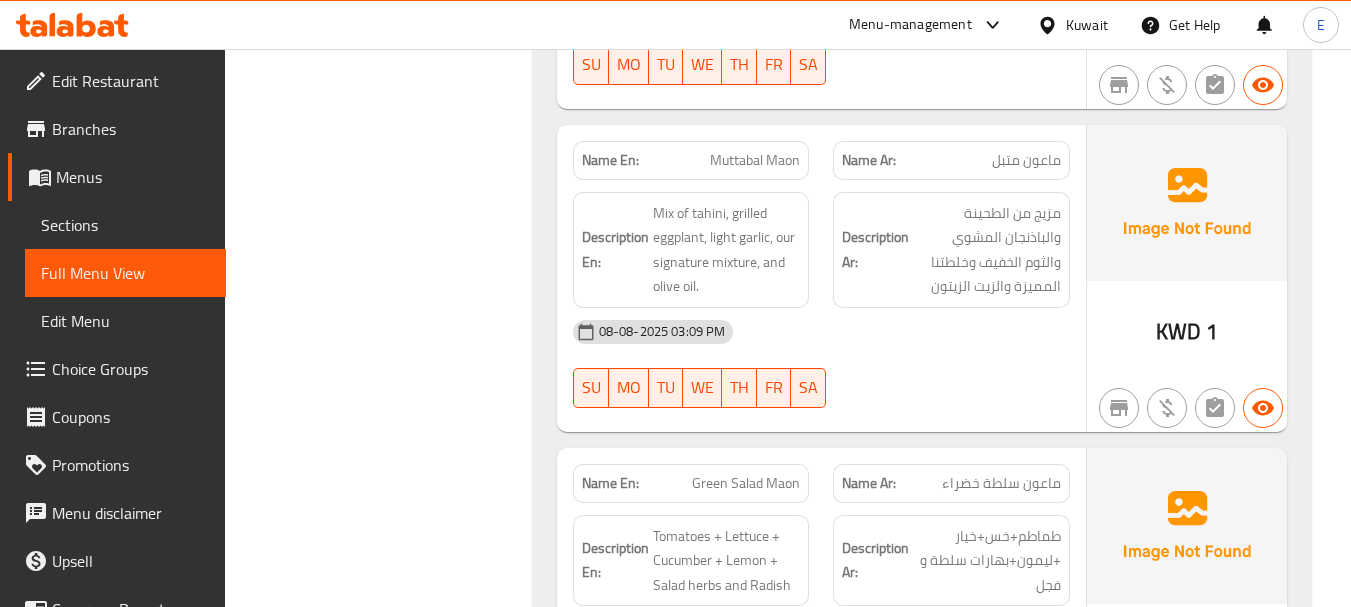 click on "Muttabal Maon" at bounding box center (732, -6054) 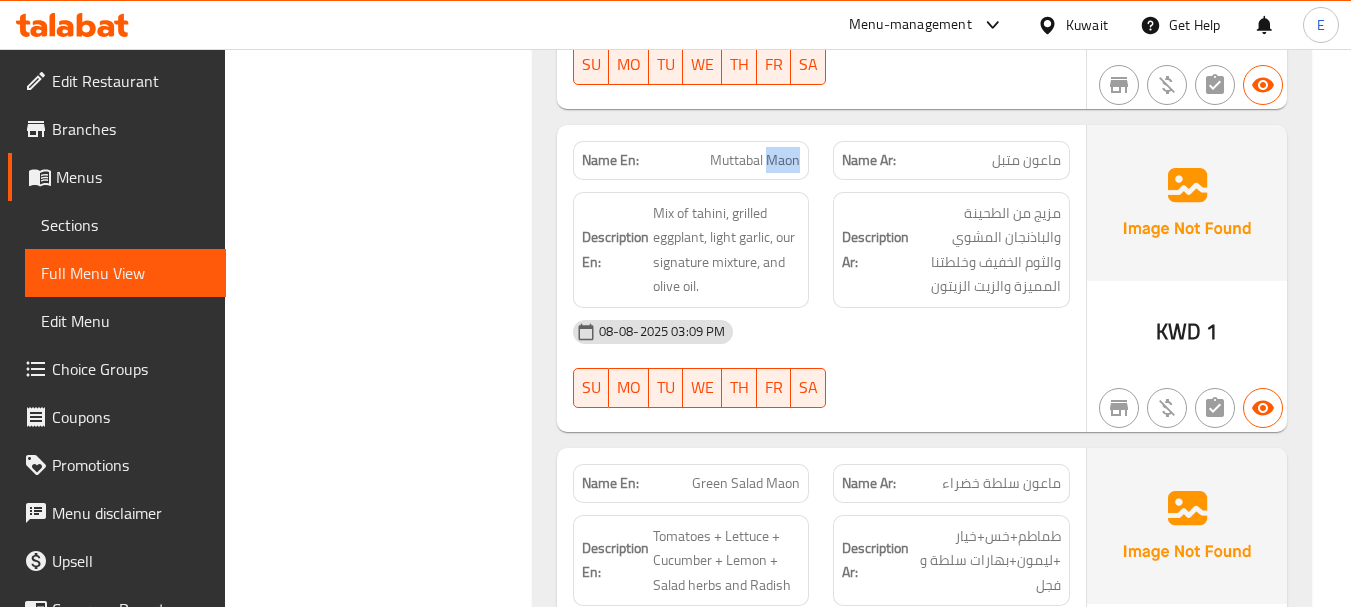 click on "Muttabal Maon" at bounding box center (732, -6054) 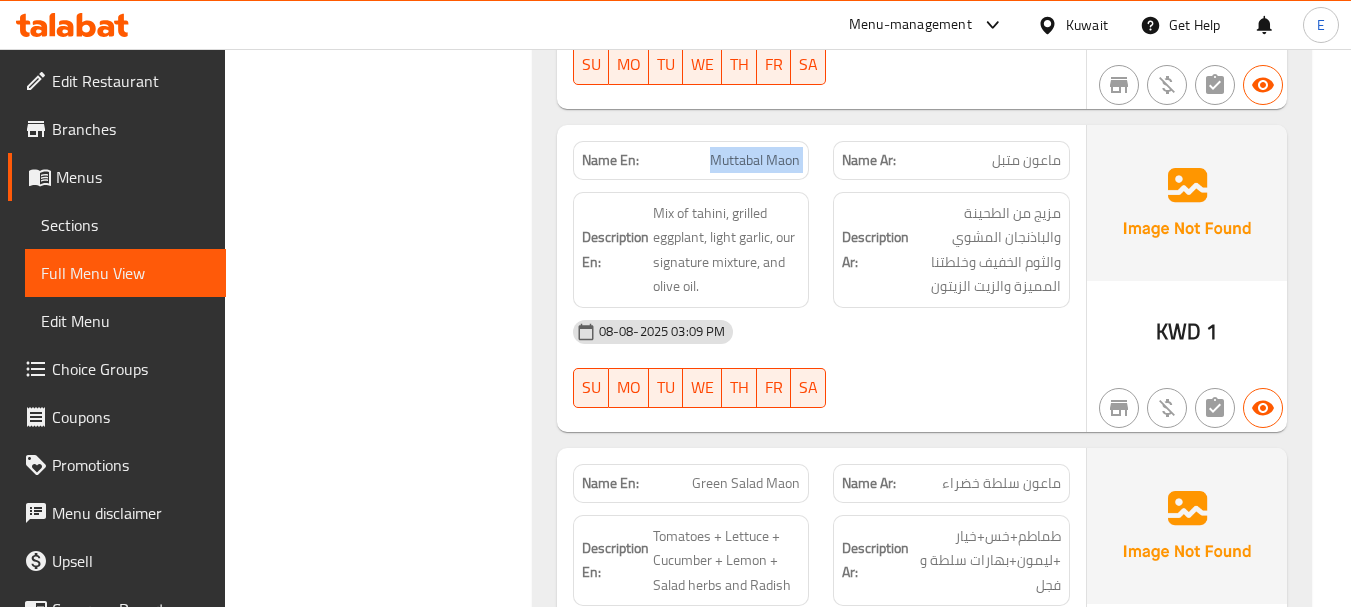 click on "Muttabal Maon" at bounding box center (732, -6054) 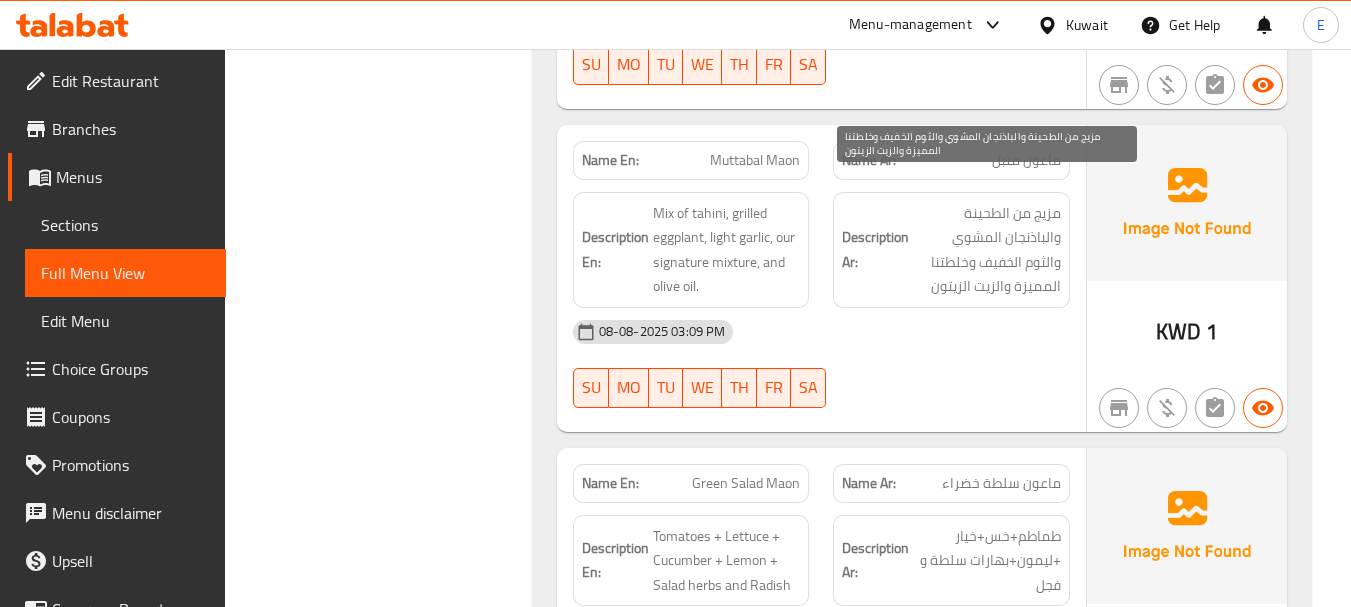 click on "مزيج من الطحينة والباذنجان المشوي والثوم الخفيف وخلطتنا المميزة والزيت الزيتون" at bounding box center [987, 250] 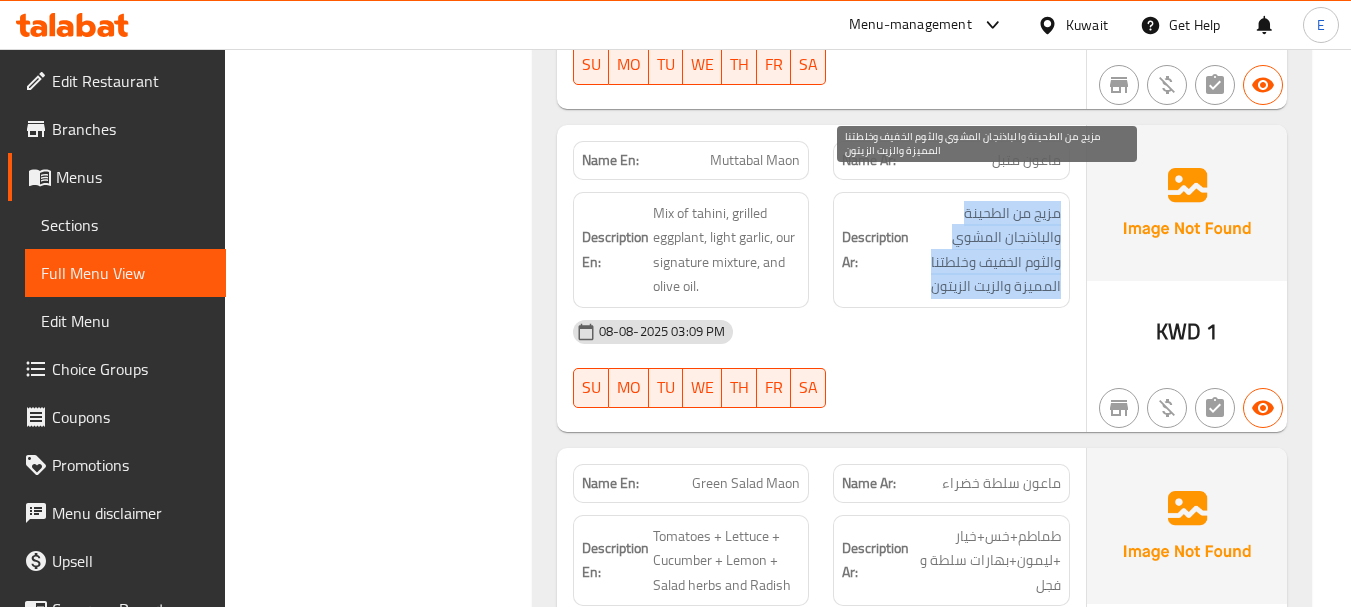 click on "مزيج من الطحينة والباذنجان المشوي والثوم الخفيف وخلطتنا المميزة والزيت الزيتون" at bounding box center (987, 250) 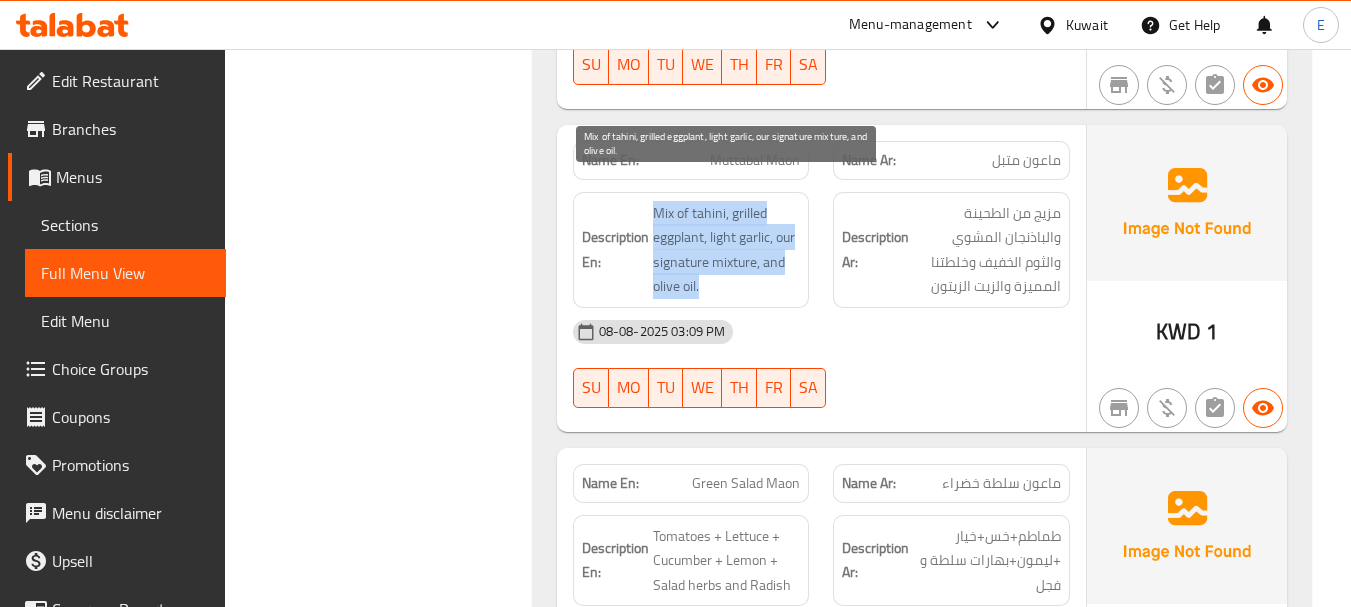 drag, startPoint x: 646, startPoint y: 186, endPoint x: 781, endPoint y: 263, distance: 155.41557 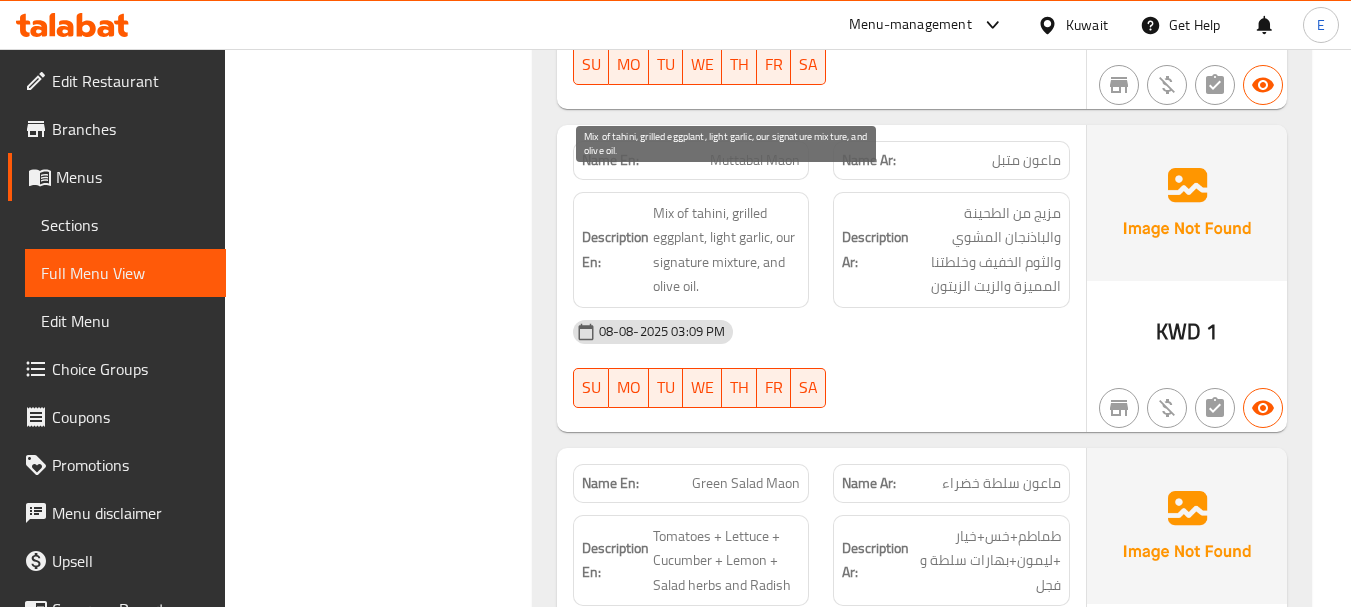 click on "Mix of tahini, grilled eggplant, light garlic, our signature mixture, and olive oil." at bounding box center [727, 250] 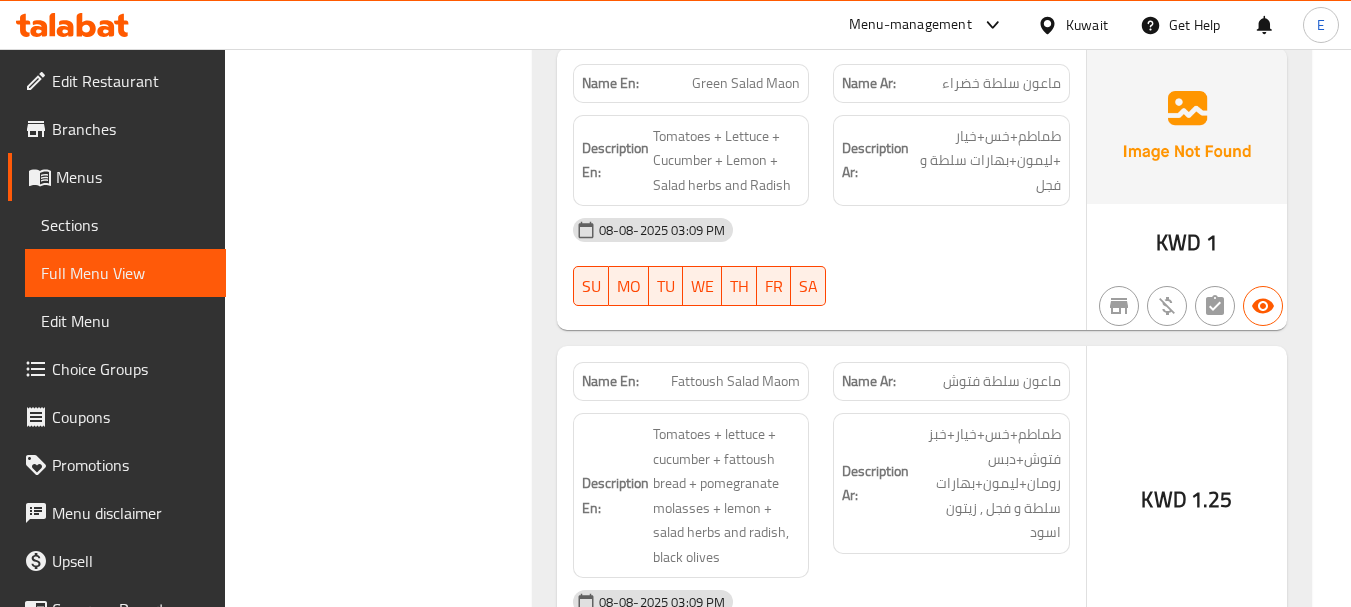 scroll, scrollTop: 7200, scrollLeft: 0, axis: vertical 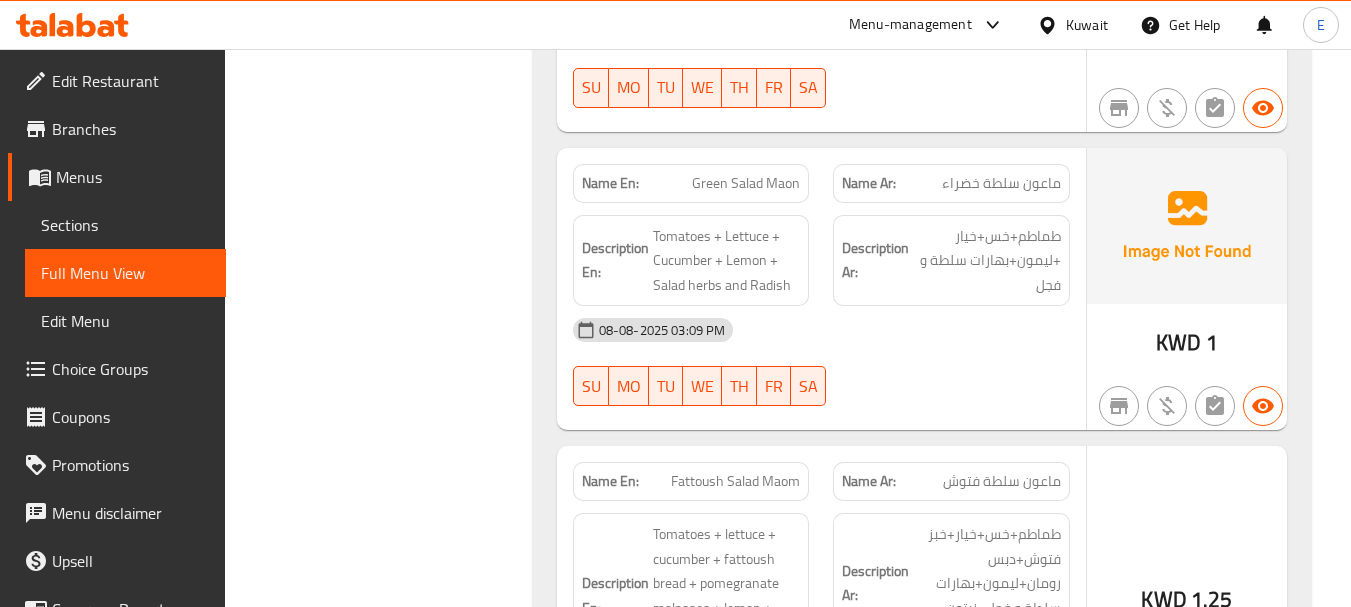 click on "ماعون سلطة خضراء" at bounding box center (995, -5884) 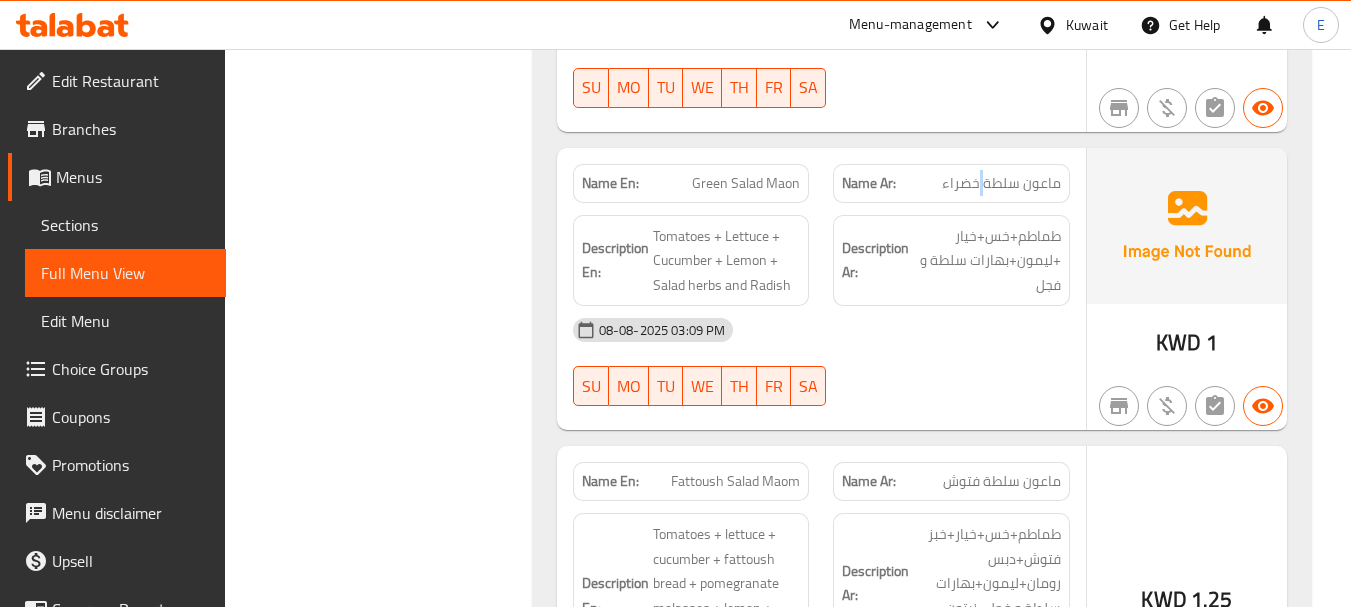 click on "ماعون سلطة خضراء" at bounding box center (995, -5884) 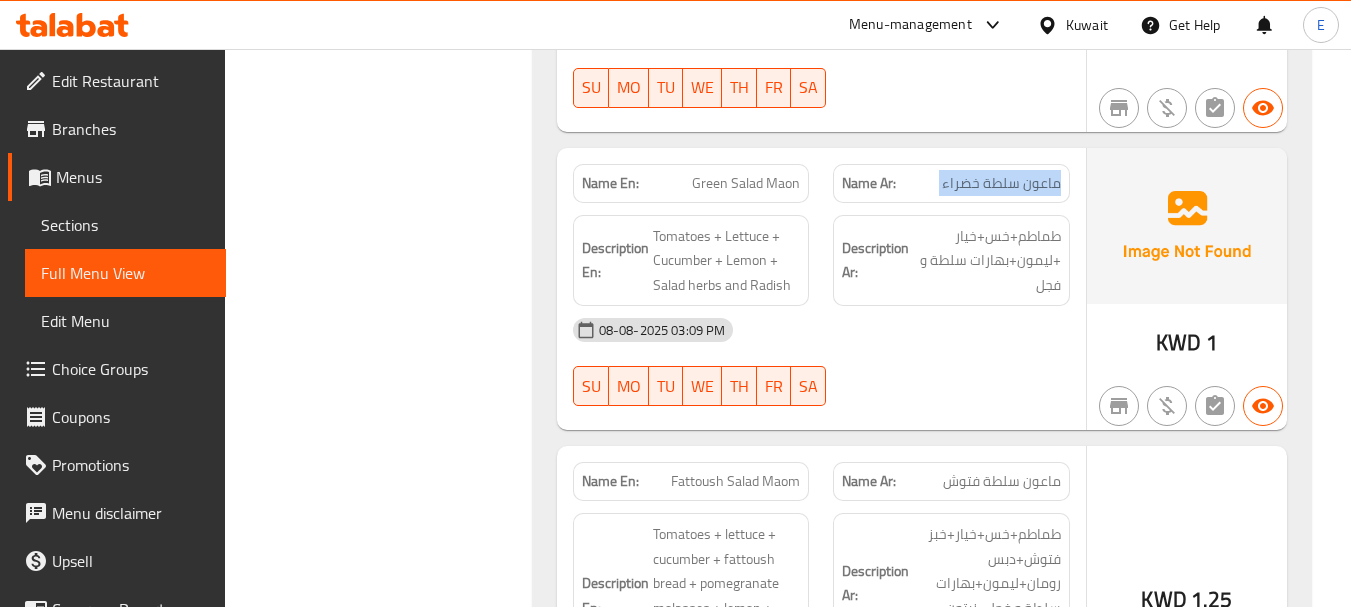 click on "ماعون سلطة خضراء" at bounding box center [995, -5884] 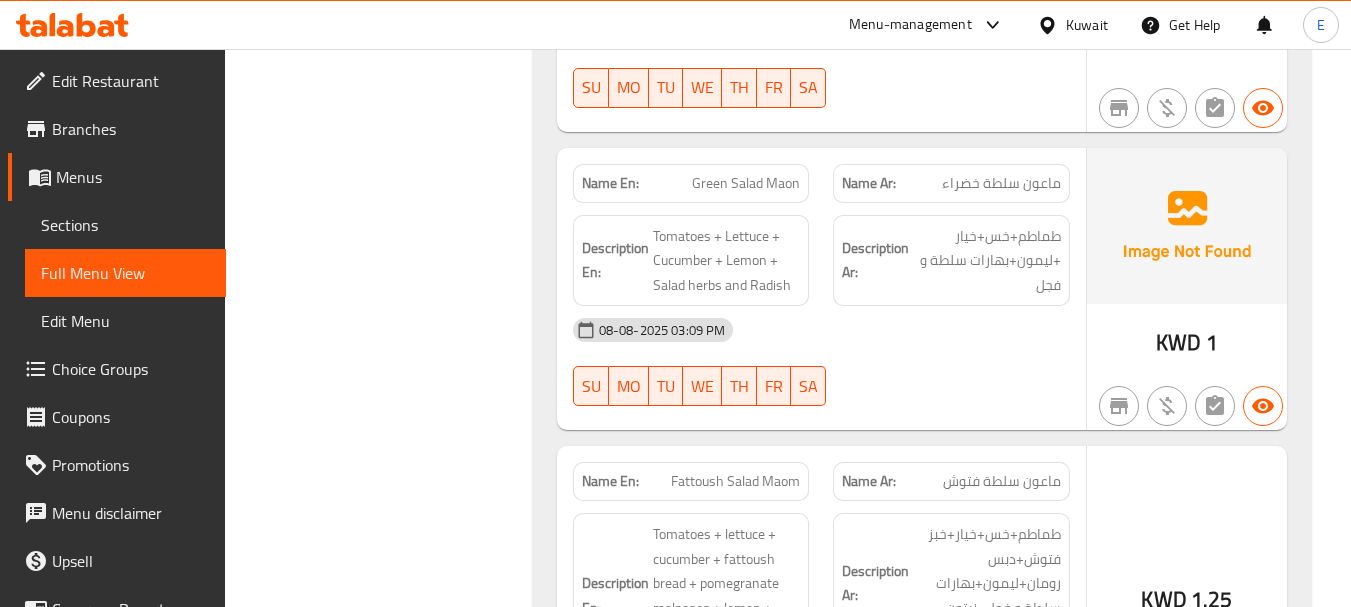 click on "Green Salad Maon" at bounding box center (727, -5884) 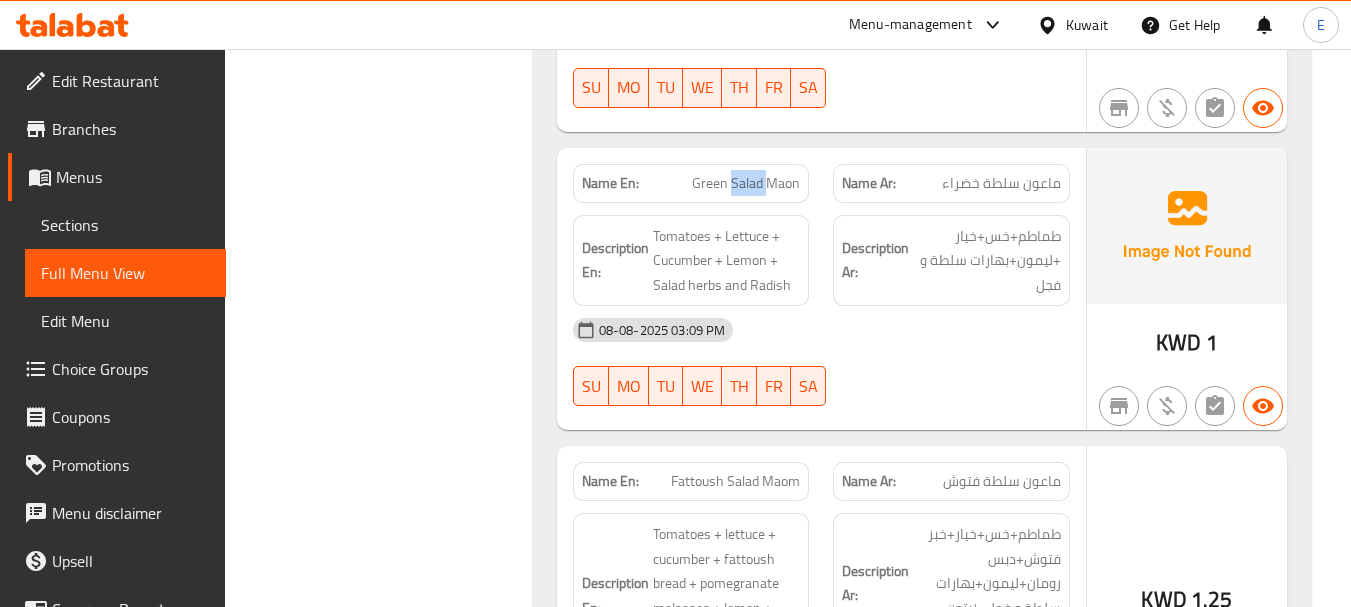 click on "Green Salad Maon" at bounding box center [727, -5884] 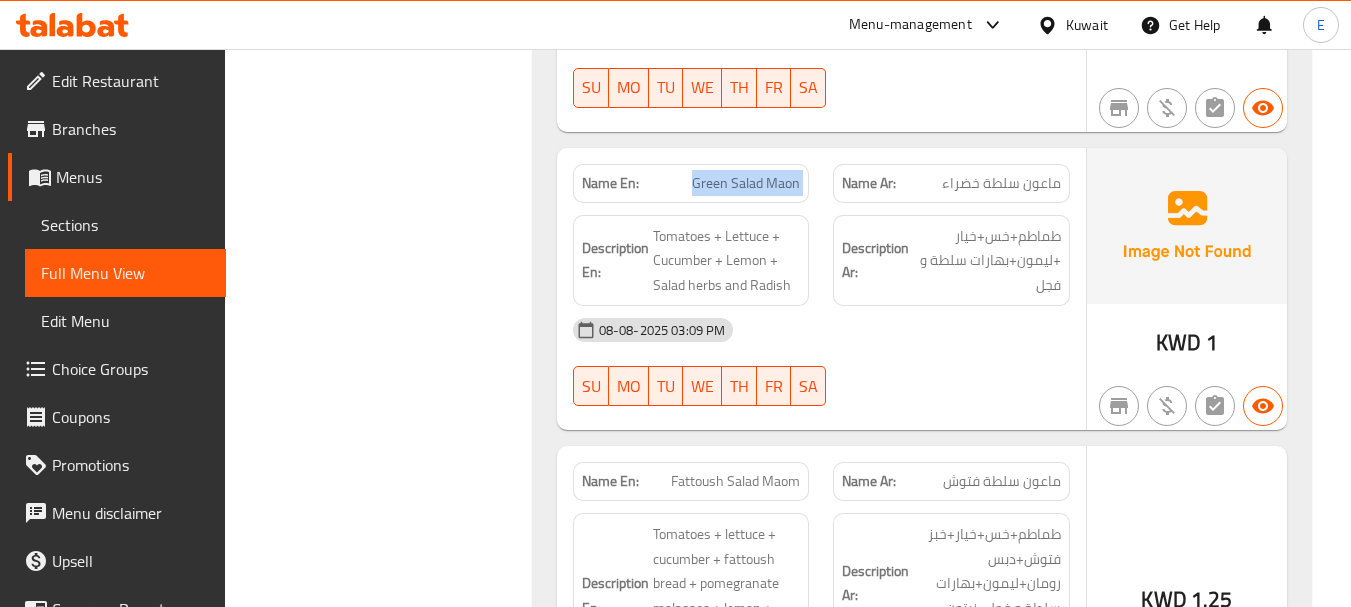 click on "Green Salad Maon" at bounding box center [727, -5884] 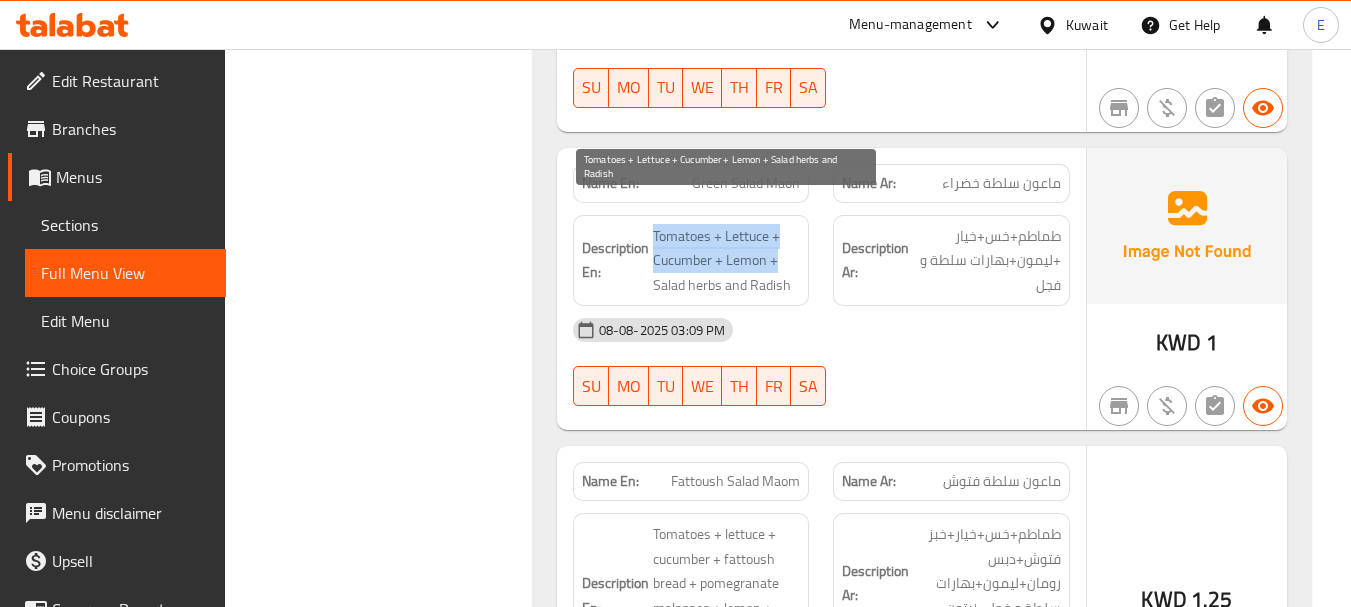 drag, startPoint x: 650, startPoint y: 197, endPoint x: 788, endPoint y: 227, distance: 141.22322 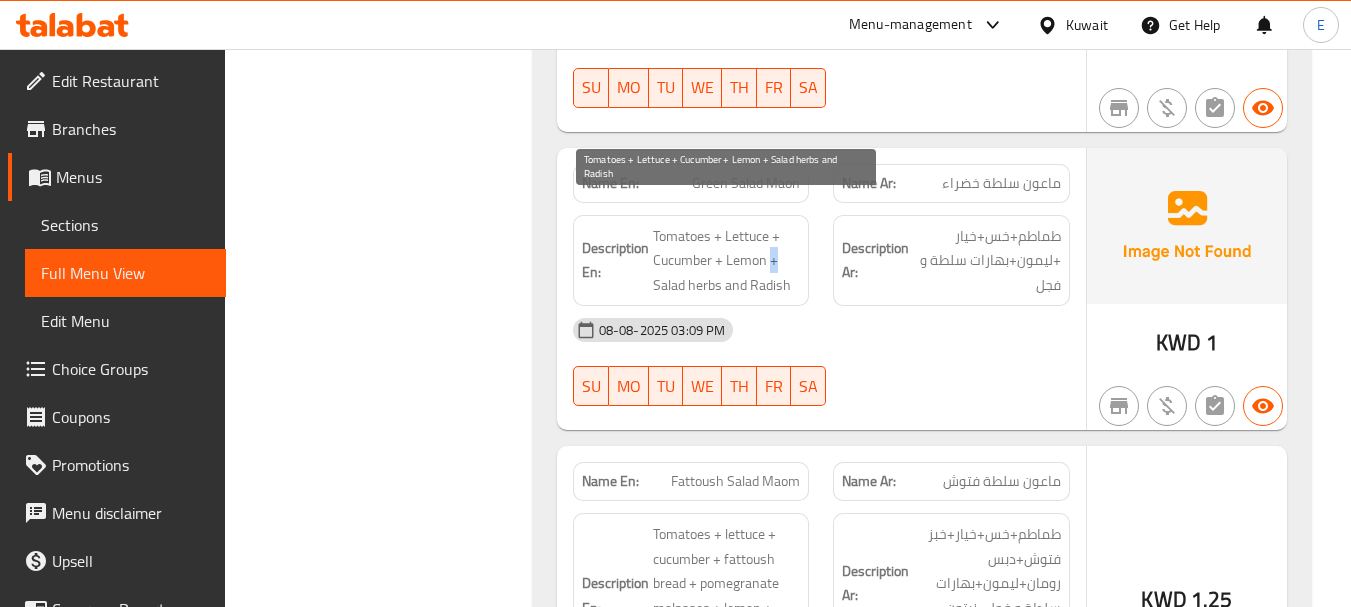 click on "Tomatoes + Lettuce + Cucumber + Lemon + Salad herbs and Radish" at bounding box center (727, 261) 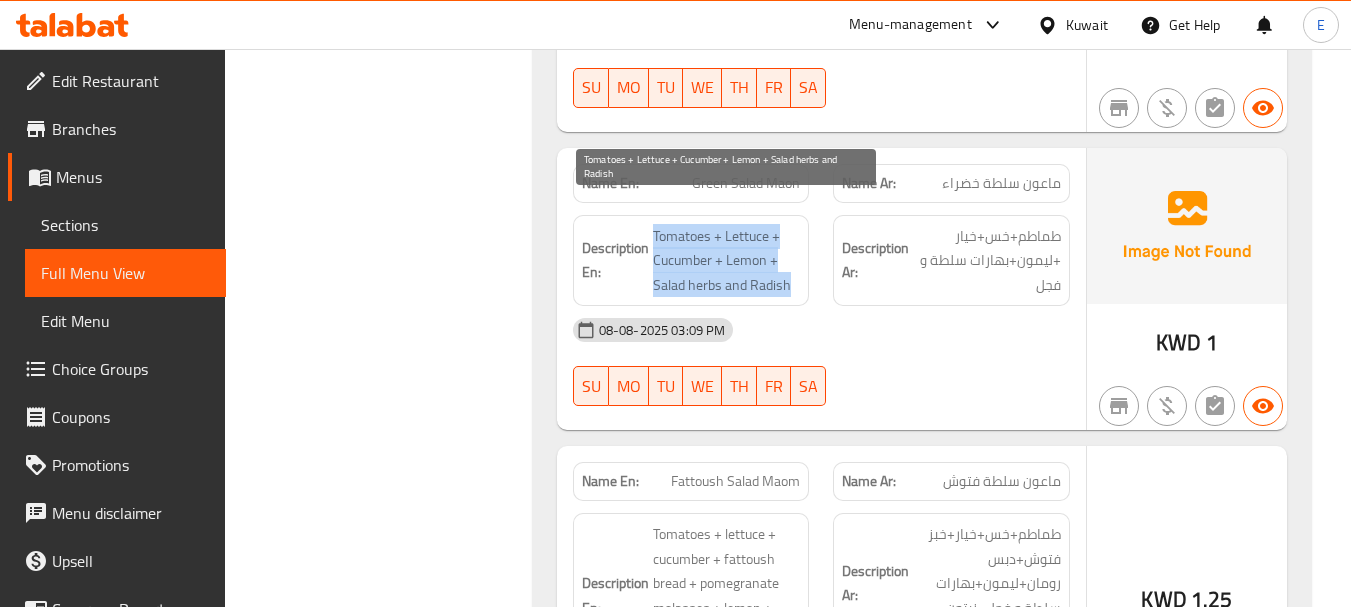 click on "Tomatoes + Lettuce + Cucumber + Lemon + Salad herbs and Radish" at bounding box center [727, 261] 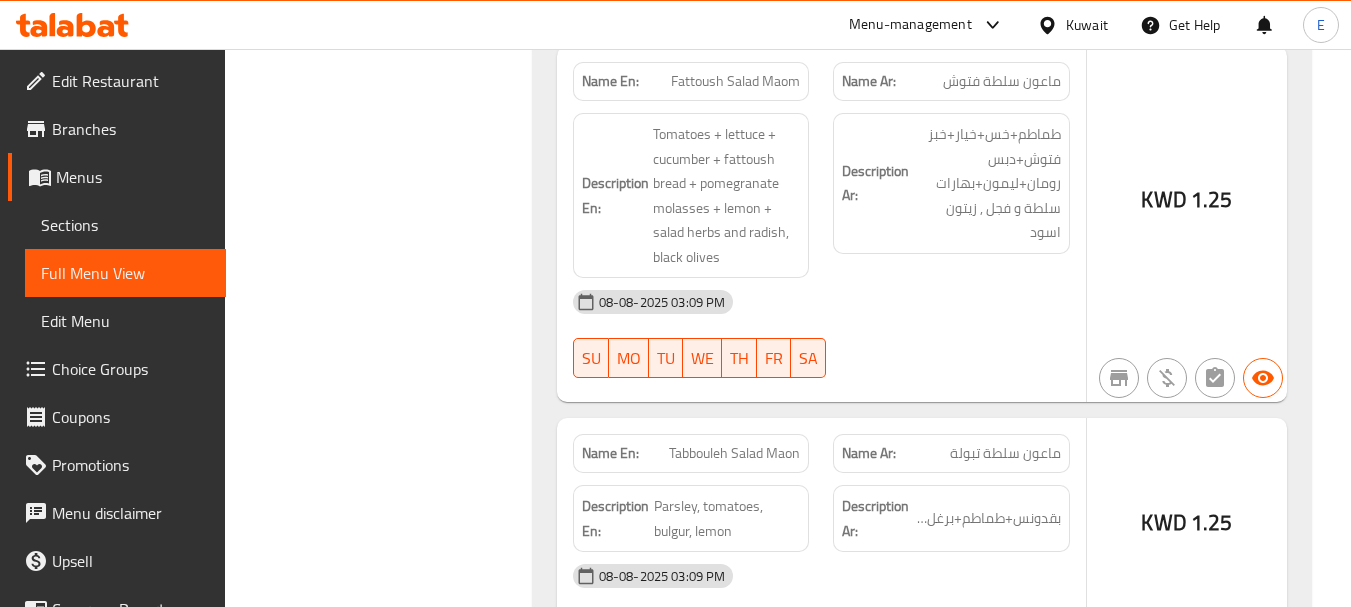 scroll, scrollTop: 7500, scrollLeft: 0, axis: vertical 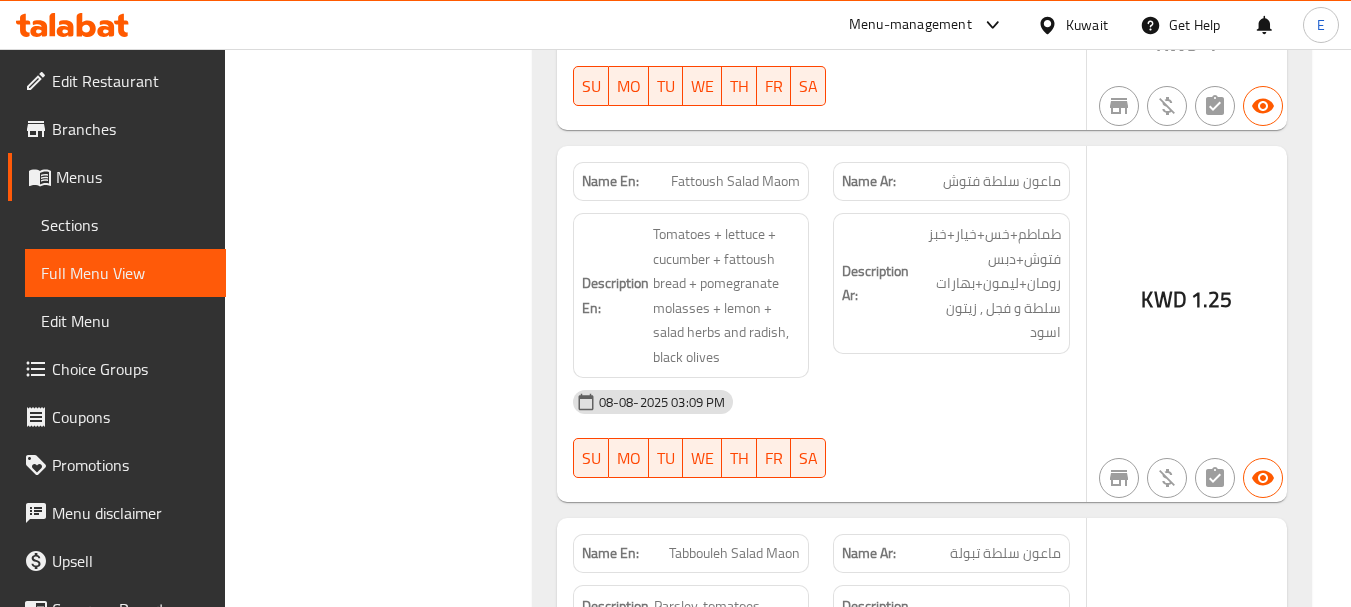click on "ماعون سلطة فتوش" at bounding box center (998, -5714) 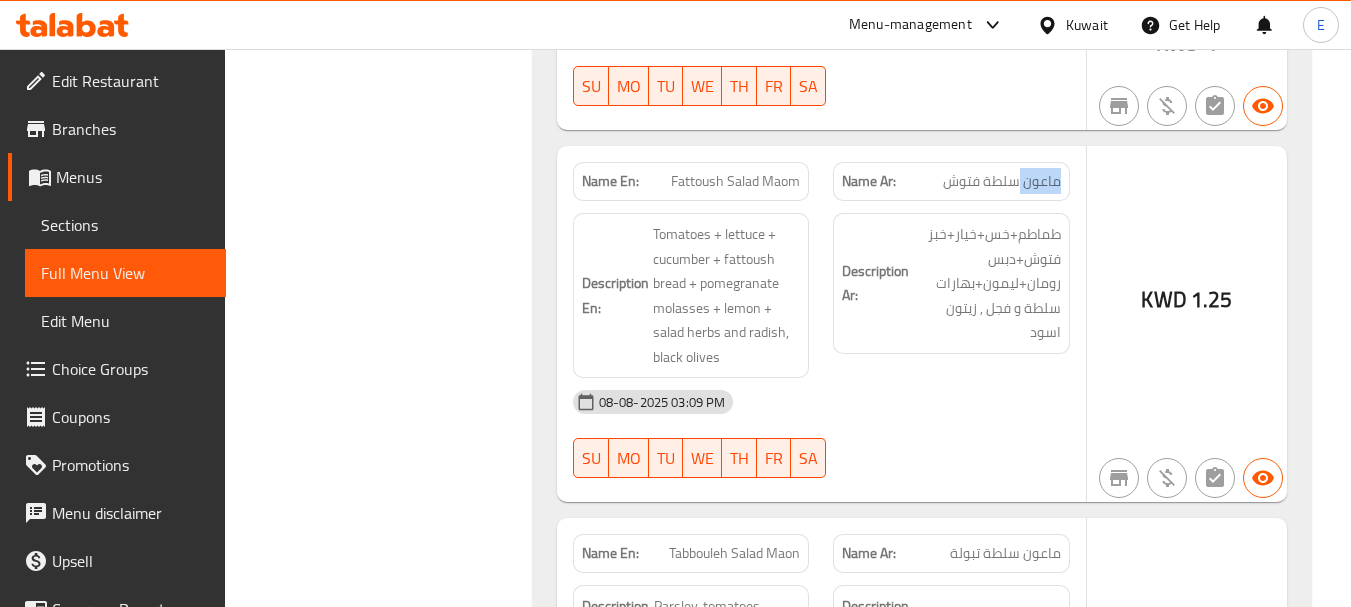 click on "ماعون سلطة فتوش" at bounding box center [998, -5714] 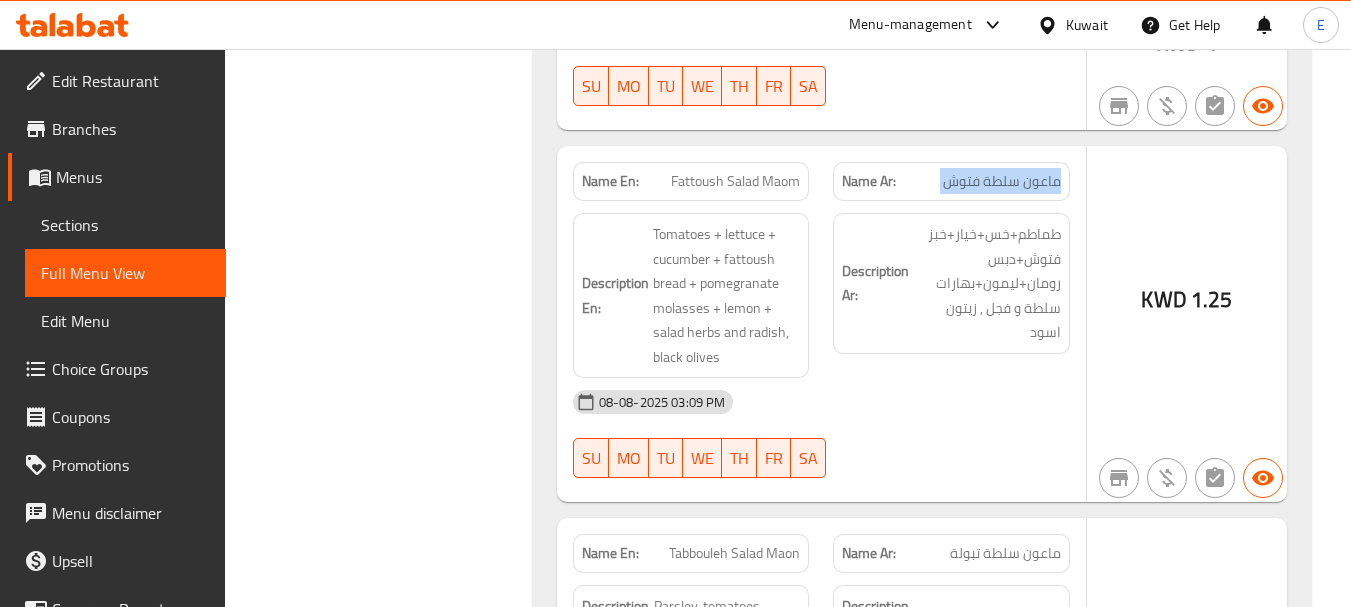 click on "ماعون سلطة فتوش" at bounding box center [998, -5714] 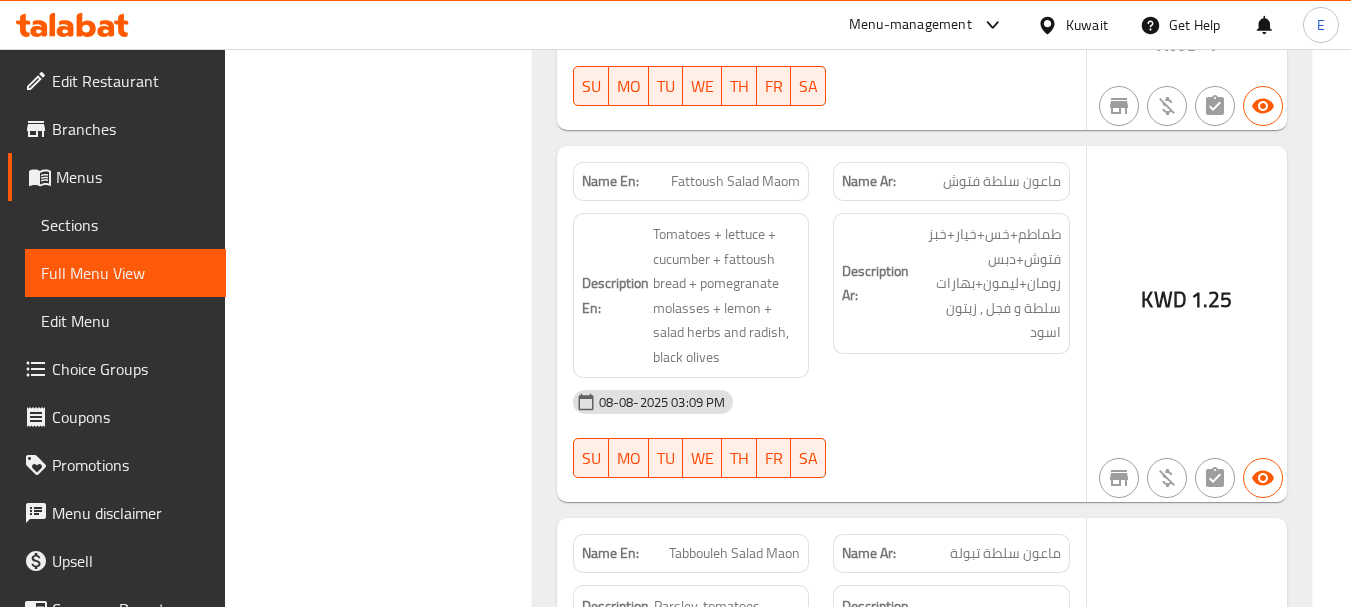 click on "Fattoush Salad Maom" at bounding box center [726, -5714] 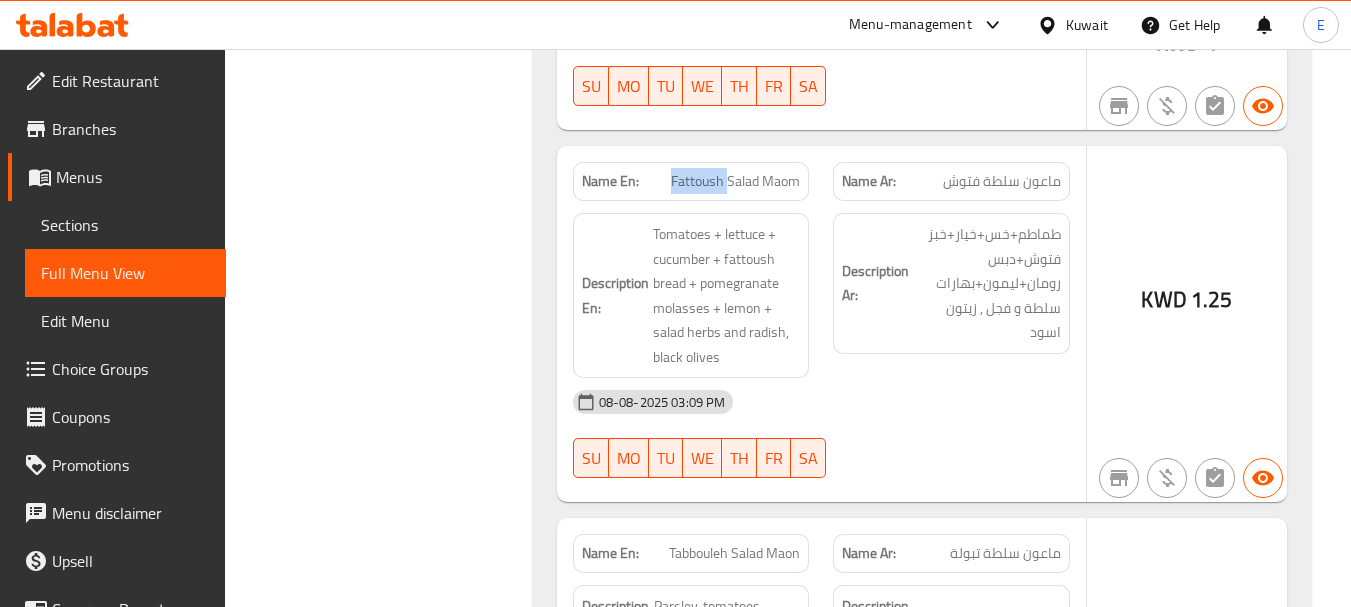 click on "Fattoush Salad Maom" at bounding box center [726, -5714] 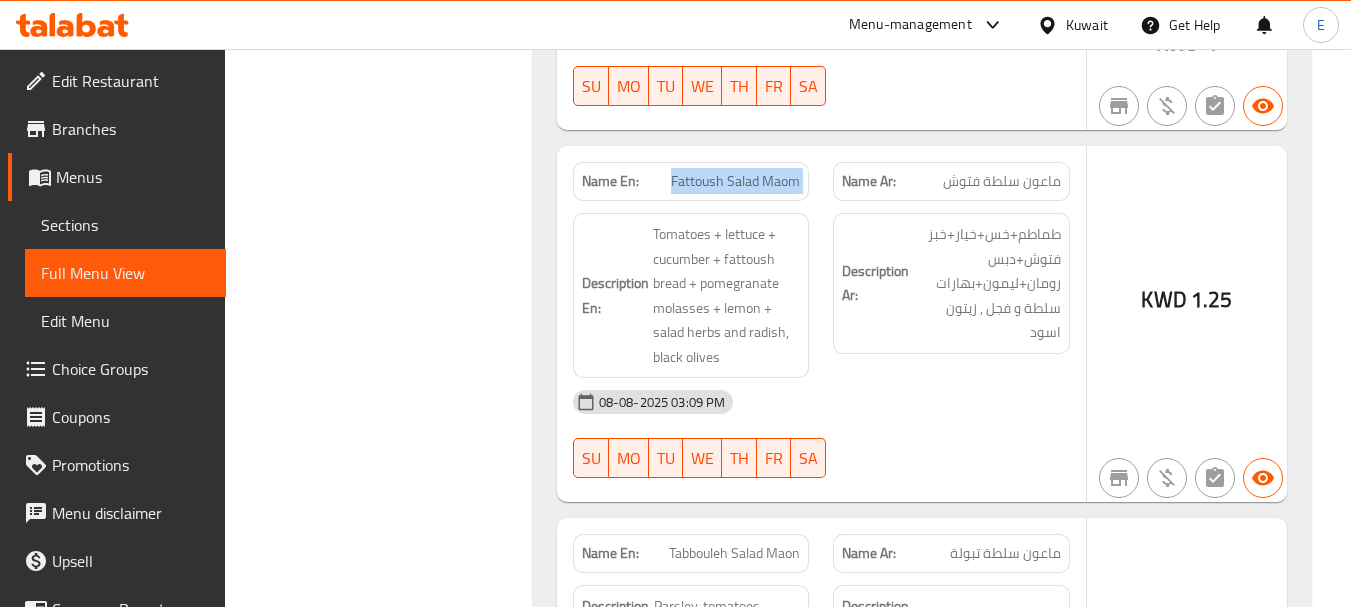 click on "Fattoush Salad Maom" at bounding box center (726, -5714) 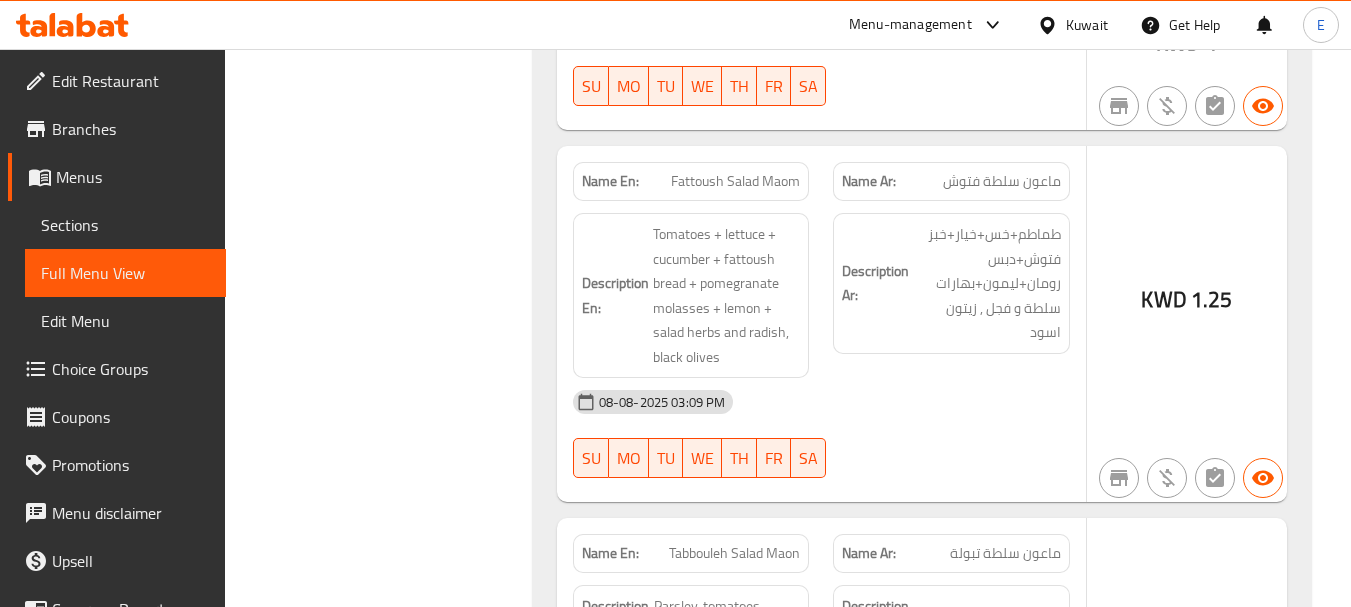 click on "08-08-2025 03:09 PM" at bounding box center (821, -5371) 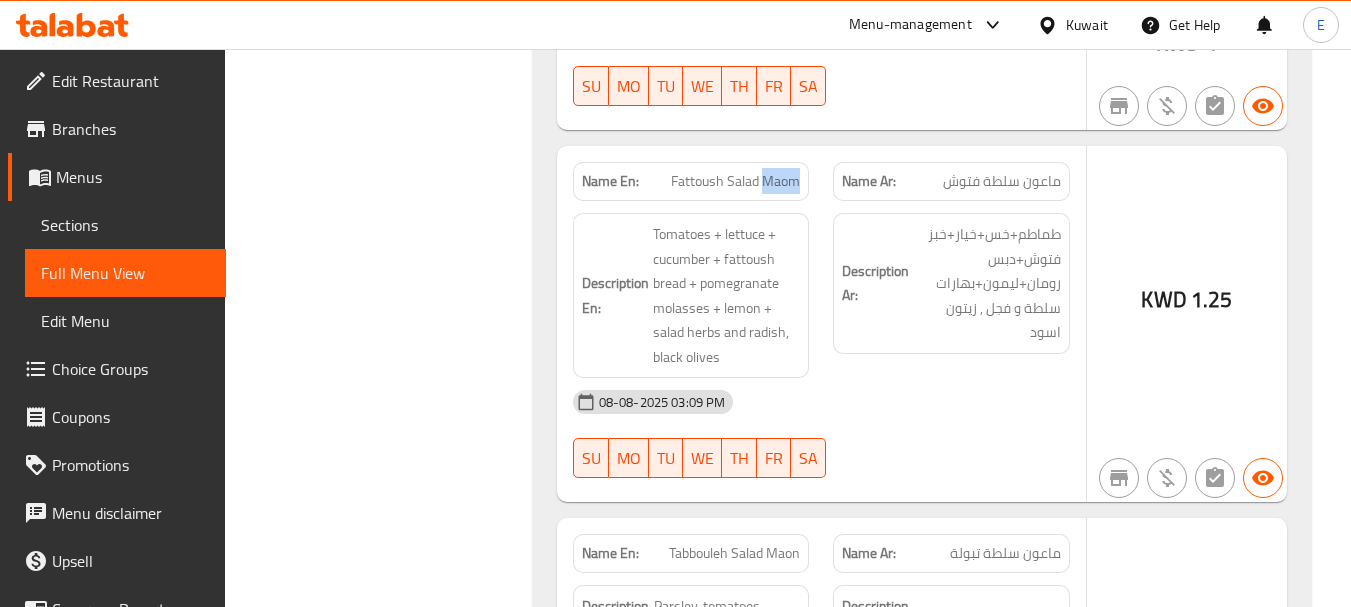 click on "Fattoush Salad Maom" at bounding box center [726, -5714] 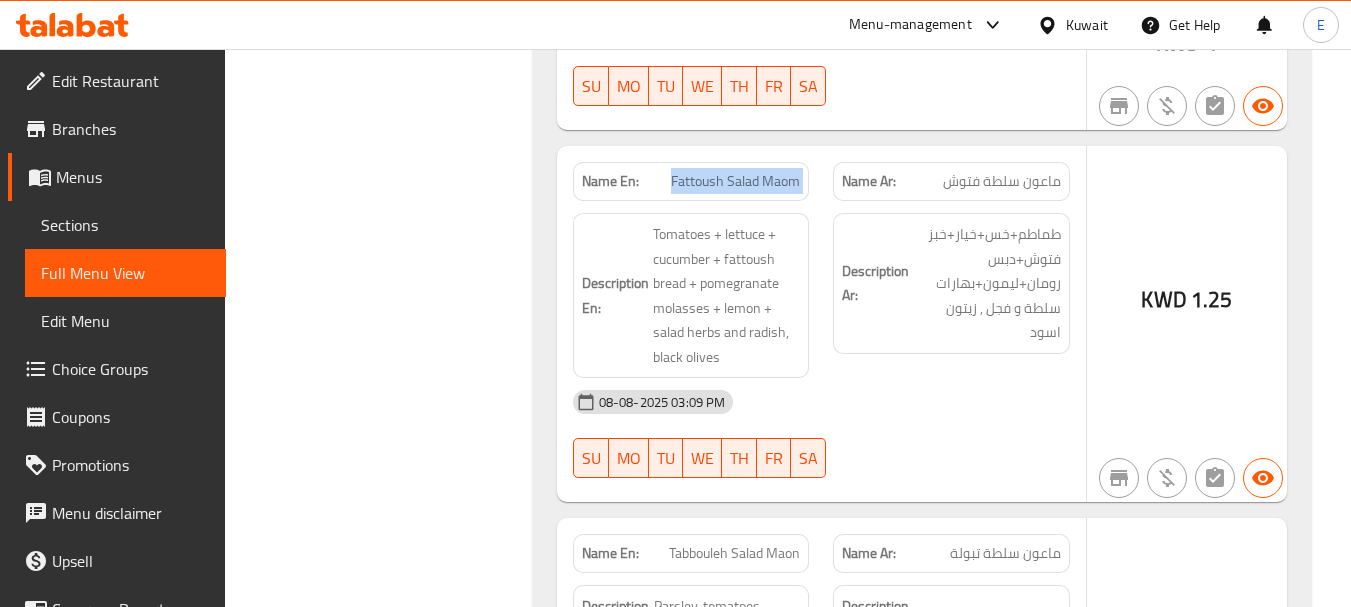 click on "Fattoush Salad Maom" at bounding box center [726, -5714] 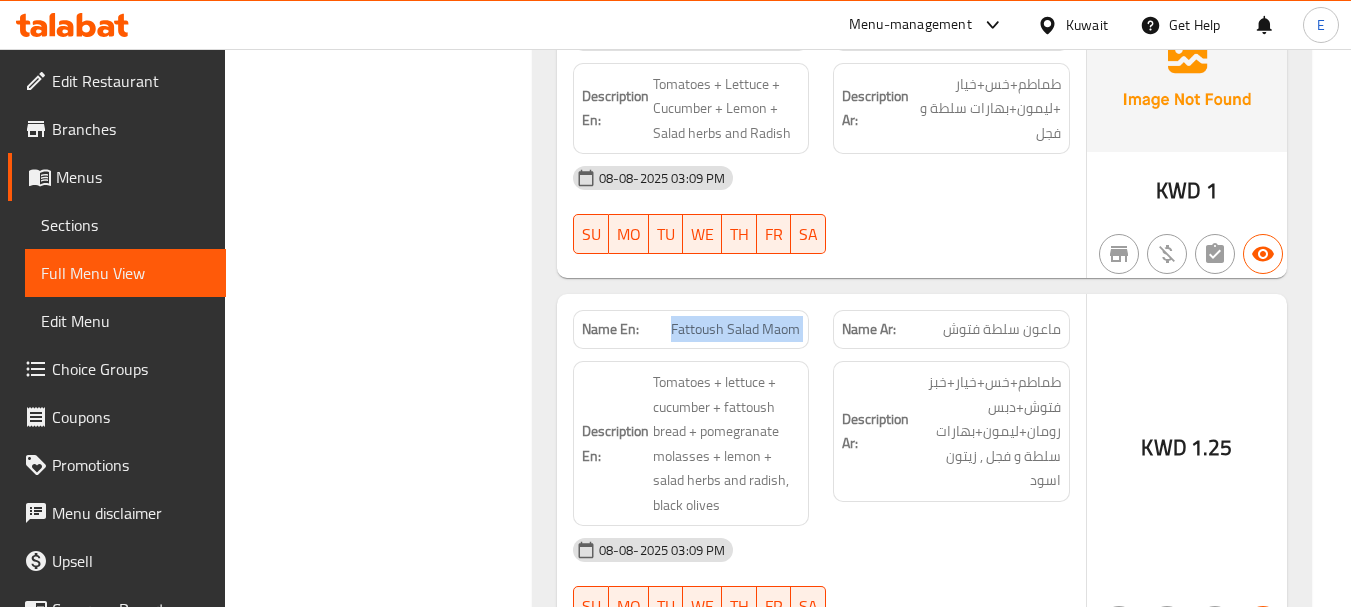 scroll, scrollTop: 7400, scrollLeft: 0, axis: vertical 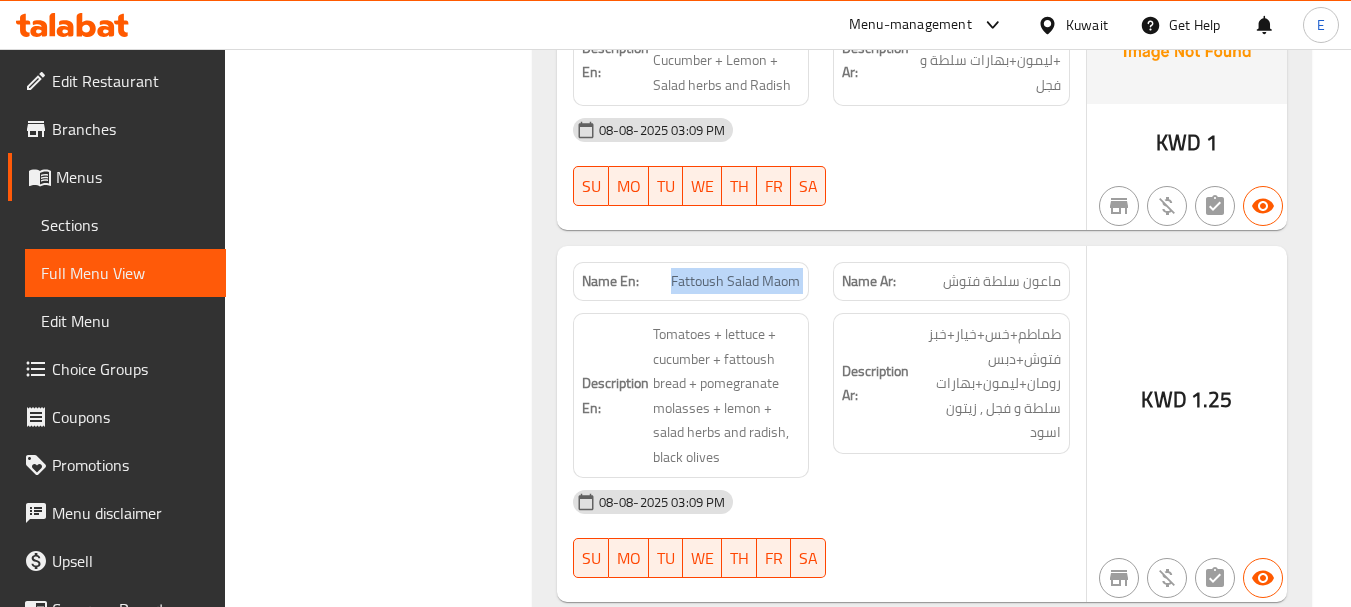 click on "Name En: Fattoush Salad Maom" at bounding box center (691, -5614) 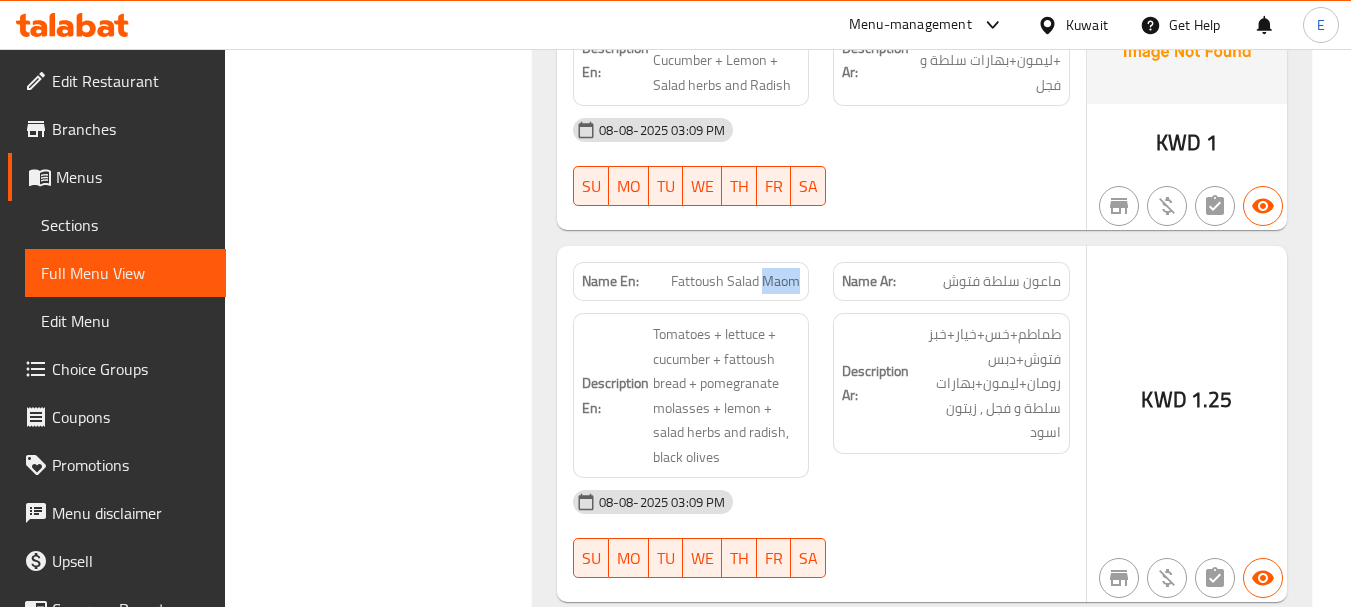 click on "Name En: Fattoush Salad Maom" at bounding box center (691, -5614) 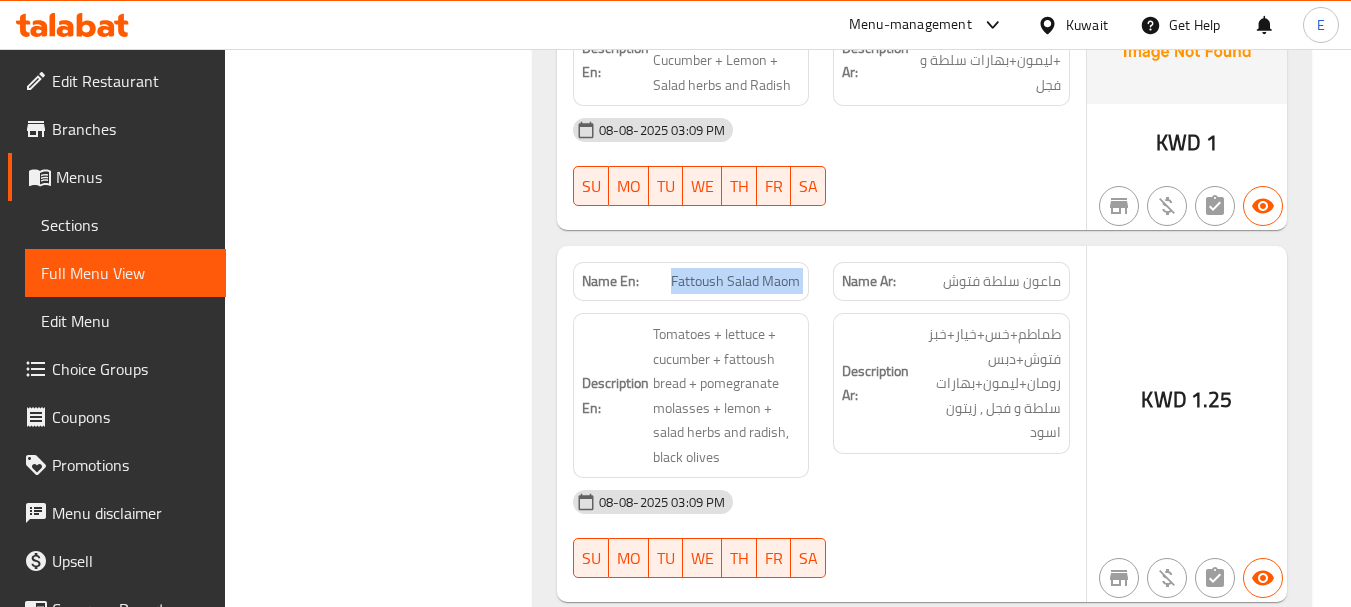 click on "Name En: Fattoush Salad Maom" at bounding box center [691, -5614] 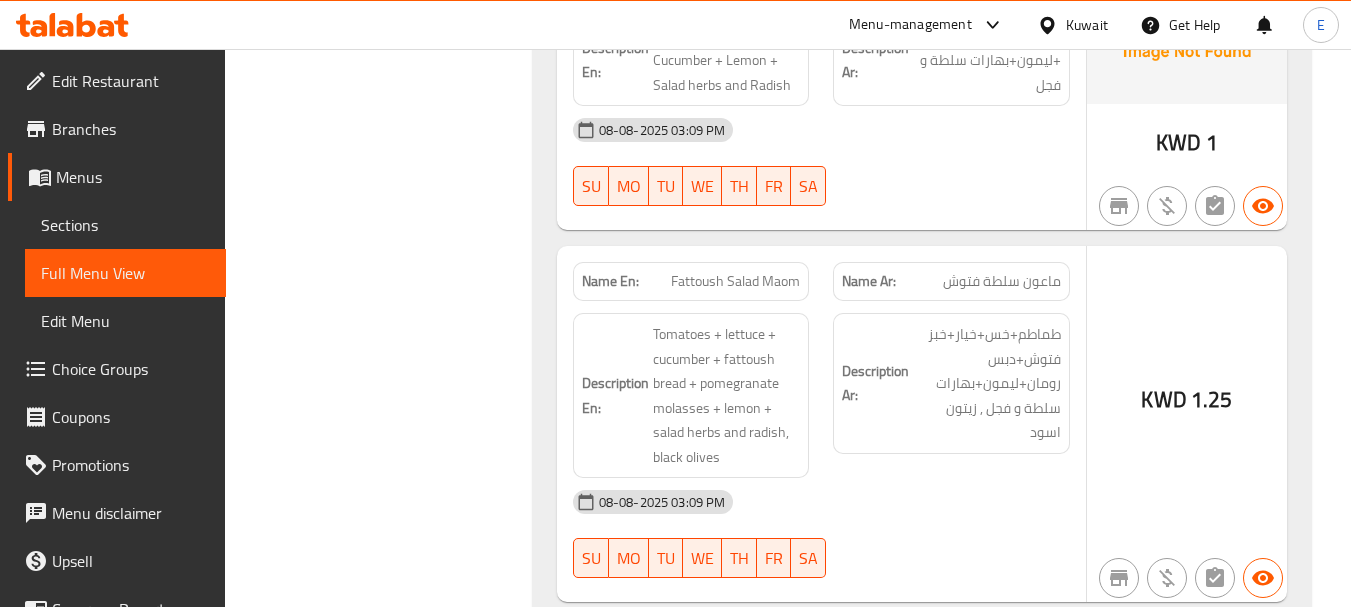 click on "Description Ar: طماطم+خس+خيار+خبز فتوش+دبس رومان+ليمون+بهارات سلطة و فجل , زيتون اسود" at bounding box center [951, -5438] 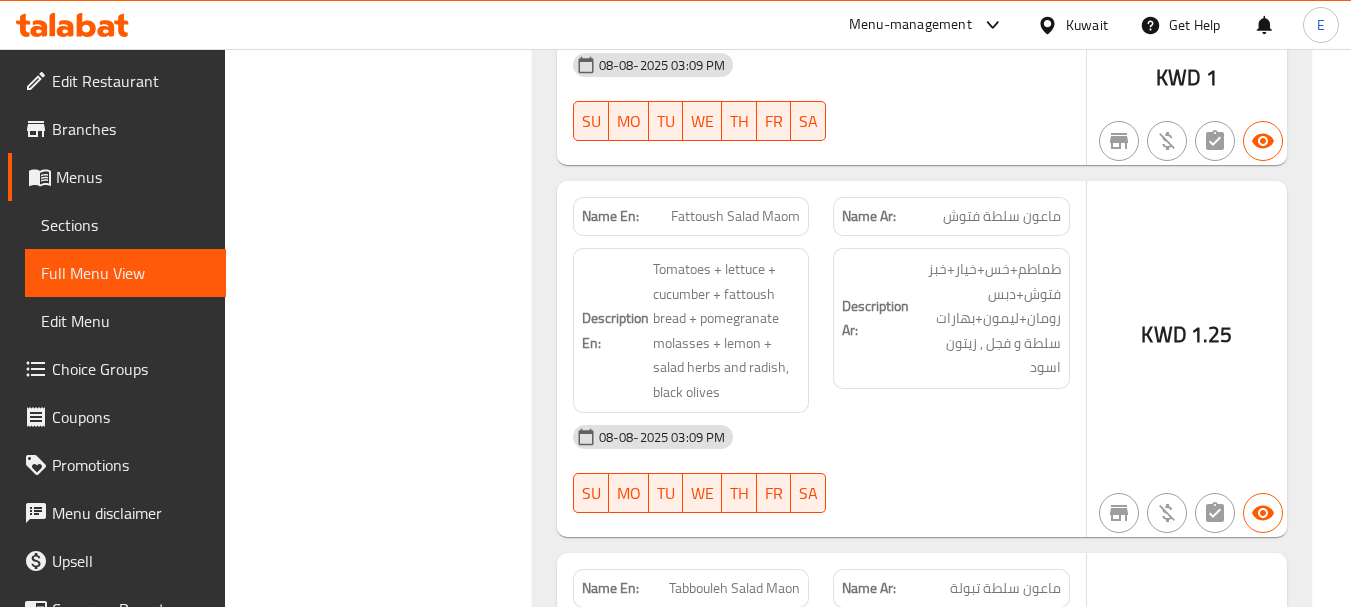 scroll, scrollTop: 7500, scrollLeft: 0, axis: vertical 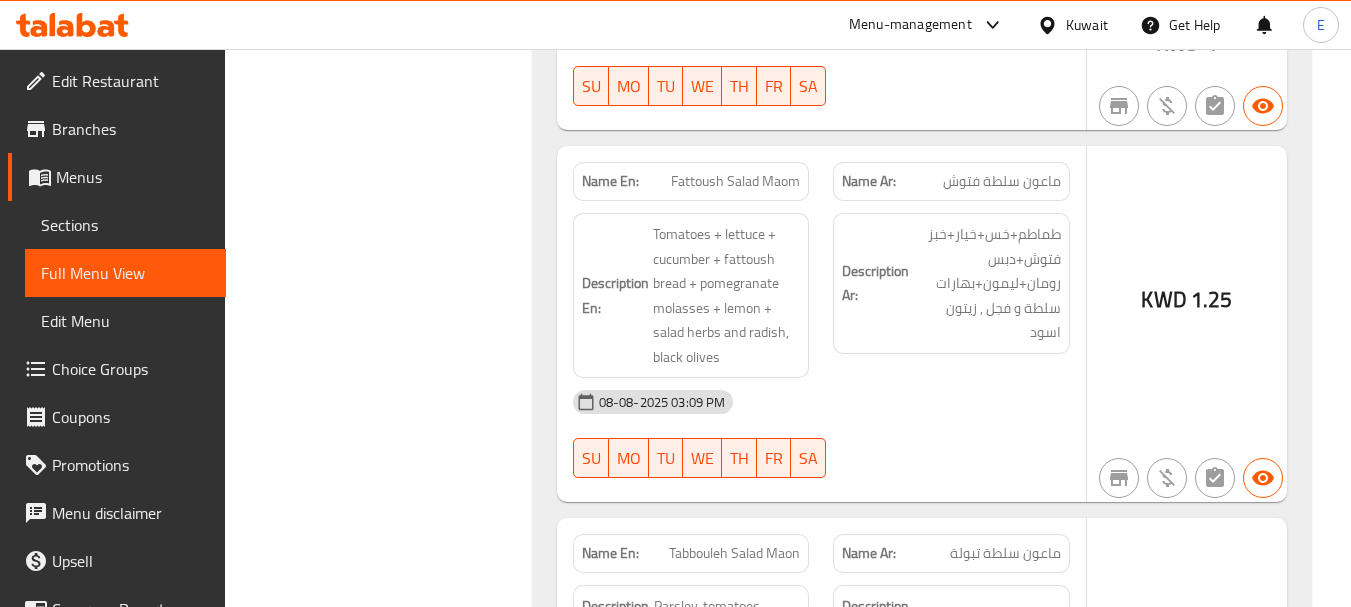 click on "ماعون سلطة فتوش" at bounding box center (998, -5714) 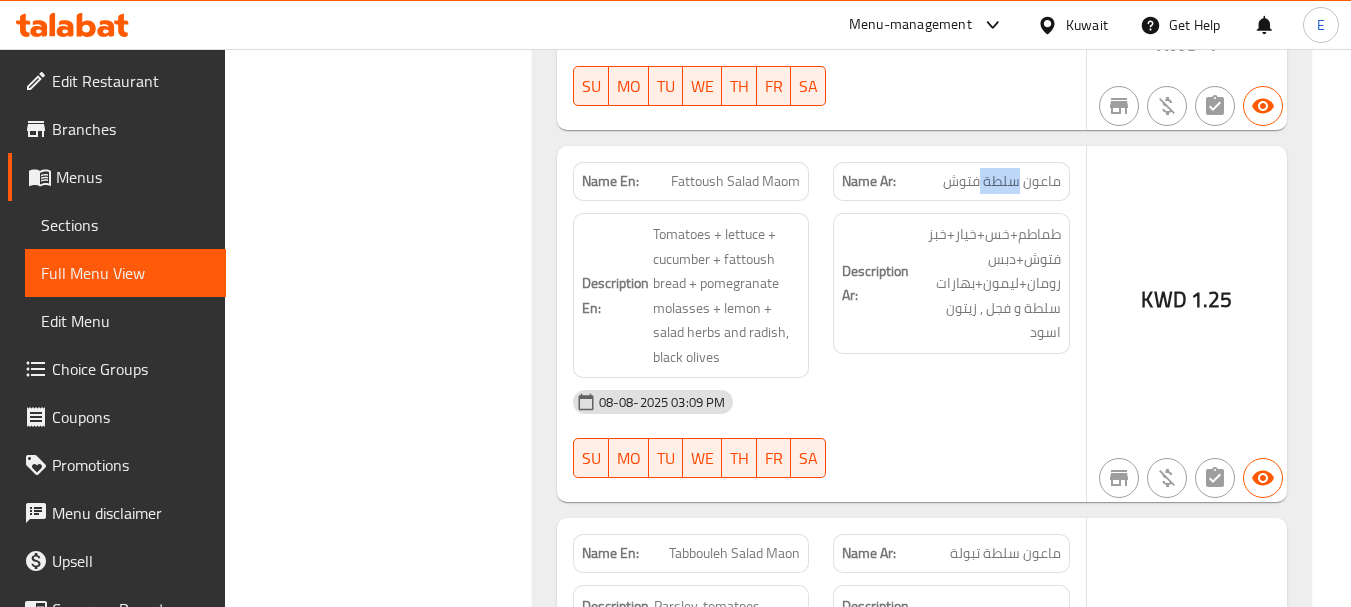 click on "ماعون سلطة فتوش" at bounding box center [998, -5714] 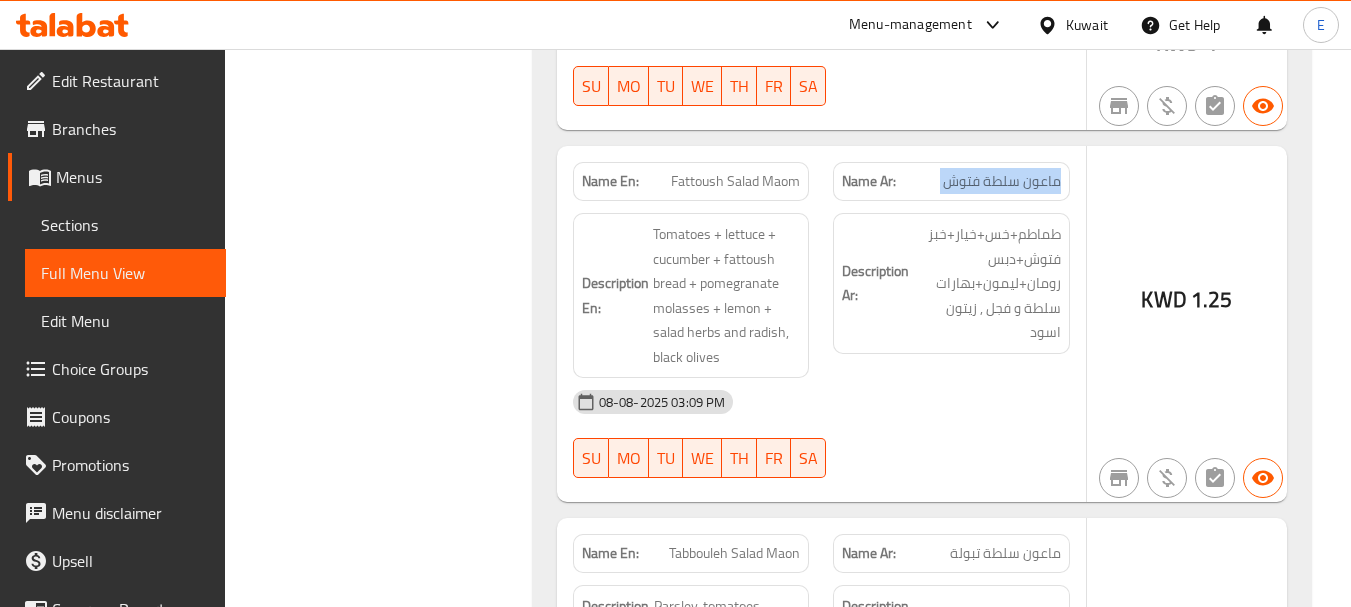 click on "ماعون سلطة فتوش" at bounding box center (998, -5714) 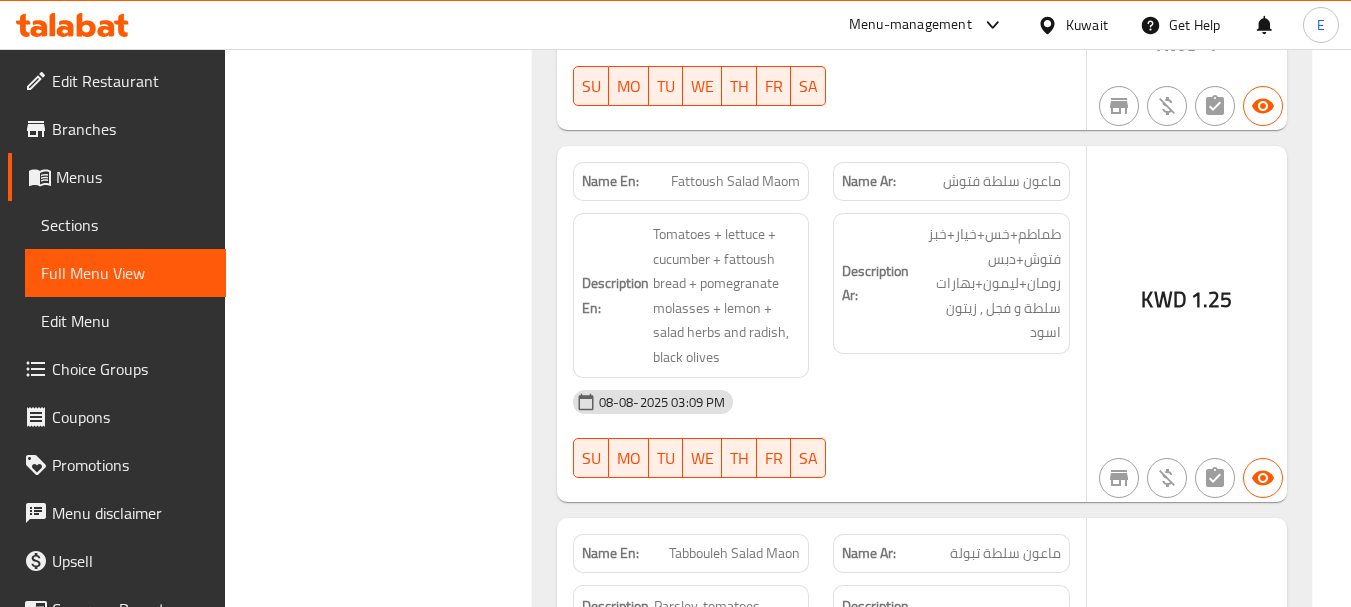 click on "Fattoush Salad Maom" at bounding box center [726, -5714] 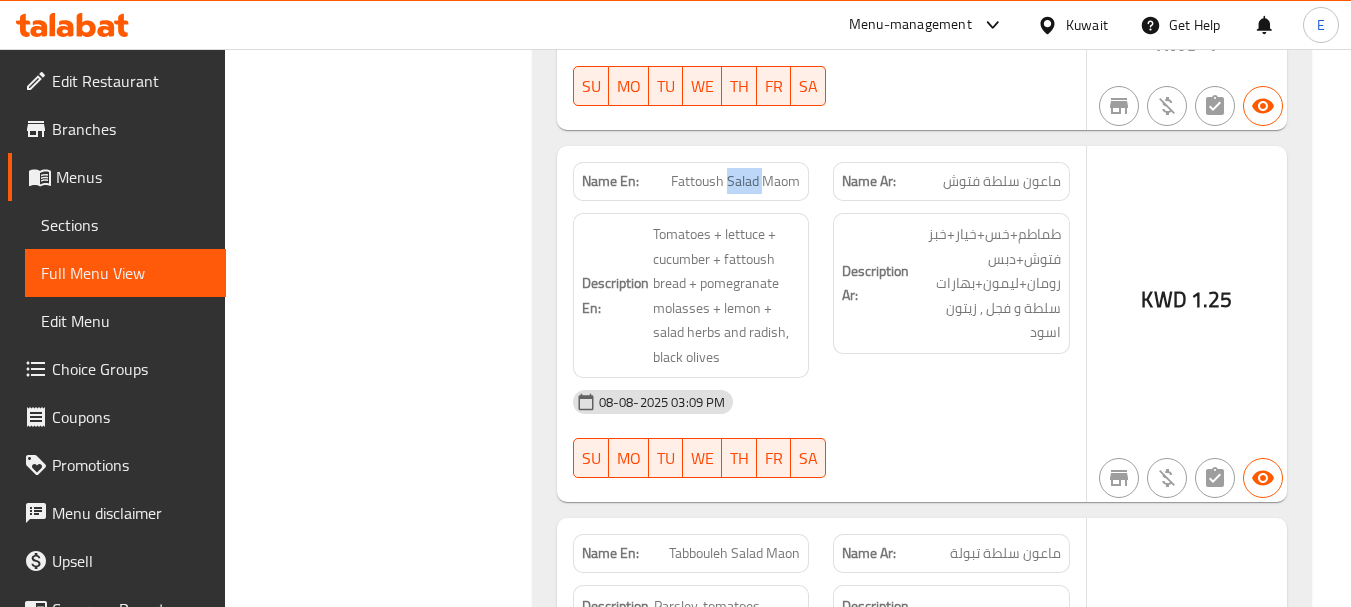 click on "Fattoush Salad Maom" at bounding box center (726, -5714) 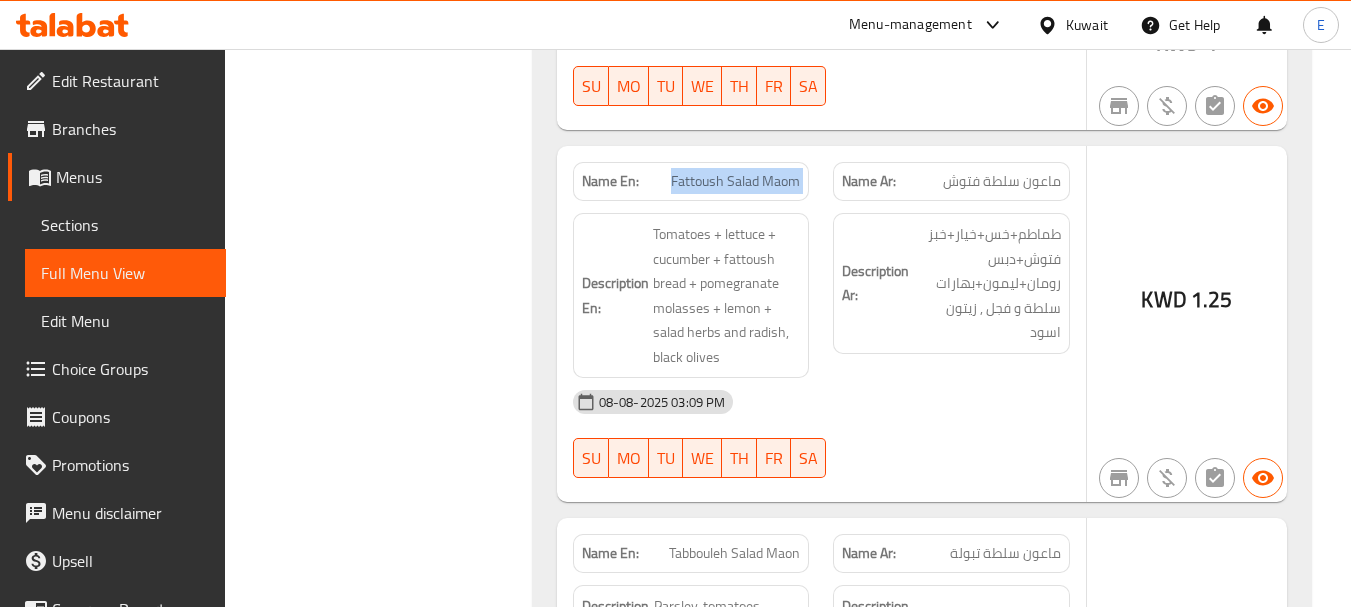 click on "Fattoush Salad Maom" at bounding box center (726, -5714) 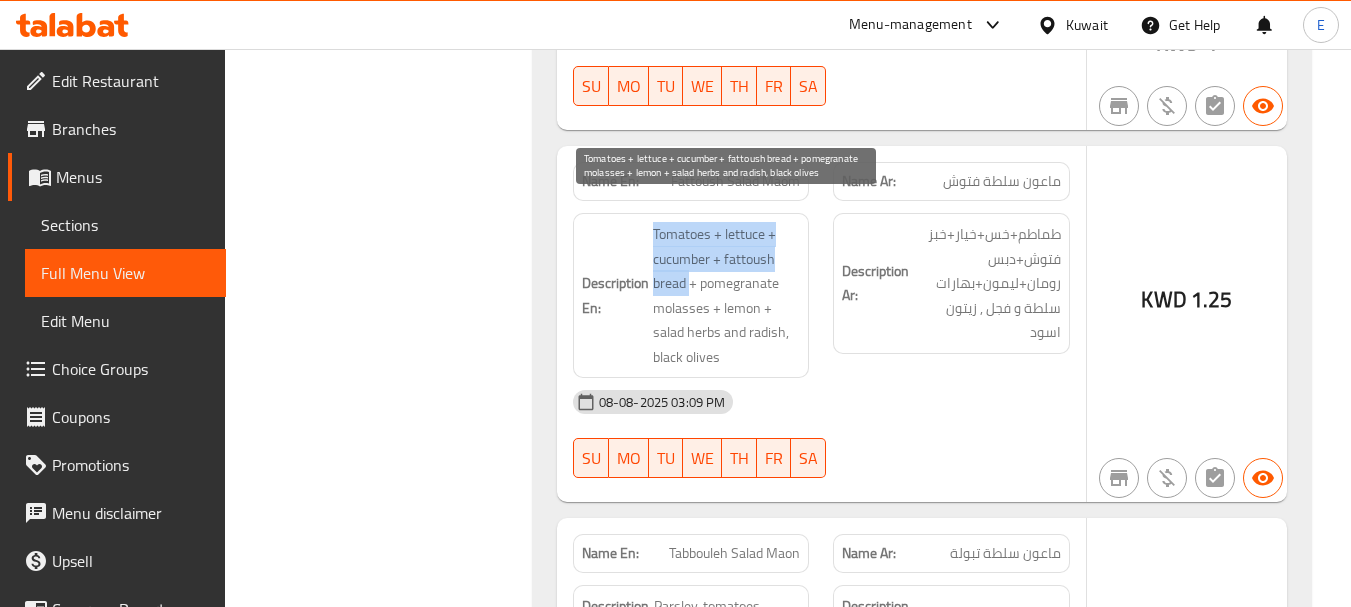 drag, startPoint x: 638, startPoint y: 209, endPoint x: 691, endPoint y: 262, distance: 74.953316 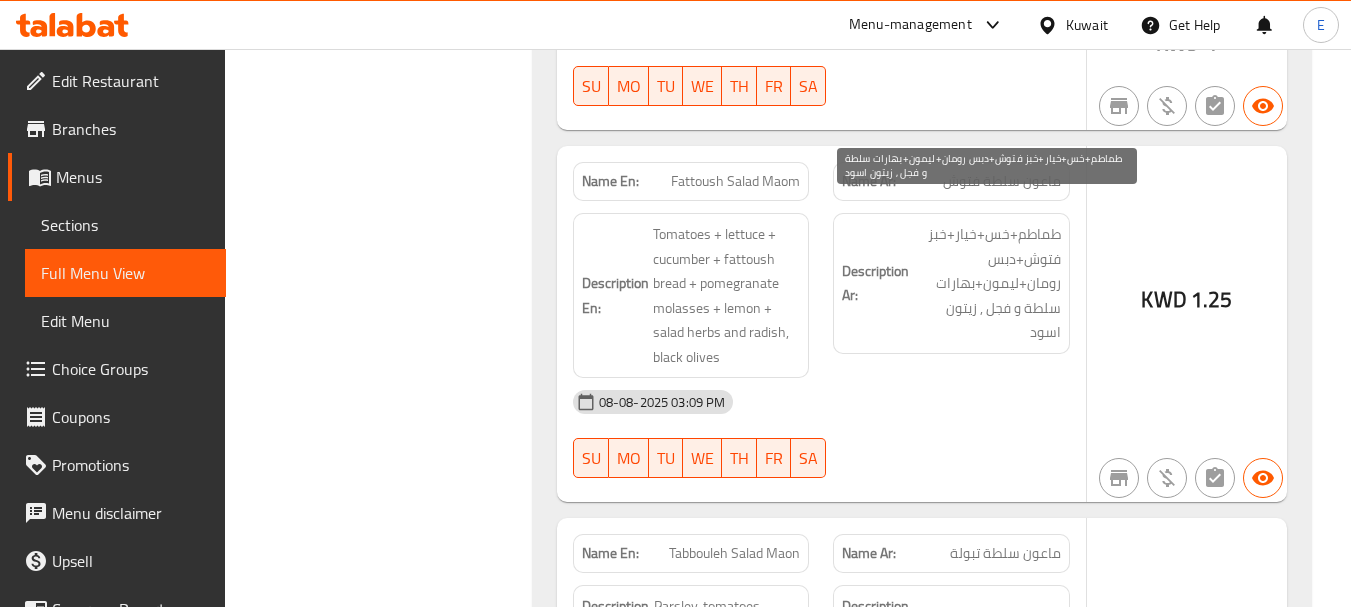 click on "طماطم+خس+خيار+خبز فتوش+دبس رومان+ليمون+بهارات سلطة و فجل , زيتون اسود" at bounding box center (987, 283) 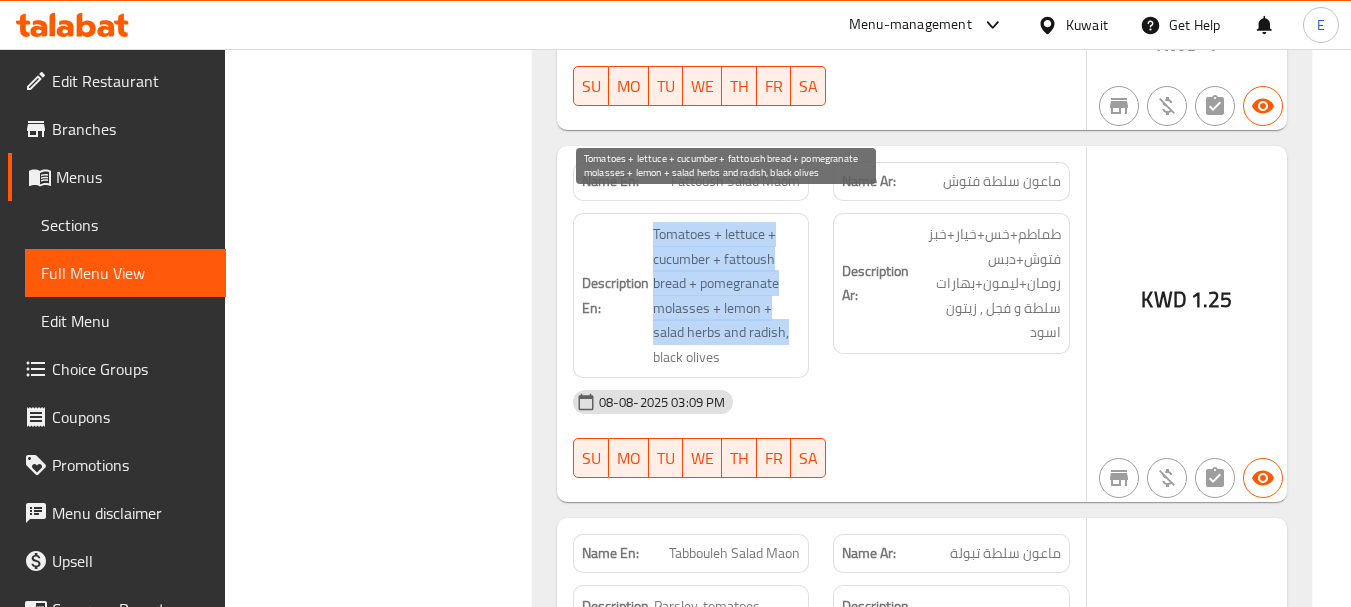 drag, startPoint x: 648, startPoint y: 213, endPoint x: 786, endPoint y: 304, distance: 165.30275 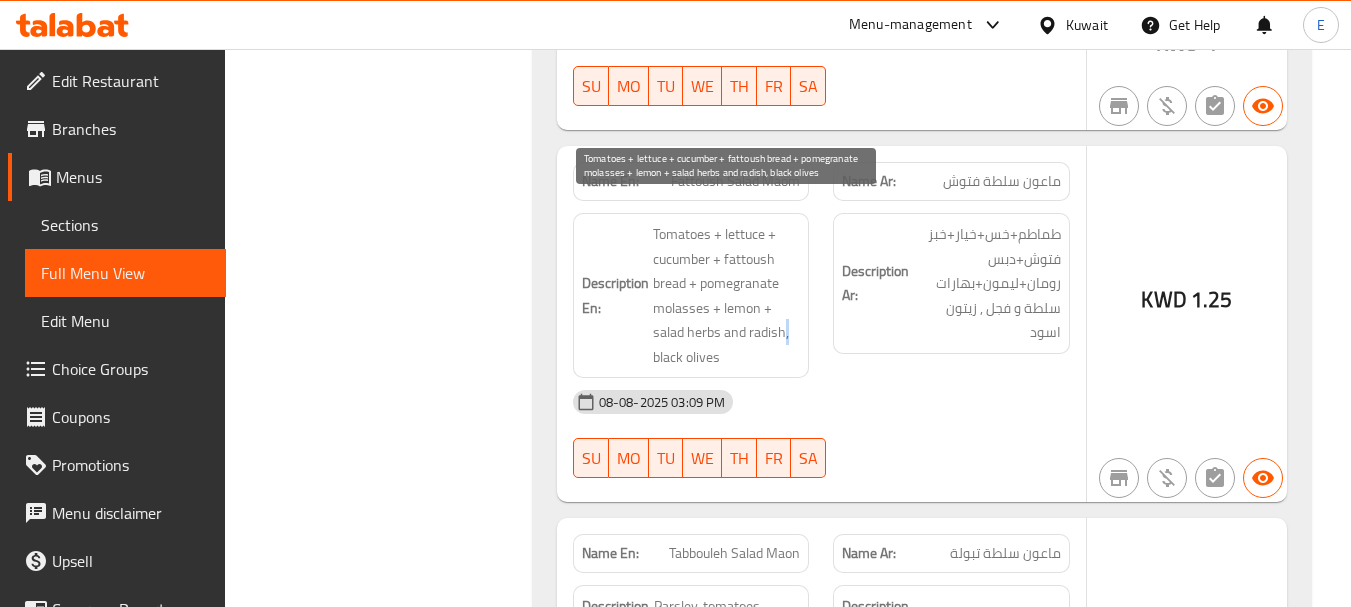 click on "Tomatoes + lettuce + cucumber + fattoush bread + pomegranate molasses + lemon + salad herbs and radish, black olives" at bounding box center (727, 295) 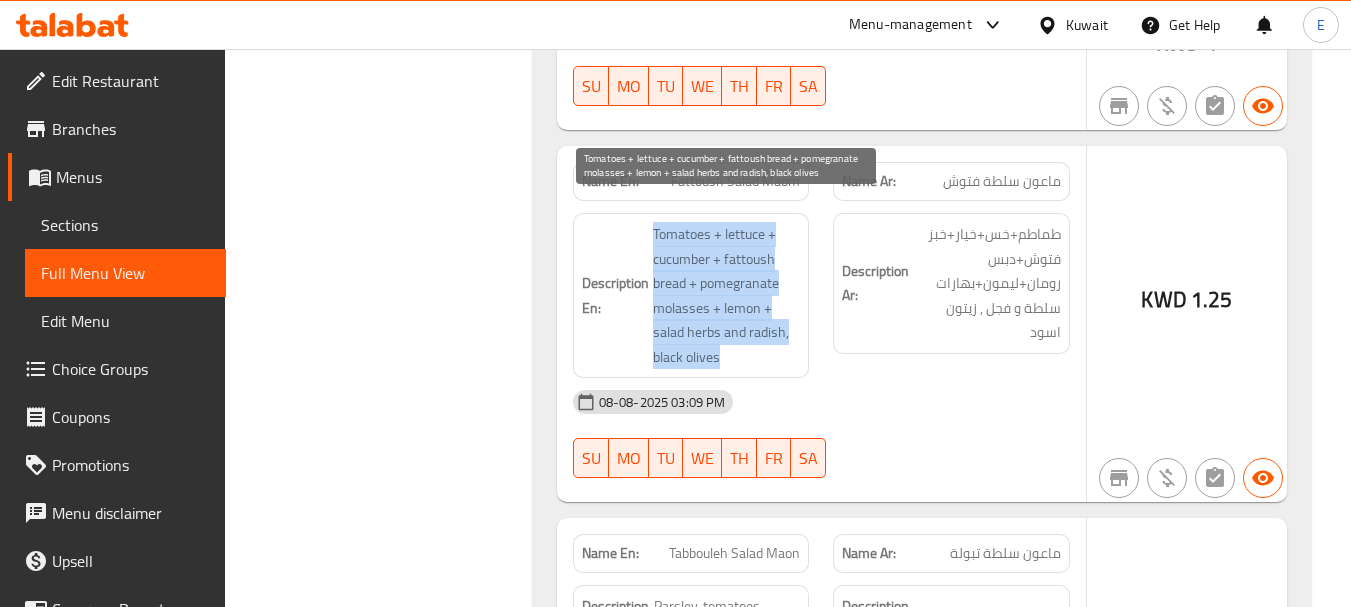 click on "Tomatoes + lettuce + cucumber + fattoush bread + pomegranate molasses + lemon + salad herbs and radish, black olives" at bounding box center [727, 295] 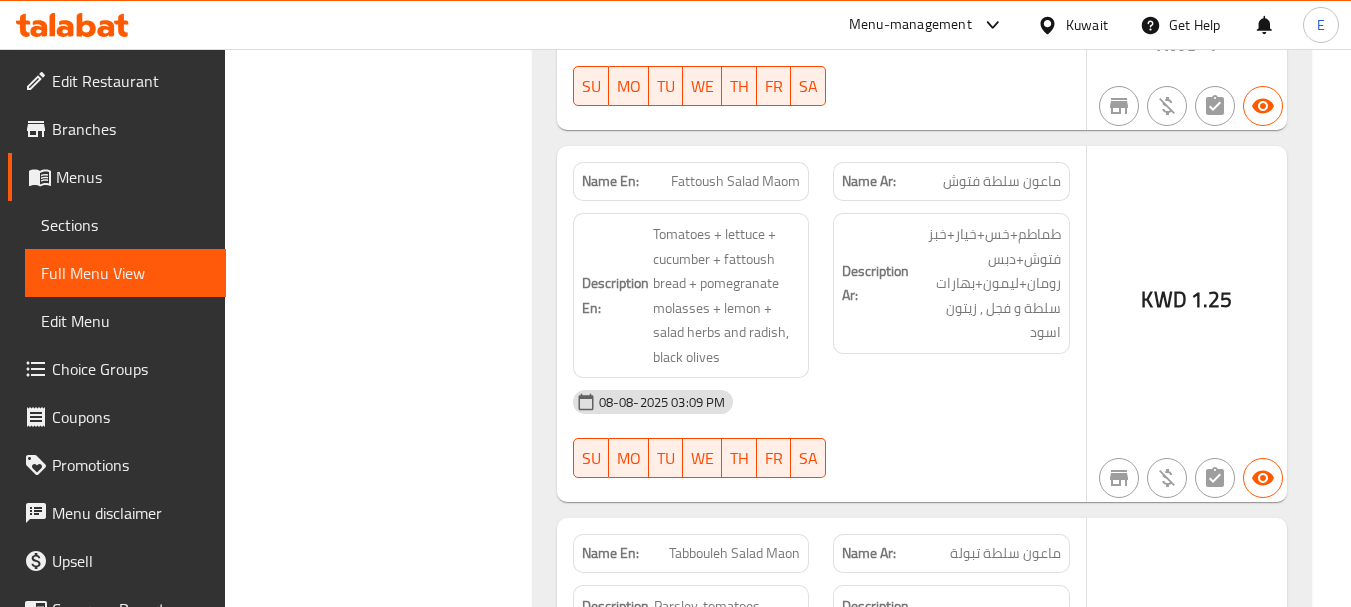click on "Fattoush Salad Maom" at bounding box center [726, -5714] 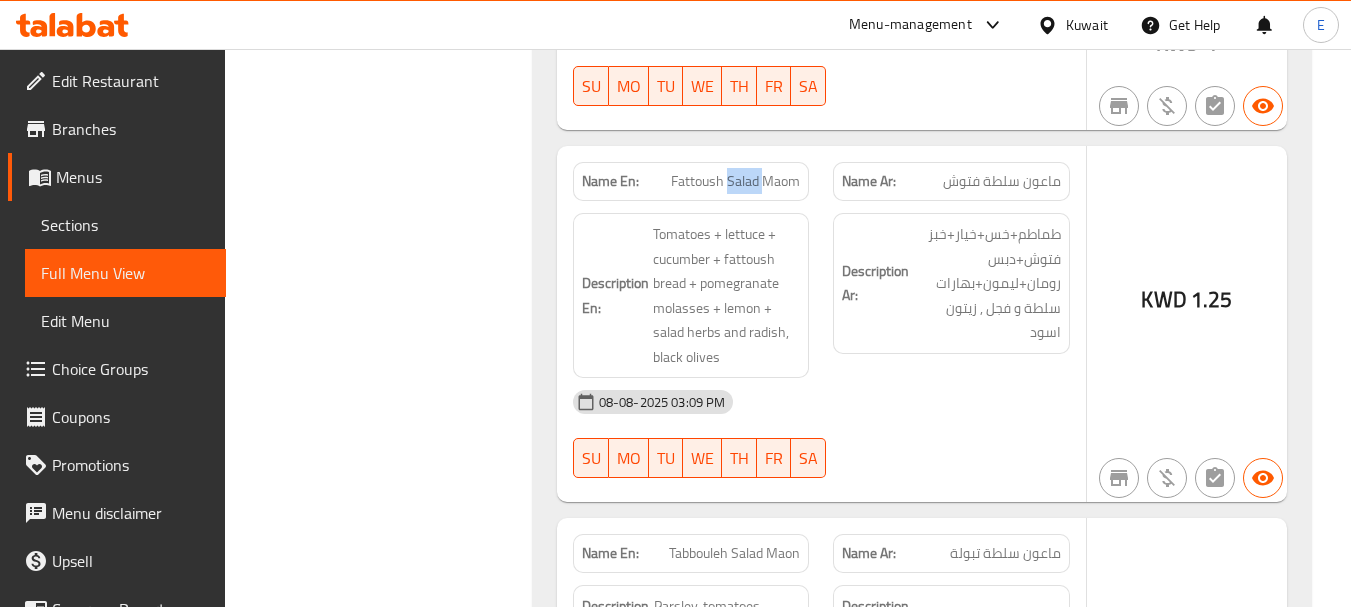 click on "Fattoush Salad Maom" at bounding box center (726, -5714) 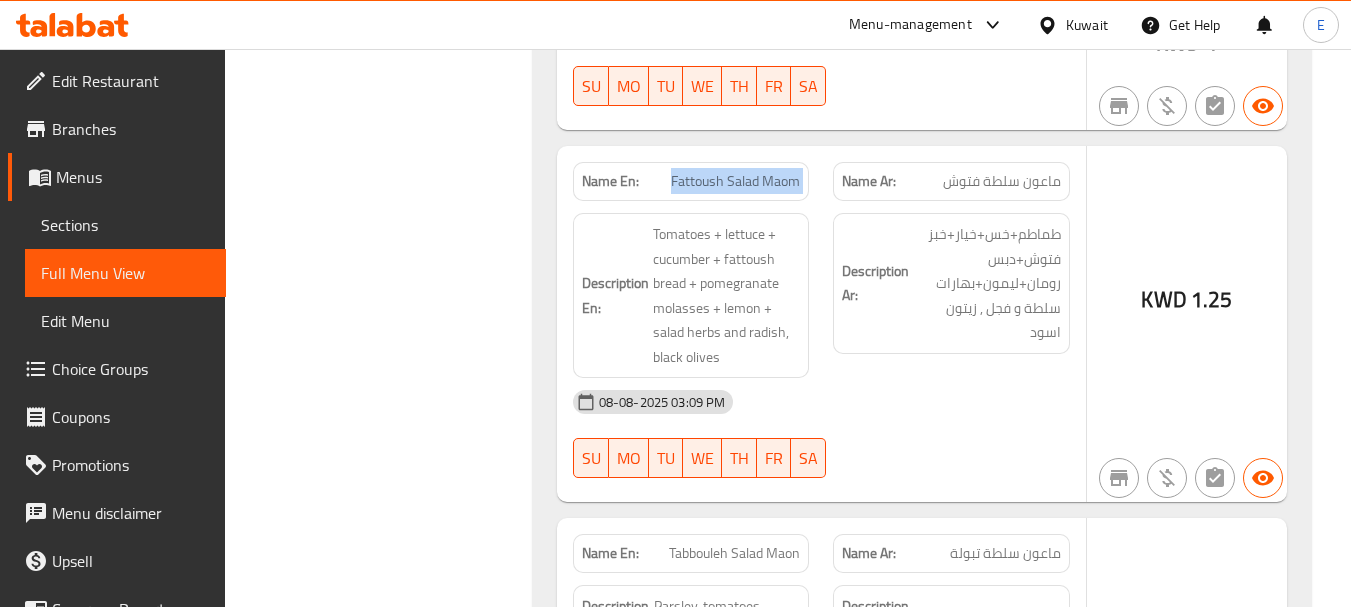 click on "Fattoush Salad Maom" at bounding box center [726, -5714] 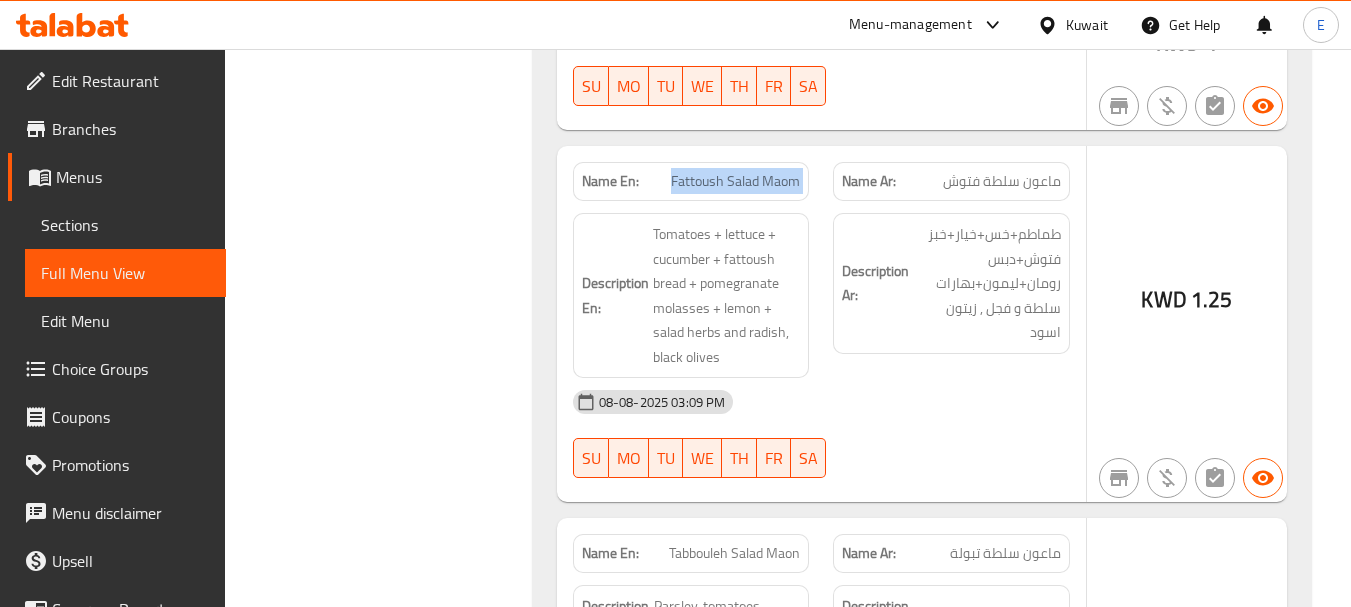 copy on "Fattoush Salad Maom" 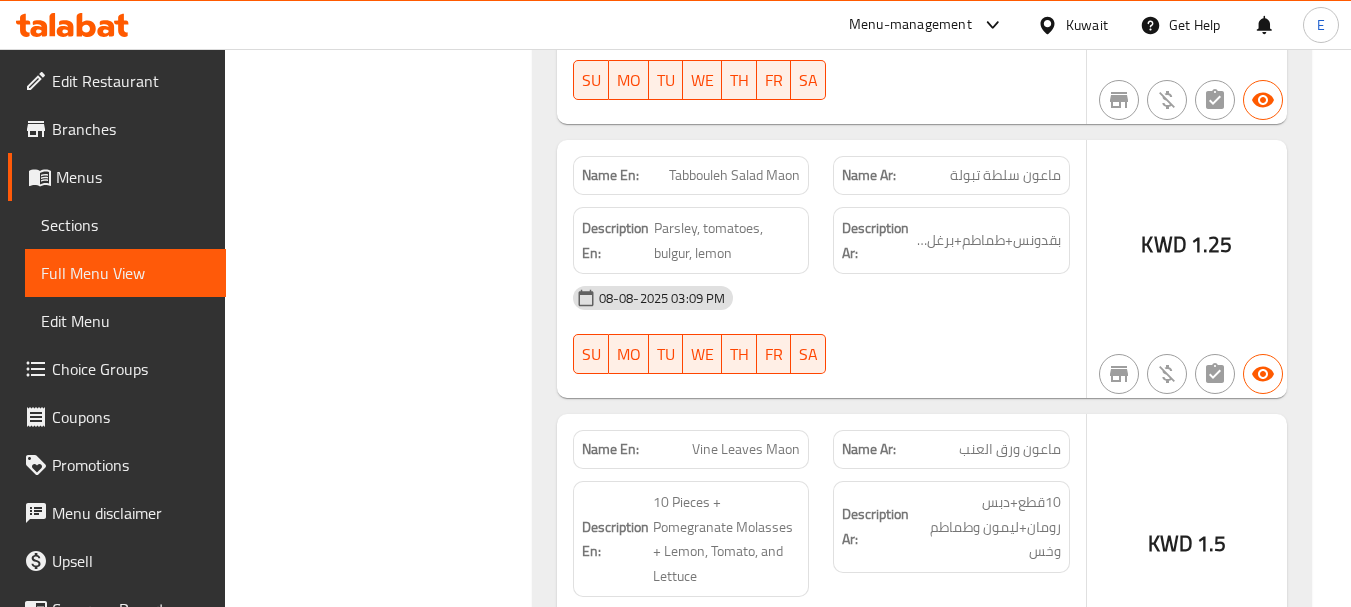 scroll, scrollTop: 7900, scrollLeft: 0, axis: vertical 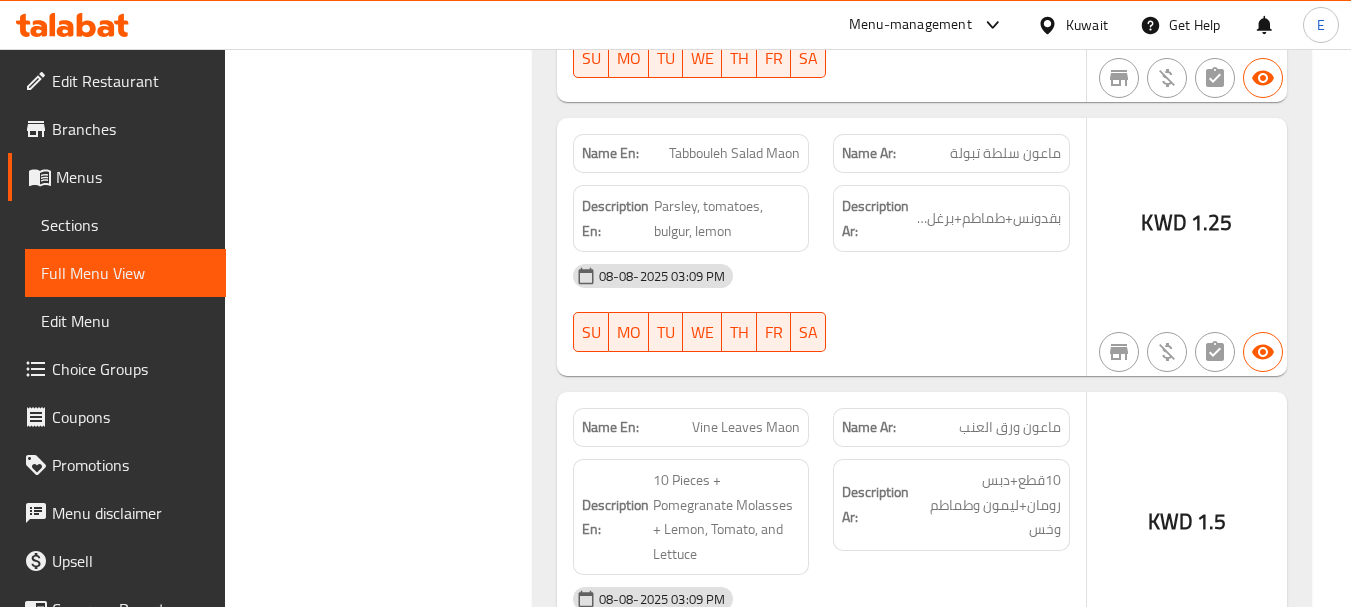click on "ماعون سلطة تبولة" at bounding box center (996, -5620) 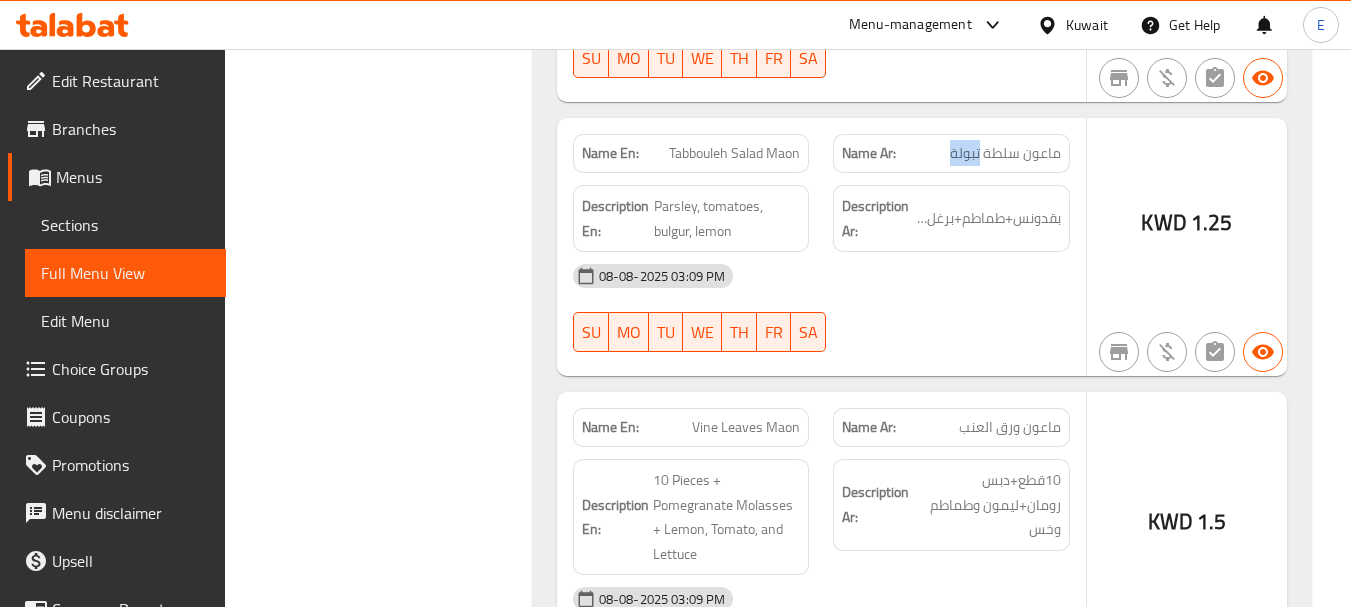 click on "ماعون سلطة تبولة" at bounding box center [996, -5620] 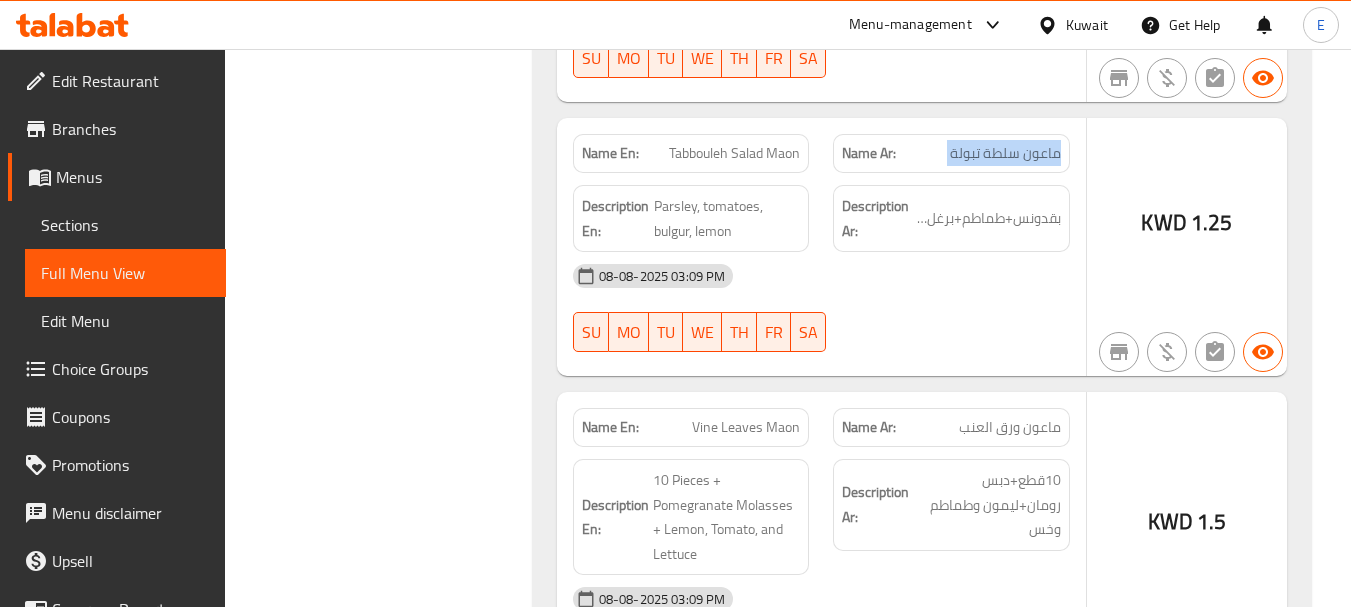 click on "ماعون سلطة تبولة" at bounding box center (996, -5620) 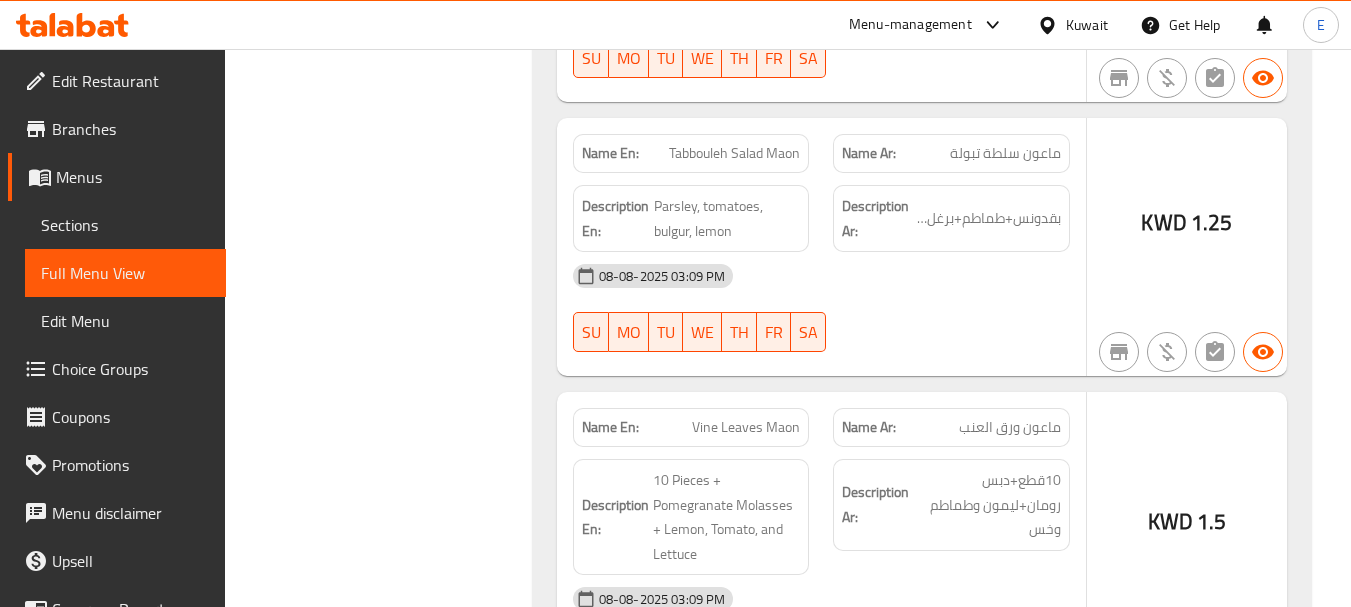 click on "Name En: Tabbouleh Salad Maon" at bounding box center (691, -5620) 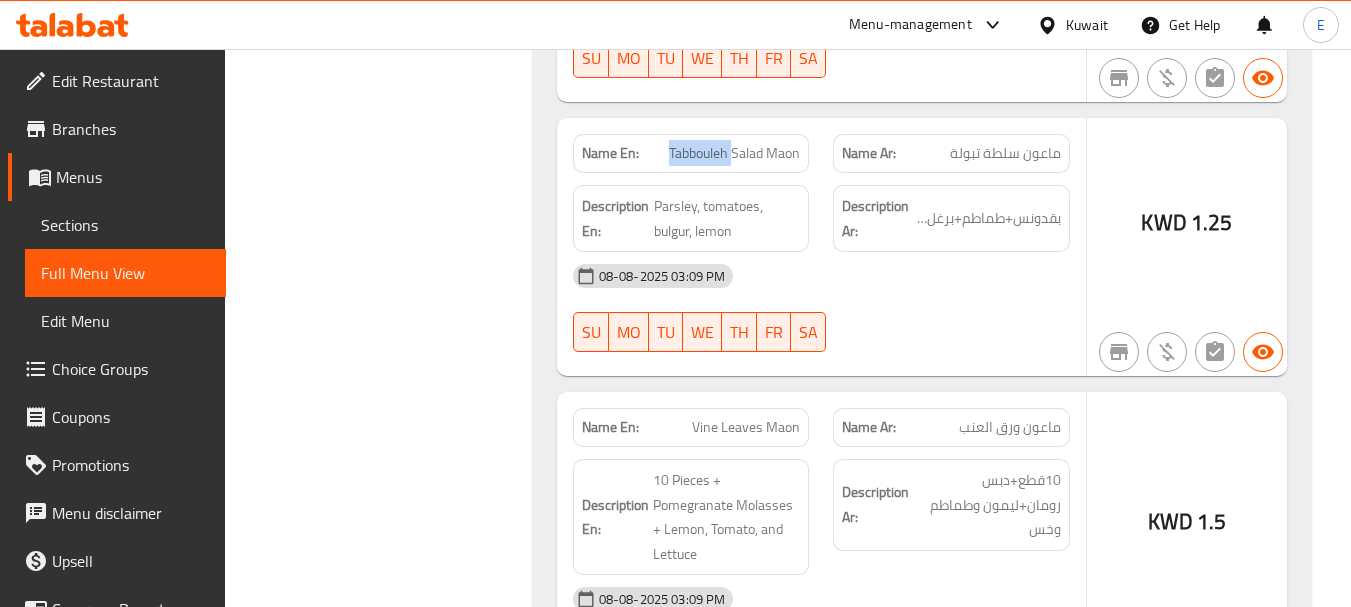 click on "Name En: Tabbouleh Salad Maon" at bounding box center [691, -5620] 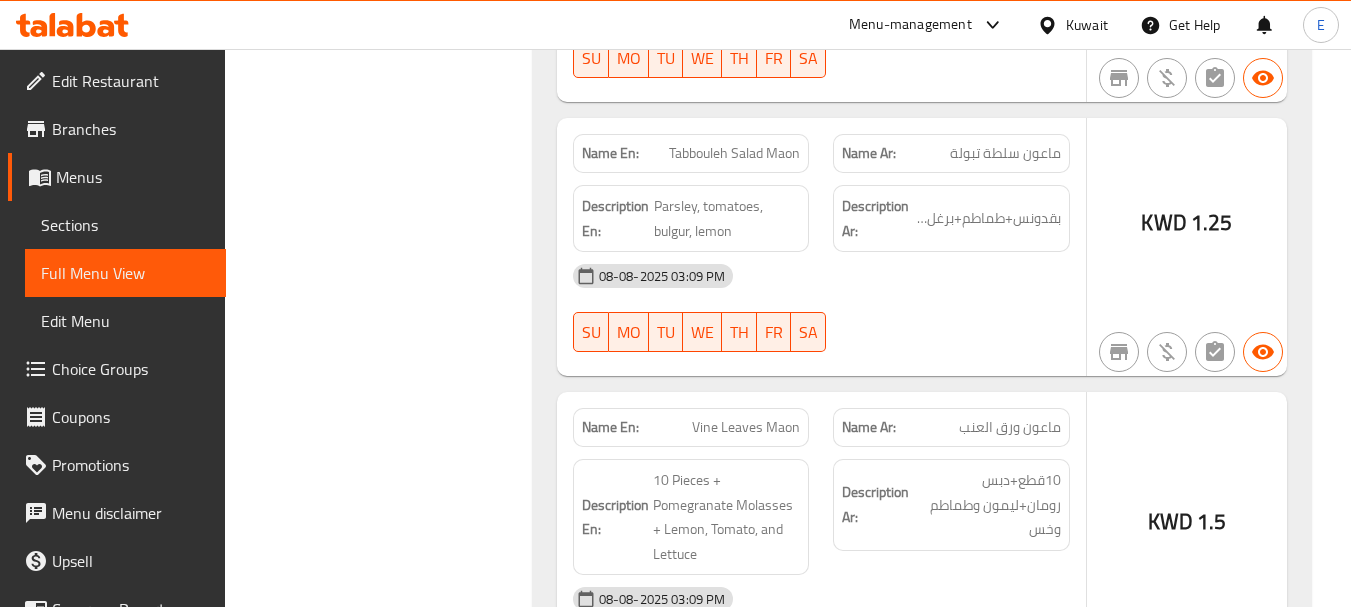 click on "Parsley, tomatoes, bulgur, lemon" at bounding box center (727, -5518) 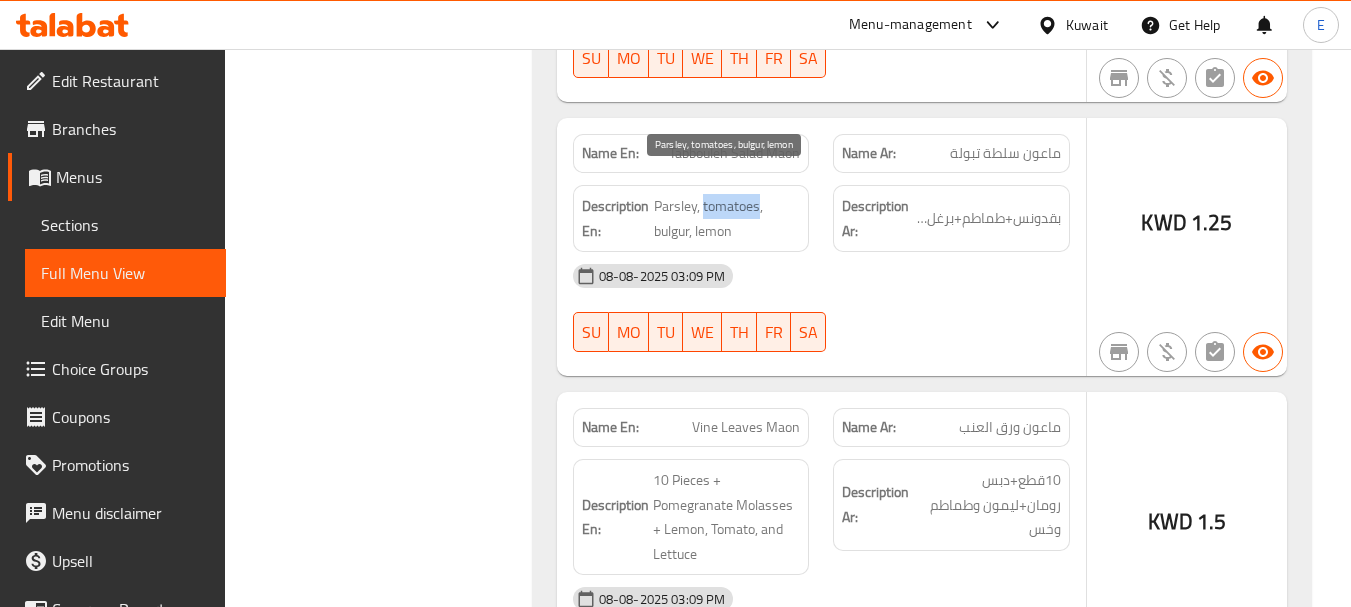 click on "Parsley, tomatoes, bulgur, lemon" at bounding box center (727, 218) 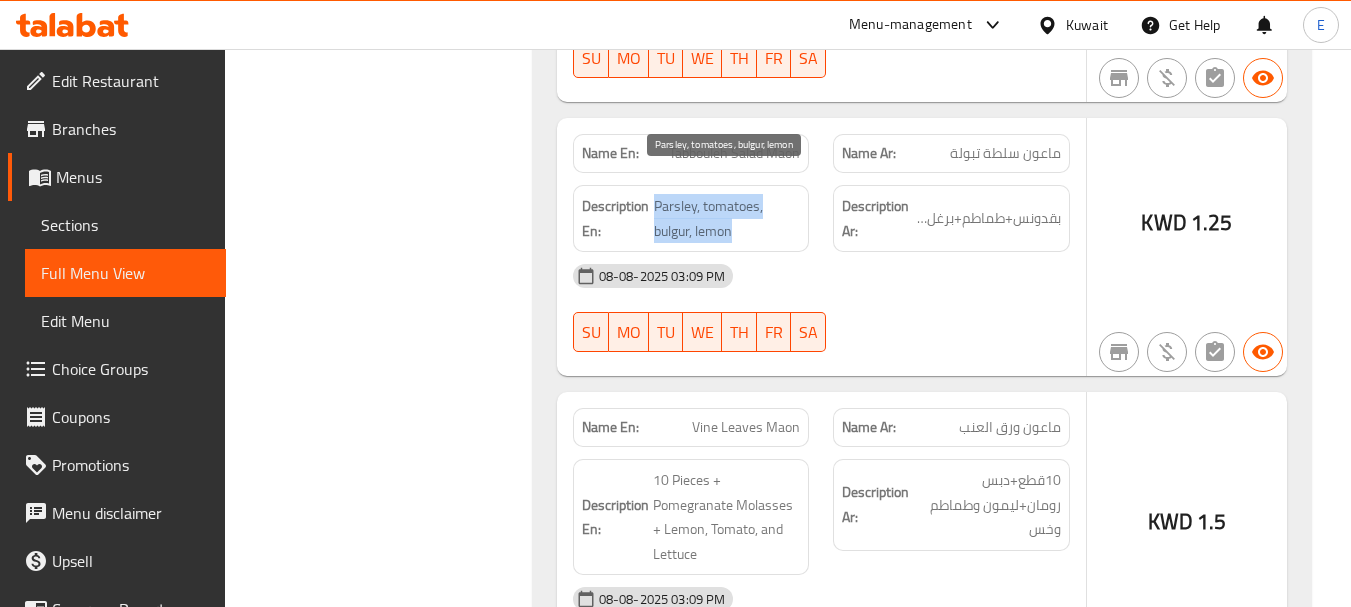 click on "Parsley, tomatoes, bulgur, lemon" at bounding box center (727, 218) 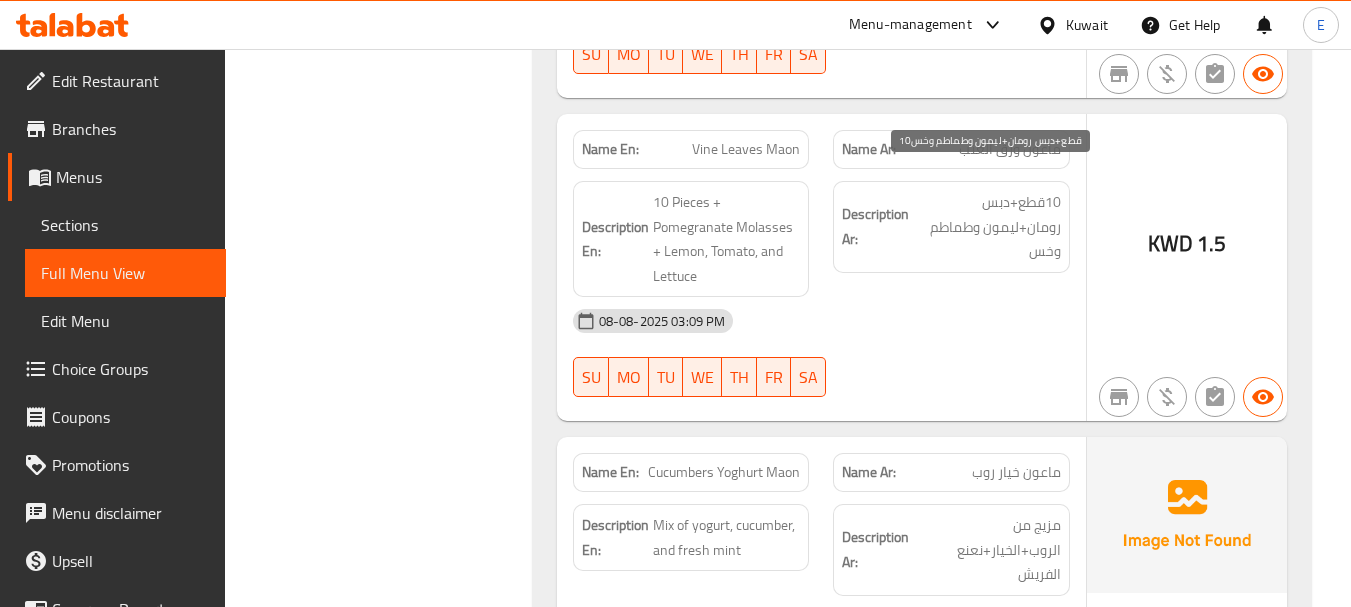 scroll, scrollTop: 8200, scrollLeft: 0, axis: vertical 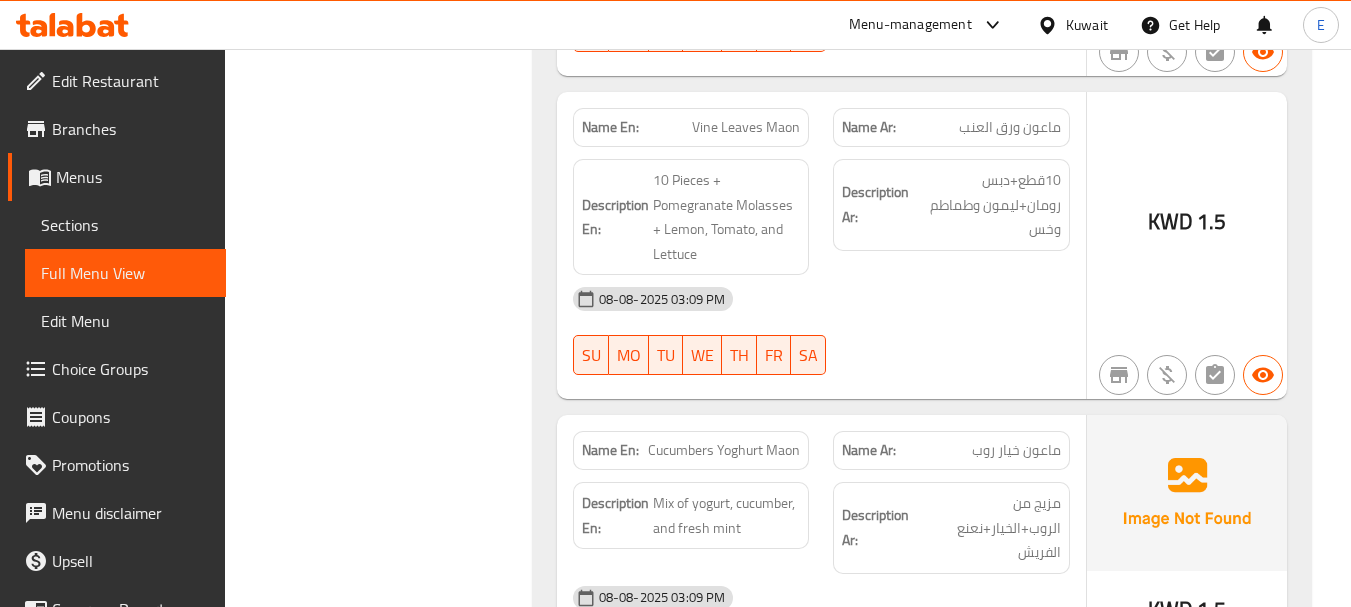 click on "ماعون ورق العنب" at bounding box center (1014, -5572) 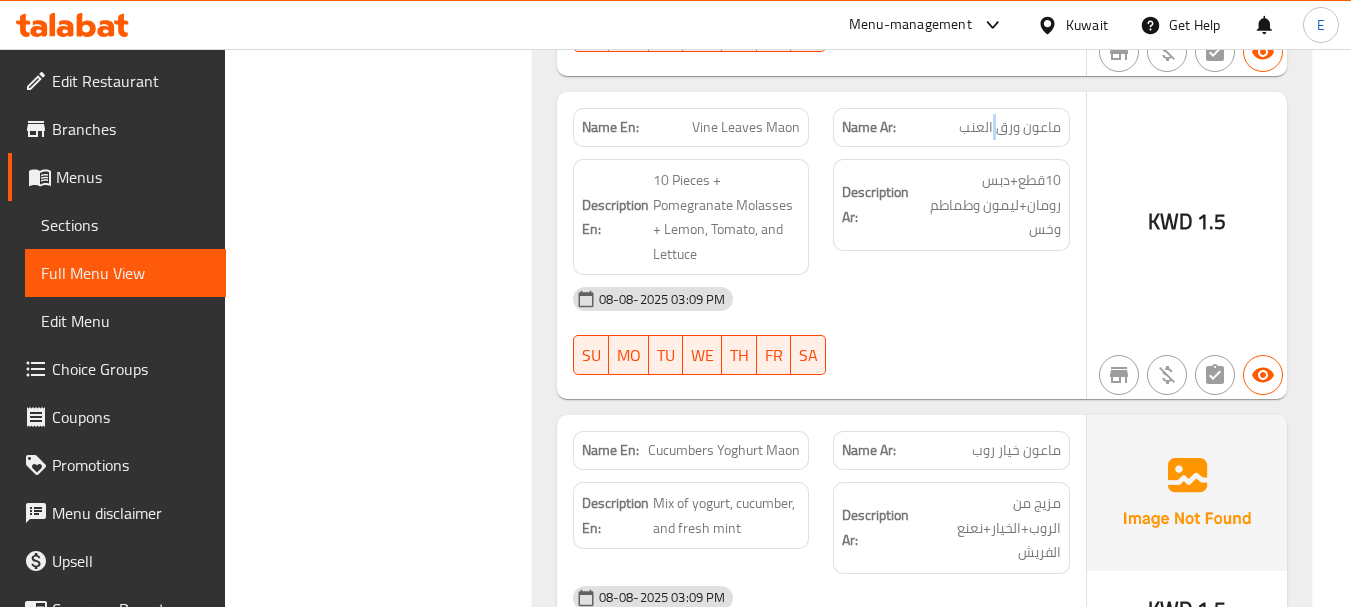 click on "ماعون ورق العنب" at bounding box center [1014, -5572] 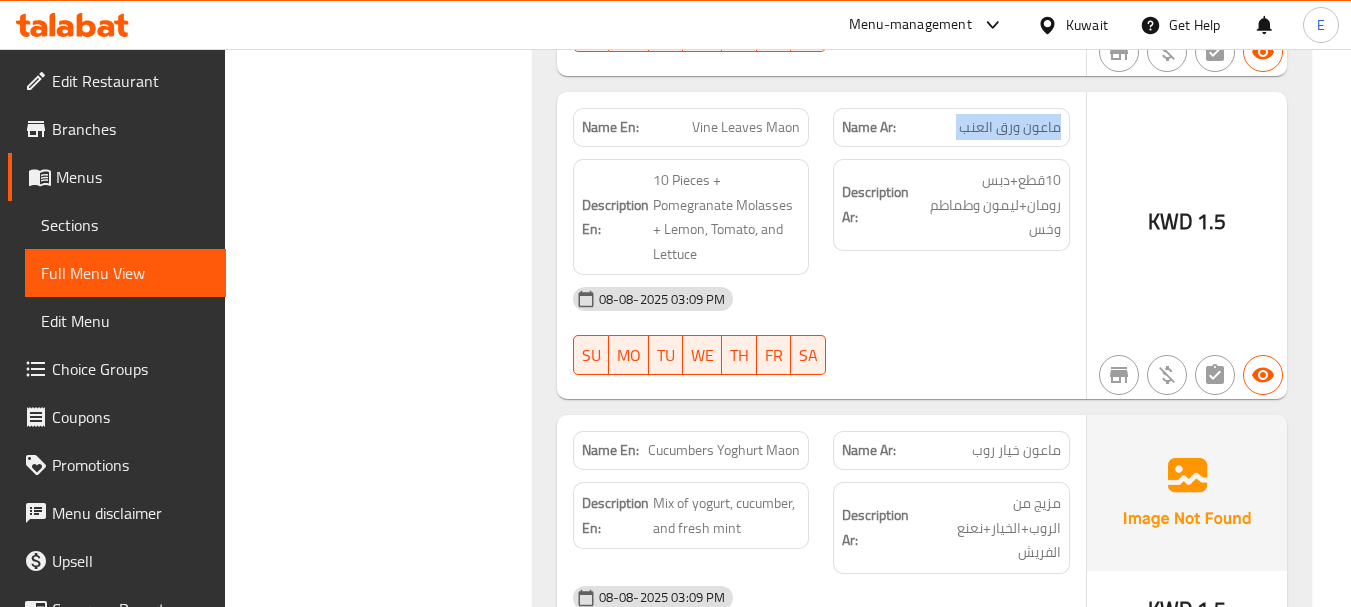 click on "ماعون ورق العنب" at bounding box center (1014, -5572) 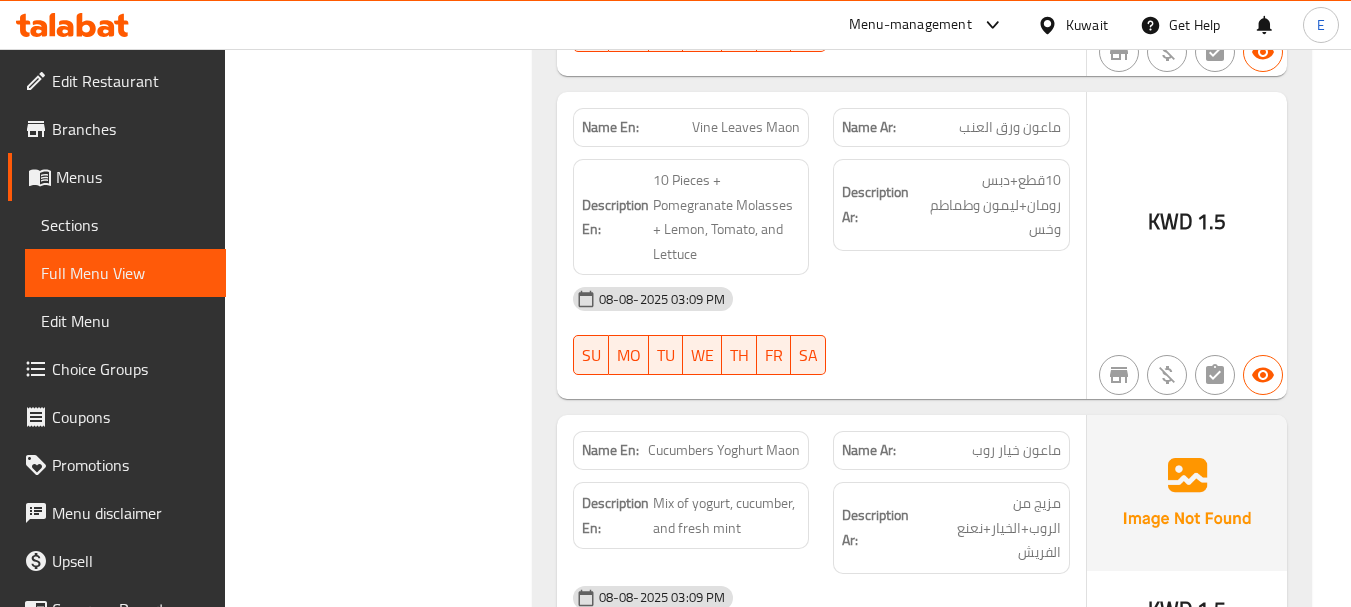click on "Name En: Vine Leaves Maon" at bounding box center [691, -5572] 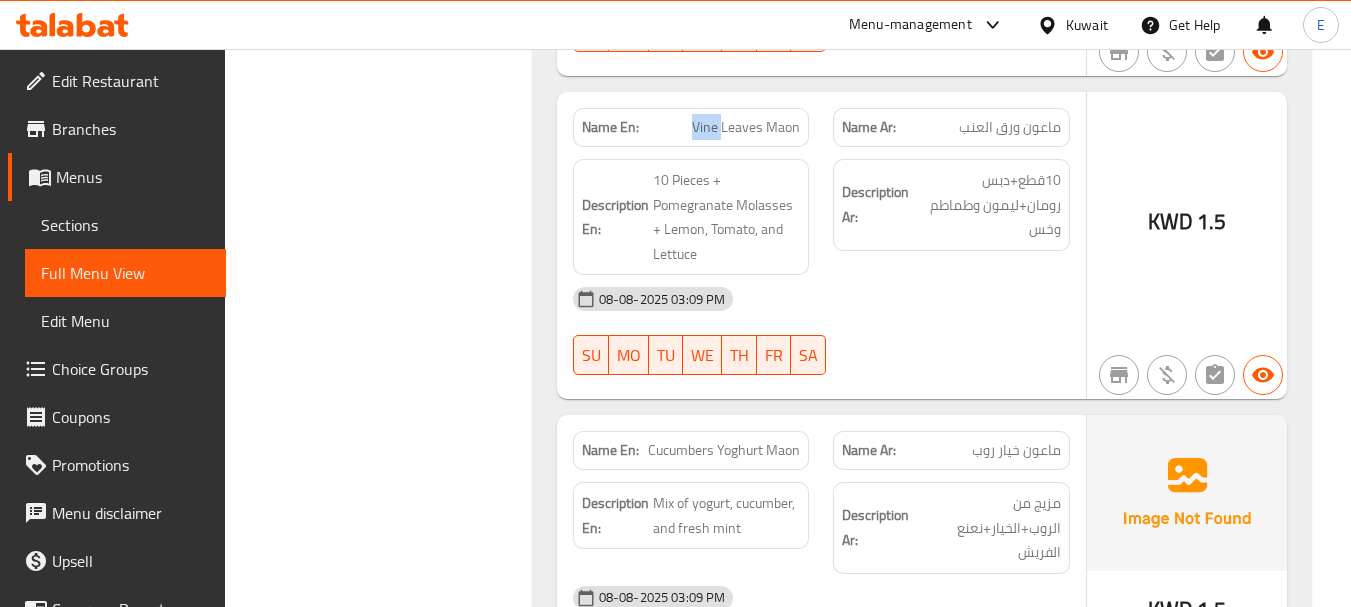 click on "Name En: Vine Leaves Maon" at bounding box center (691, -5572) 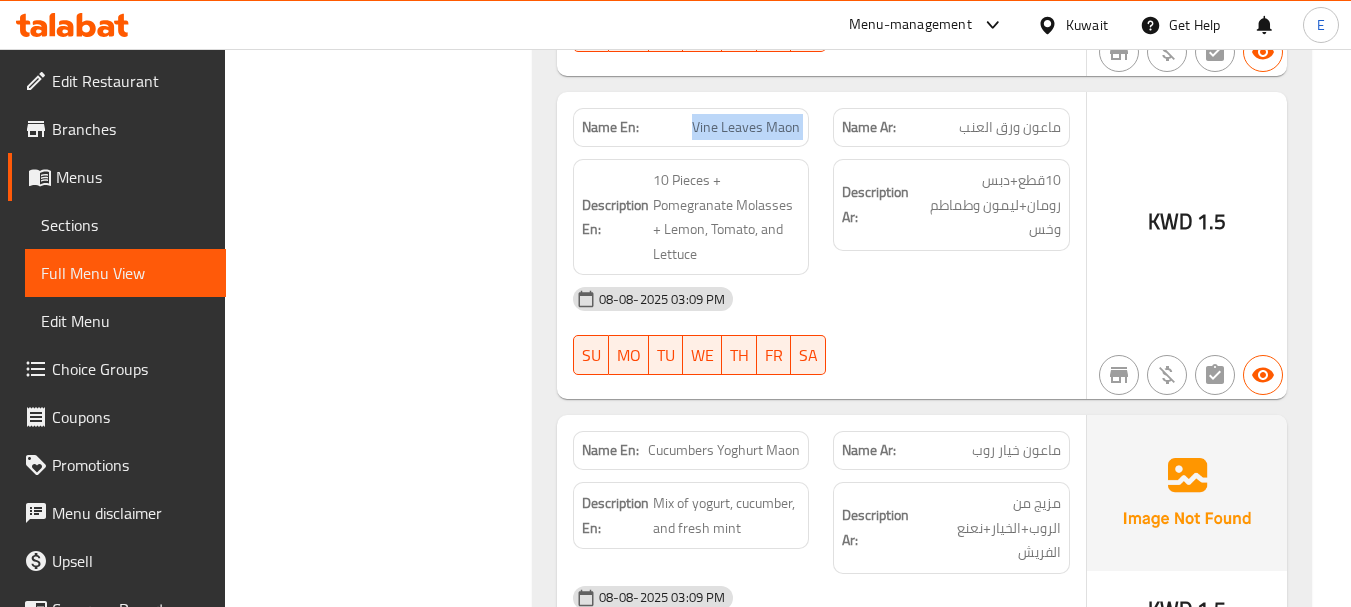 click on "Name En: Vine Leaves Maon" at bounding box center (691, -5572) 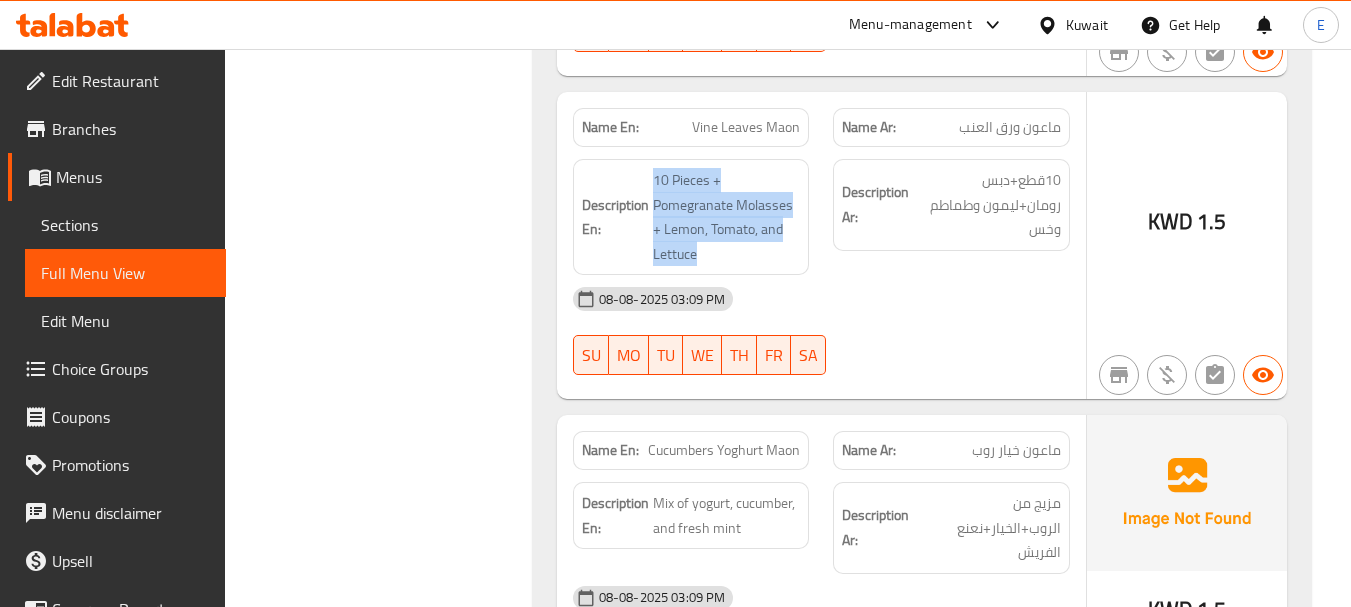 drag, startPoint x: 651, startPoint y: 146, endPoint x: 806, endPoint y: 247, distance: 185.0027 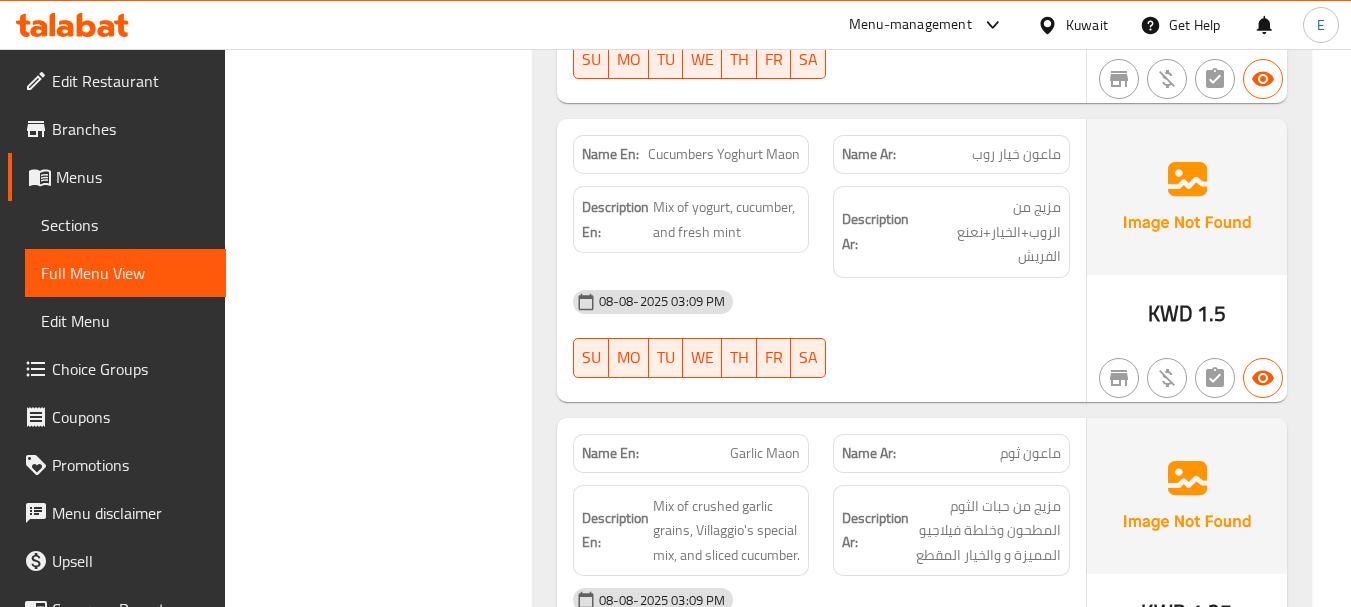 scroll, scrollTop: 8500, scrollLeft: 0, axis: vertical 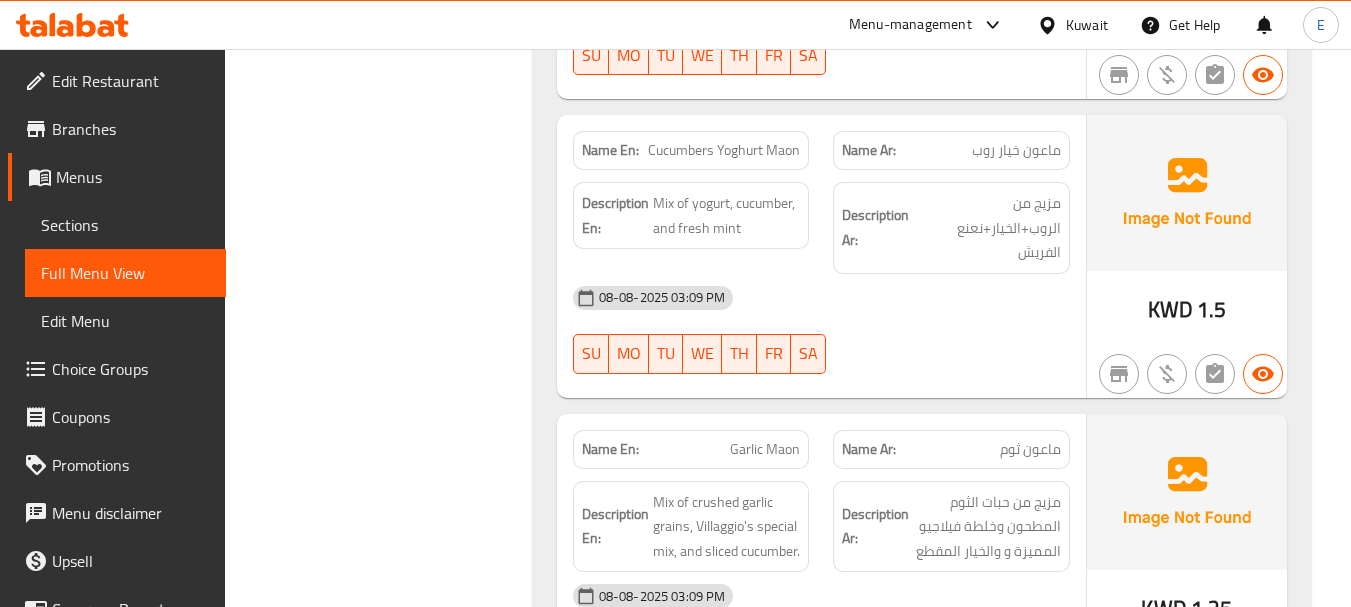 click on "ماعون خيار روب" at bounding box center [1032, -5525] 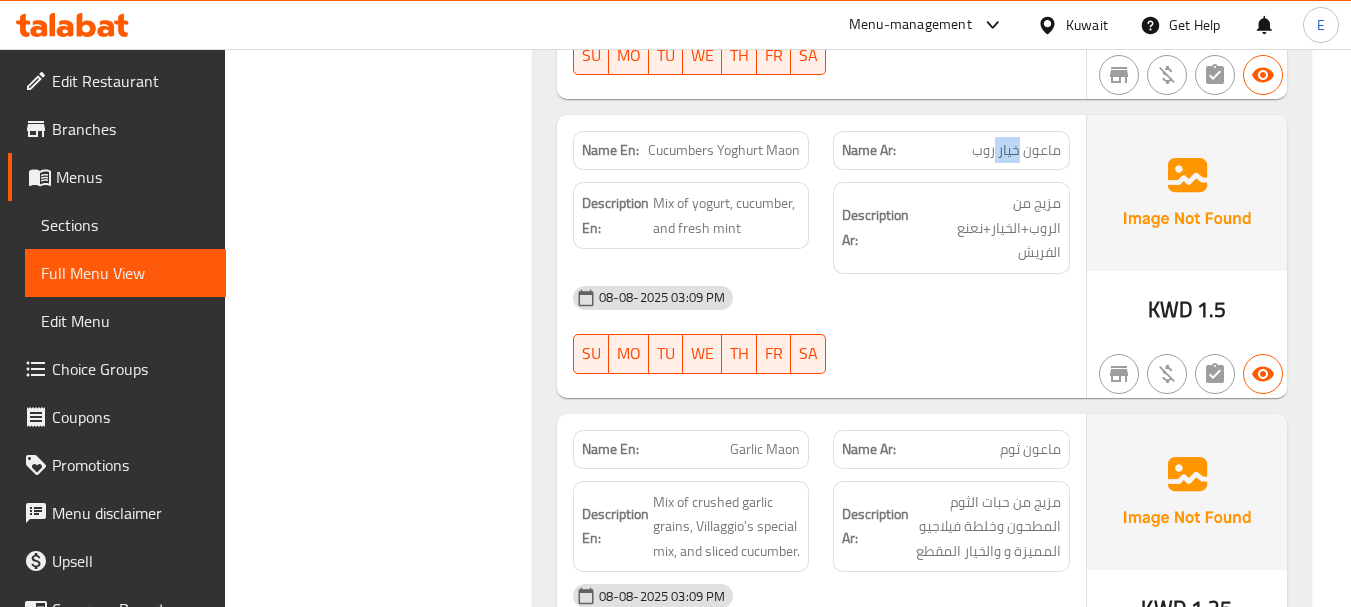click on "ماعون خيار روب" at bounding box center [1032, -5525] 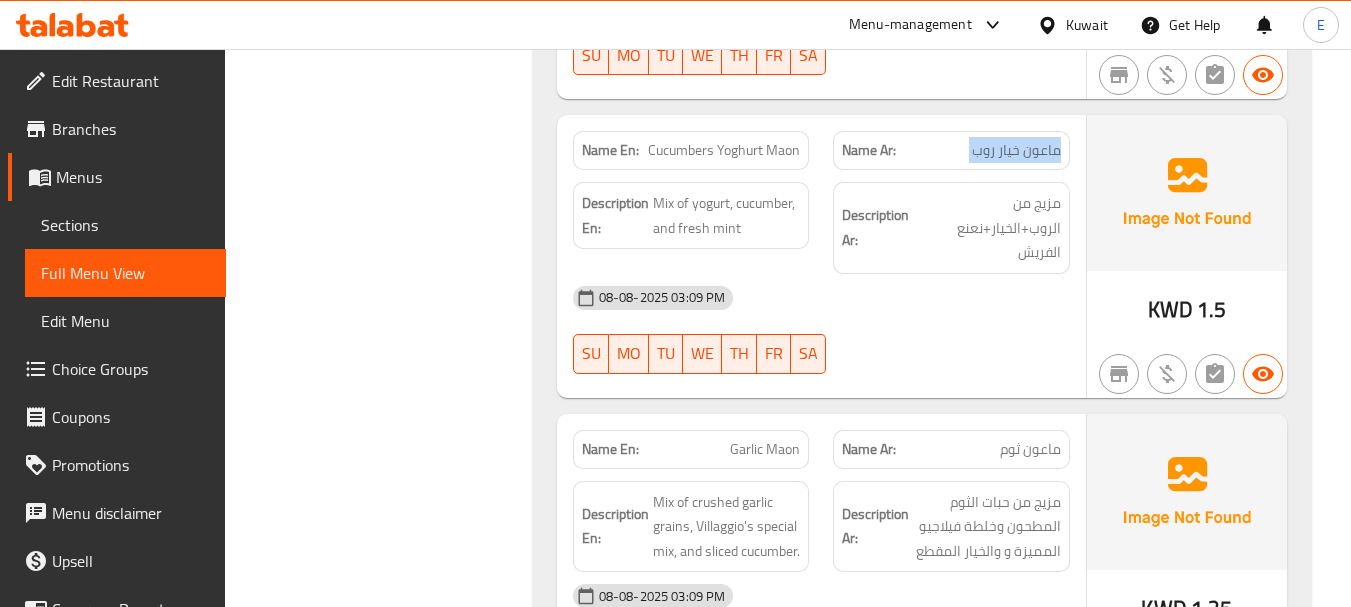 click on "ماعون خيار روب" at bounding box center (1032, -5525) 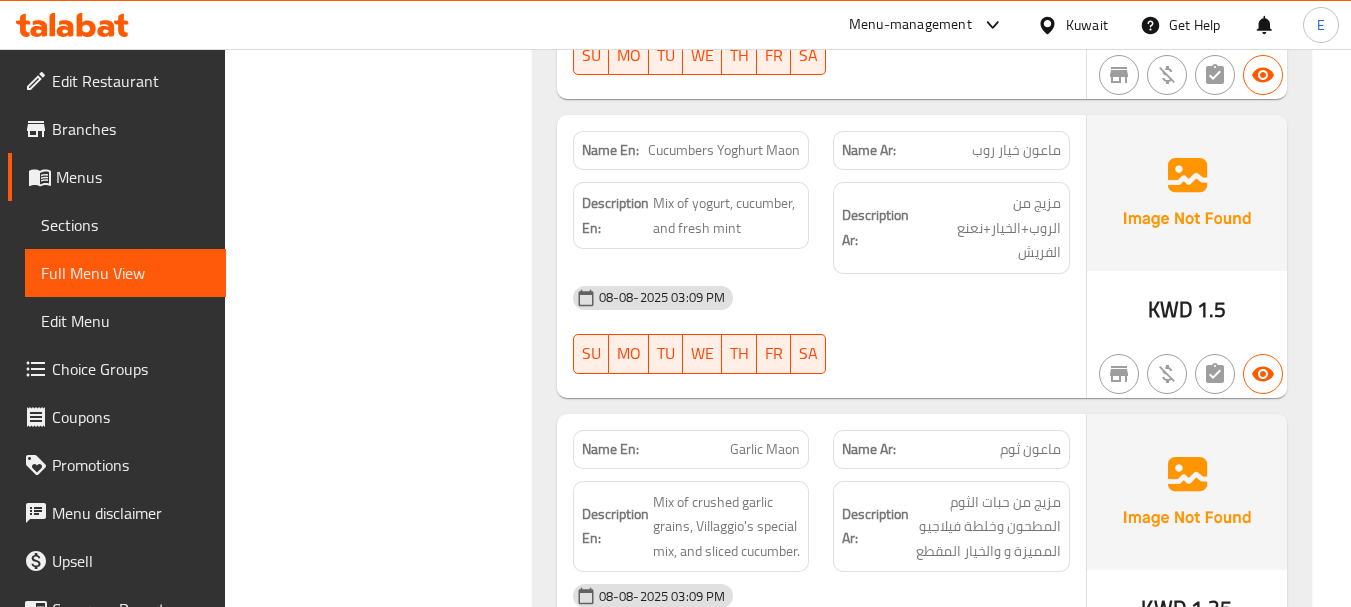 click on "Cucumbers Yoghurt Maon" at bounding box center (766, -5525) 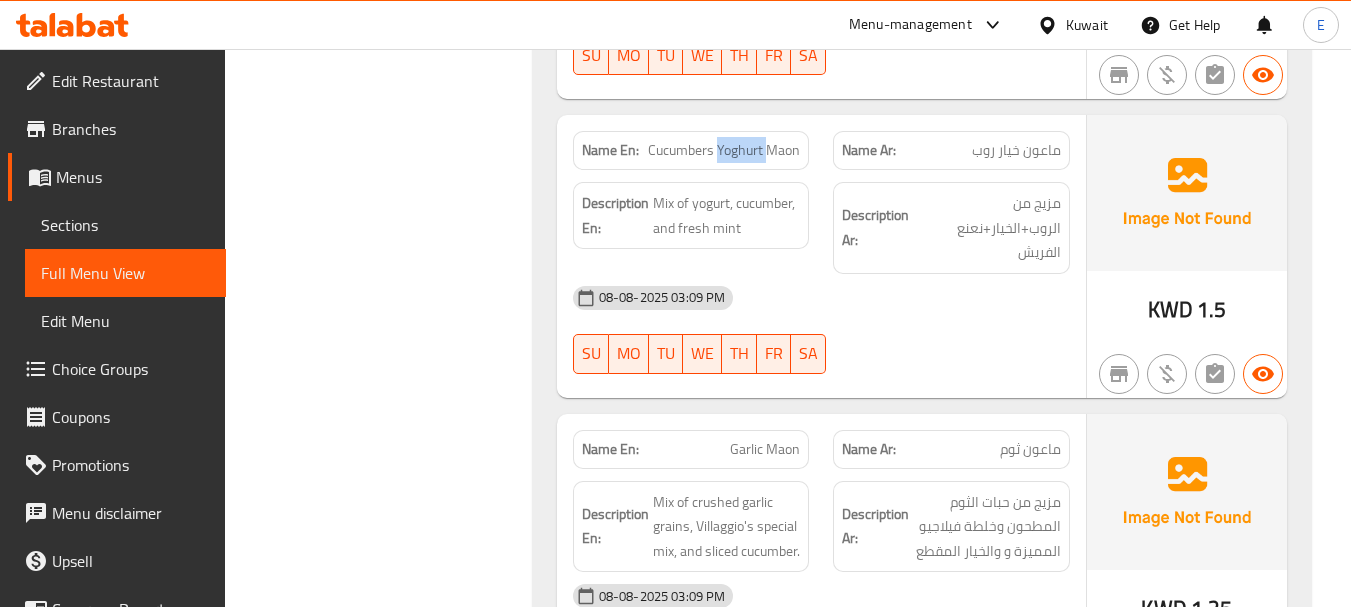 click on "Cucumbers Yoghurt Maon" at bounding box center [766, -5525] 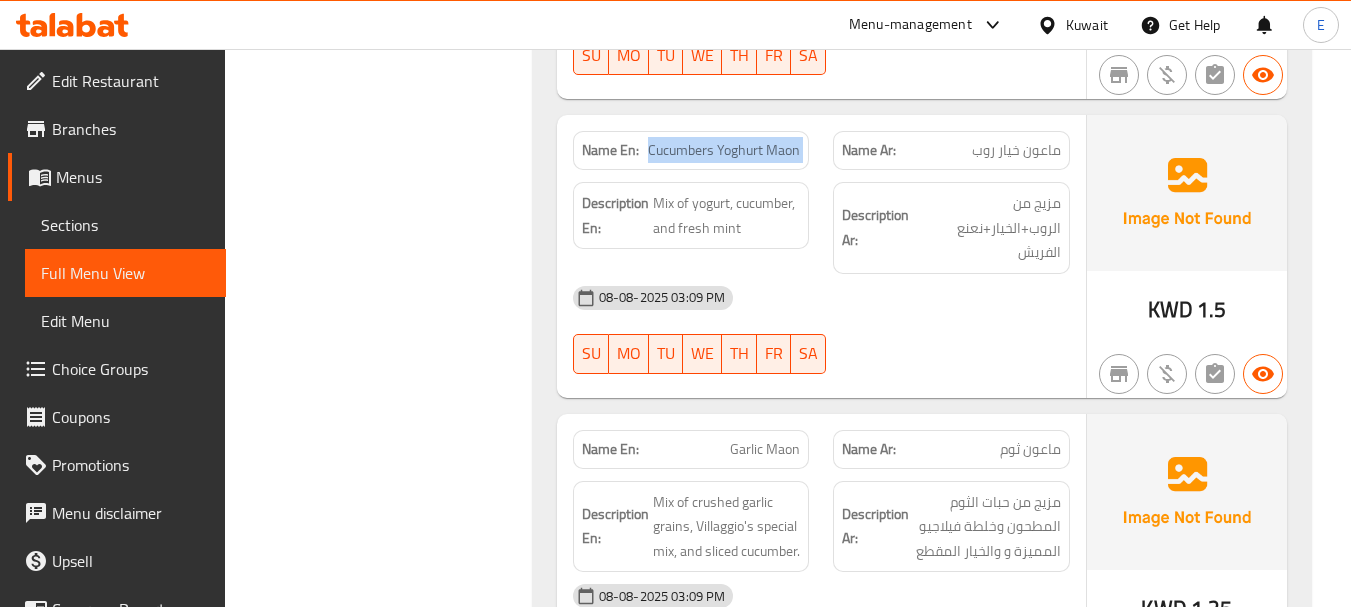 click on "Cucumbers Yoghurt Maon" at bounding box center [766, -5525] 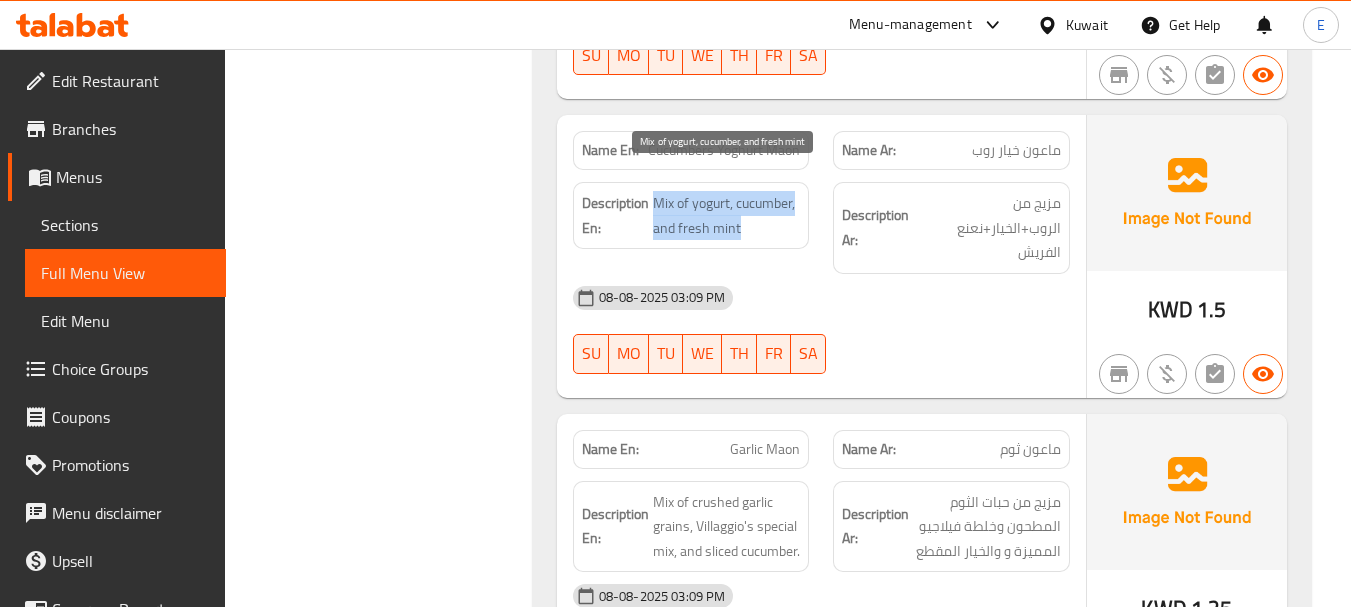 drag, startPoint x: 655, startPoint y: 180, endPoint x: 788, endPoint y: 200, distance: 134.49535 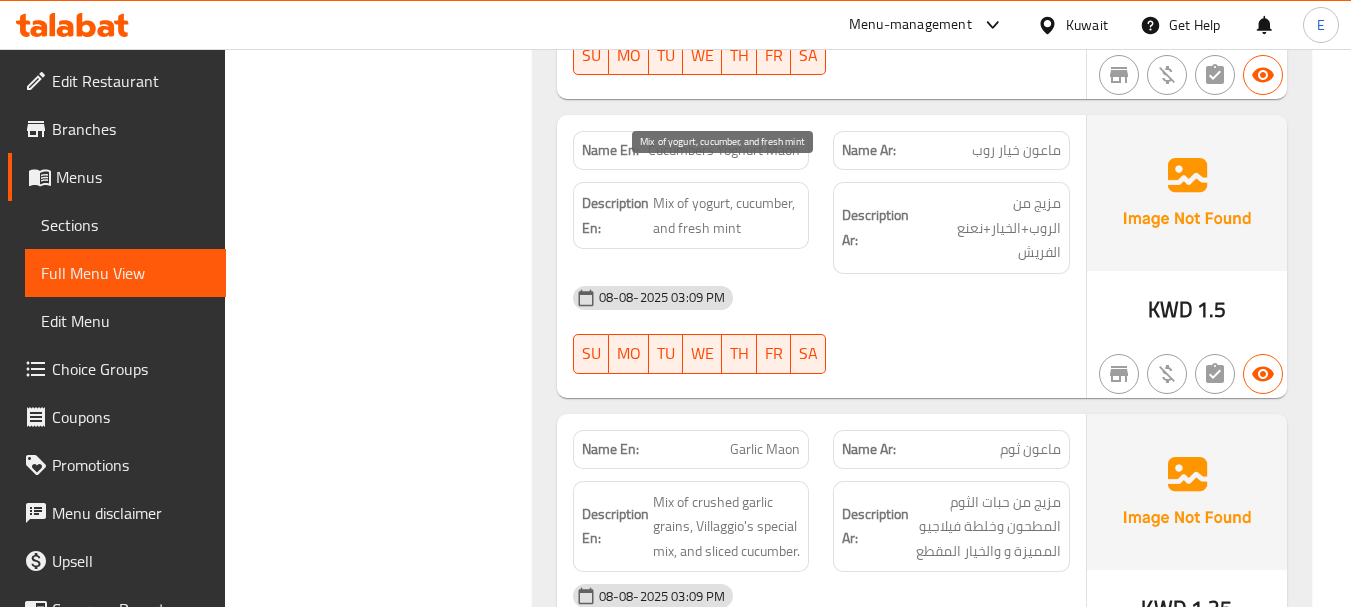 click on "Mix of yogurt, cucumber, and fresh mint" at bounding box center (727, 215) 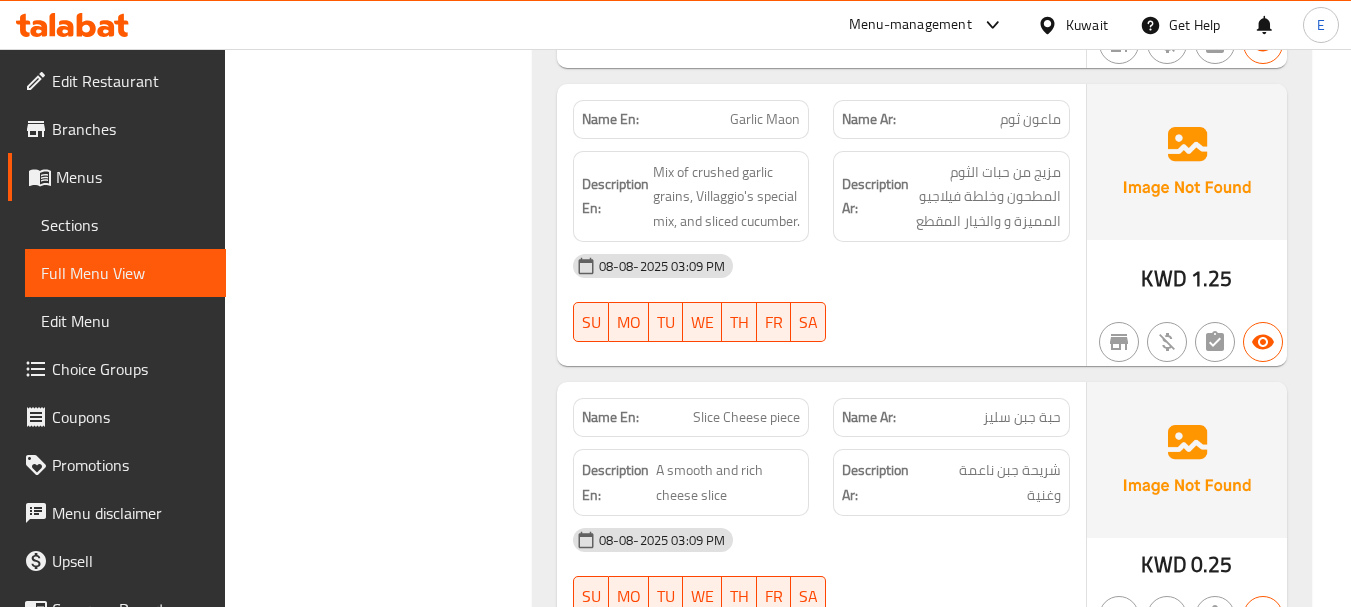 scroll, scrollTop: 8800, scrollLeft: 0, axis: vertical 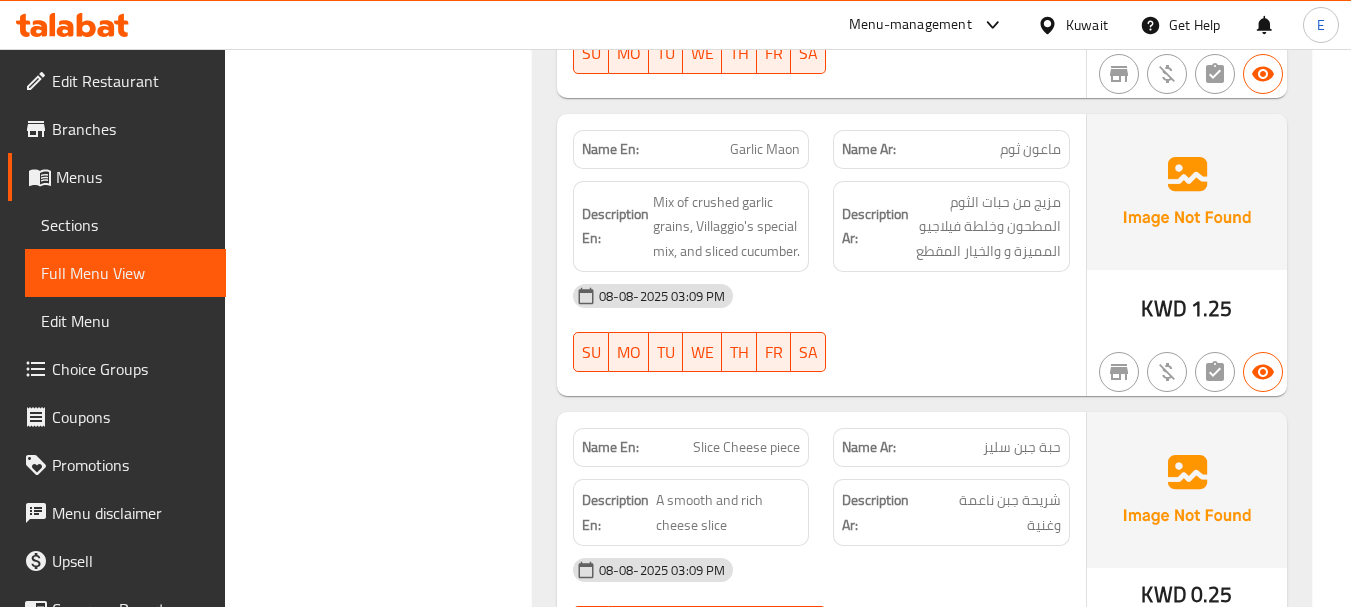 click on "ماعون ثوم" at bounding box center [1005, -5477] 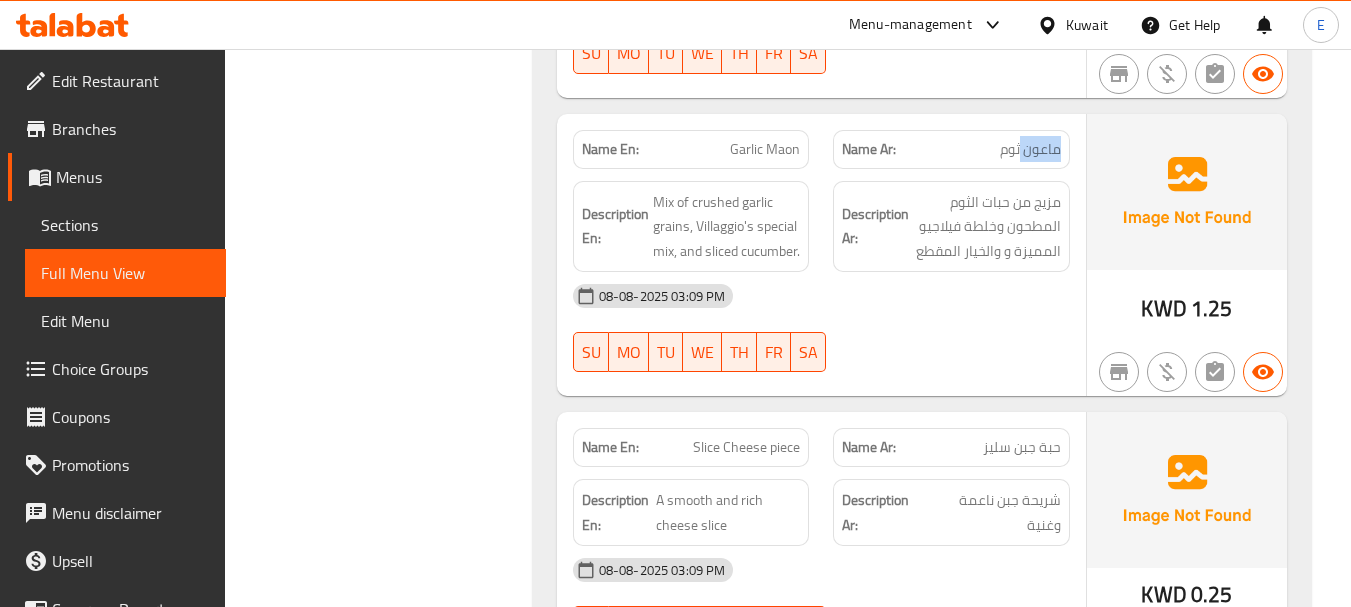 click on "ماعون ثوم" at bounding box center [1005, -5477] 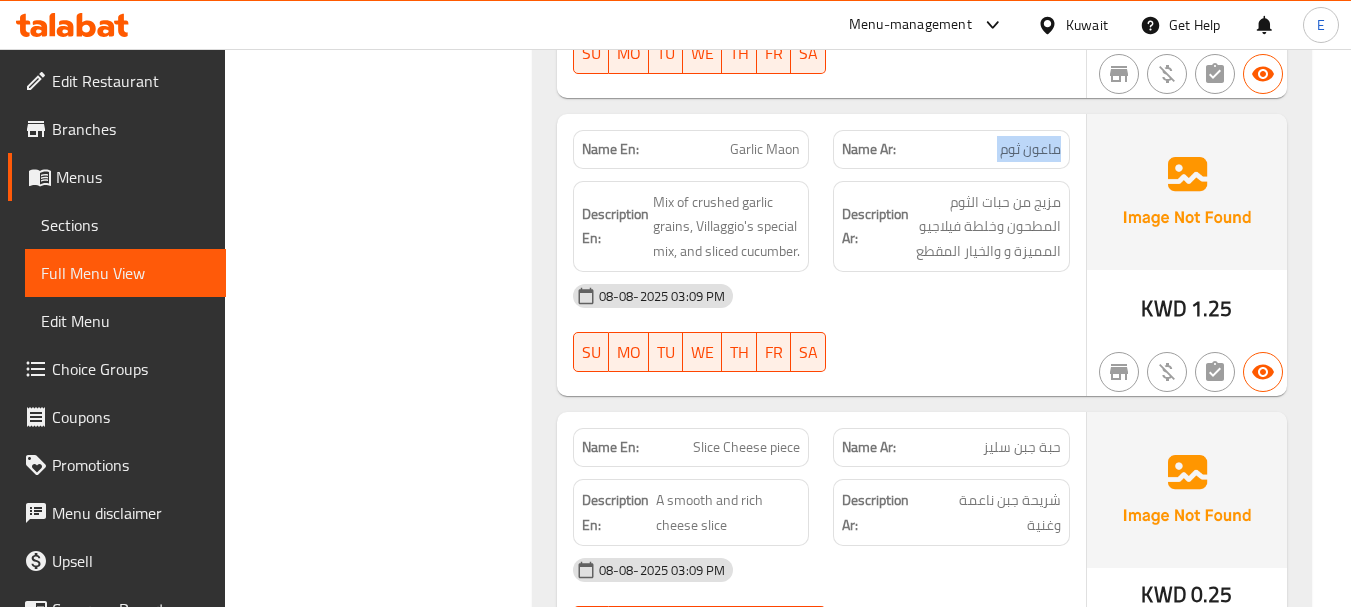 click on "ماعون ثوم" at bounding box center (1005, -5477) 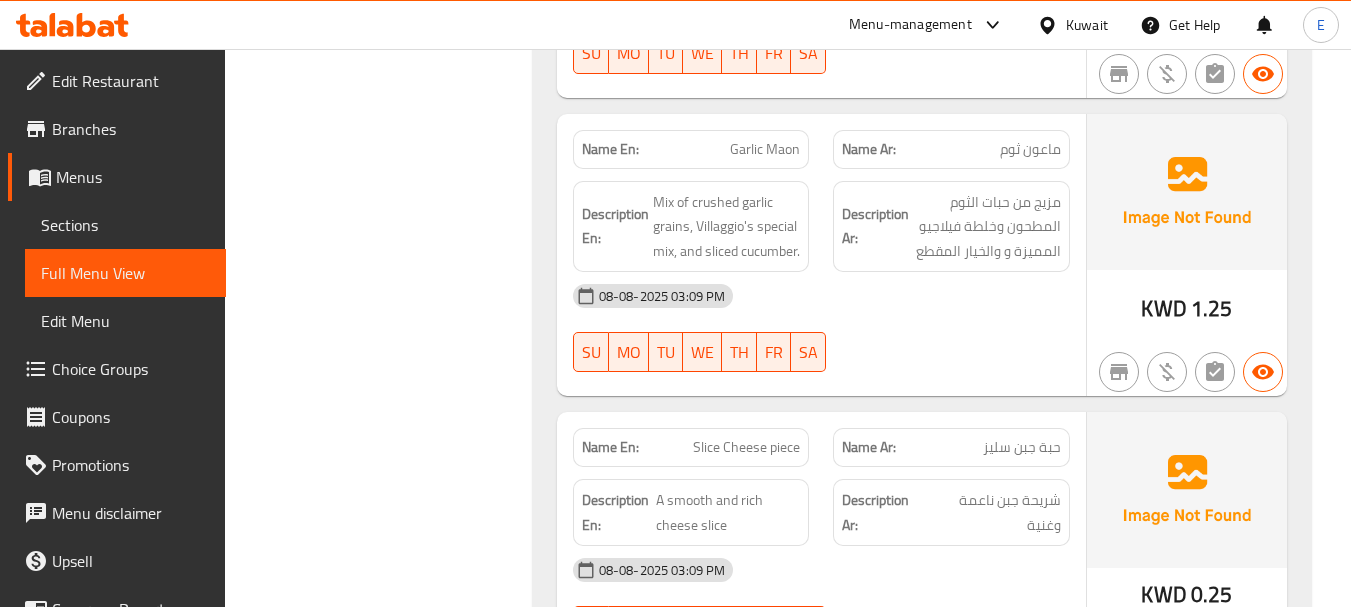 click on "Garlic Maon" at bounding box center (740, -5477) 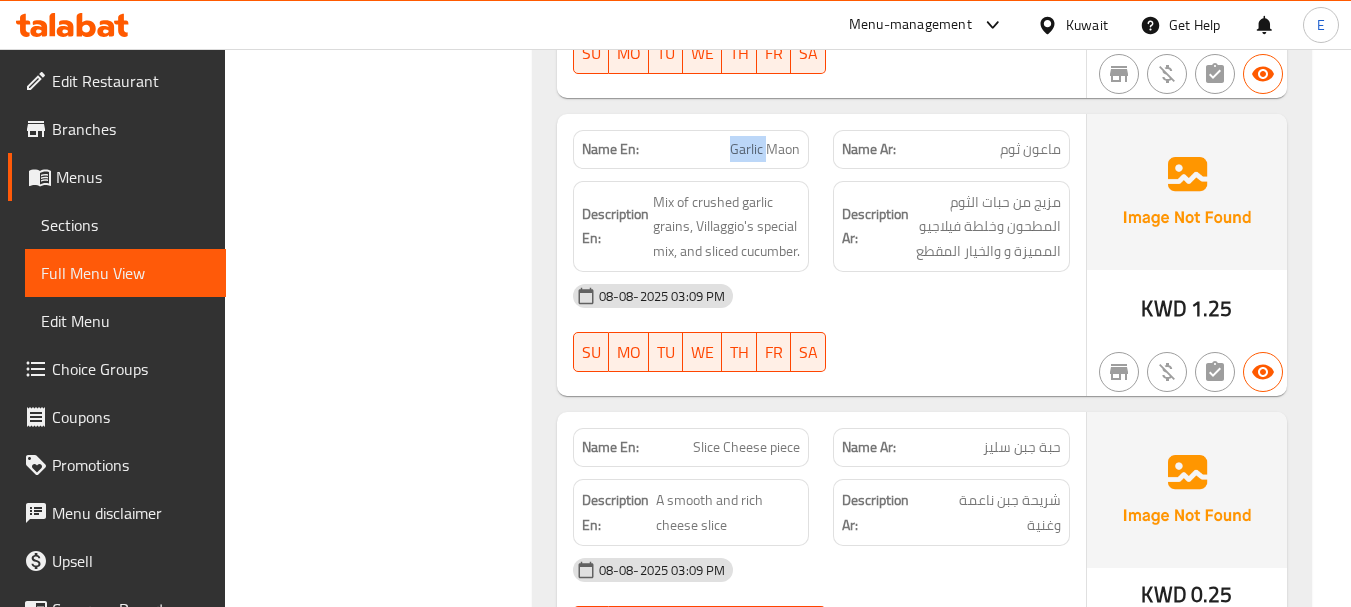 click on "Garlic Maon" at bounding box center [740, -5477] 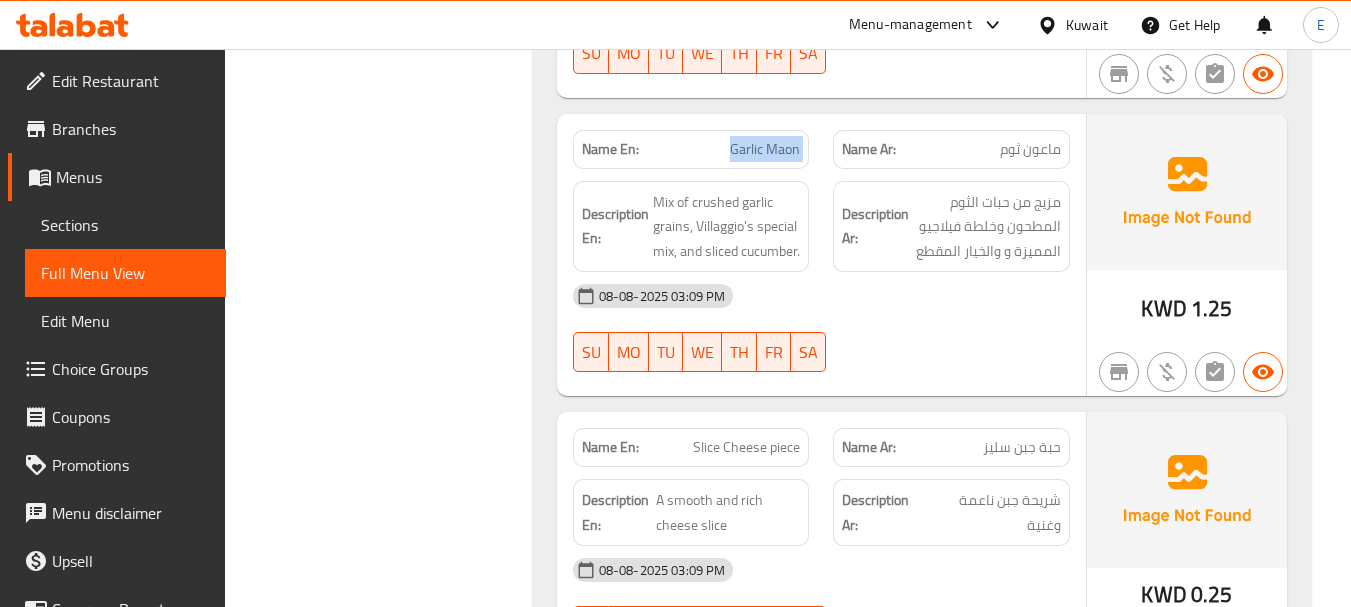 click on "Garlic Maon" at bounding box center (740, -5477) 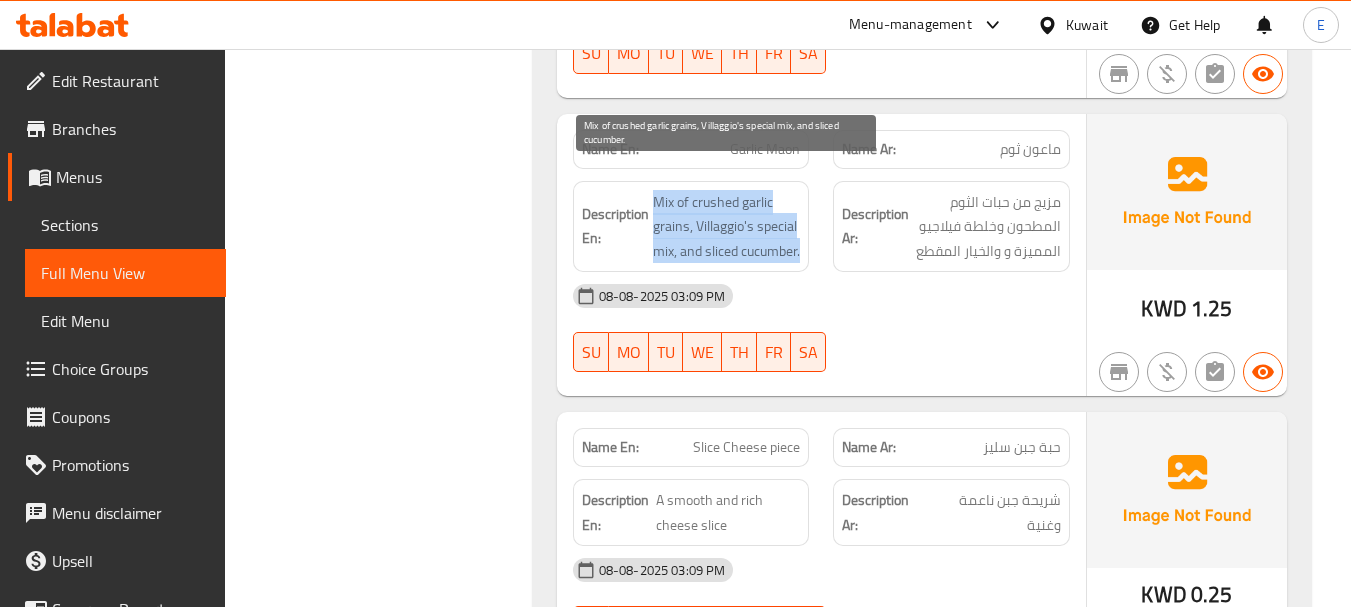 drag, startPoint x: 647, startPoint y: 167, endPoint x: 750, endPoint y: 247, distance: 130.41856 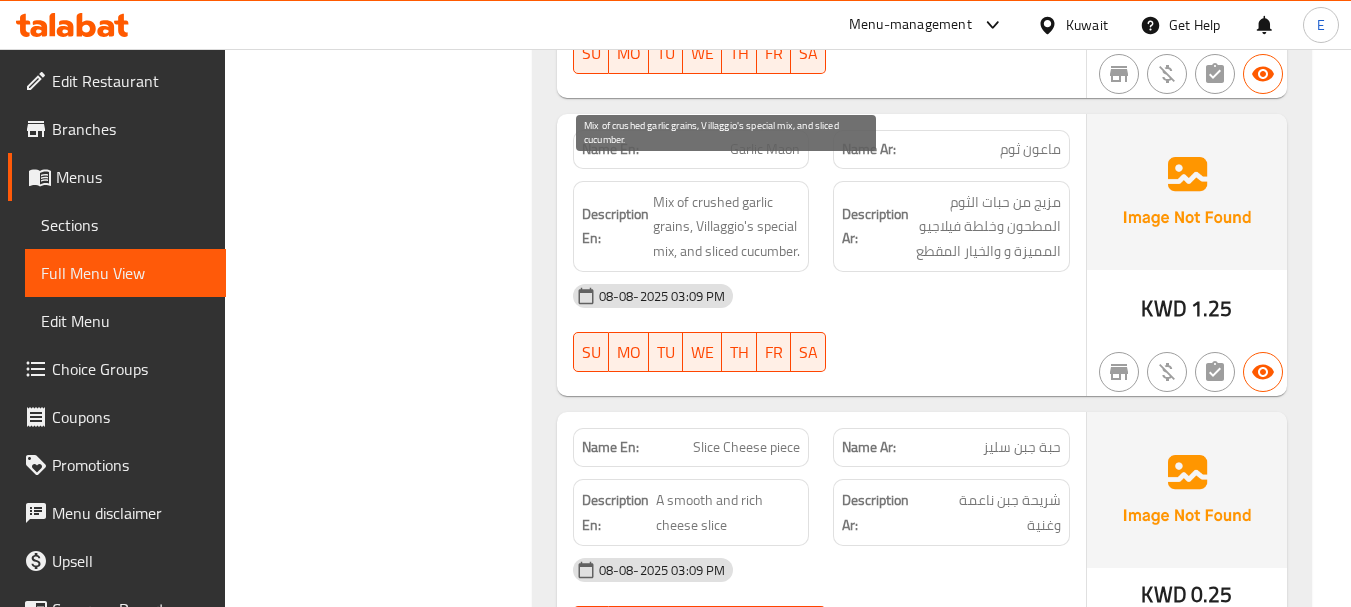 click on "Mix of crushed garlic grains, Villaggio's special mix, and sliced cucumber." at bounding box center (727, 227) 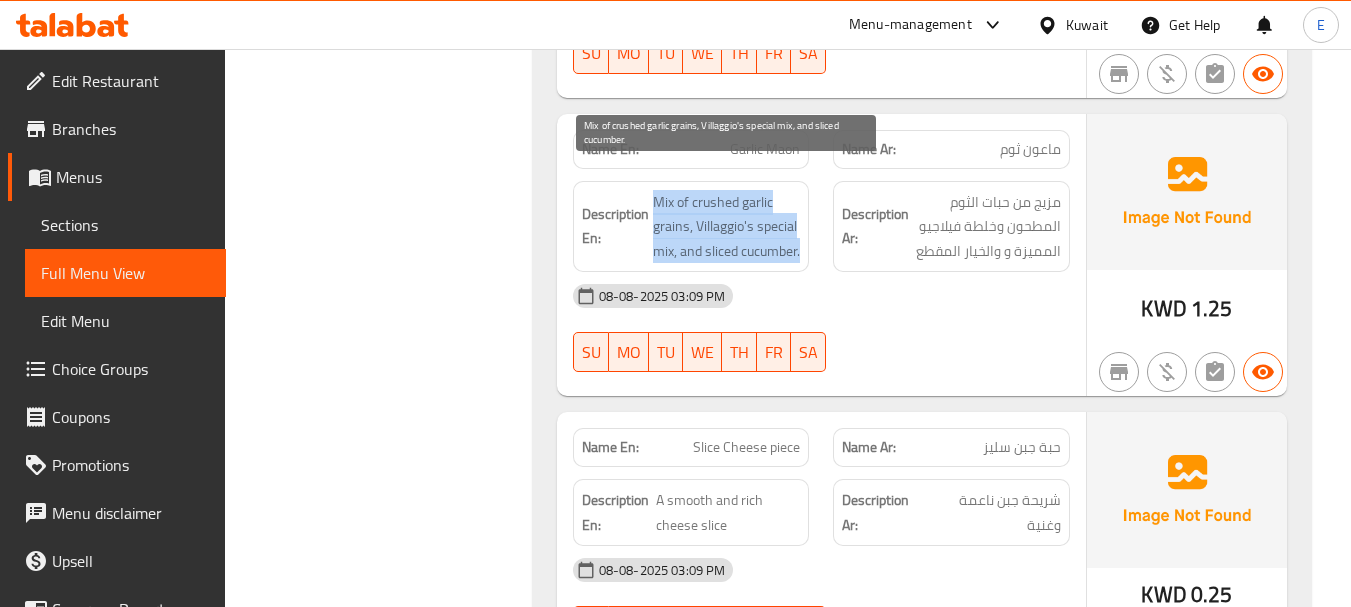 click on "Mix of crushed garlic grains, Villaggio's special mix, and sliced cucumber." at bounding box center (727, 227) 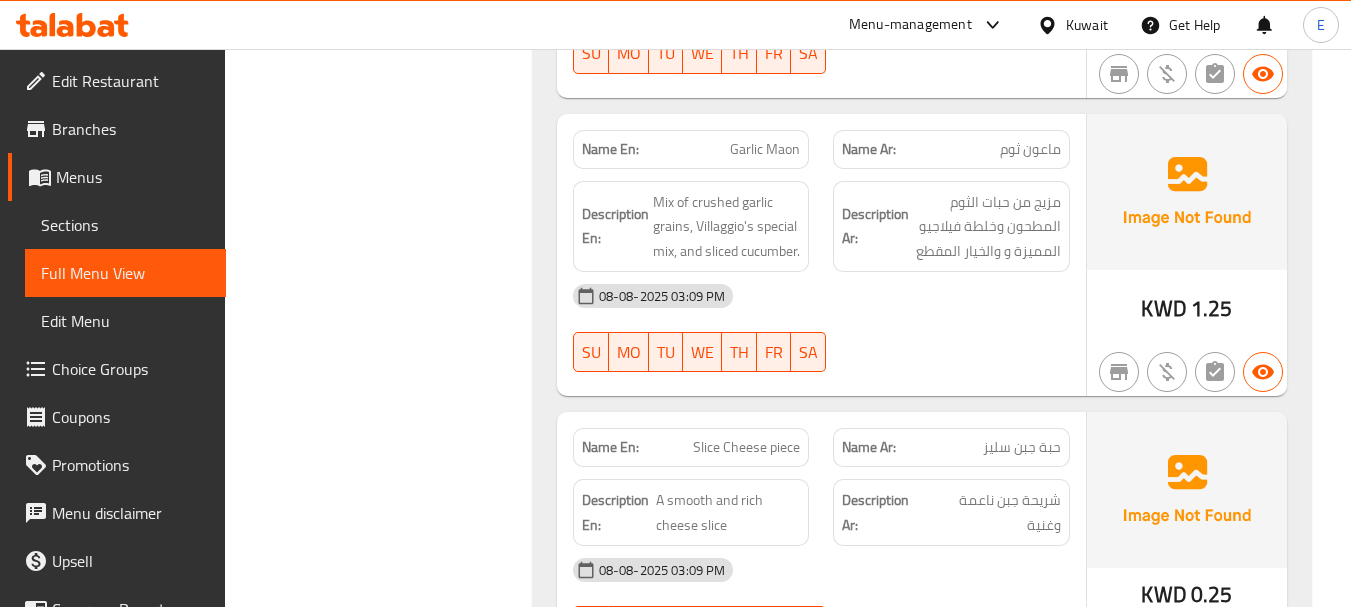 click on "ماعون ثوم" at bounding box center (1005, -5477) 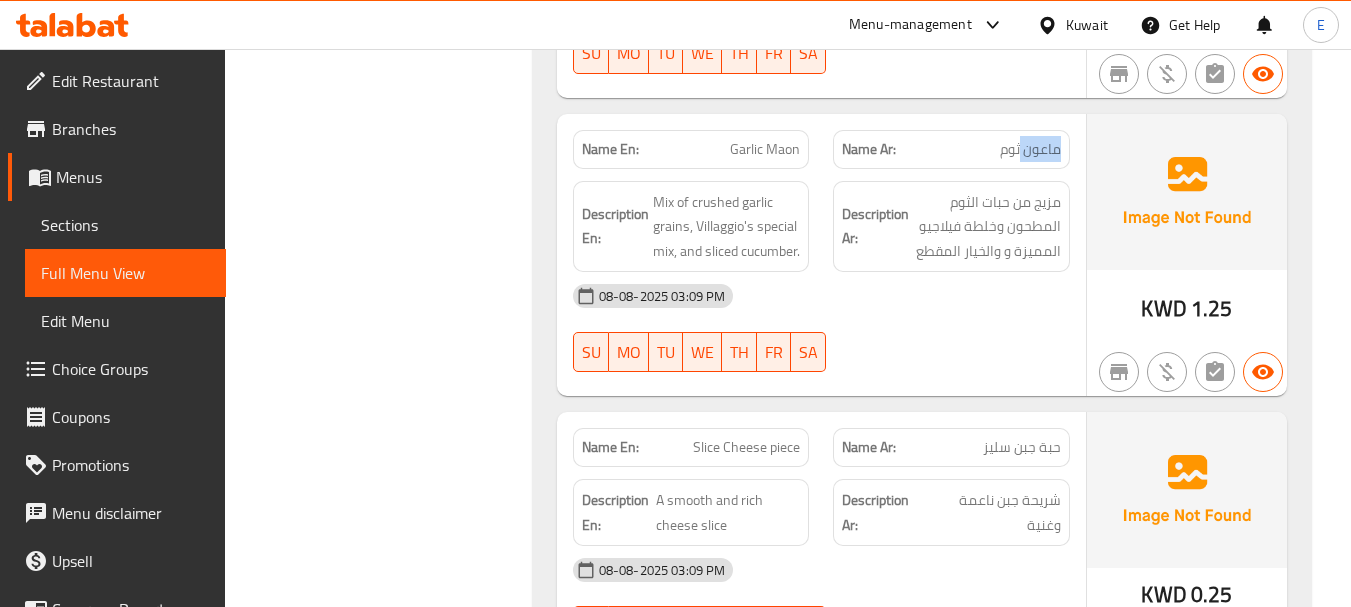 click on "ماعون ثوم" at bounding box center [1005, -5477] 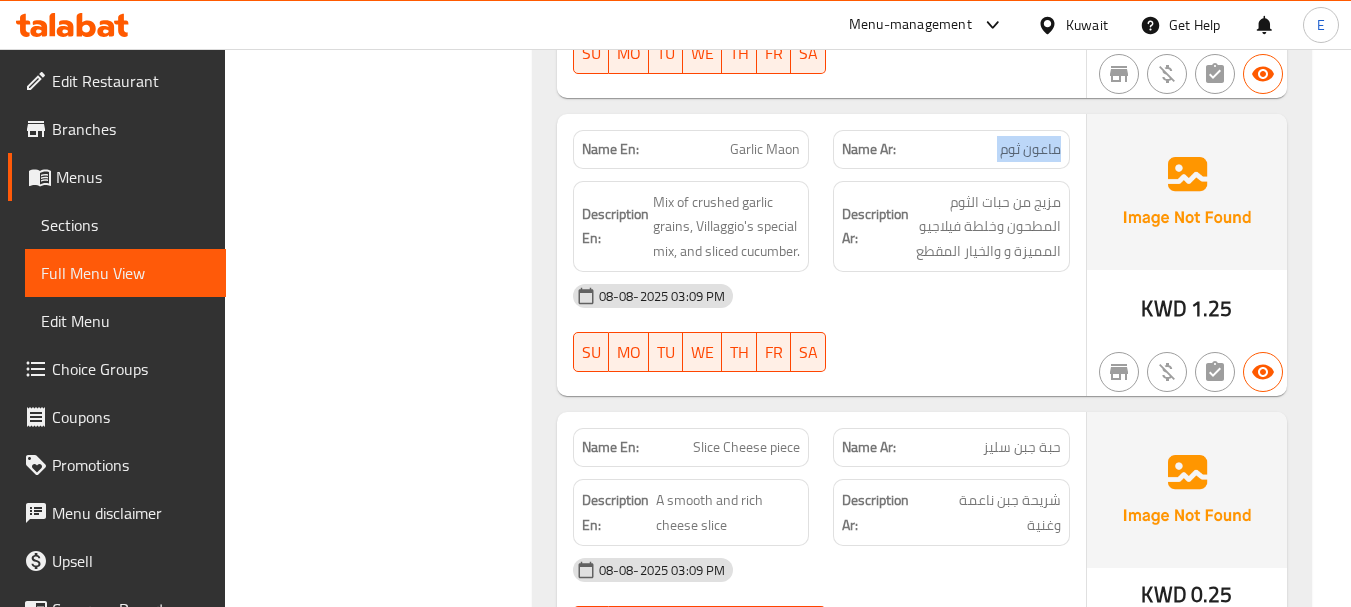 click on "ماعون ثوم" at bounding box center (1005, -5477) 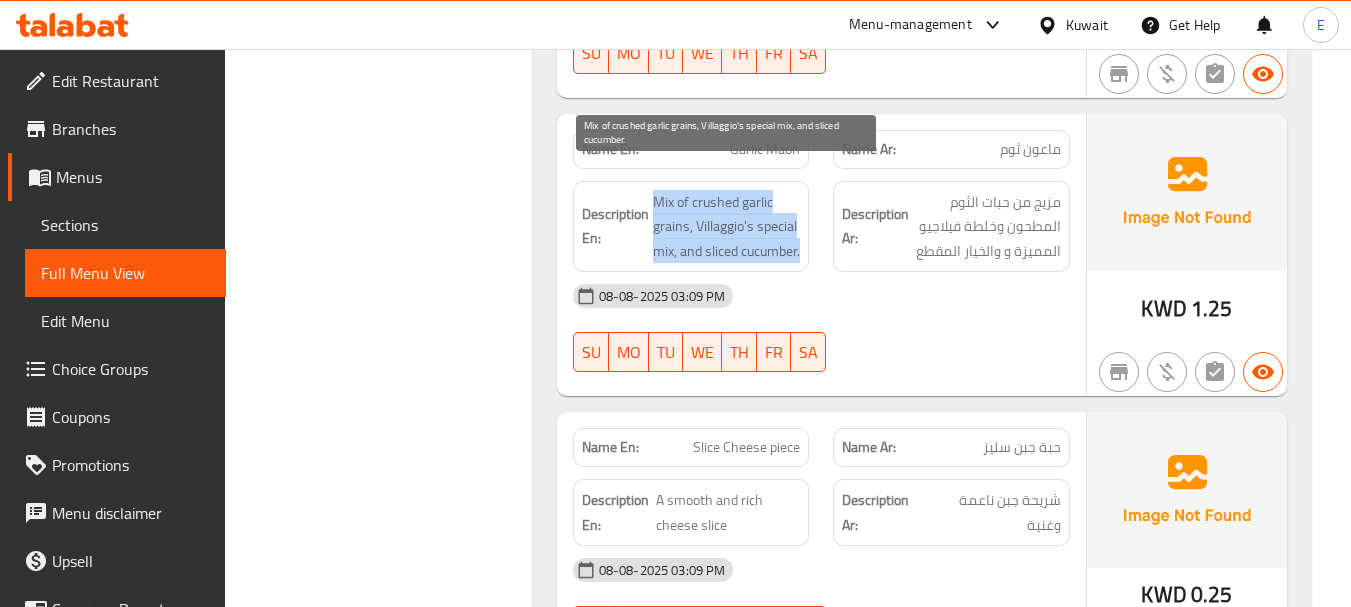 drag, startPoint x: 642, startPoint y: 174, endPoint x: 771, endPoint y: 242, distance: 145.82524 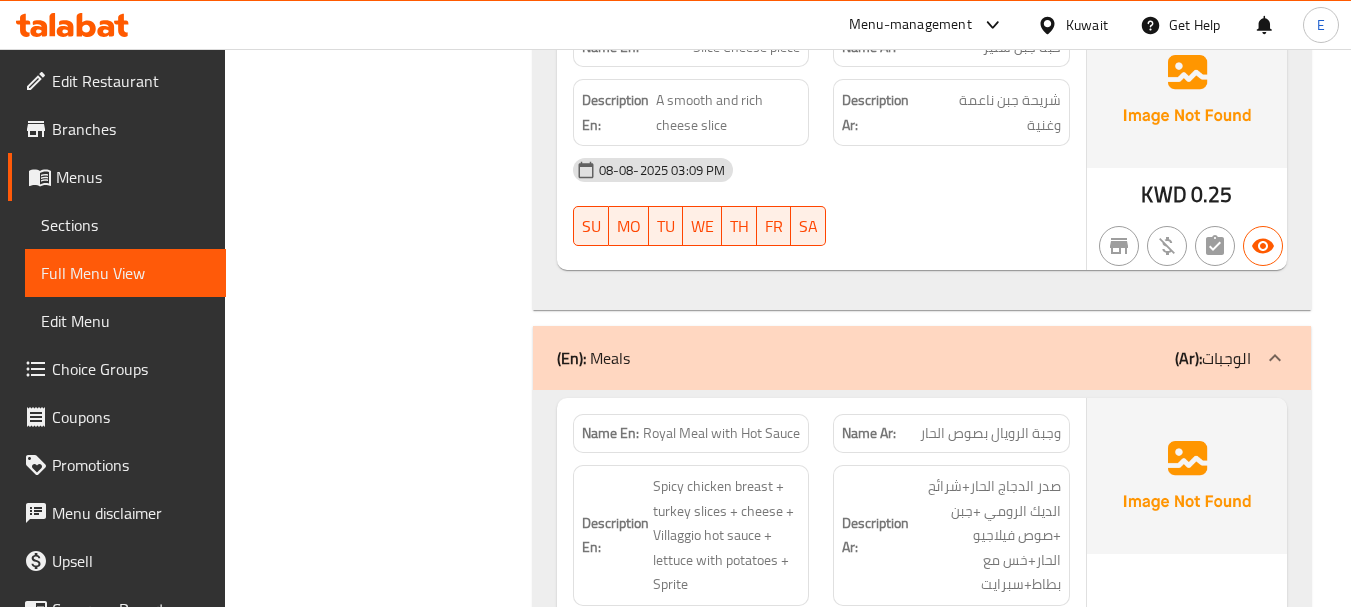 scroll, scrollTop: 9100, scrollLeft: 0, axis: vertical 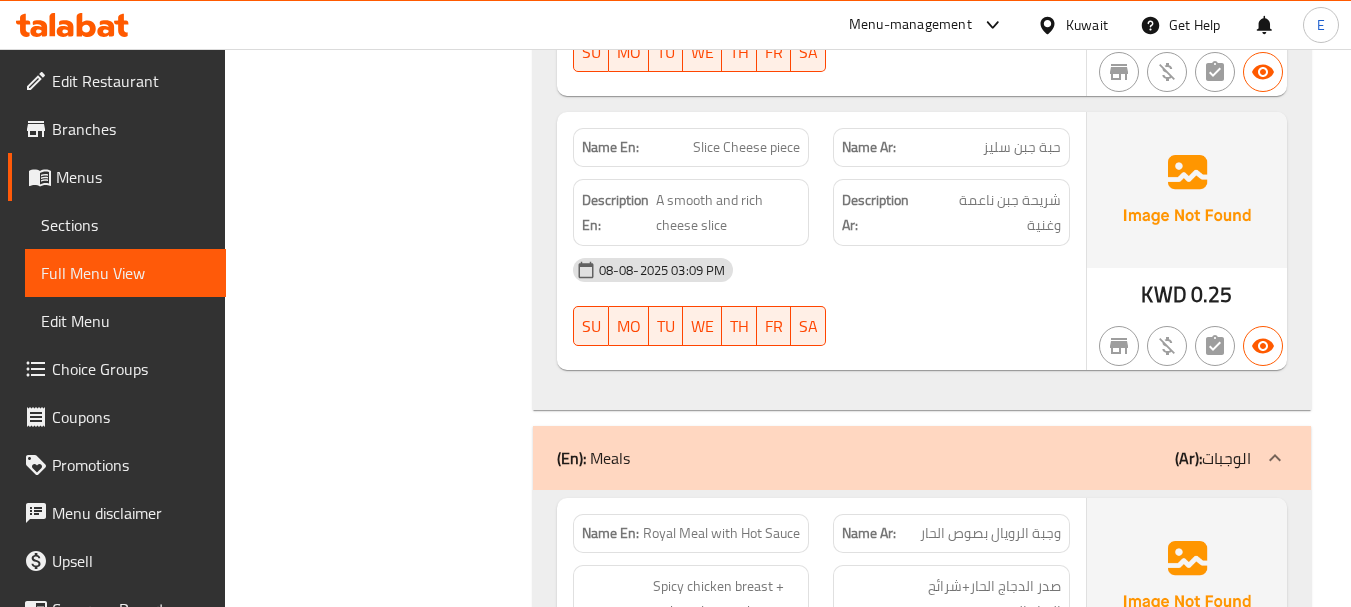 click on "حبة جبن سليز" at bounding box center [990, -5454] 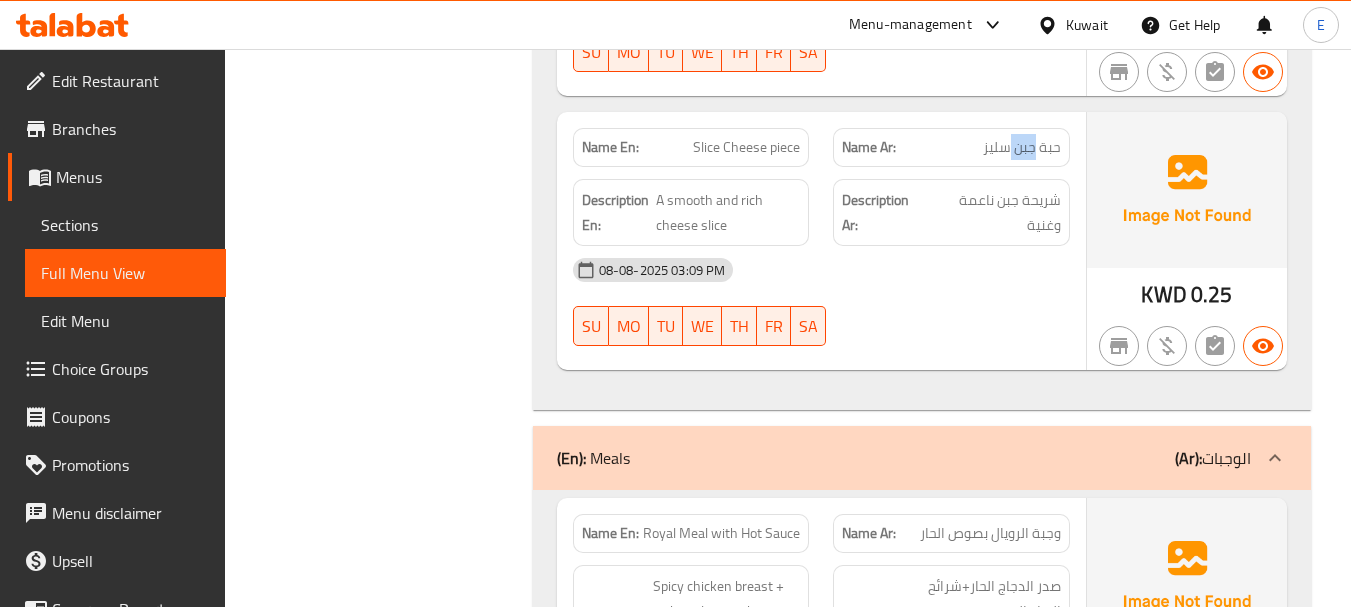 click on "حبة جبن سليز" at bounding box center [990, -5454] 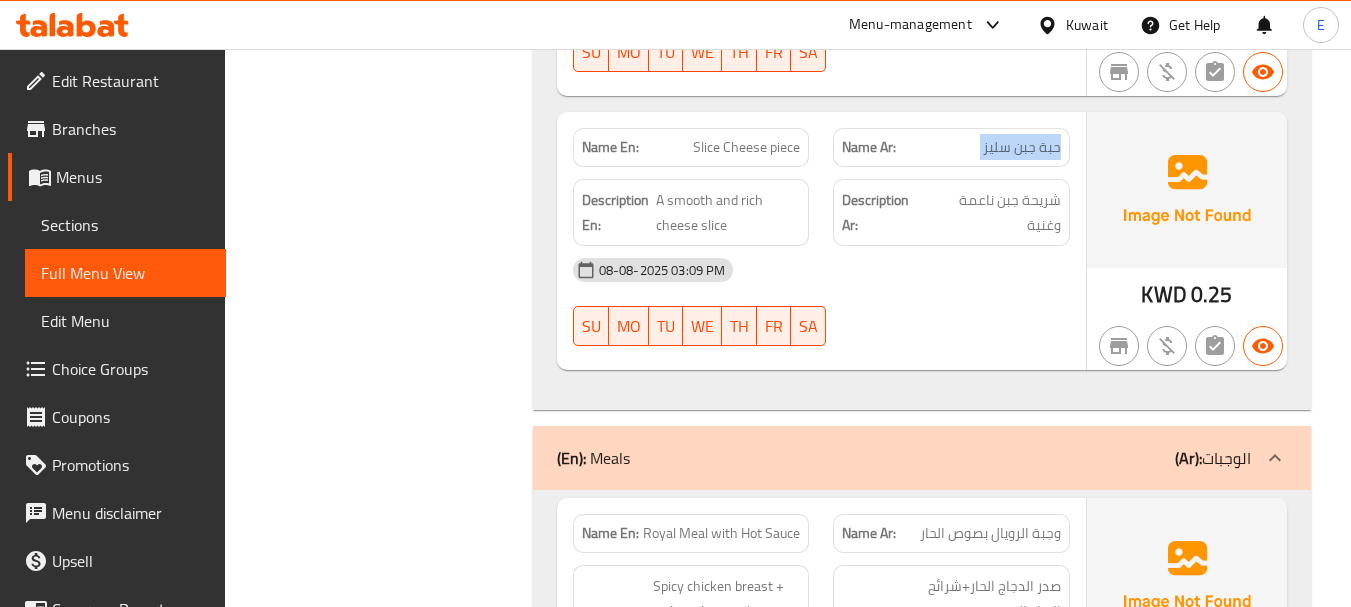 click on "حبة جبن سليز" at bounding box center [990, -5454] 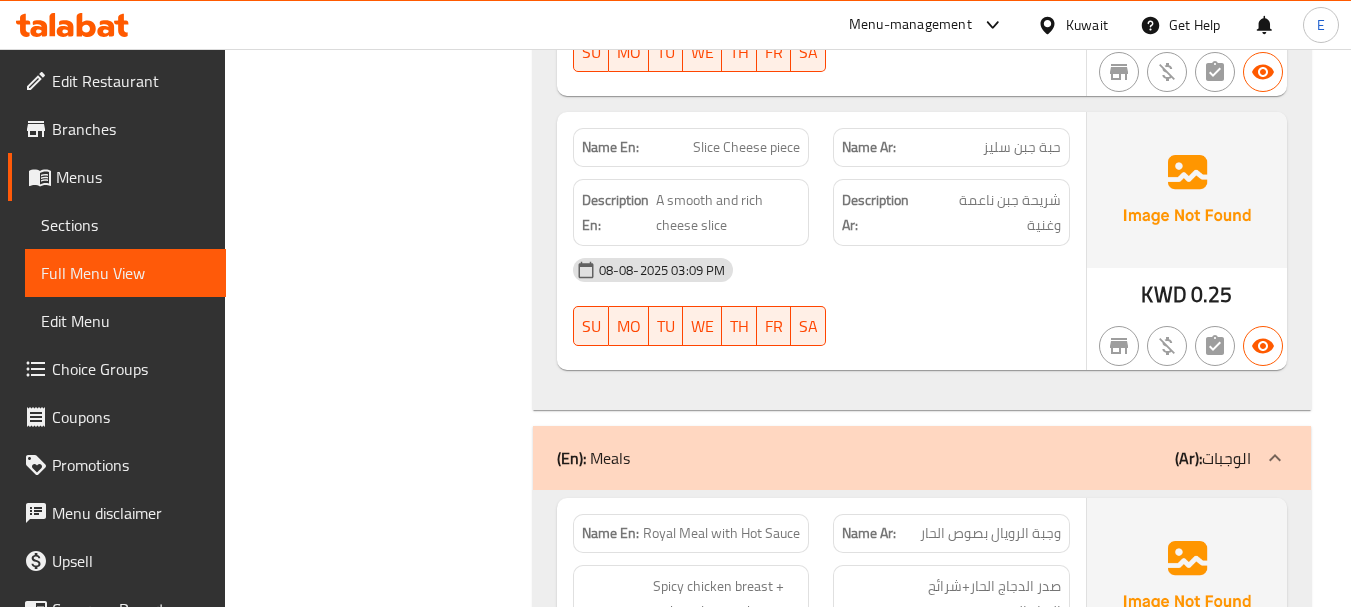 click on "Slice Cheese piece" at bounding box center [720, -5454] 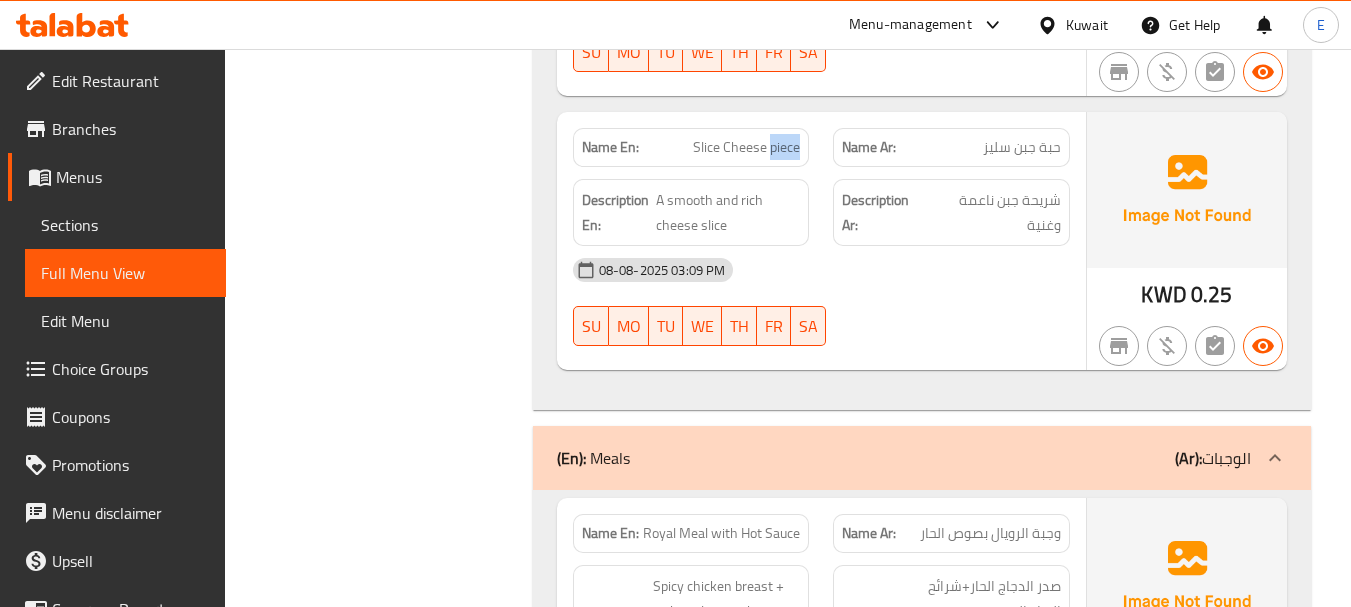 click on "Slice Cheese piece" at bounding box center (720, -5454) 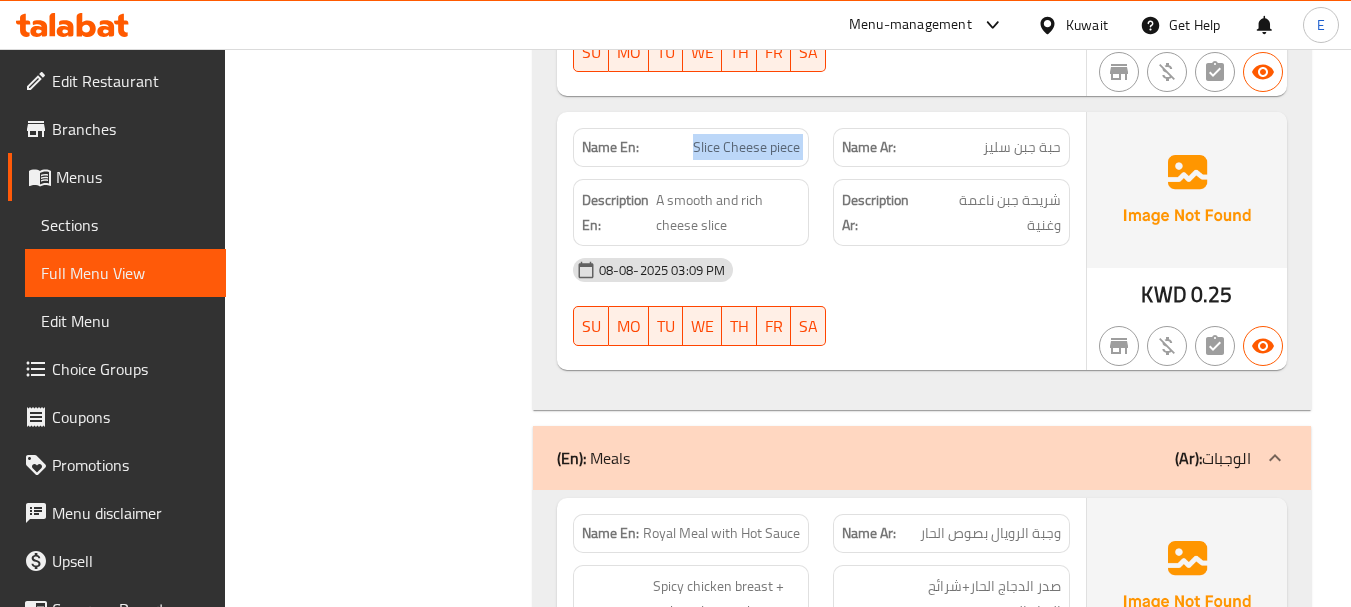 click on "Slice Cheese piece" at bounding box center [720, -5454] 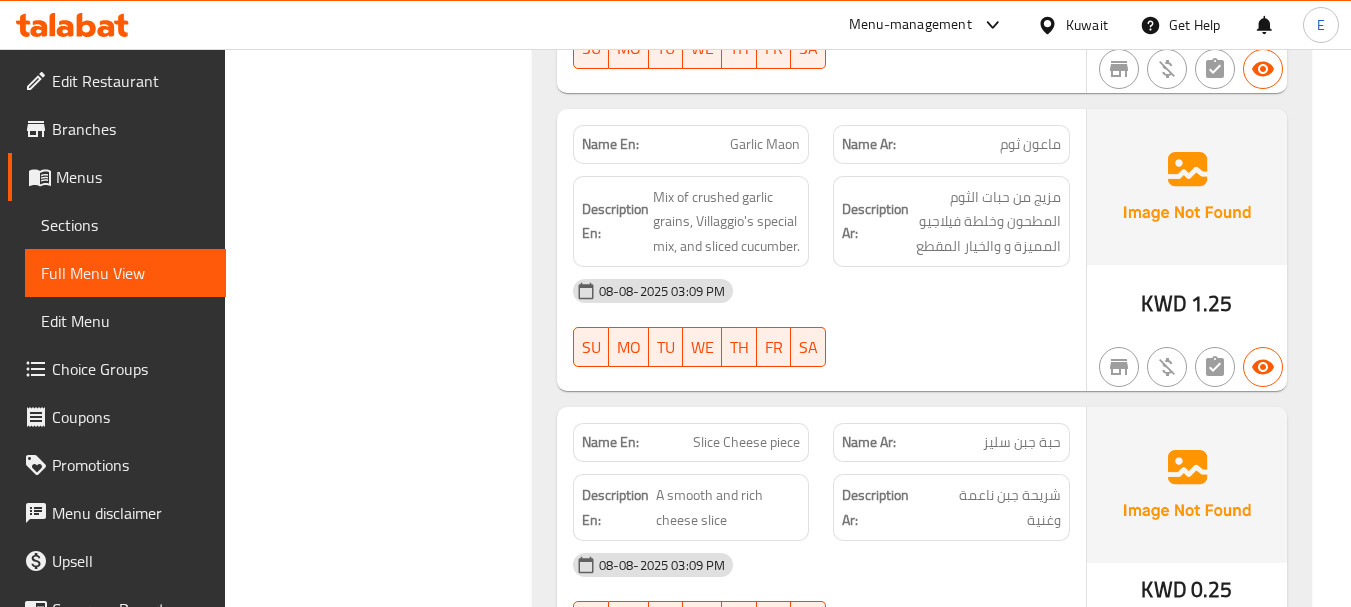 scroll, scrollTop: 8800, scrollLeft: 0, axis: vertical 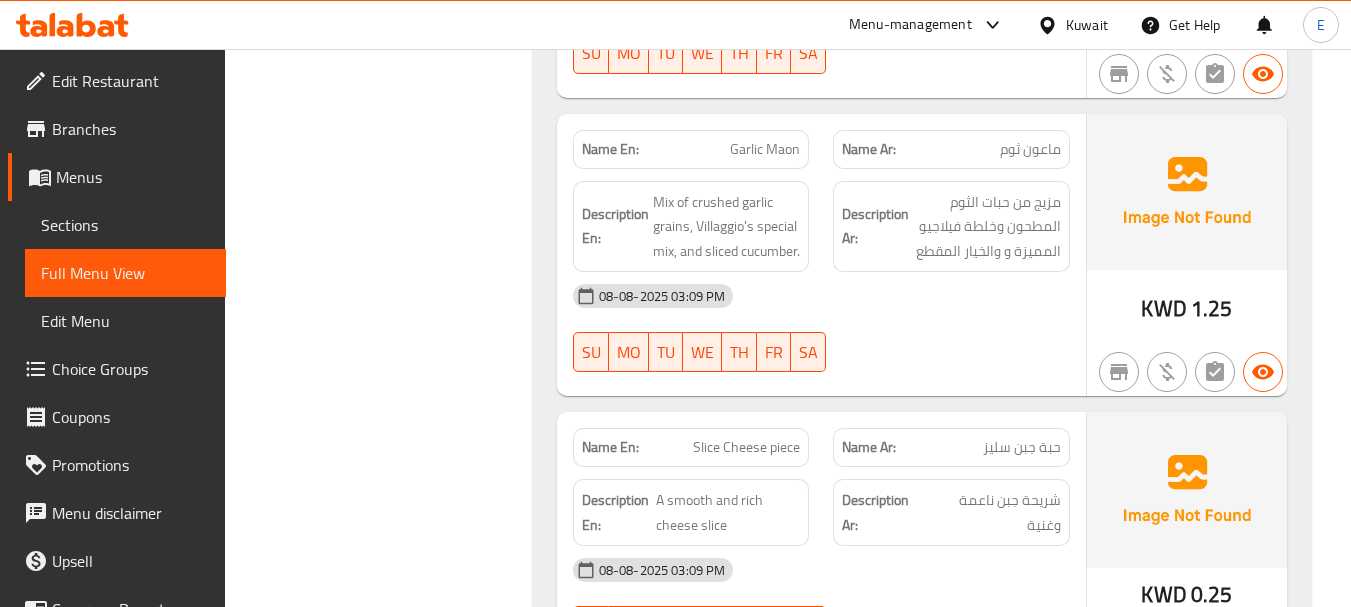 click on "08-08-2025 03:09 PM" at bounding box center [821, -5305] 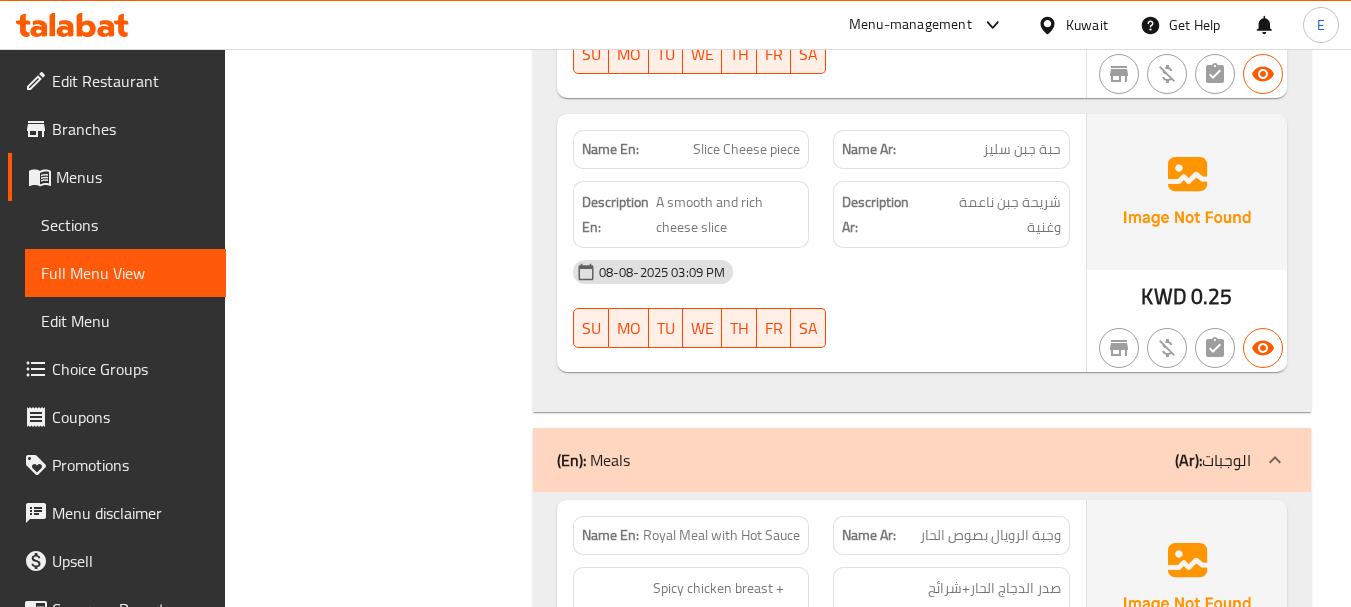 scroll, scrollTop: 9100, scrollLeft: 0, axis: vertical 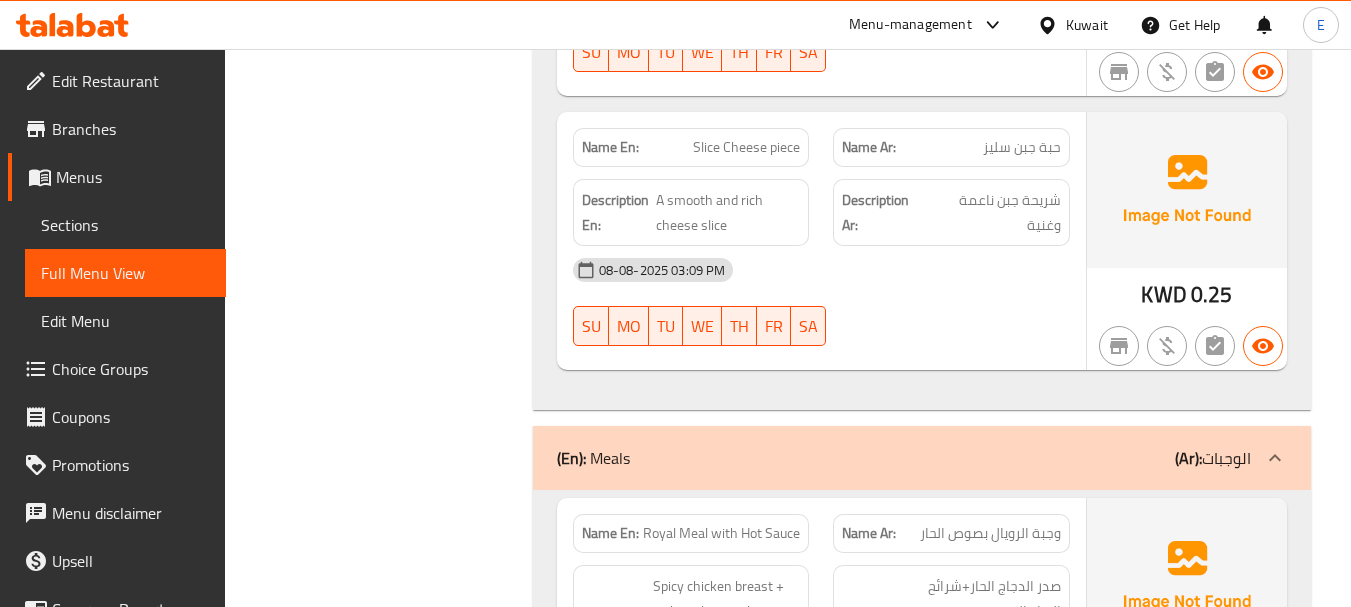 click on "KWD" at bounding box center [1170, -5282] 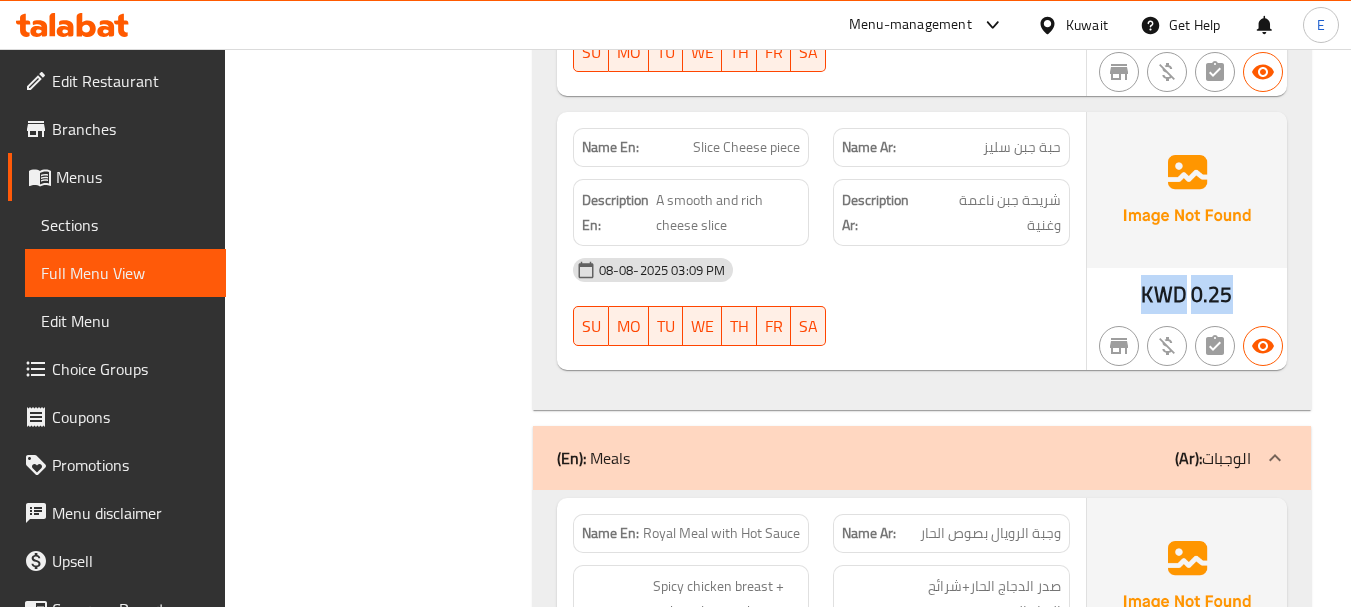 click on "KWD" at bounding box center (1170, -5282) 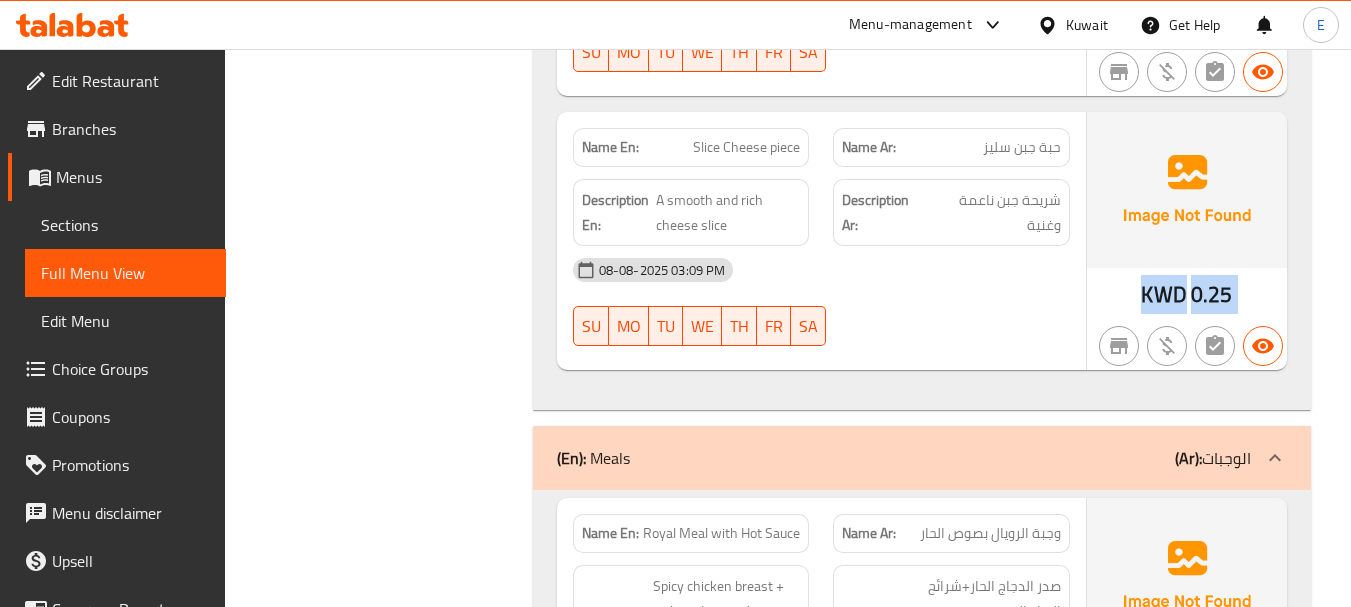 click on "KWD" at bounding box center [1170, -5282] 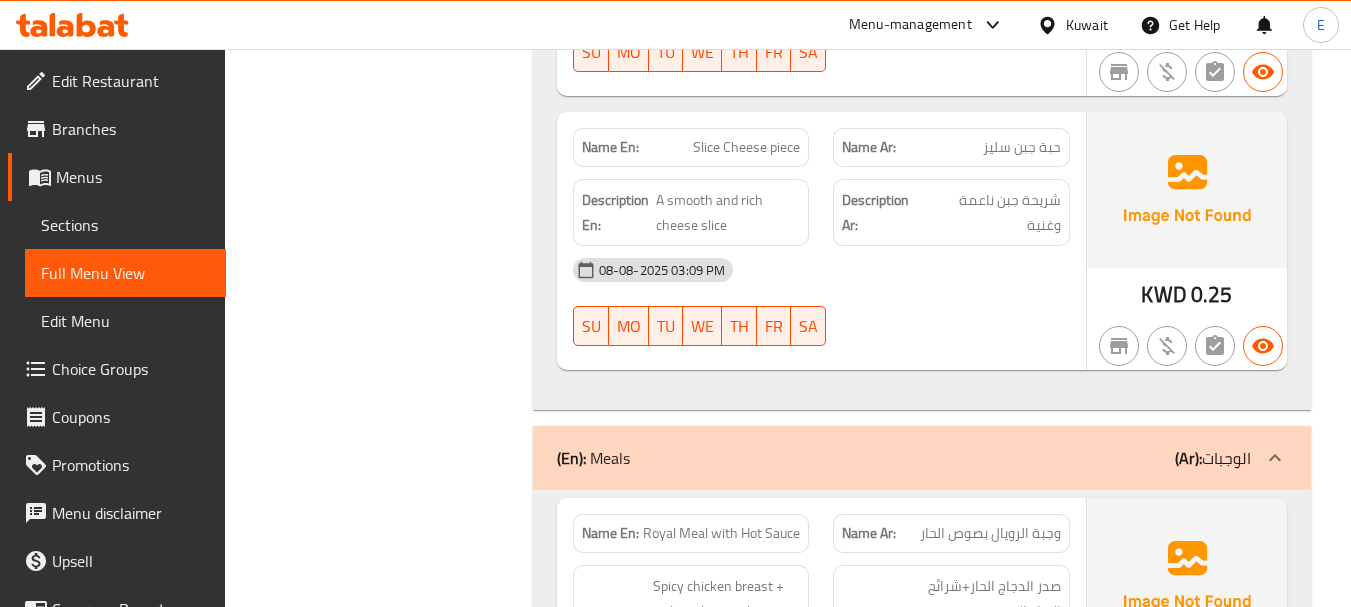 click on "Name Ar: حبة جبن سليز" at bounding box center (951, -5454) 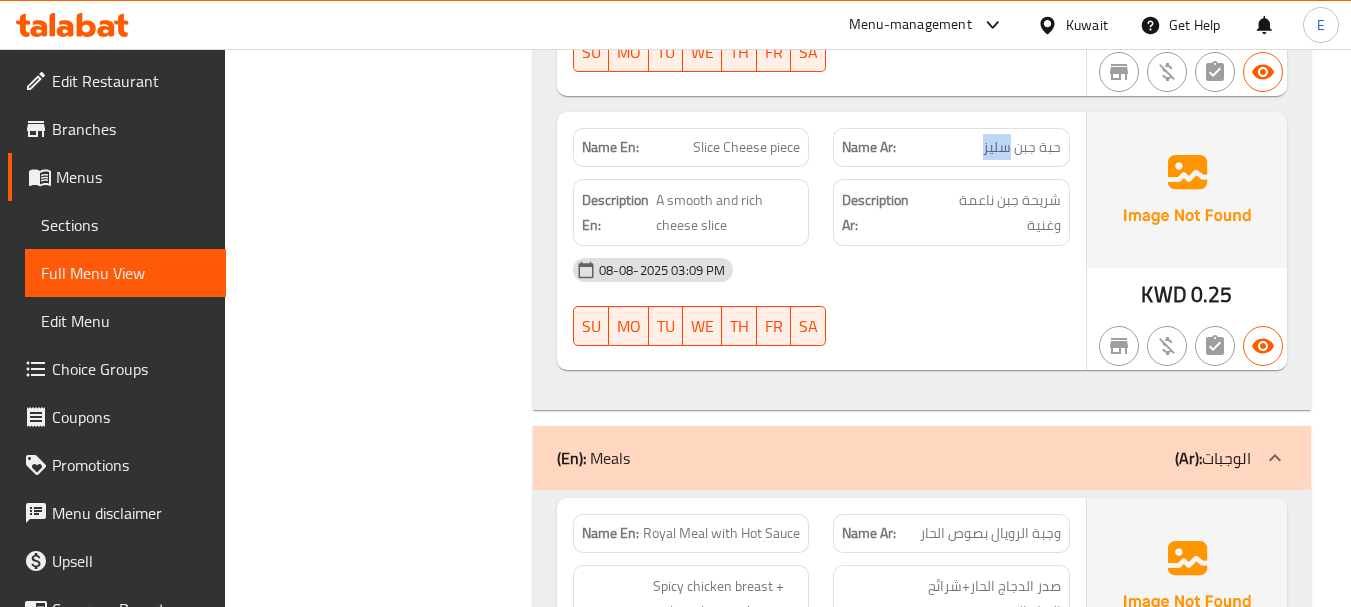 click on "Name Ar: حبة جبن سليز" at bounding box center (951, -5454) 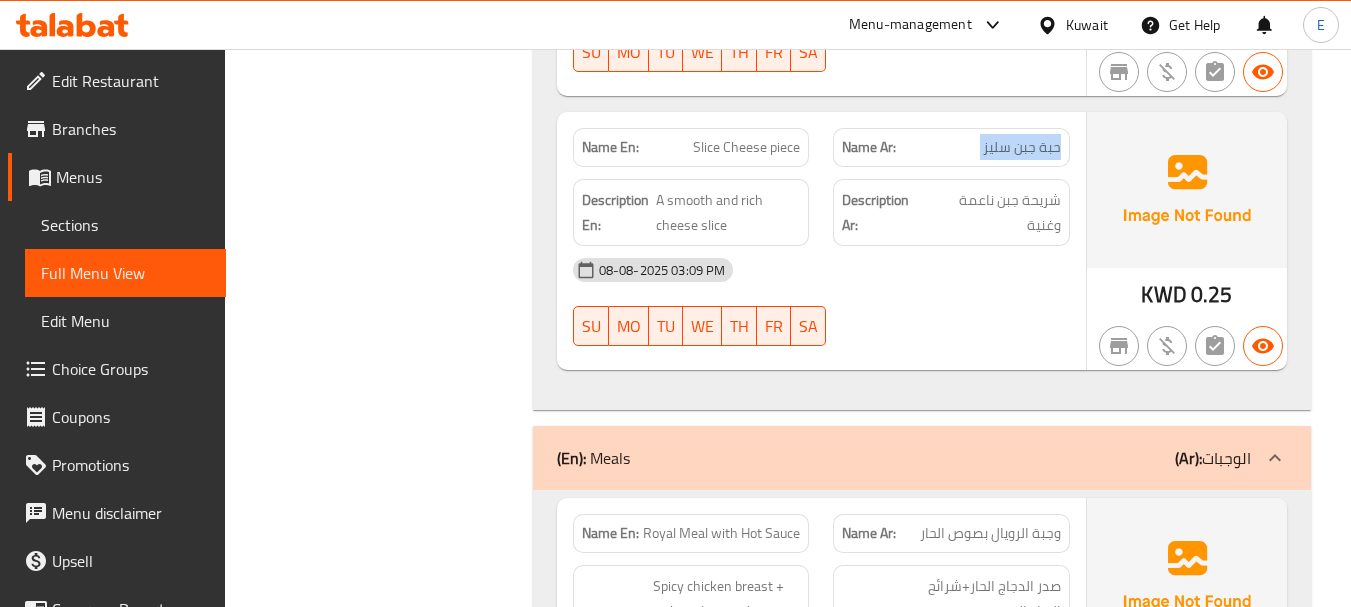 click on "Name Ar: حبة جبن سليز" at bounding box center (951, -5454) 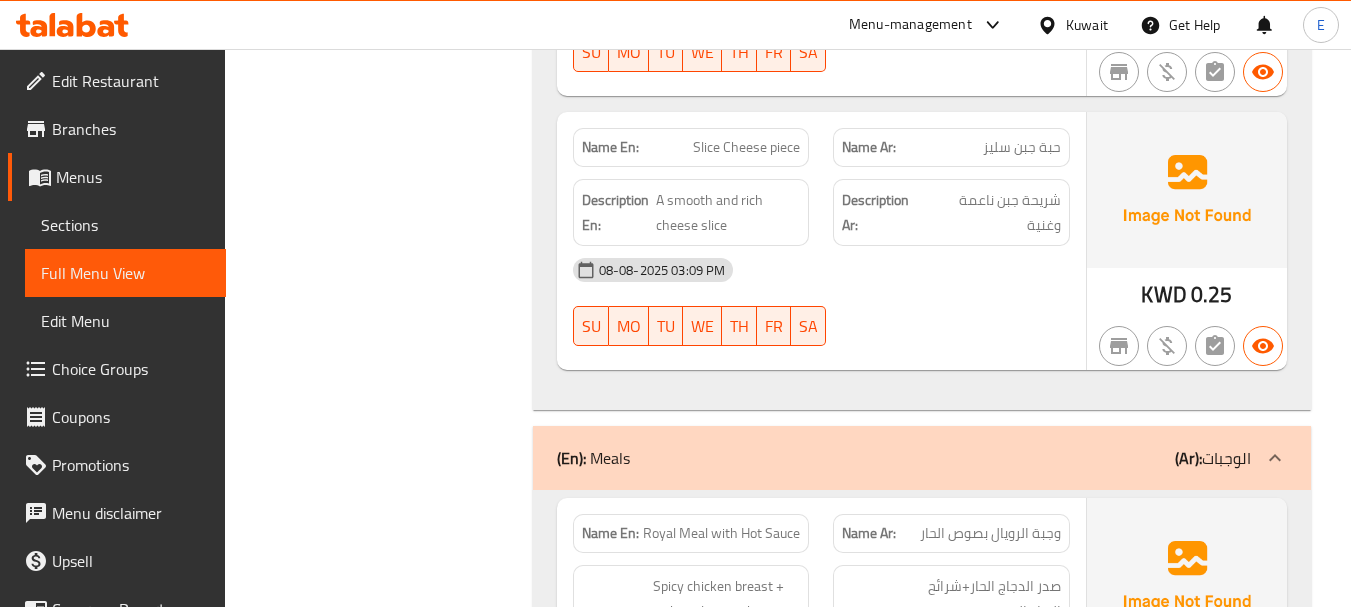 click on "Name Ar: حبة جبن سليز" at bounding box center [951, -5454] 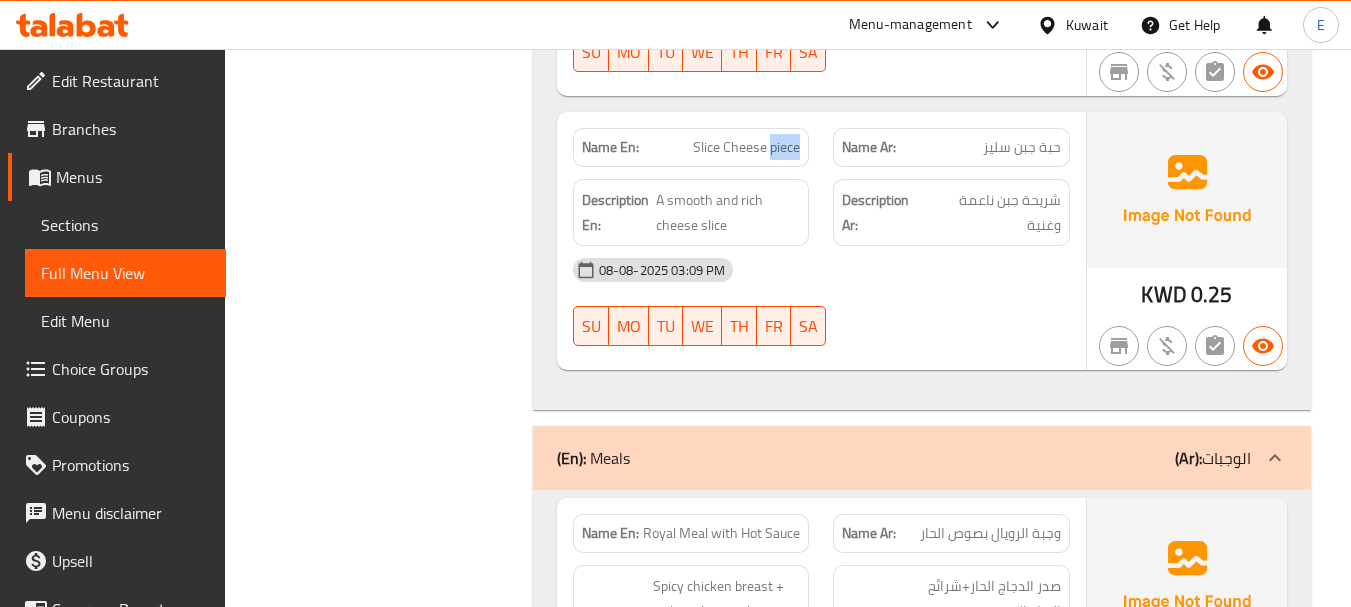 click on "Slice Cheese piece" at bounding box center (720, -5454) 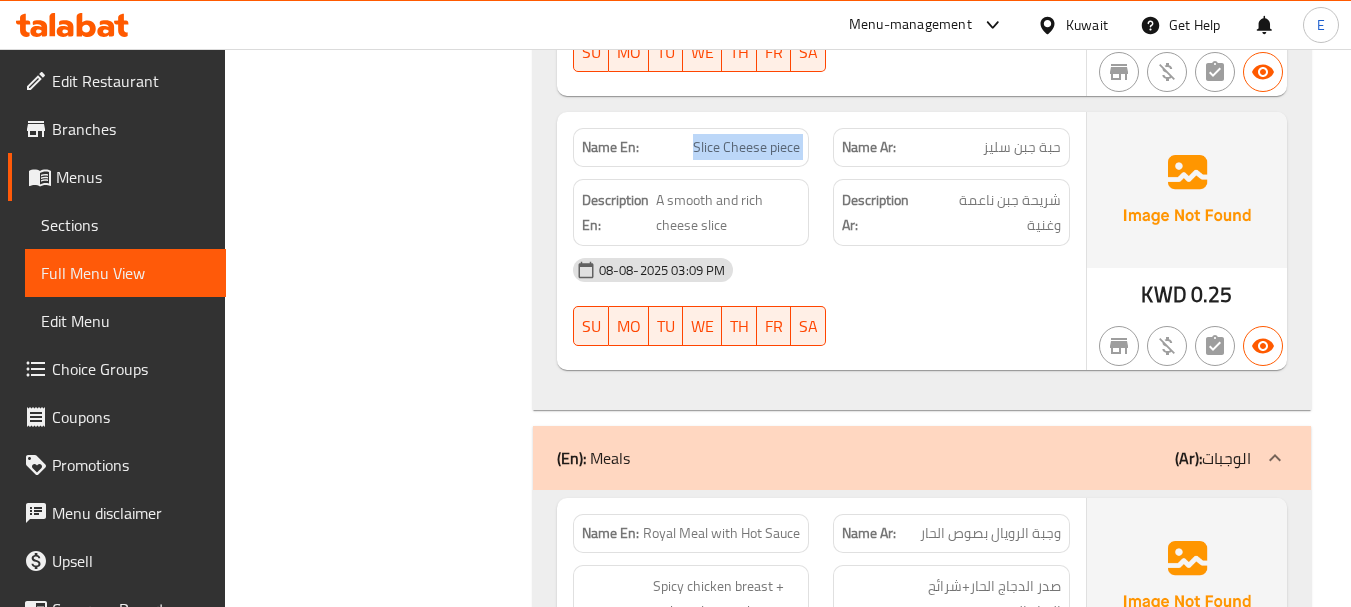 click on "Slice Cheese piece" at bounding box center (720, -5454) 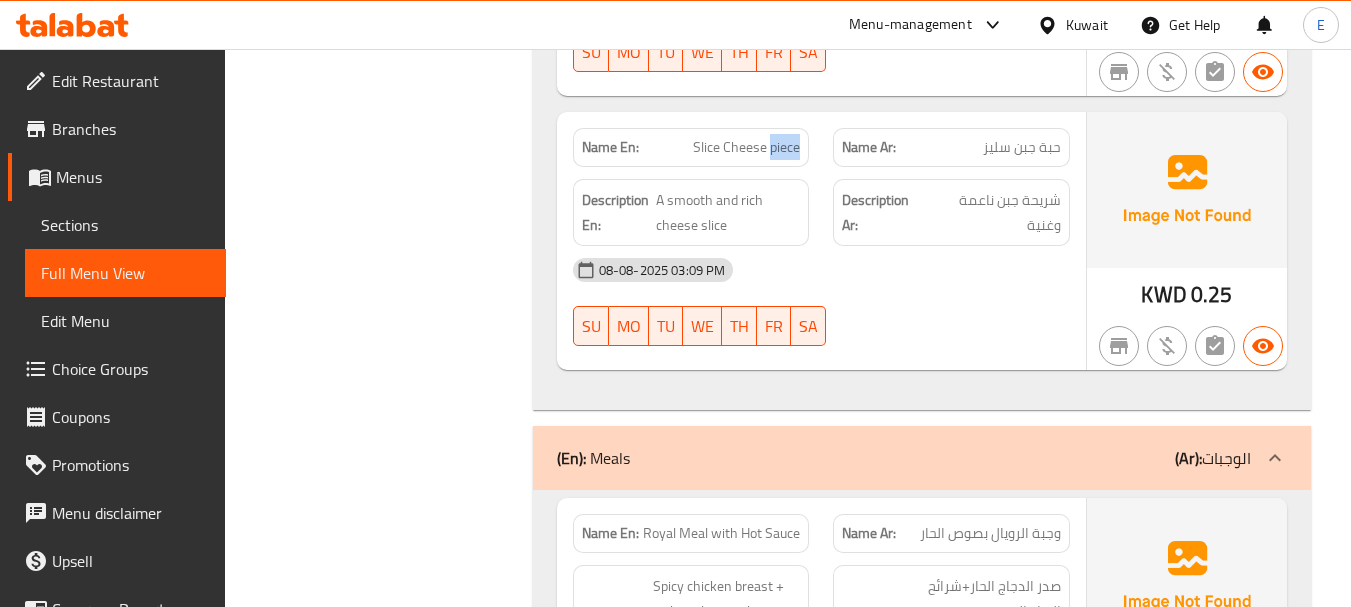 click on "Slice Cheese piece" at bounding box center (720, -5454) 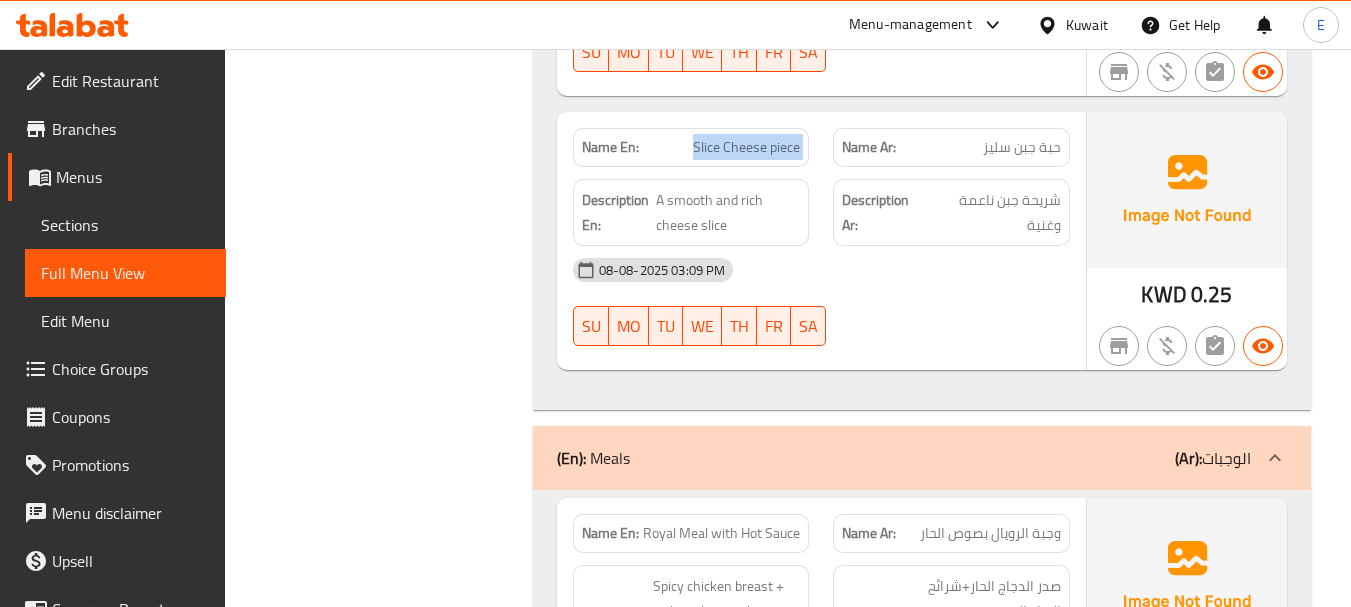 click on "Slice Cheese piece" at bounding box center [720, -5454] 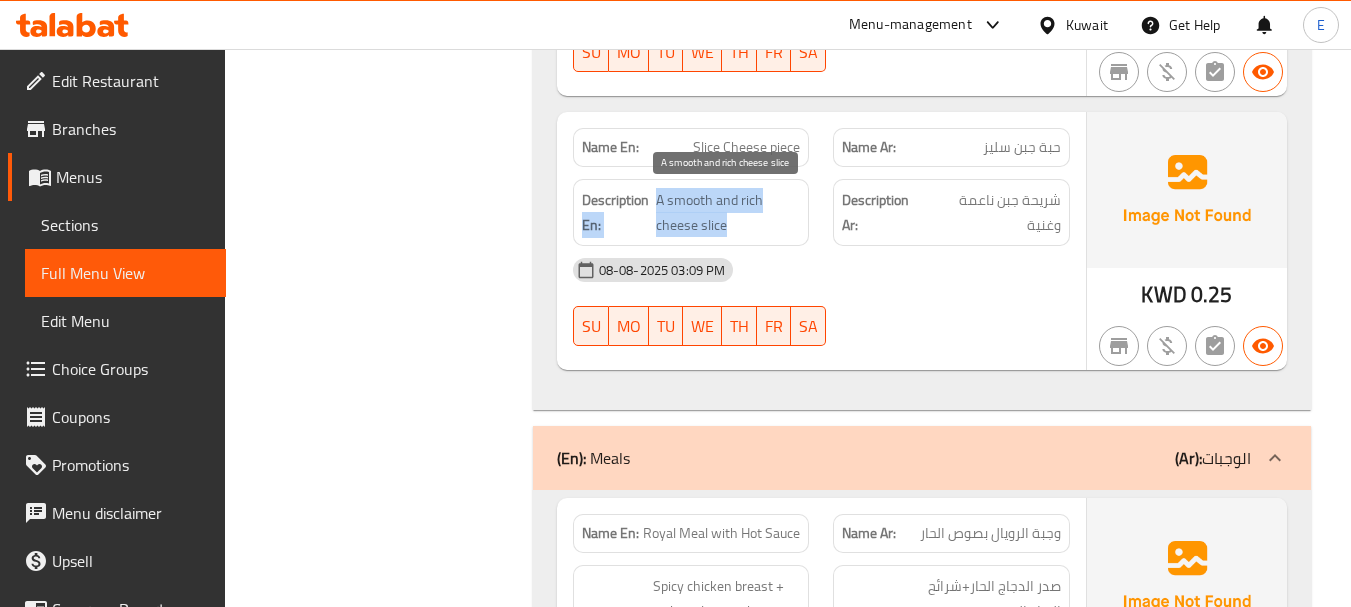 drag, startPoint x: 652, startPoint y: 198, endPoint x: 775, endPoint y: 219, distance: 124.77981 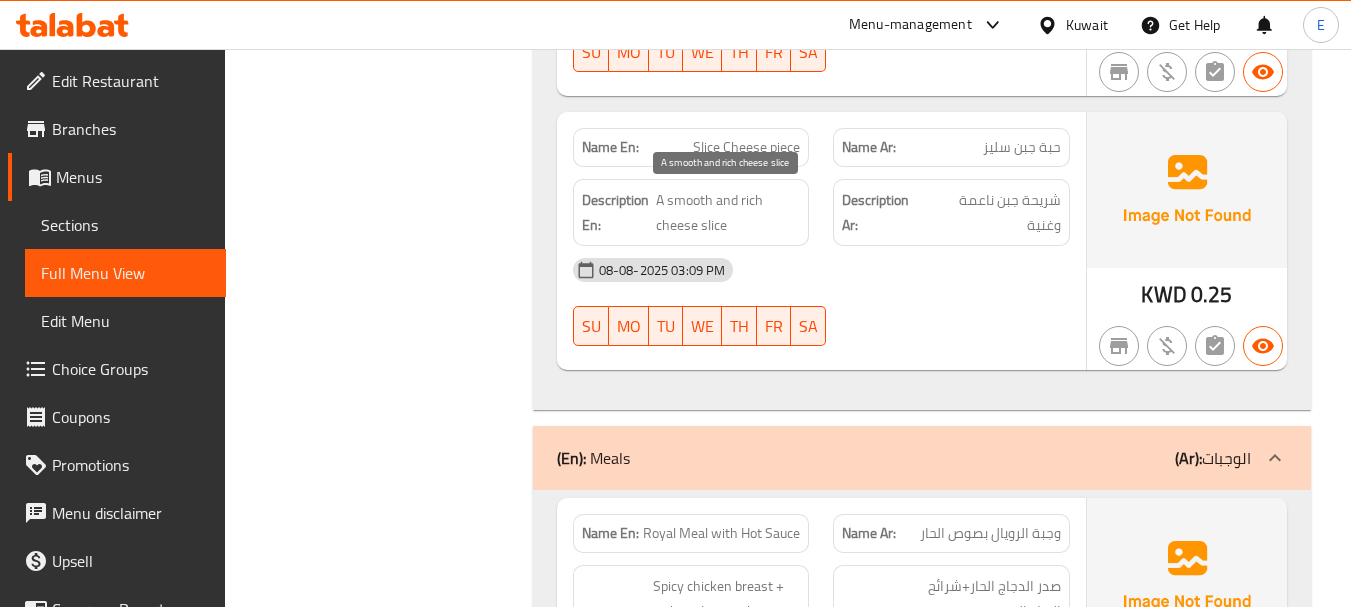 click on "A smooth and rich cheese slice" at bounding box center [728, 212] 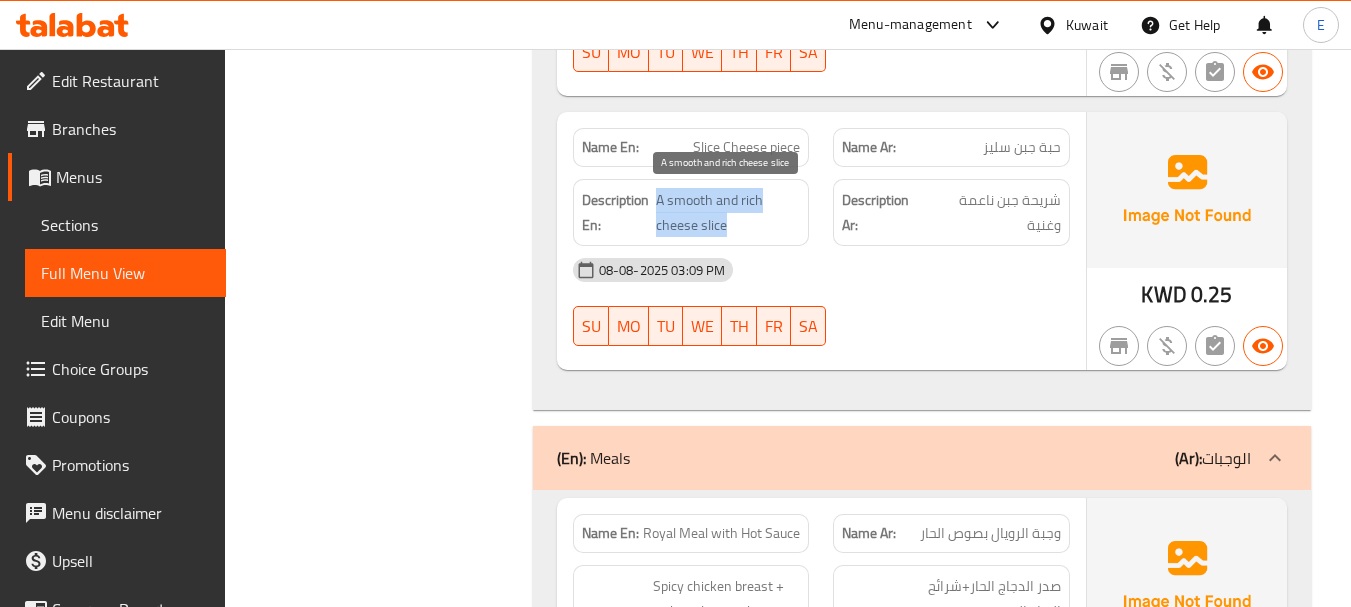 click on "A smooth and rich cheese slice" at bounding box center [728, 212] 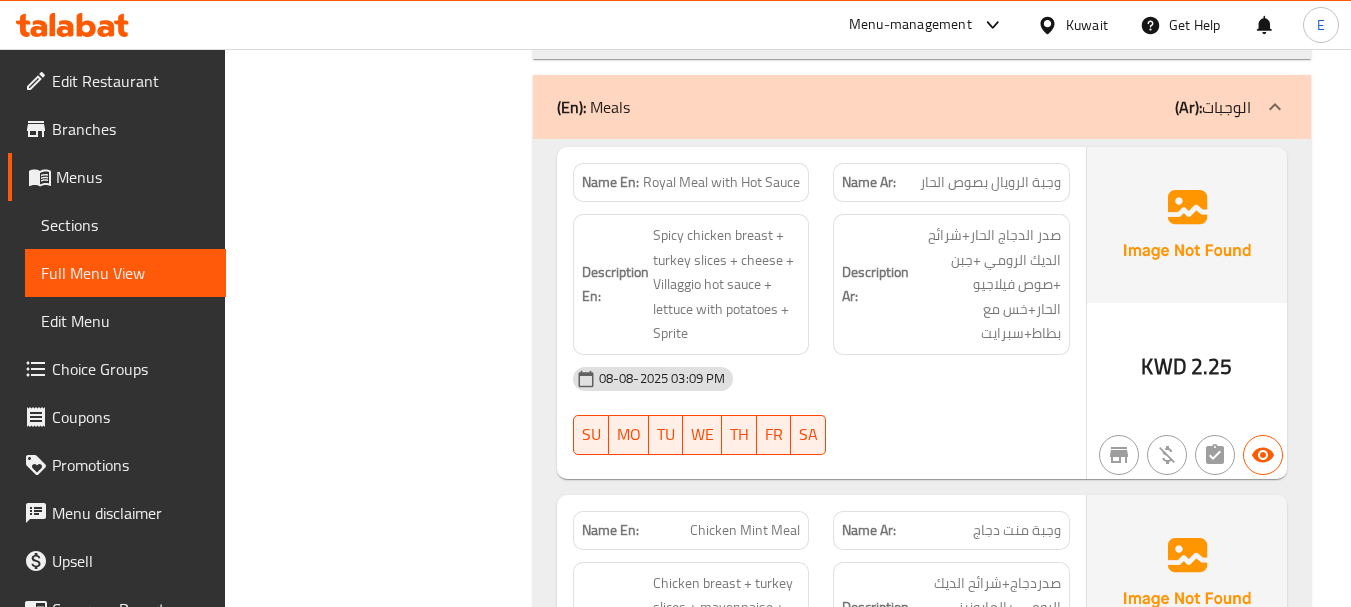 scroll, scrollTop: 9500, scrollLeft: 0, axis: vertical 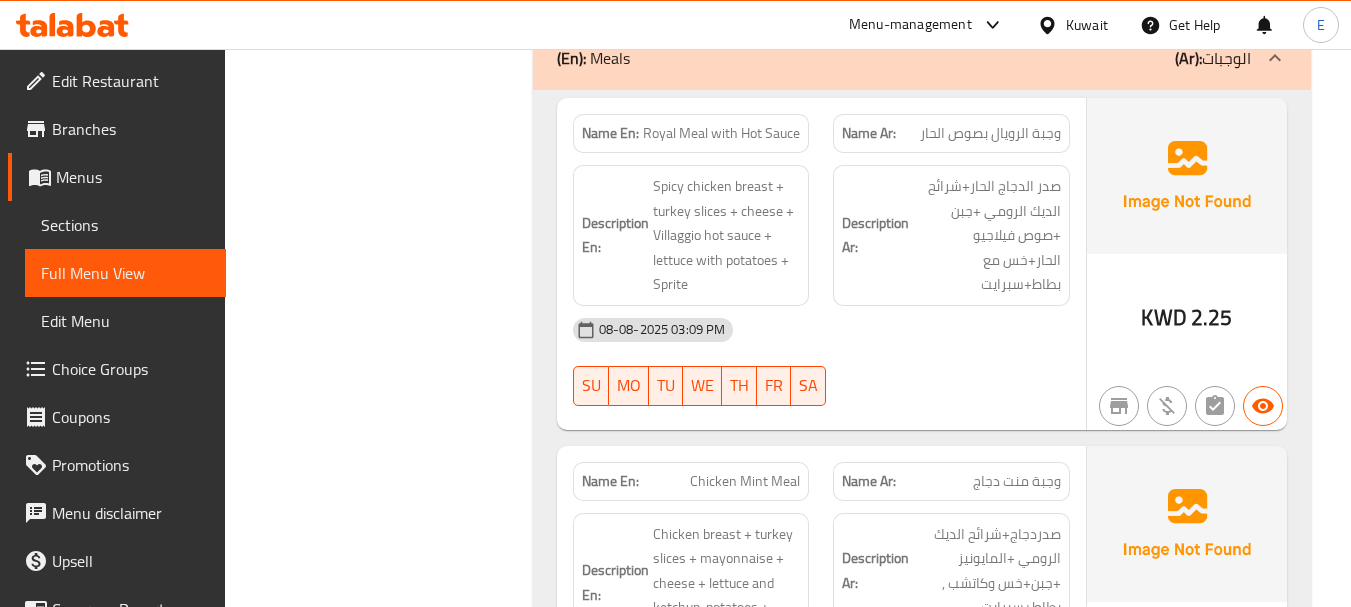 drag, startPoint x: 1163, startPoint y: 342, endPoint x: 1144, endPoint y: 319, distance: 29.832869 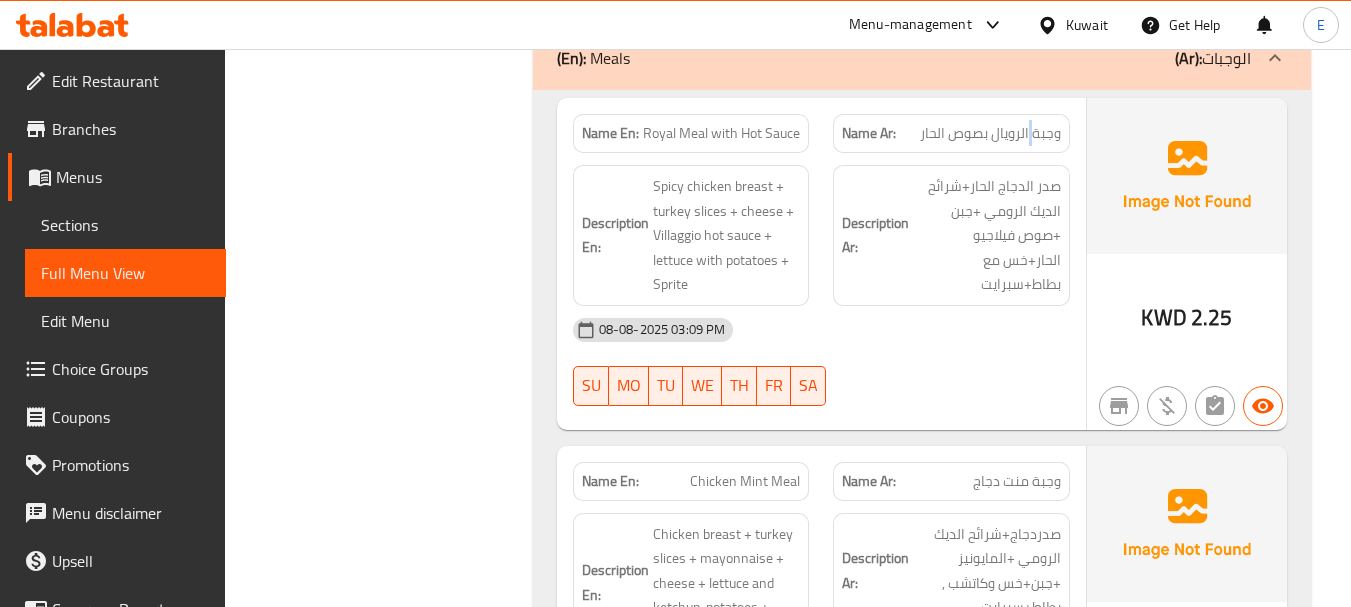 click on "وجبة الرويال بصوص الحار" at bounding box center [995, -9124] 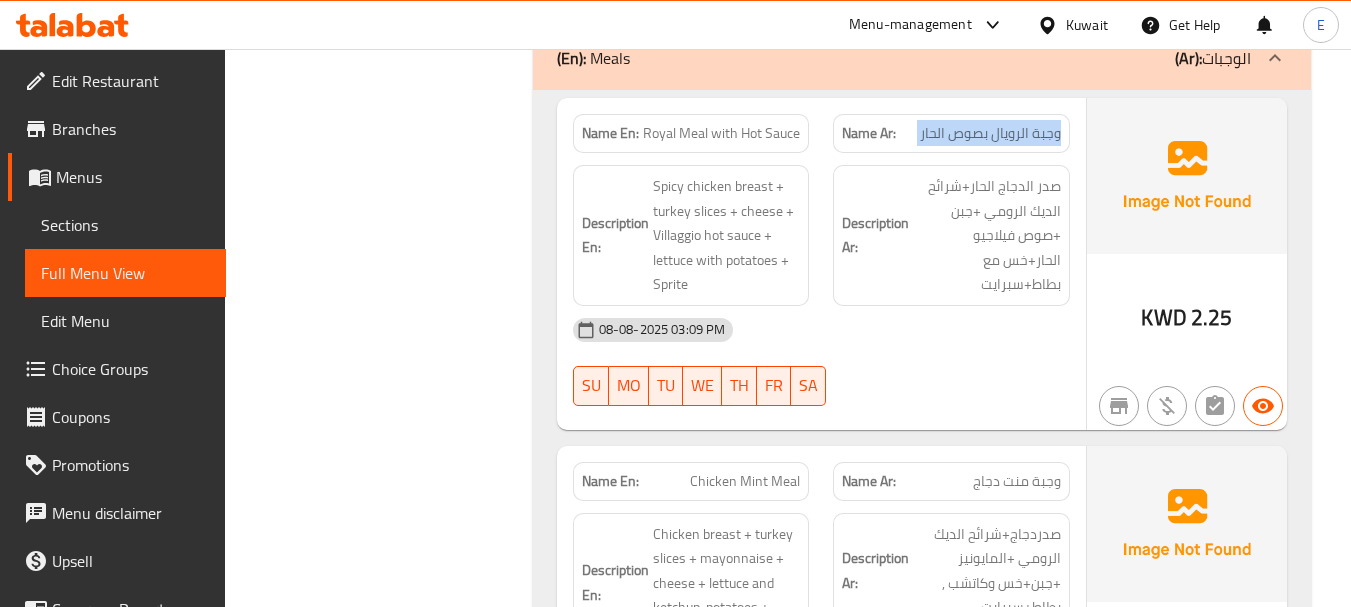 click on "وجبة الرويال بصوص الحار" at bounding box center [995, -9124] 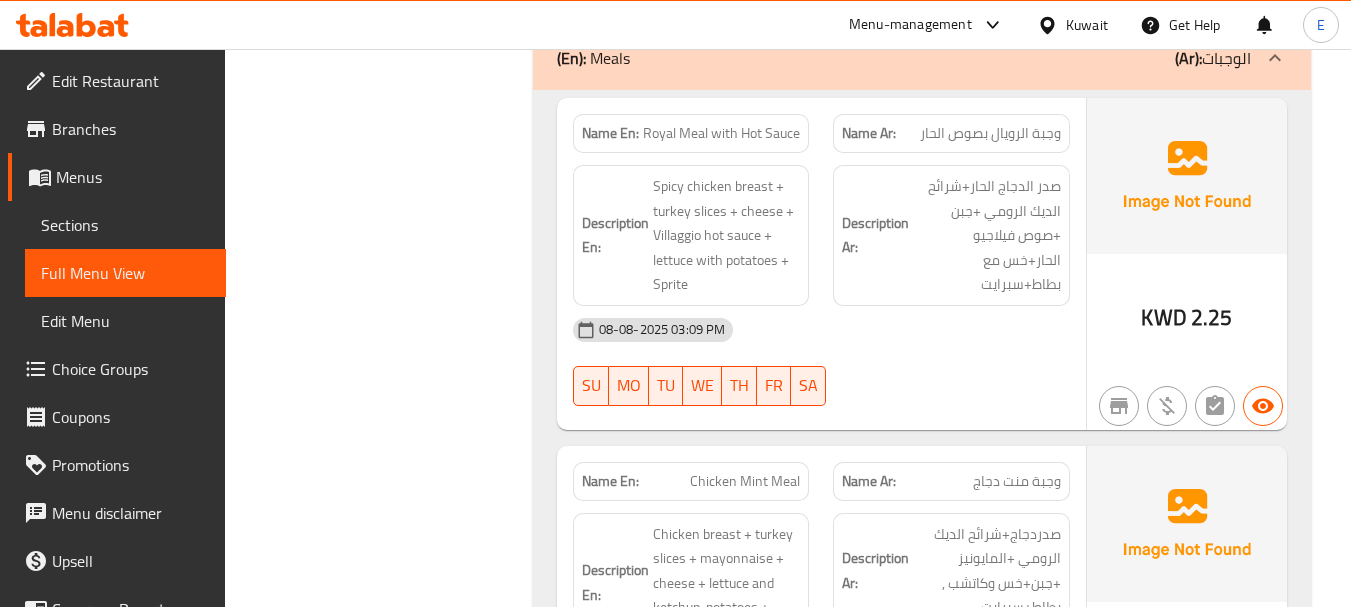 click on "Royal Meal with Hot Sauce" at bounding box center (732, -9124) 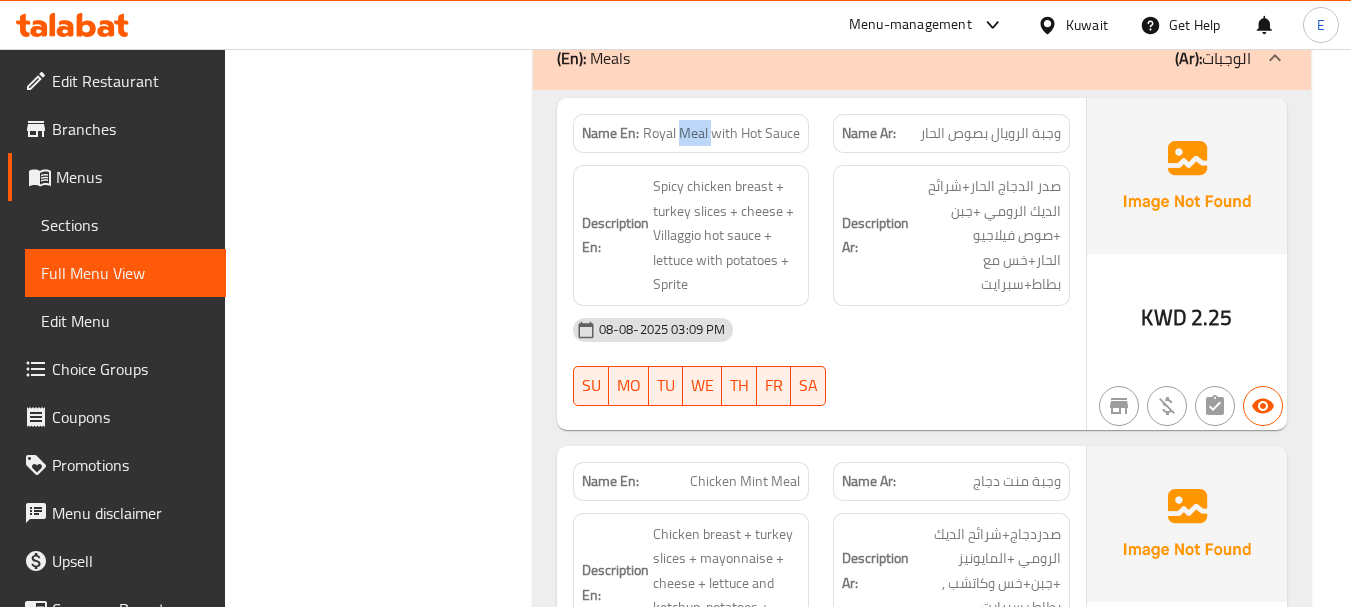 click on "Royal Meal with Hot Sauce" at bounding box center [732, -9124] 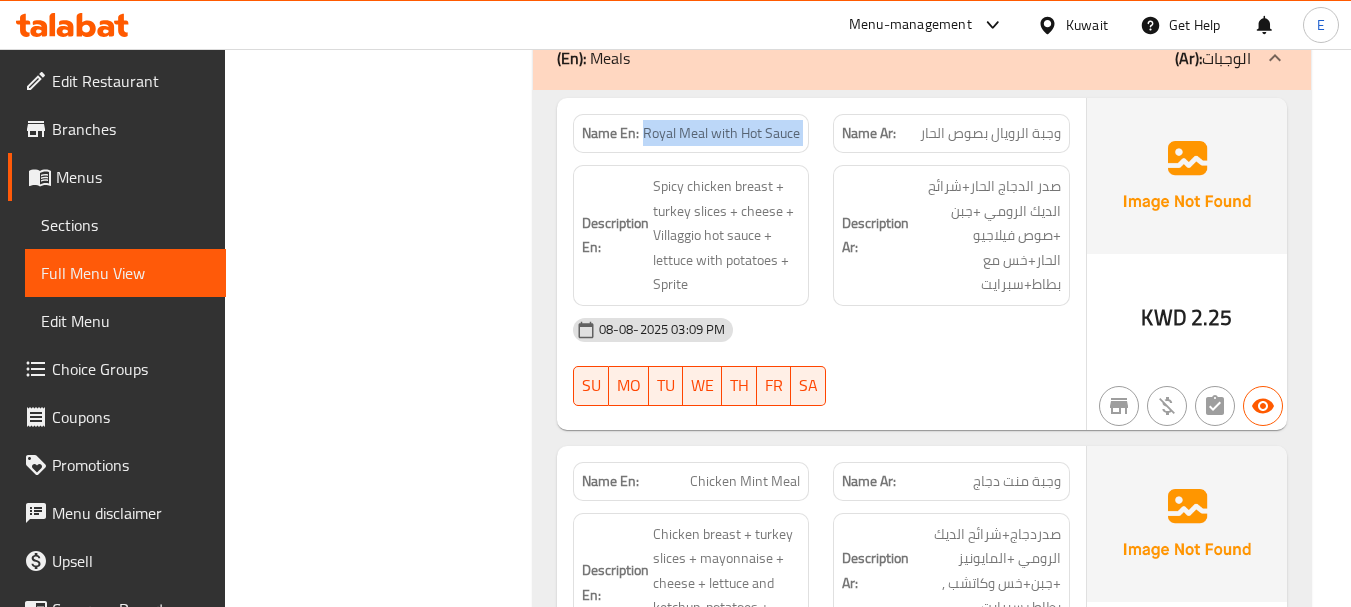 click on "Royal Meal with Hot Sauce" at bounding box center (732, -9124) 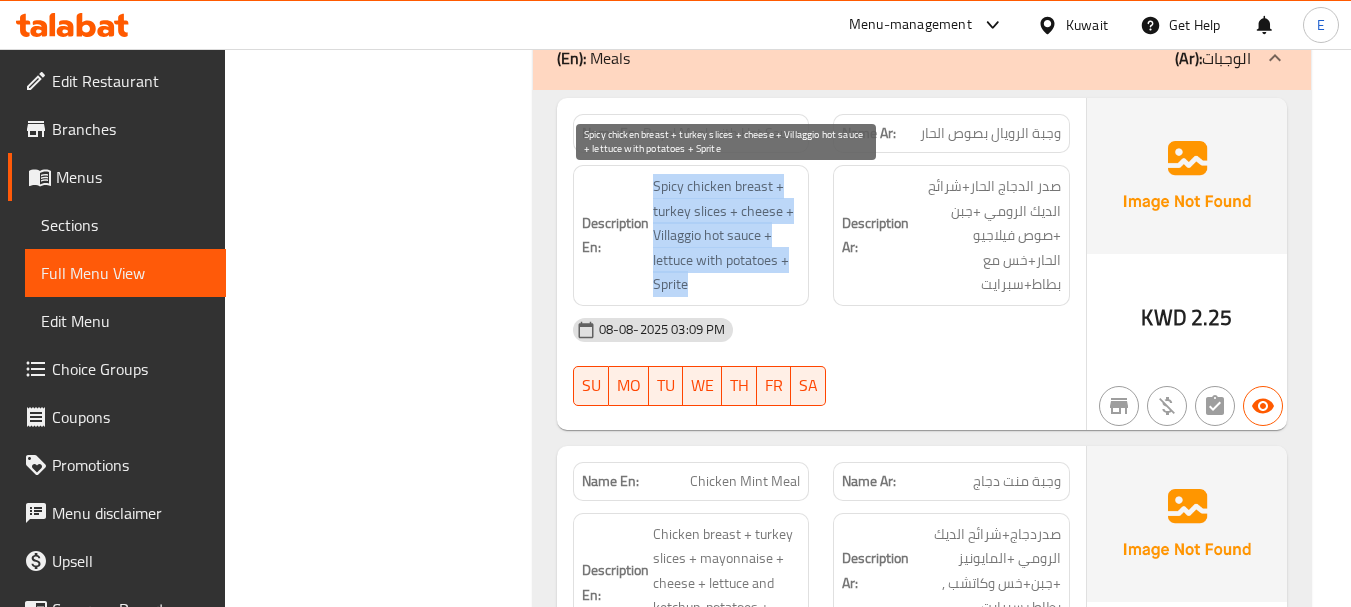 drag, startPoint x: 644, startPoint y: 178, endPoint x: 781, endPoint y: 279, distance: 170.20576 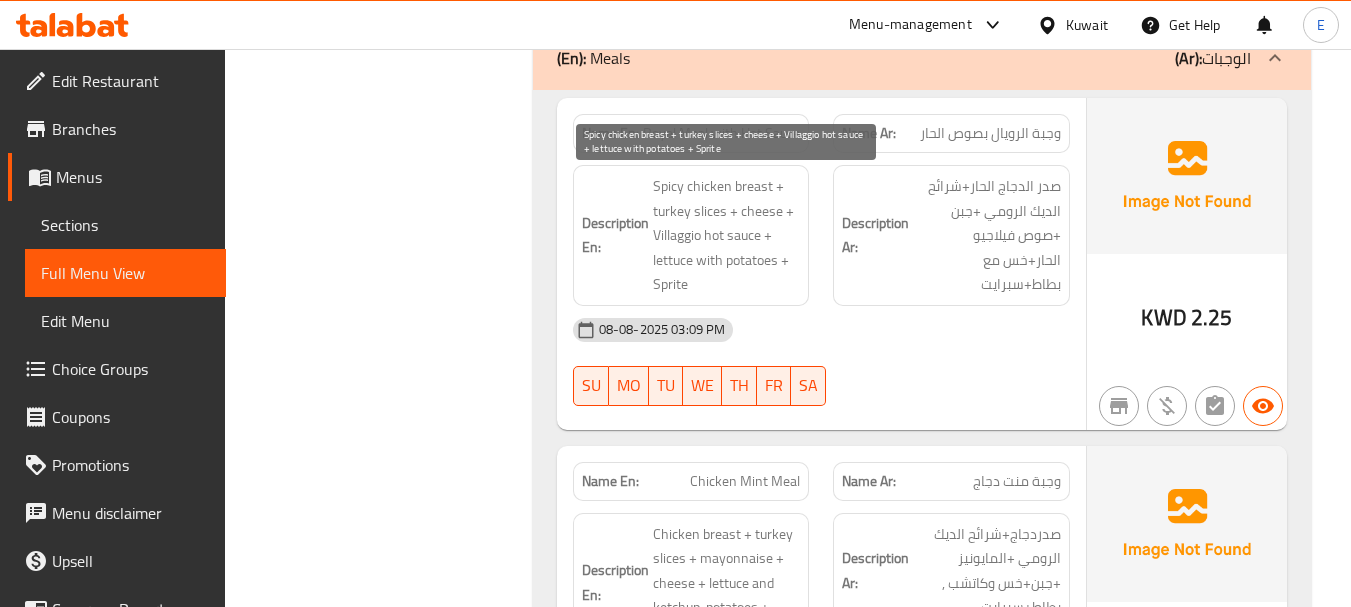 click on "Spicy chicken breast + turkey slices + cheese + Villaggio hot sauce + lettuce with potatoes + Sprite" at bounding box center [727, 235] 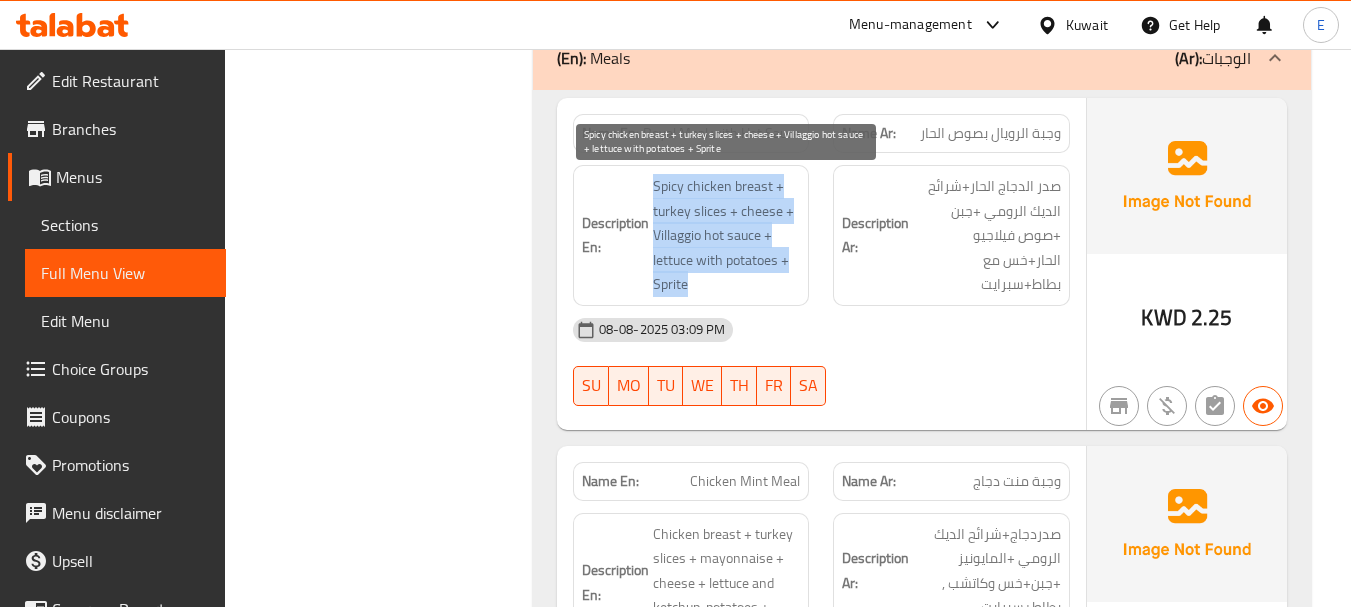 click on "Spicy chicken breast + turkey slices + cheese + Villaggio hot sauce + lettuce with potatoes + Sprite" at bounding box center (727, 235) 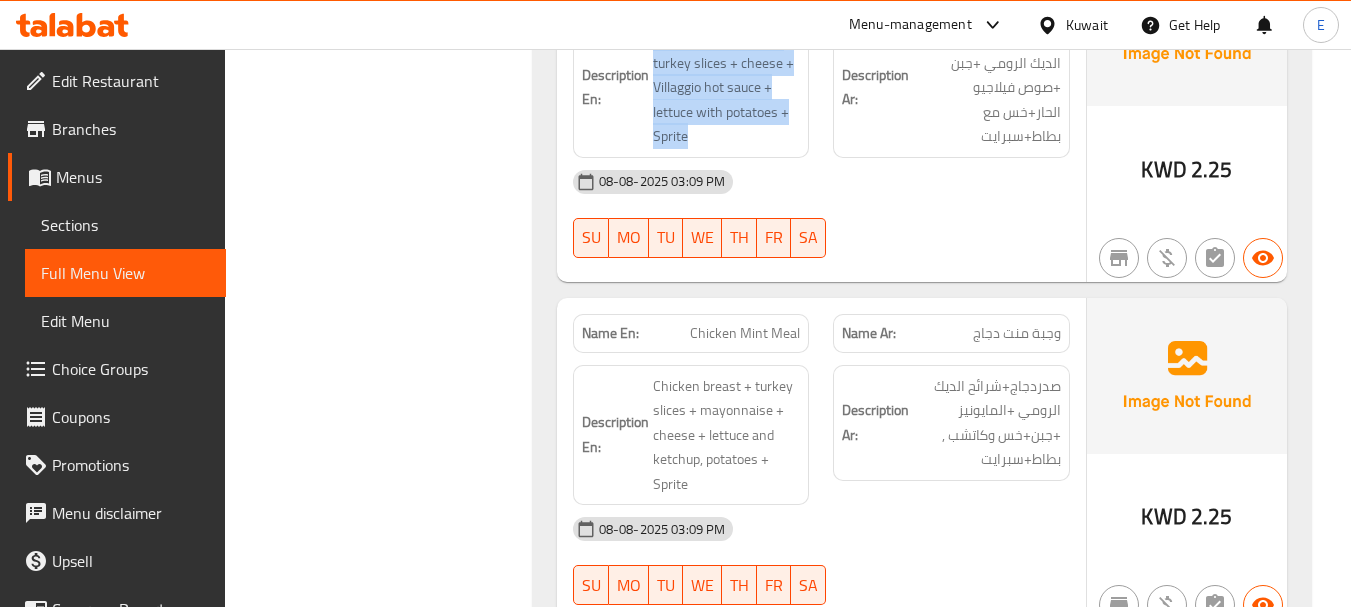 scroll, scrollTop: 9800, scrollLeft: 0, axis: vertical 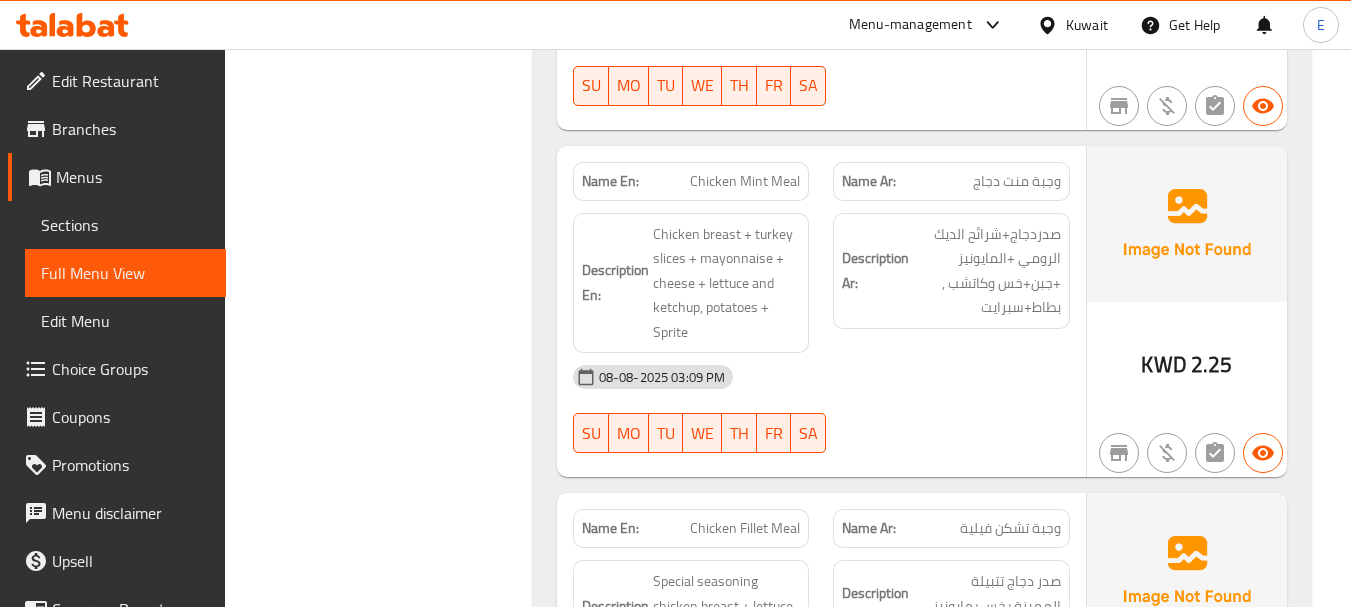 click on "وجبة منت دجاج" at bounding box center [995, -8954] 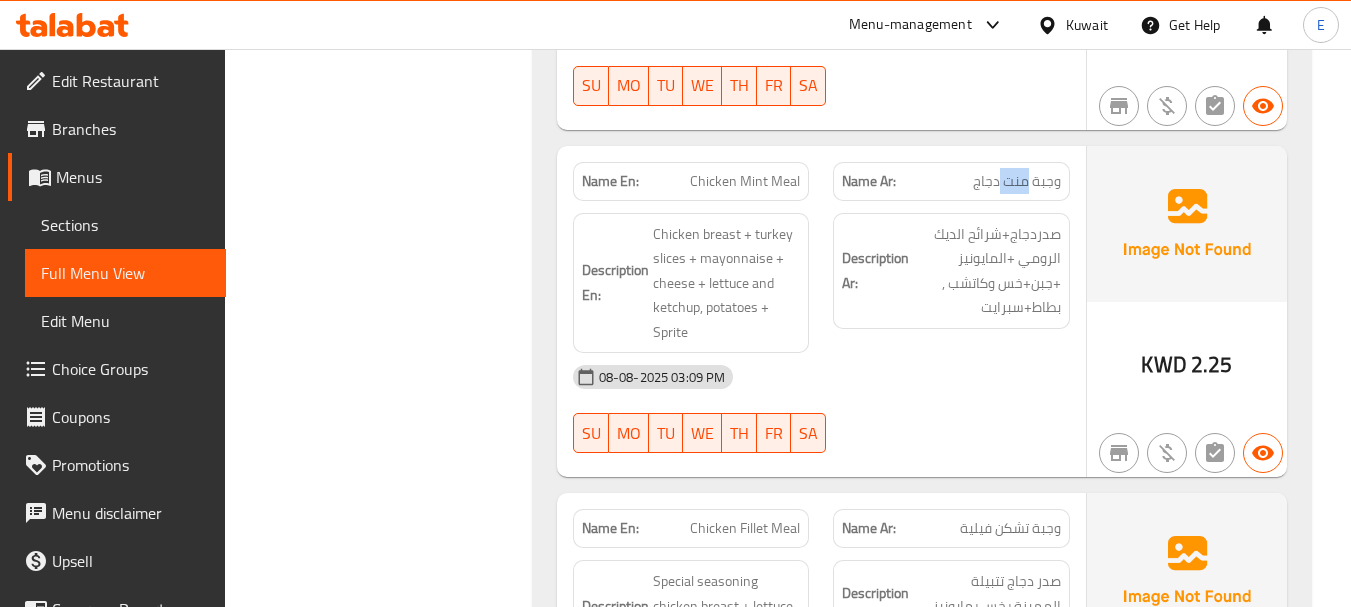 click on "وجبة منت دجاج" at bounding box center [995, -8954] 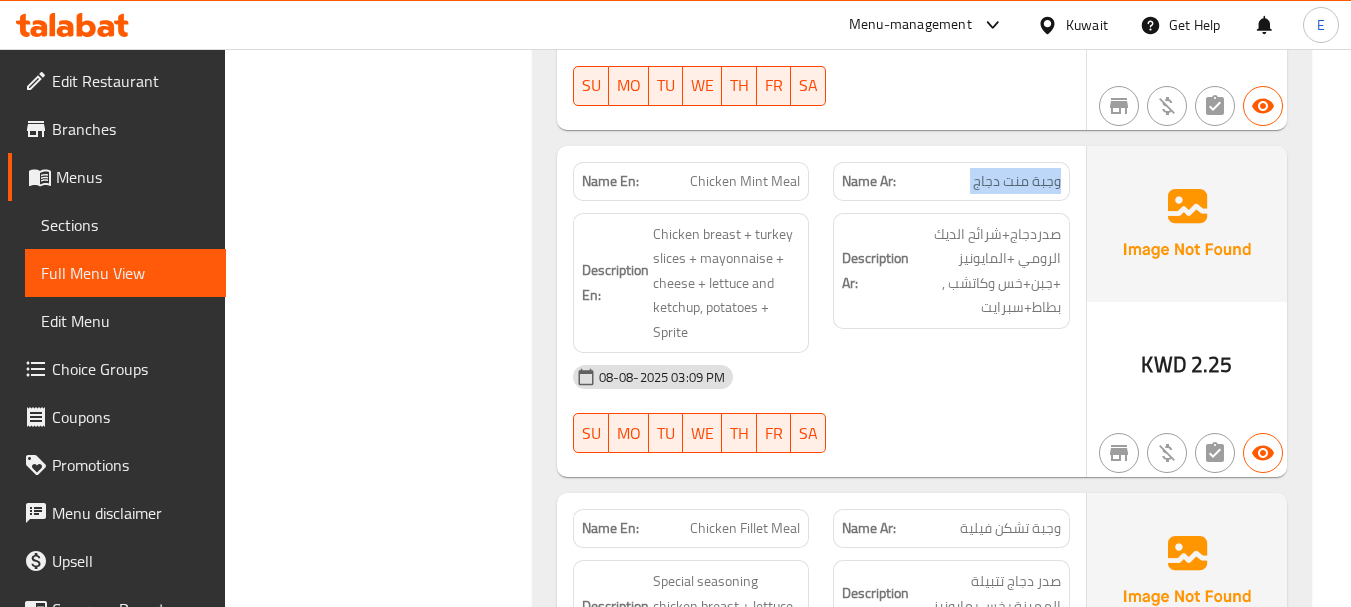 click on "وجبة منت دجاج" at bounding box center [995, -8954] 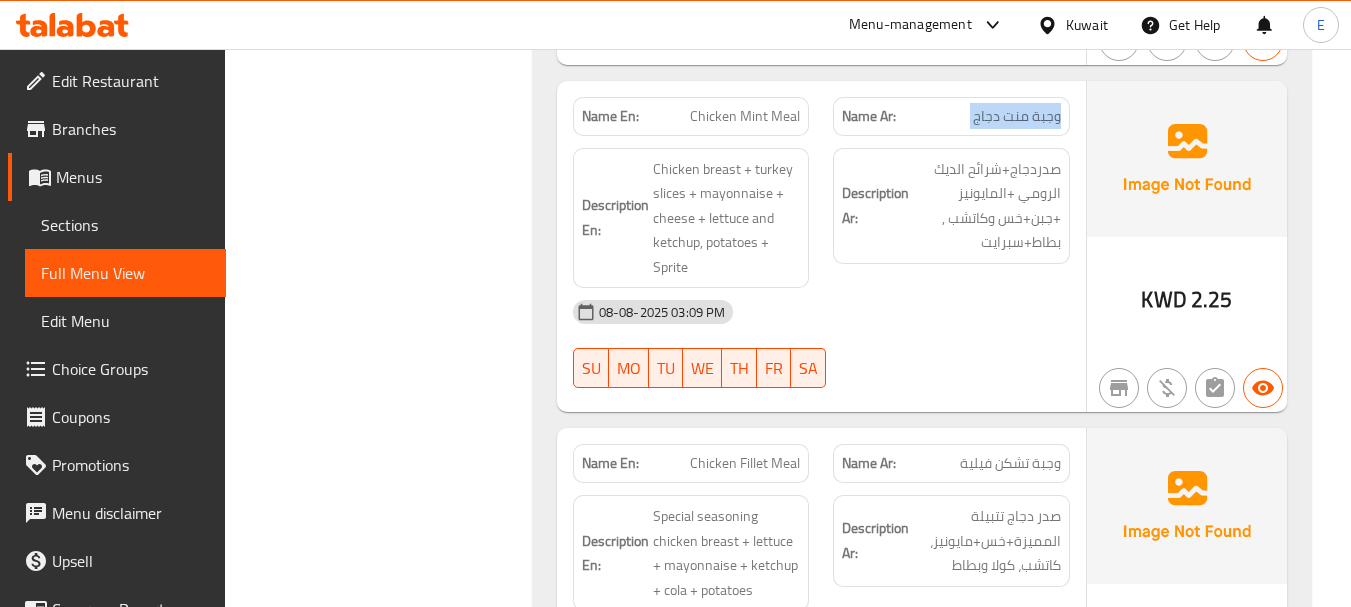 scroll, scrollTop: 9900, scrollLeft: 0, axis: vertical 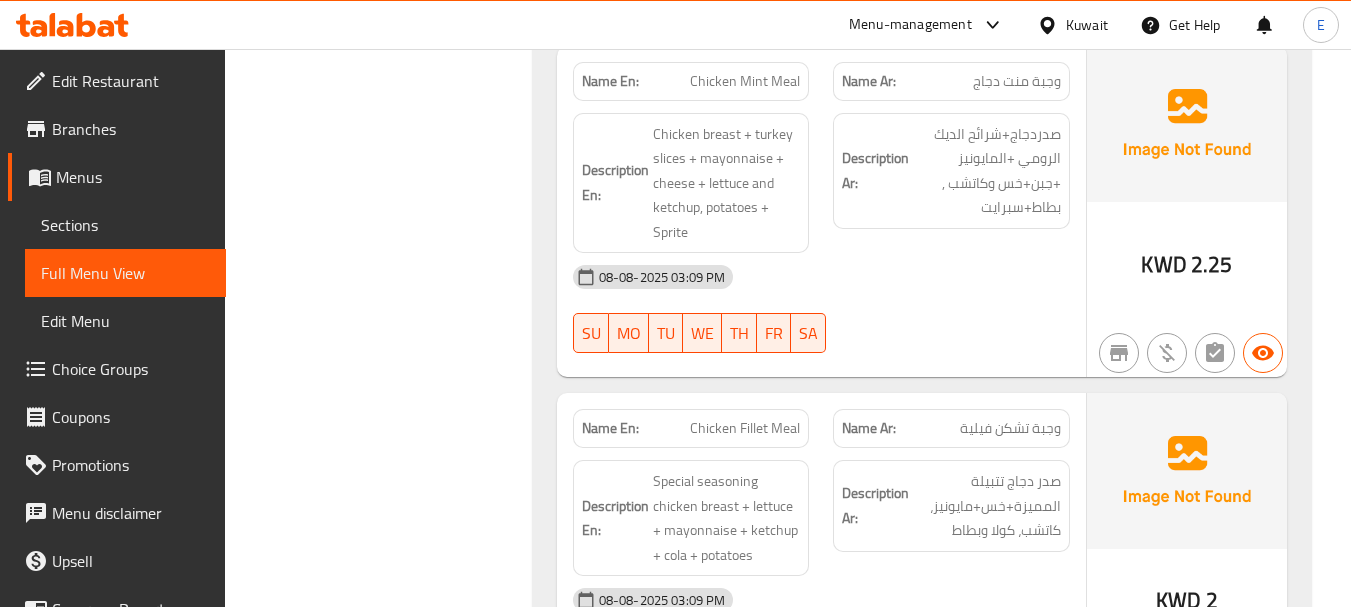 click on "Name En: Chicken Mint Meal" at bounding box center [691, -9054] 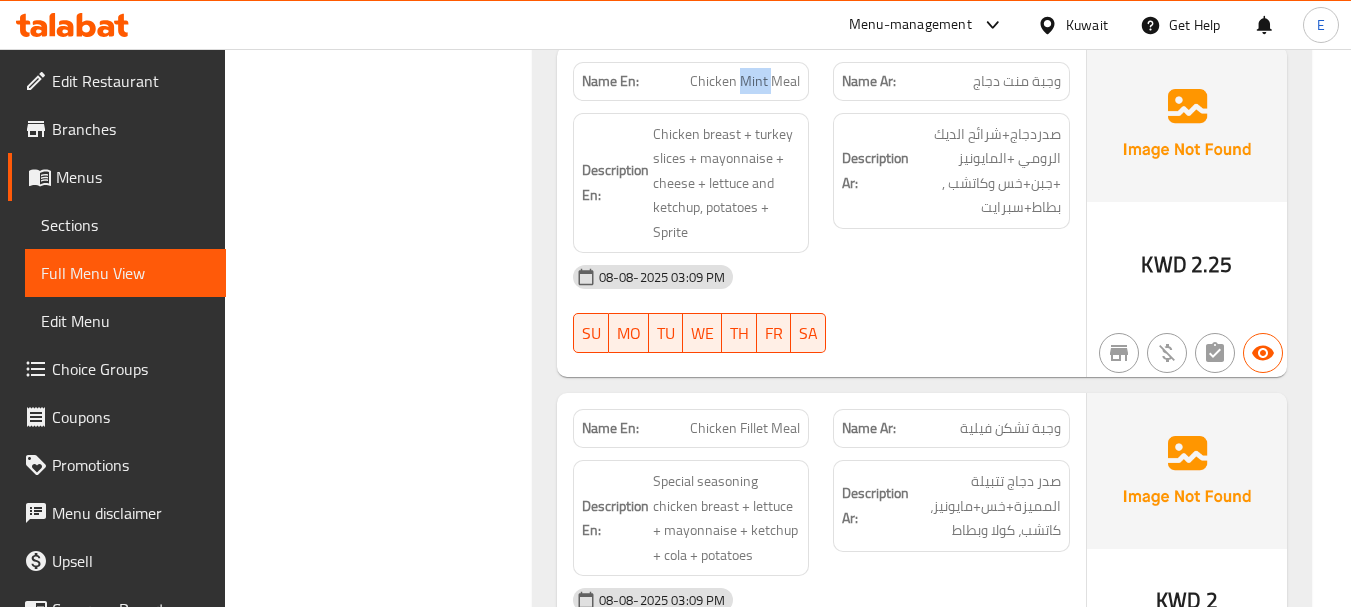 click on "Name En: Chicken Mint Meal" at bounding box center [691, -9054] 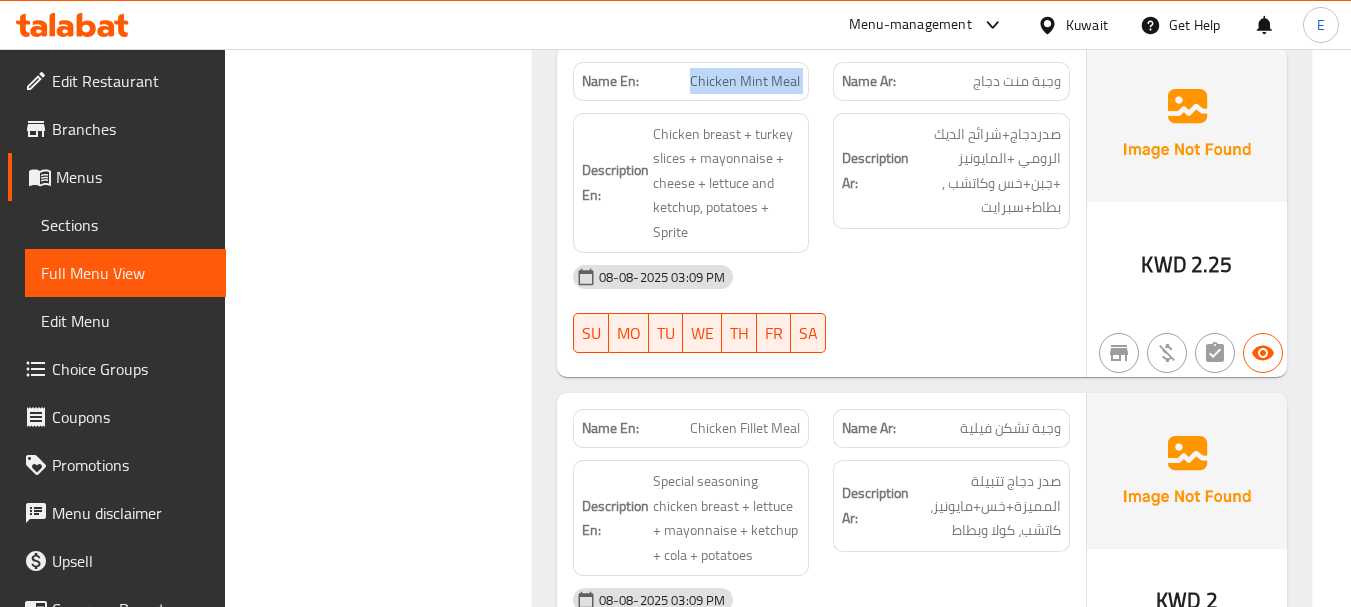 click on "Name En: Chicken Mint Meal" at bounding box center [691, -9054] 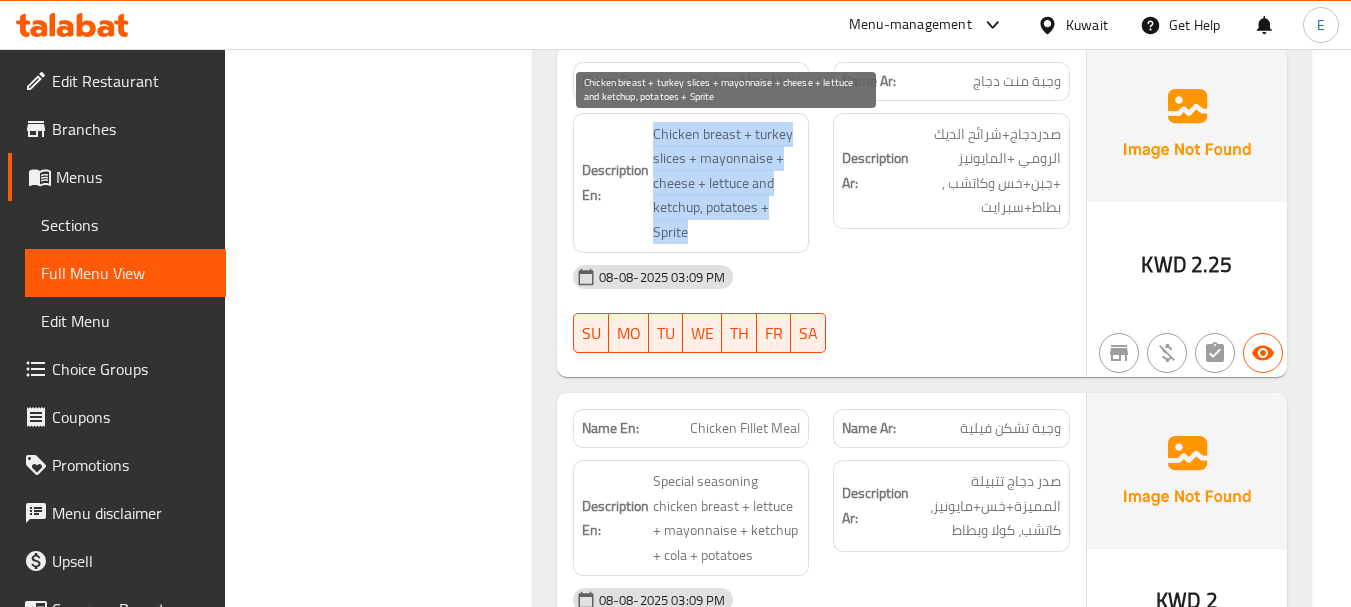 drag, startPoint x: 650, startPoint y: 132, endPoint x: 783, endPoint y: 223, distance: 161.1521 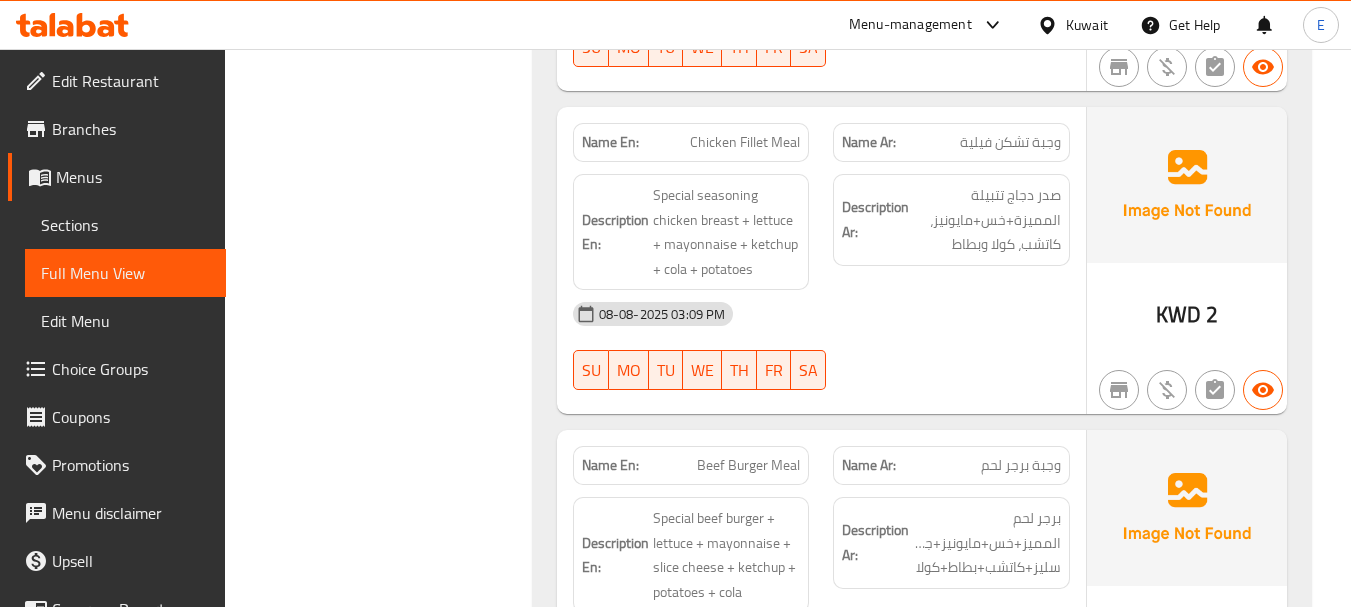 scroll, scrollTop: 10200, scrollLeft: 0, axis: vertical 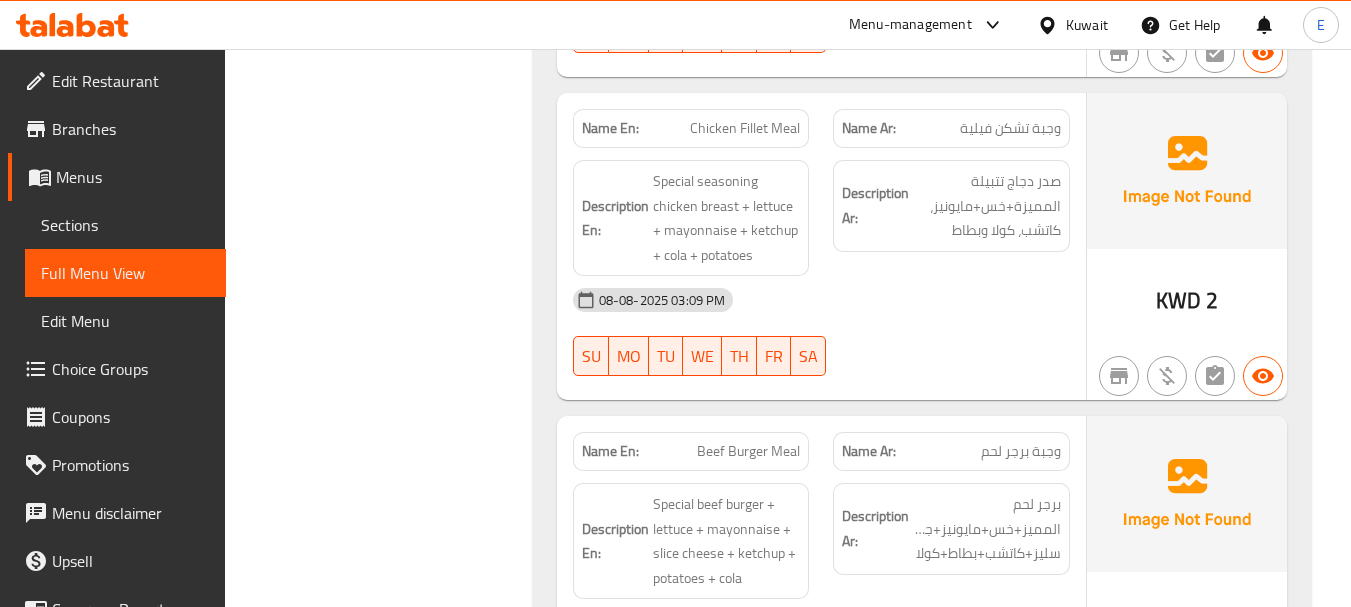 click on "وجبة تشكن فيلية" at bounding box center [995, -8884] 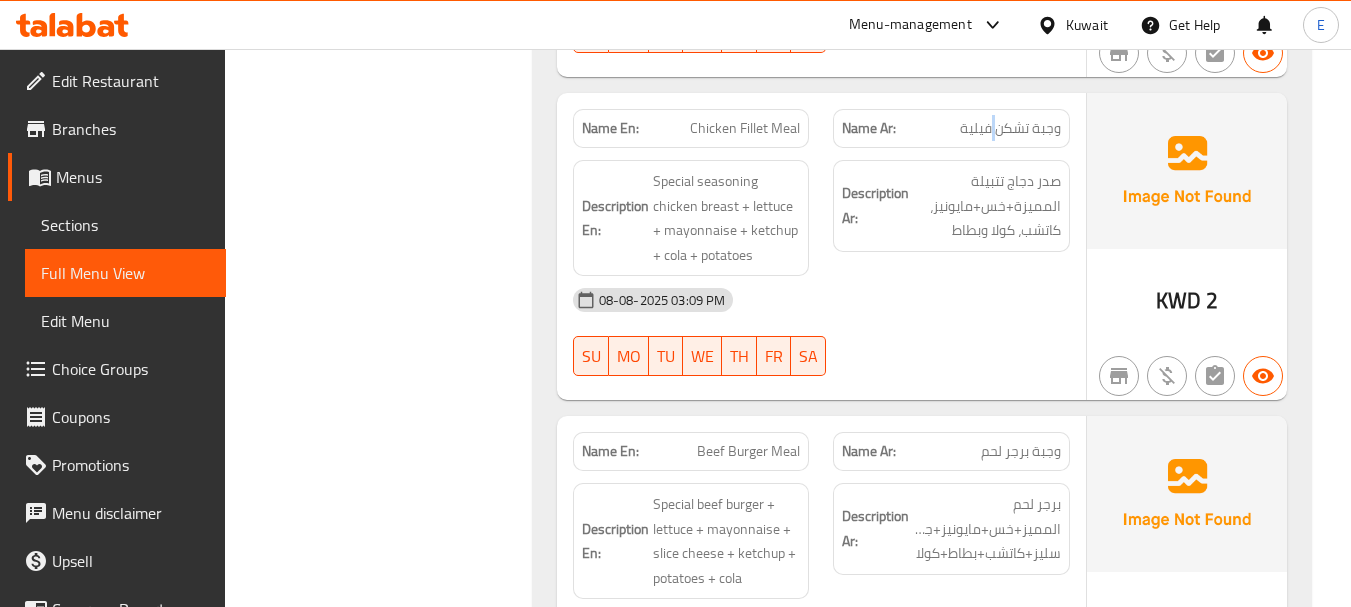 click on "وجبة تشكن فيلية" at bounding box center (995, -8884) 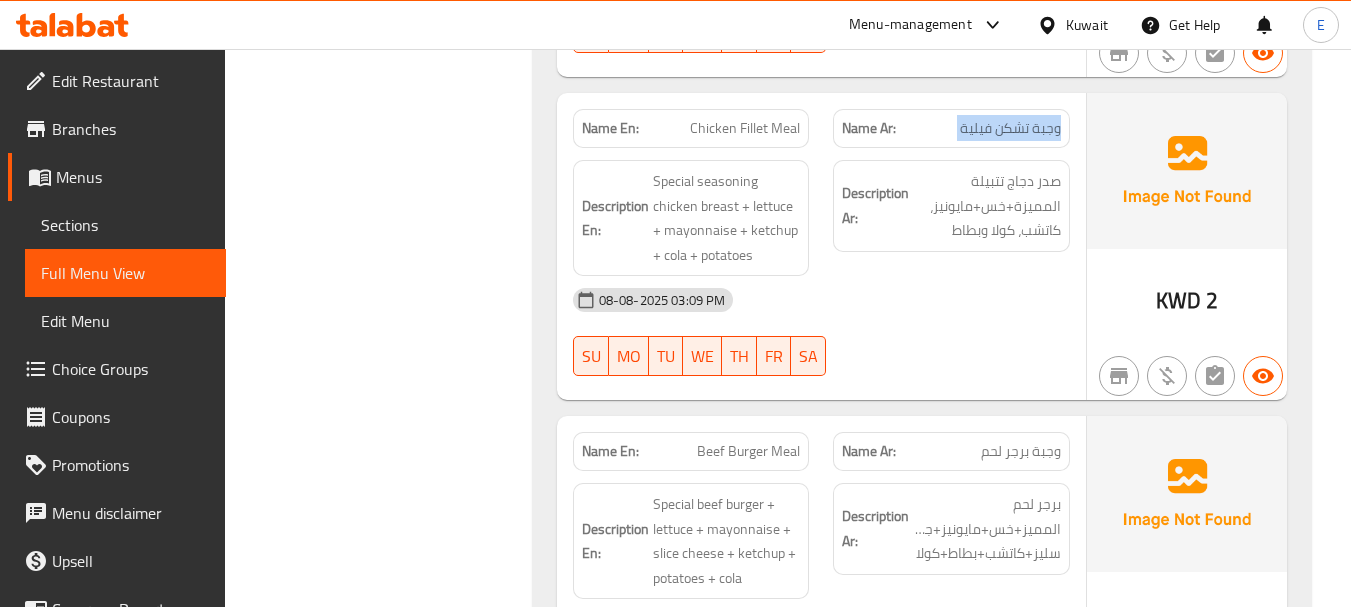 click on "وجبة تشكن فيلية" at bounding box center (995, -8884) 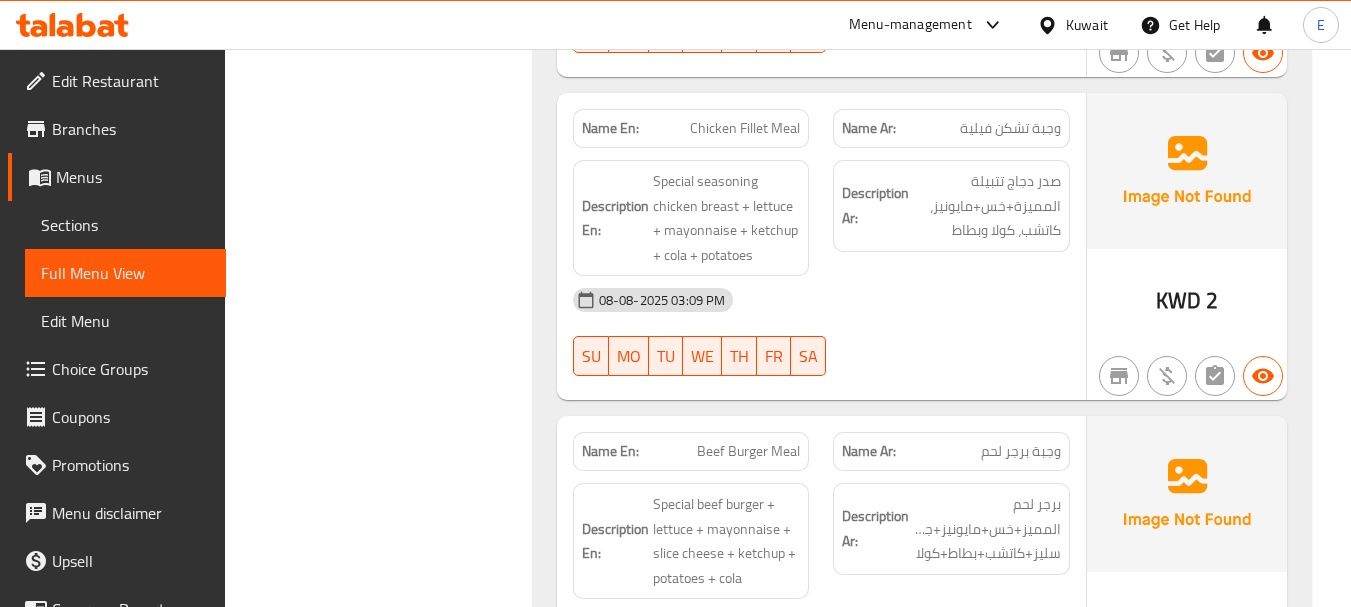 click on "Chicken Fillet Meal" at bounding box center [727, -8884] 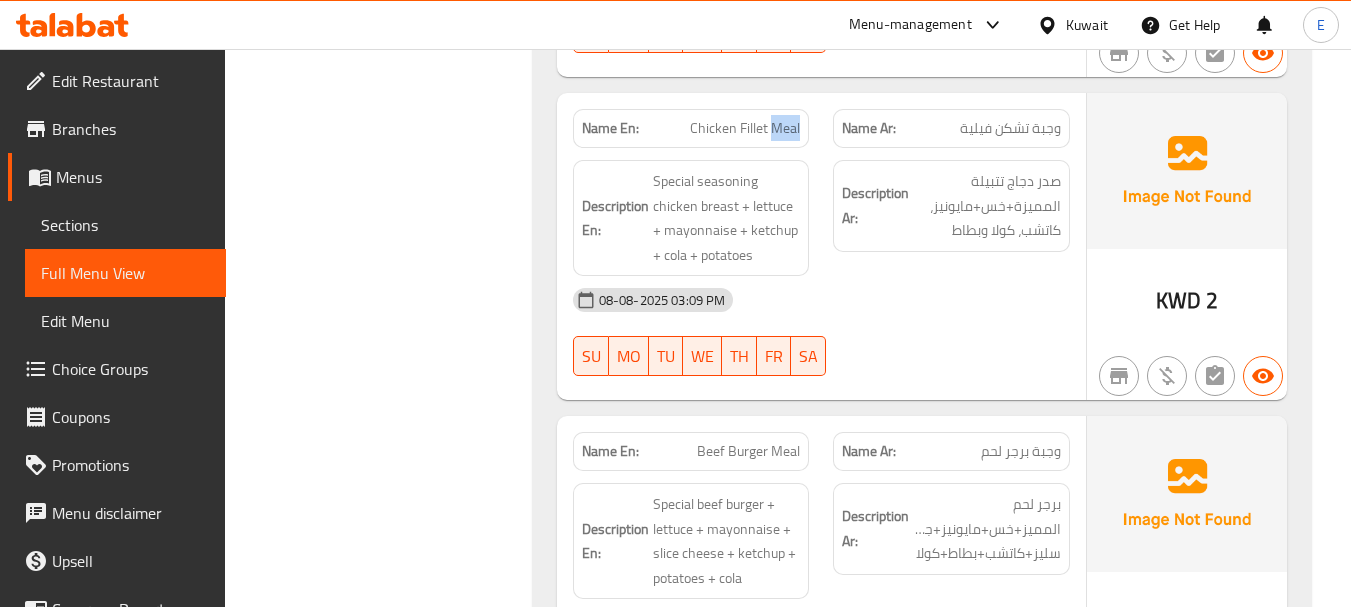 click on "Chicken Fillet Meal" at bounding box center [727, -8884] 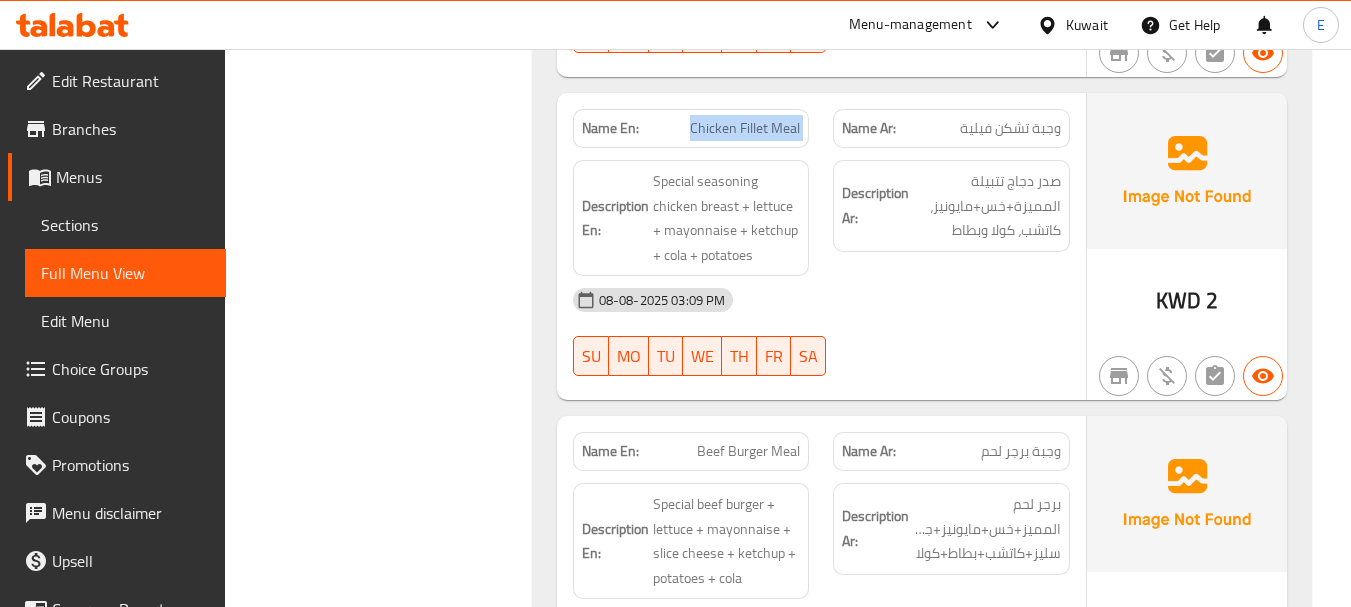 click on "Chicken Fillet Meal" at bounding box center [727, -8884] 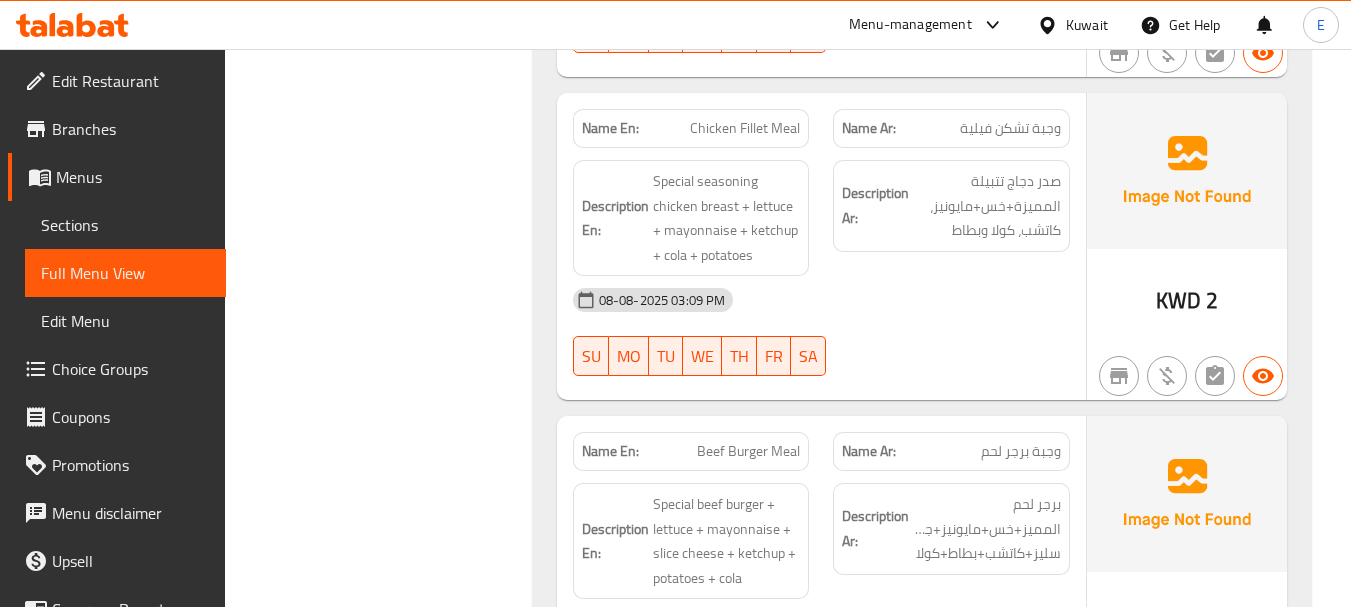 click on "Description Ar: صدر دجاج تتبيلة المميزة+خس+مايونيز، كاتشب، كولا وبطاط" at bounding box center (951, -8721) 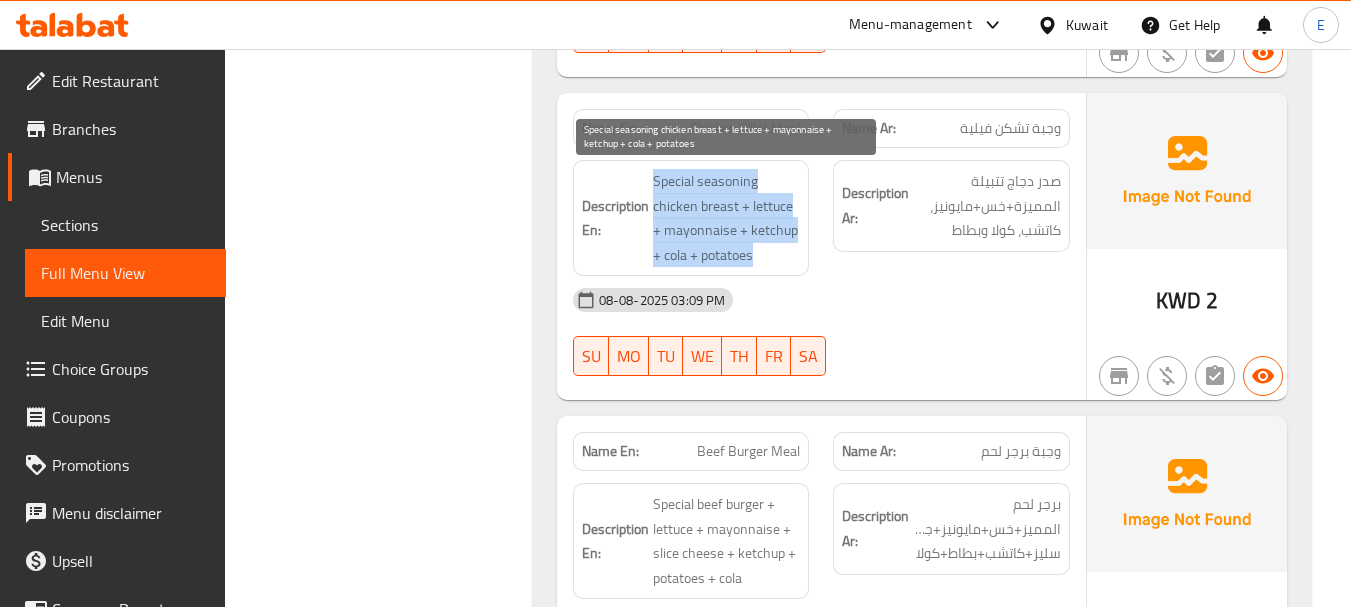 drag, startPoint x: 655, startPoint y: 170, endPoint x: 796, endPoint y: 254, distance: 164.12495 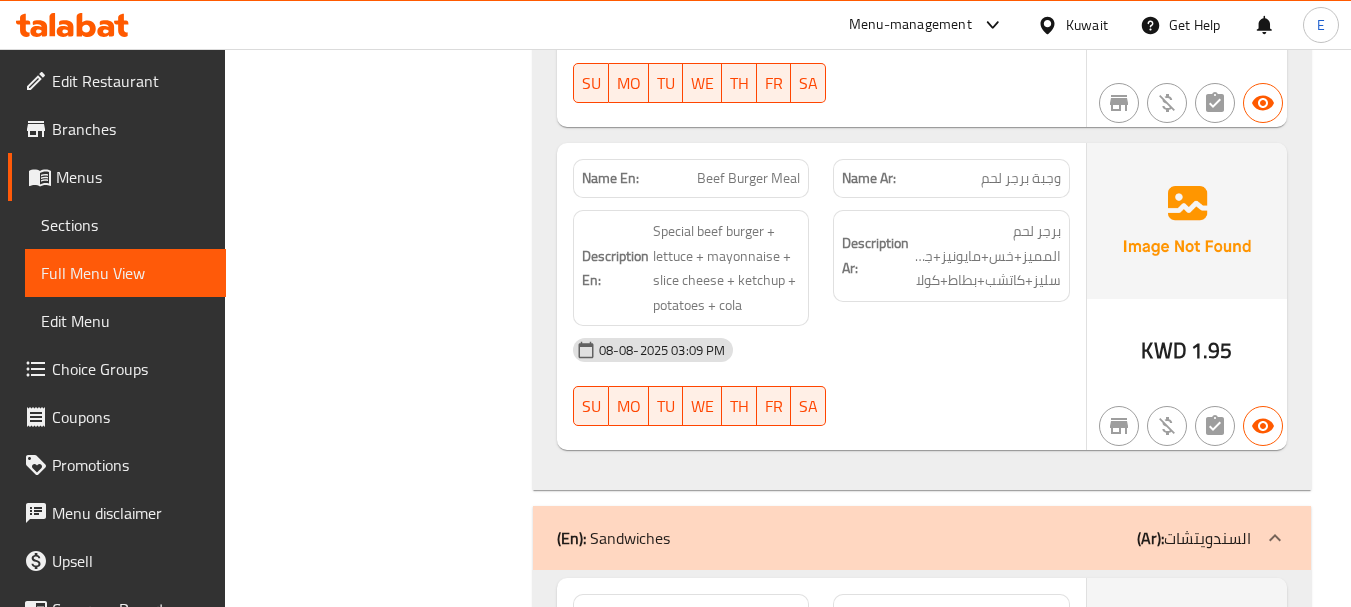 scroll, scrollTop: 10500, scrollLeft: 0, axis: vertical 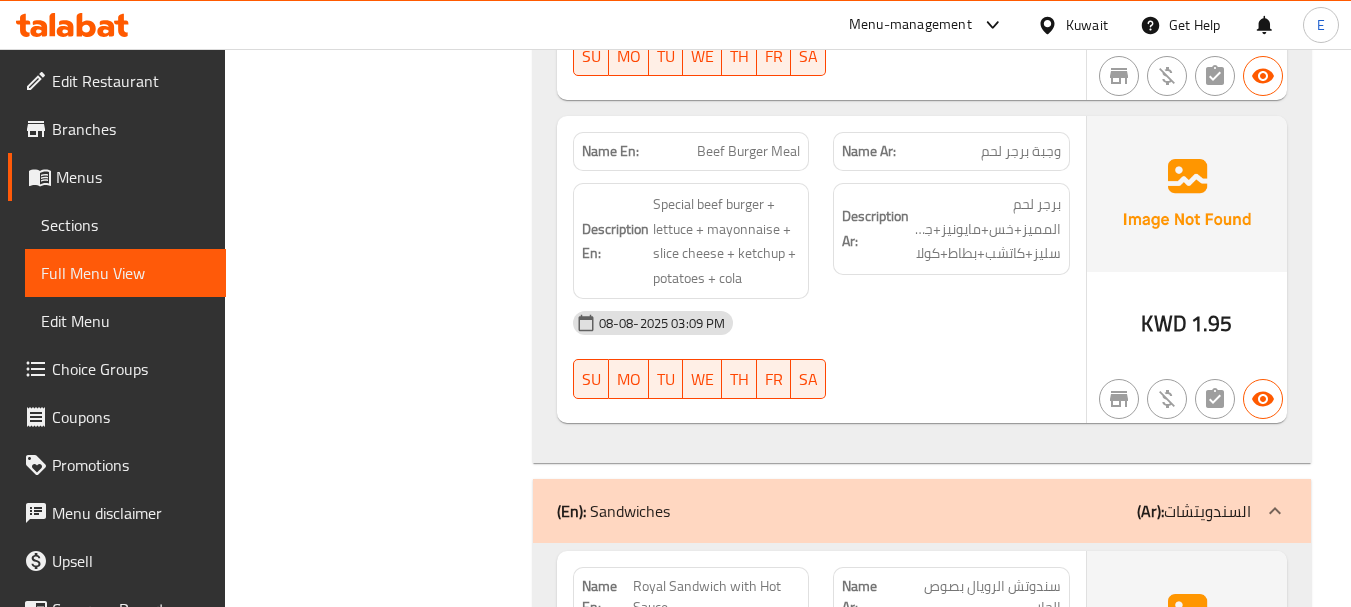 click on "وجبة برجر لحم" at bounding box center [998, -8714] 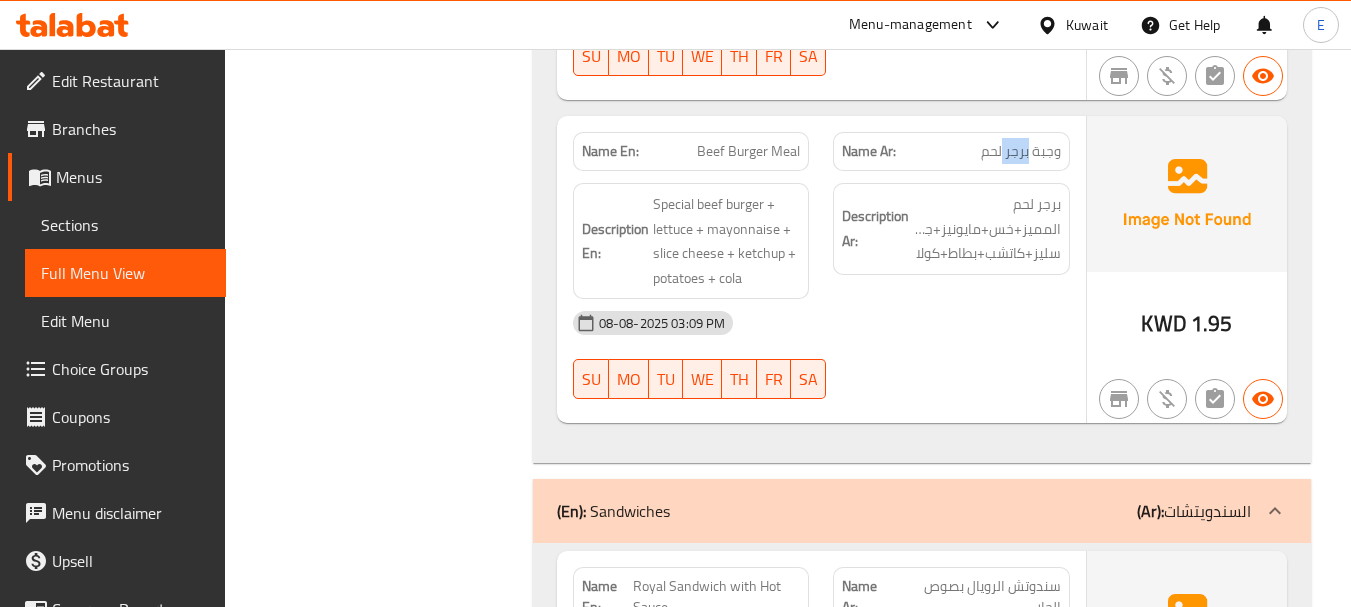 click on "وجبة برجر لحم" at bounding box center (998, -8714) 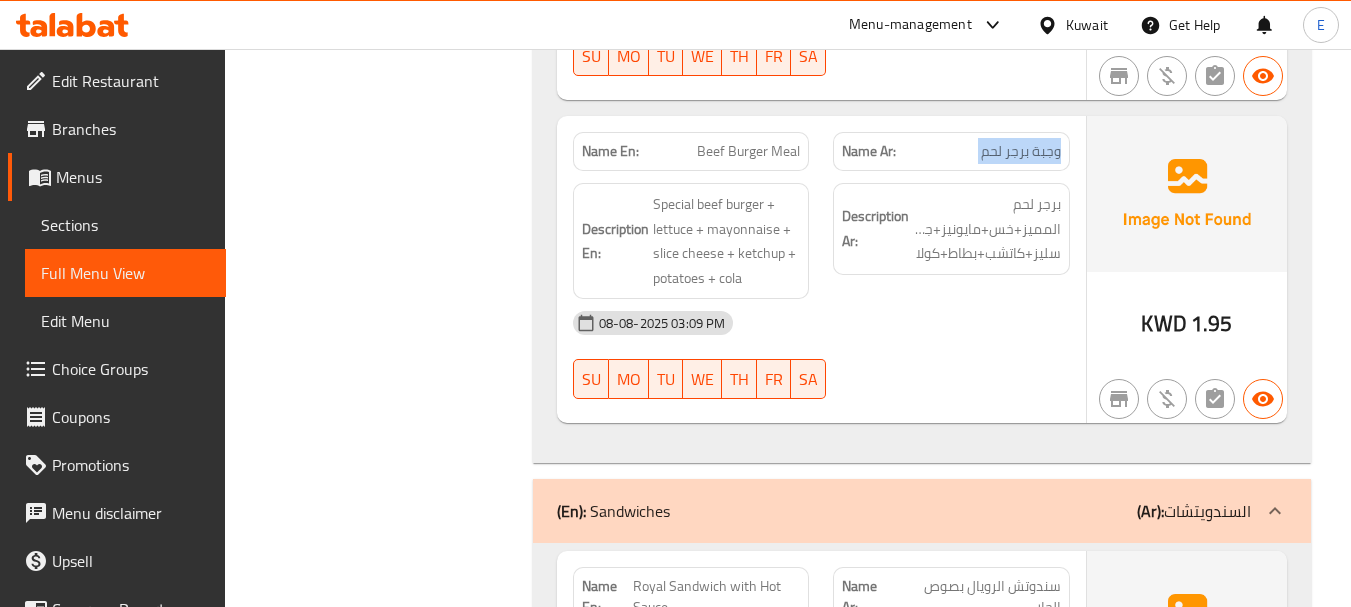 click on "وجبة برجر لحم" at bounding box center (998, -8714) 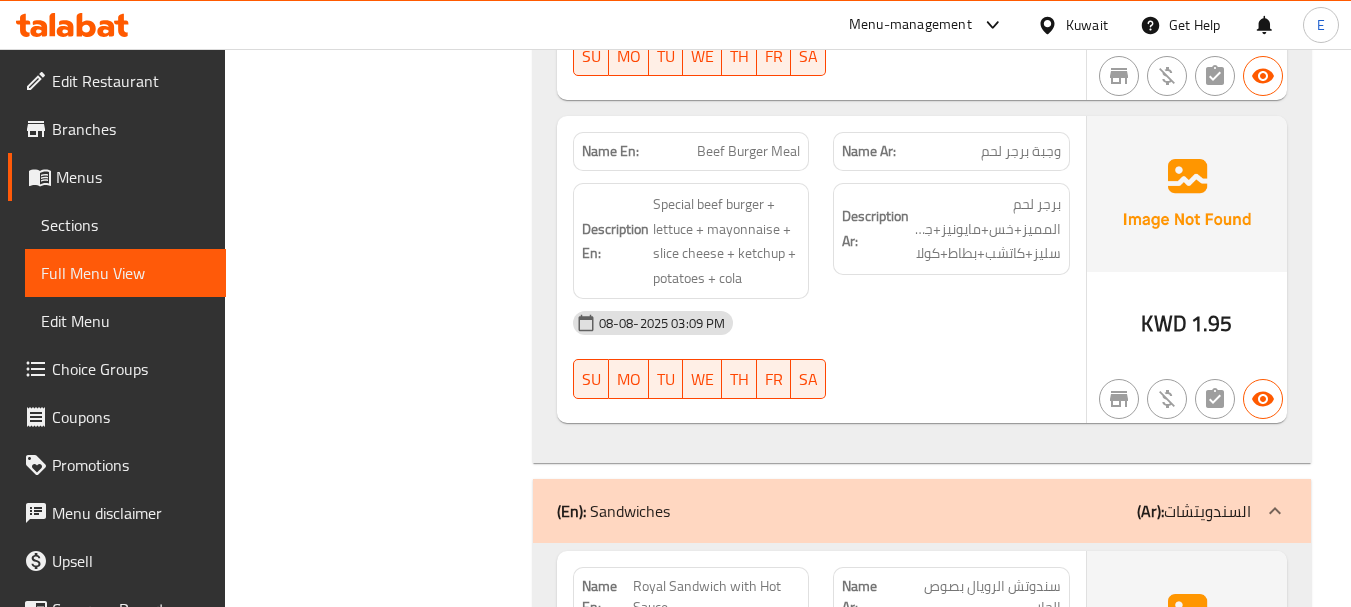 click on "Beef Burger Meal" at bounding box center (726, -8714) 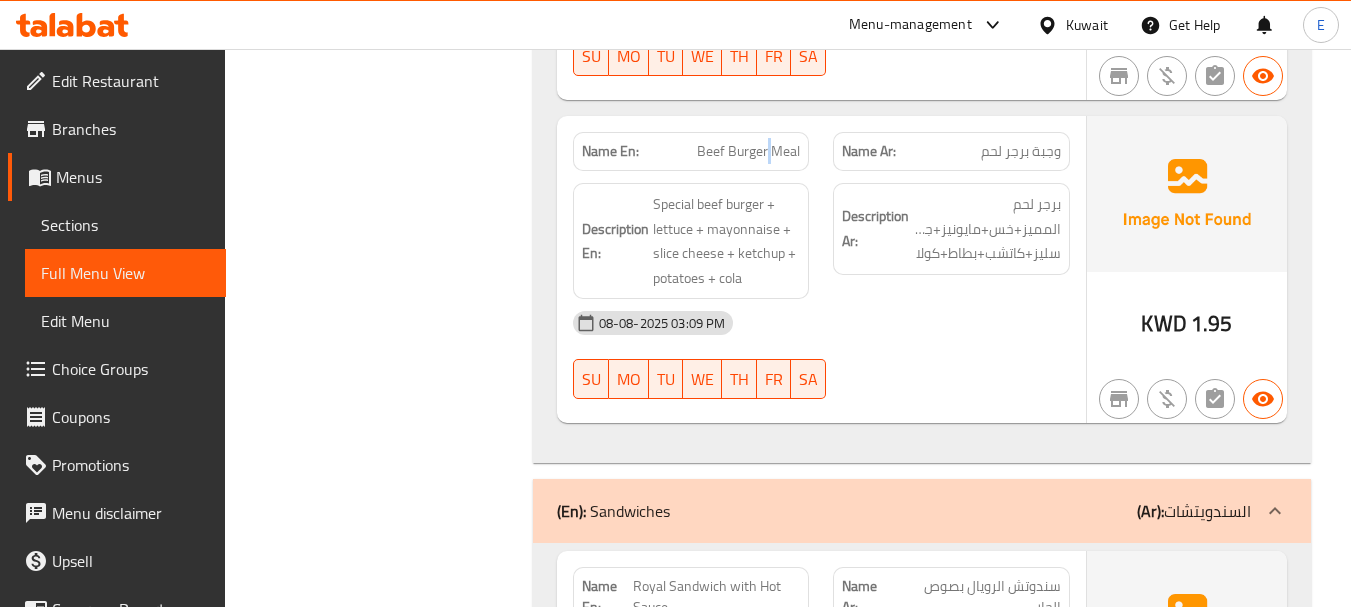 click on "Beef Burger Meal" at bounding box center (726, -8714) 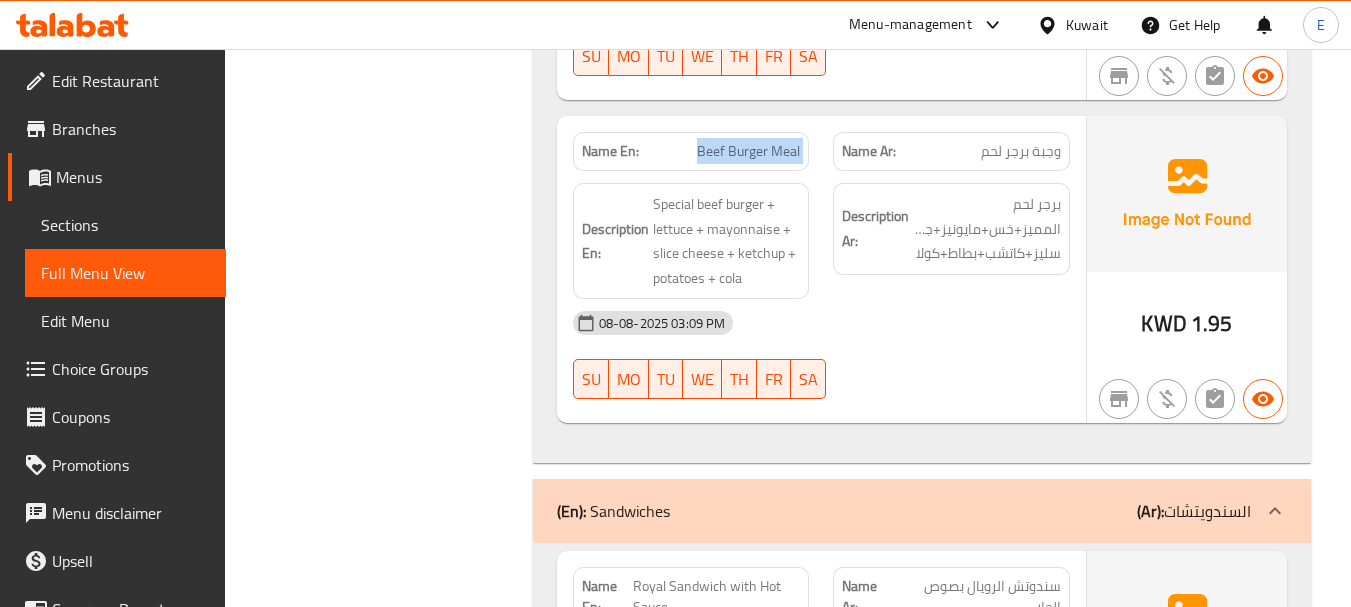 click on "Beef Burger Meal" at bounding box center (726, -8714) 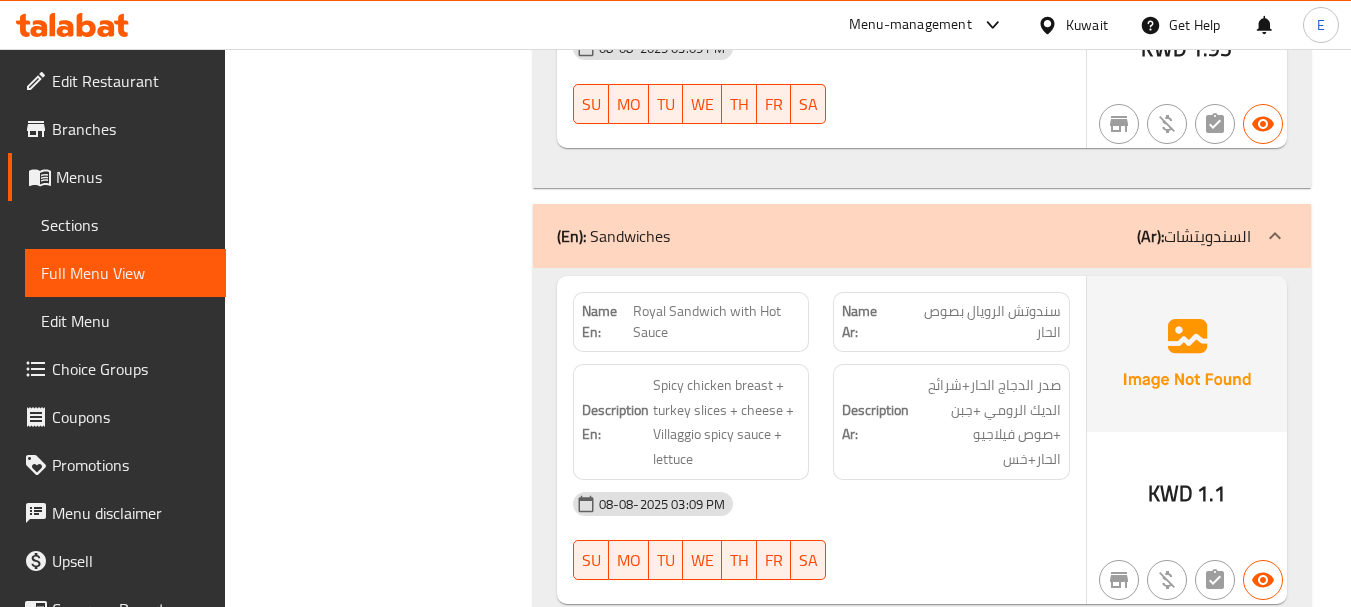 scroll, scrollTop: 10900, scrollLeft: 0, axis: vertical 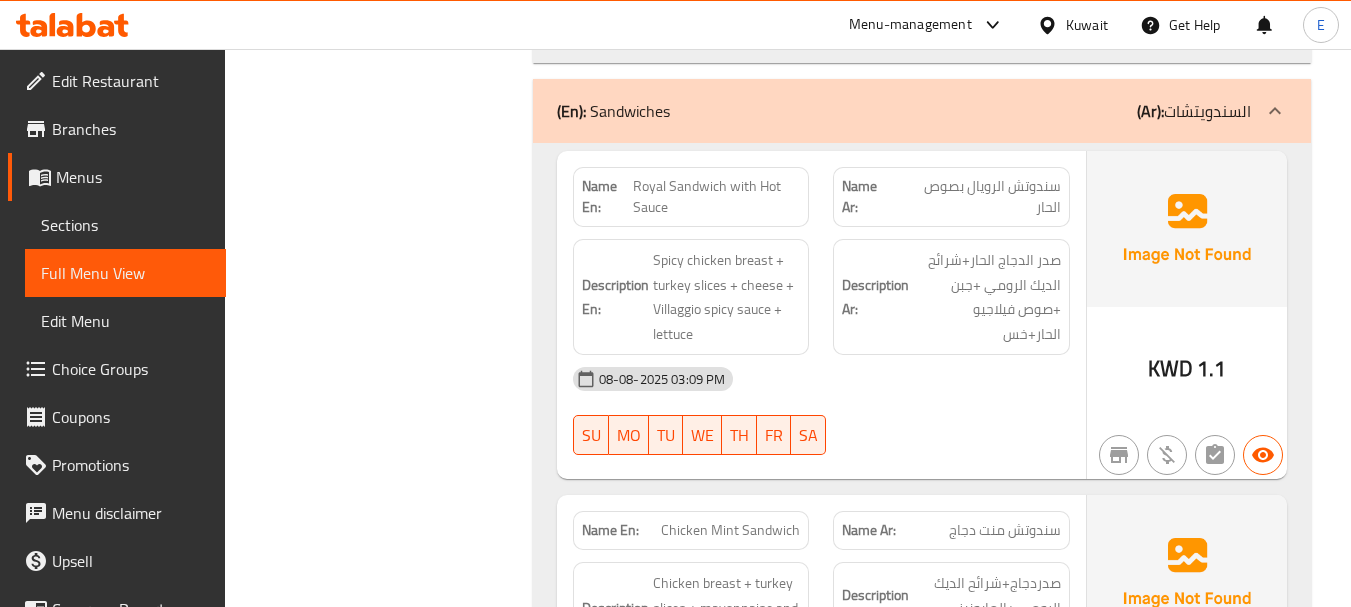 click on "KWD" at bounding box center (1178, -10279) 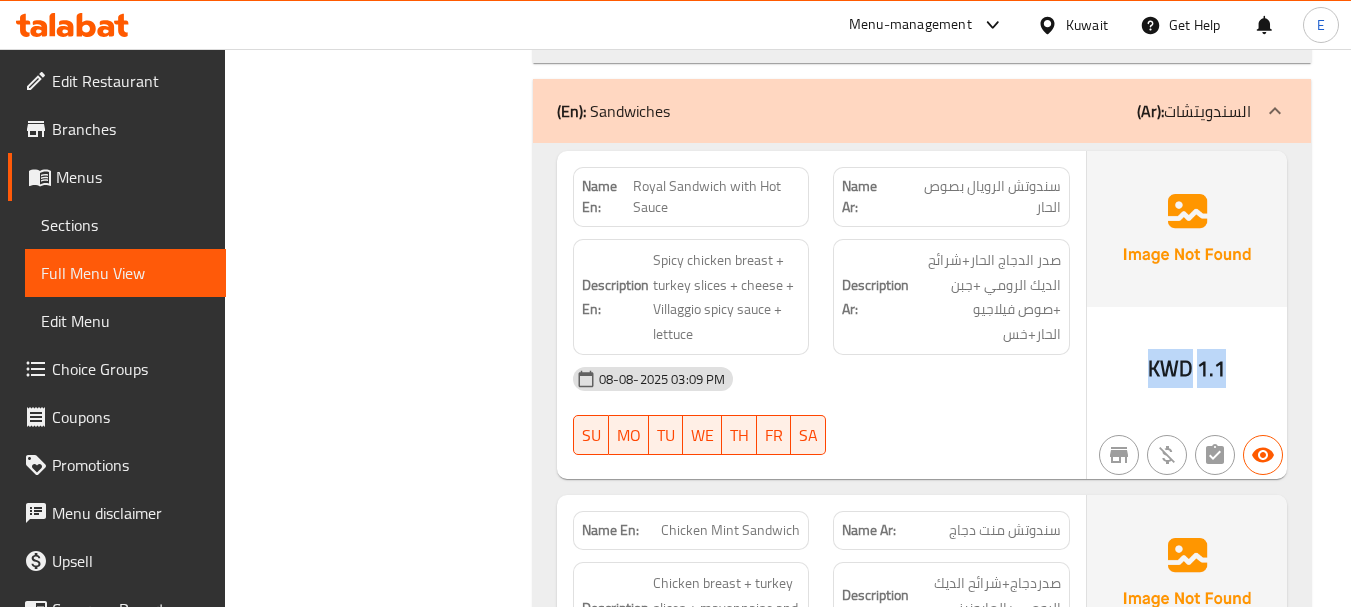 click on "KWD" at bounding box center [1178, -10279] 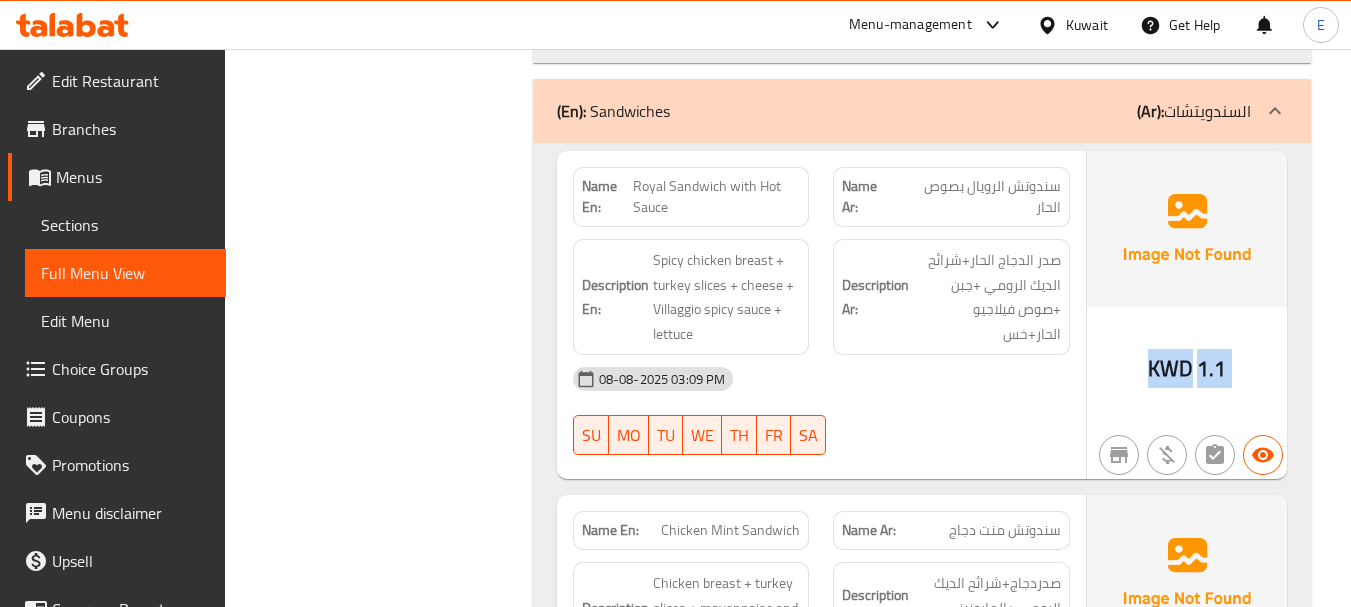 click on "KWD" at bounding box center (1178, -10279) 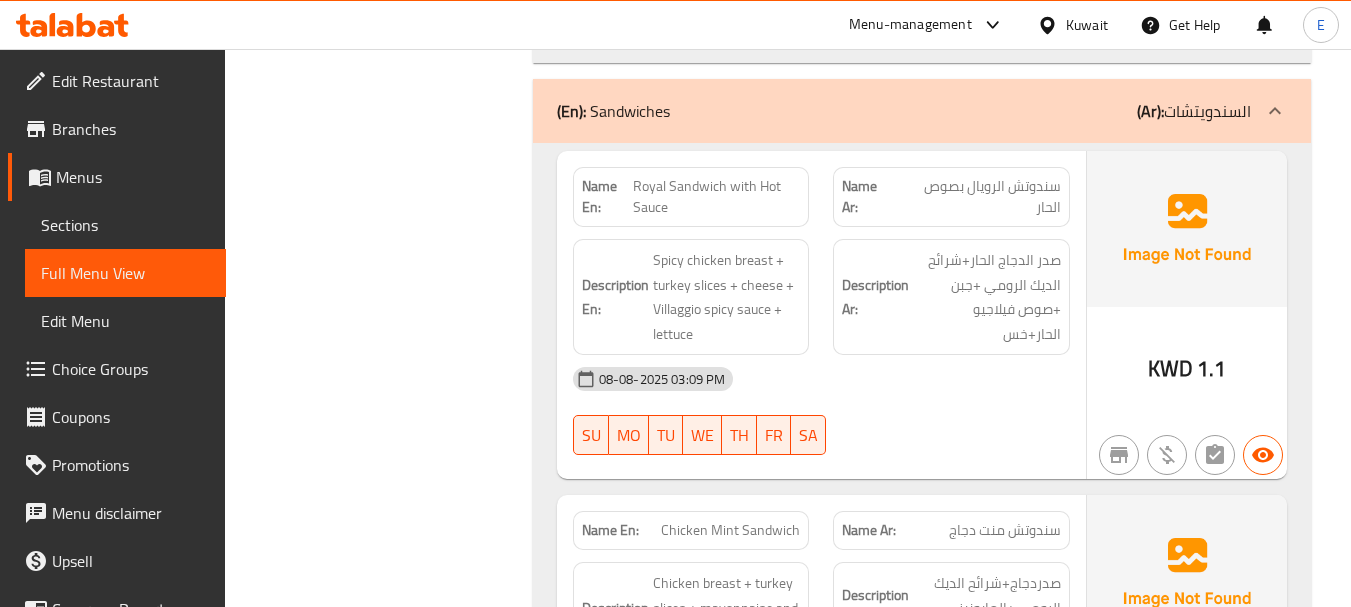 click on "سندوتش الرويال بصوص الحار" at bounding box center (995, -10524) 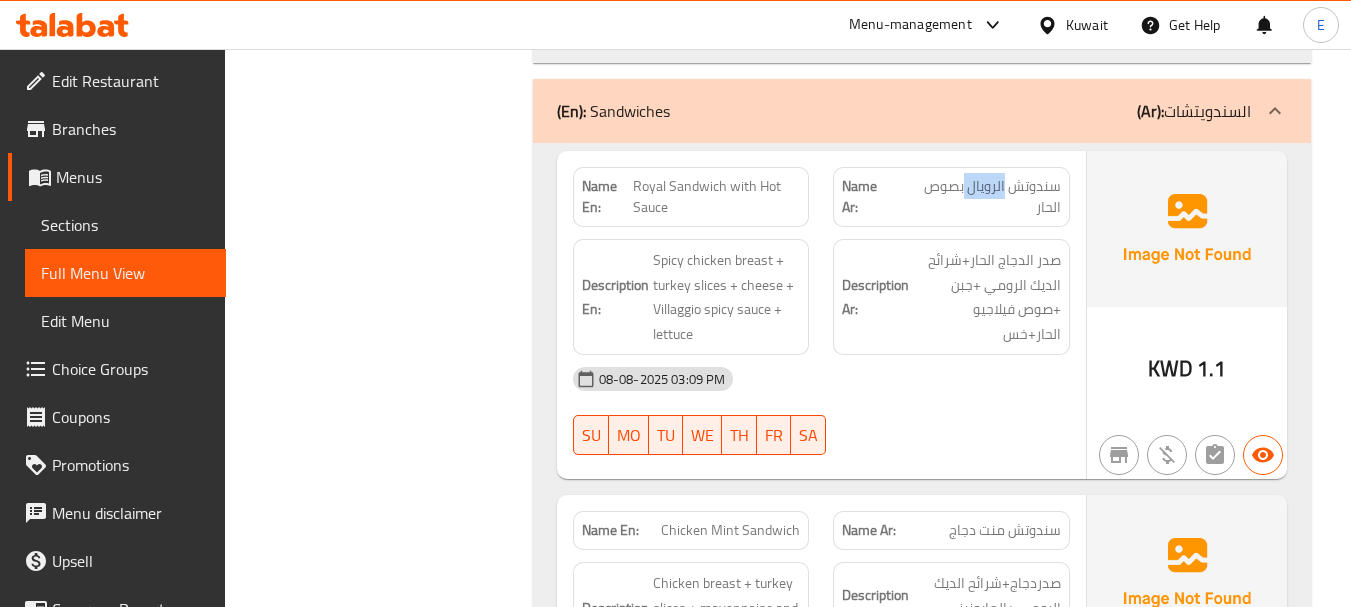 click on "سندوتش الرويال بصوص الحار" at bounding box center [995, -10524] 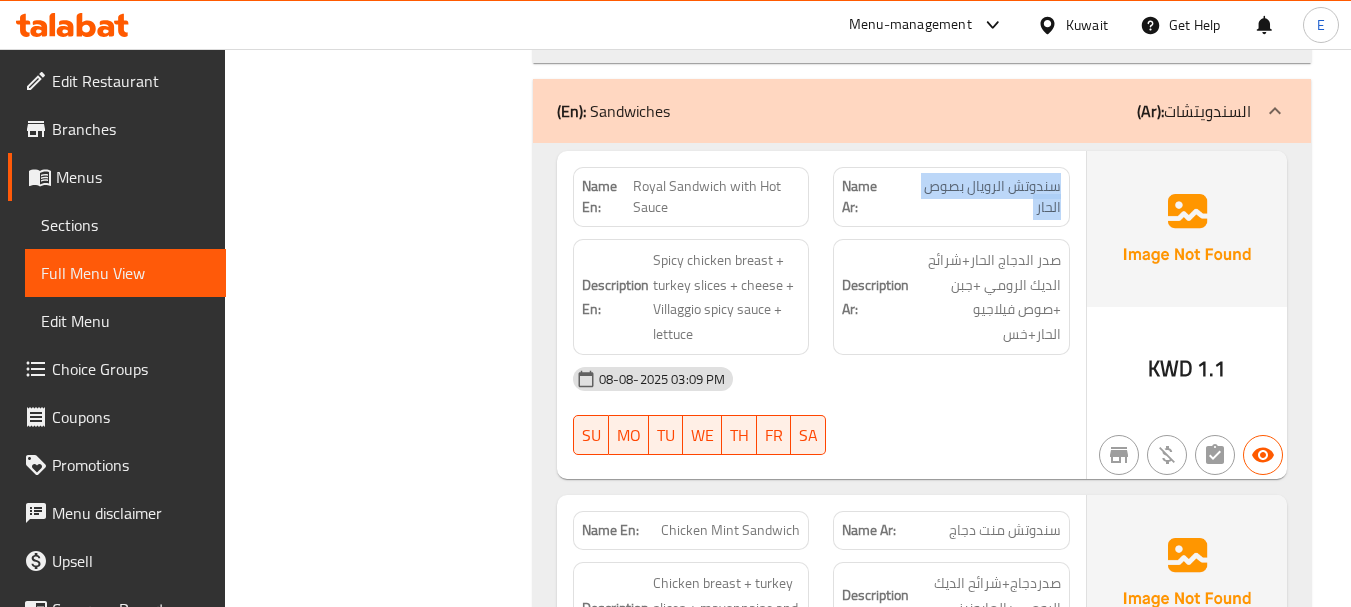 click on "سندوتش الرويال بصوص الحار" at bounding box center [995, -10524] 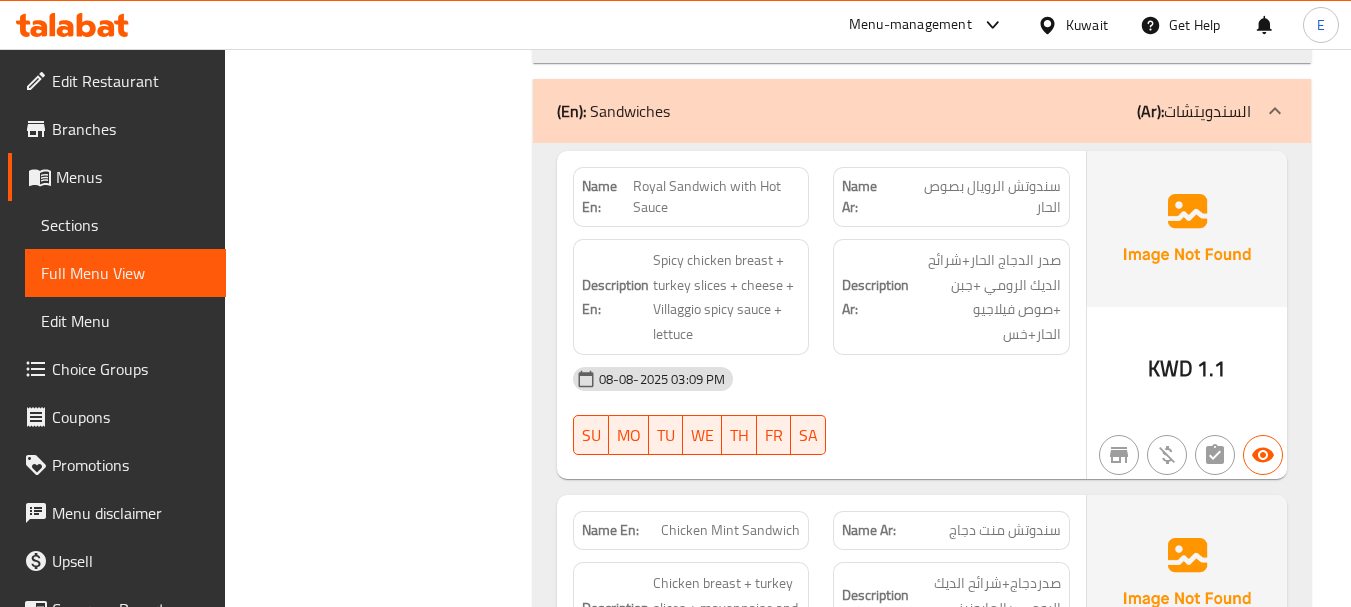 click on "Royal Sandwich with Hot Sauce" at bounding box center [732, -10524] 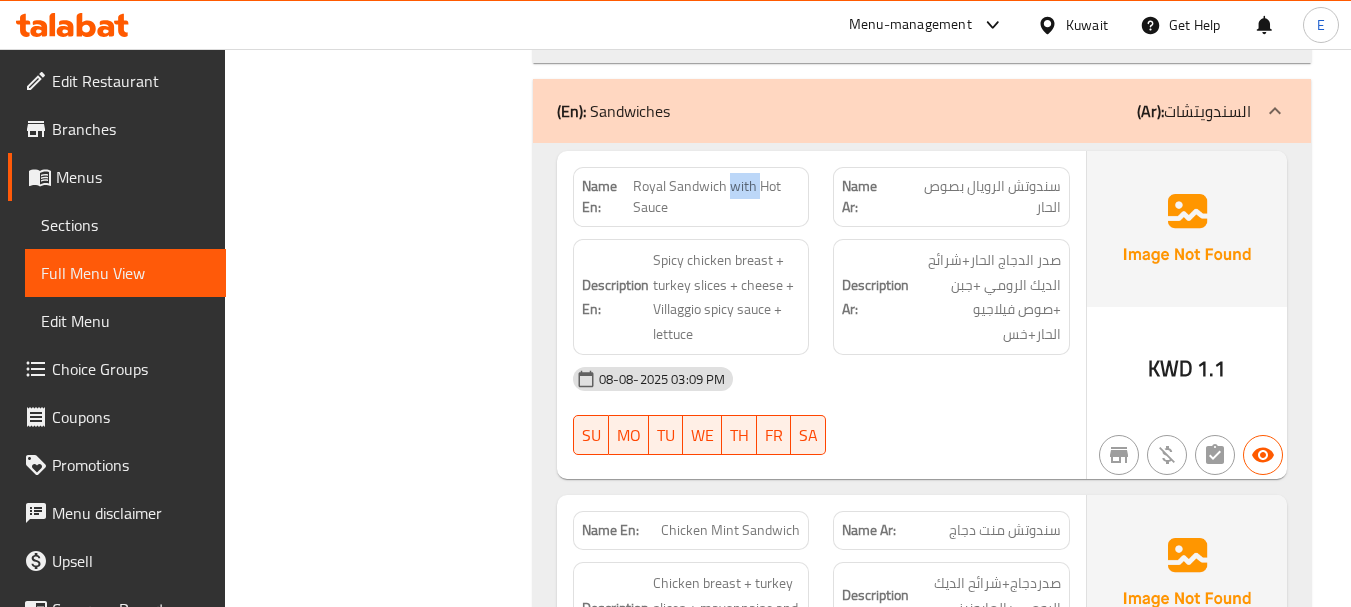 click on "Royal Sandwich with Hot Sauce" at bounding box center (732, -10524) 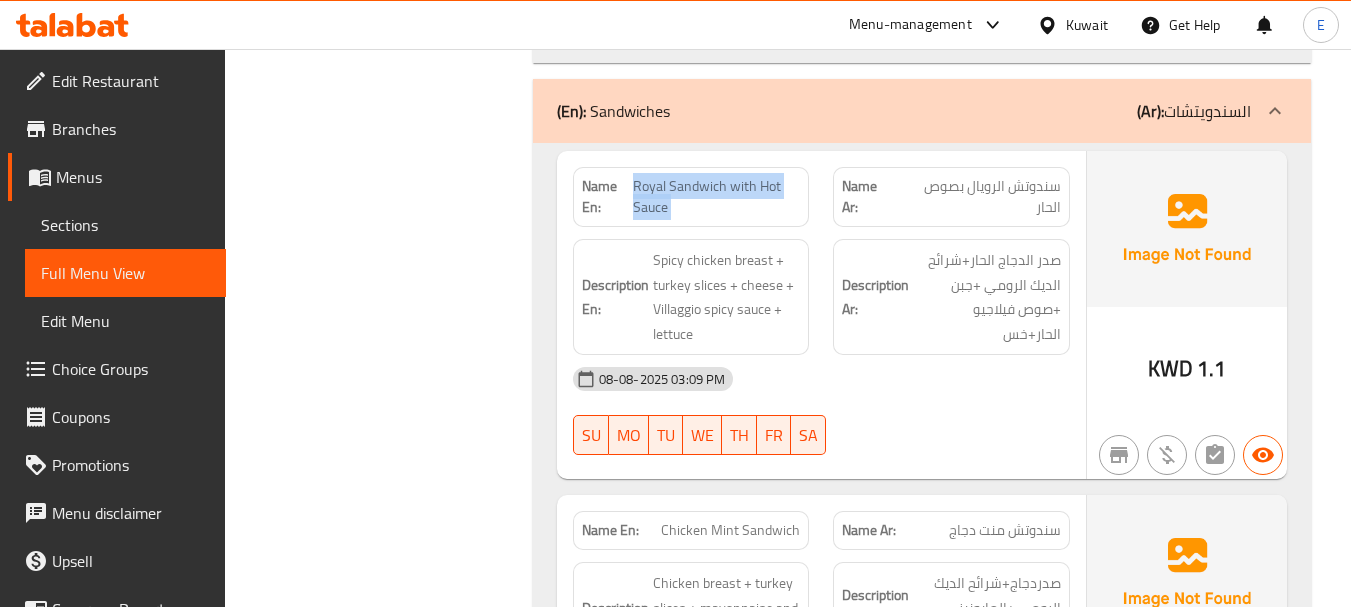 click on "Royal Sandwich with Hot Sauce" at bounding box center (732, -10524) 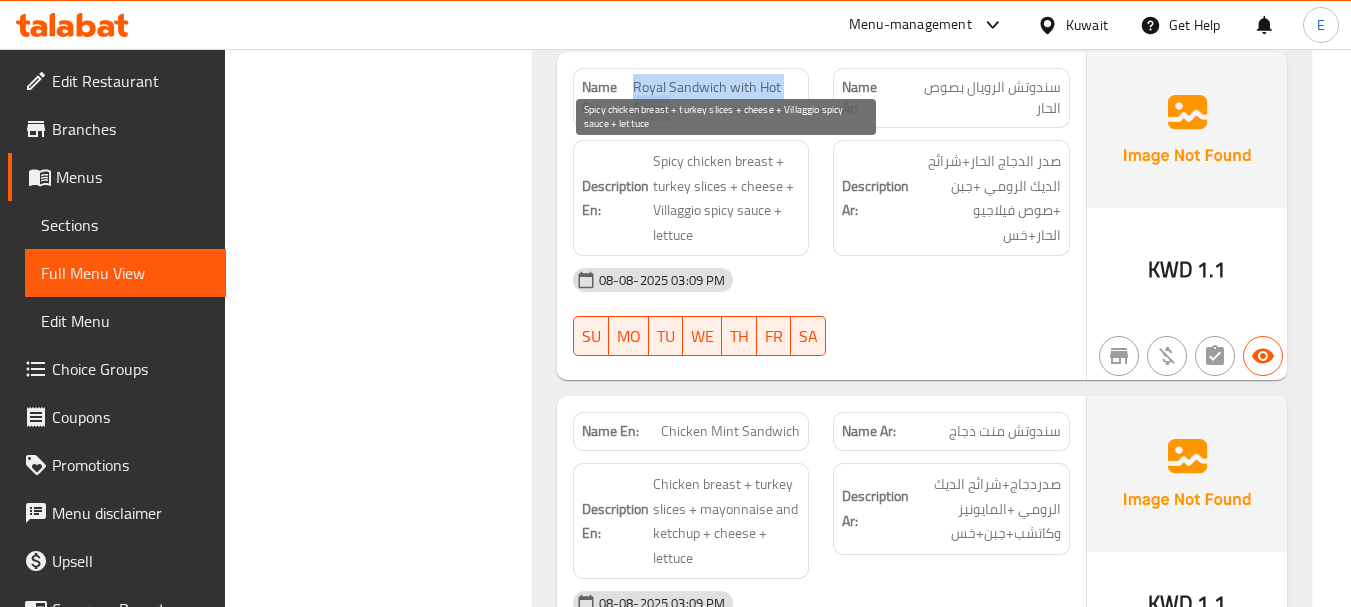 scroll, scrollTop: 11000, scrollLeft: 0, axis: vertical 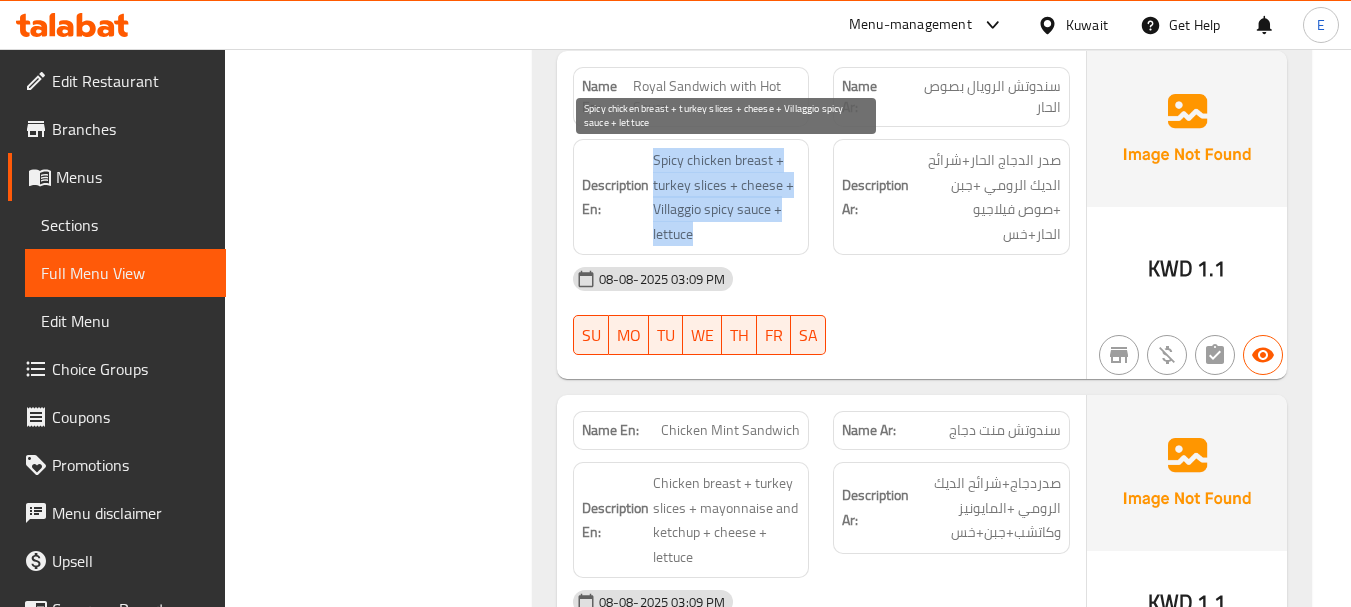 drag, startPoint x: 644, startPoint y: 156, endPoint x: 781, endPoint y: 236, distance: 158.64742 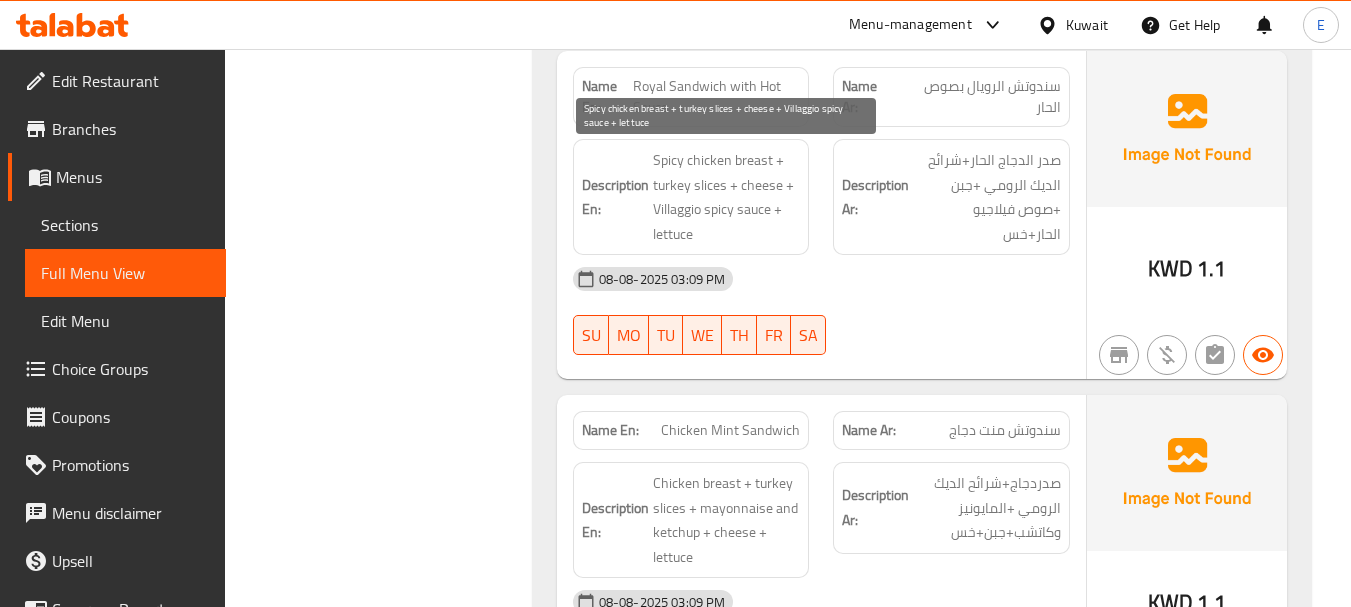 click on "Spicy chicken breast + turkey slices + cheese + Villaggio spicy sauce + lettuce" at bounding box center (727, 197) 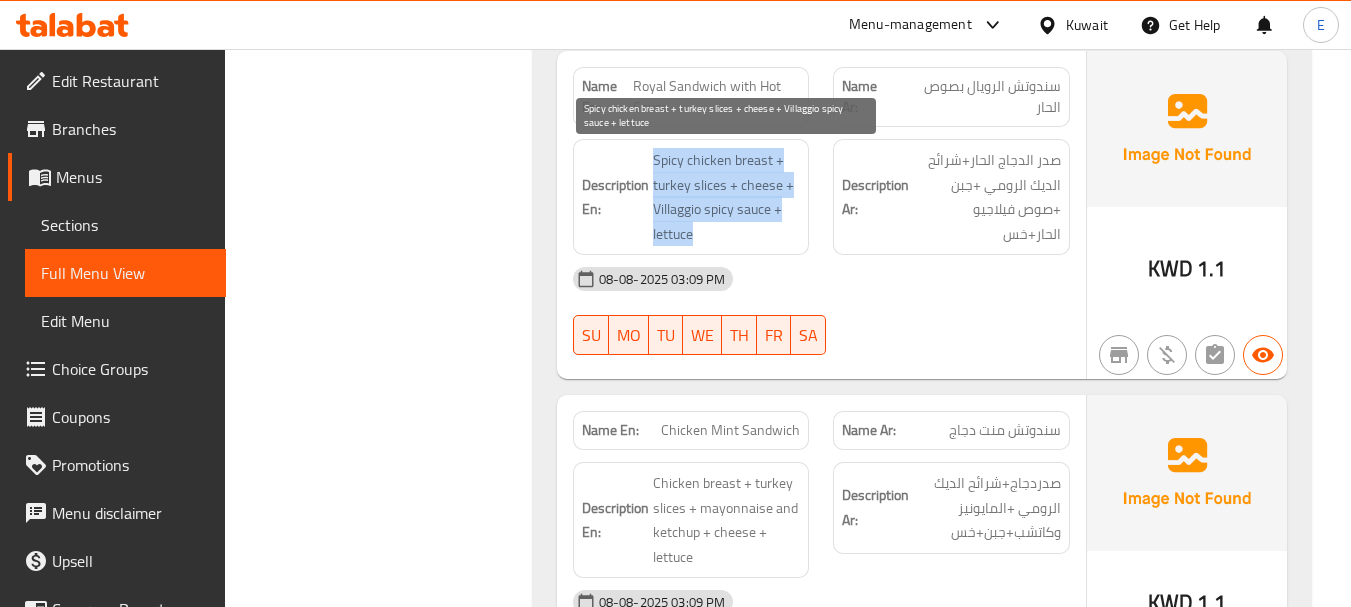 click on "Spicy chicken breast + turkey slices + cheese + Villaggio spicy sauce + lettuce" at bounding box center (727, 197) 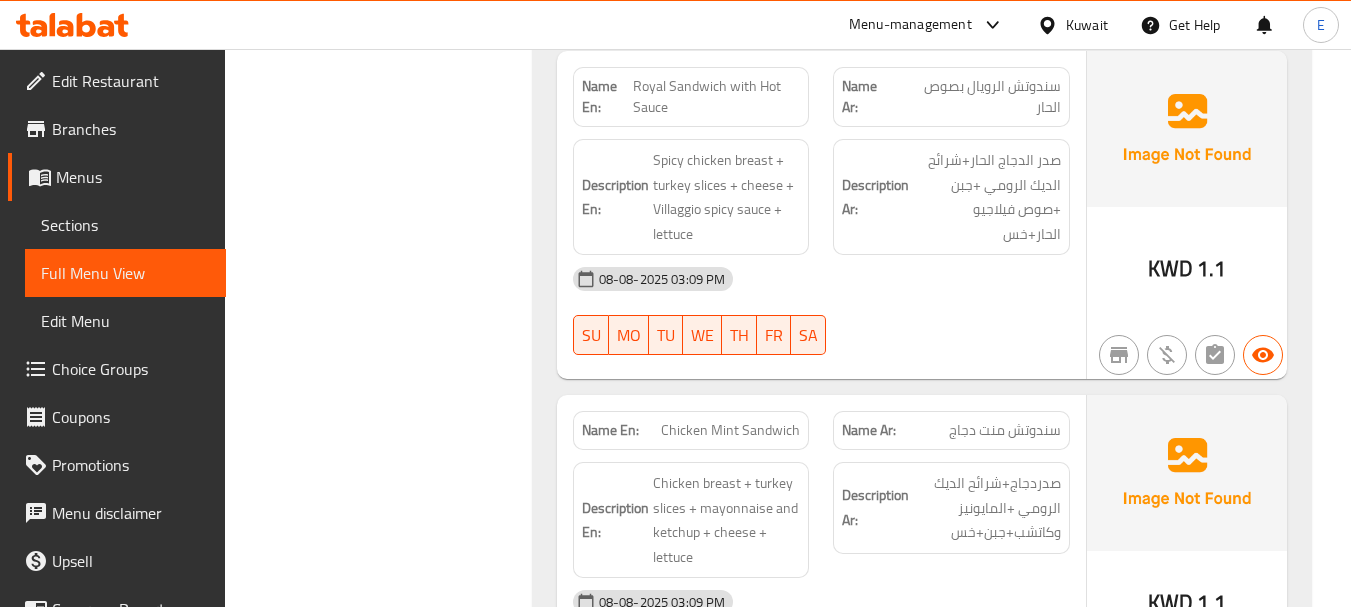 click on "KWD 1.1" at bounding box center (1187, -10432) 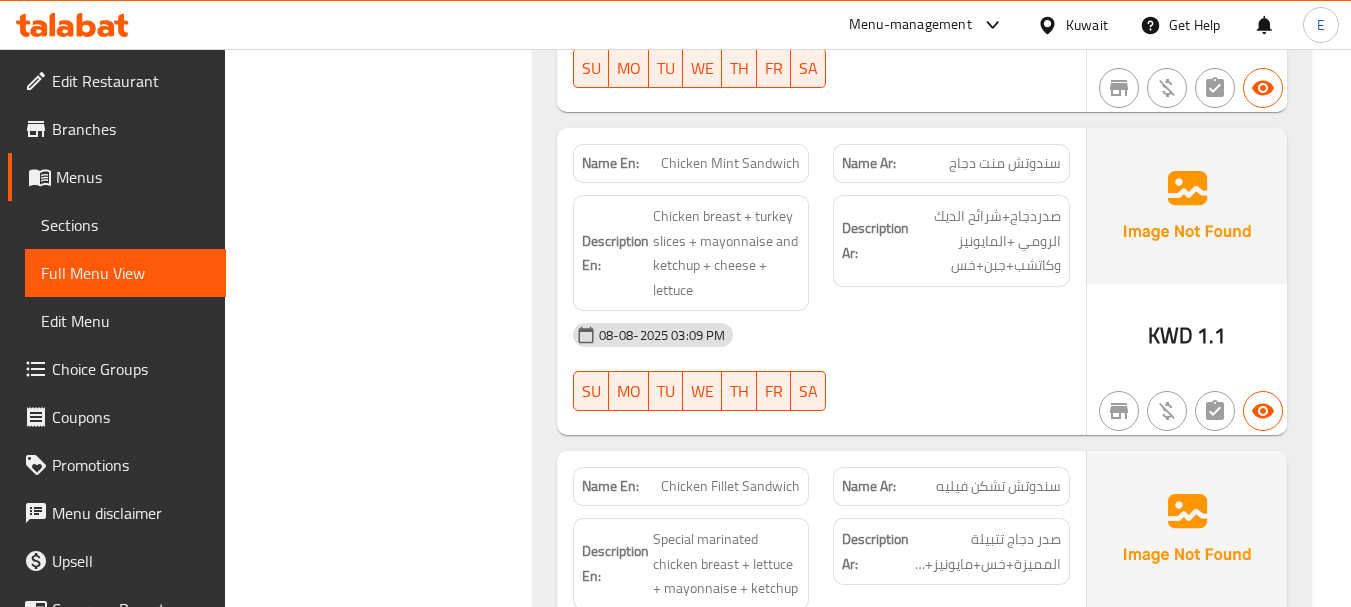 scroll, scrollTop: 11300, scrollLeft: 0, axis: vertical 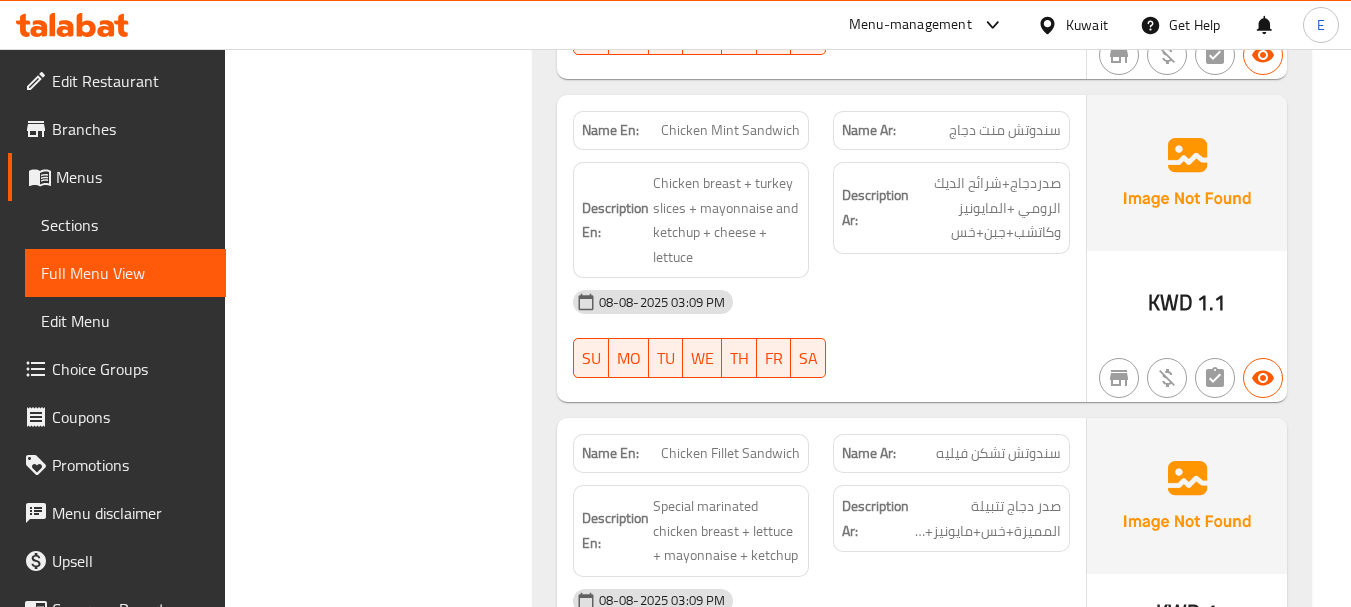 click on "سندوتش منت دجاج" at bounding box center (995, -10454) 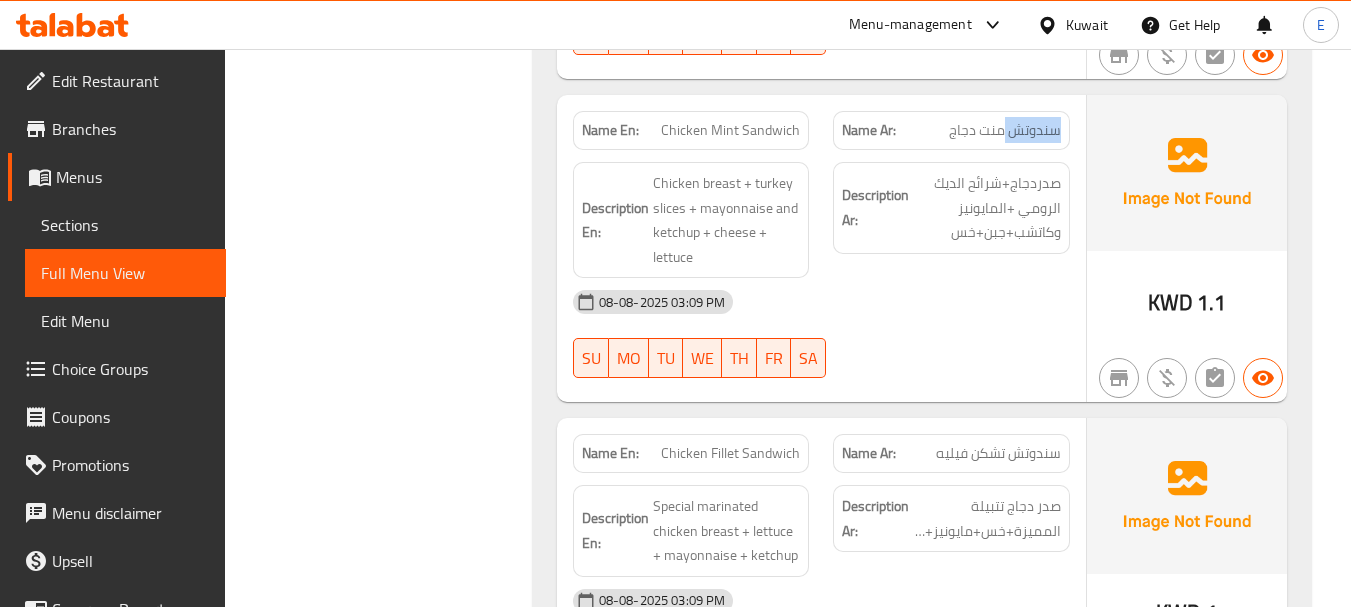 click on "سندوتش منت دجاج" at bounding box center [995, -10454] 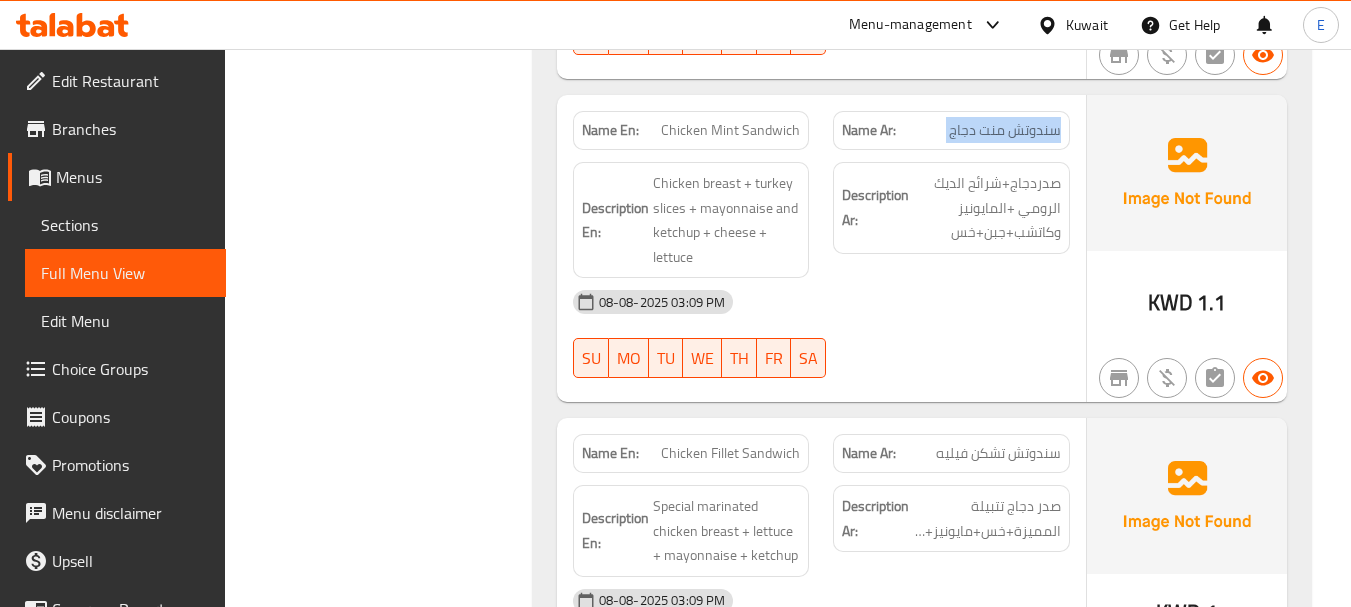 click on "سندوتش منت دجاج" at bounding box center (995, -10454) 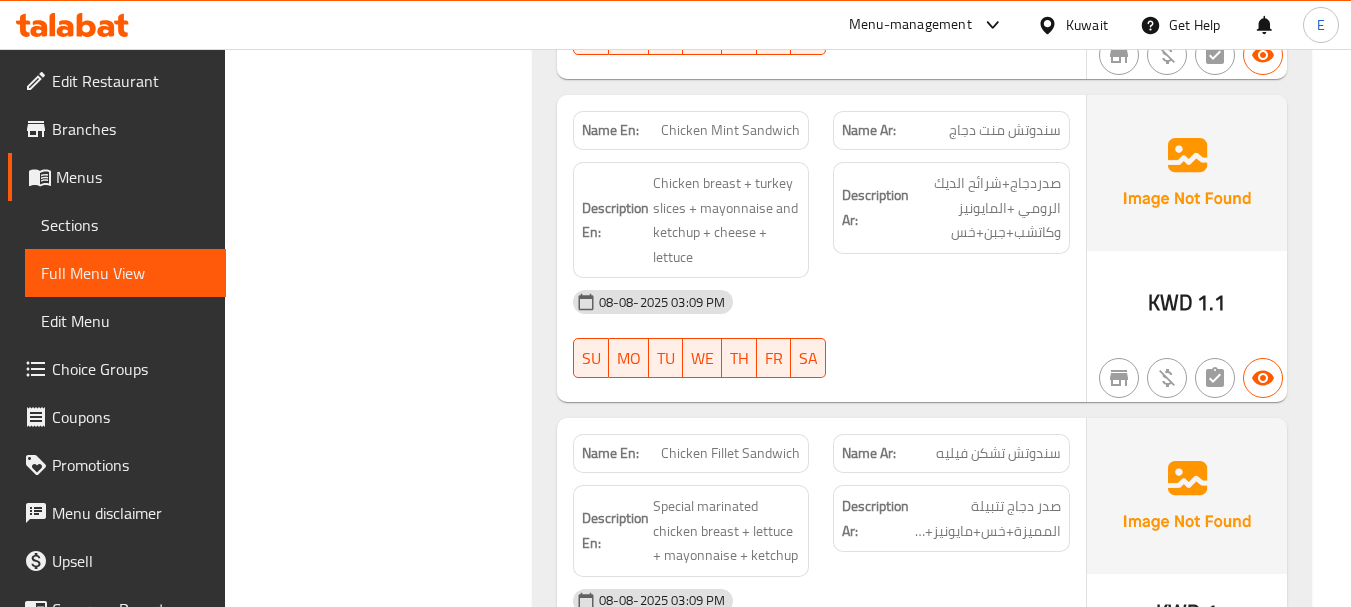 click on "Chicken Mint Sandwich" at bounding box center [732, -10454] 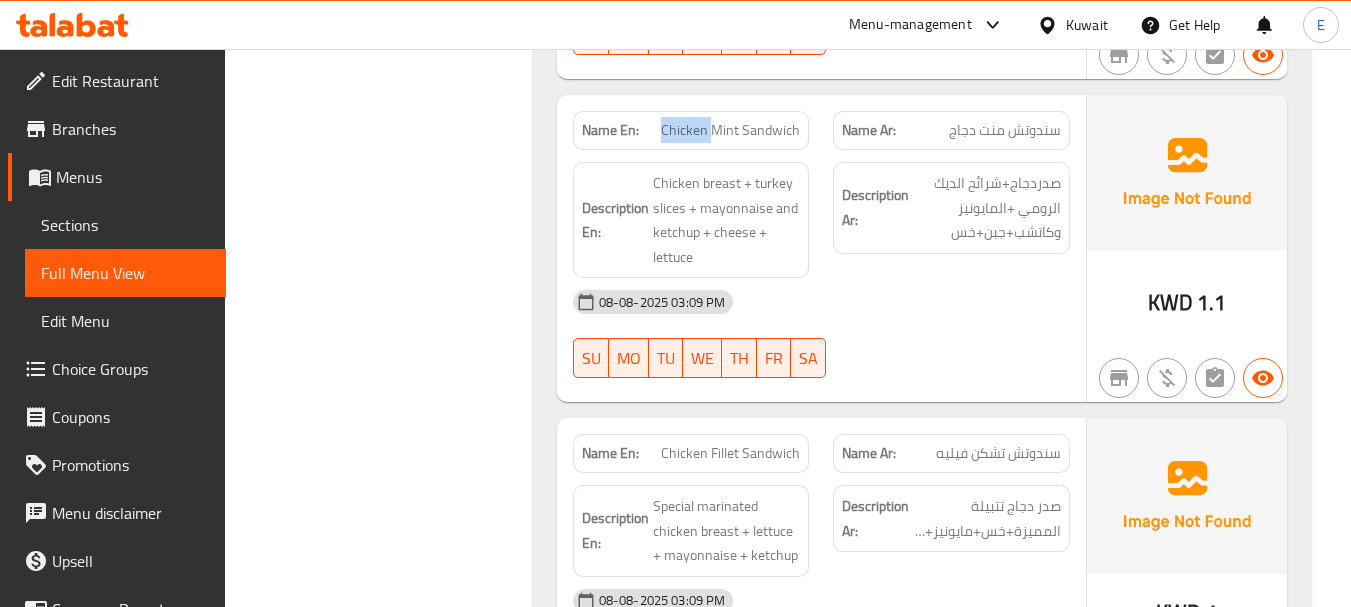 click on "Chicken Mint Sandwich" at bounding box center [732, -10454] 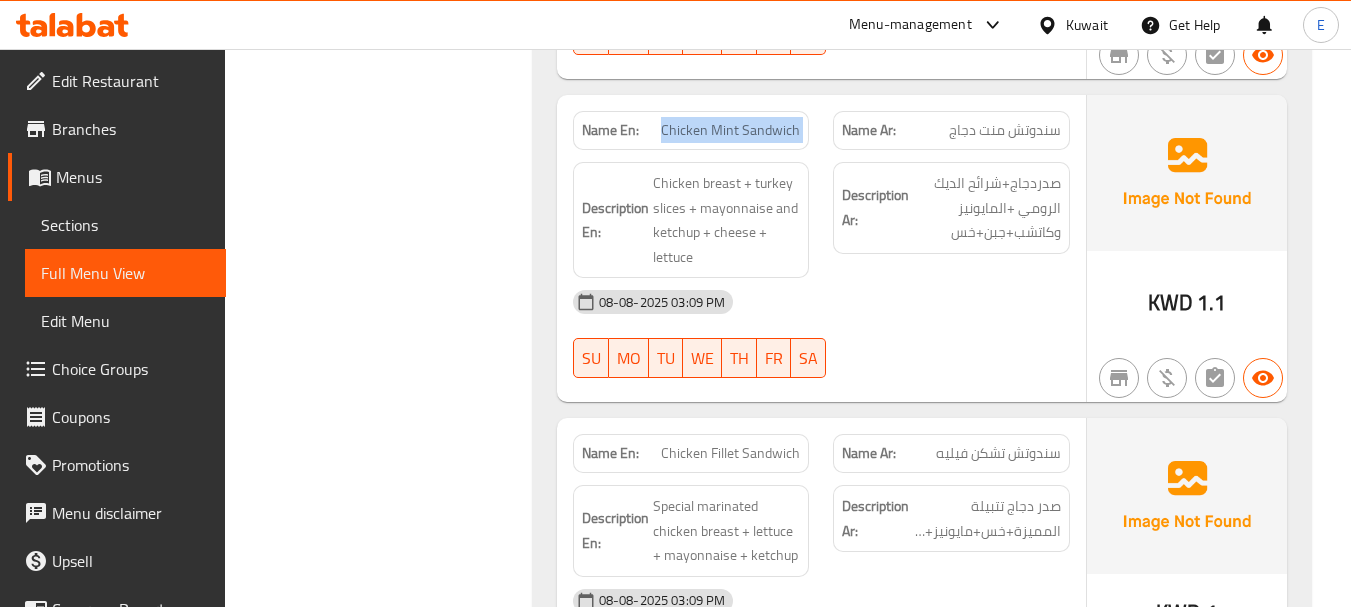 click on "Chicken Mint Sandwich" at bounding box center [732, -10454] 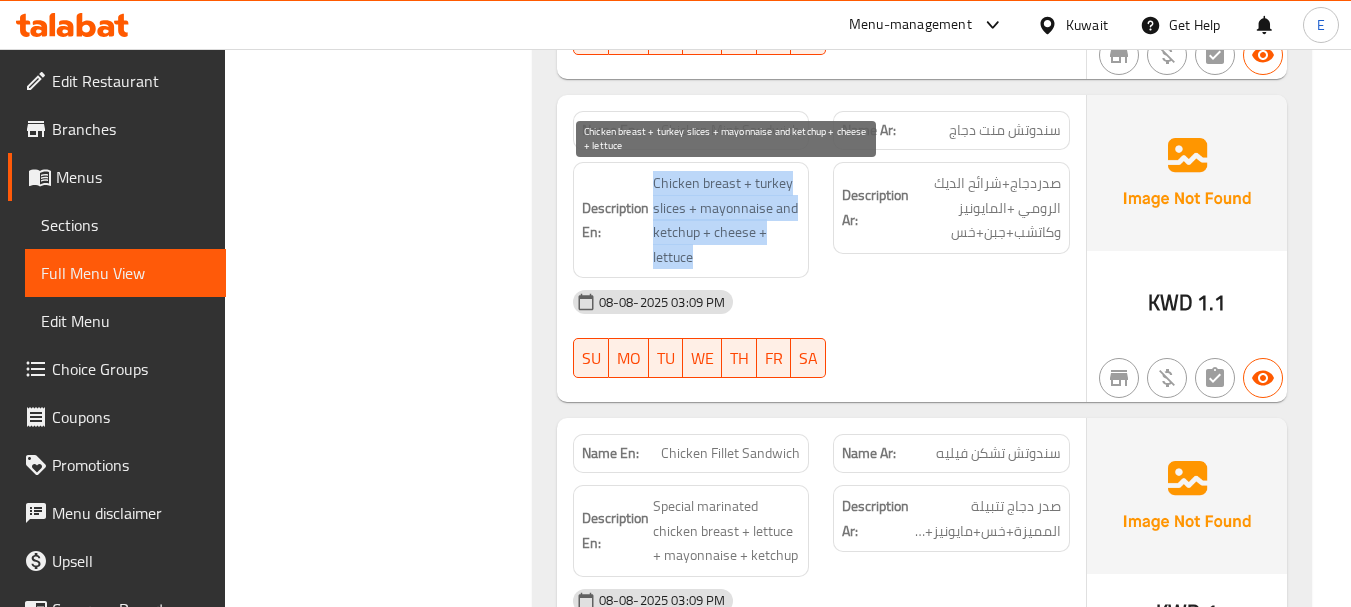 drag, startPoint x: 670, startPoint y: 181, endPoint x: 780, endPoint y: 262, distance: 136.60527 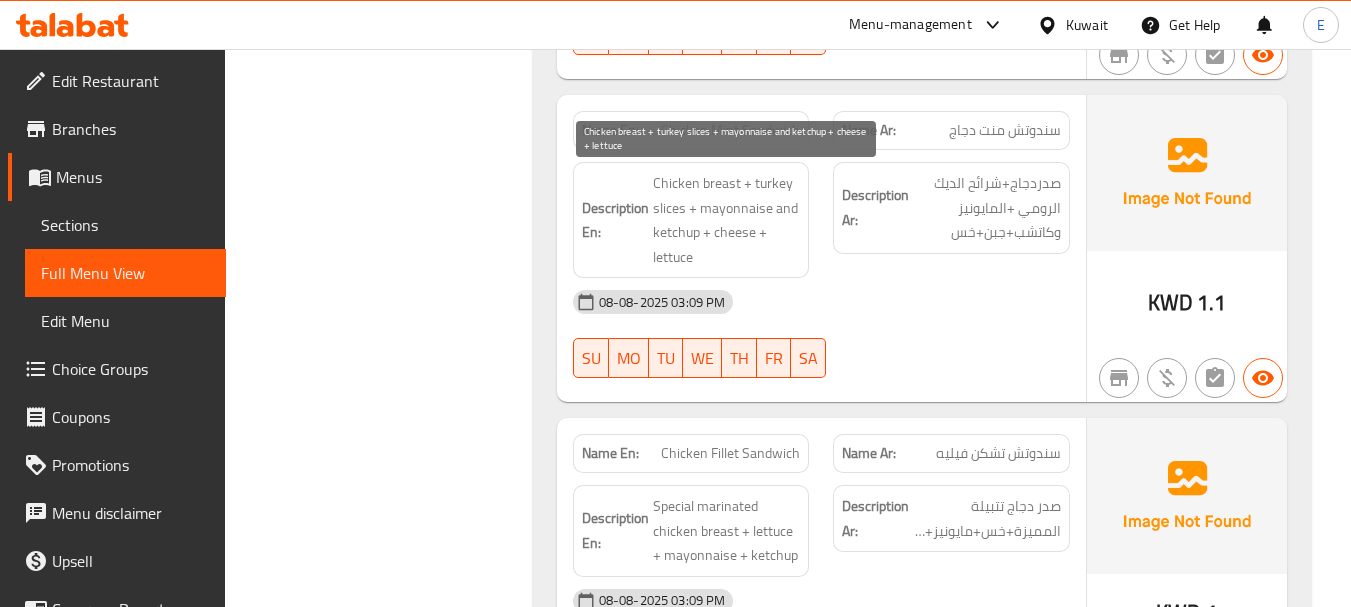 click on "Chicken breast + turkey slices + mayonnaise and ketchup + cheese + lettuce" at bounding box center [727, 220] 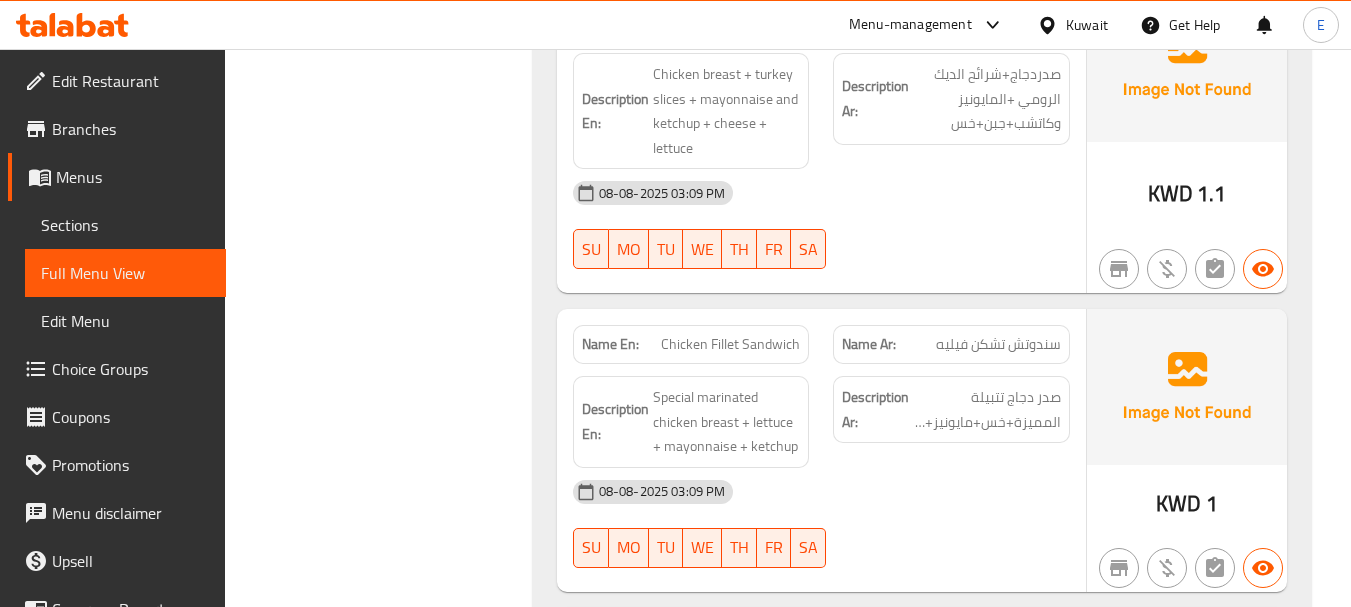 scroll, scrollTop: 11600, scrollLeft: 0, axis: vertical 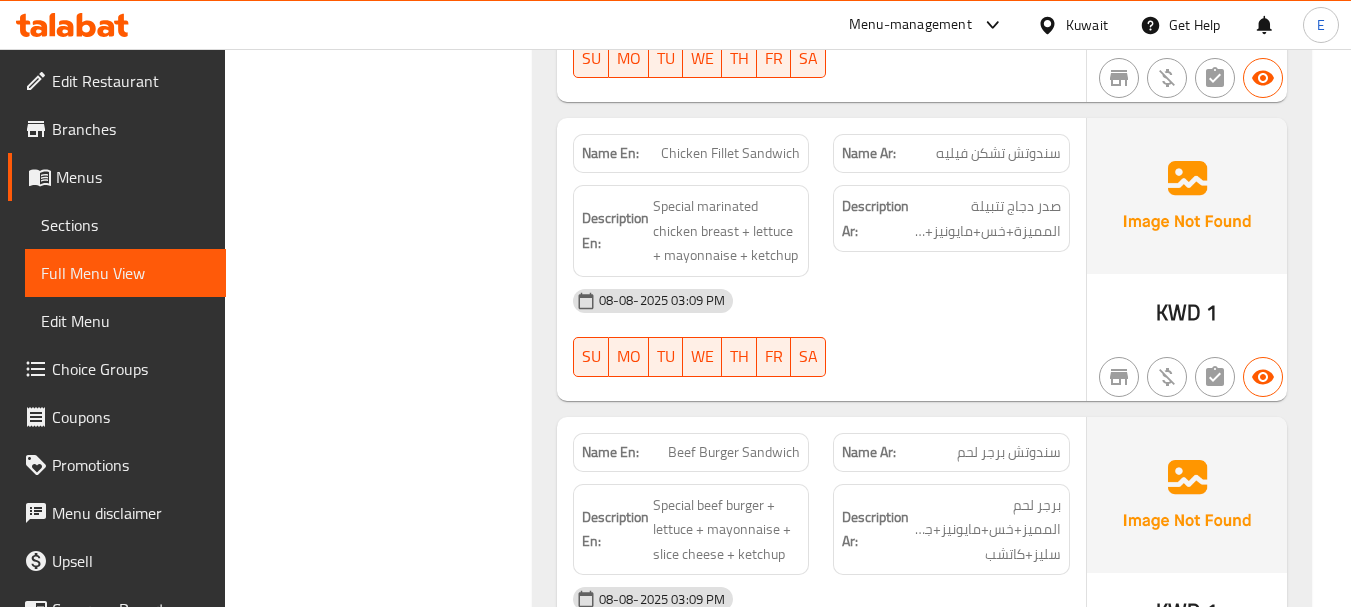 click on "سندوتش تشكن فيليه" at bounding box center (995, -10284) 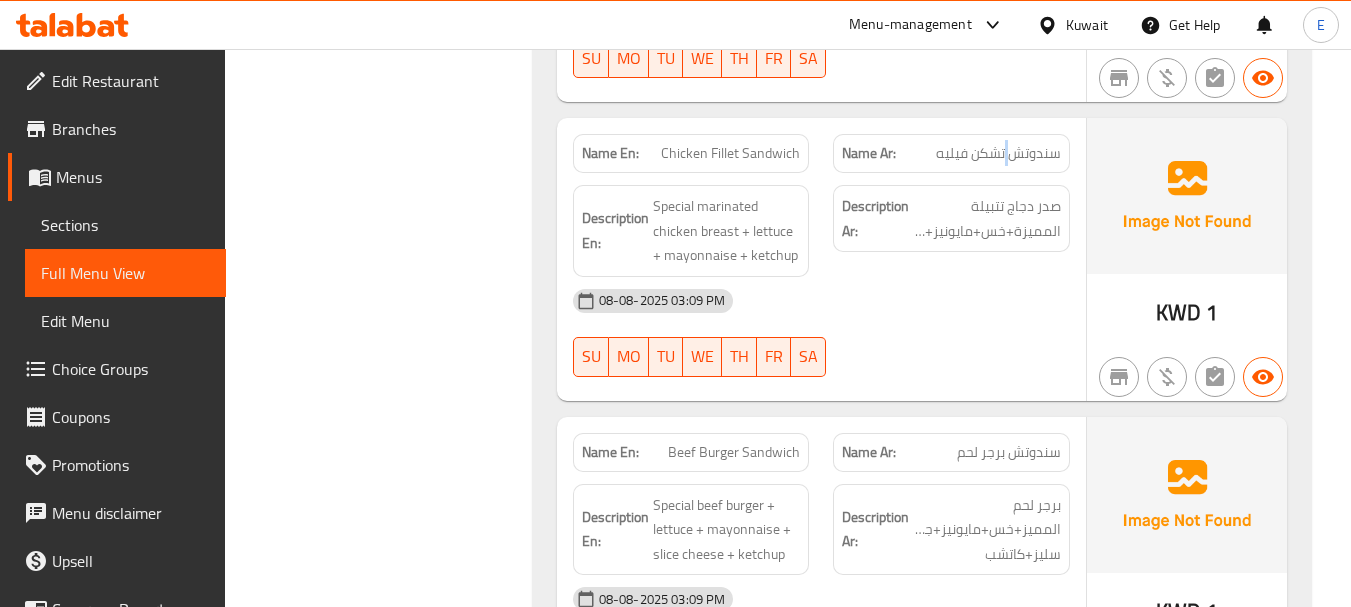 click on "سندوتش تشكن فيليه" at bounding box center (995, -10284) 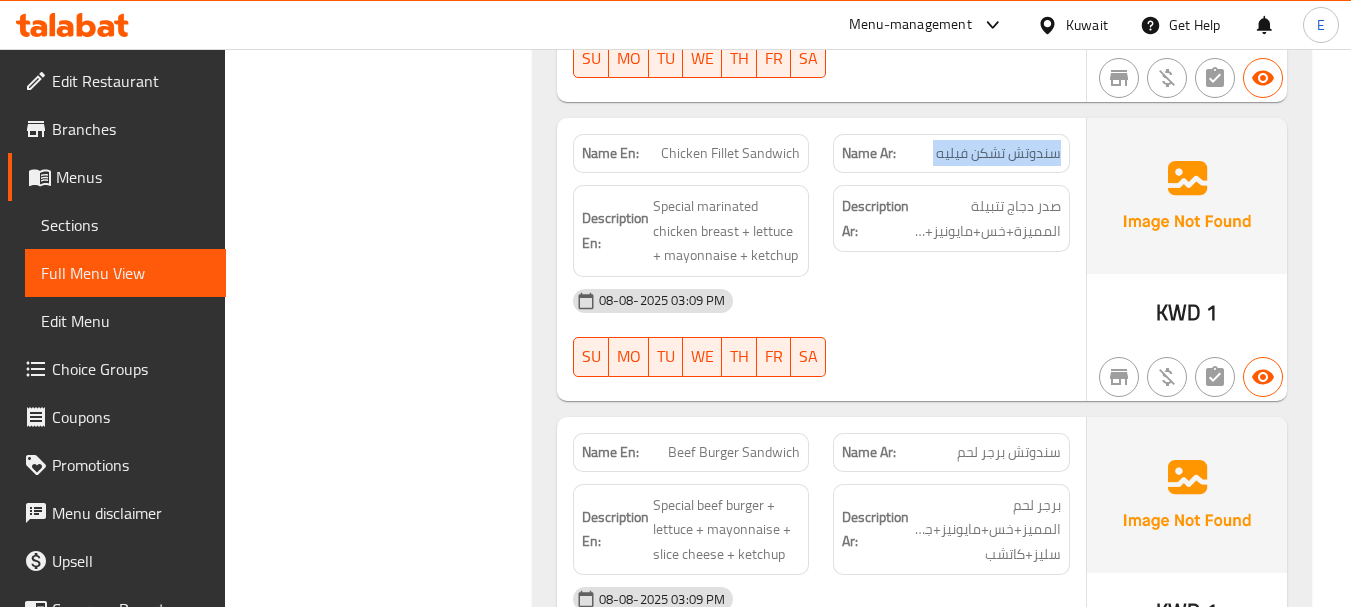 click on "سندوتش تشكن فيليه" at bounding box center [995, -10284] 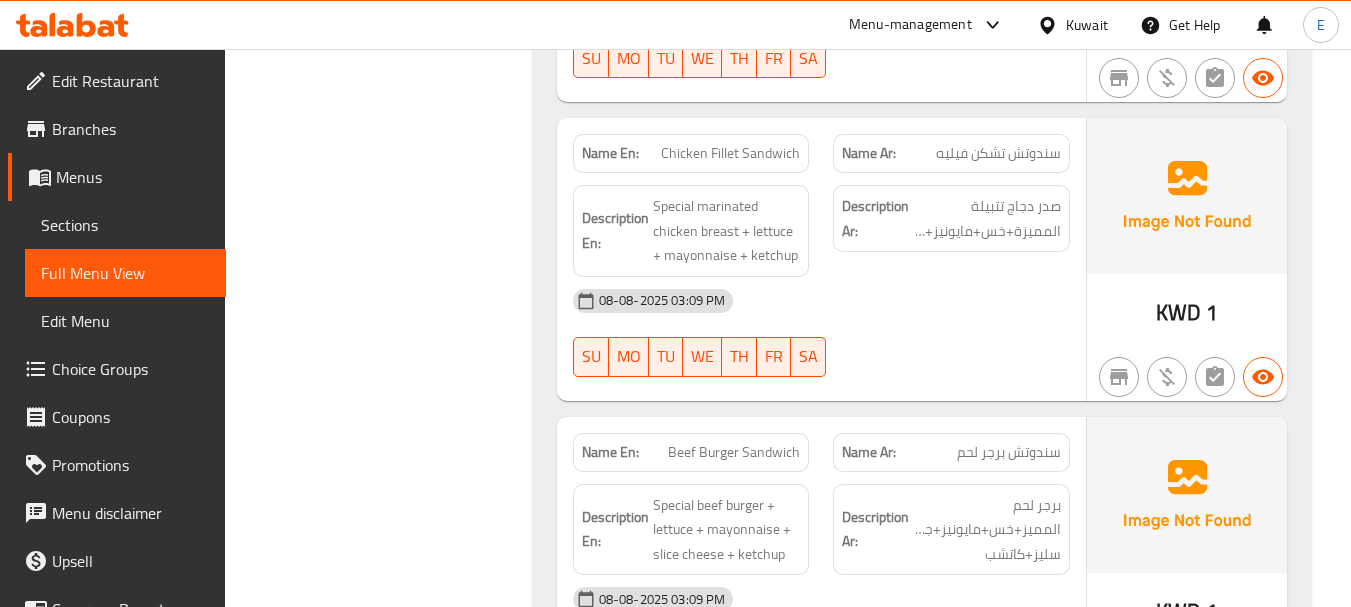 click on "Chicken Fillet Sandwich" at bounding box center (727, -10284) 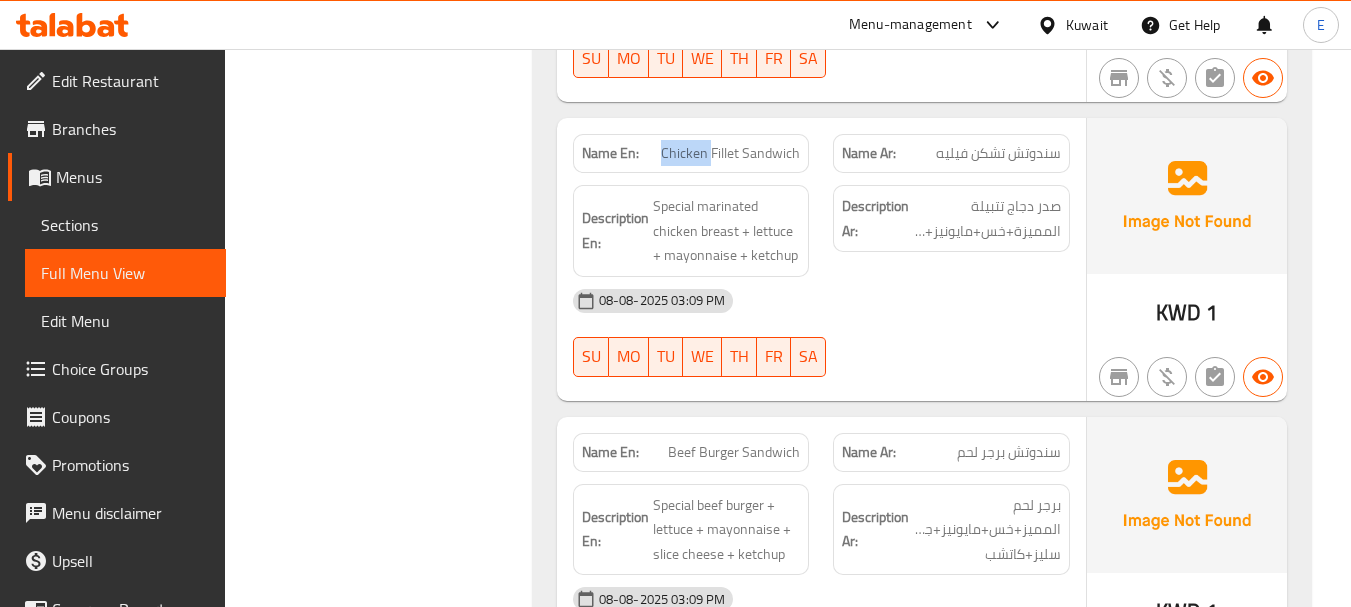 click on "Chicken Fillet Sandwich" at bounding box center (727, -10284) 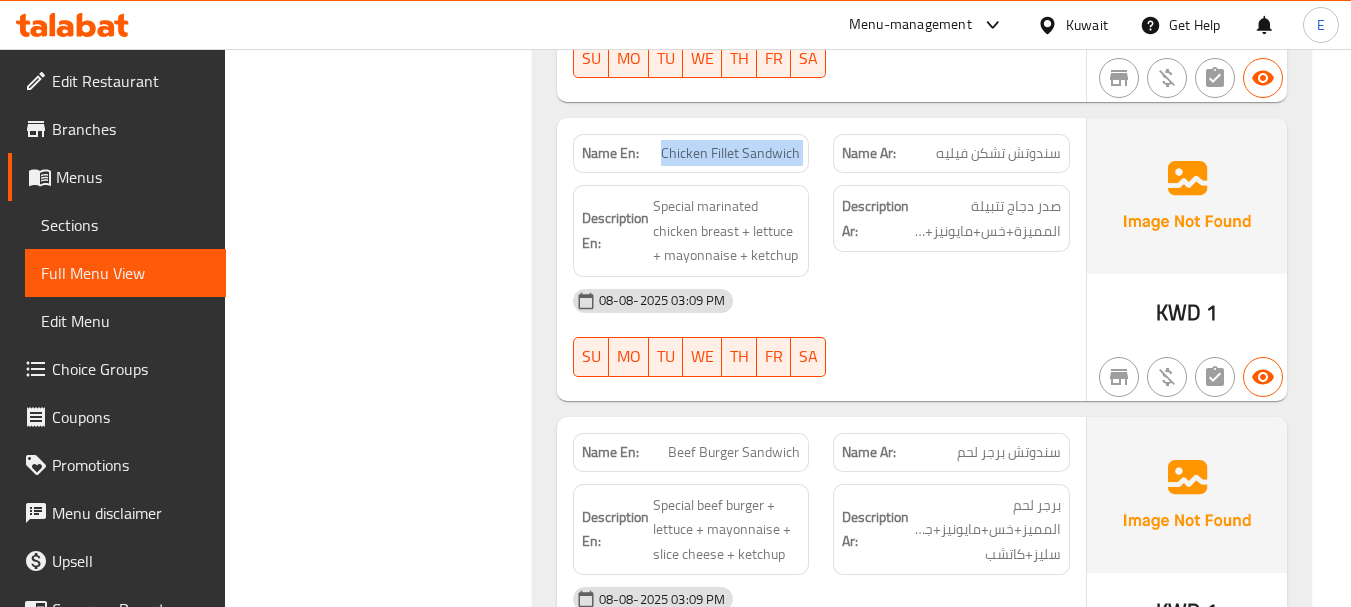 click on "Chicken Fillet Sandwich" at bounding box center [727, -10284] 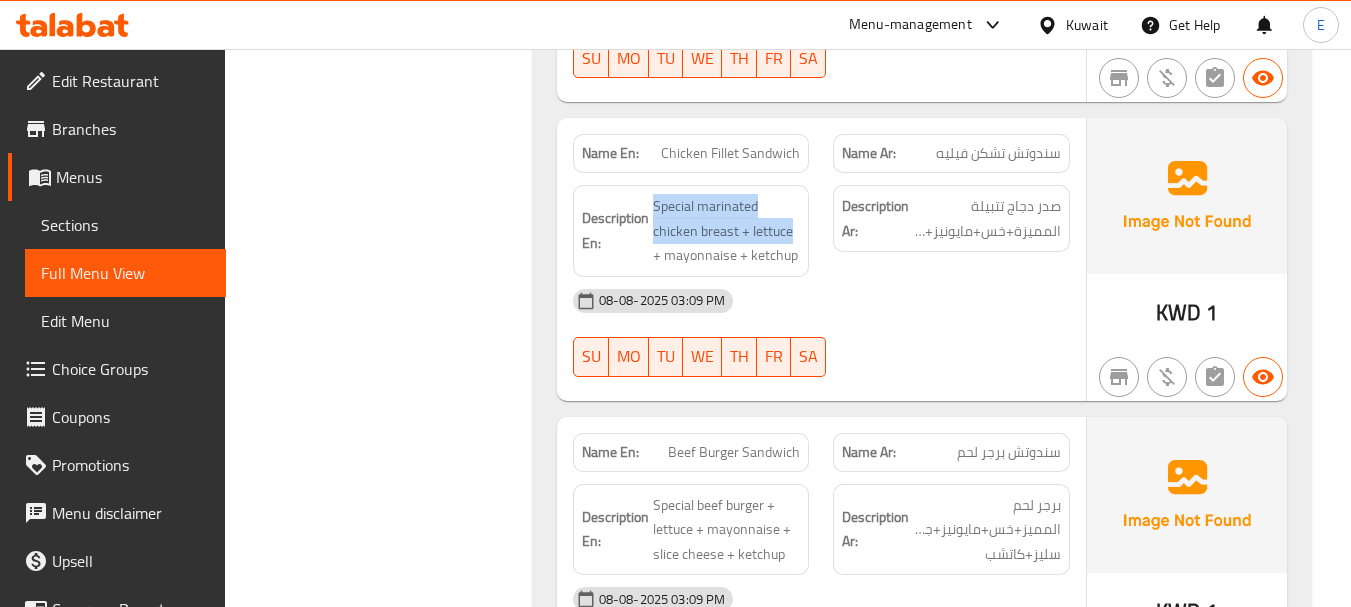 drag, startPoint x: 649, startPoint y: 195, endPoint x: 812, endPoint y: 239, distance: 168.83424 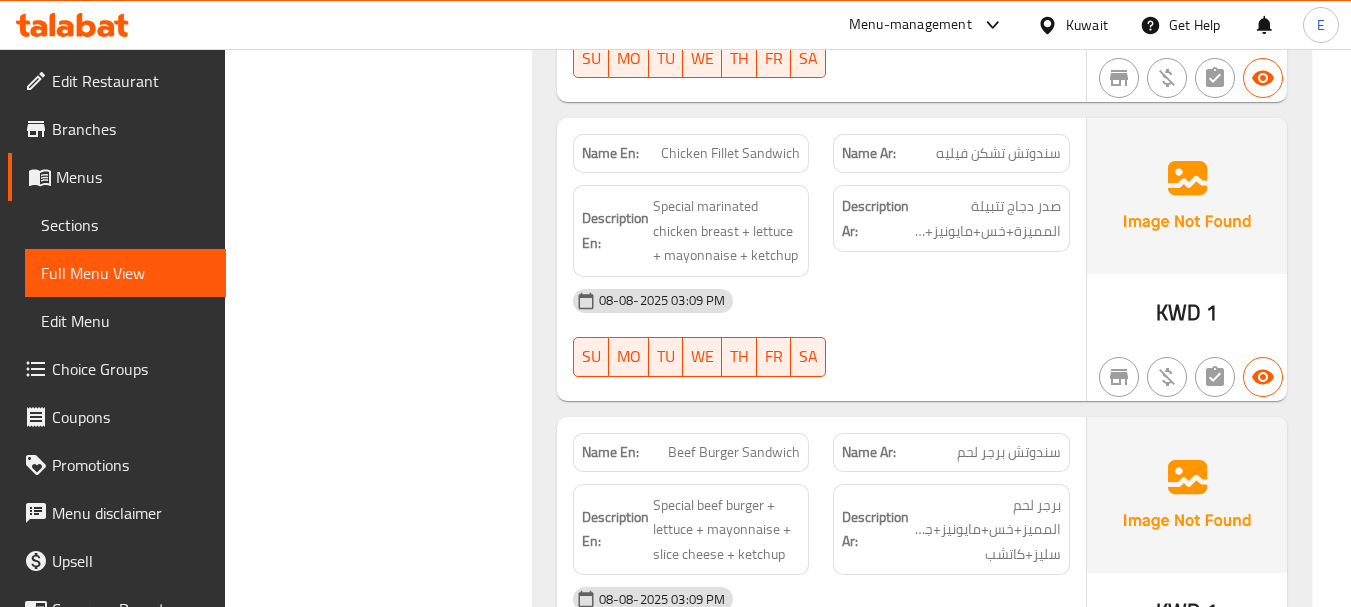 click on "08-08-2025 03:09 PM" at bounding box center [821, -9965] 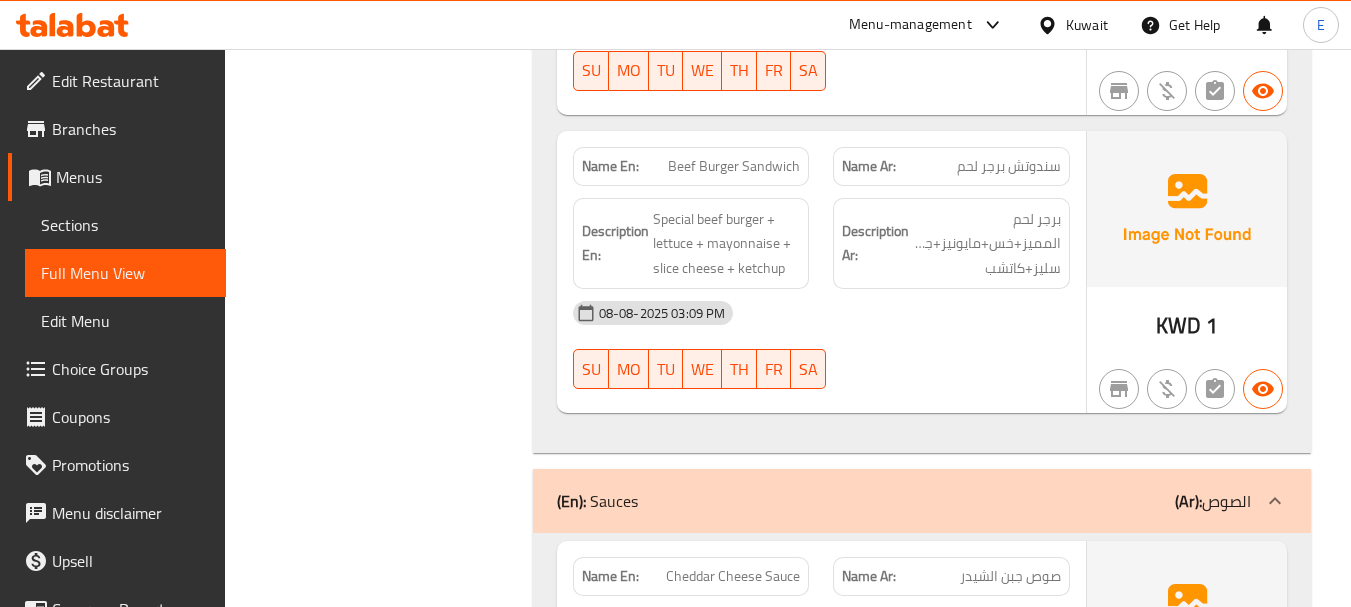 scroll, scrollTop: 11900, scrollLeft: 0, axis: vertical 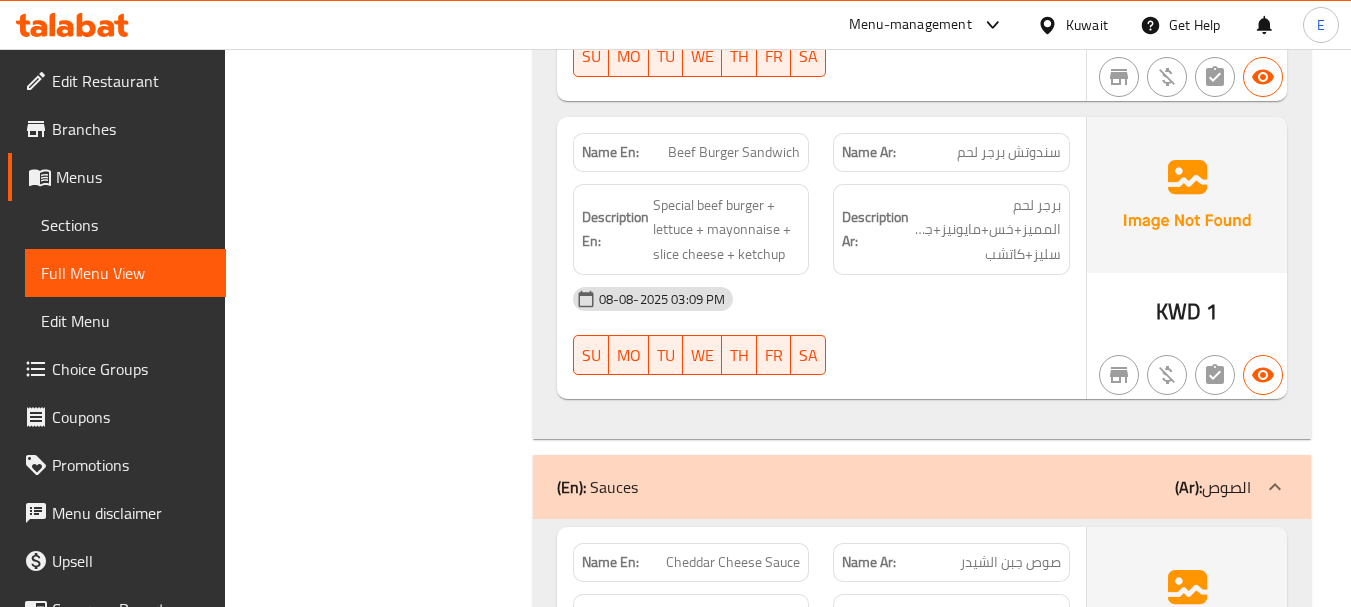 click on "سندوتش برجر لحم" at bounding box center [998, -10114] 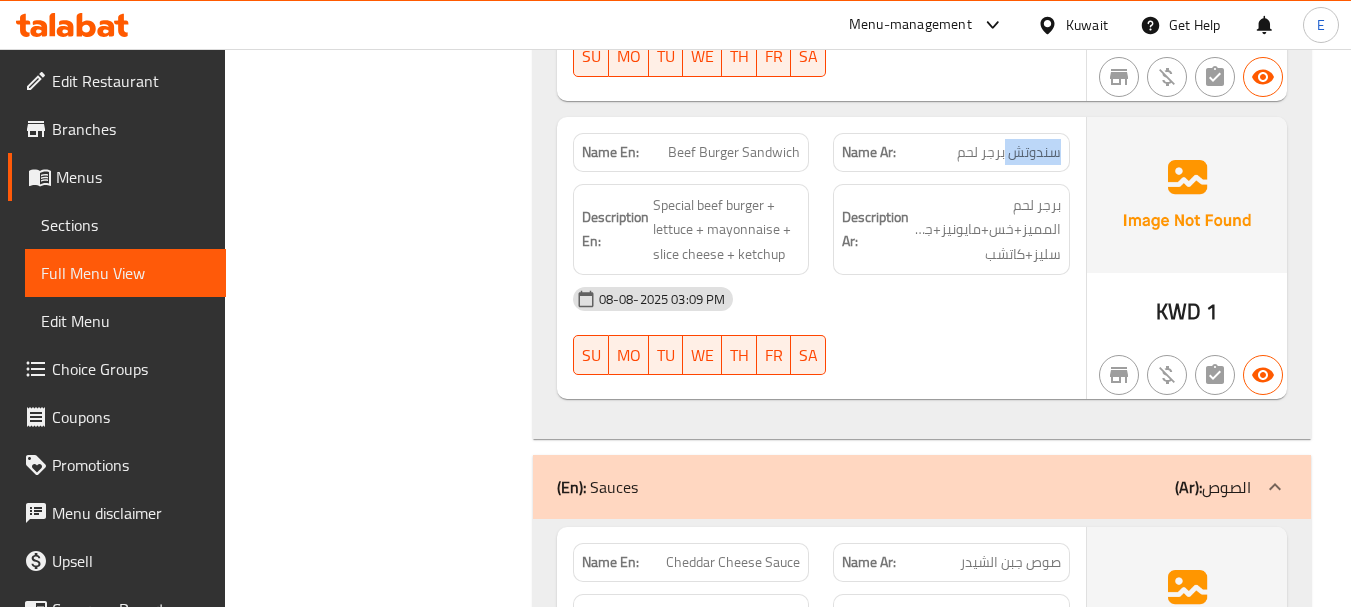 click on "سندوتش برجر لحم" at bounding box center [998, -10114] 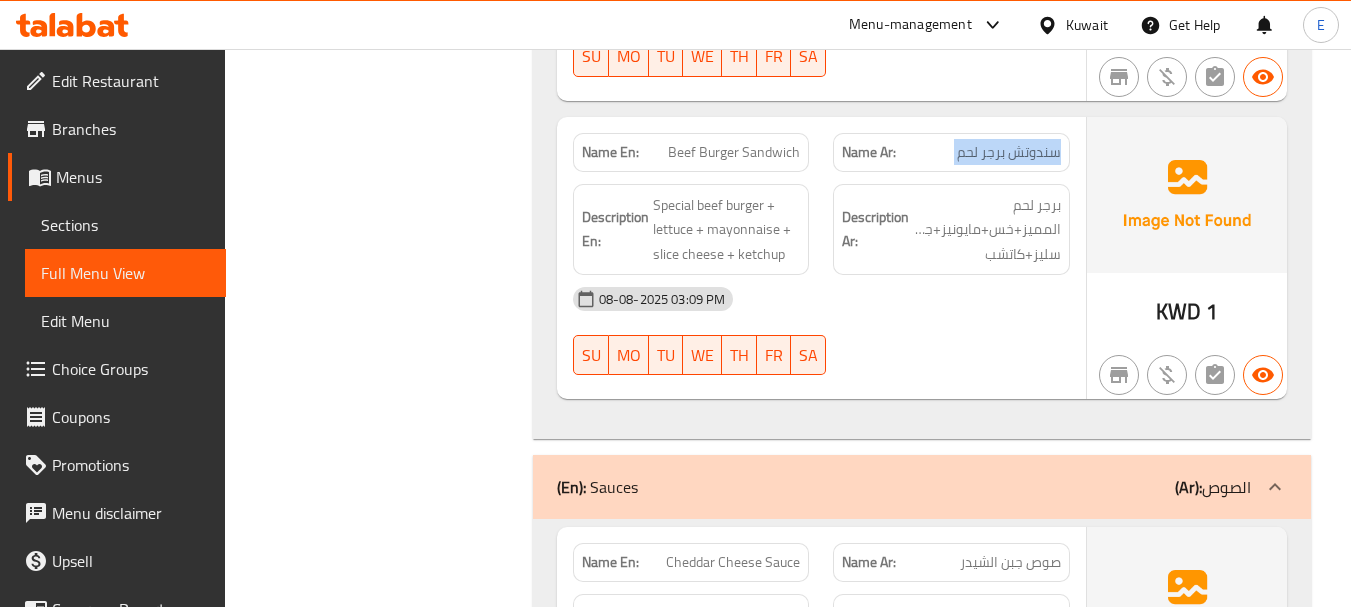 click on "سندوتش برجر لحم" at bounding box center [998, -10114] 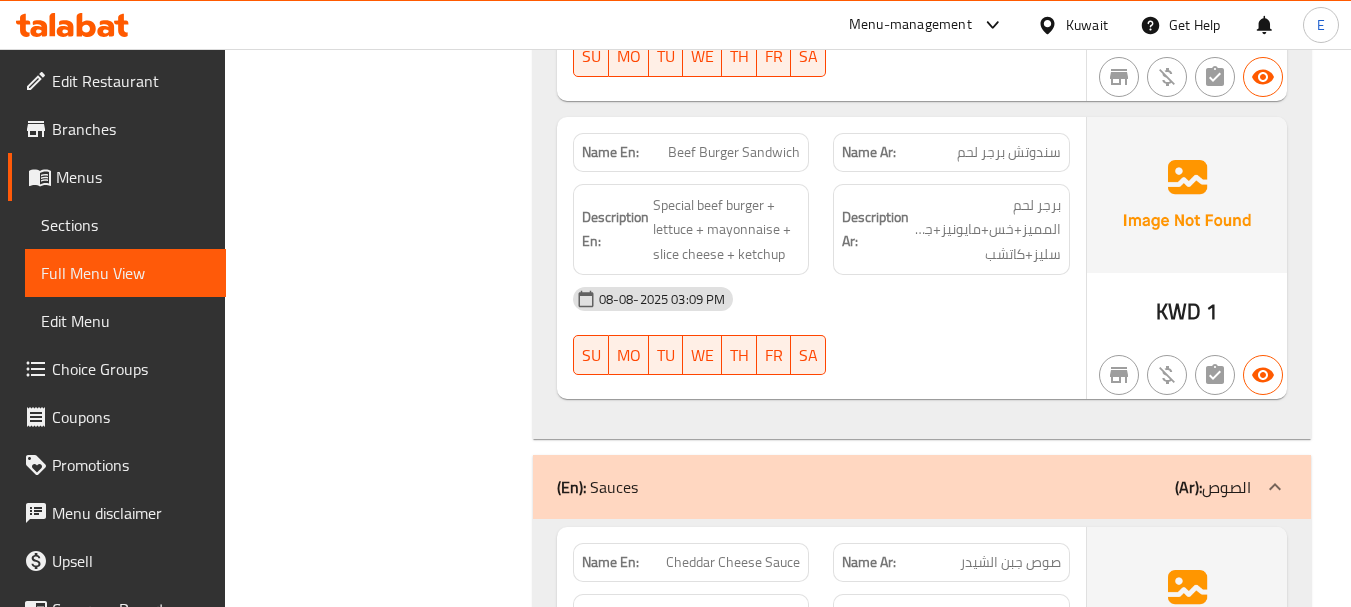 click on "Name En: Beef Burger Sandwich" at bounding box center (691, -10114) 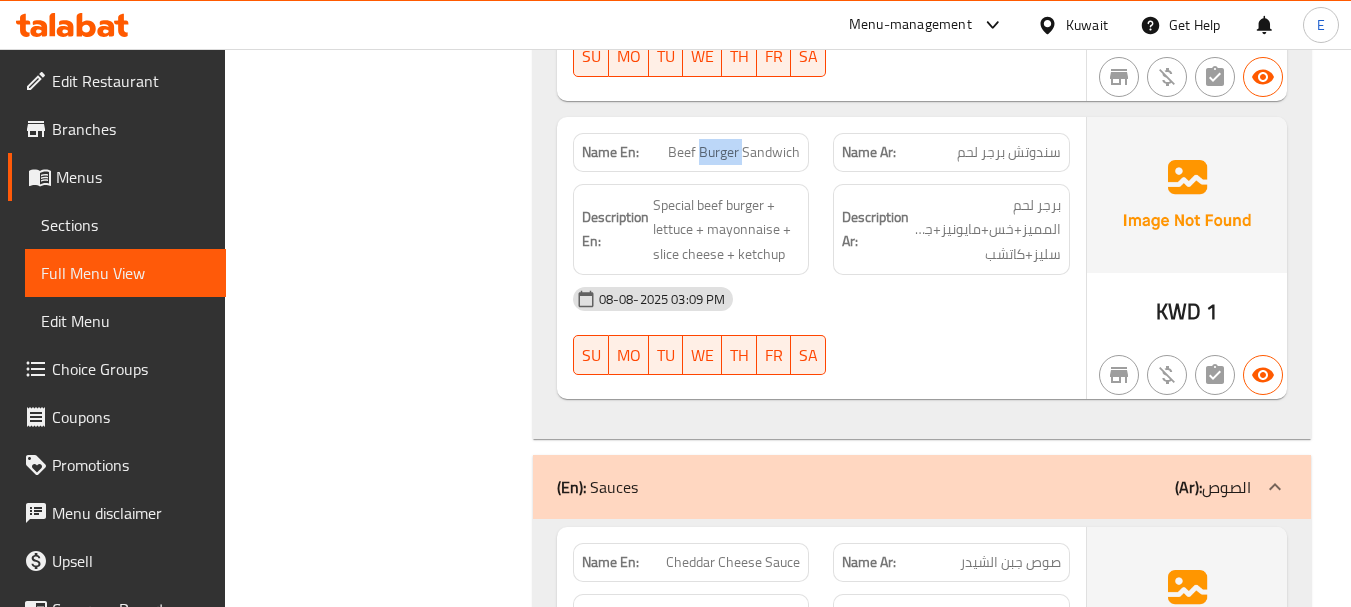 click on "Name En: Beef Burger Sandwich" at bounding box center [691, -10114] 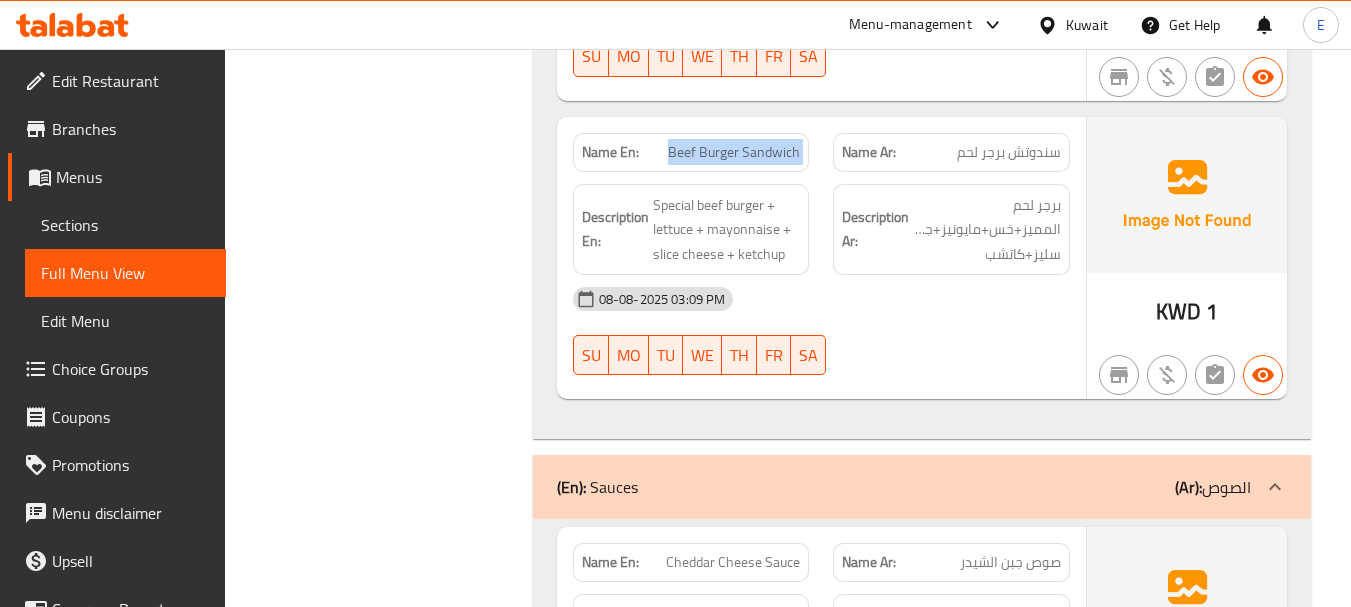 click on "Name En: Beef Burger Sandwich" at bounding box center [691, -10114] 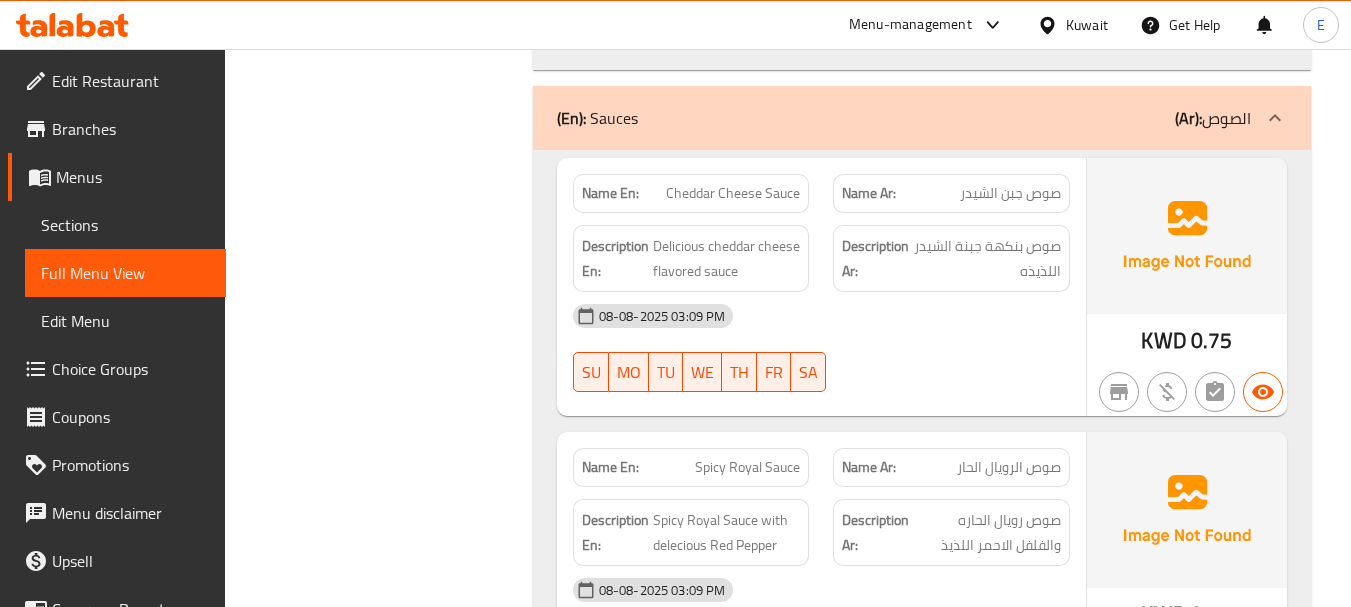 scroll, scrollTop: 12300, scrollLeft: 0, axis: vertical 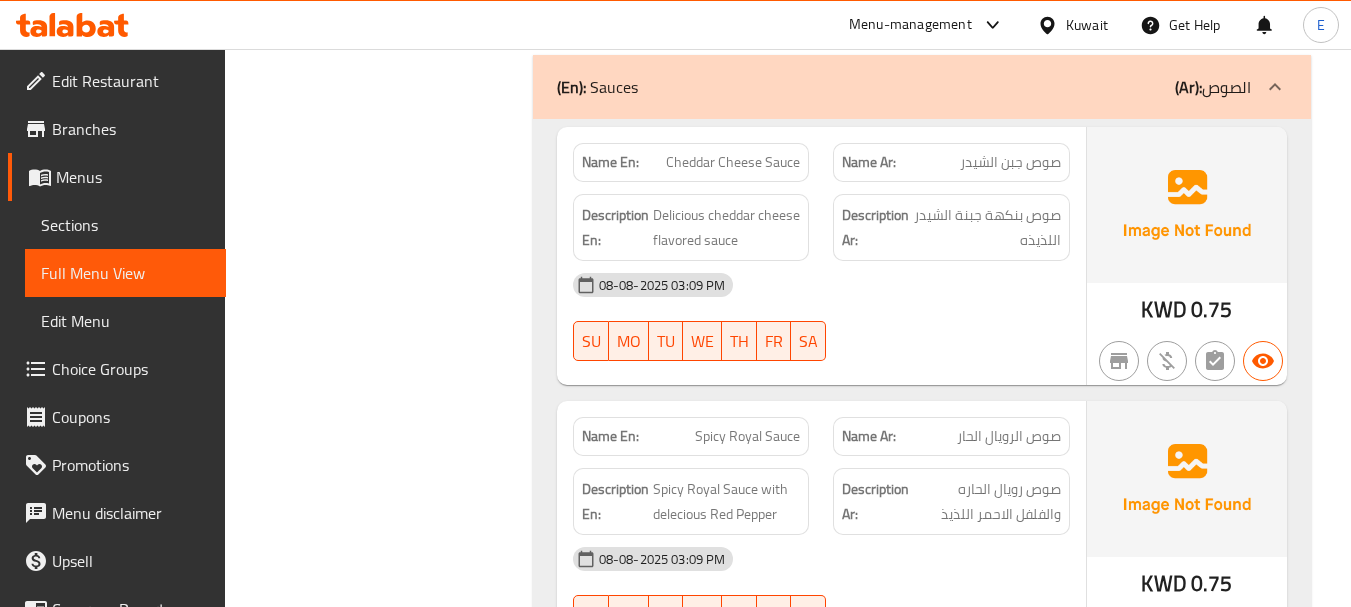 click on "Name Ar: صوص جبن الشيدر" at bounding box center [951, -11924] 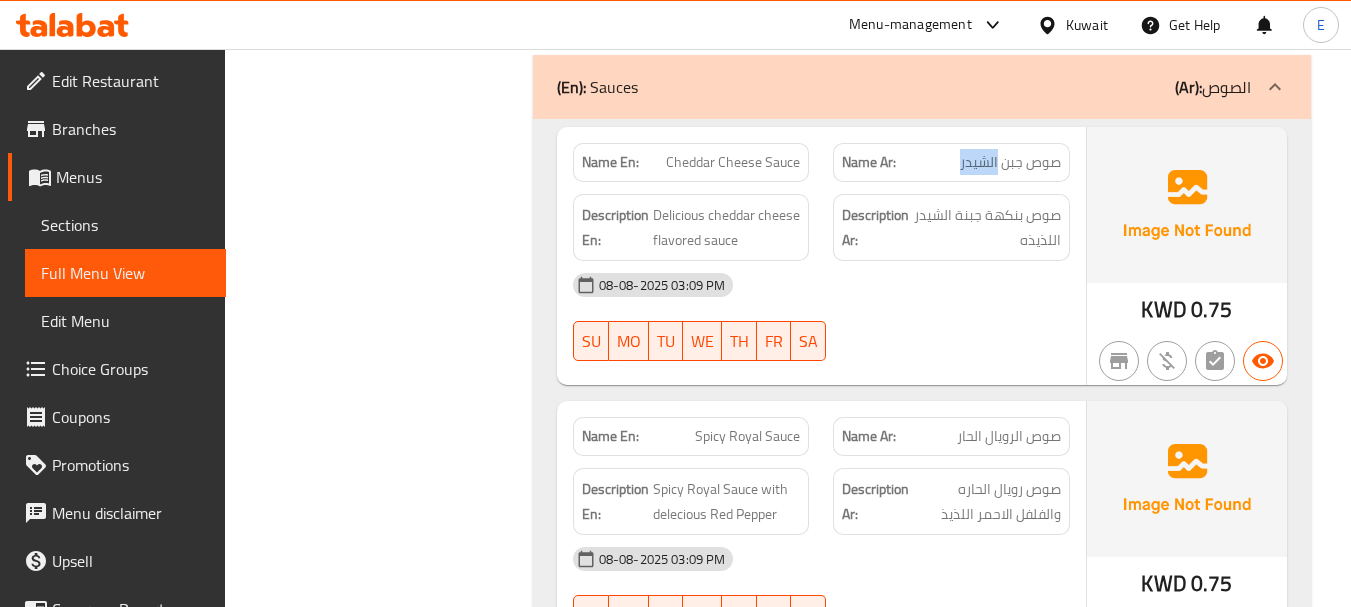 click on "Name Ar: صوص جبن الشيدر" at bounding box center (951, -11924) 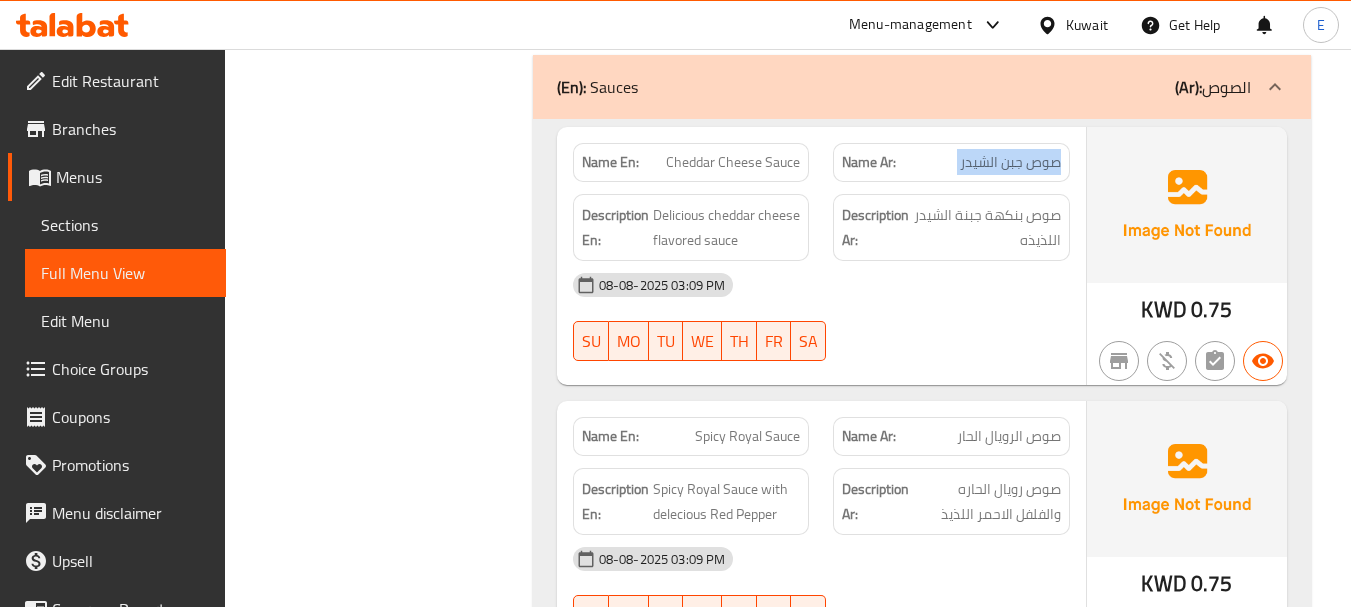 click on "Name Ar: صوص جبن الشيدر" at bounding box center [951, -11924] 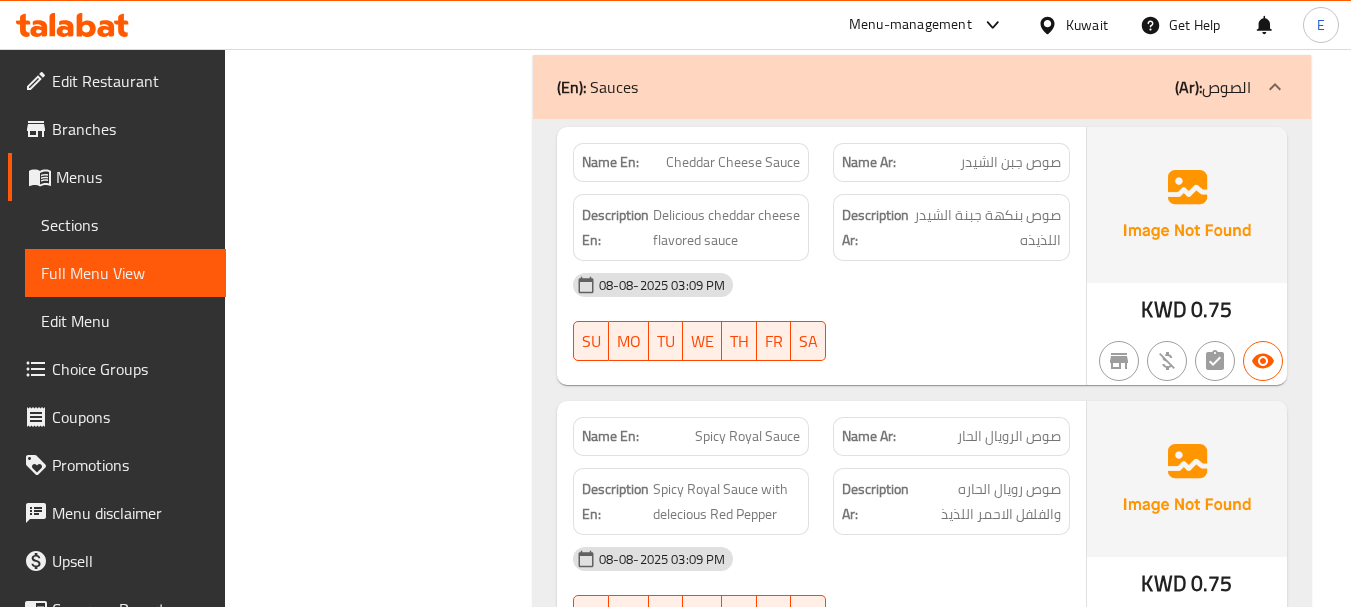 click on "Name En: Cheddar Cheese Sauce" at bounding box center (691, -11924) 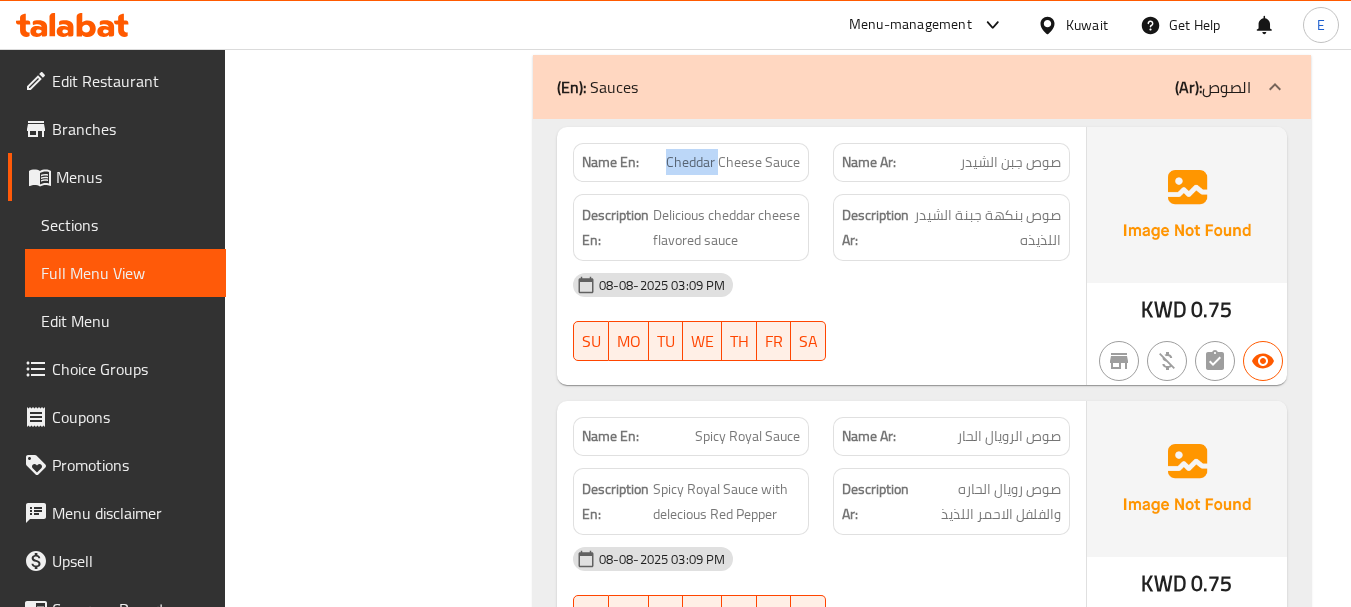 click on "Name En: Cheddar Cheese Sauce" at bounding box center (691, -11924) 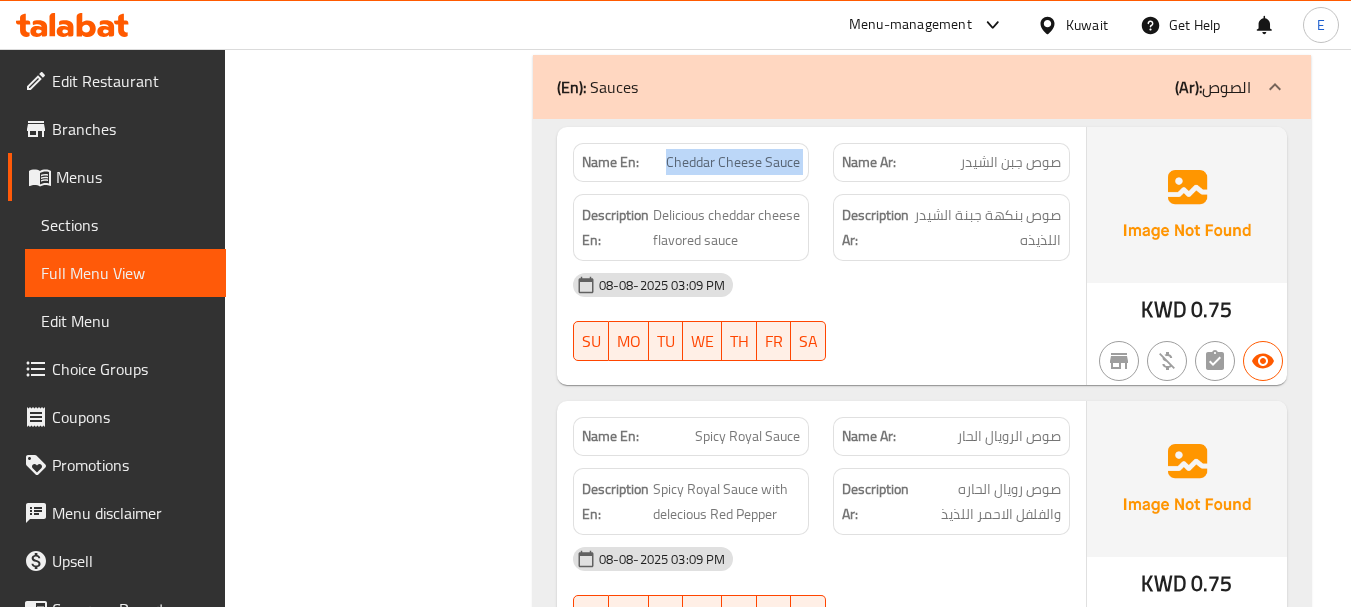 click on "Name En: Cheddar Cheese Sauce" at bounding box center (691, -11924) 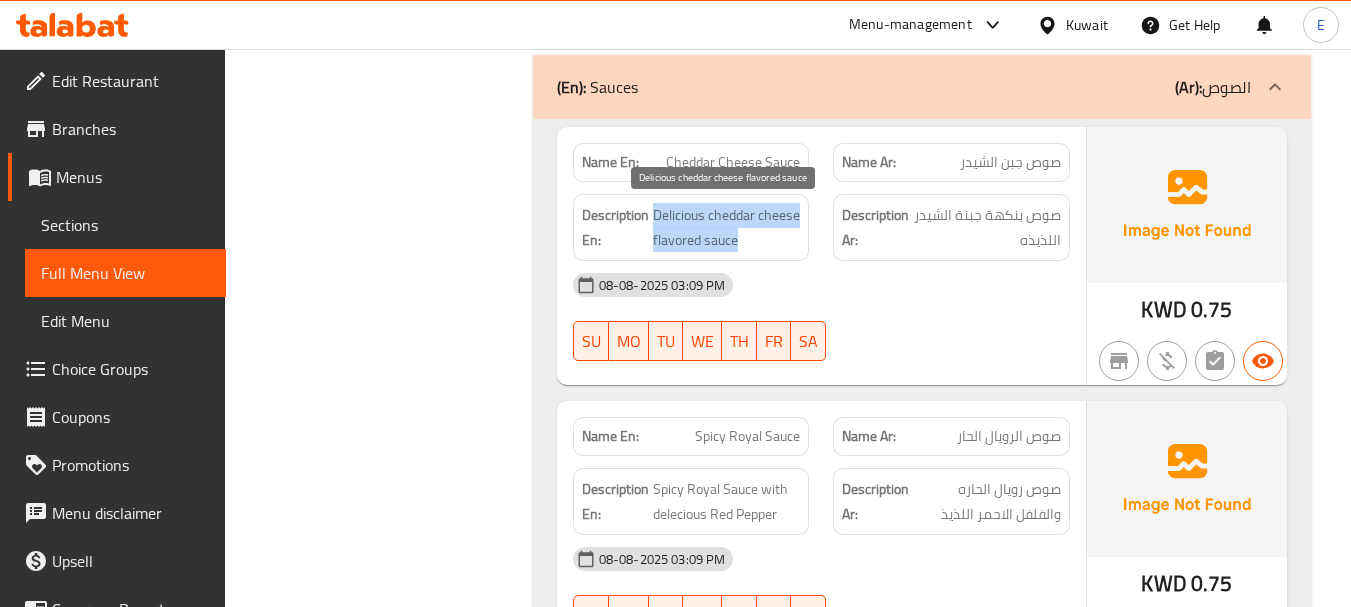drag, startPoint x: 656, startPoint y: 213, endPoint x: 769, endPoint y: 237, distance: 115.52056 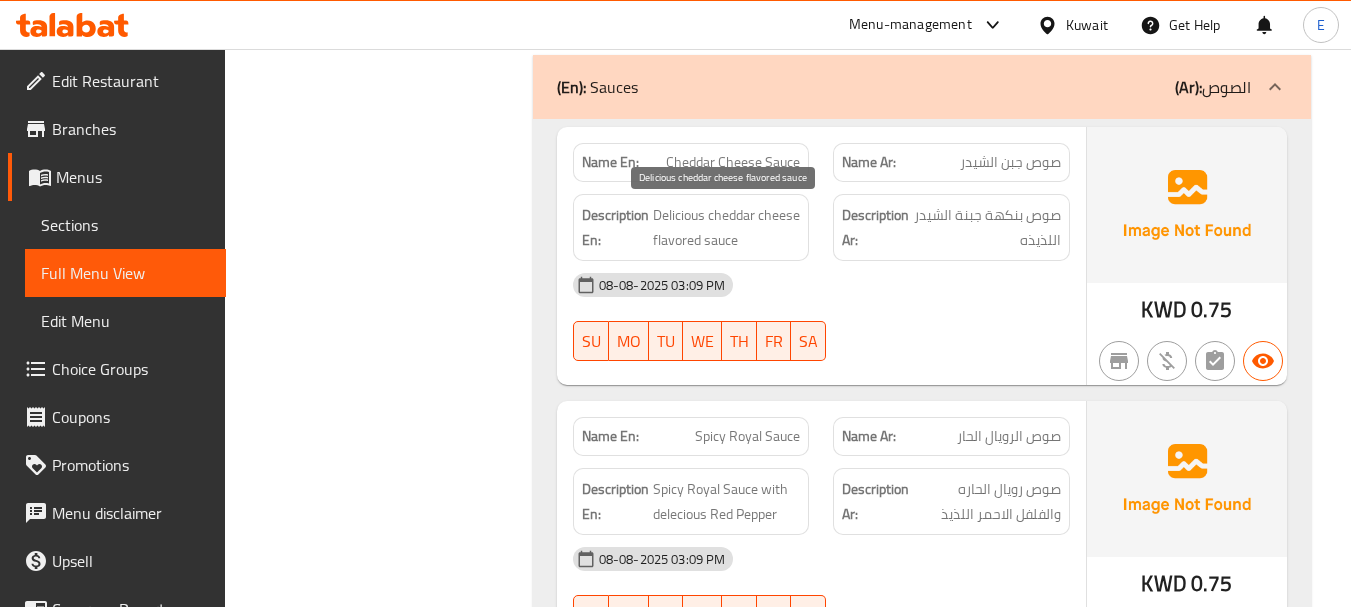 click on "Delicious cheddar cheese flavored sauce" at bounding box center [727, 227] 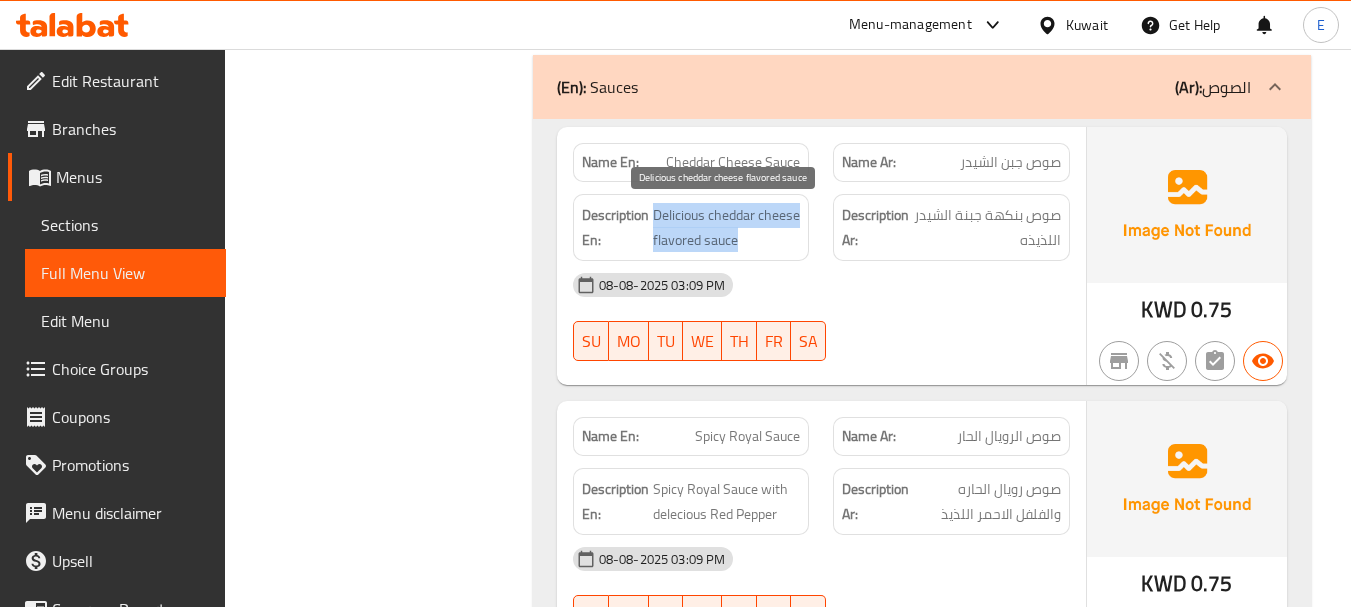 click on "Delicious cheddar cheese flavored sauce" at bounding box center (727, 227) 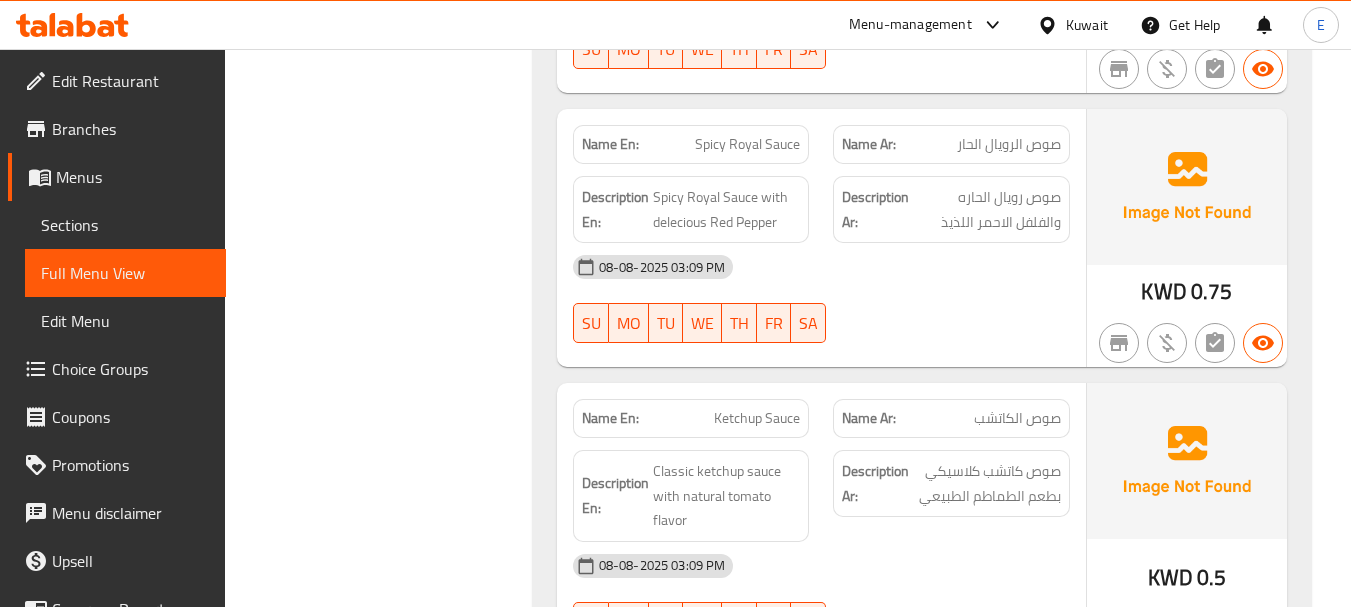 scroll, scrollTop: 12600, scrollLeft: 0, axis: vertical 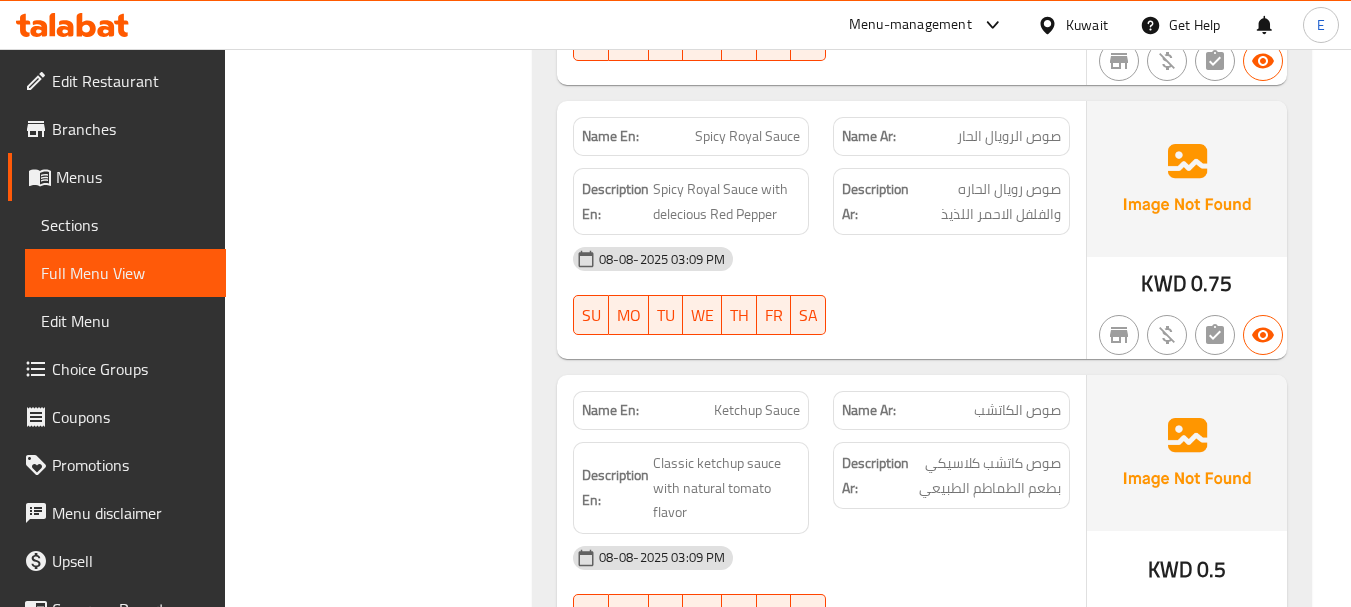 click on "0.75" at bounding box center [1212, -11509] 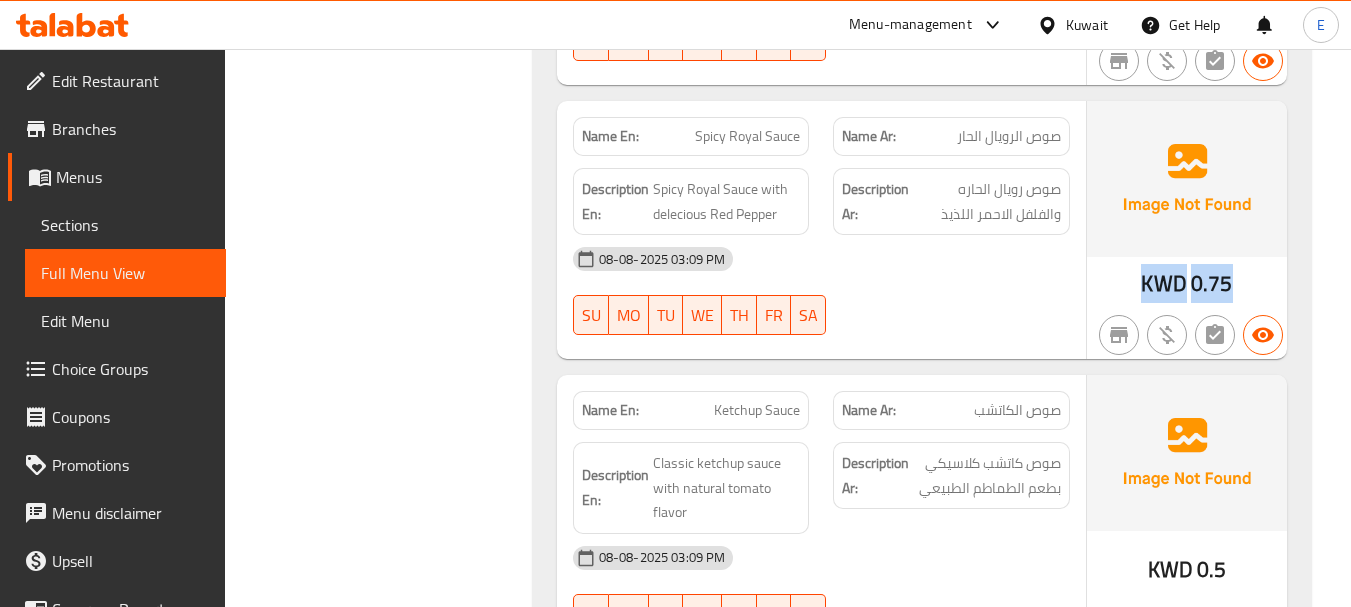 click on "0.75" at bounding box center [1212, -11509] 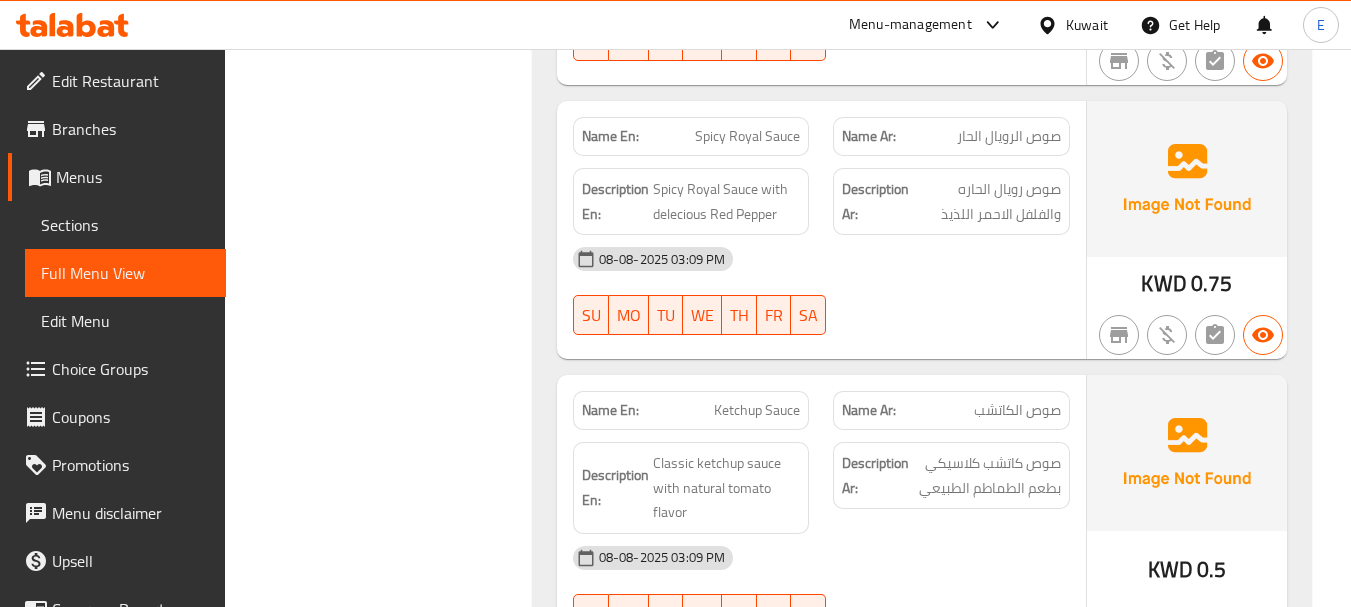 click on "Name En: Cheddar Cheese Sauce Name Ar: صوص جبن الشيدر Description En: Delicious cheddar cheese flavored sauce Description Ar: صوص بنكهة جبنة الشيدر اللذيذه 08-08-2025 03:09 PM SU MO TU WE TH FR SA KWD 0.75 Name En: Spicy Royal Sauce Name Ar: صوص الرويال الحار Description En: Spicy Royal Sauce with delecious Red Pepper Description Ar: صوص رويال الحاره والفلفل الاحمر اللذيذ 08-08-2025 03:09 PM SU MO TU WE TH FR SA KWD 0.75 Name En: Ketchup Sauce Name Ar: صوص الكاتشب Description En: Classic ketchup sauce with natural tomato flavor Description Ar: صوص كاتشب كلاسيكي بطعم الطماطم الطبيعي 08-08-2025 03:09 PM SU MO TU WE TH FR SA KWD 0.5 Name En: Mayonnaise Sauce Name Ar: صوص المايونيز Description En: Creamy and smooth mayonnaise sauce with a rich taste Description Ar: صوص مايونيز كريمي وناعم بطعم غني 08-08-2025 03:09 PM SU MO TU WE TH FR SA KWD 0.5 SU" at bounding box center [922, -9127] 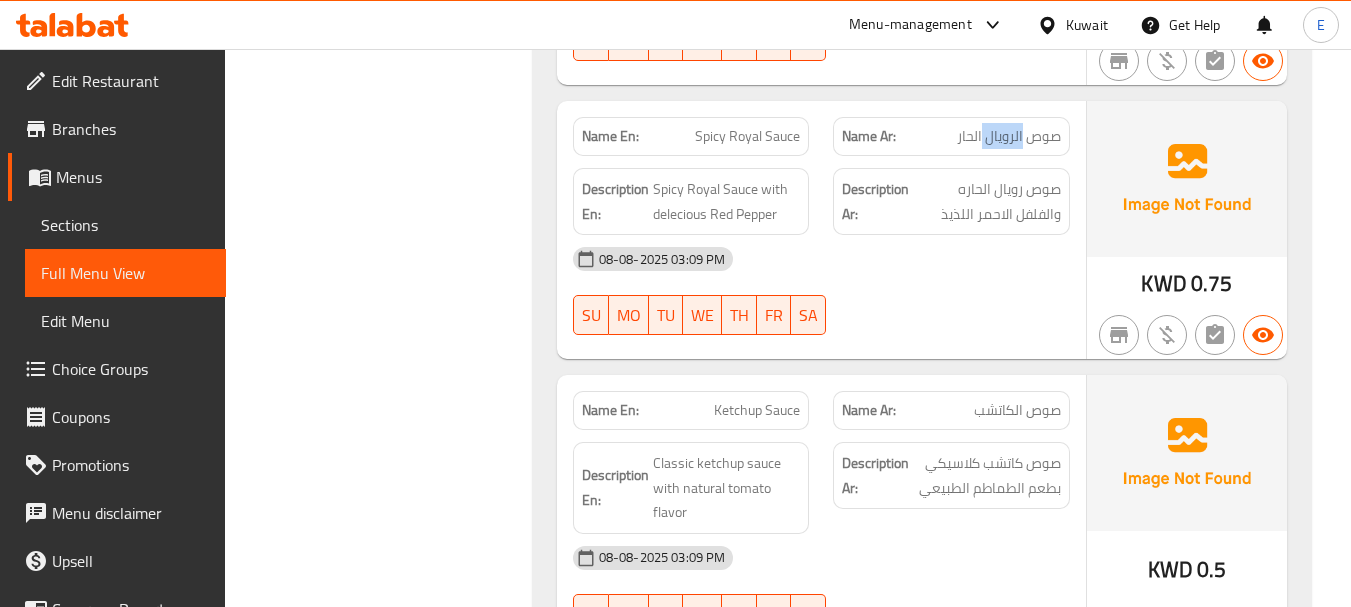 click on "صوص الرويال الحار" at bounding box center [995, -11754] 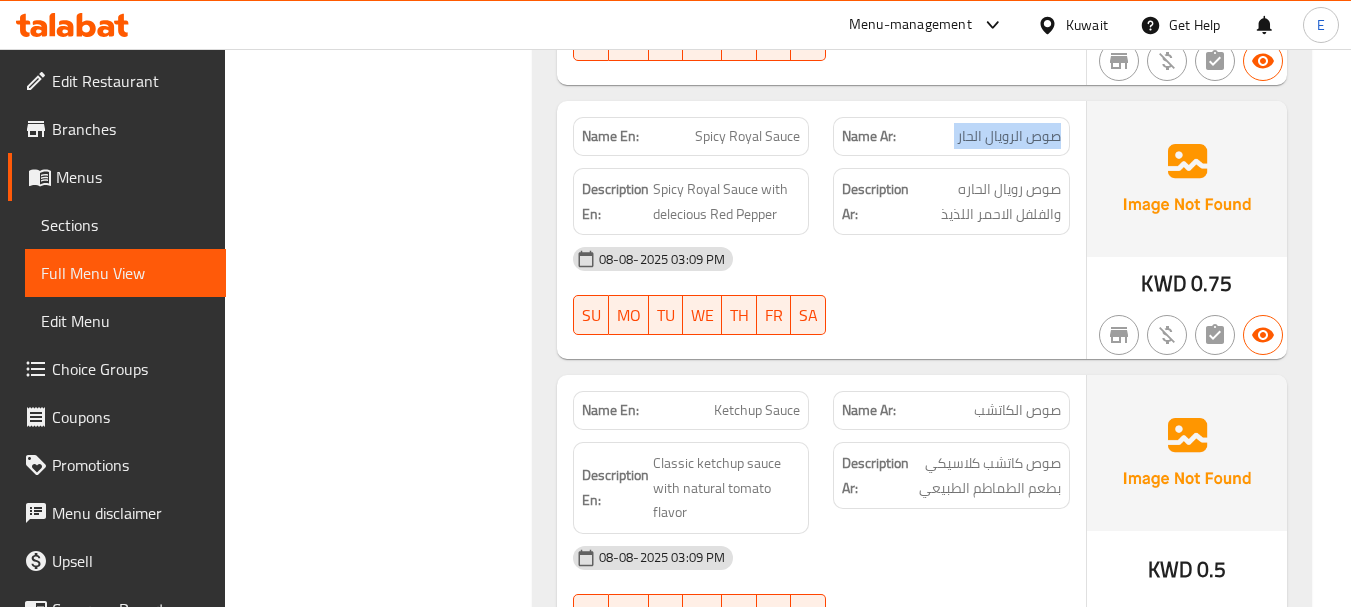 click on "صوص الرويال الحار" at bounding box center (995, -11754) 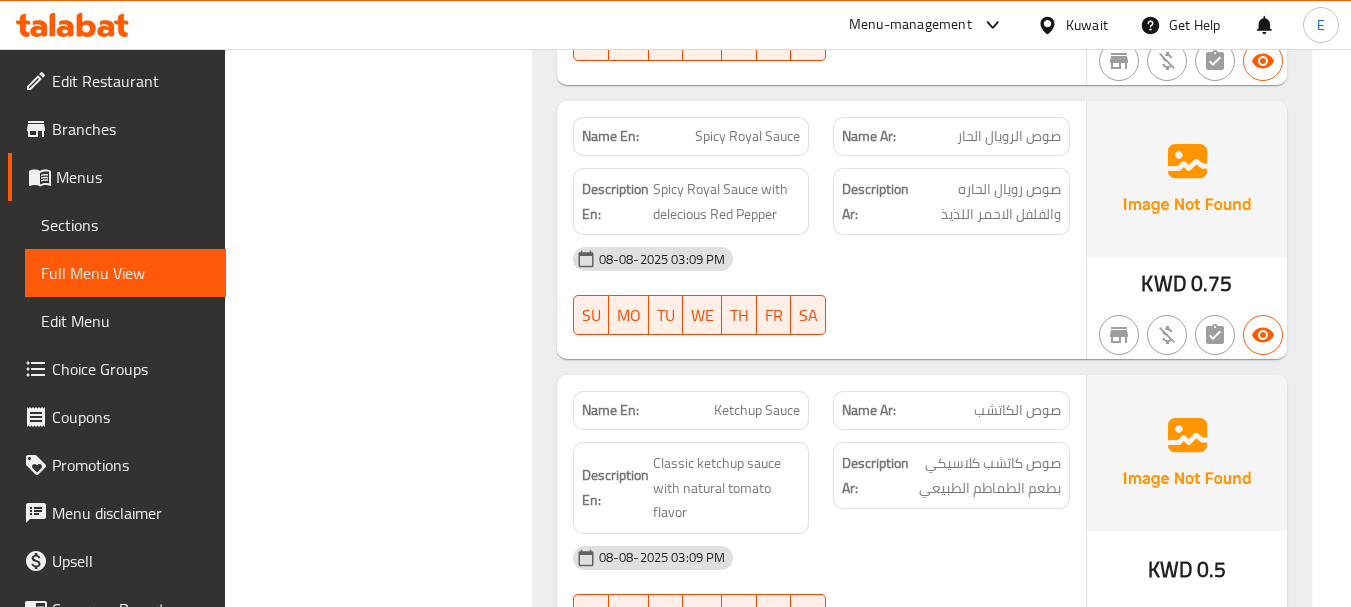 click on "Spicy Royal Sauce" at bounding box center [732, -11754] 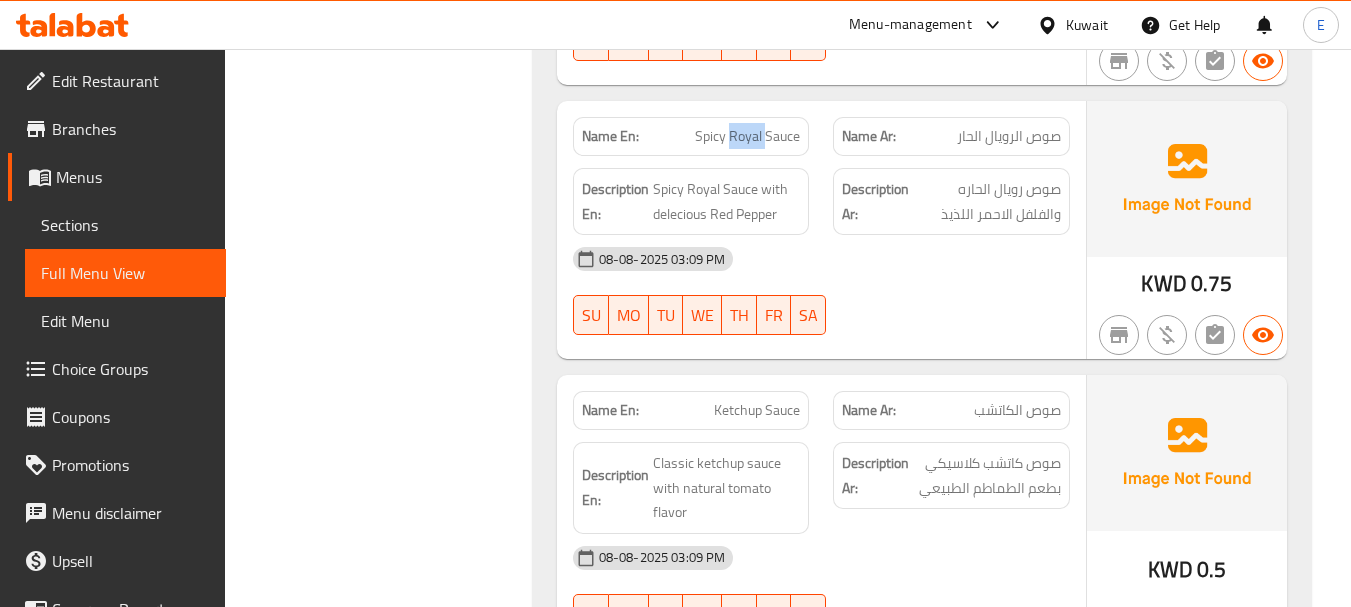 click on "Spicy Royal Sauce" at bounding box center (732, -11754) 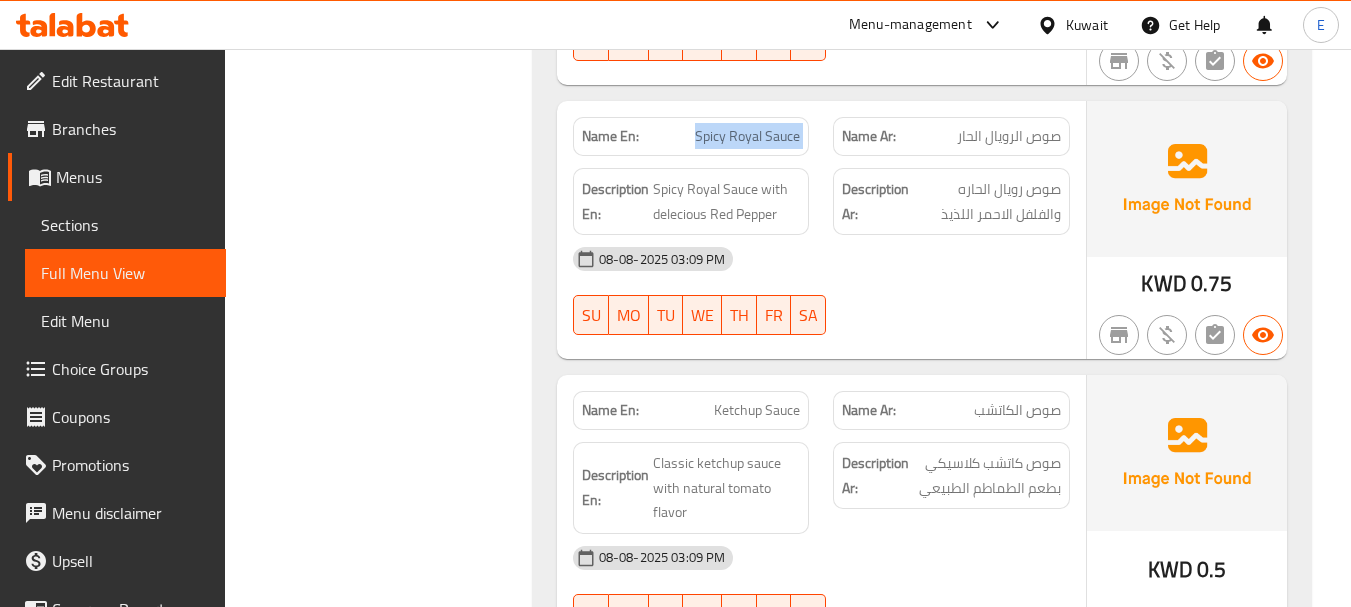 click on "Spicy Royal Sauce" at bounding box center (732, -11754) 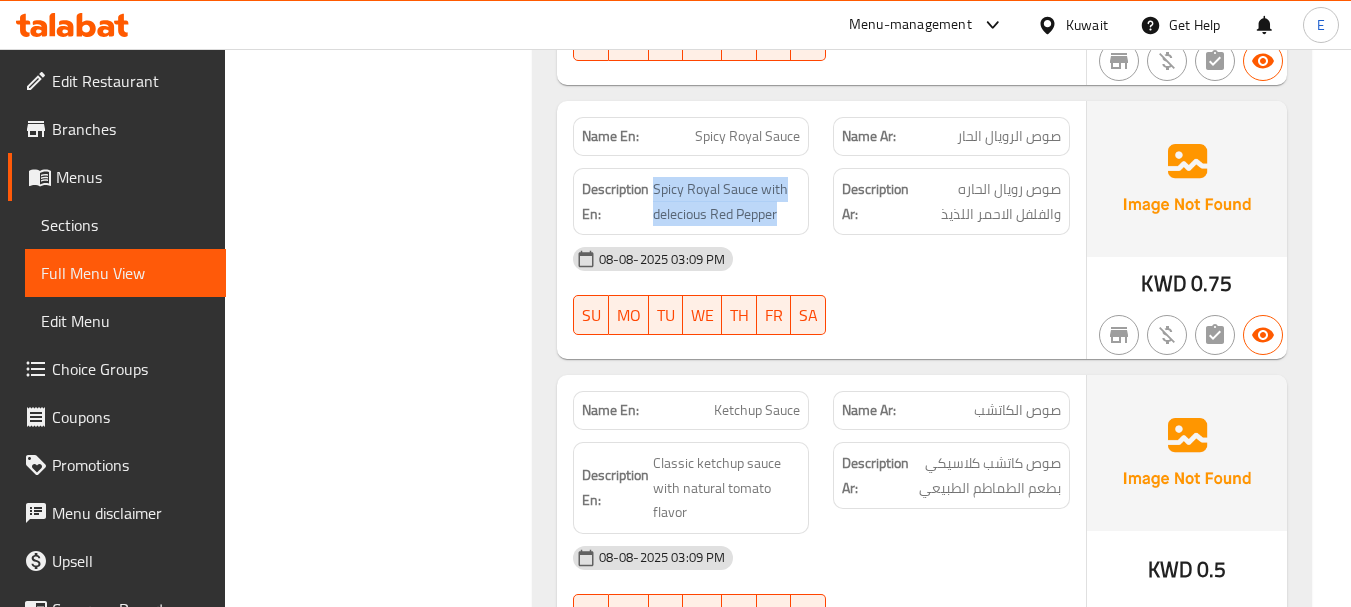 drag, startPoint x: 657, startPoint y: 189, endPoint x: 801, endPoint y: 210, distance: 145.5232 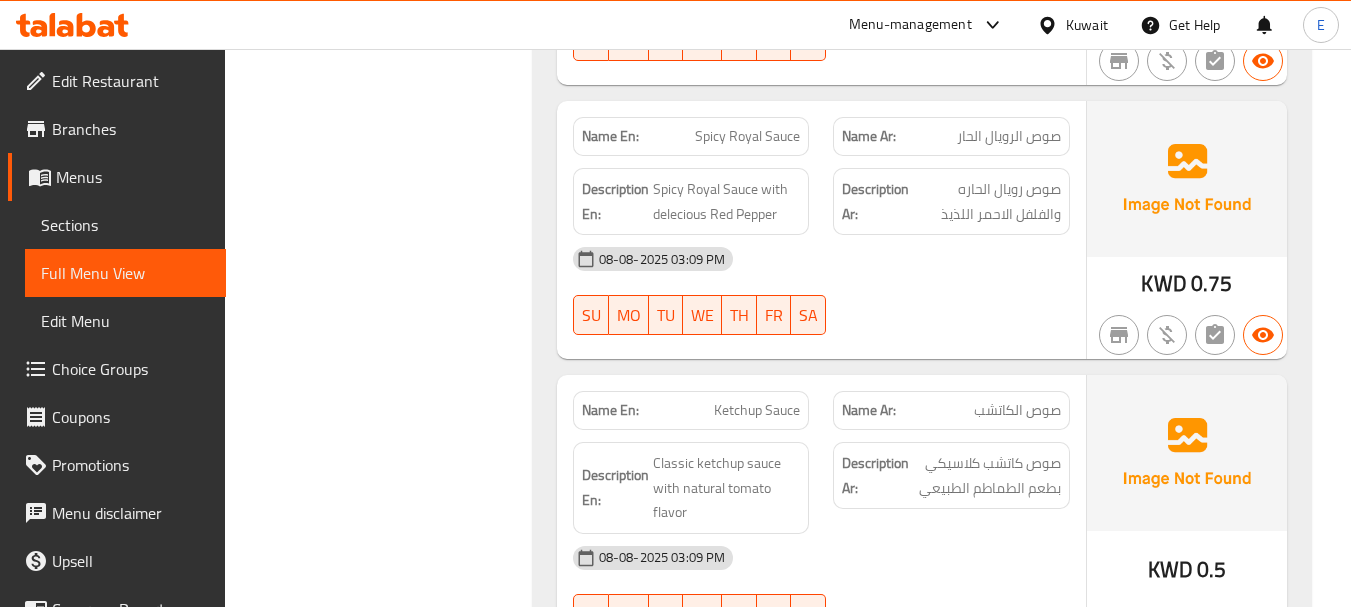 click on "Description En: Spicy Royal Sauce with delecious Red Pepper" at bounding box center [691, -11591] 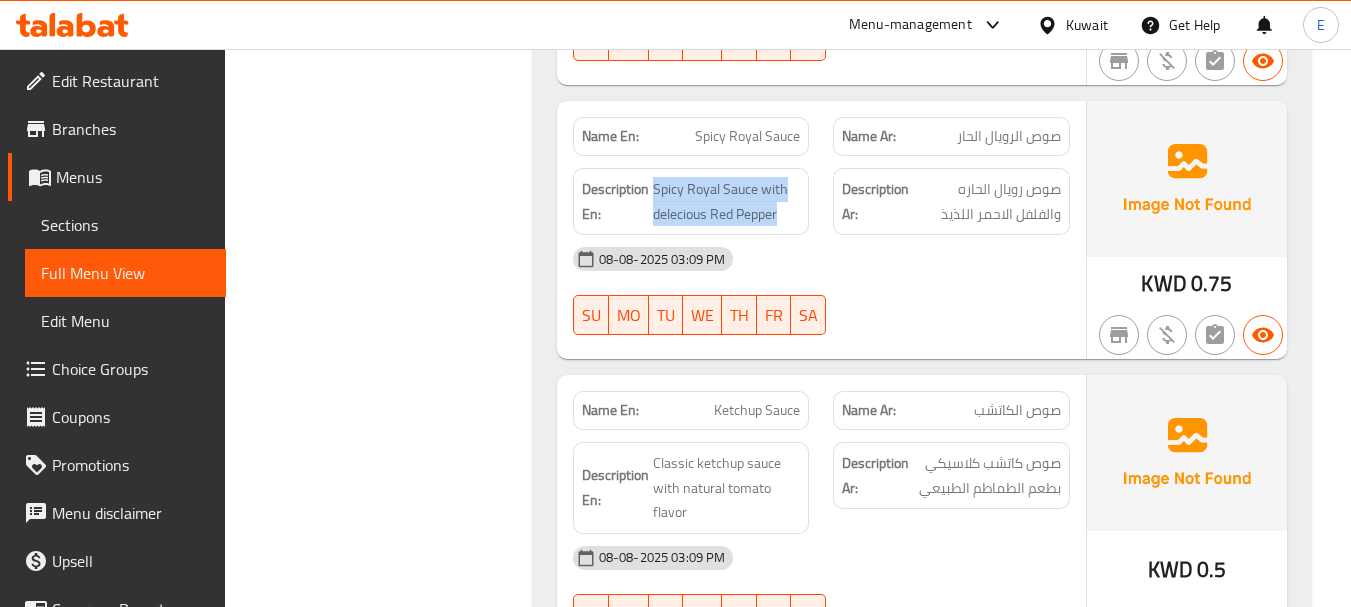 click on "Description En: Spicy Royal Sauce with delecious Red Pepper" at bounding box center (691, -11591) 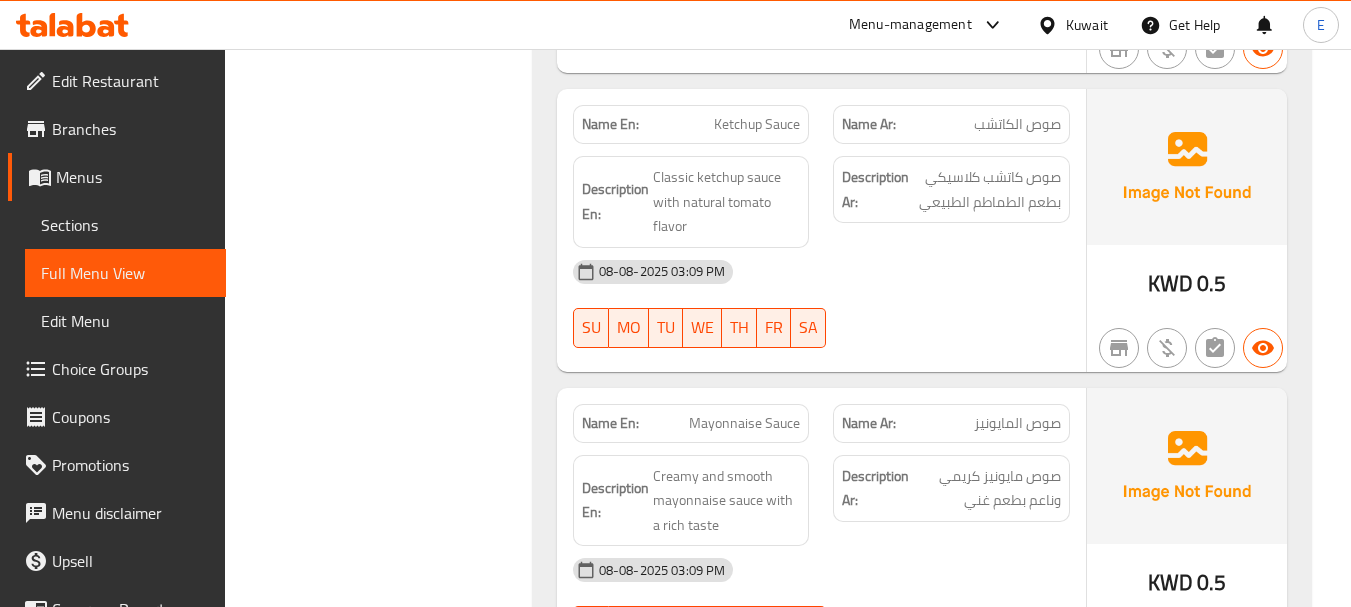 scroll, scrollTop: 12900, scrollLeft: 0, axis: vertical 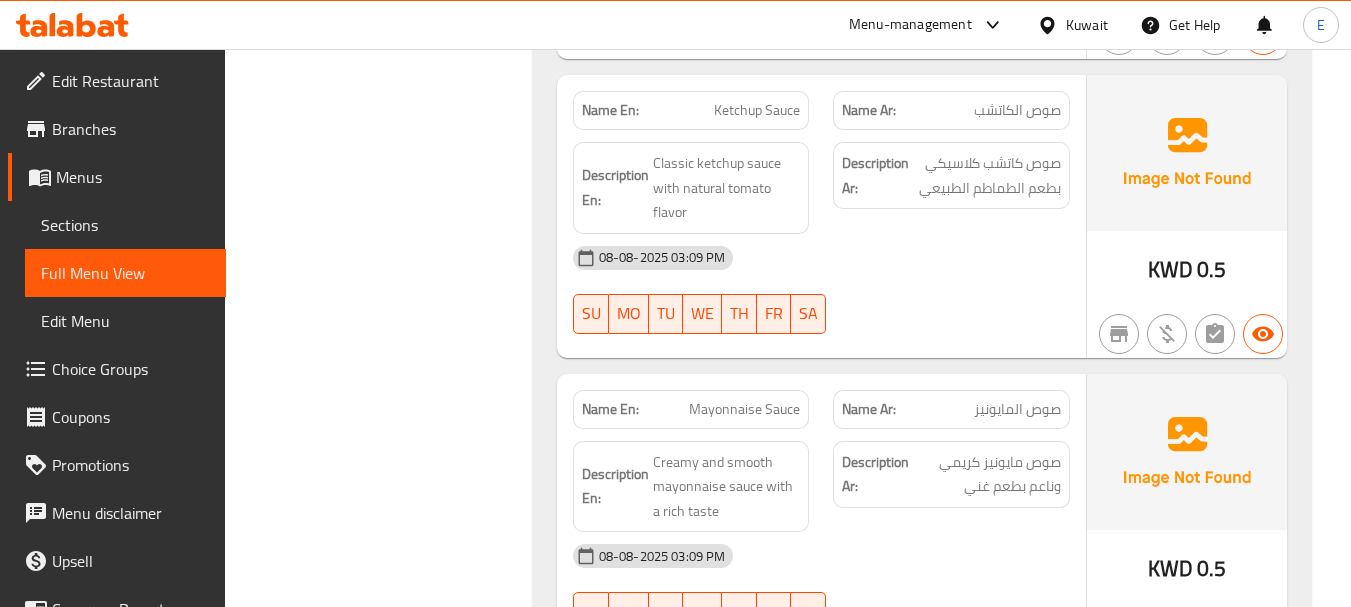 click on "صوص الكاتشب" at bounding box center [995, -11584] 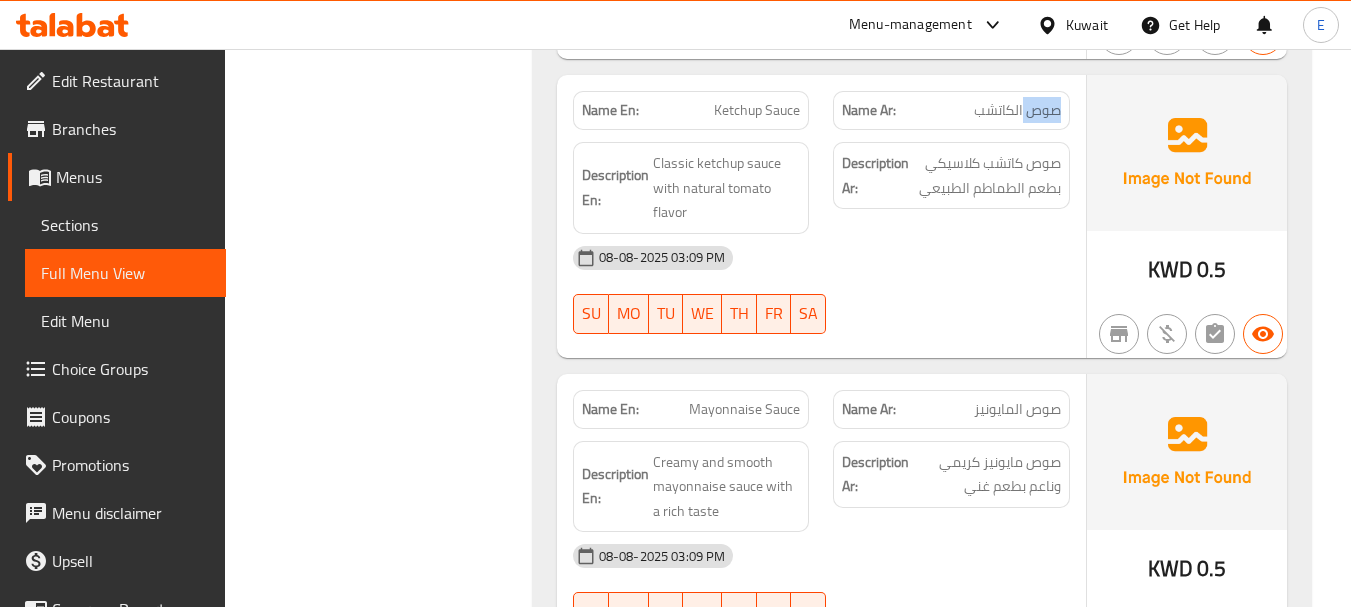 click on "صوص الكاتشب" at bounding box center (995, -11584) 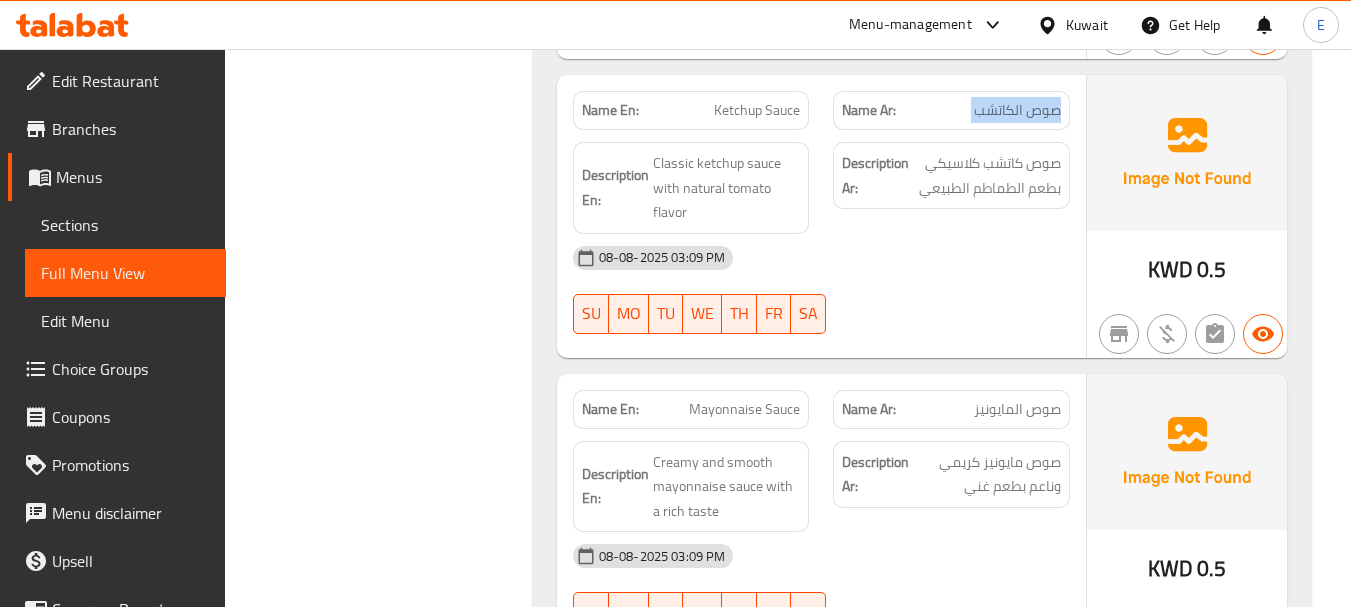 click on "صوص الكاتشب" at bounding box center [995, -11584] 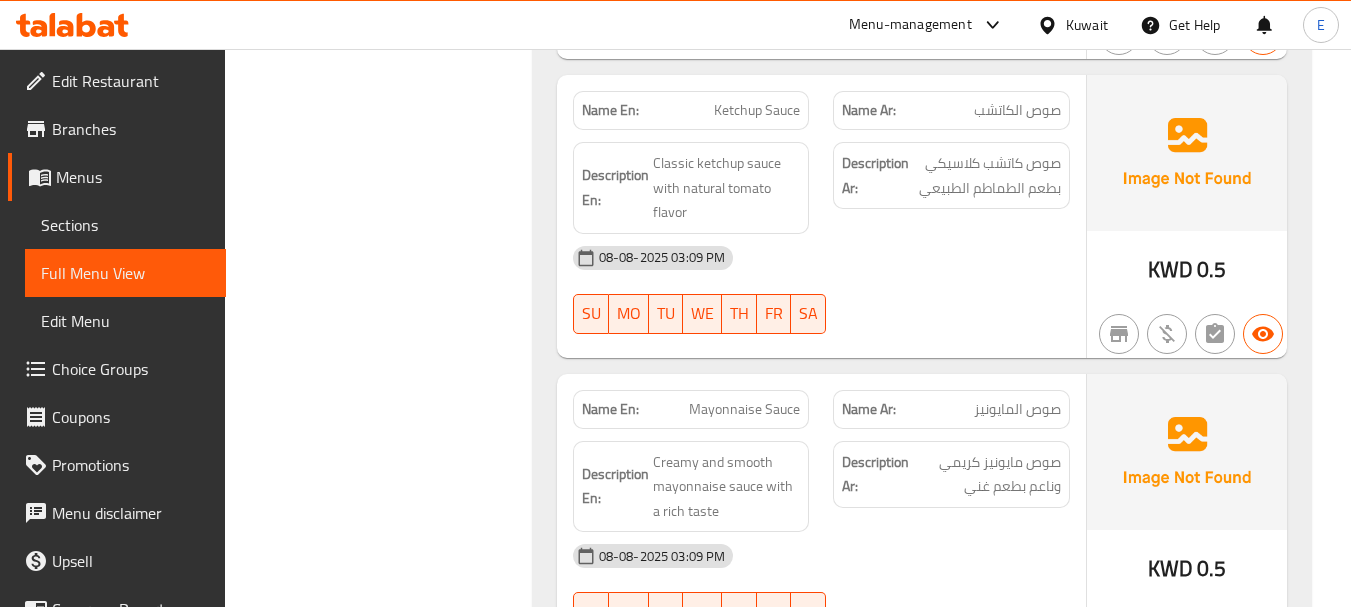click on "Ketchup Sauce" at bounding box center (727, -11584) 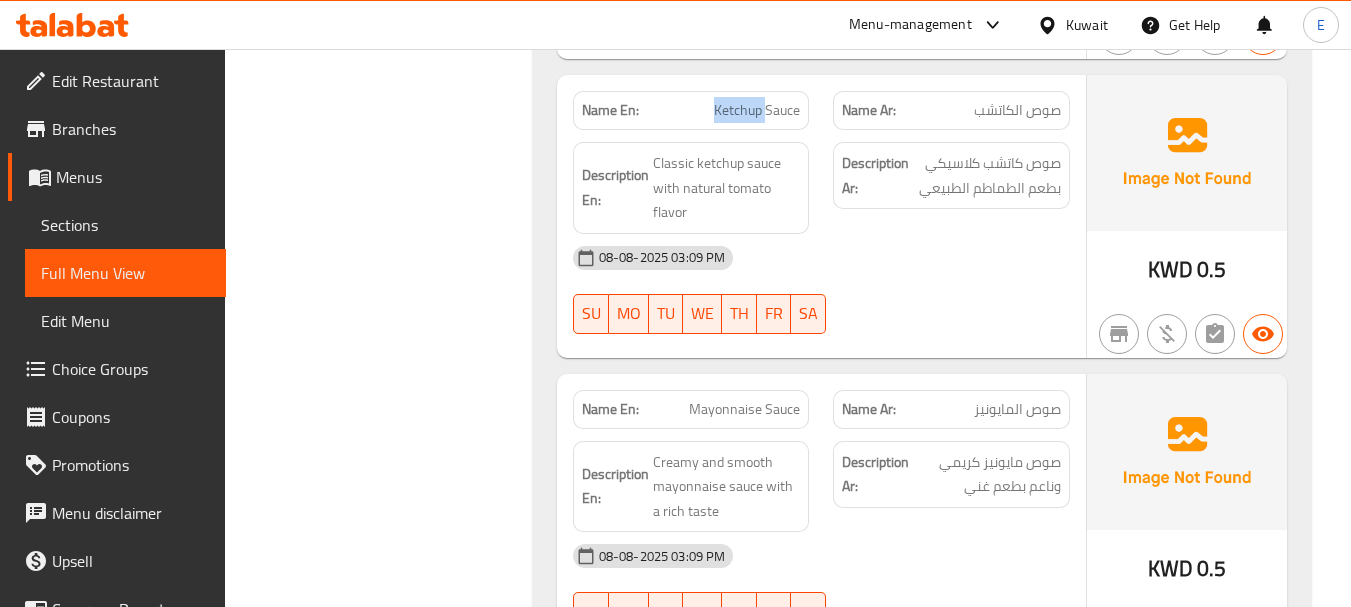 click on "Ketchup Sauce" at bounding box center [727, -11584] 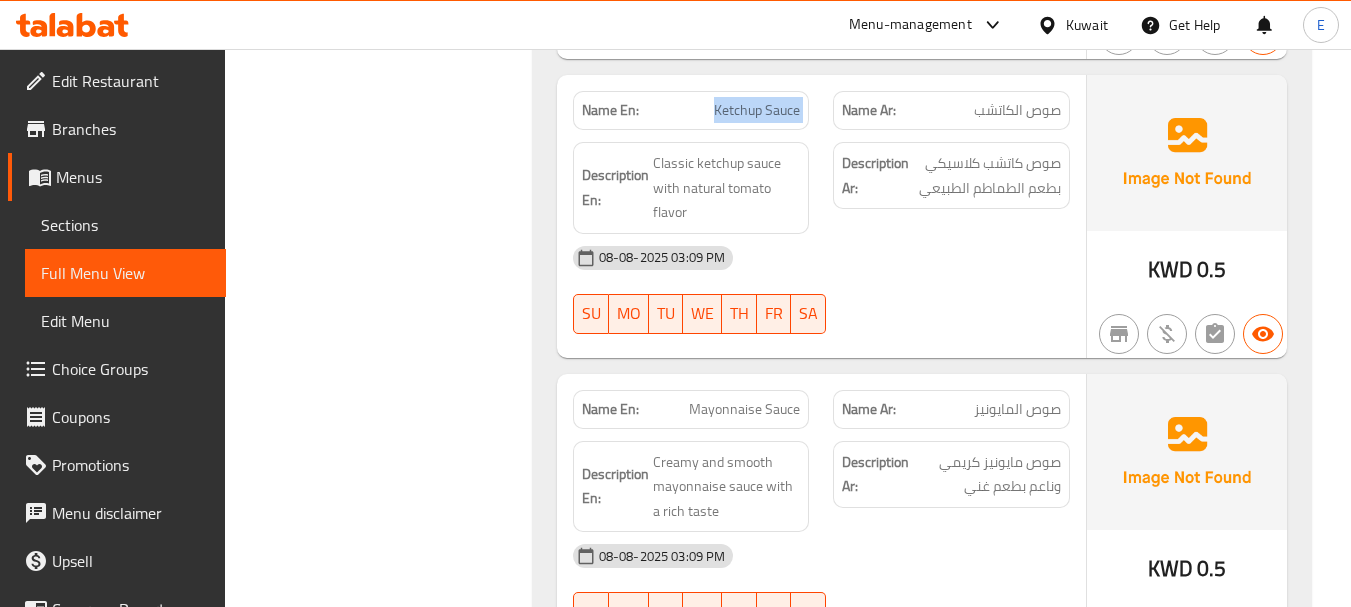click on "Ketchup Sauce" at bounding box center [727, -11584] 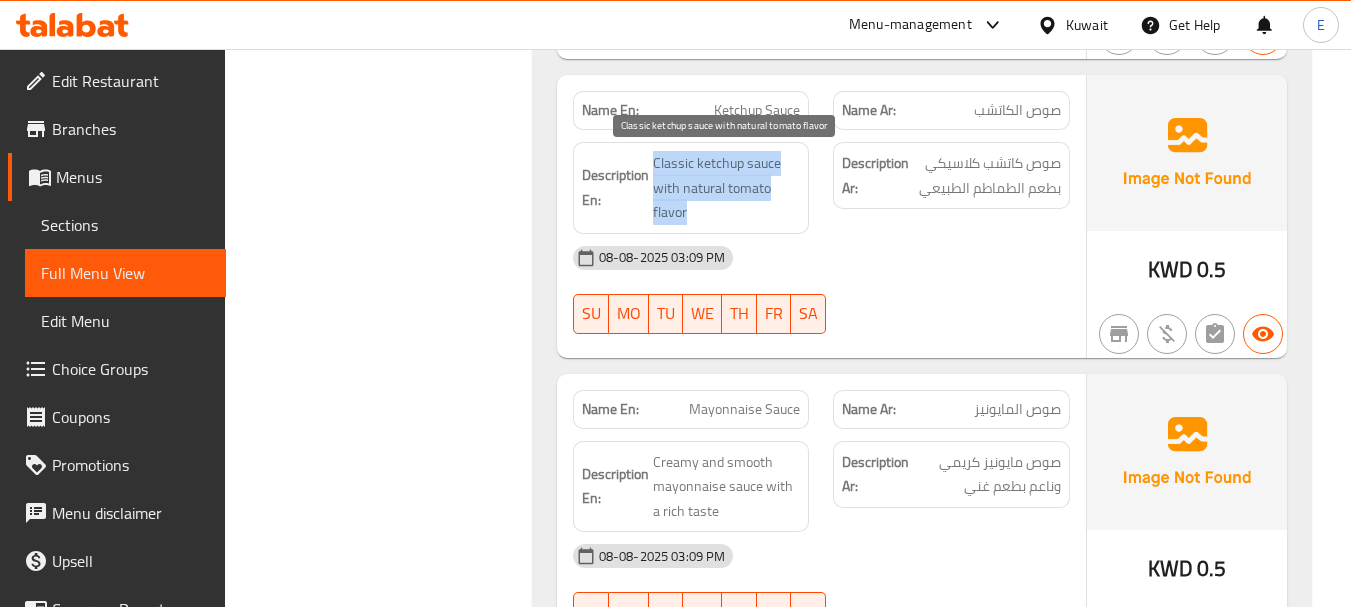 drag, startPoint x: 683, startPoint y: 154, endPoint x: 787, endPoint y: 204, distance: 115.39497 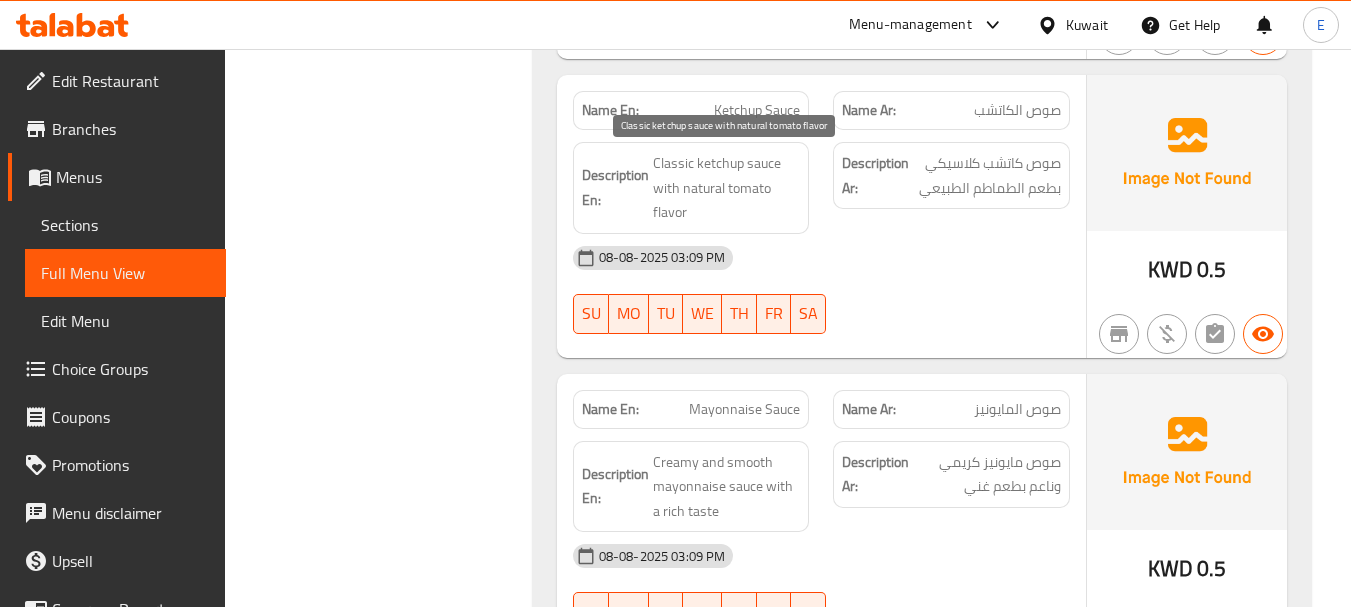 click on "Classic ketchup sauce with natural tomato flavor" at bounding box center [727, 188] 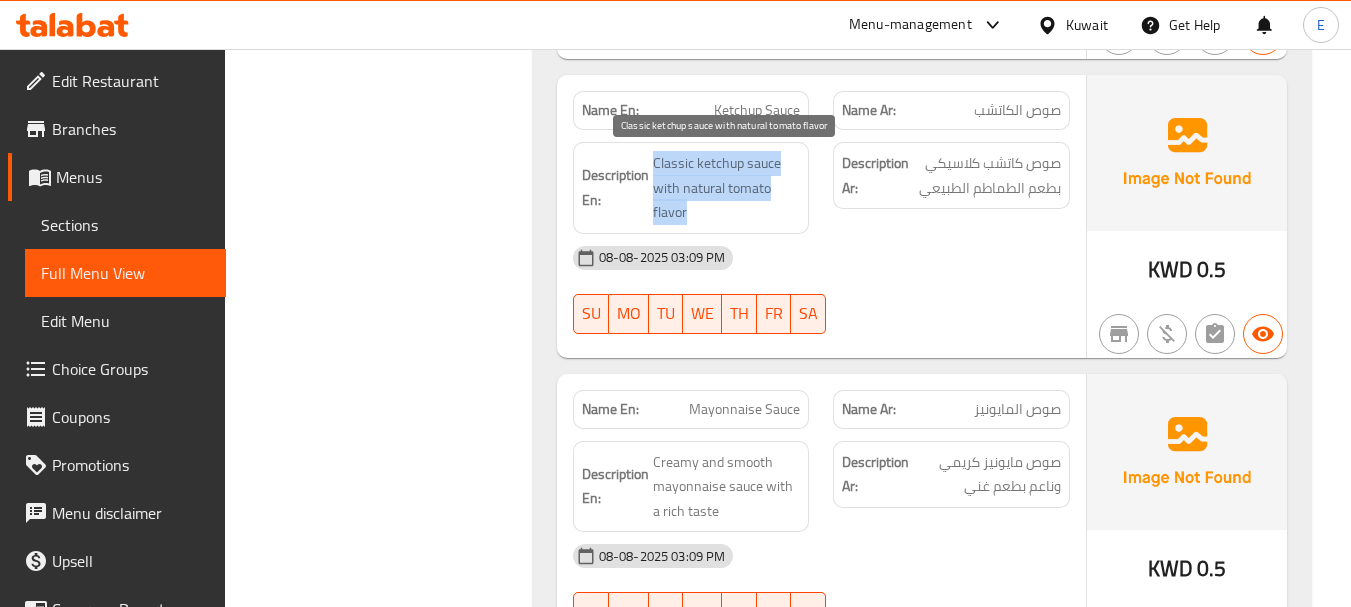 click on "Classic ketchup sauce with natural tomato flavor" at bounding box center [727, 188] 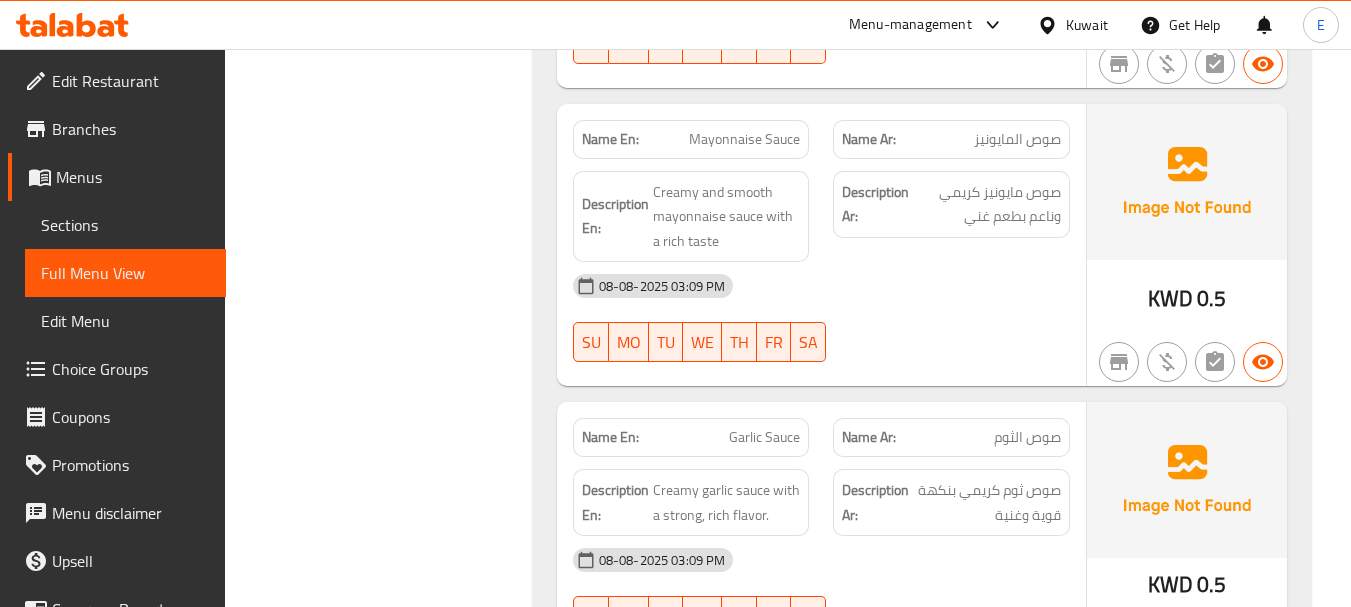 scroll, scrollTop: 13200, scrollLeft: 0, axis: vertical 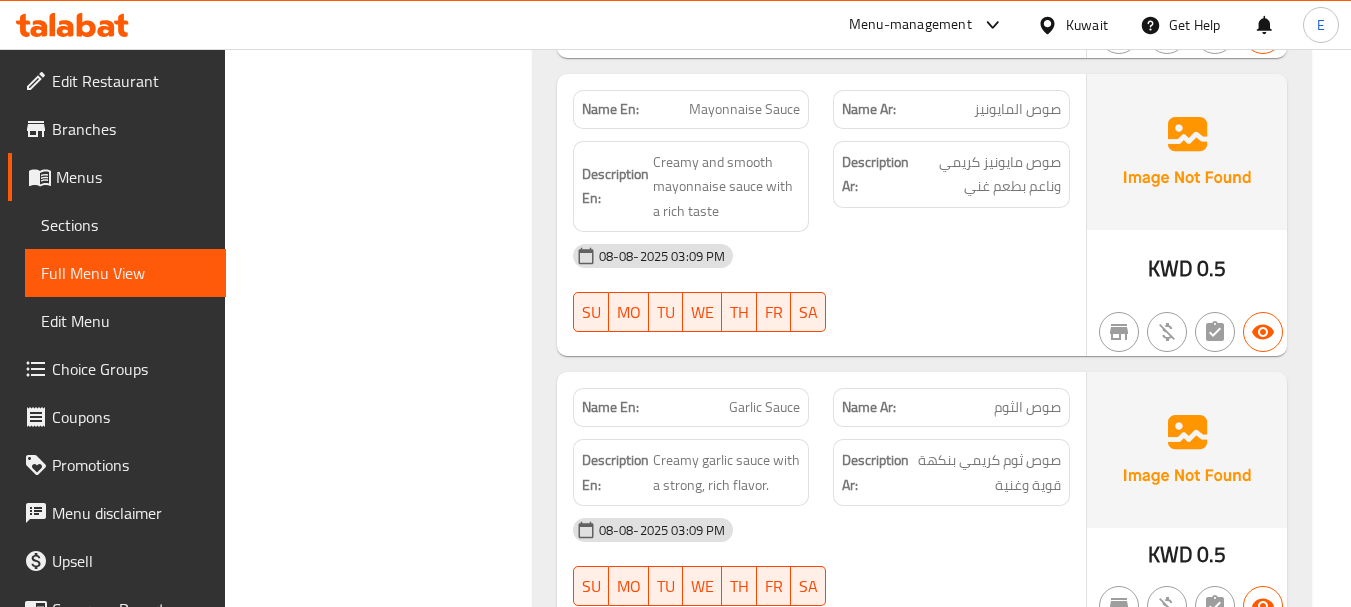 click on "صوص المايونيز" at bounding box center [998, -11414] 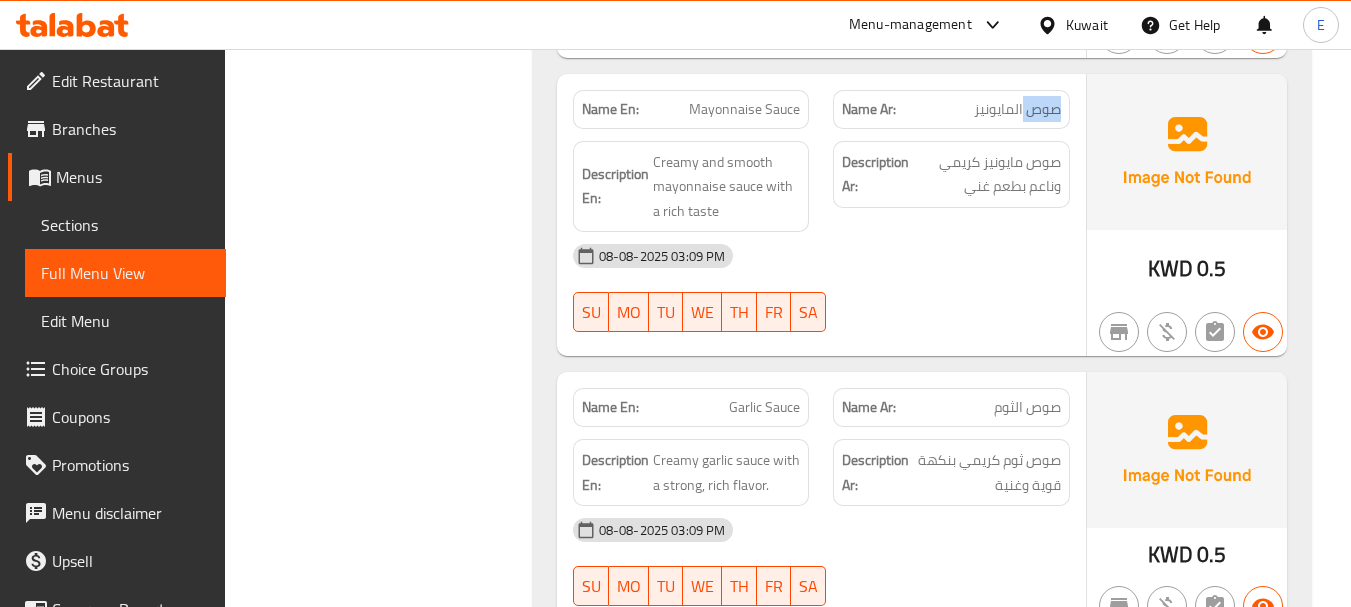 click on "صوص المايونيز" at bounding box center (998, -11414) 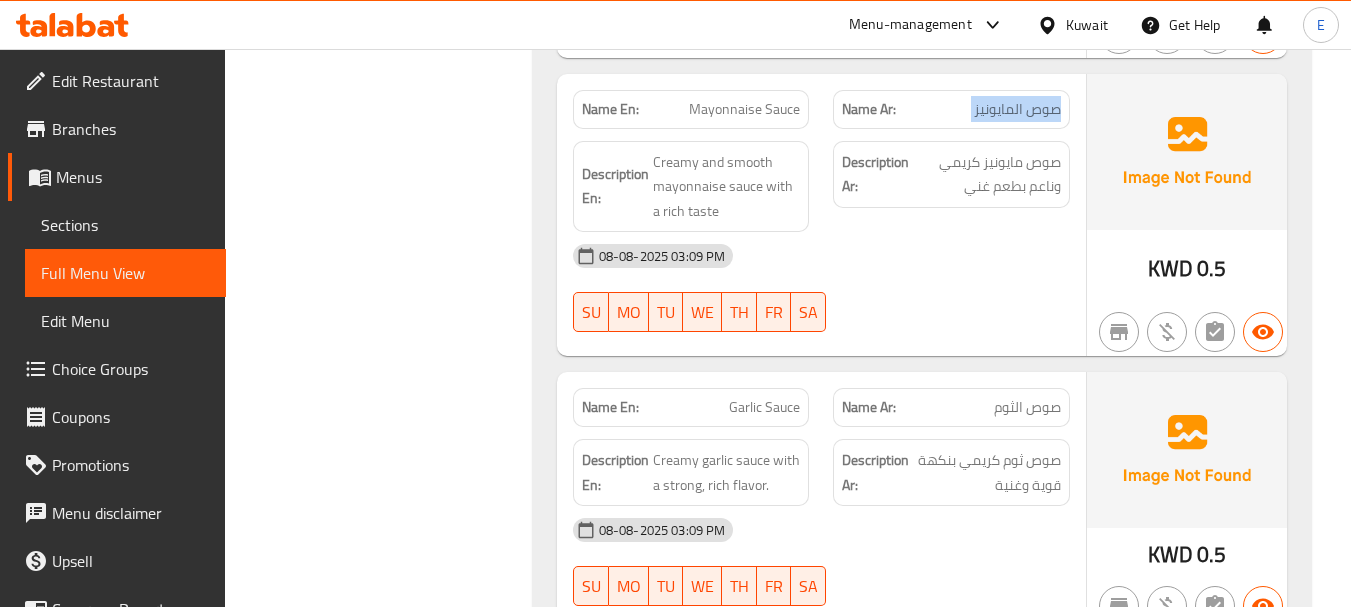 click on "صوص المايونيز" at bounding box center [998, -11414] 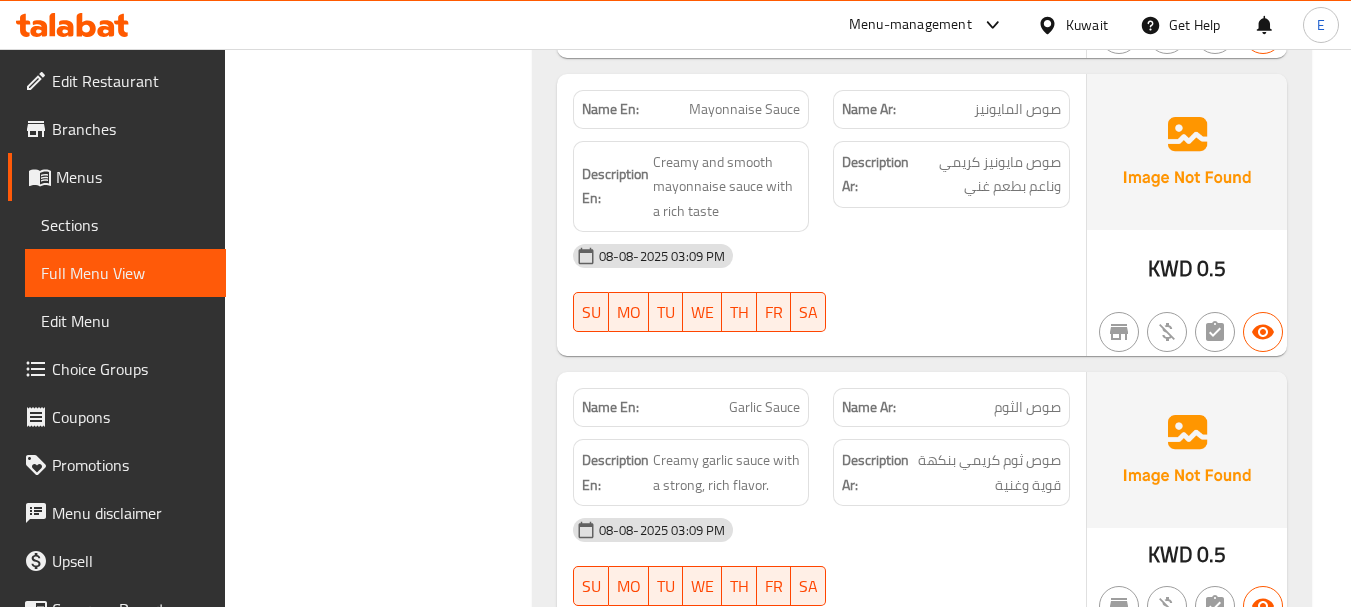 click on "Name En: Mayonnaise Sauce" at bounding box center (691, -11414) 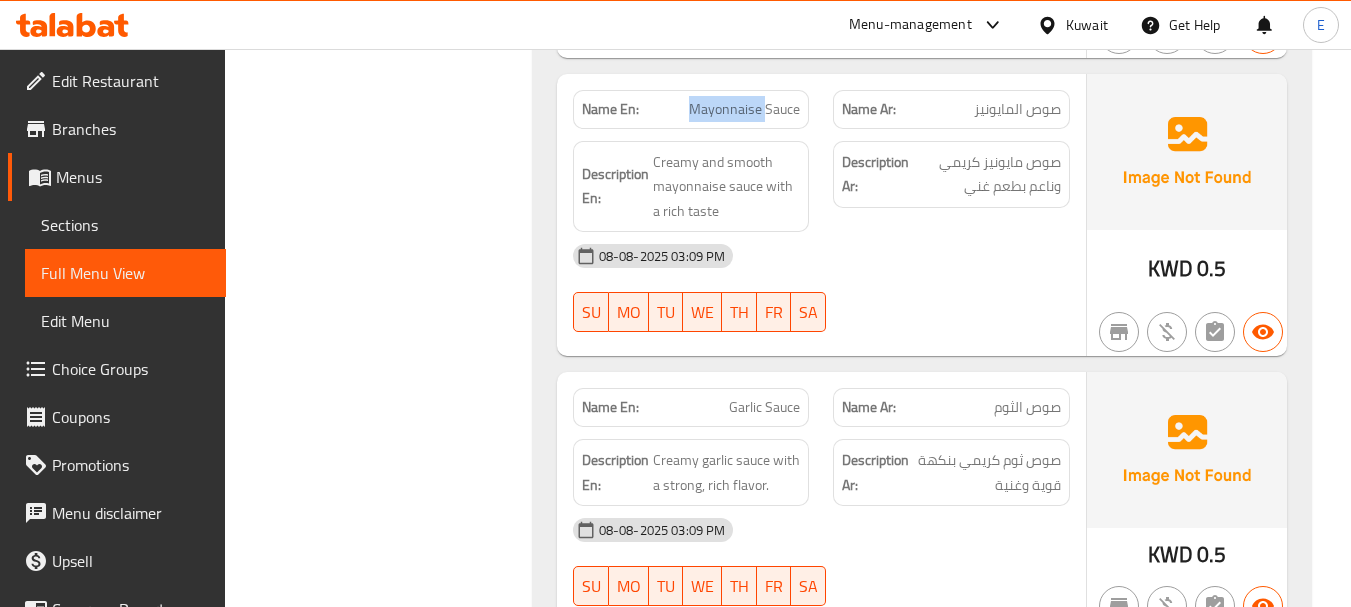 click on "Name En: Mayonnaise Sauce" at bounding box center (691, -11414) 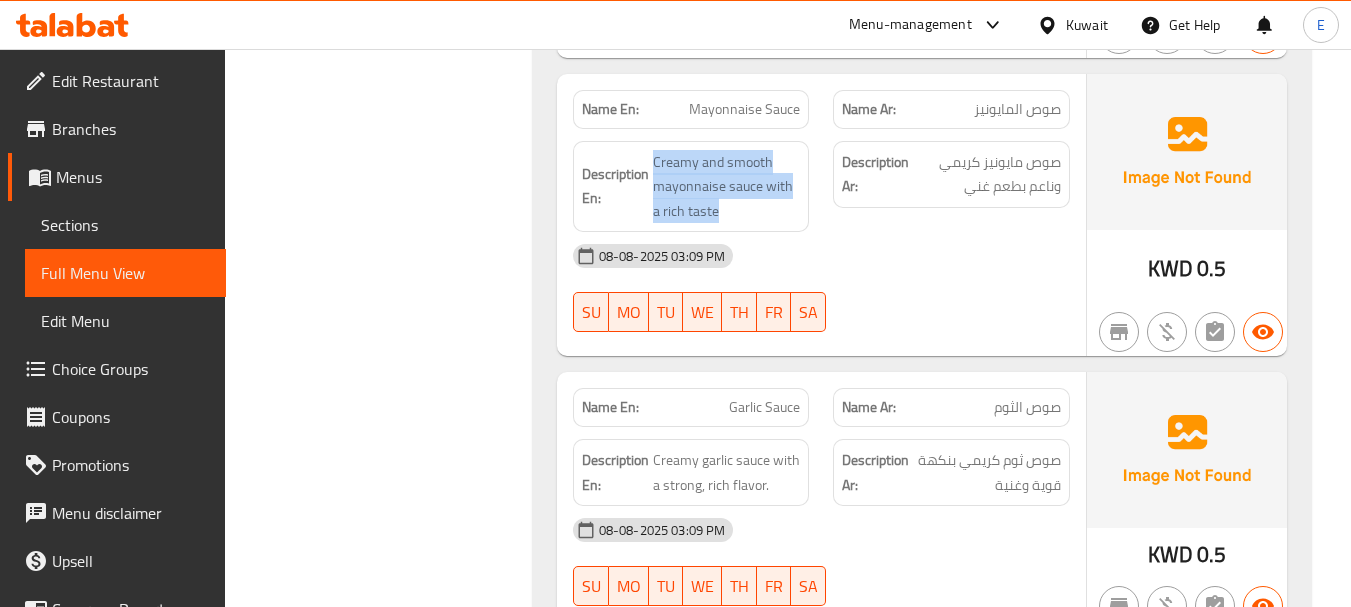 drag, startPoint x: 648, startPoint y: 148, endPoint x: 814, endPoint y: 214, distance: 178.6393 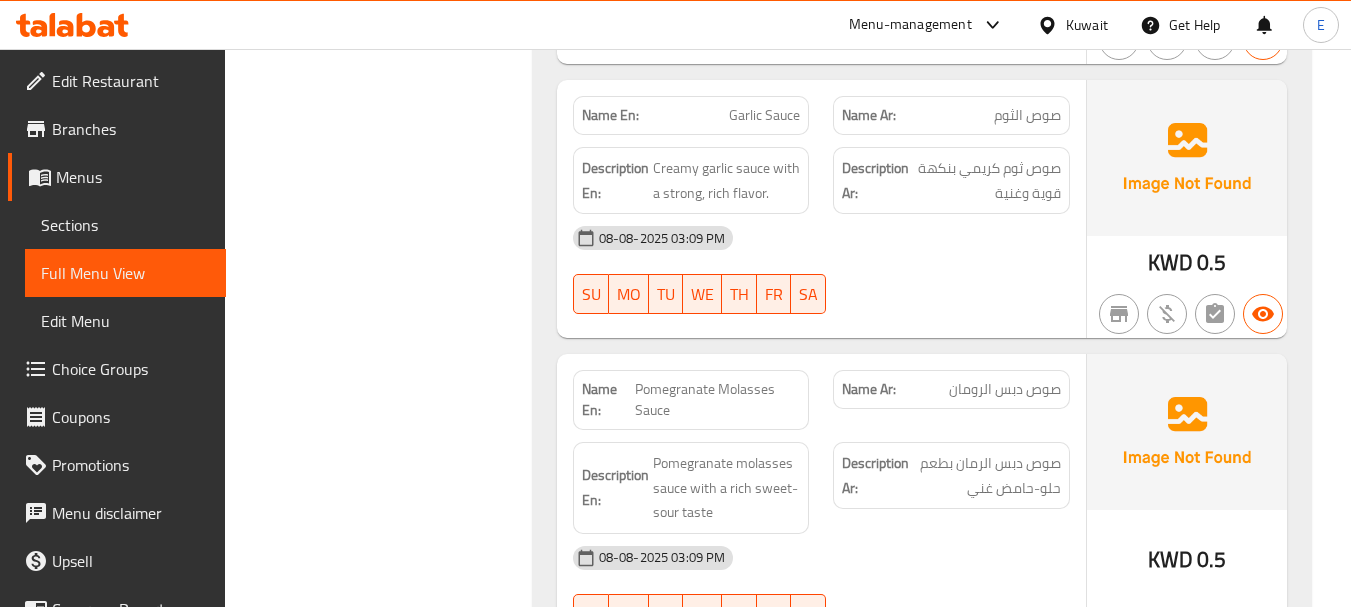 scroll, scrollTop: 13500, scrollLeft: 0, axis: vertical 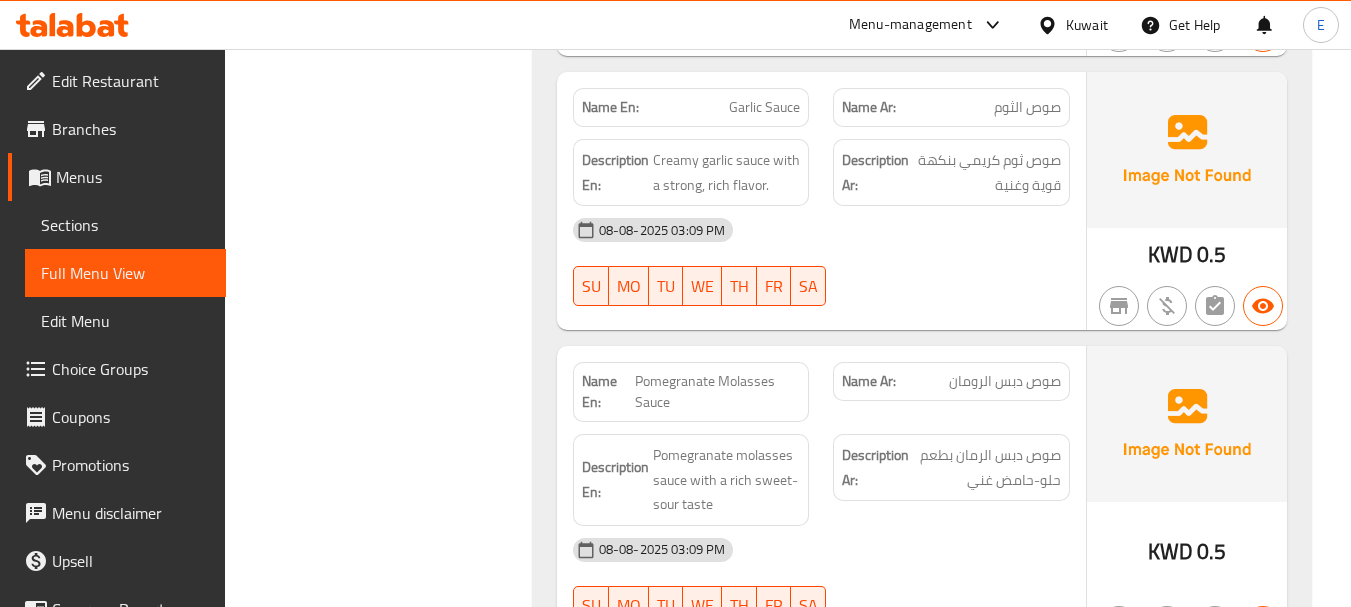 click on "KWD" at bounding box center [1163, -11036] 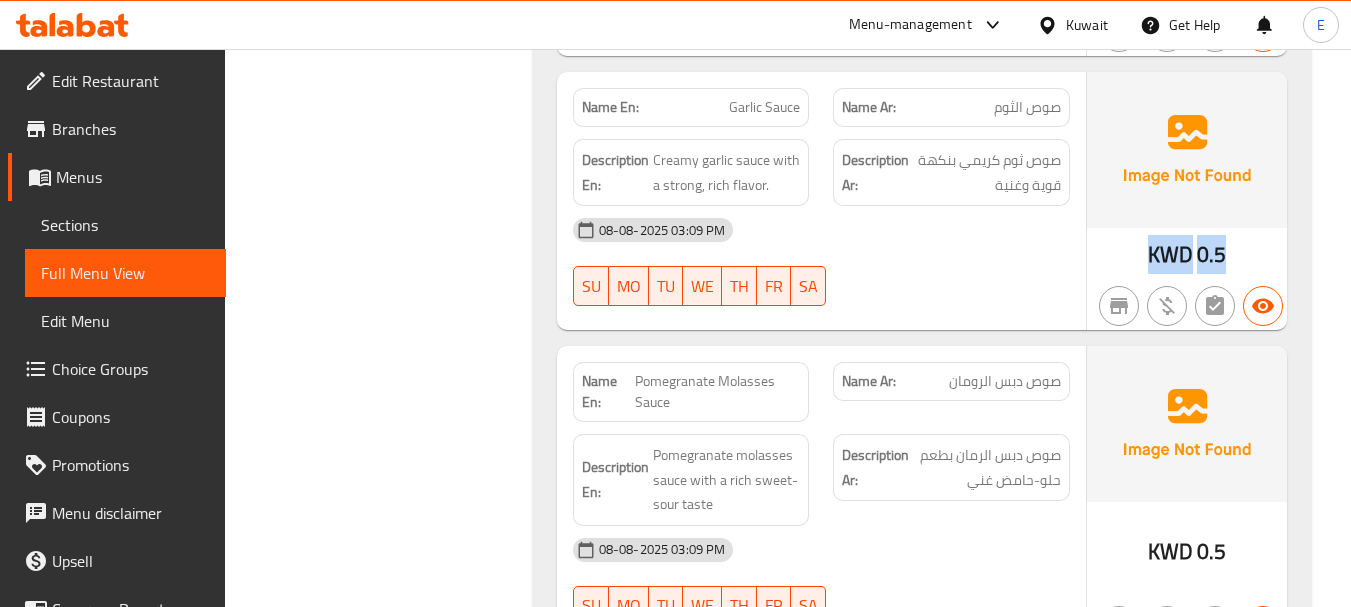 click on "KWD" at bounding box center (1163, -11036) 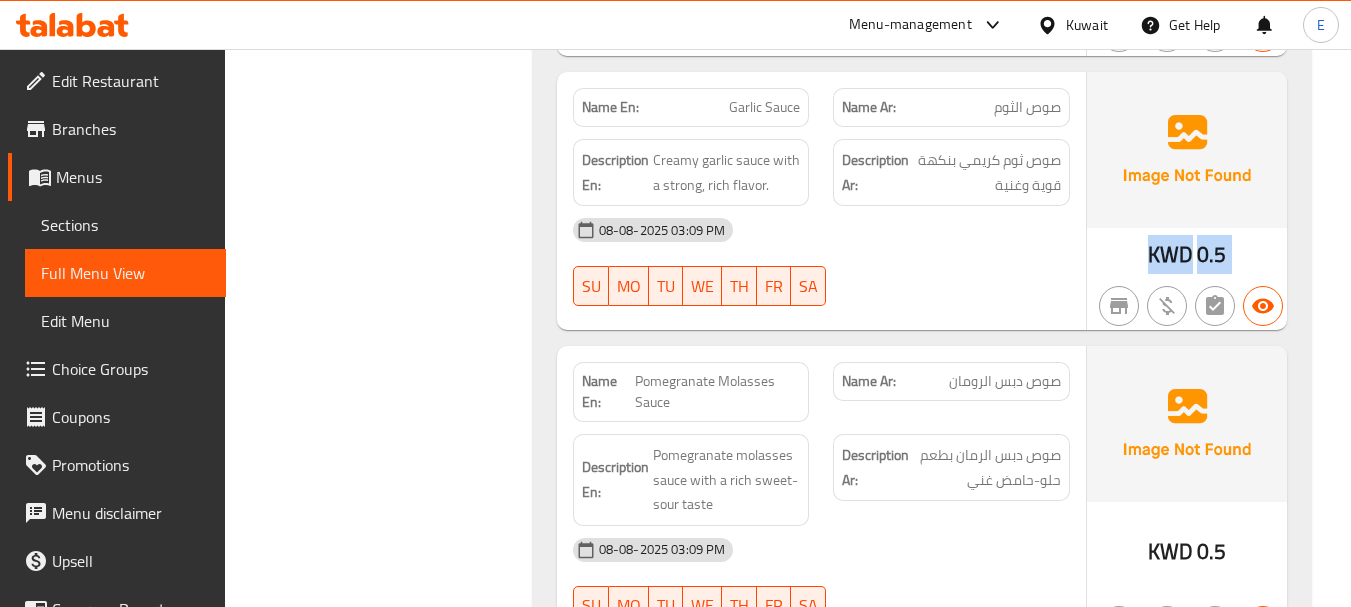 click on "KWD" at bounding box center (1163, -11036) 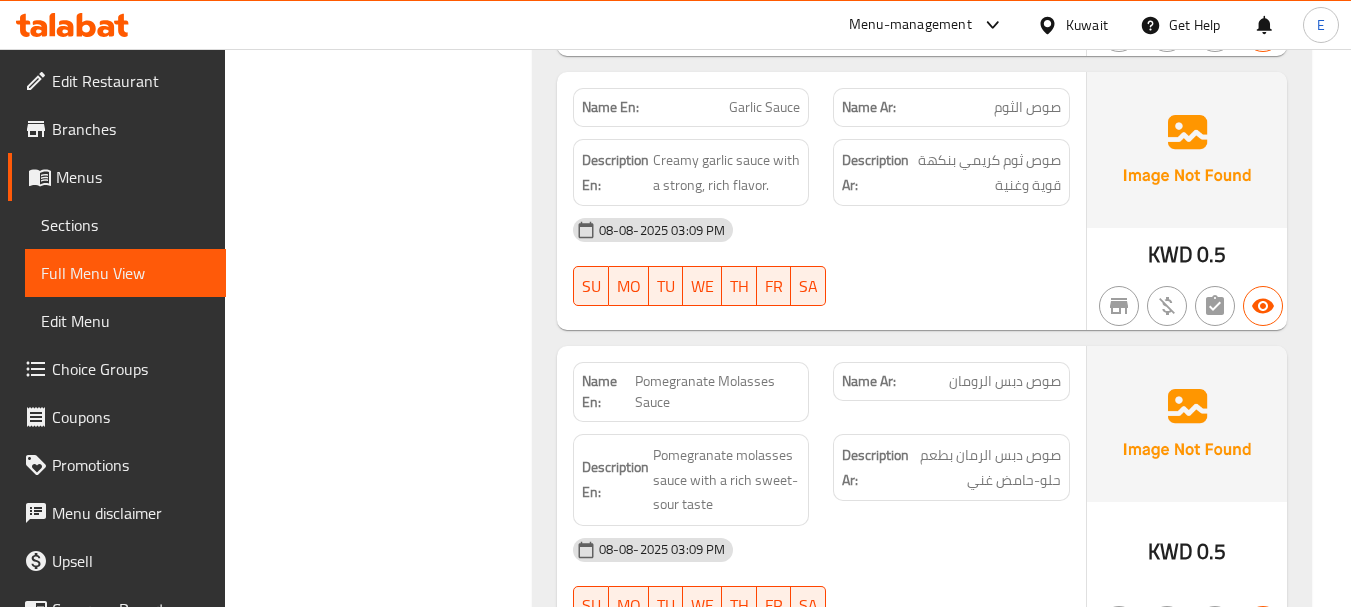 click on "صوص الثوم" at bounding box center (996, -11220) 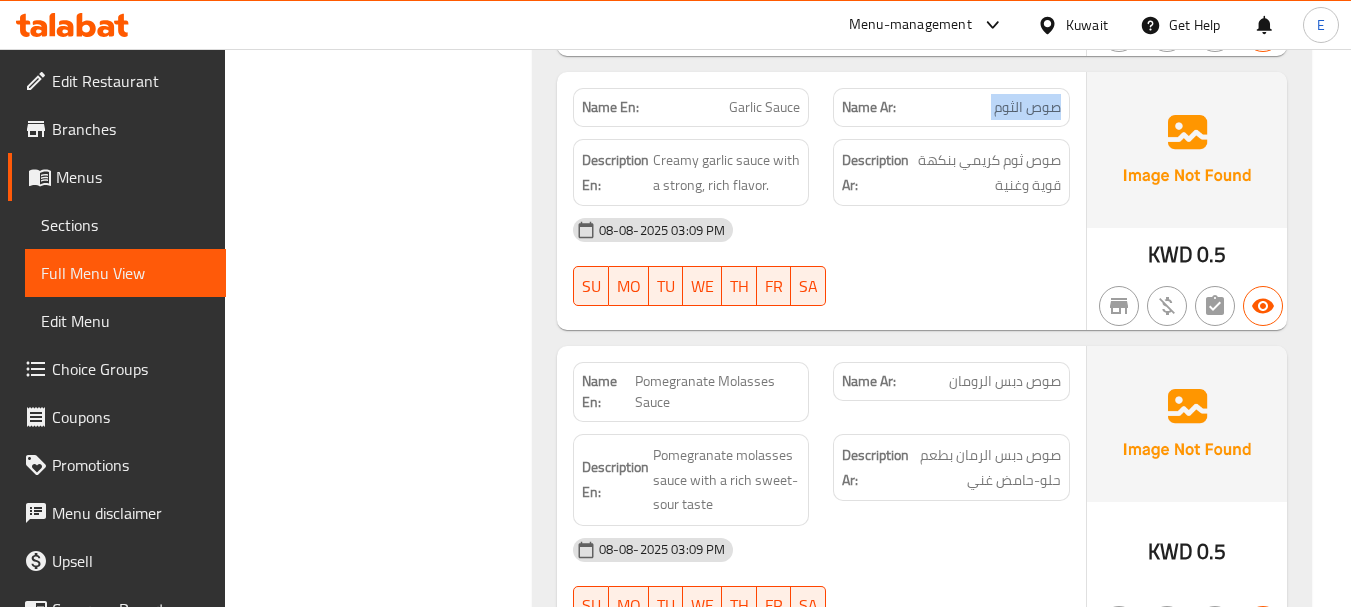click on "صوص الثوم" at bounding box center [996, -11220] 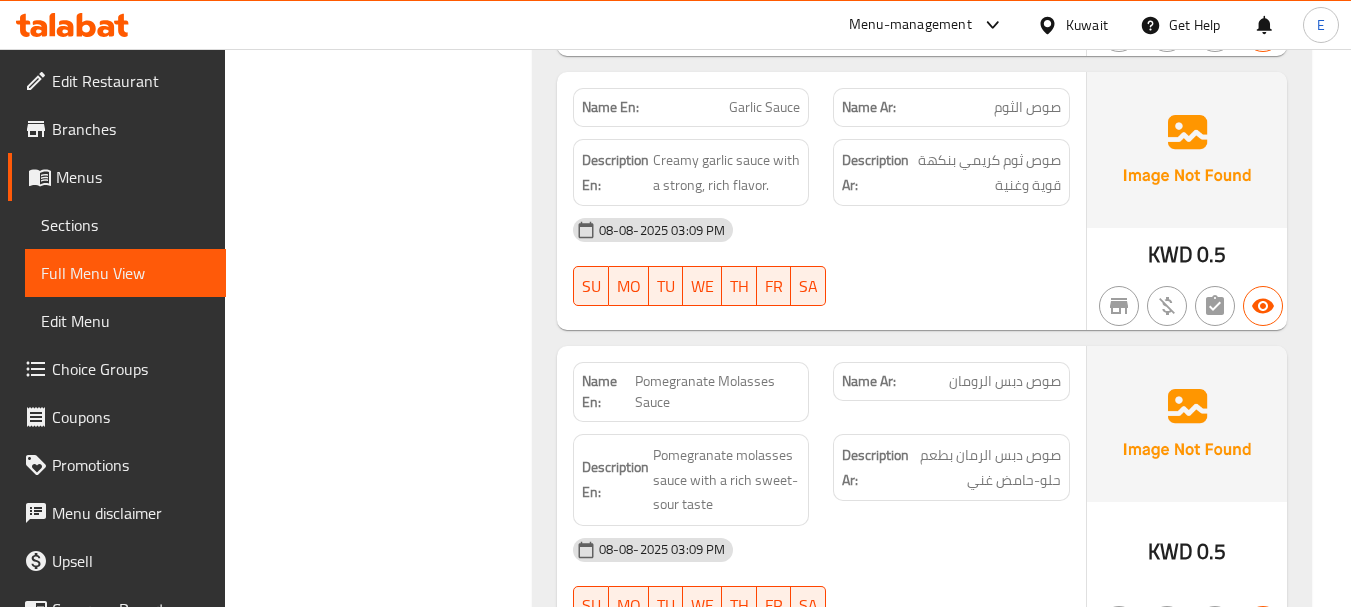 click on "Garlic Sauce" at bounding box center (734, -11220) 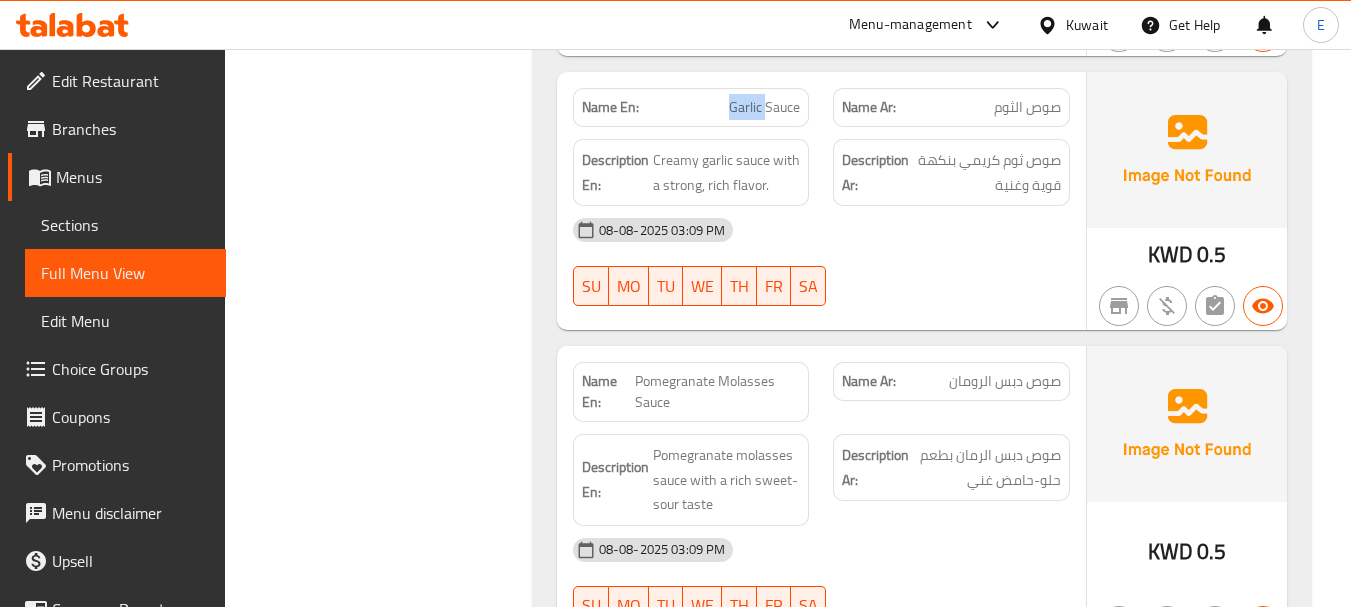click on "Garlic Sauce" at bounding box center (734, -11220) 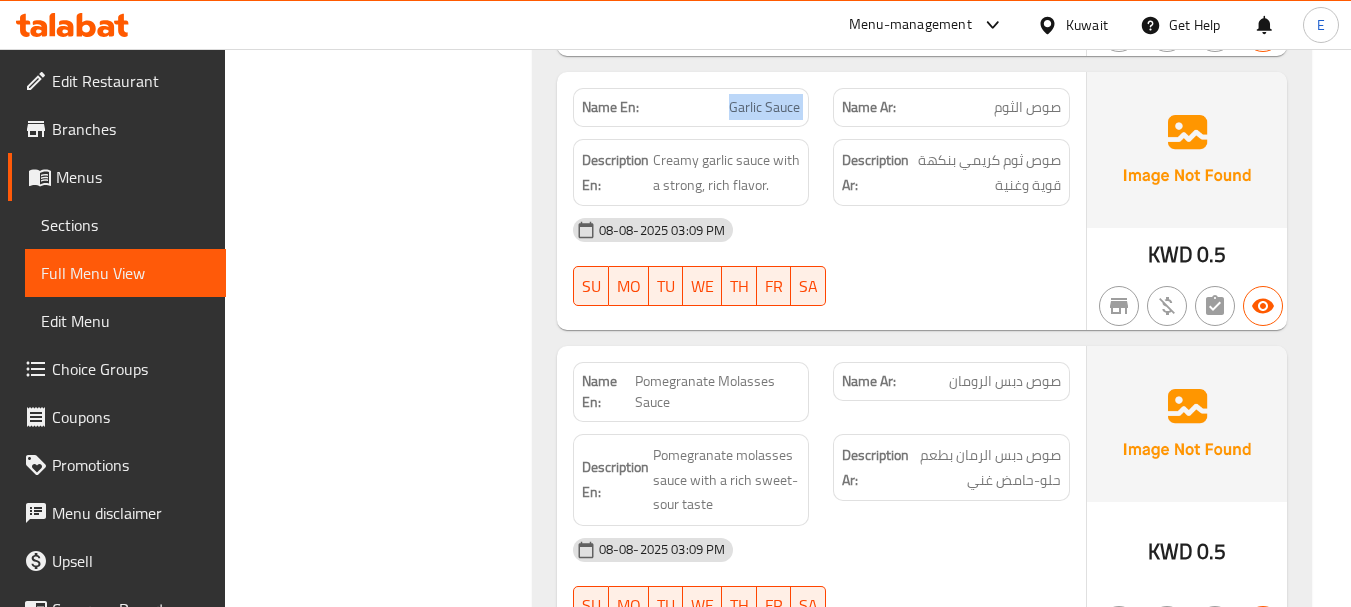 click on "Garlic Sauce" at bounding box center [734, -11220] 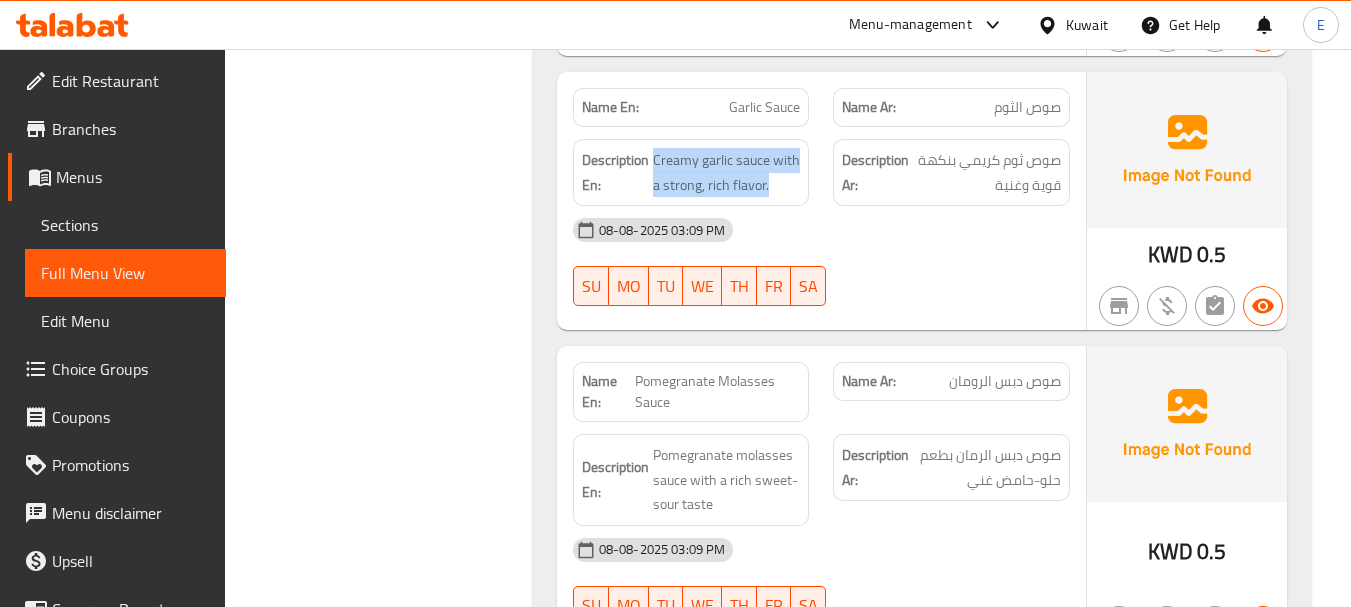 drag, startPoint x: 652, startPoint y: 149, endPoint x: 802, endPoint y: 187, distance: 154.7385 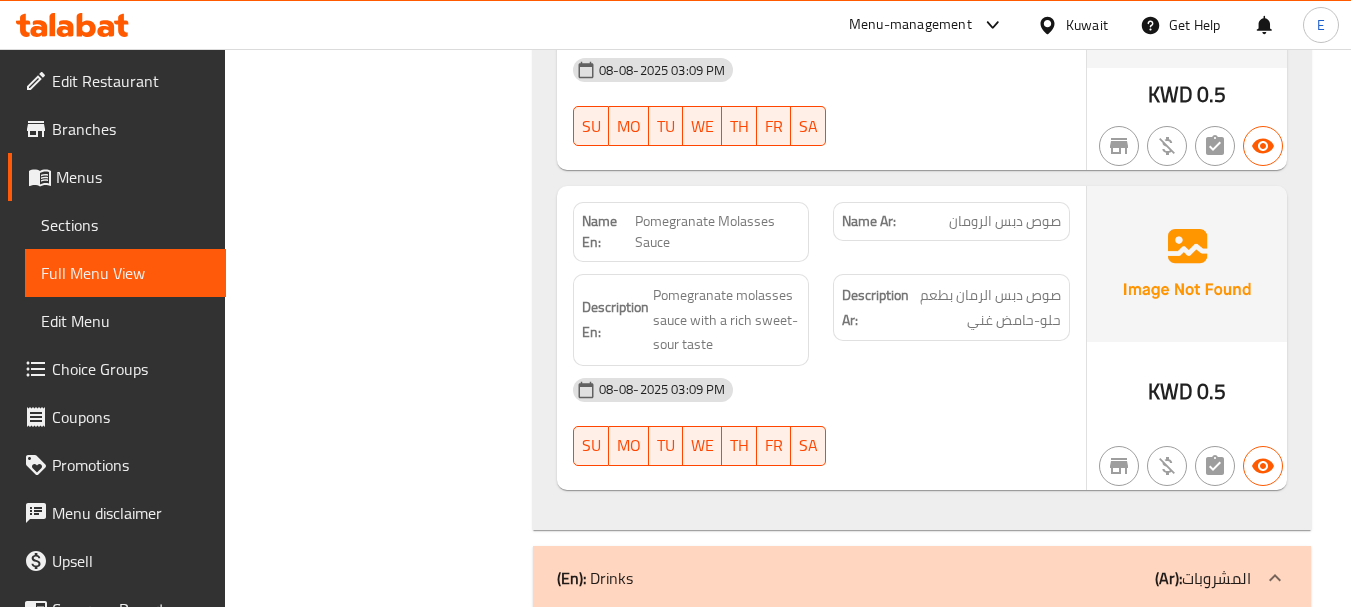 scroll, scrollTop: 13700, scrollLeft: 0, axis: vertical 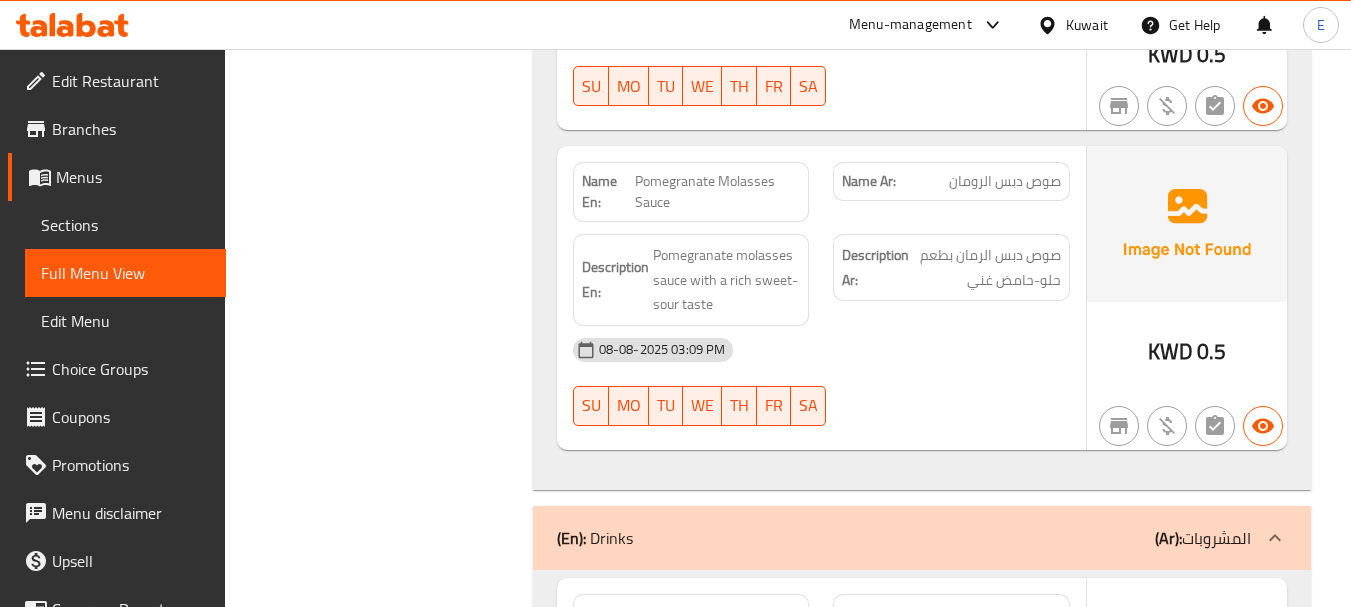 click on "0.5" at bounding box center (1212, -10888) 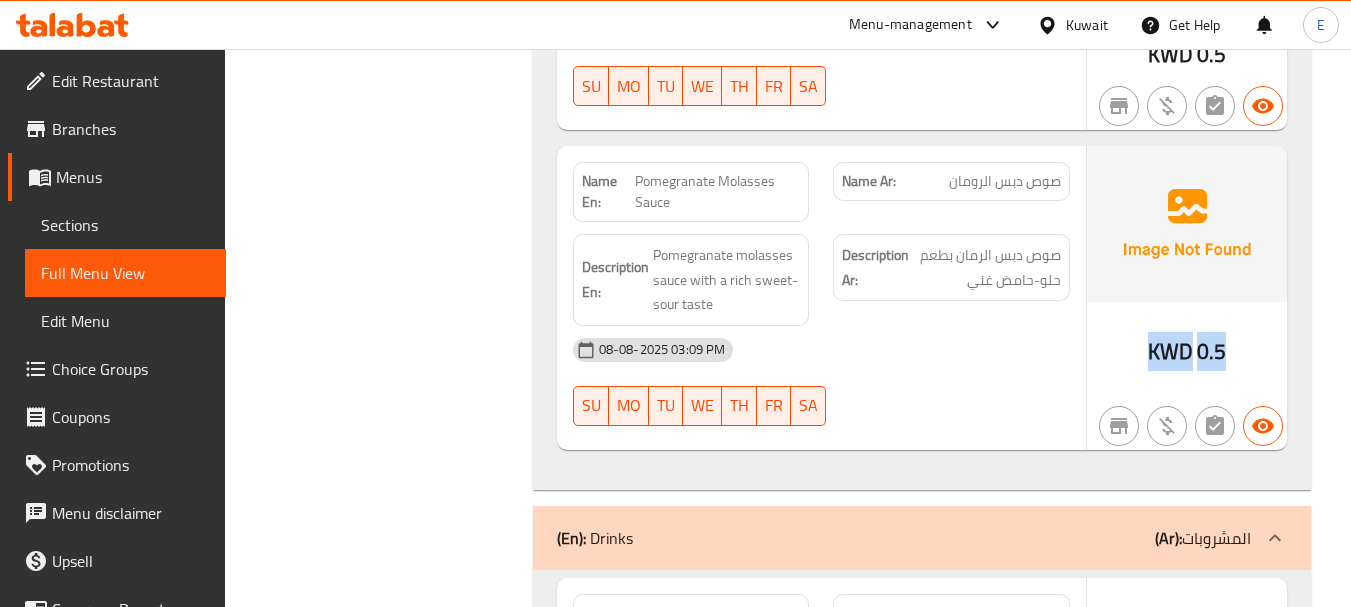 click on "0.5" at bounding box center (1212, -10888) 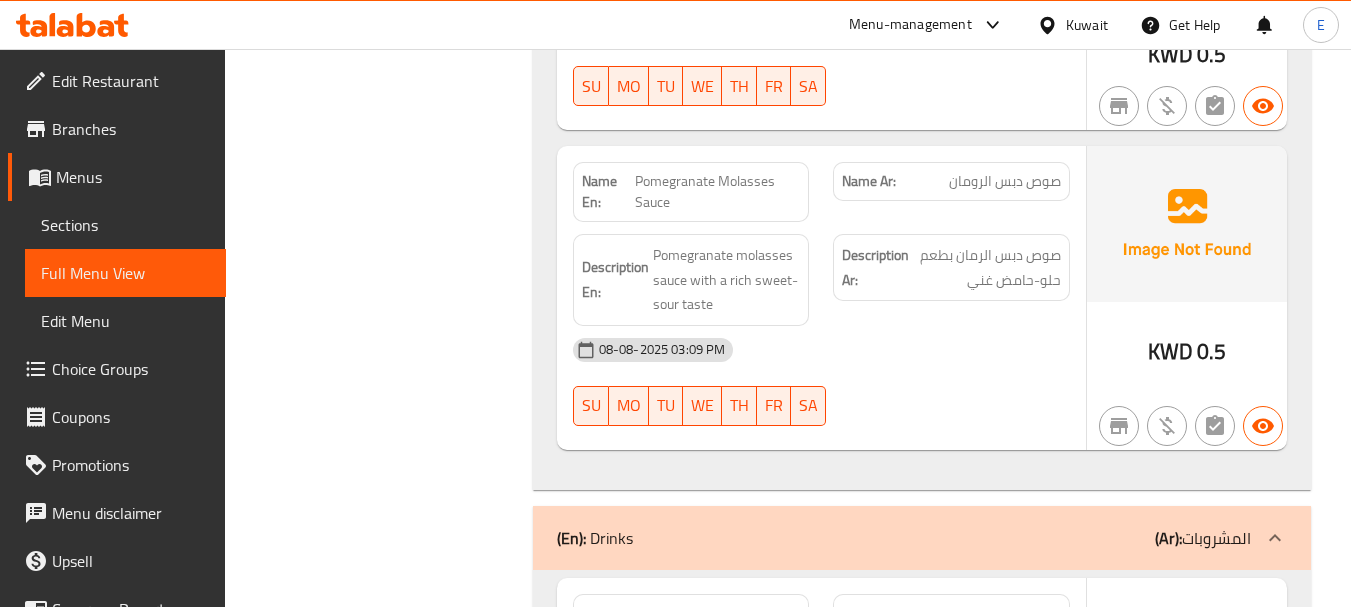 click on "صوص دبس الرومان" at bounding box center [1014, -11072] 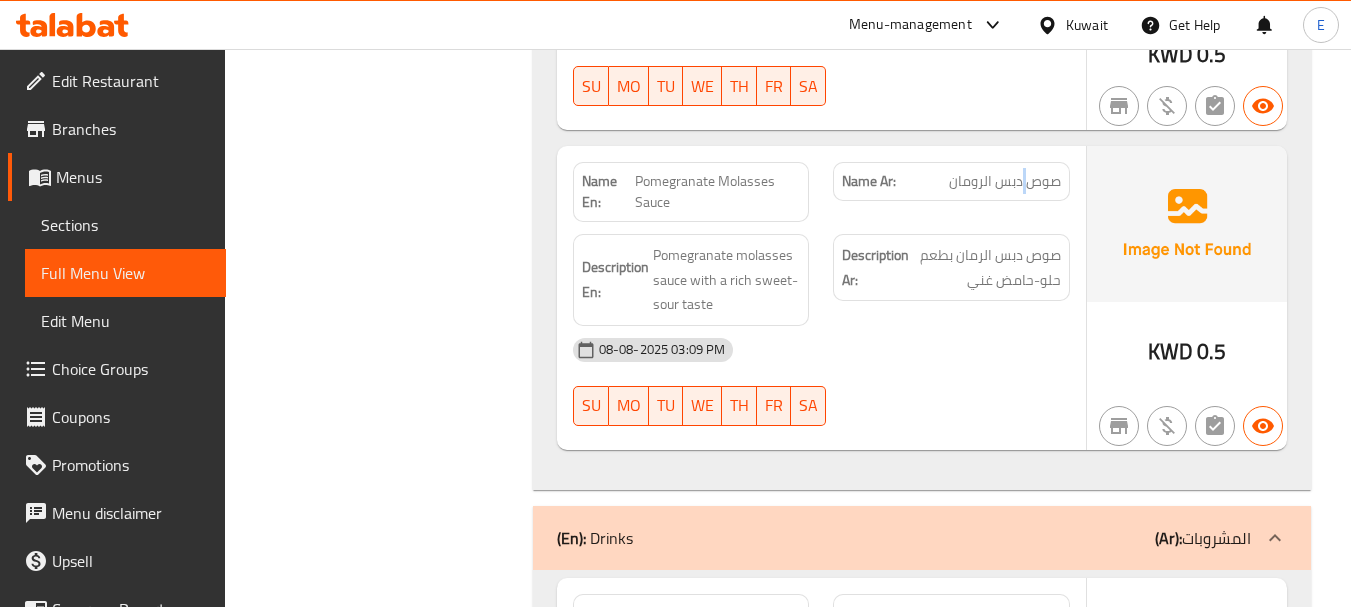 click on "صوص دبس الرومان" at bounding box center [1014, -11072] 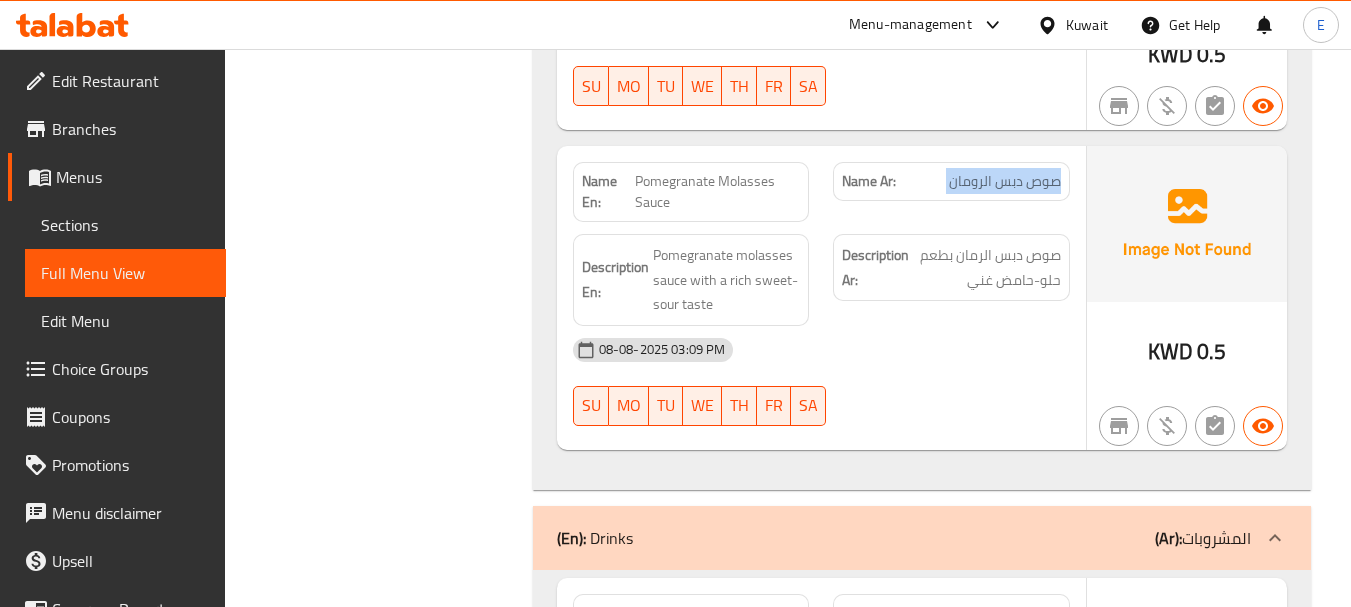 click on "صوص دبس الرومان" at bounding box center (1014, -11072) 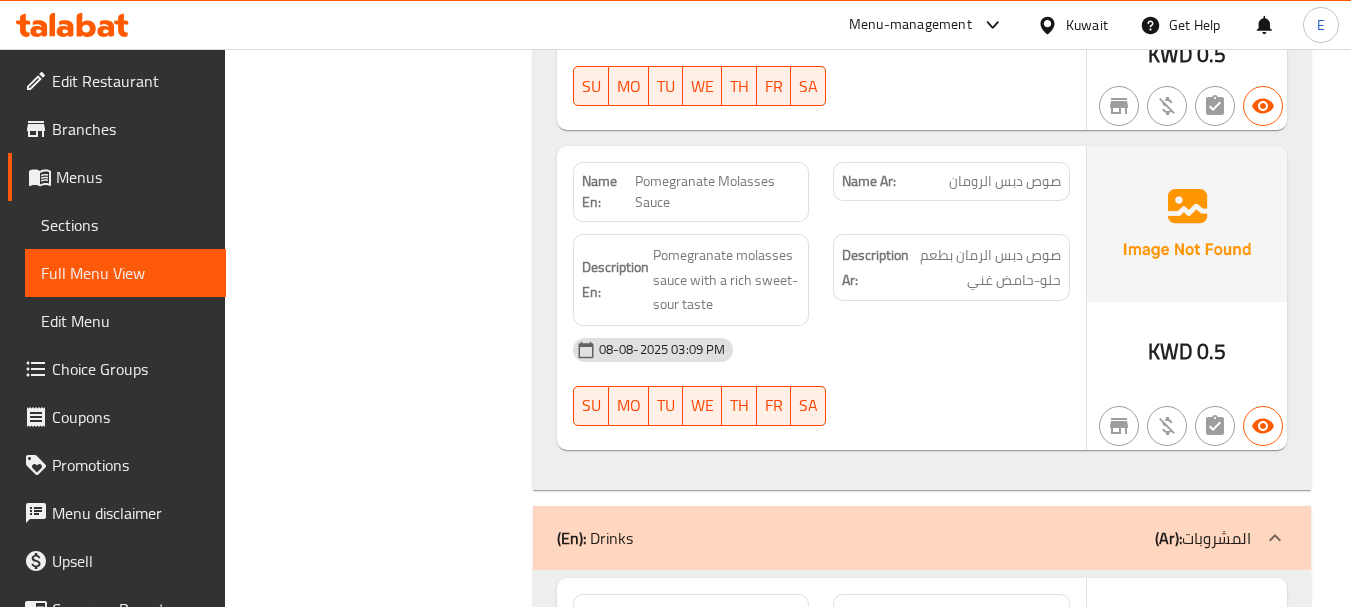 click on "Pomegranate Molasses Sauce" at bounding box center [746, -11072] 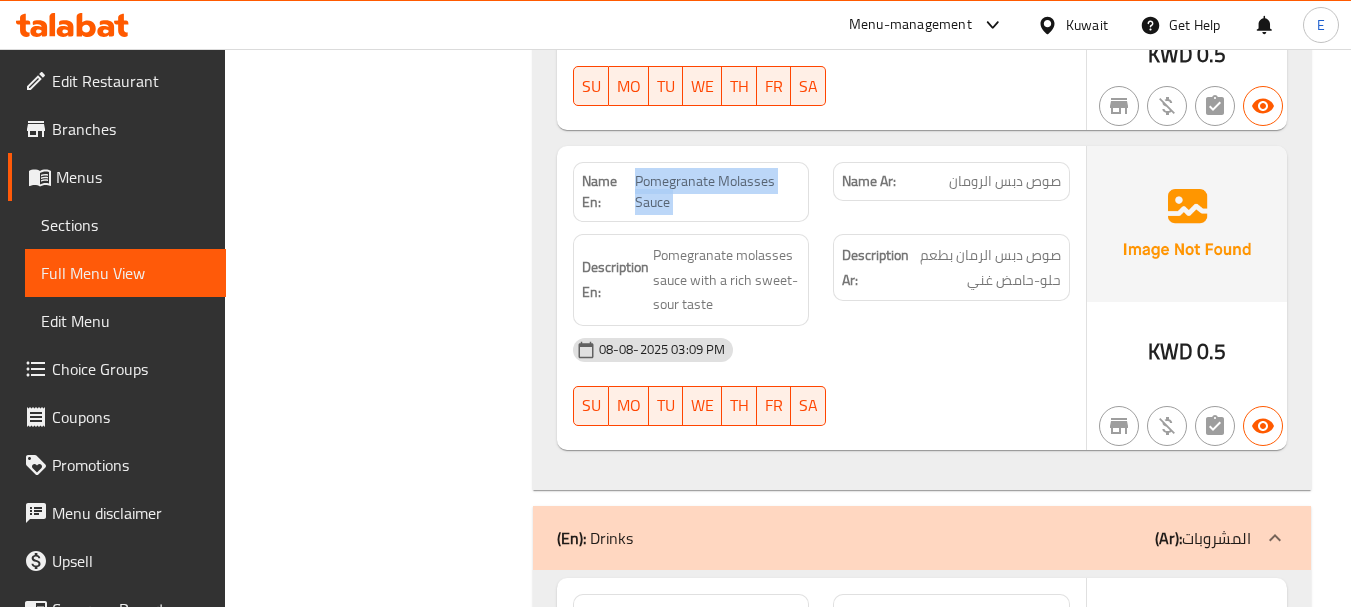 click on "Pomegranate Molasses Sauce" at bounding box center [746, -11072] 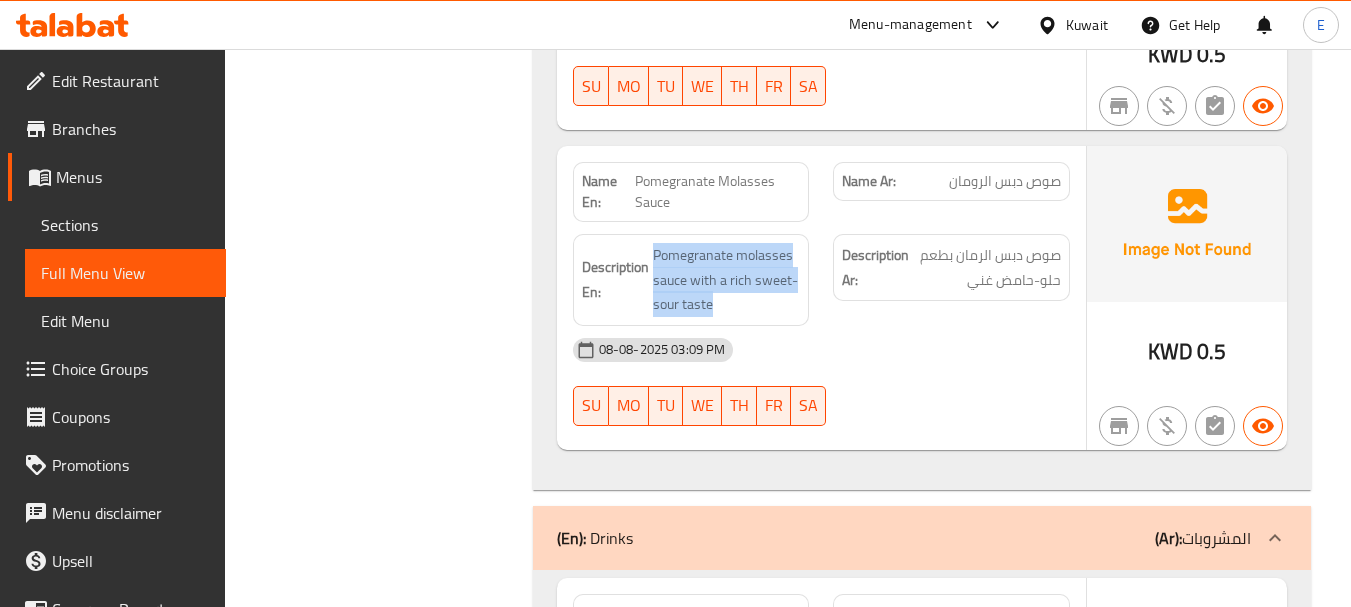 drag, startPoint x: 655, startPoint y: 240, endPoint x: 801, endPoint y: 296, distance: 156.37135 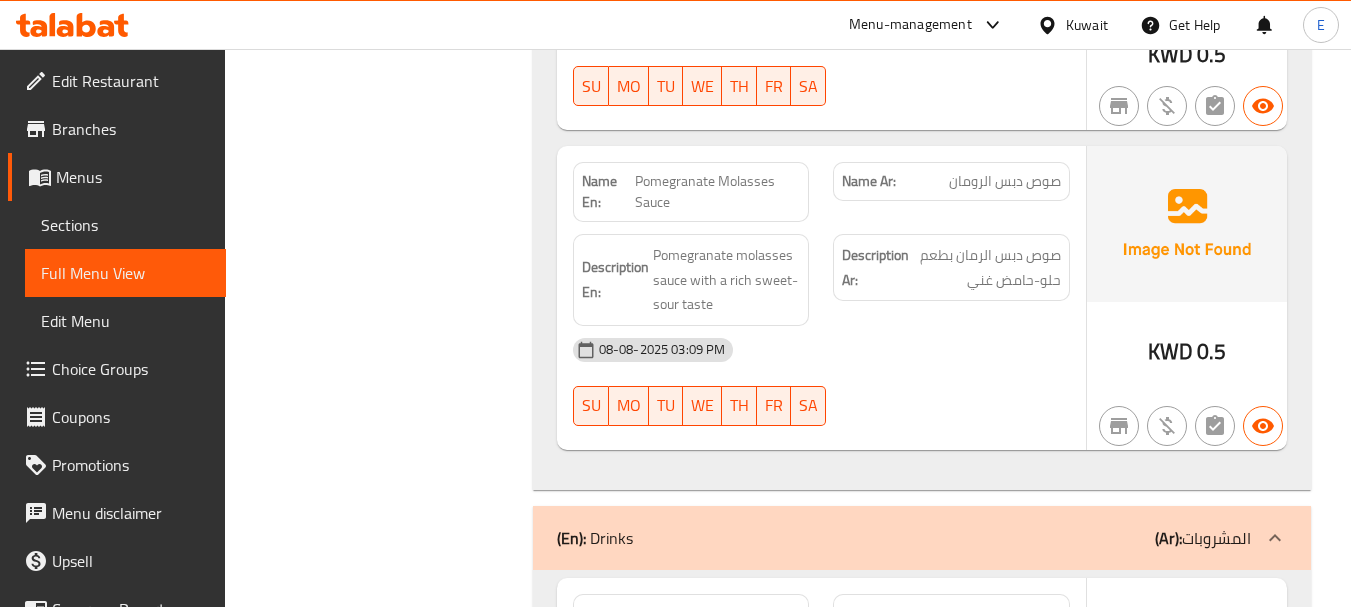 click on "Description En: Pomegranate molasses sauce with a rich sweet-sour taste" at bounding box center [691, -10970] 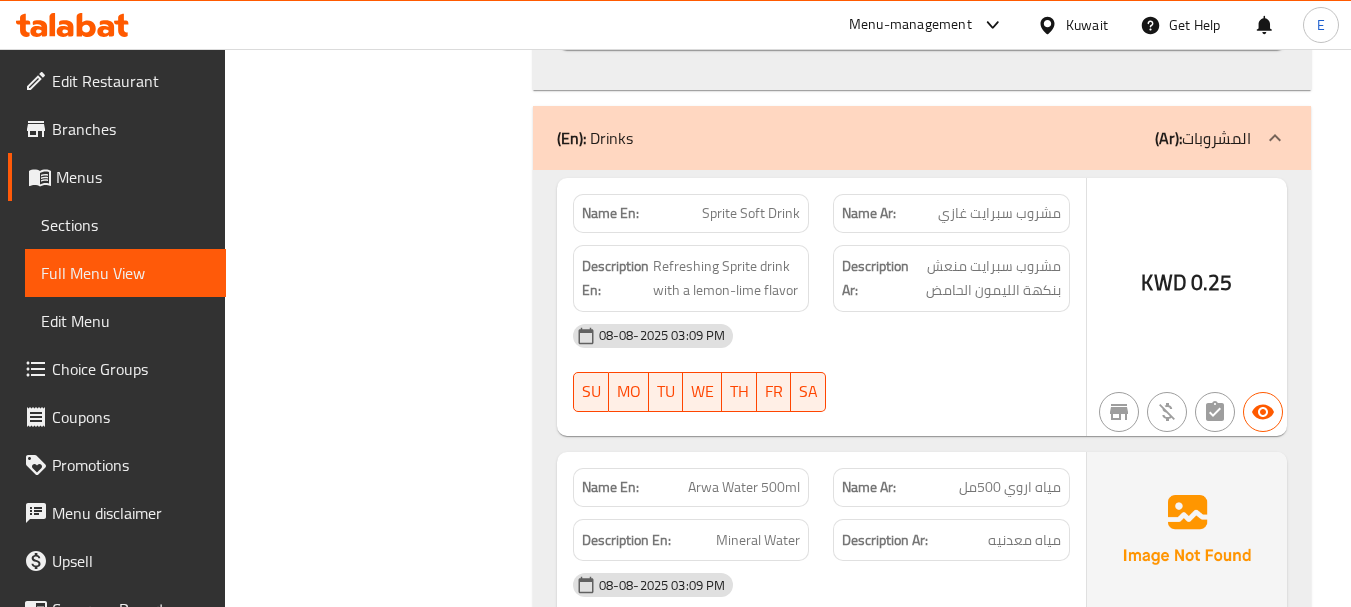 scroll, scrollTop: 14200, scrollLeft: 0, axis: vertical 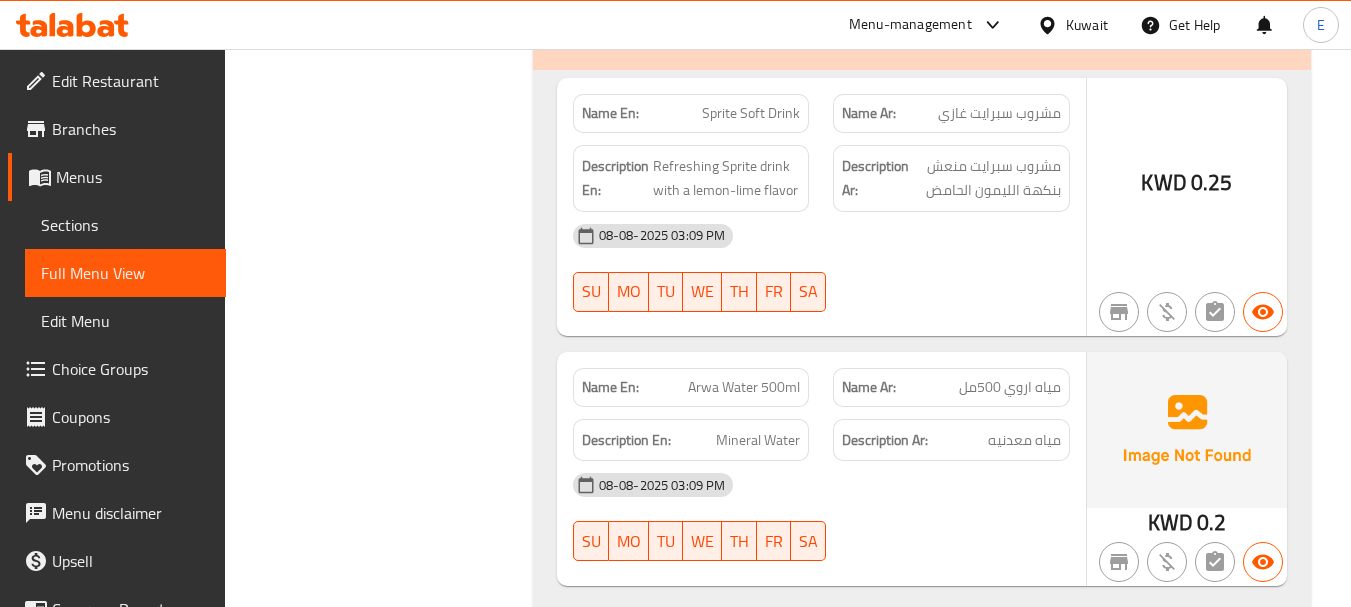 click on "Name Ar: مشروب سبرايت غازي" at bounding box center (951, -13824) 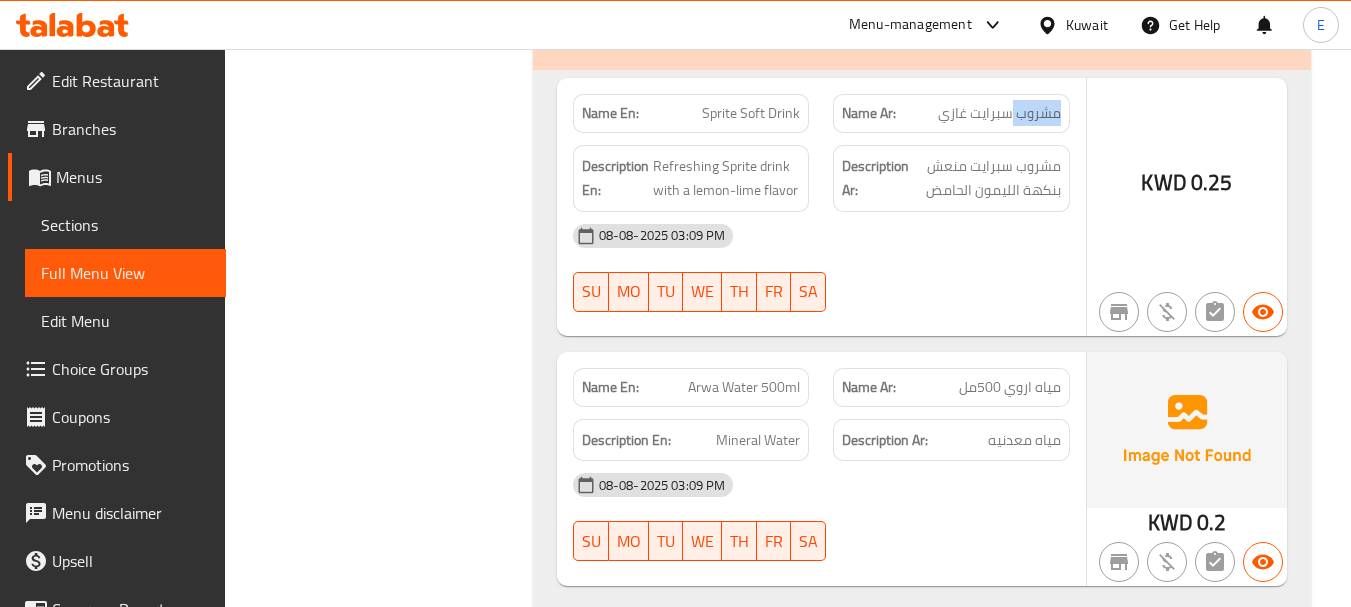 click on "Name Ar: مشروب سبرايت غازي" at bounding box center (951, -13824) 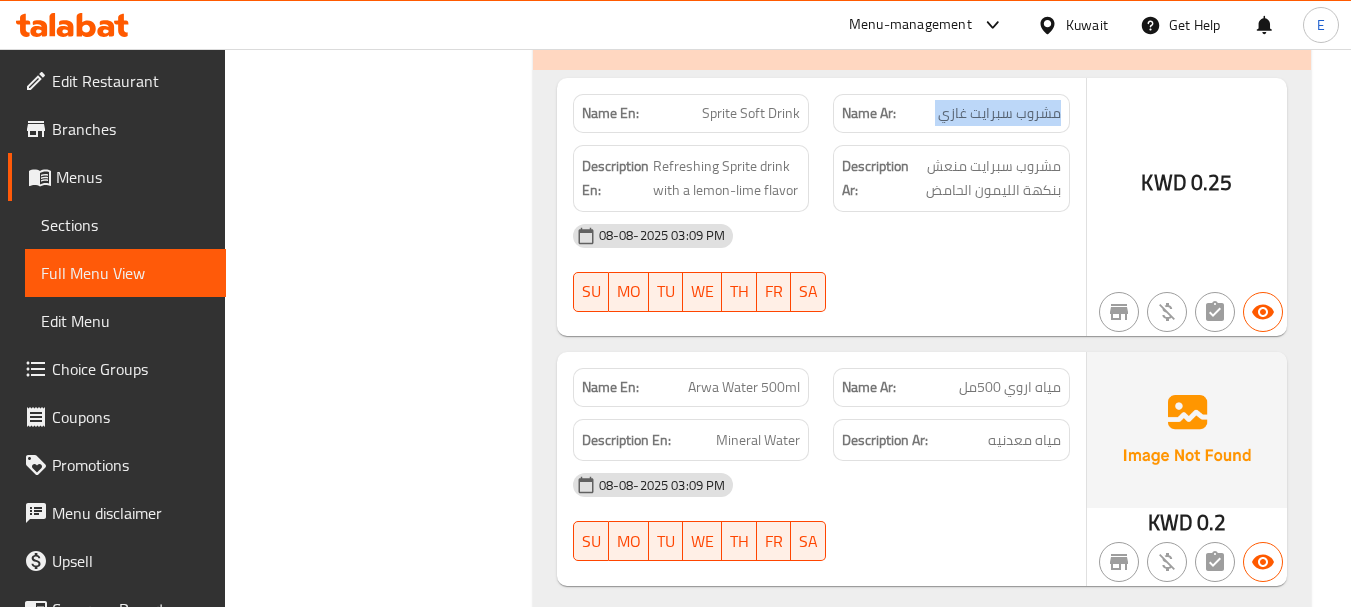 click on "Name Ar: مشروب سبرايت غازي" at bounding box center (951, -13824) 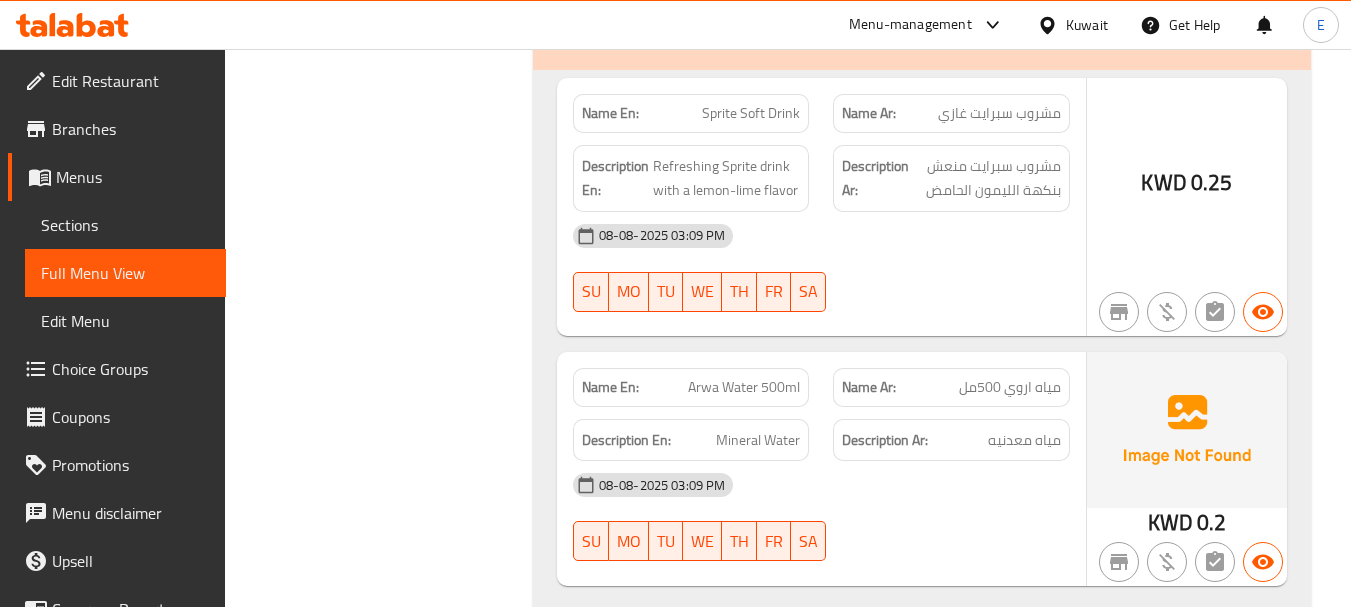 click on "Sprite Soft Drink" at bounding box center (732, -13824) 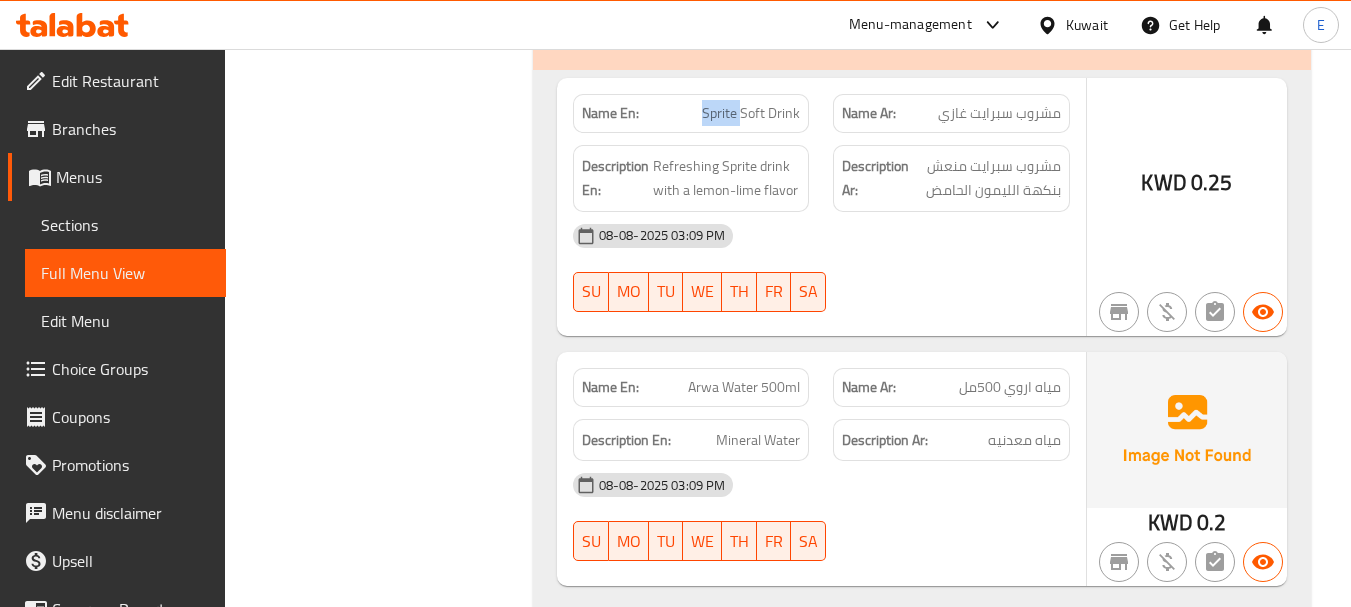 click on "Sprite Soft Drink" at bounding box center [732, -13824] 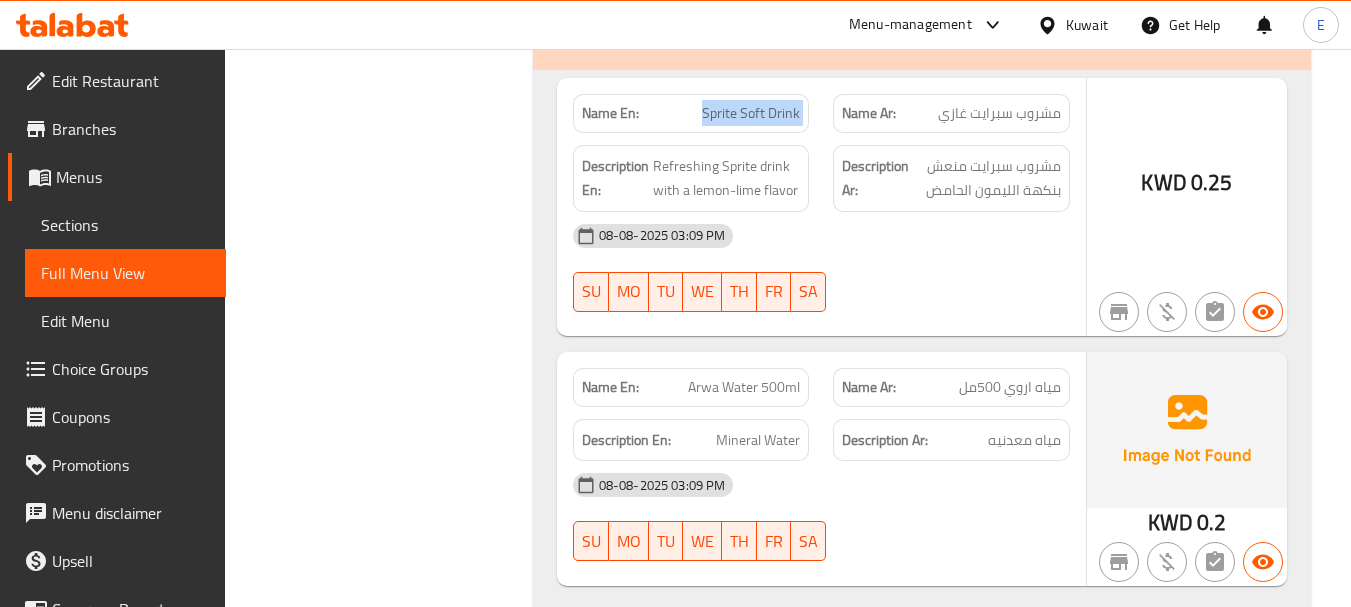 click on "Sprite Soft Drink" at bounding box center [732, -13824] 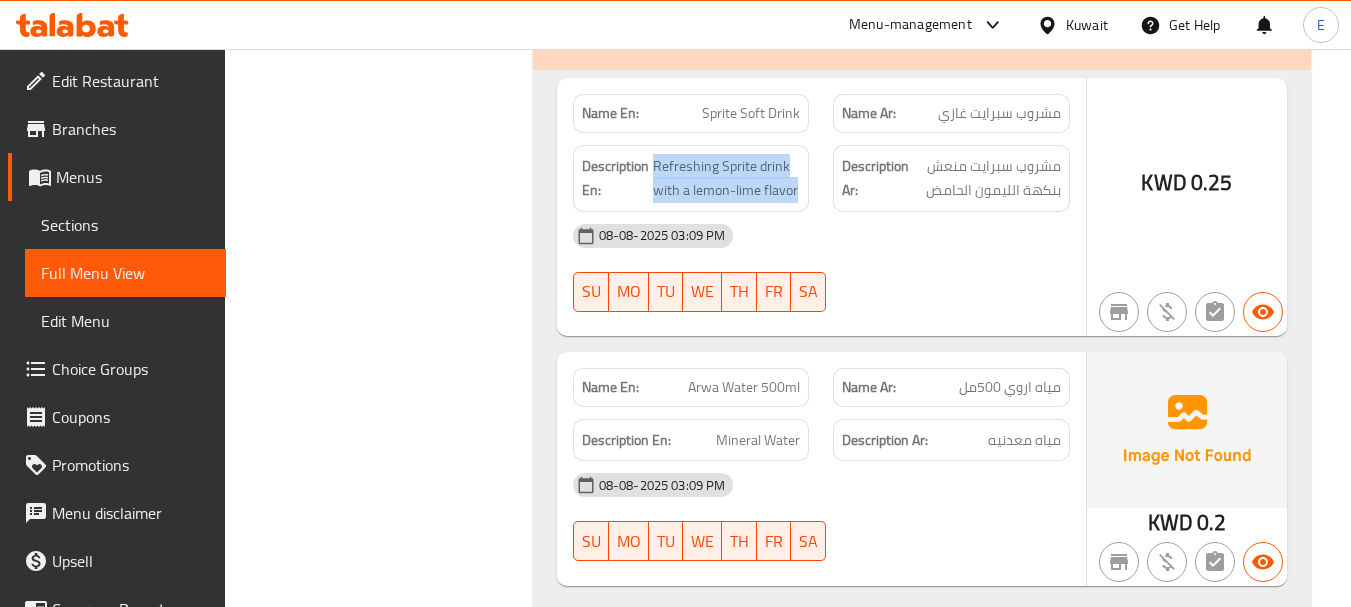 drag, startPoint x: 654, startPoint y: 162, endPoint x: 817, endPoint y: 195, distance: 166.30695 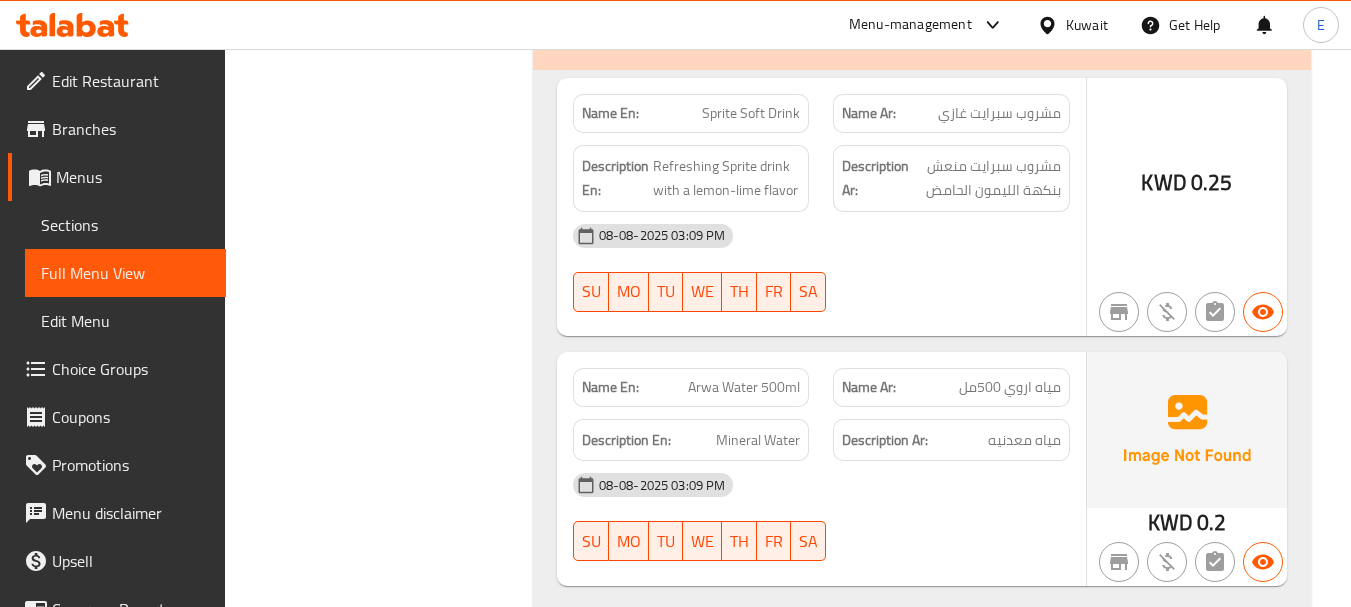 click on "08-08-2025 03:09 PM" at bounding box center (821, -13505) 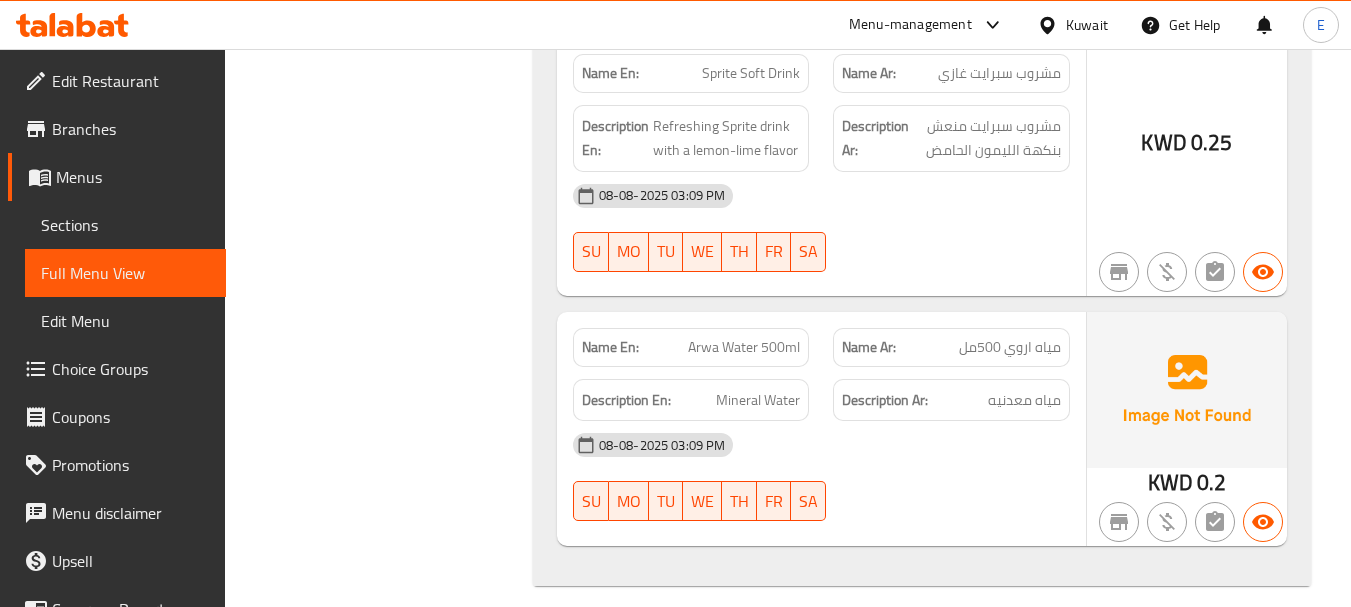scroll, scrollTop: 14259, scrollLeft: 0, axis: vertical 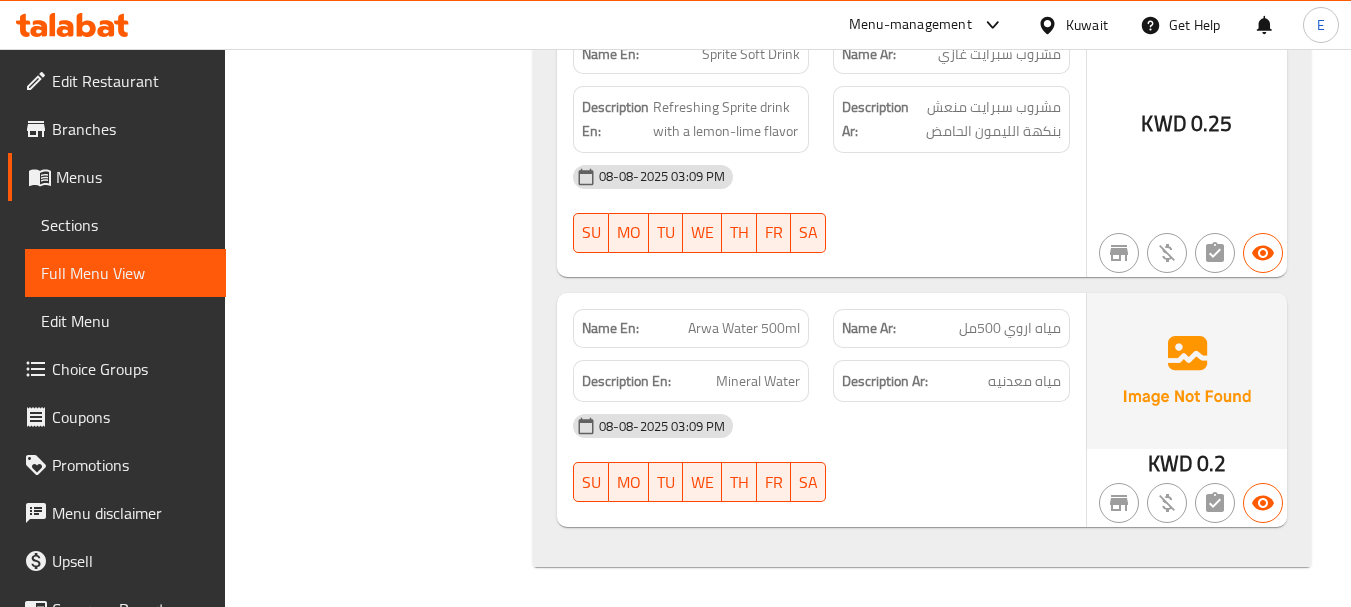 click on "Name Ar: مياه اروي 500مل" at bounding box center [951, -13413] 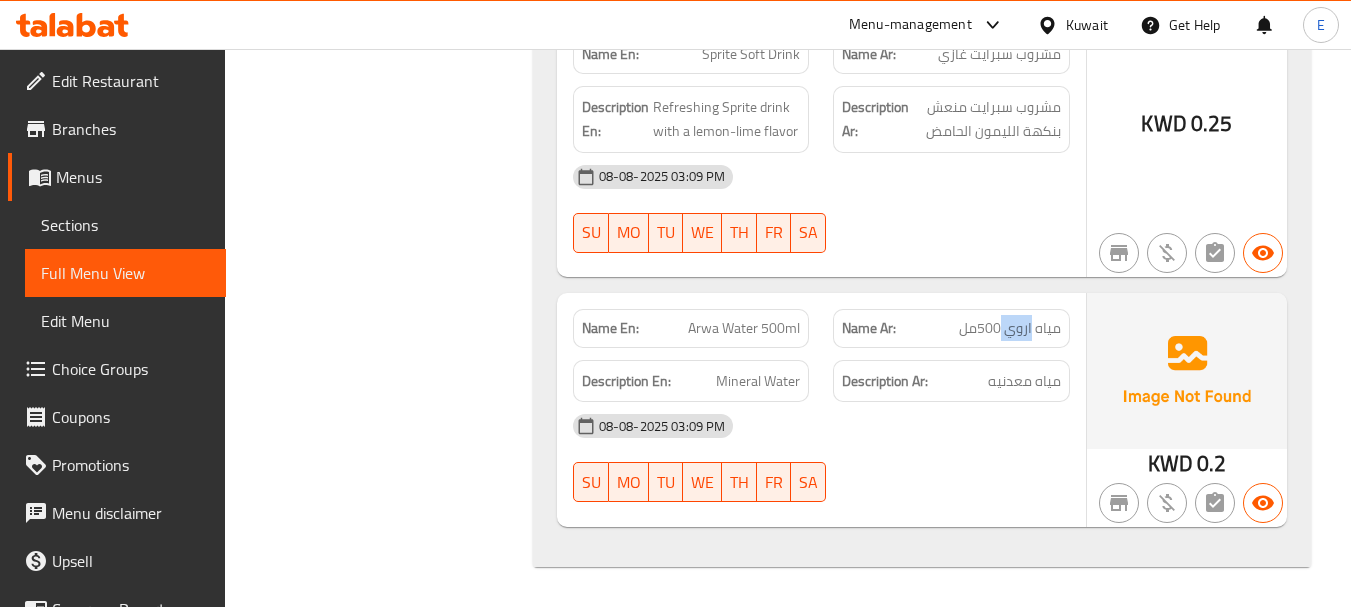 click on "Name Ar: مياه اروي 500مل" at bounding box center (951, -13413) 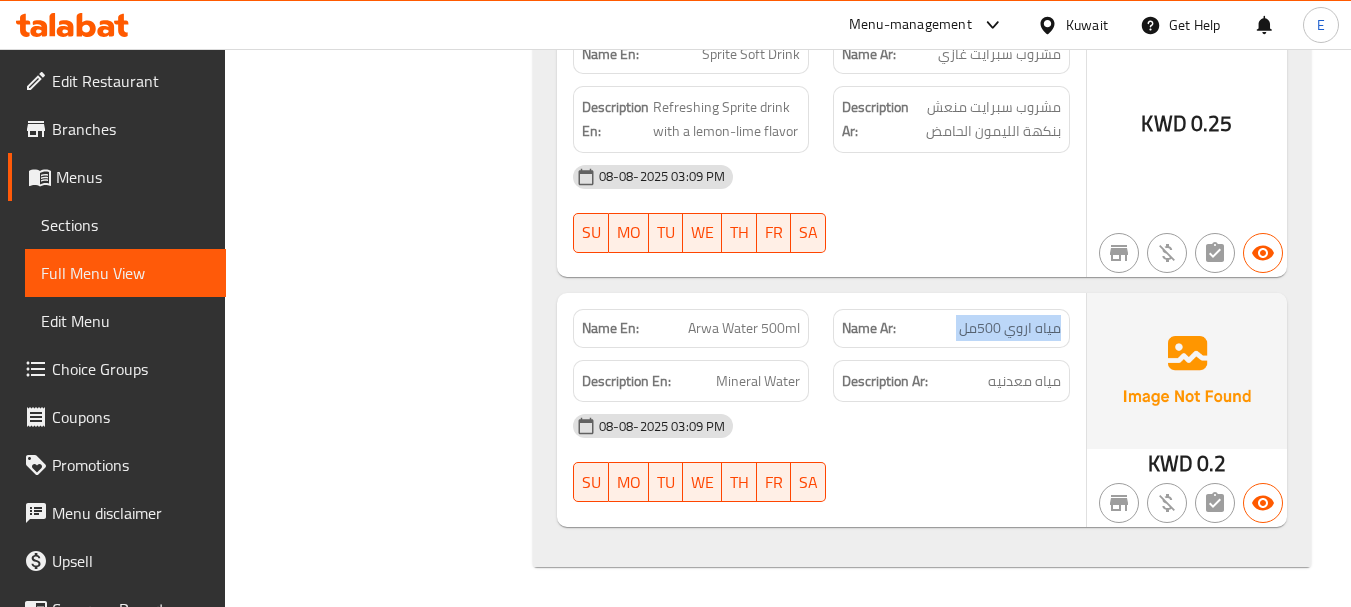 click on "Name Ar: مياه اروي 500مل" at bounding box center [951, -13413] 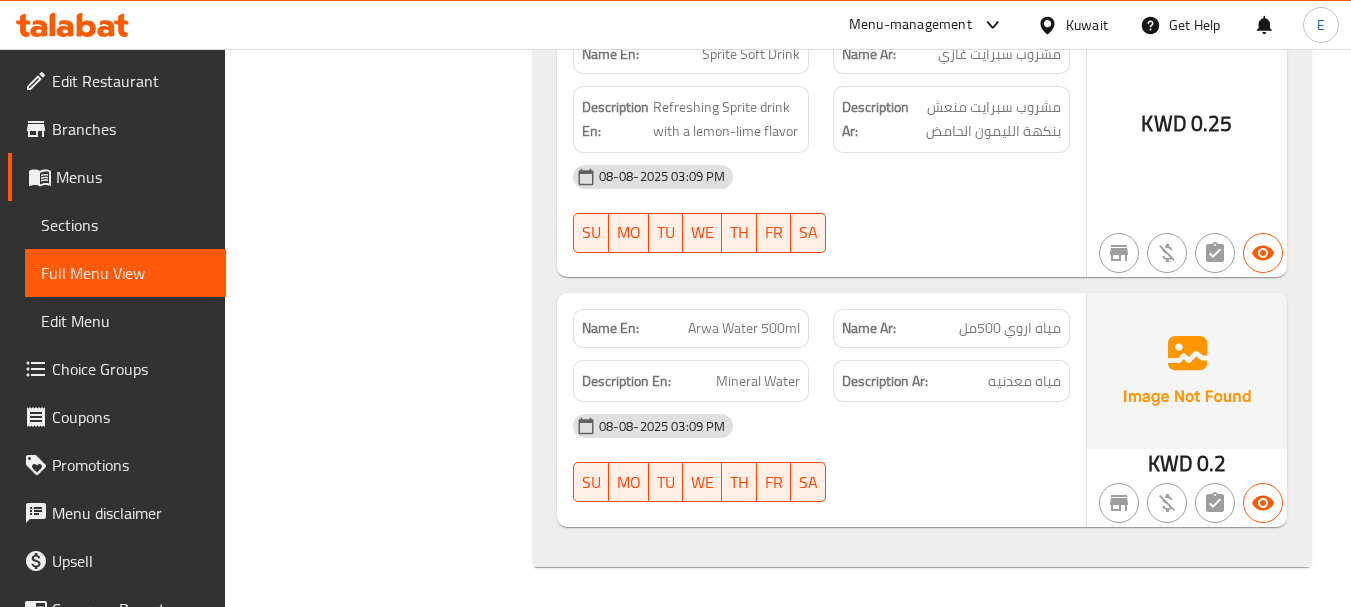 click on "Arwa Water 500ml" at bounding box center (732, -13413) 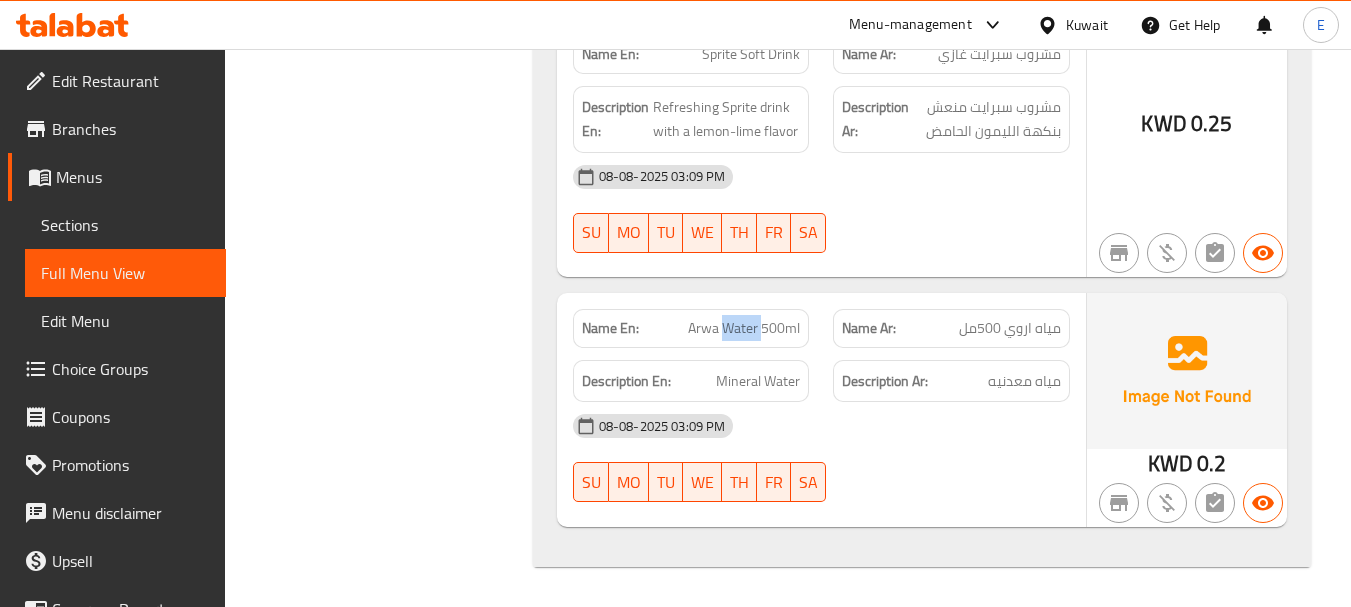 click on "Arwa Water 500ml" at bounding box center [732, -13413] 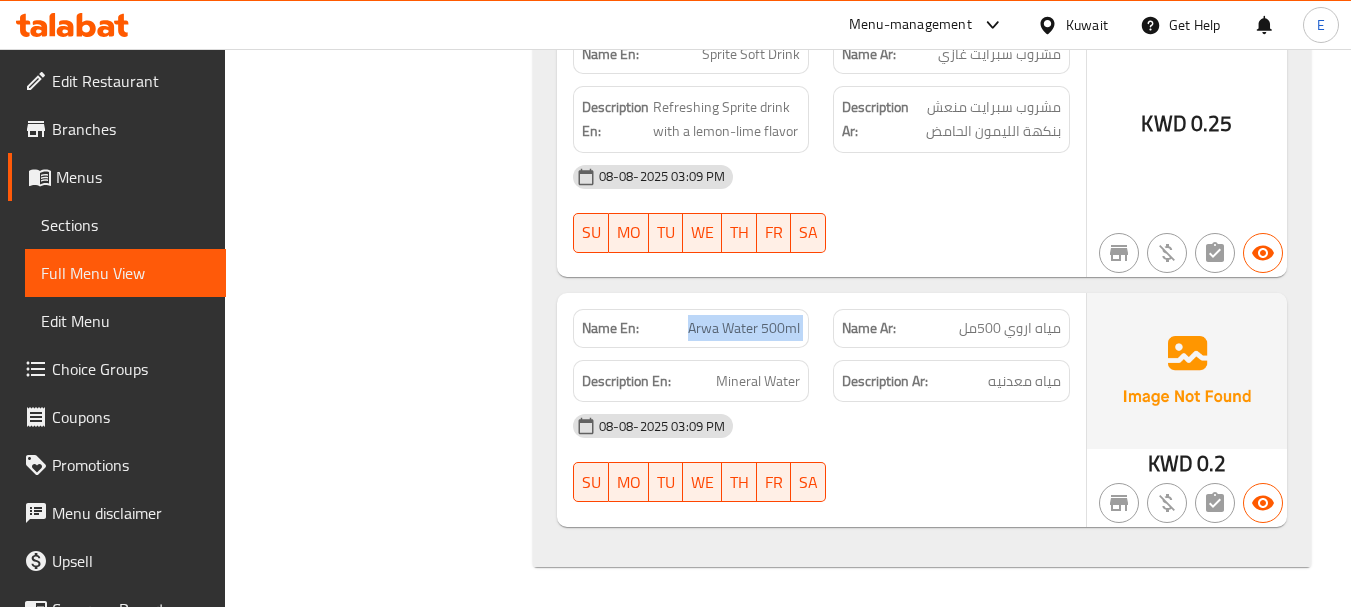 click on "Arwa Water 500ml" at bounding box center (732, -13413) 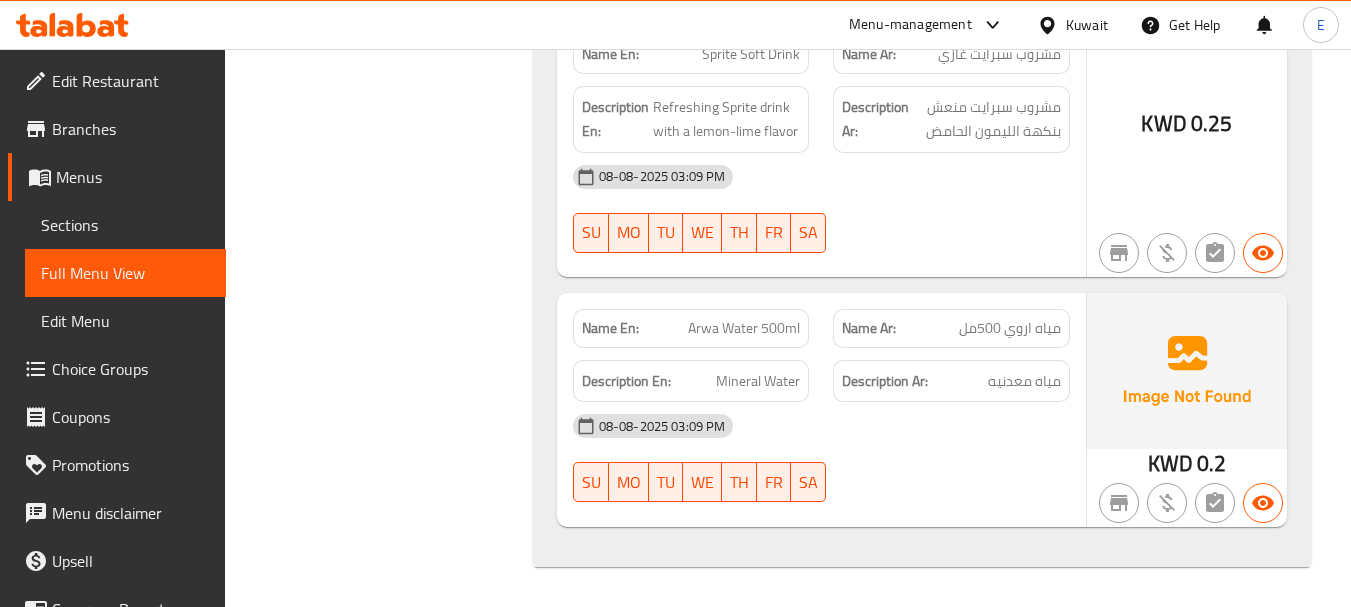 click on "Mineral Water" at bounding box center [727, -13250] 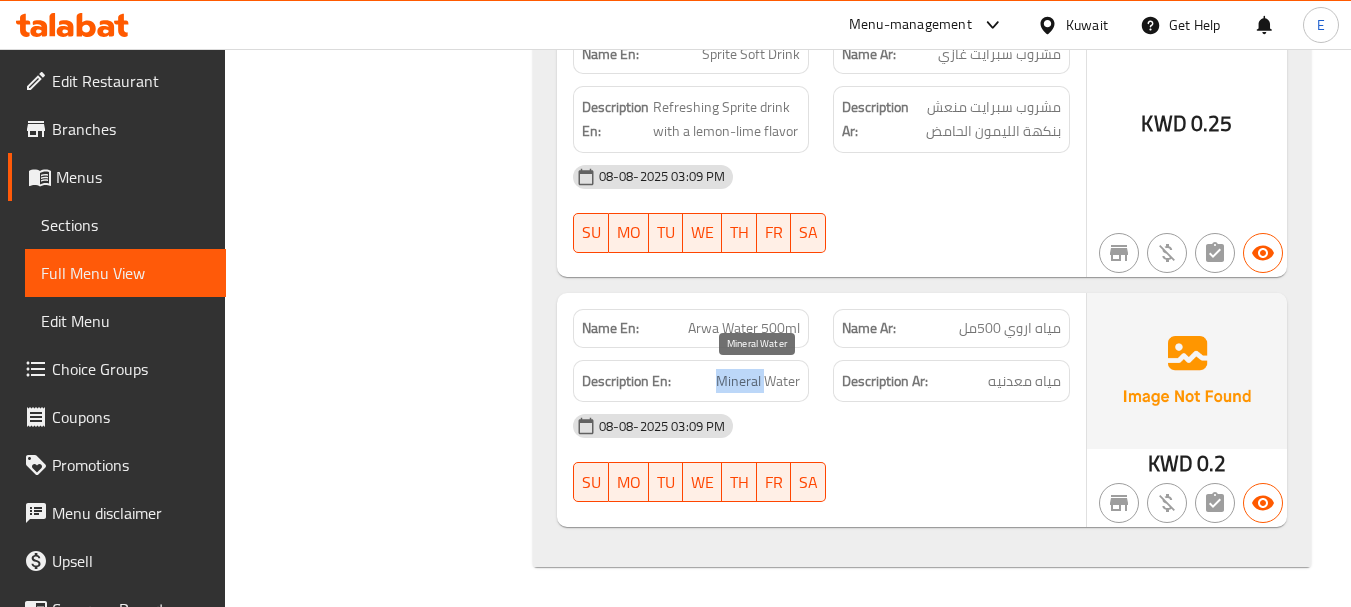 click on "Mineral Water" at bounding box center (758, 381) 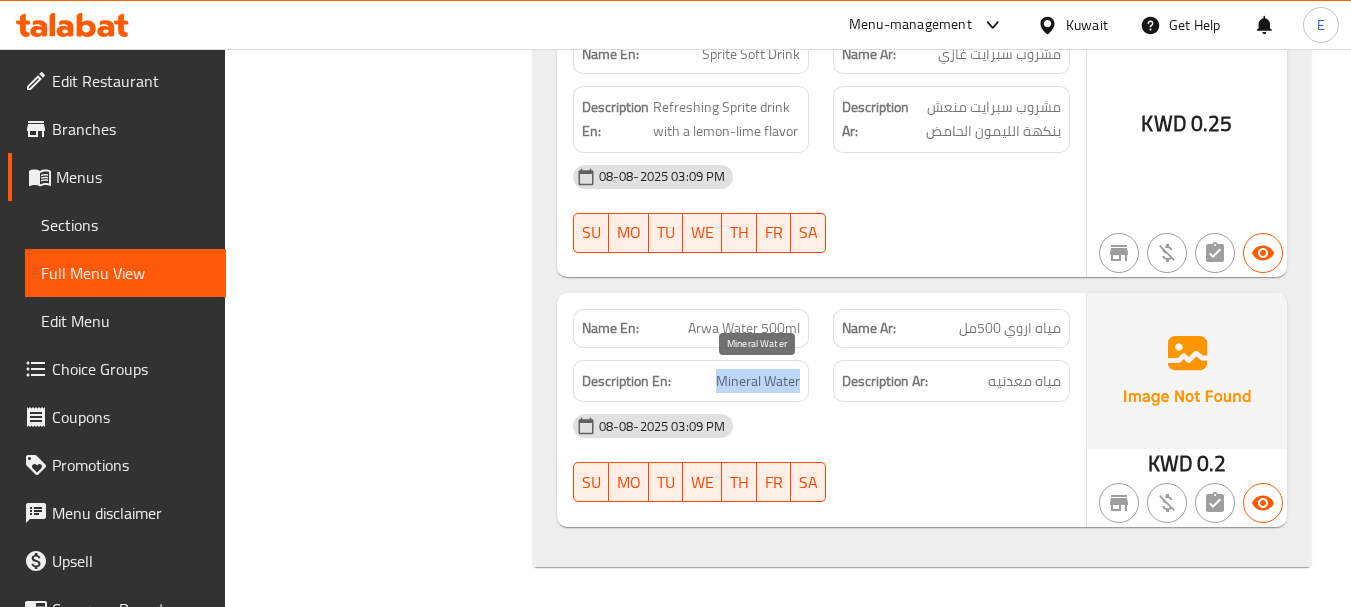 click on "Mineral Water" at bounding box center (758, 381) 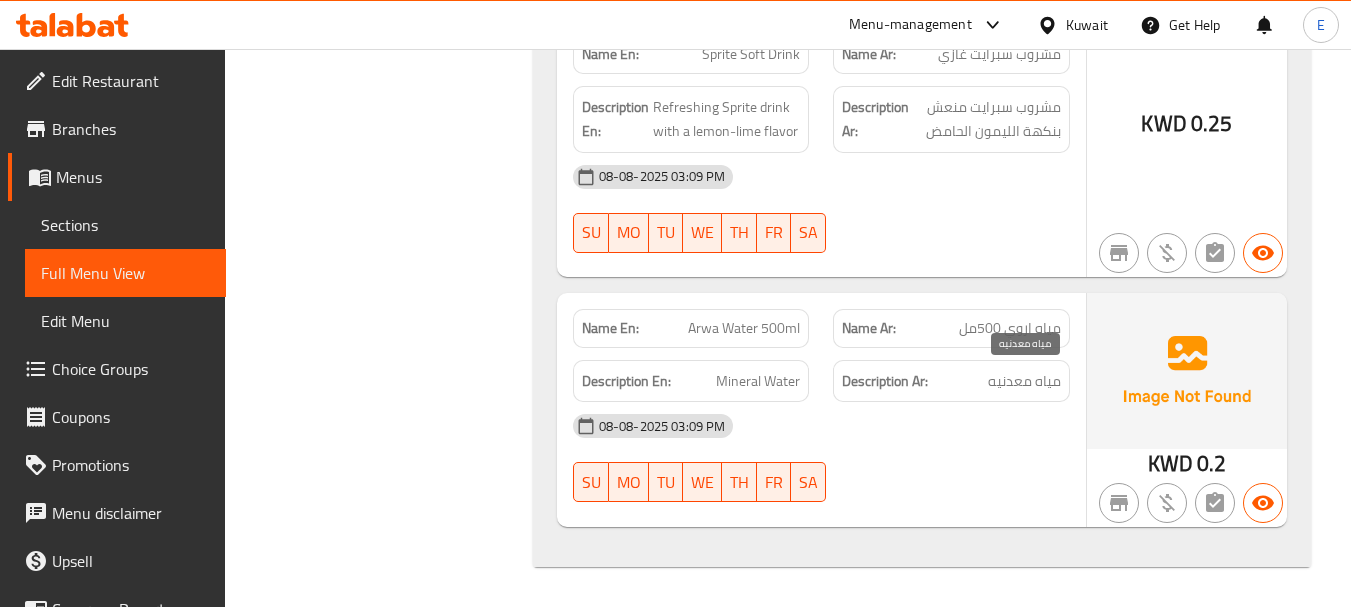 click on "مياه معدنيه" at bounding box center (1024, 381) 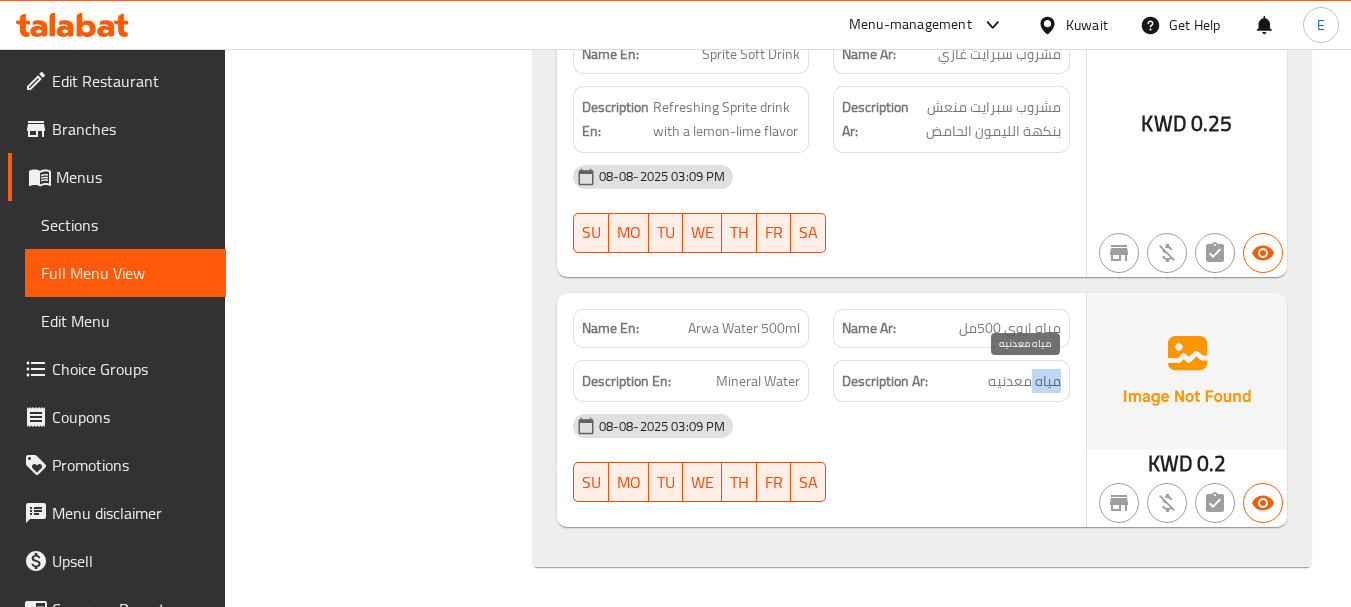 click on "مياه معدنيه" at bounding box center [1024, 381] 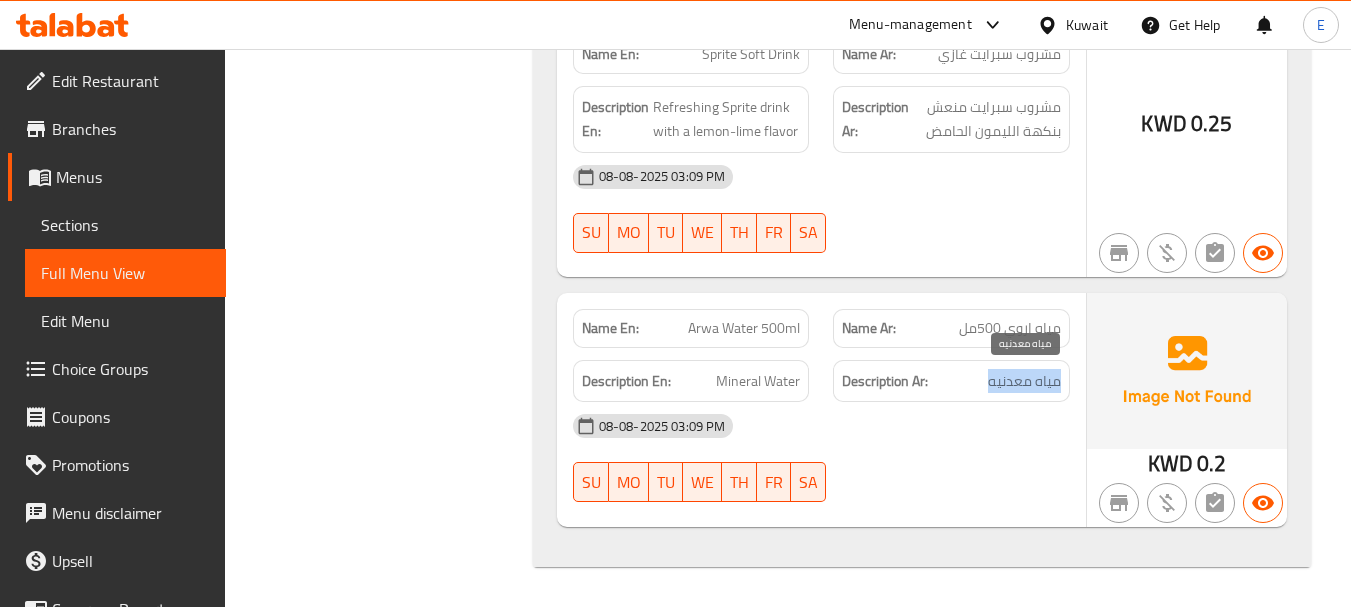 click on "مياه معدنيه" at bounding box center [1024, 381] 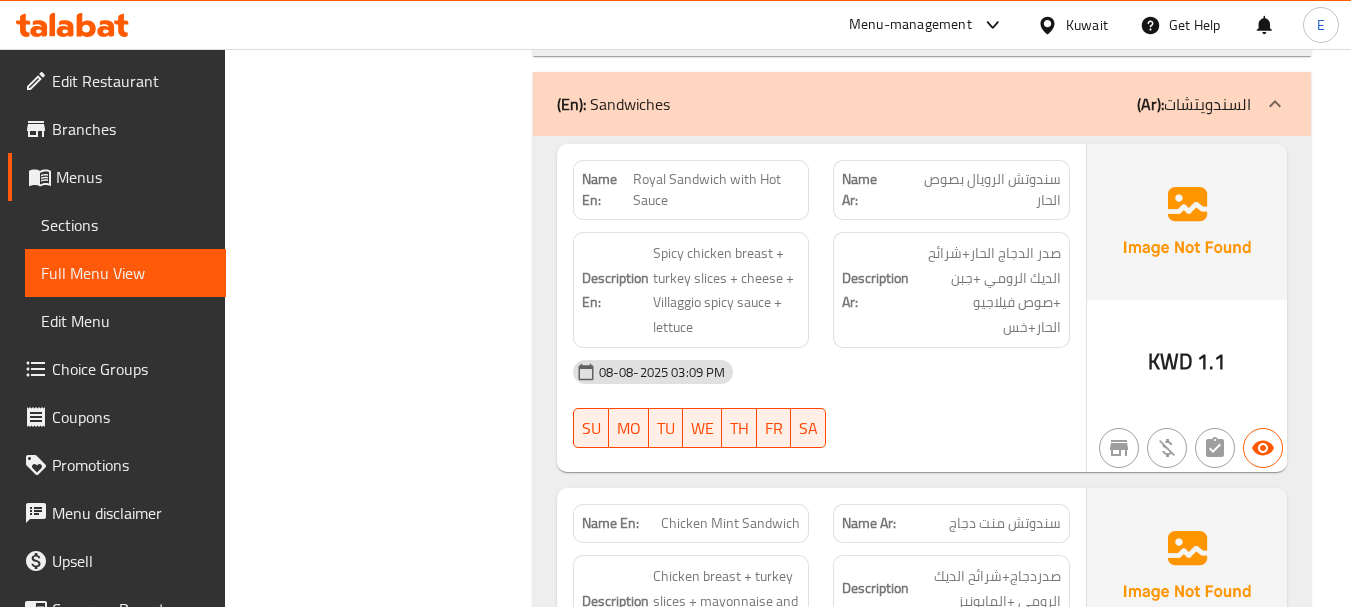 scroll, scrollTop: 10559, scrollLeft: 0, axis: vertical 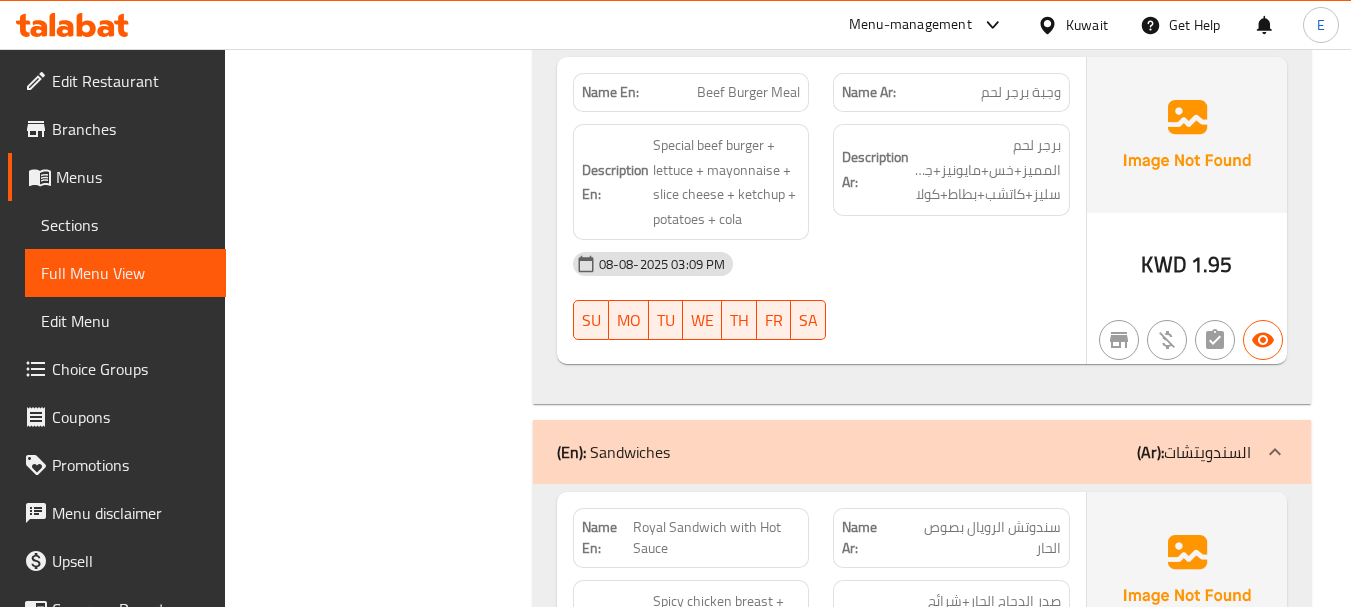 click on "Filter Branches Branches Popular filters Free items Branch specific items Has choices Upsell items Availability filters Available Not available View filters Collapse sections Collapse categories Collapse Choices" at bounding box center [386, -3012] 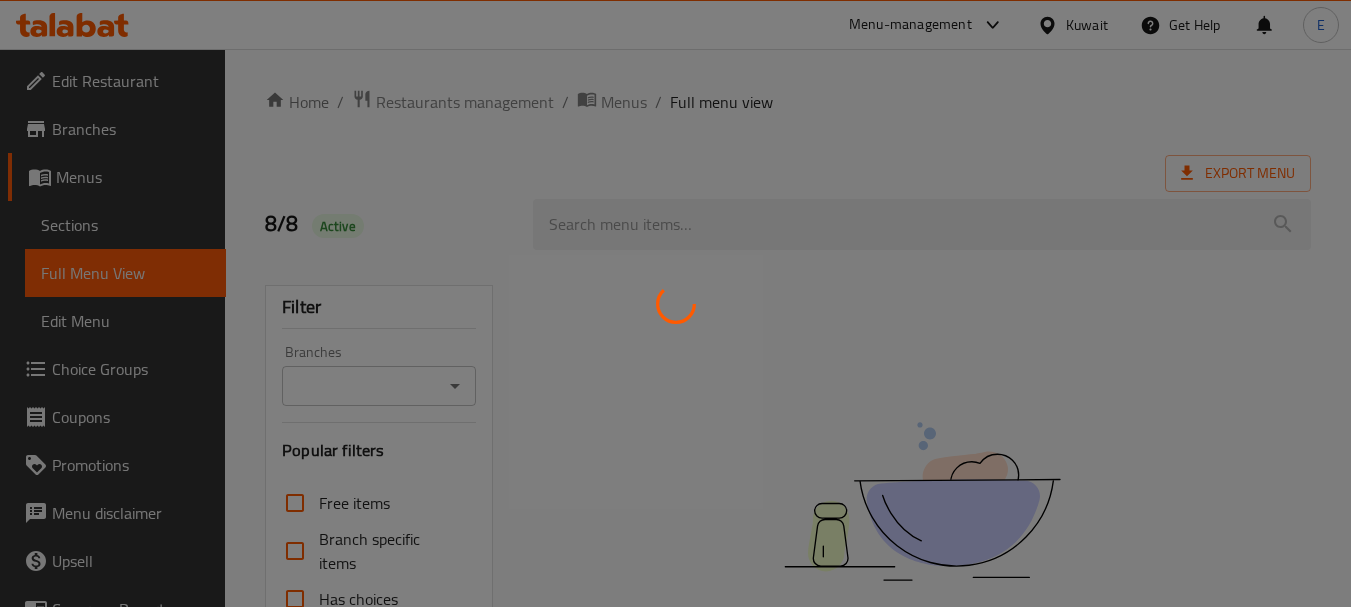 scroll, scrollTop: 0, scrollLeft: 0, axis: both 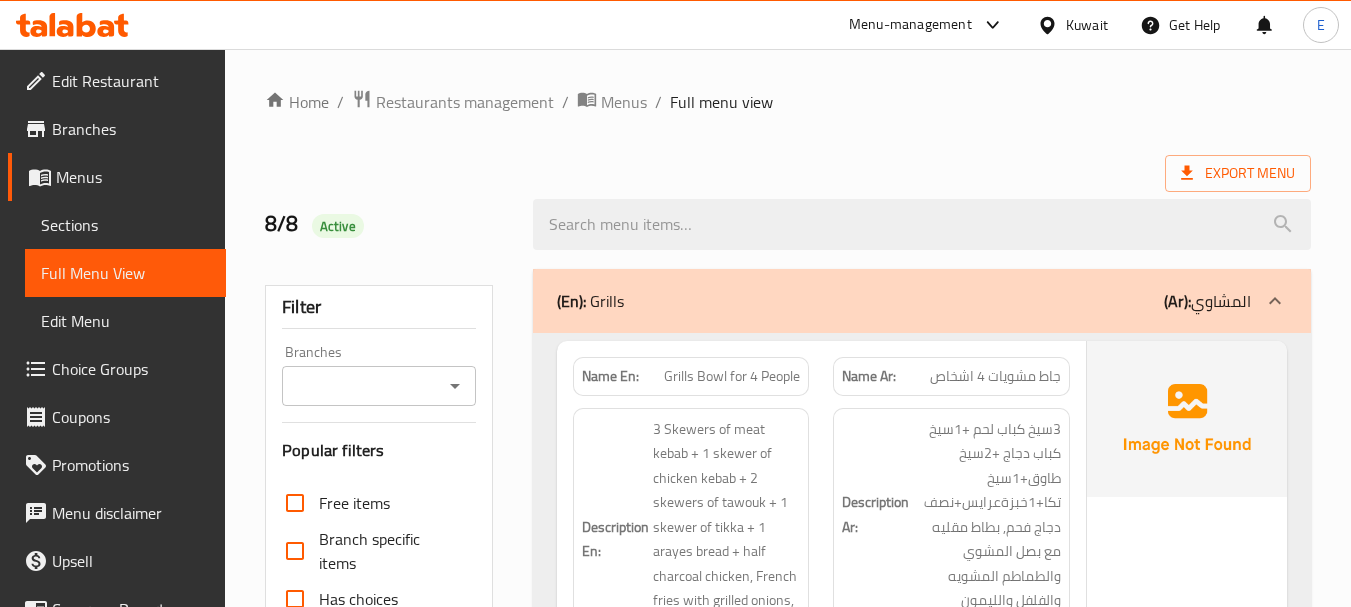 click on "Sections" at bounding box center [125, 225] 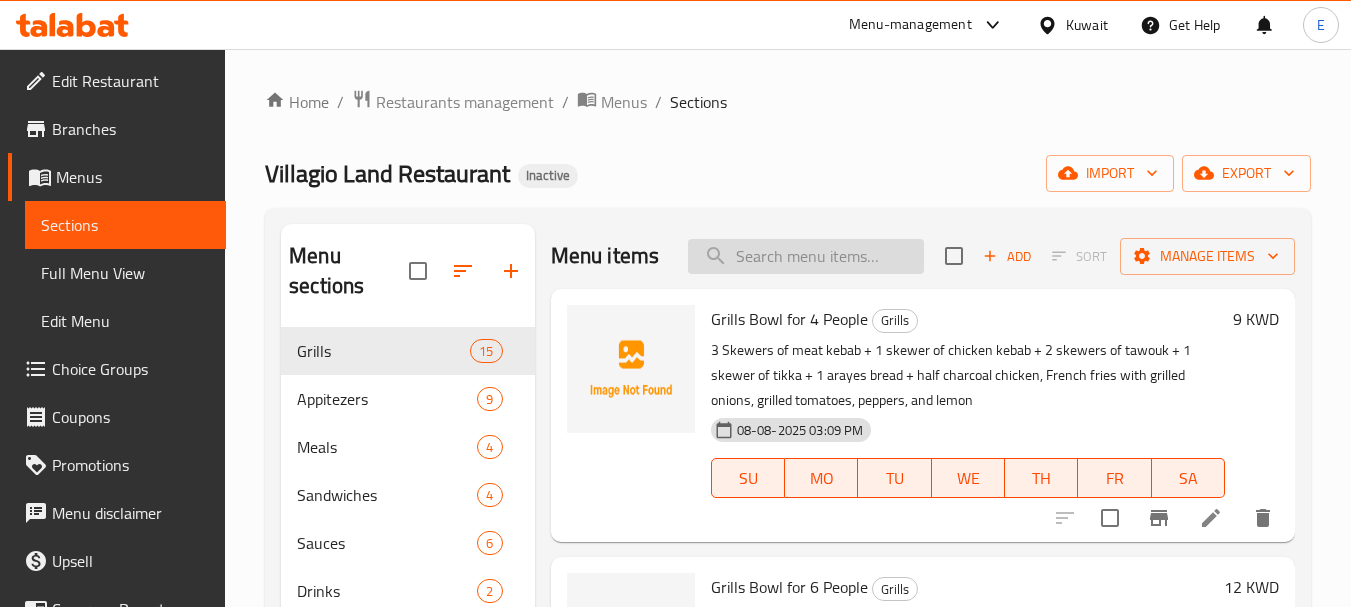 click at bounding box center (806, 256) 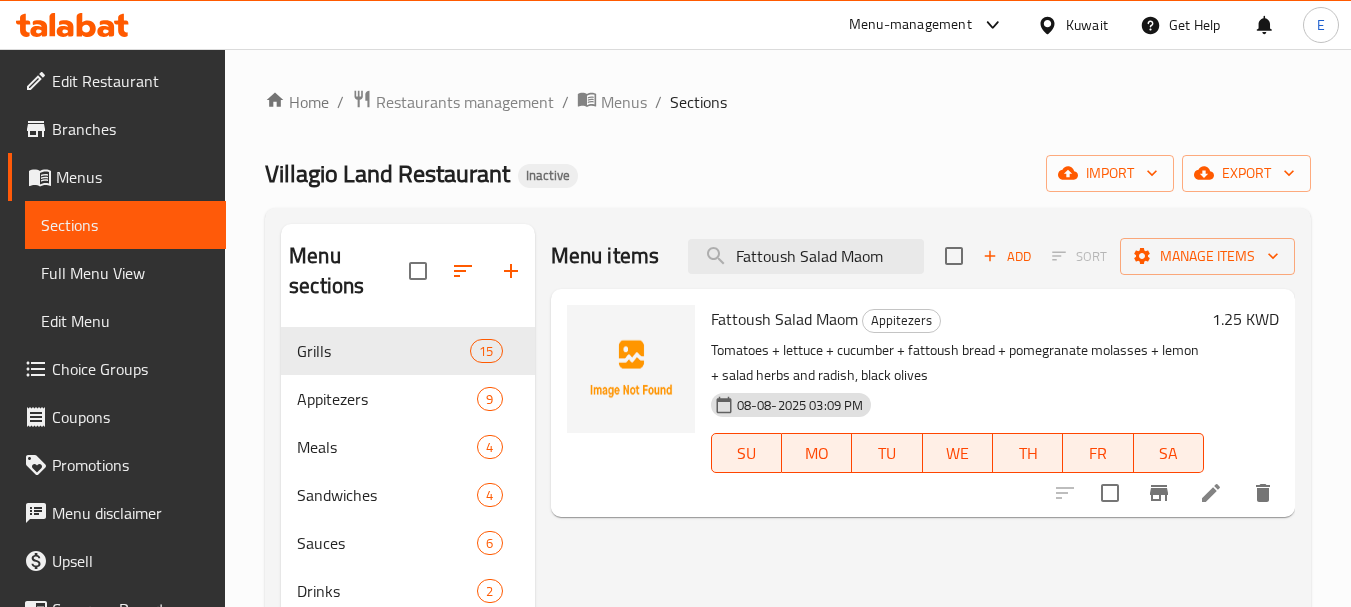 type on "Fattoush Salad Maom" 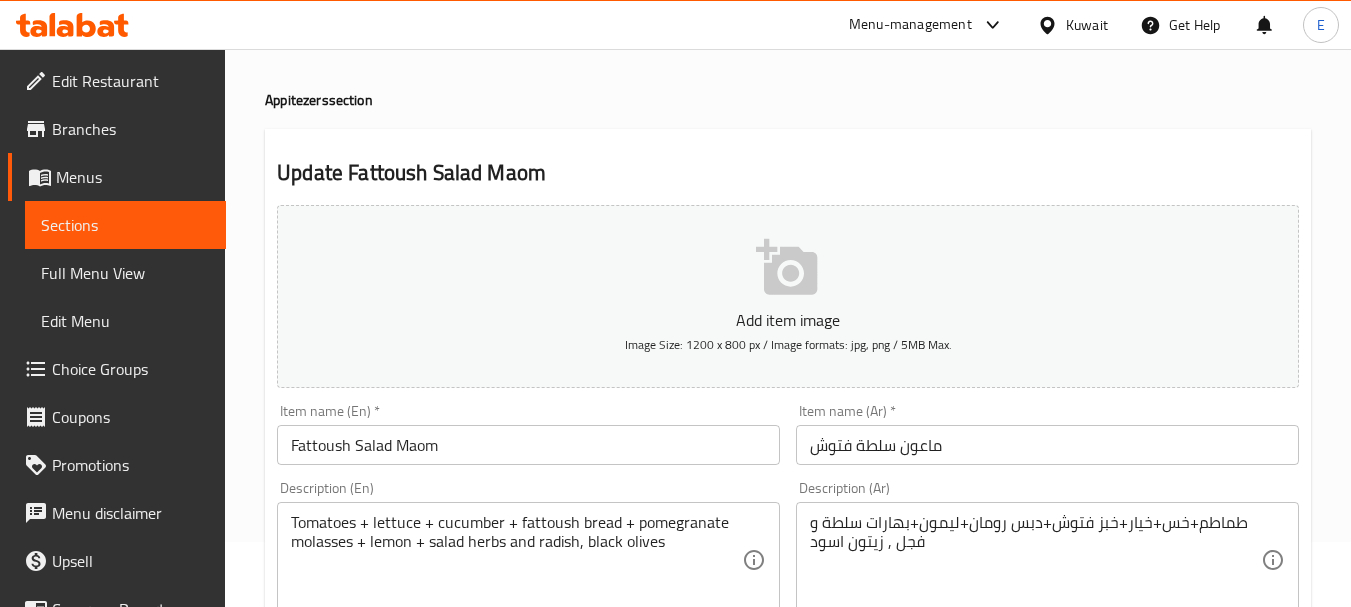 scroll, scrollTop: 100, scrollLeft: 0, axis: vertical 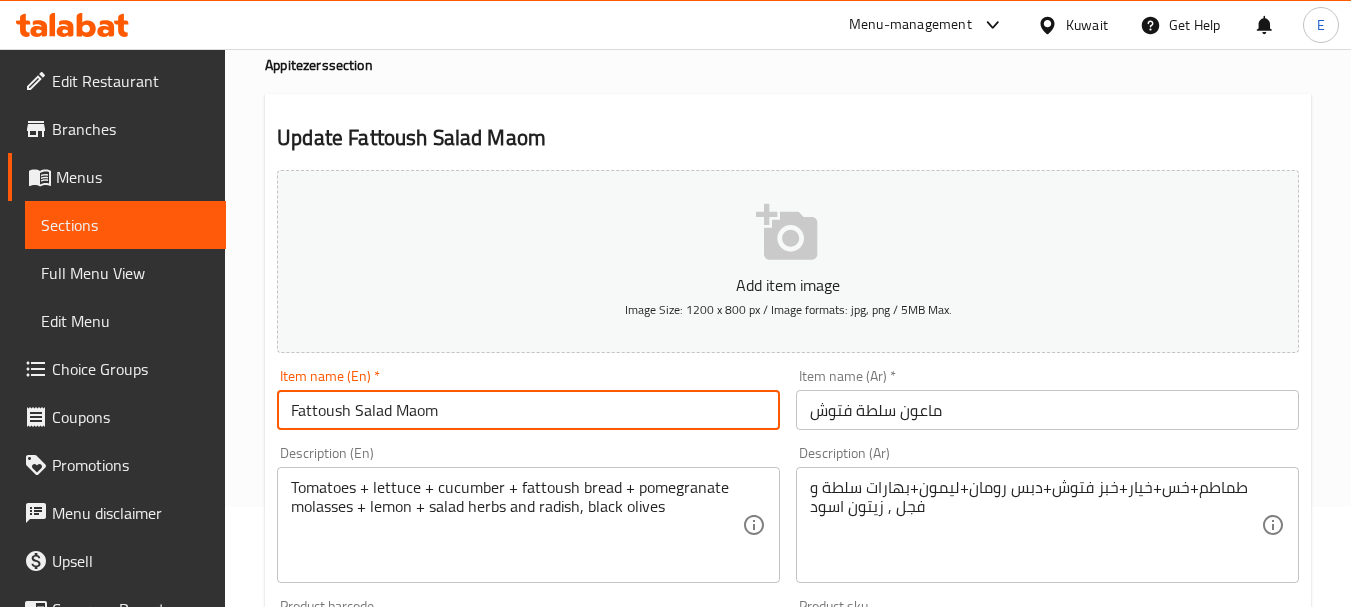 click on "Fattoush Salad Maom" at bounding box center (528, 410) 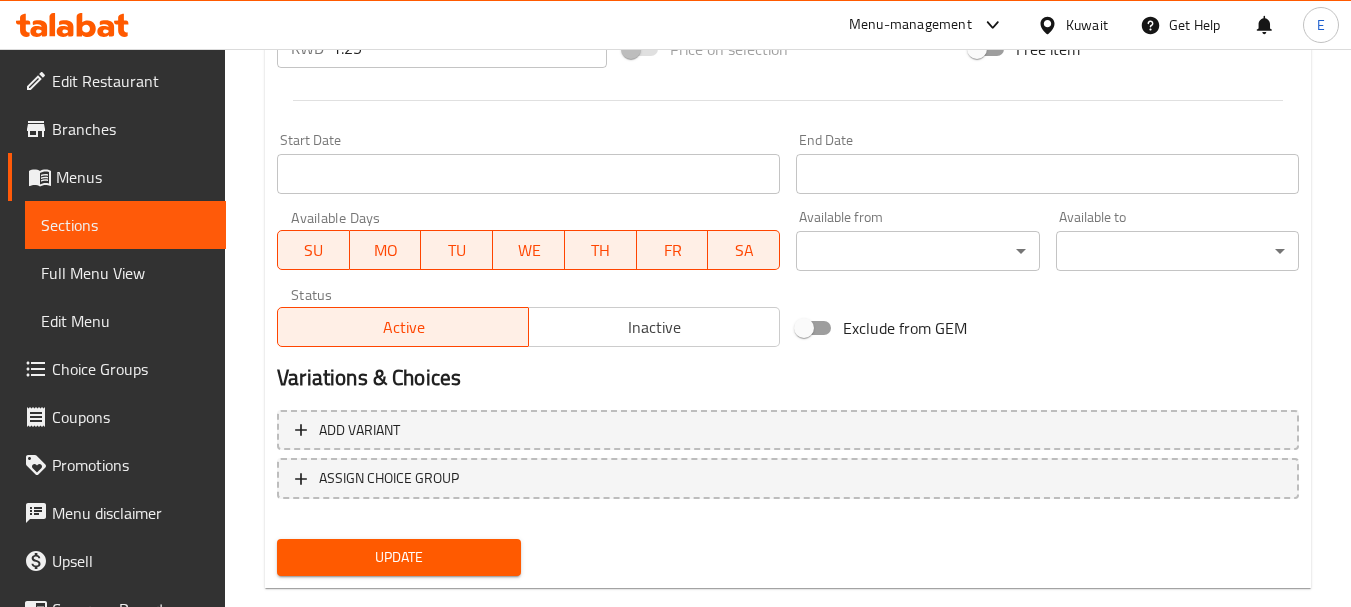 scroll, scrollTop: 806, scrollLeft: 0, axis: vertical 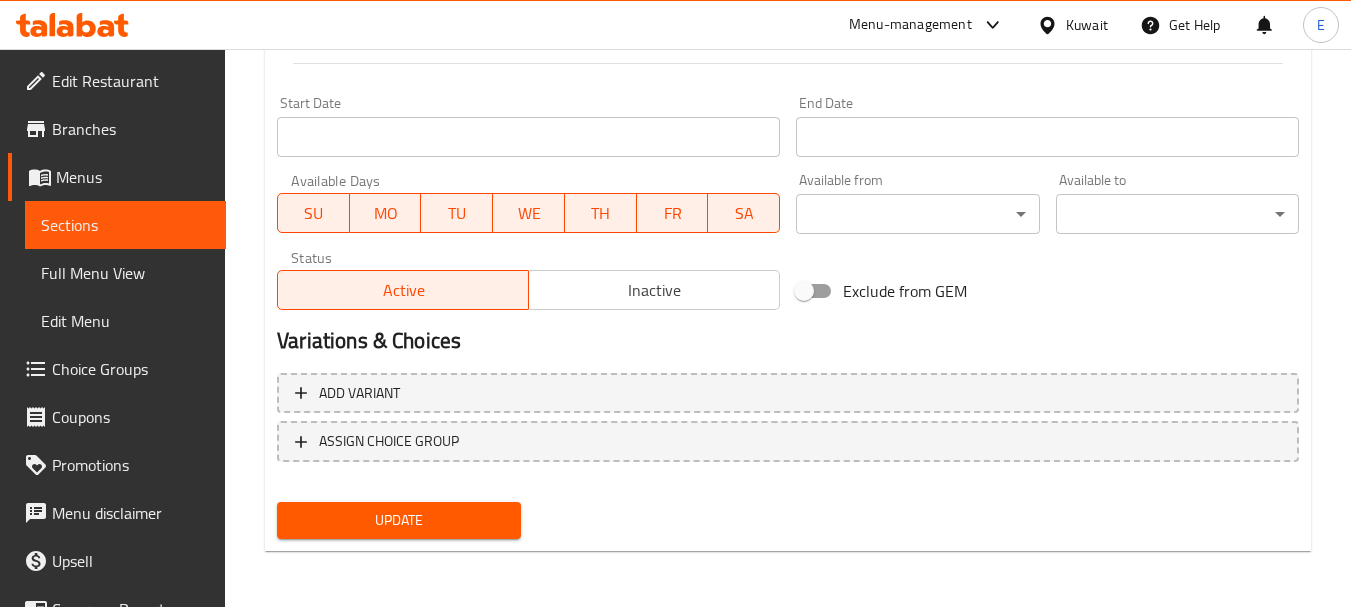 type on "Fattoush Salad Maon" 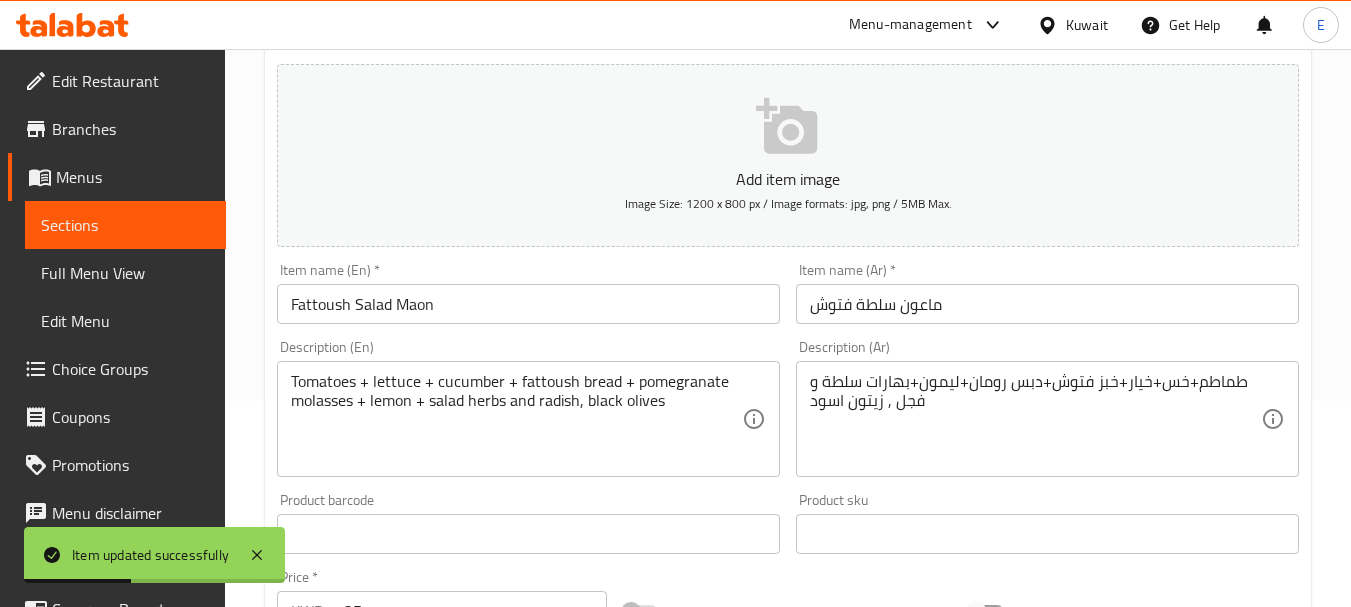 scroll, scrollTop: 306, scrollLeft: 0, axis: vertical 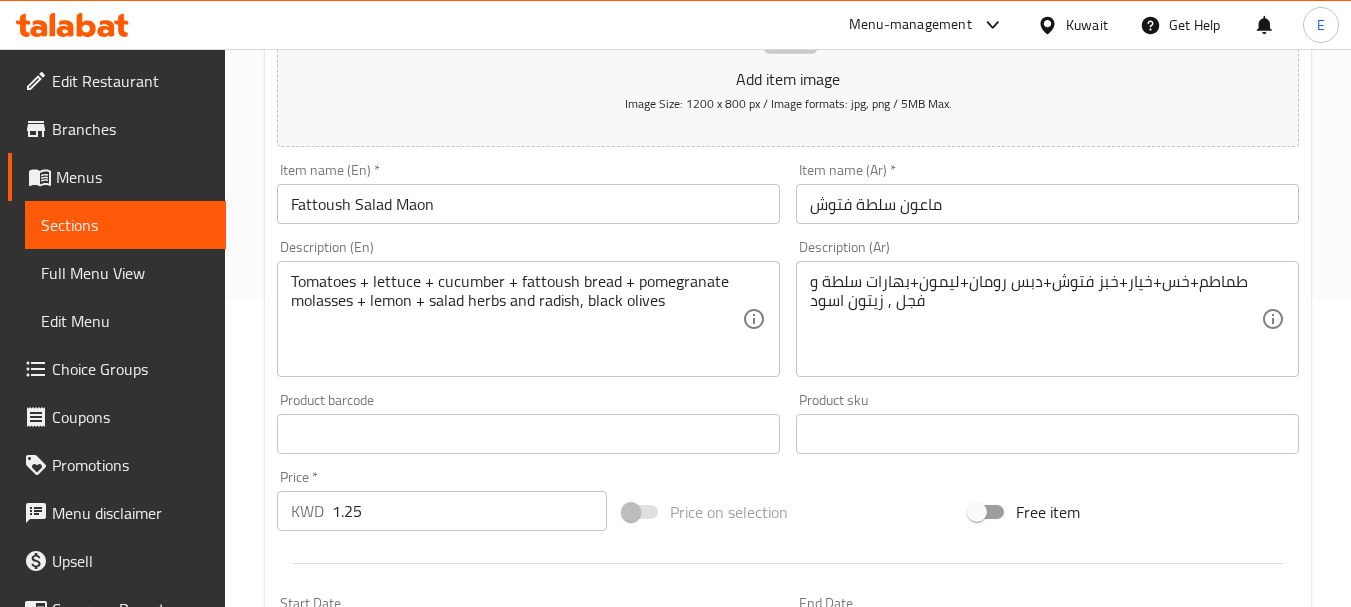 click on "Tomatoes + lettuce + cucumber + fattoush bread + pomegranate molasses + lemon + salad herbs and radish, black olives" at bounding box center [516, 319] 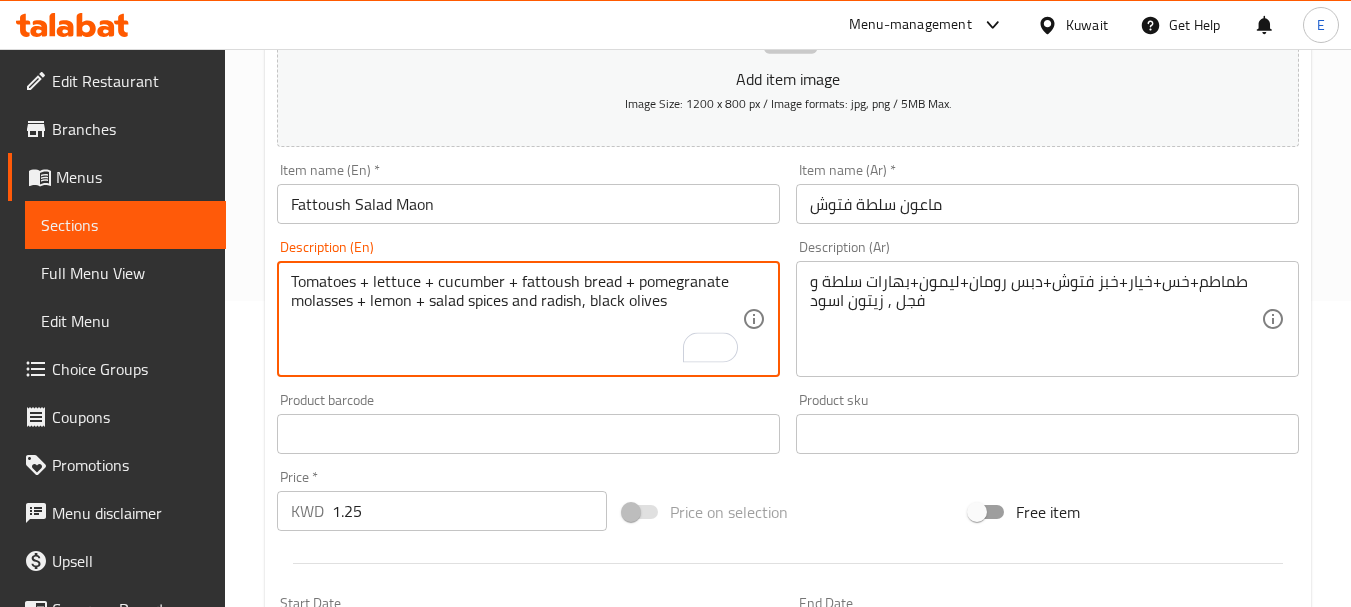 click on "Tomatoes + lettuce + cucumber + fattoush bread + pomegranate molasses + lemon + salad spices and radish, black olives" at bounding box center (516, 319) 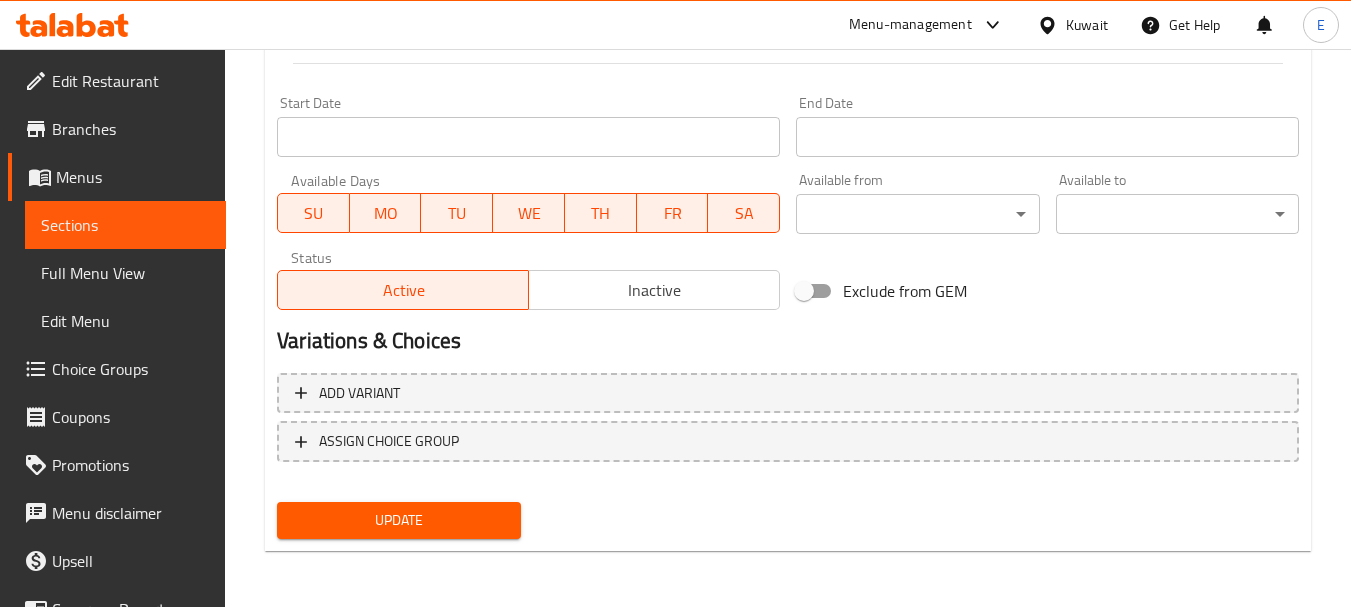 type on "Tomatoes + lettuce + cucumber + fattoush bread + pomegranate molasses + lemon + salad spices and radish, black olives" 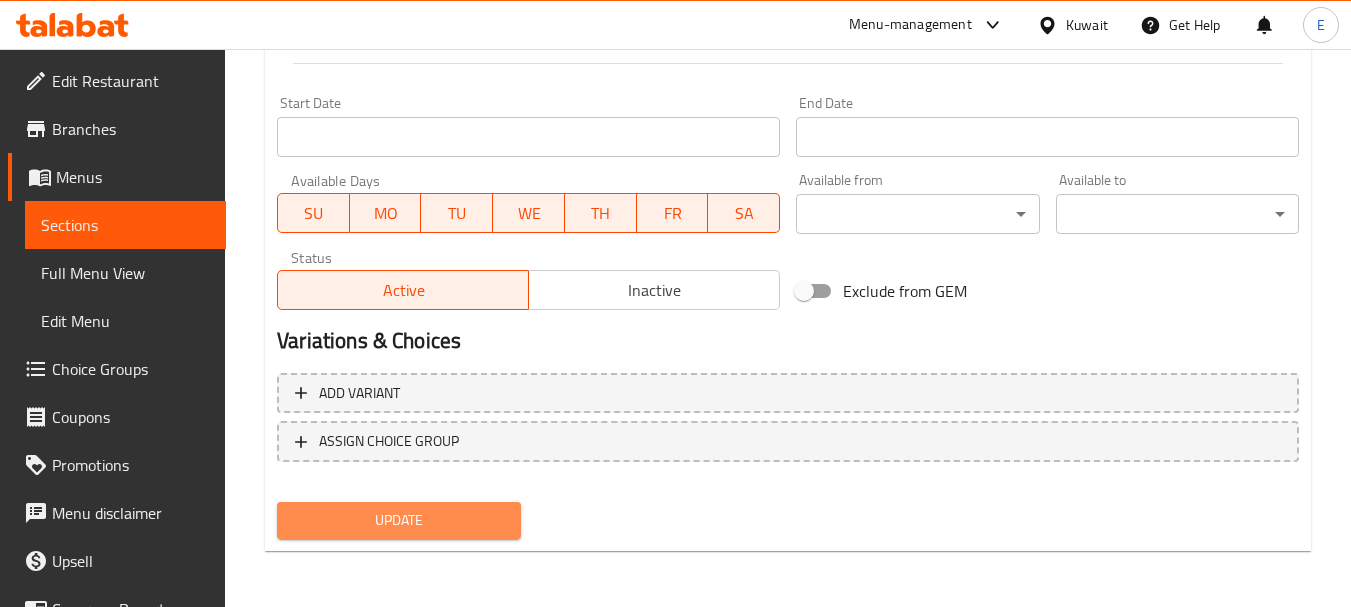 click on "Update" at bounding box center [398, 520] 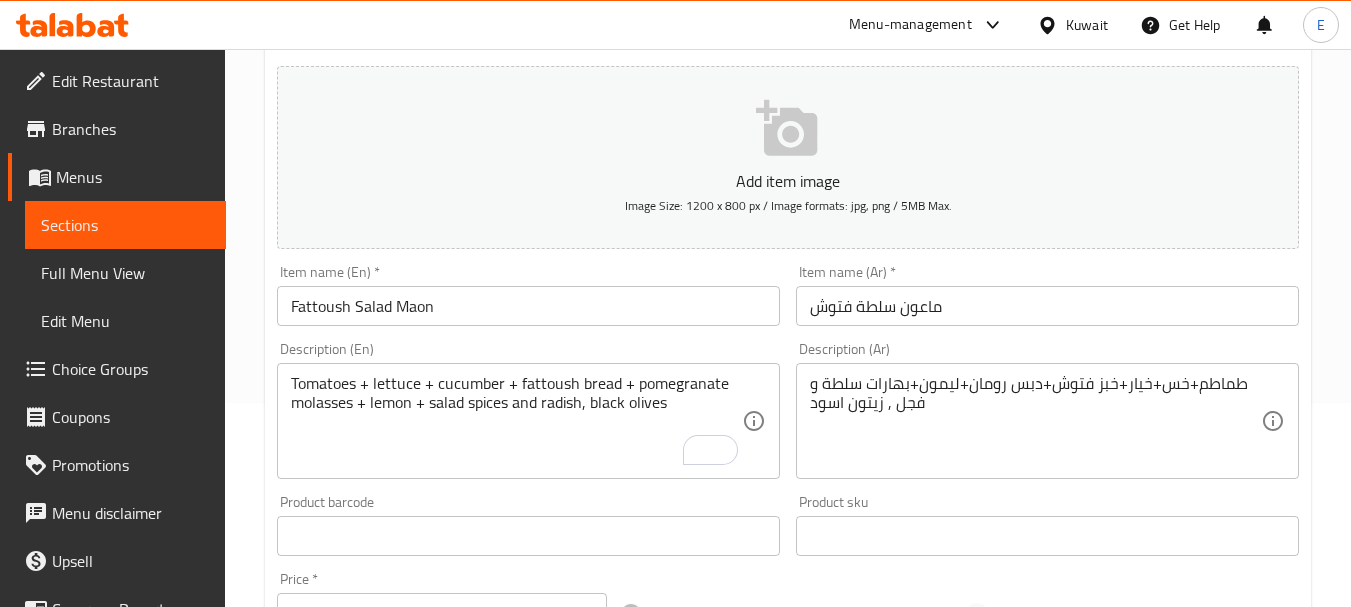 scroll, scrollTop: 0, scrollLeft: 0, axis: both 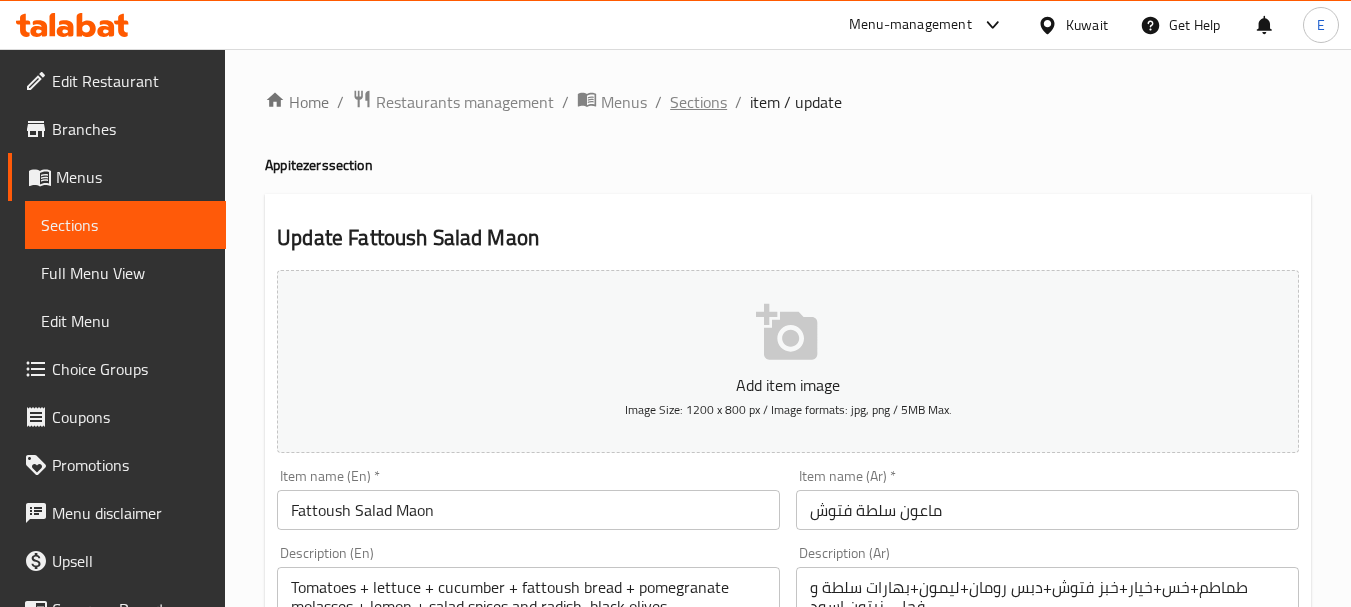 click on "Sections" at bounding box center (698, 102) 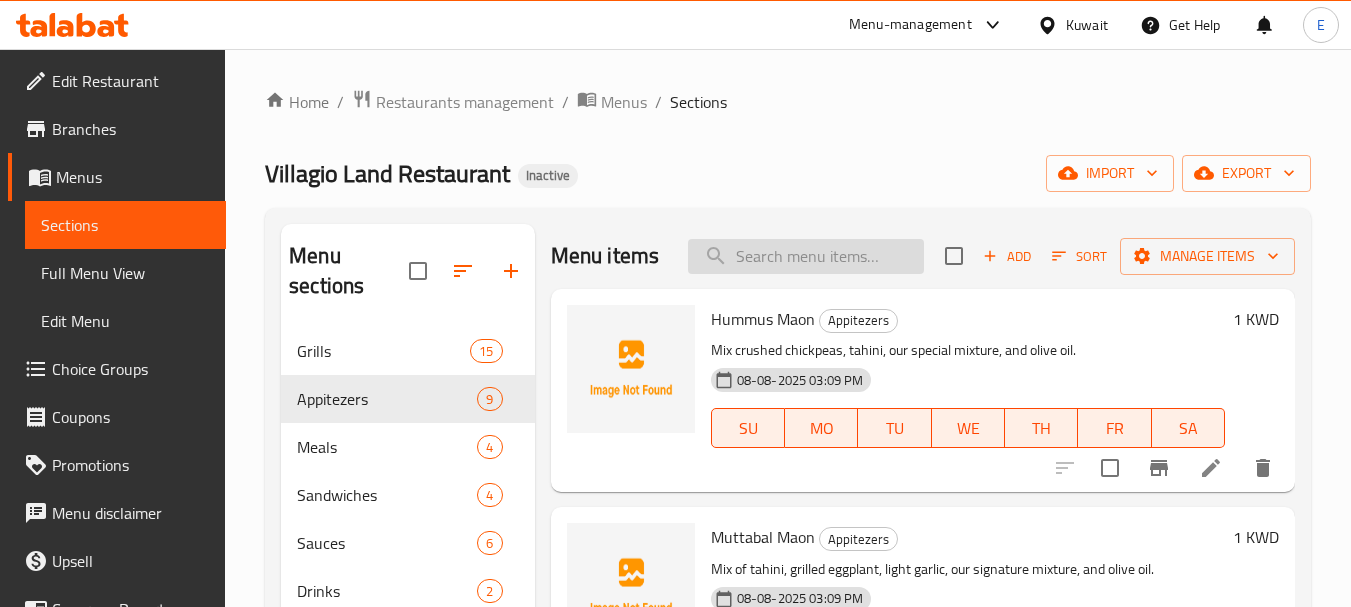 click at bounding box center (806, 256) 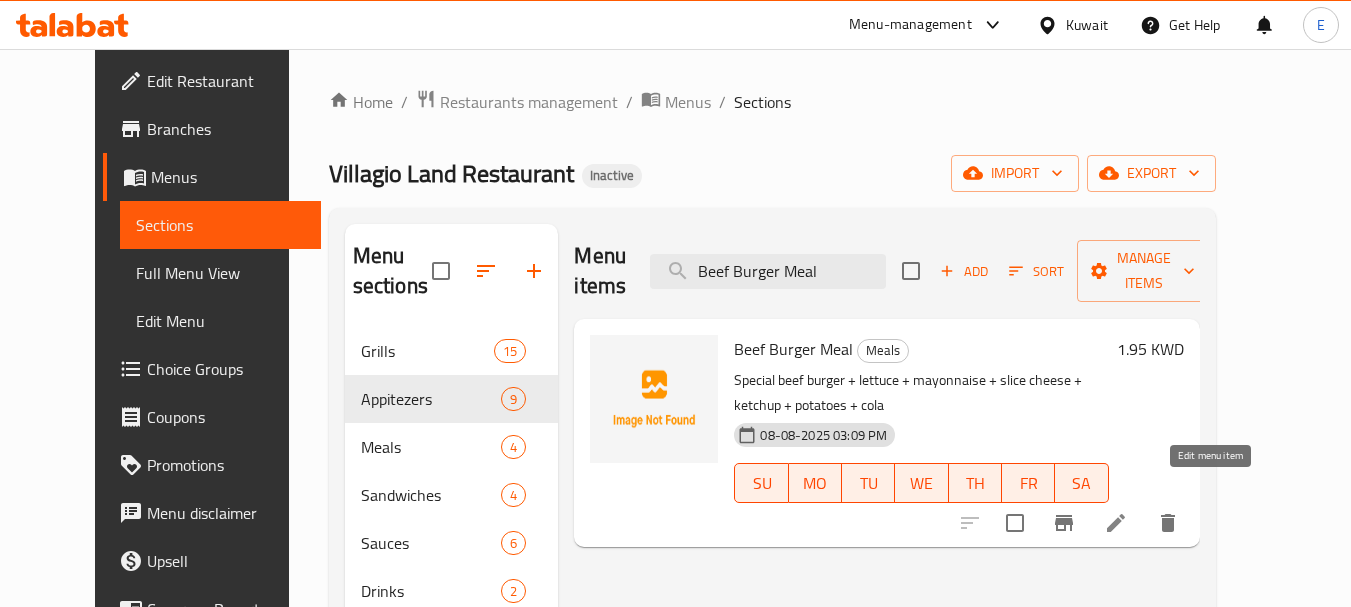 type on "Beef Burger Meal" 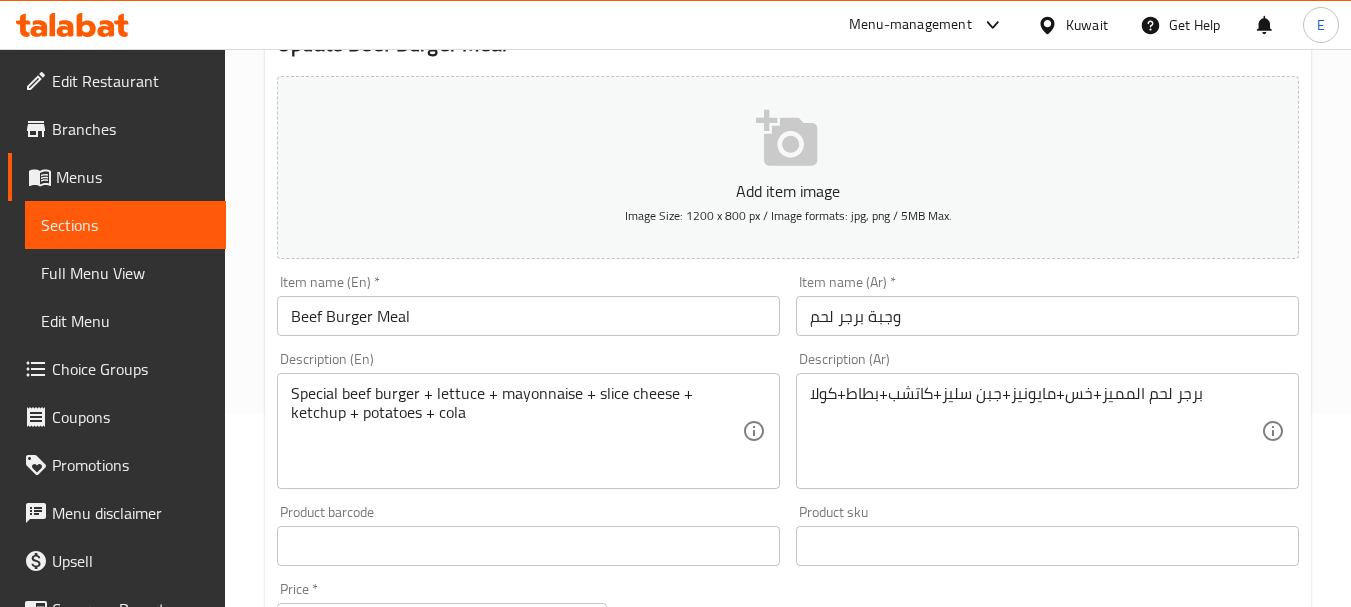scroll, scrollTop: 200, scrollLeft: 0, axis: vertical 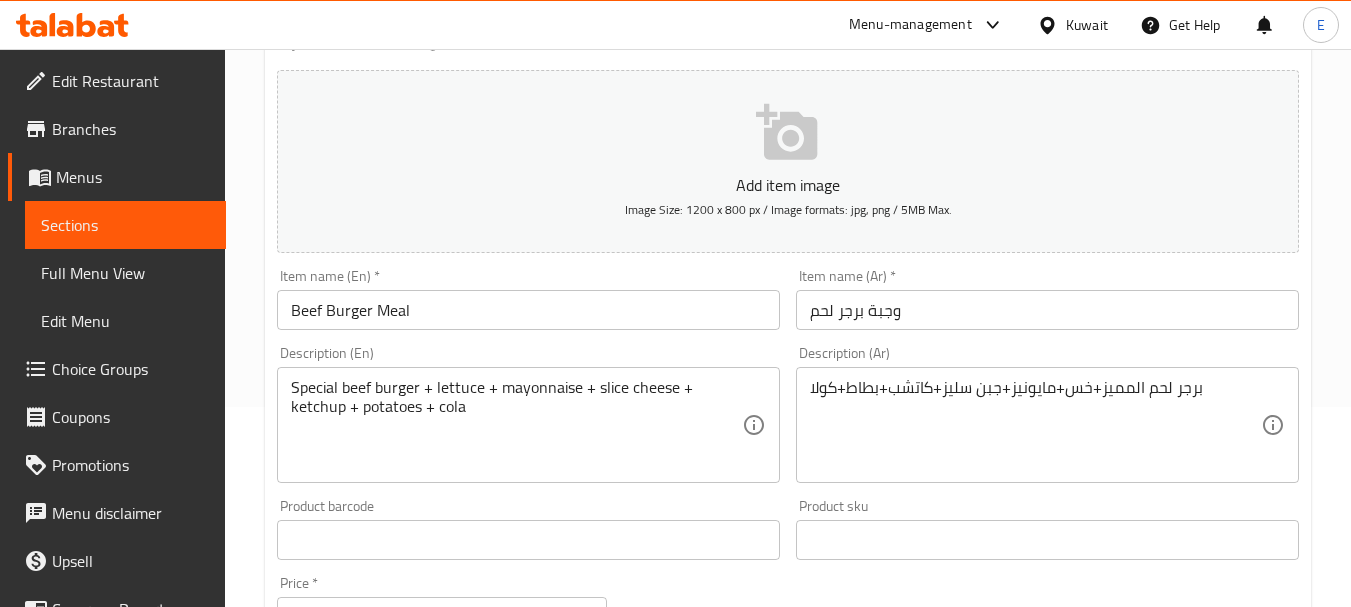 click on "وجبة برجر لحم" at bounding box center [1047, 310] 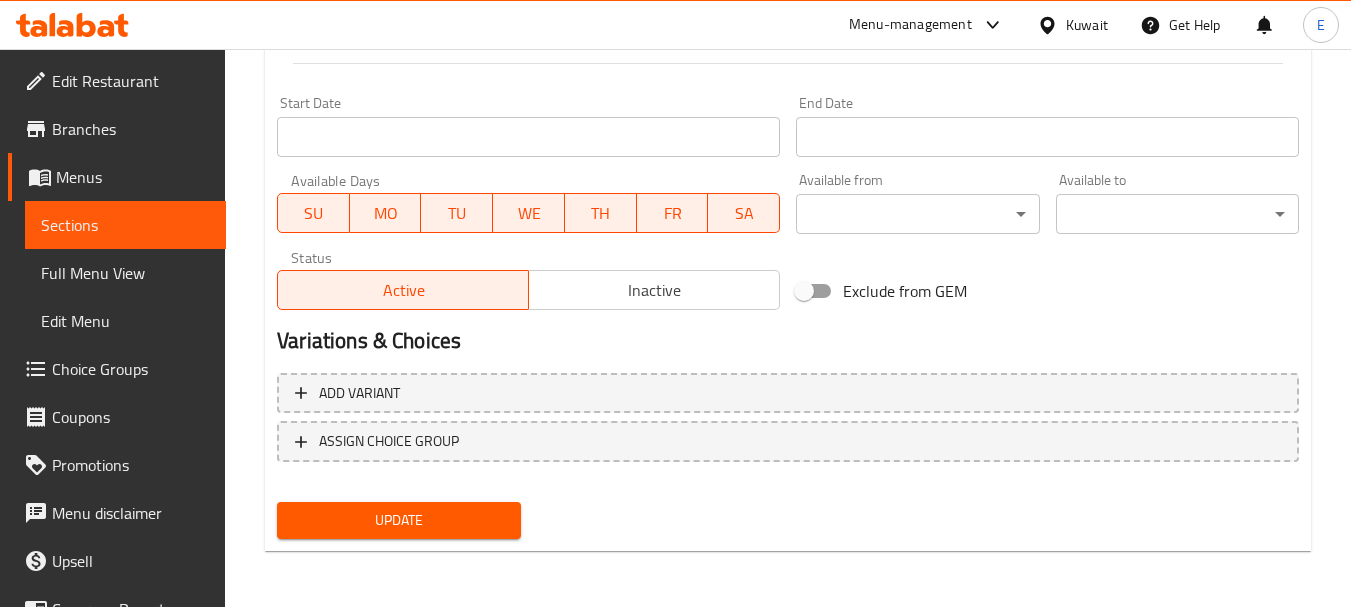 type on "وجبة برجر لحم بقري" 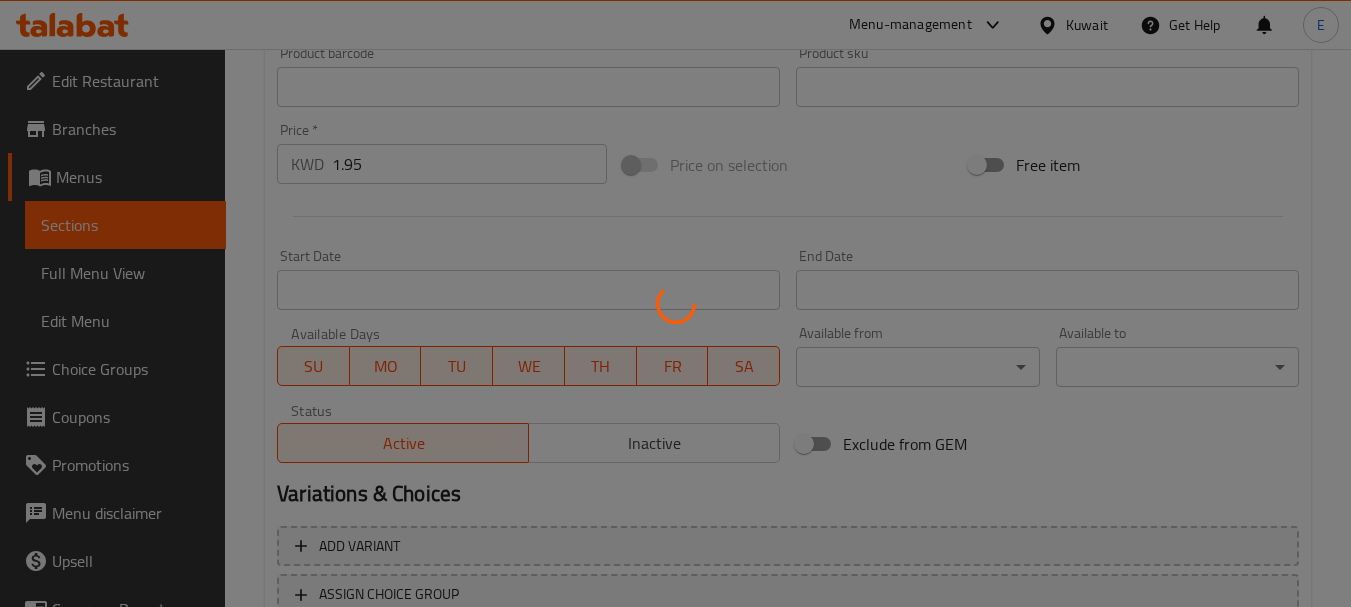 scroll, scrollTop: 506, scrollLeft: 0, axis: vertical 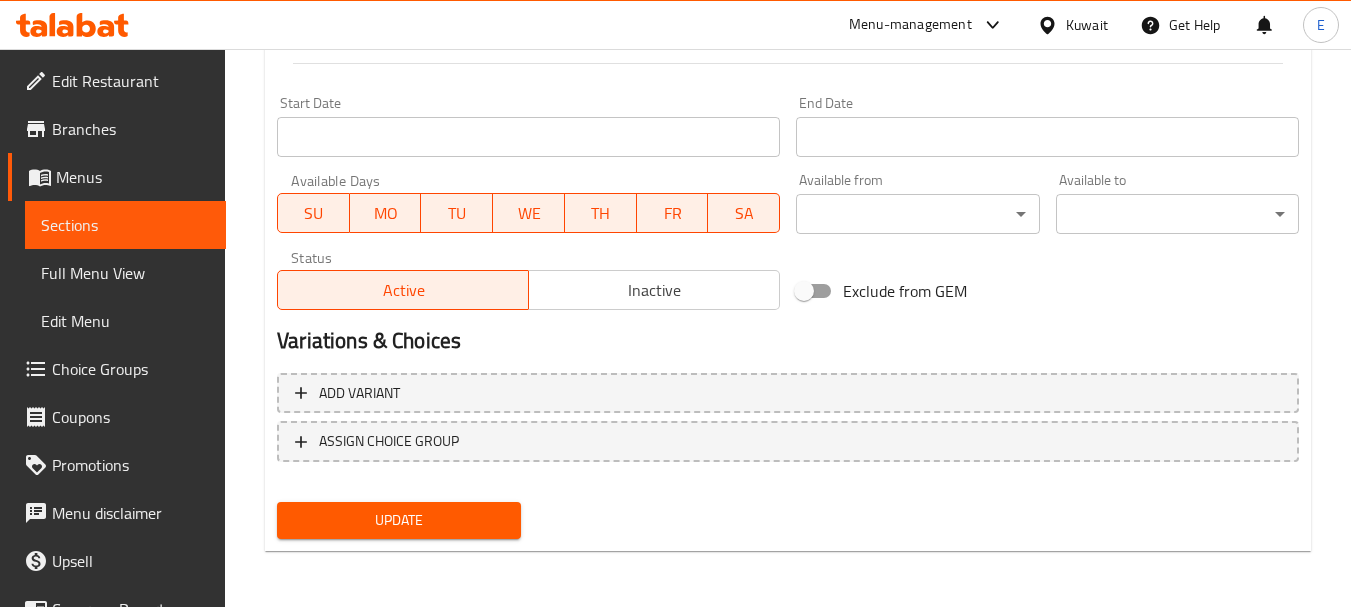 type on "برجر لحم بقري المميز+خس+مايونيز+جبن سليز+كاتشب+بطاط+كولا" 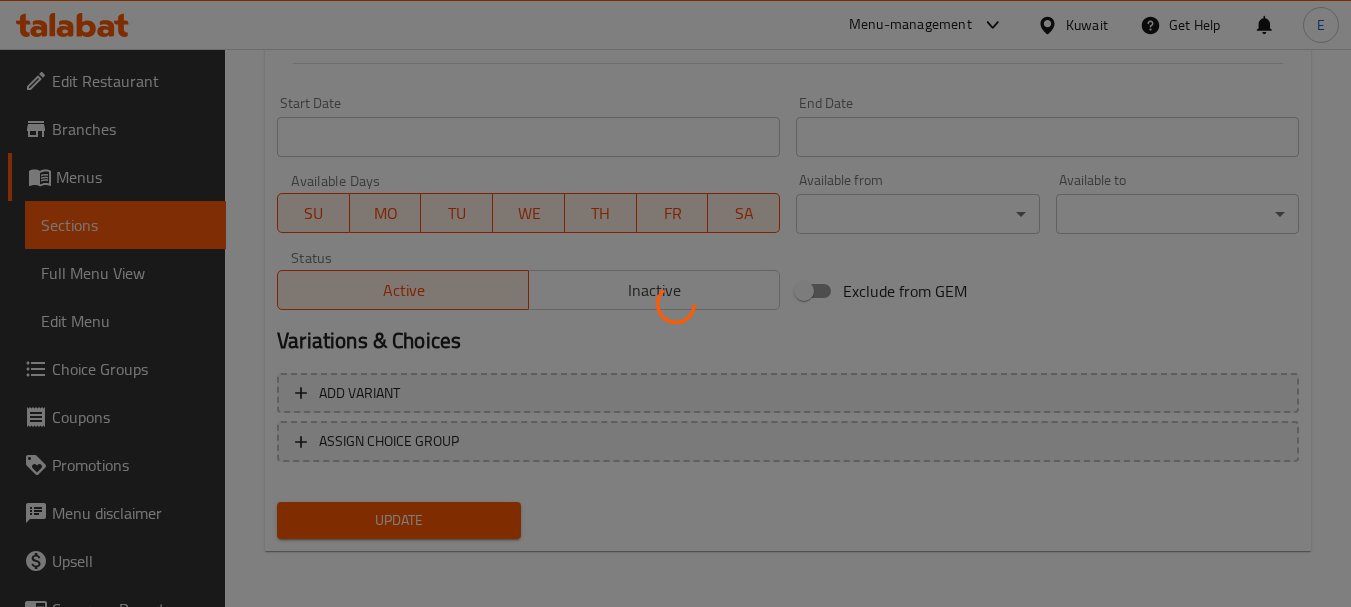 click at bounding box center [675, 303] 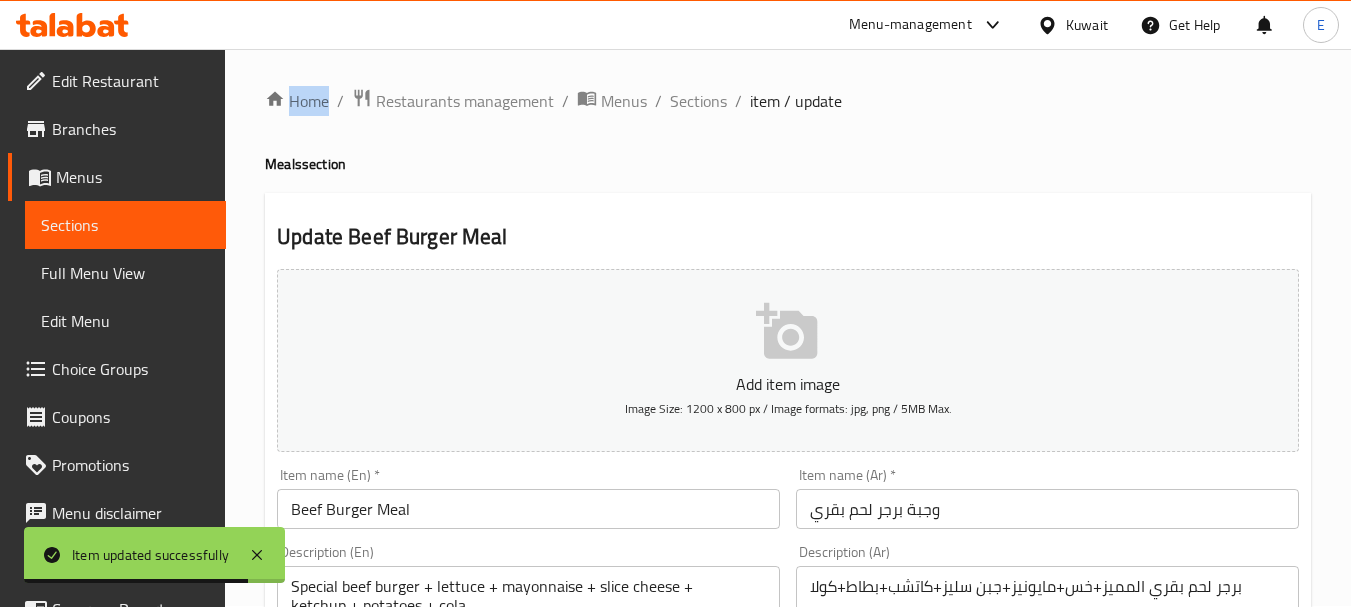 scroll, scrollTop: 0, scrollLeft: 0, axis: both 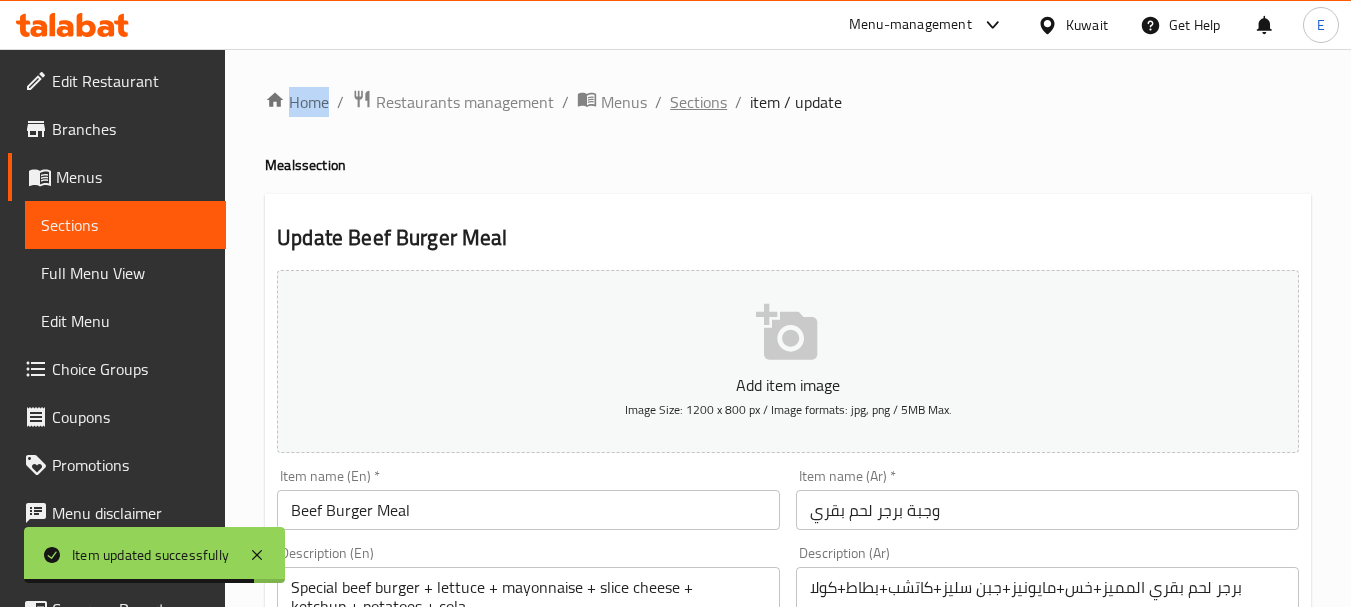 click on "Sections" at bounding box center (698, 102) 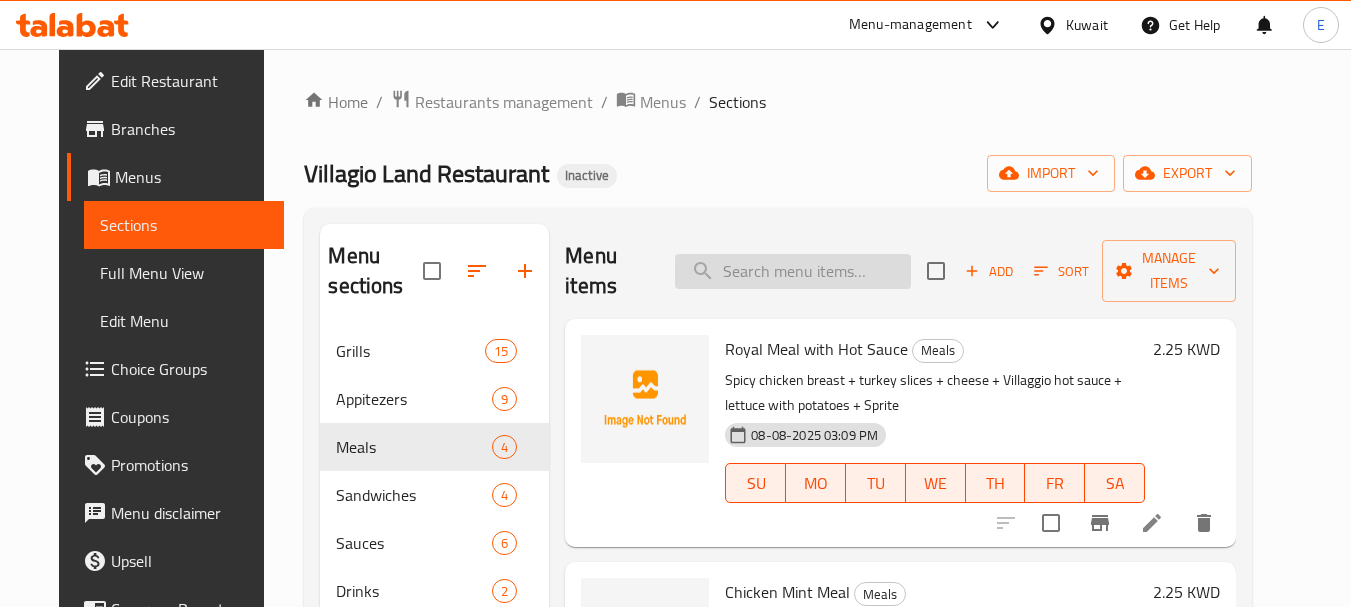 click at bounding box center (793, 271) 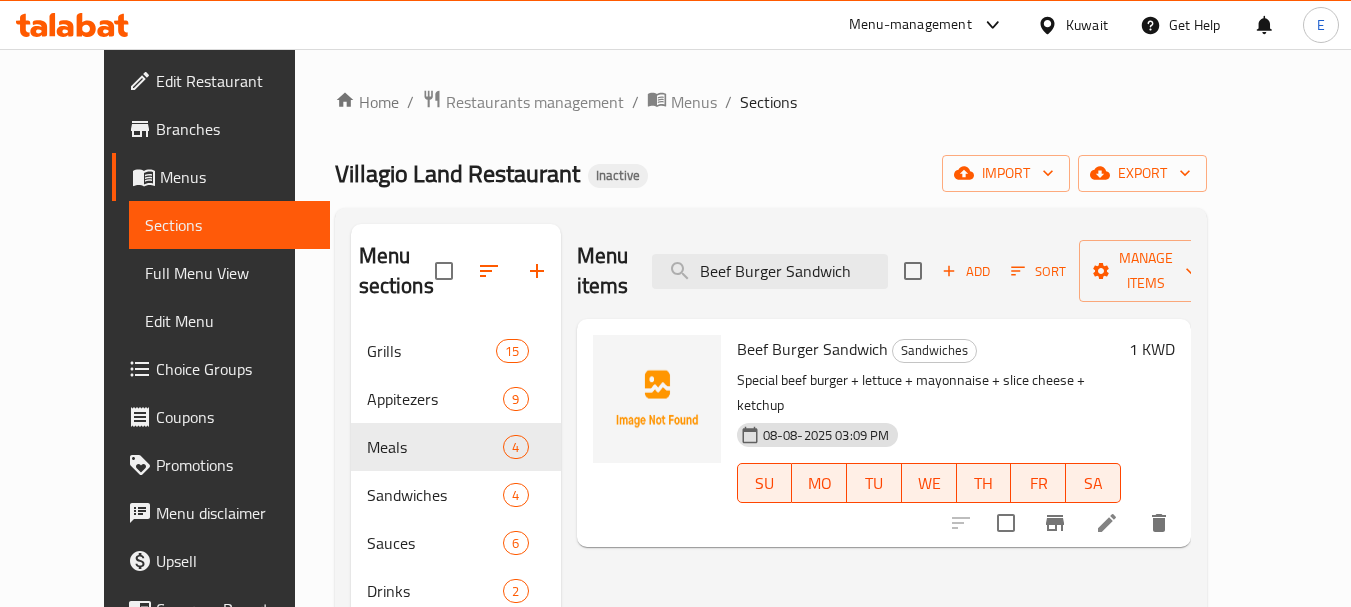 type on "Beef Burger Sandwich" 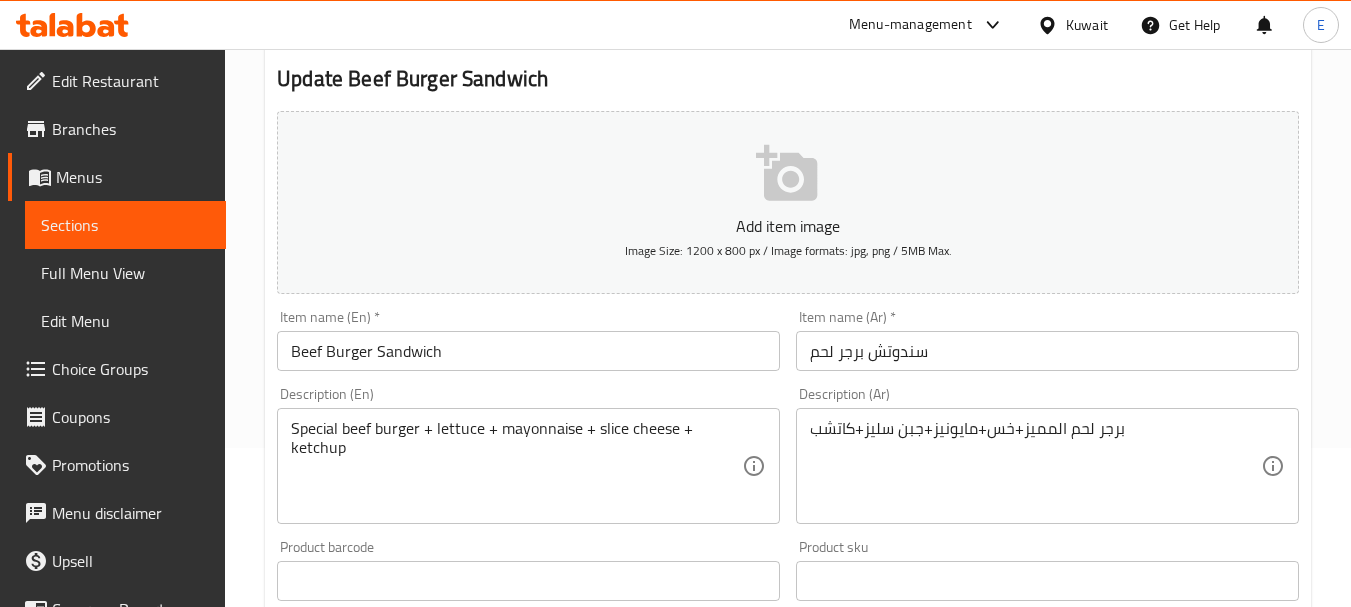 scroll, scrollTop: 300, scrollLeft: 0, axis: vertical 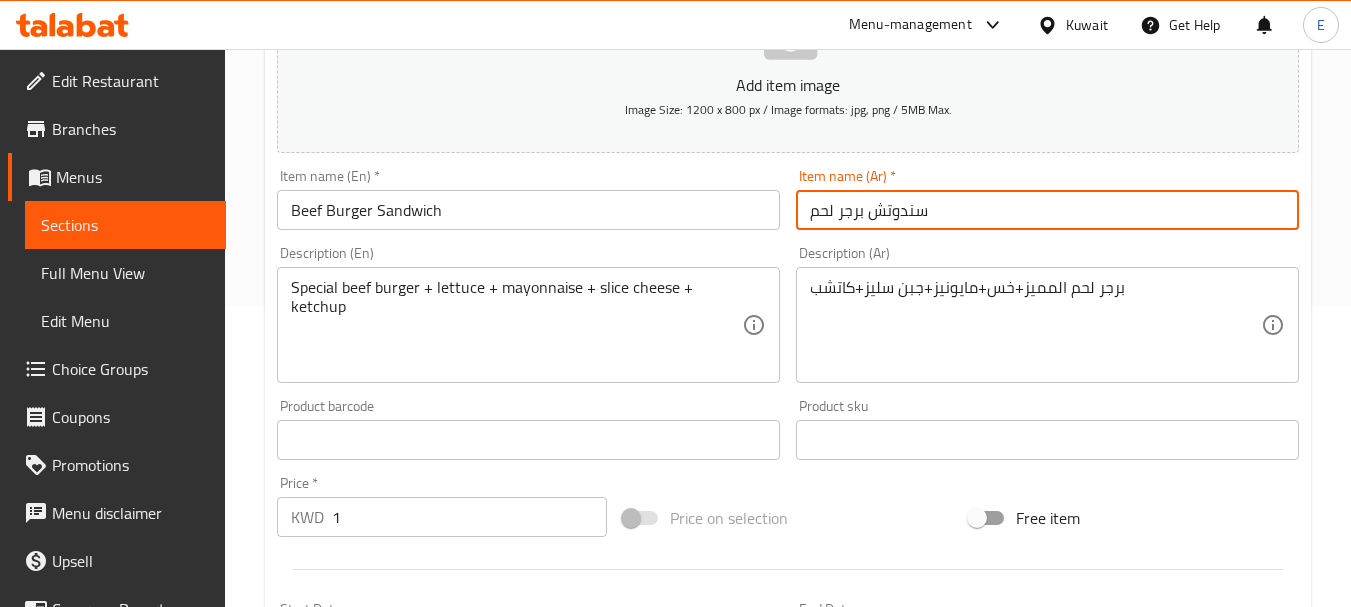 click on "سندوتش برجر لحم" at bounding box center [1047, 210] 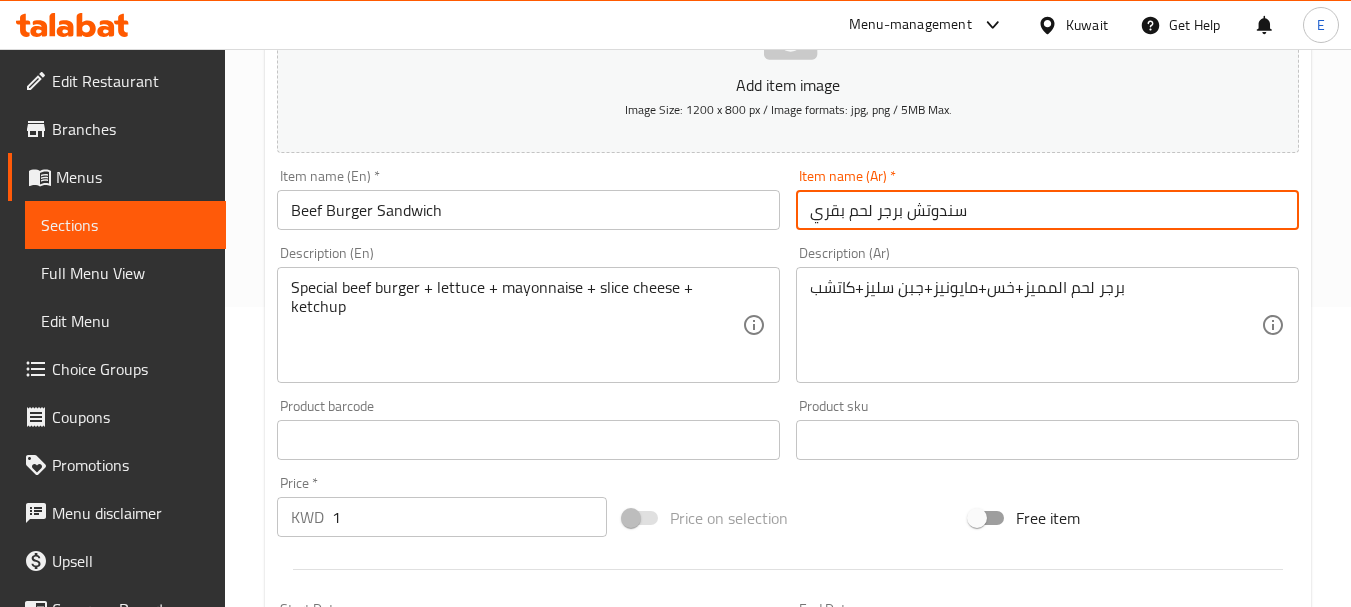 type on "سندوتش برجر لحم بقري" 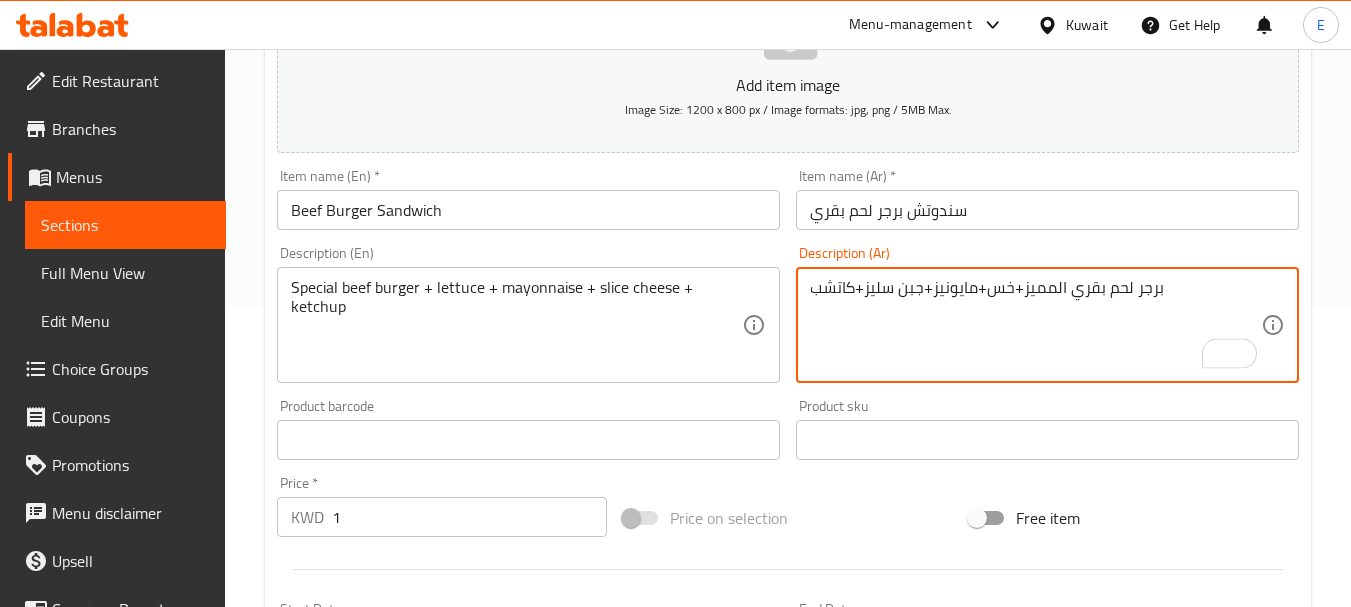 scroll, scrollTop: 806, scrollLeft: 0, axis: vertical 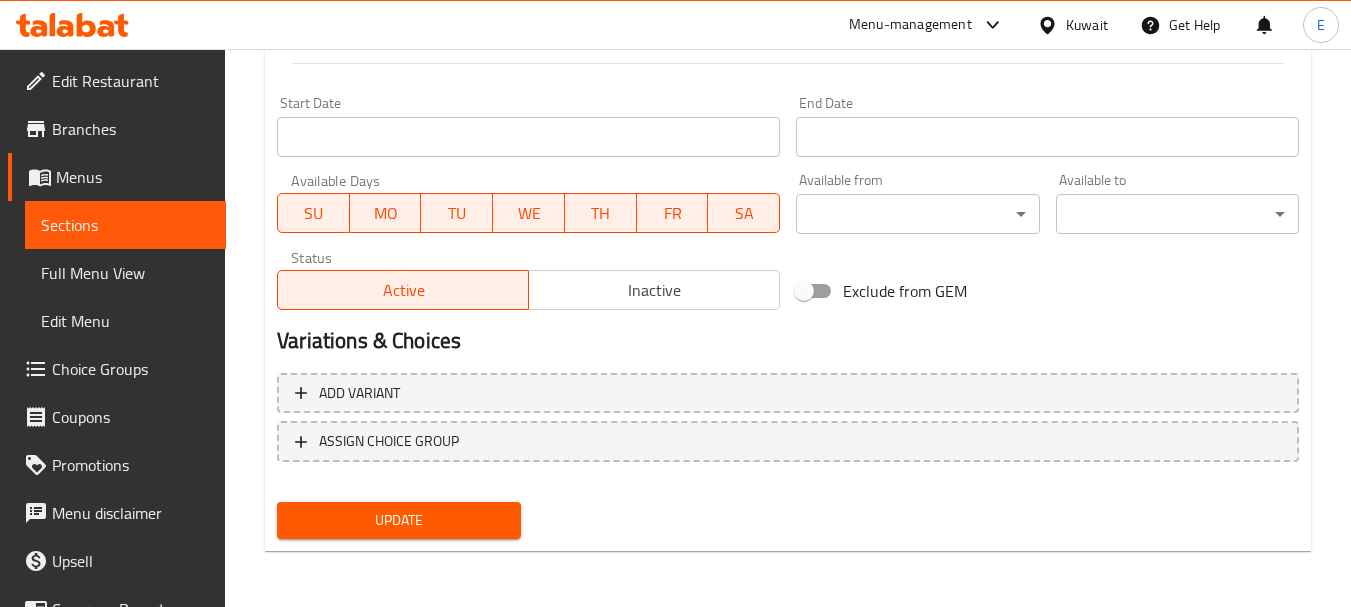 type on "برجر لحم بقري المميز+خس+مايونيز+جبن سليز+كاتشب" 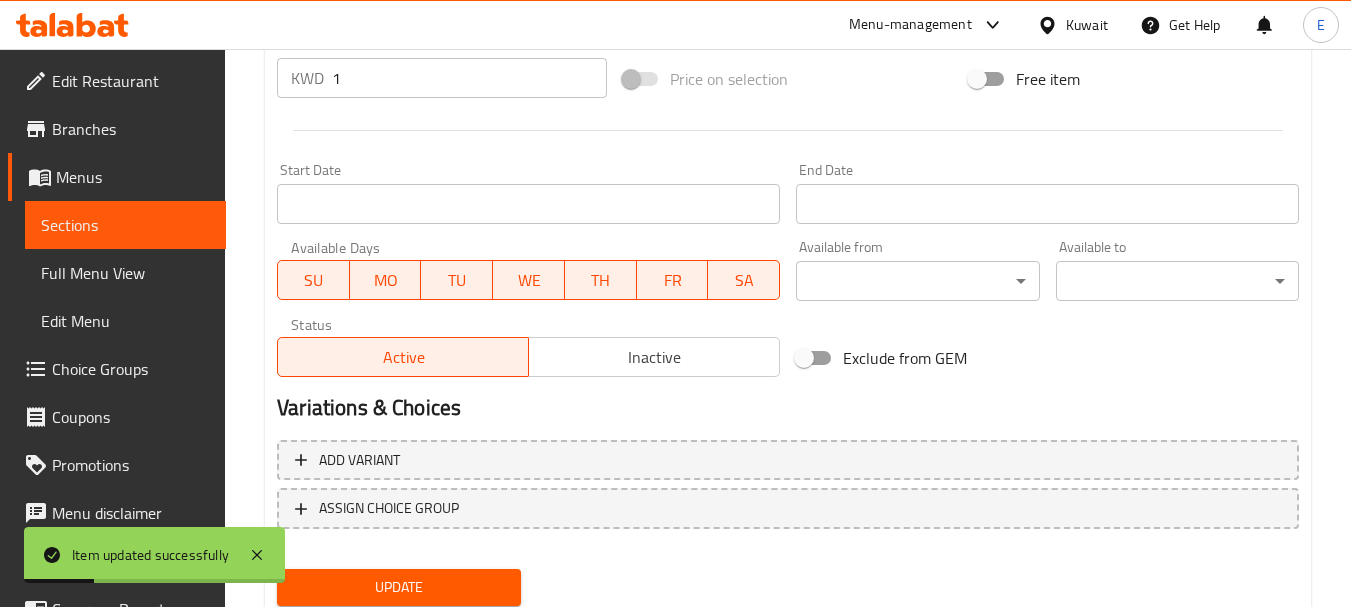 scroll, scrollTop: 806, scrollLeft: 0, axis: vertical 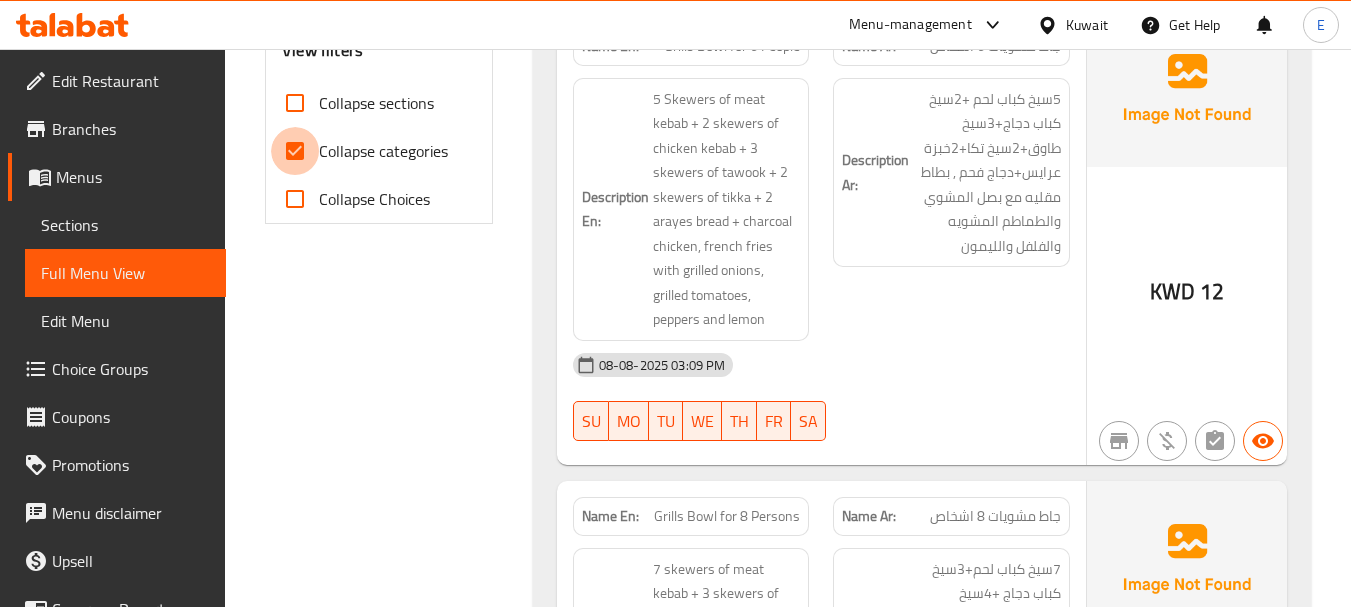 click on "Collapse categories" at bounding box center [295, 151] 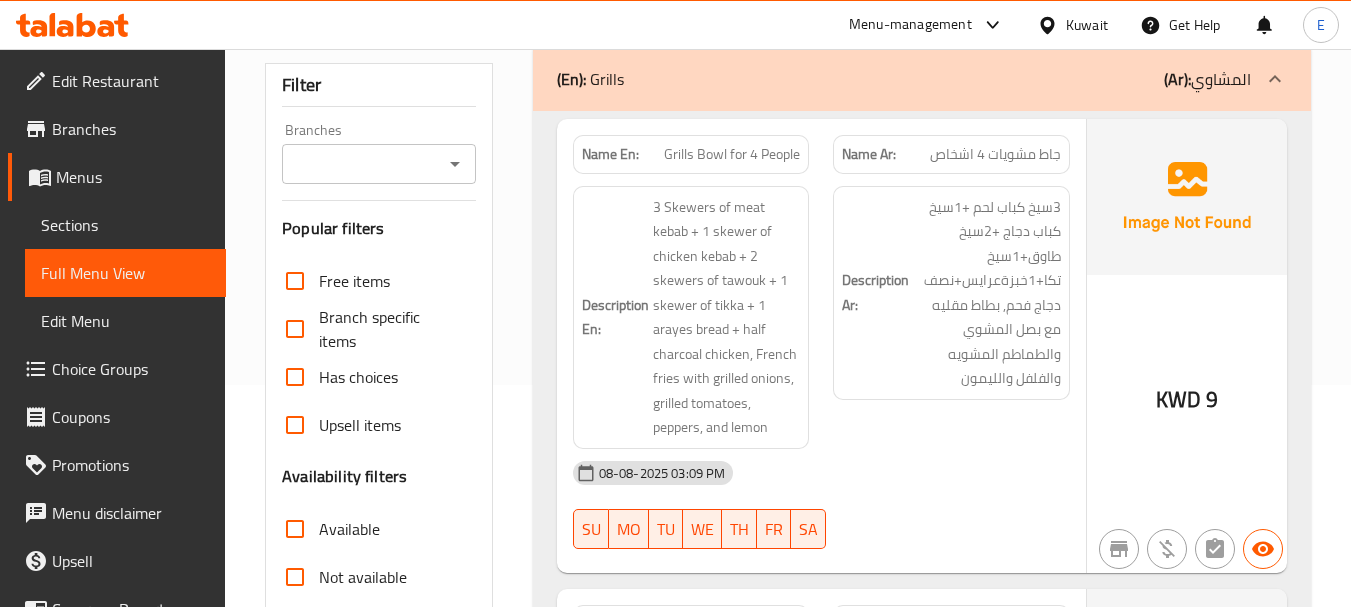 scroll, scrollTop: 0, scrollLeft: 0, axis: both 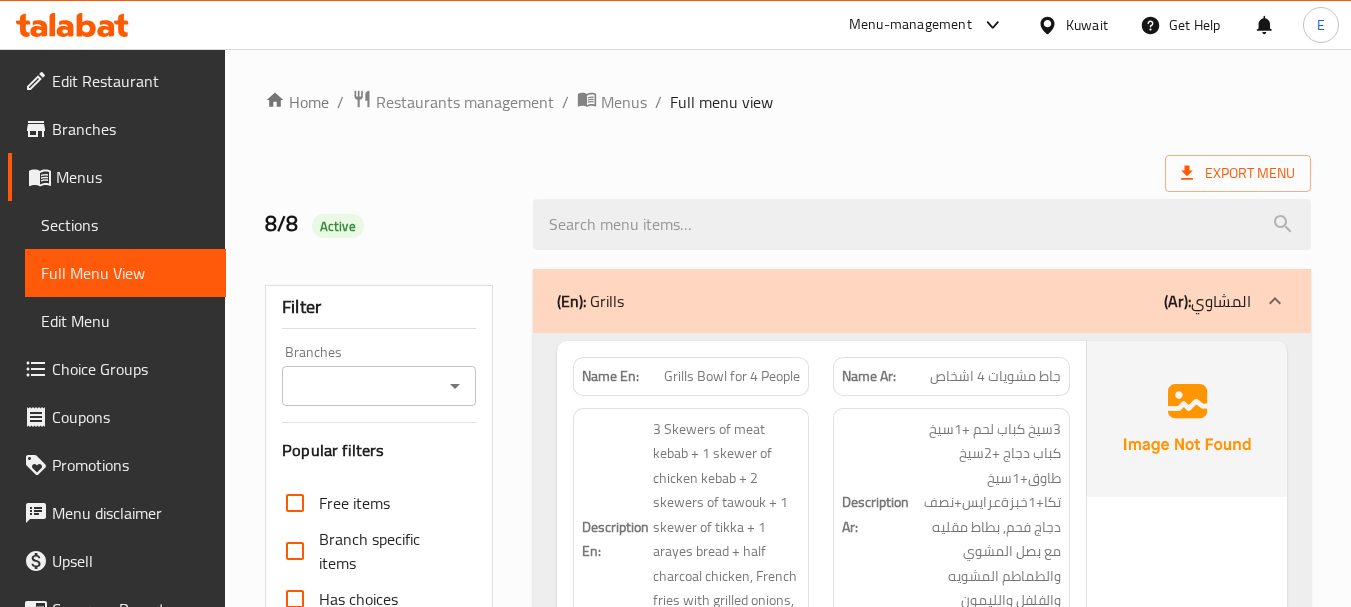 click on "Home / Restaurants management / Menus / Full menu view Export Menu 8/8   Active Filter Branches Branches Popular filters Free items Branch specific items Has choices Upsell items Availability filters Available Not available View filters Collapse sections Collapse categories Collapse Choices (En):   Grills (Ar): المشاوي Name En: Grills Bowl for 4 People Name Ar: جاط مشويات 4 اشخاص Description En: 3 Skewers of meat kebab + 1 skewer of chicken kebab + 2 skewers of tawouk + 1 skewer of tikka + 1 arayes bread + half charcoal chicken, French fries with grilled onions, grilled tomatoes, peppers, and lemon Description Ar: 3سيخ كباب لحم +1سيخ كباب دجاج +2سيخ طاوق+1سيخ تكا+1خبزةعرايس+نصف دجاج فحم, بطاط مقليه مع بصل المشوي والطماطم المشويه والفلفل والليمون [DATE] [TIME] SU MO TU WE TH FR SA KWD 9 Name En: Grills Bowl for 6 People Name Ar: جاط مشويات 6 اشخاص Description En: SU MO" at bounding box center (788, 7457) 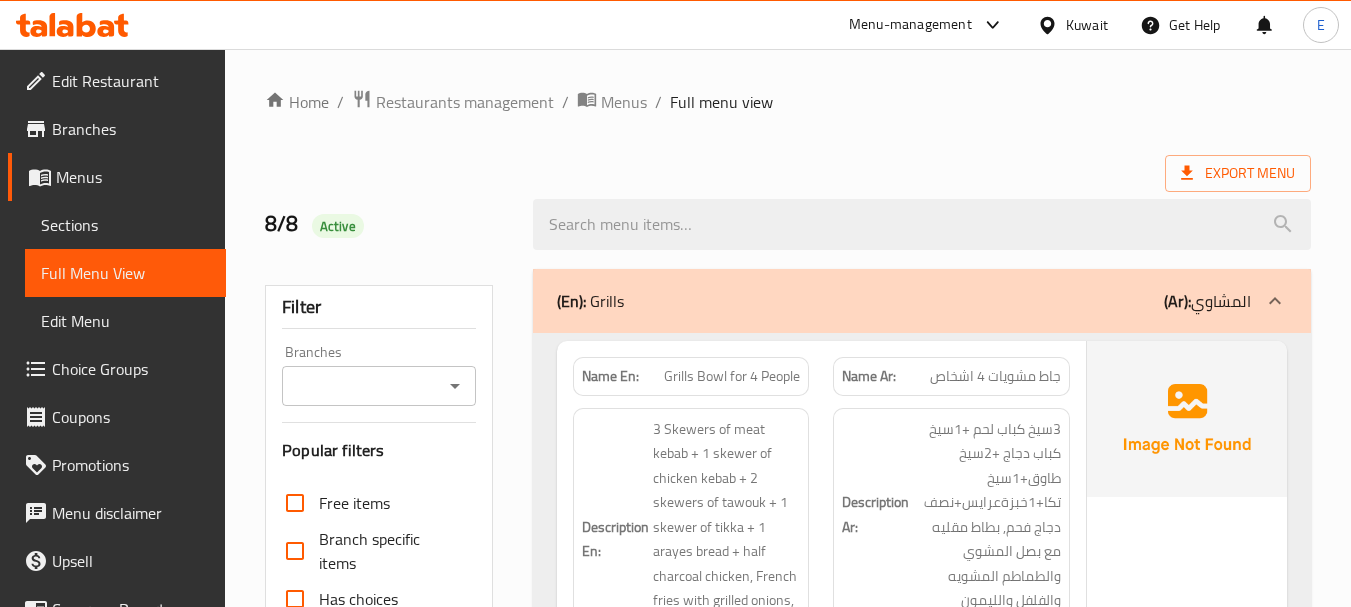 scroll, scrollTop: 1977, scrollLeft: 0, axis: vertical 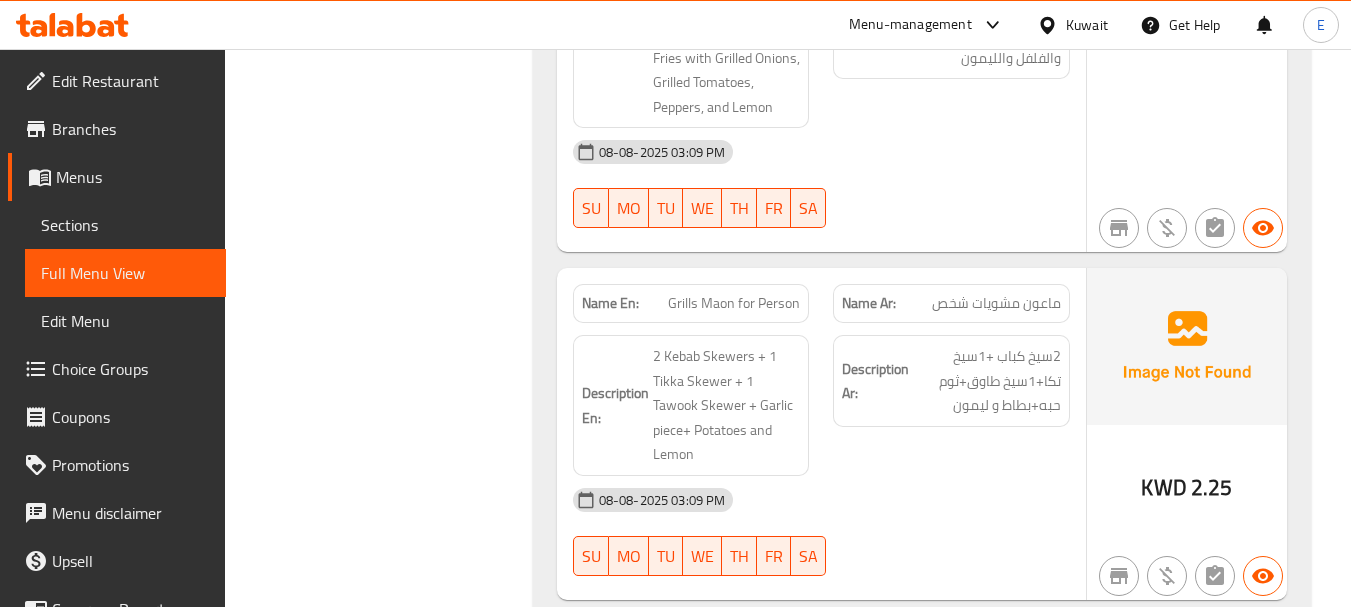 click on "08-08-2025 03:09 PM" at bounding box center [821, 152] 